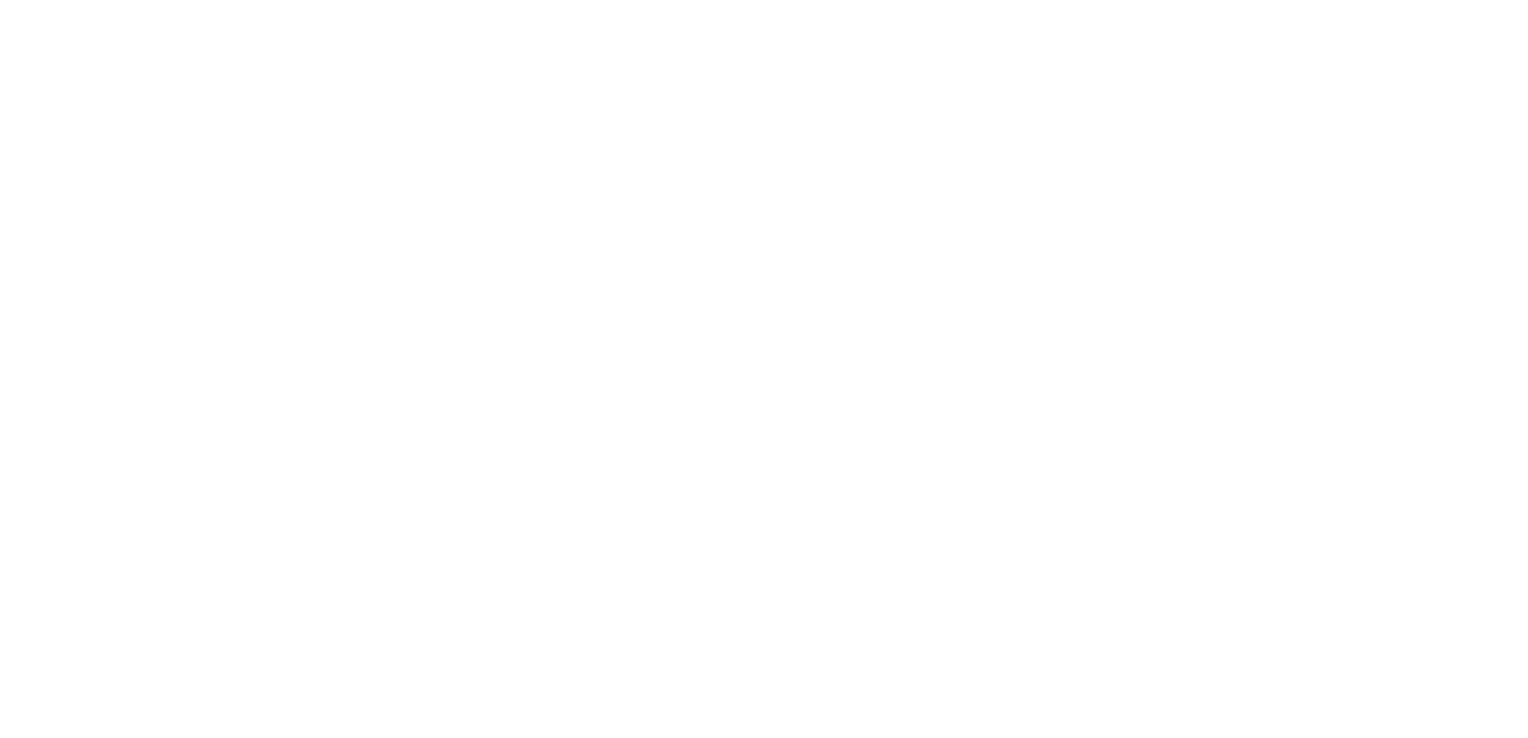 scroll, scrollTop: 0, scrollLeft: 0, axis: both 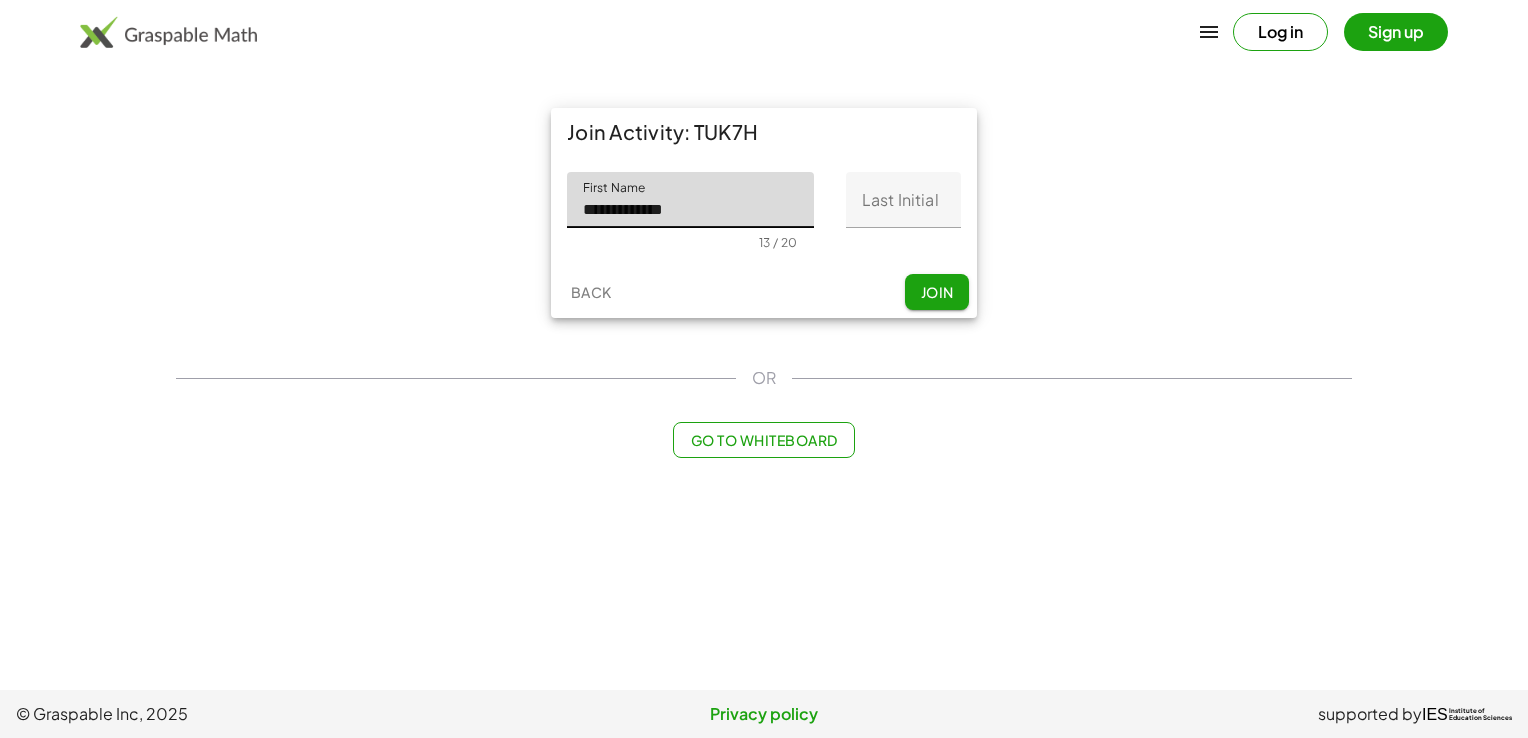 click on "Join" 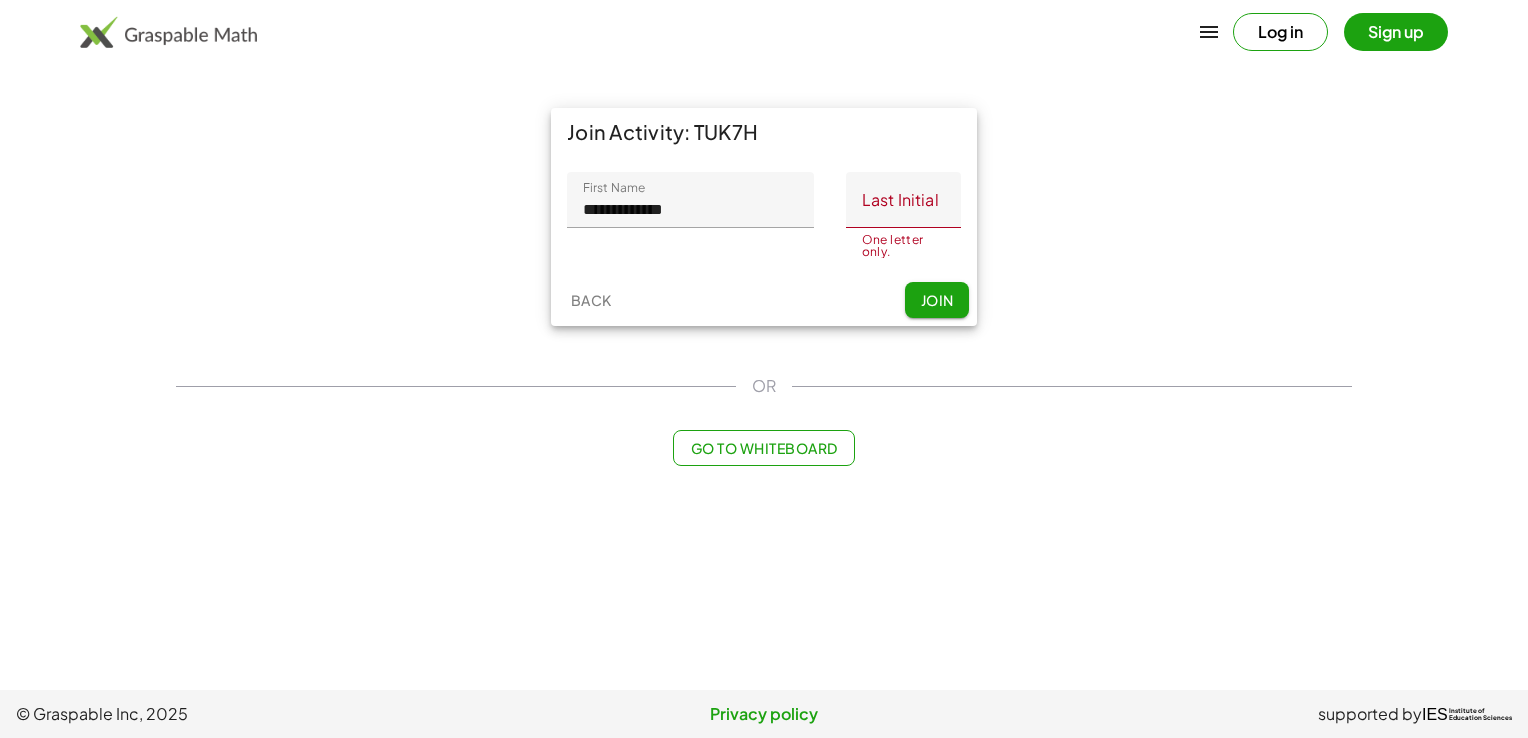 click on "13 / 20" at bounding box center (690, 239) 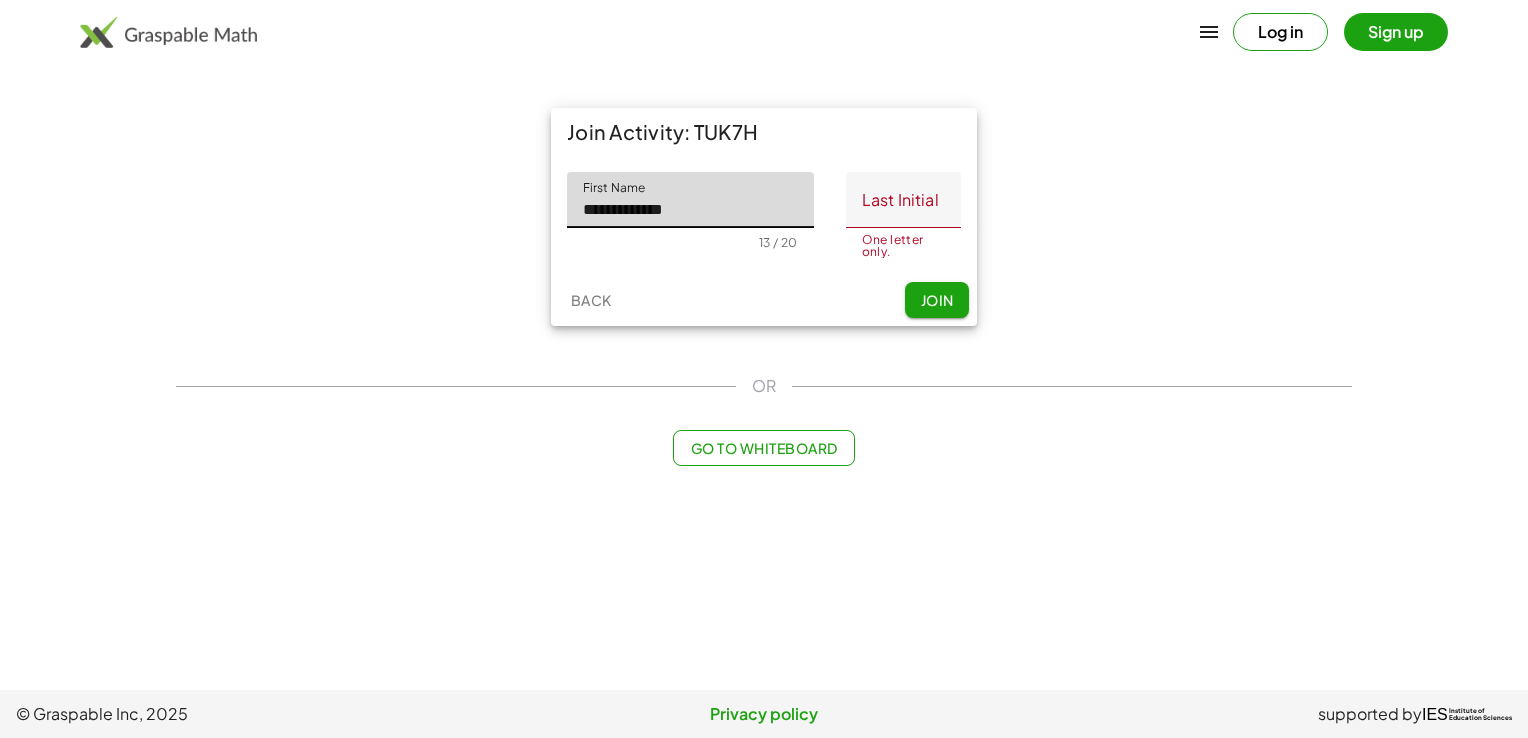 click on "**********" 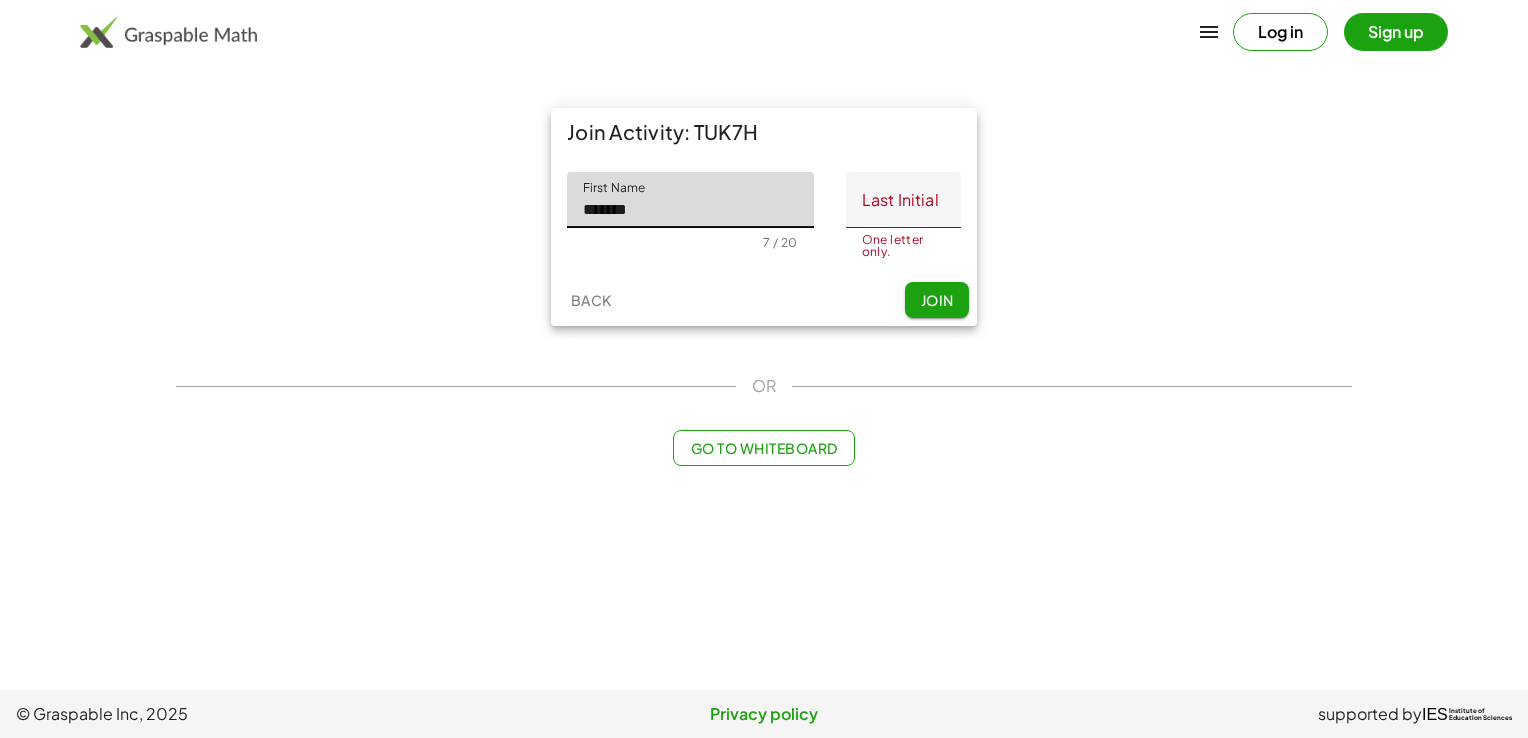 type on "******" 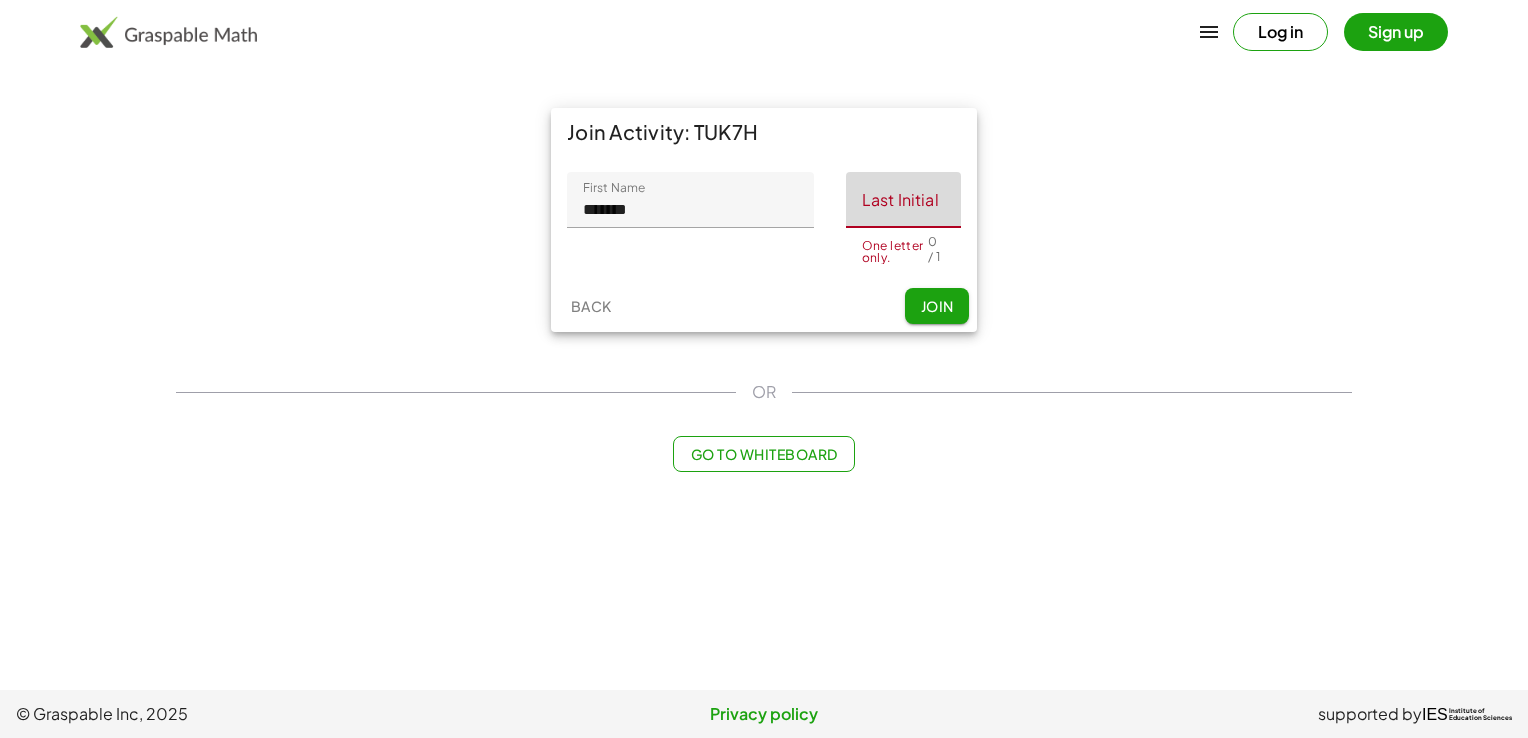 click on "Last Initial" 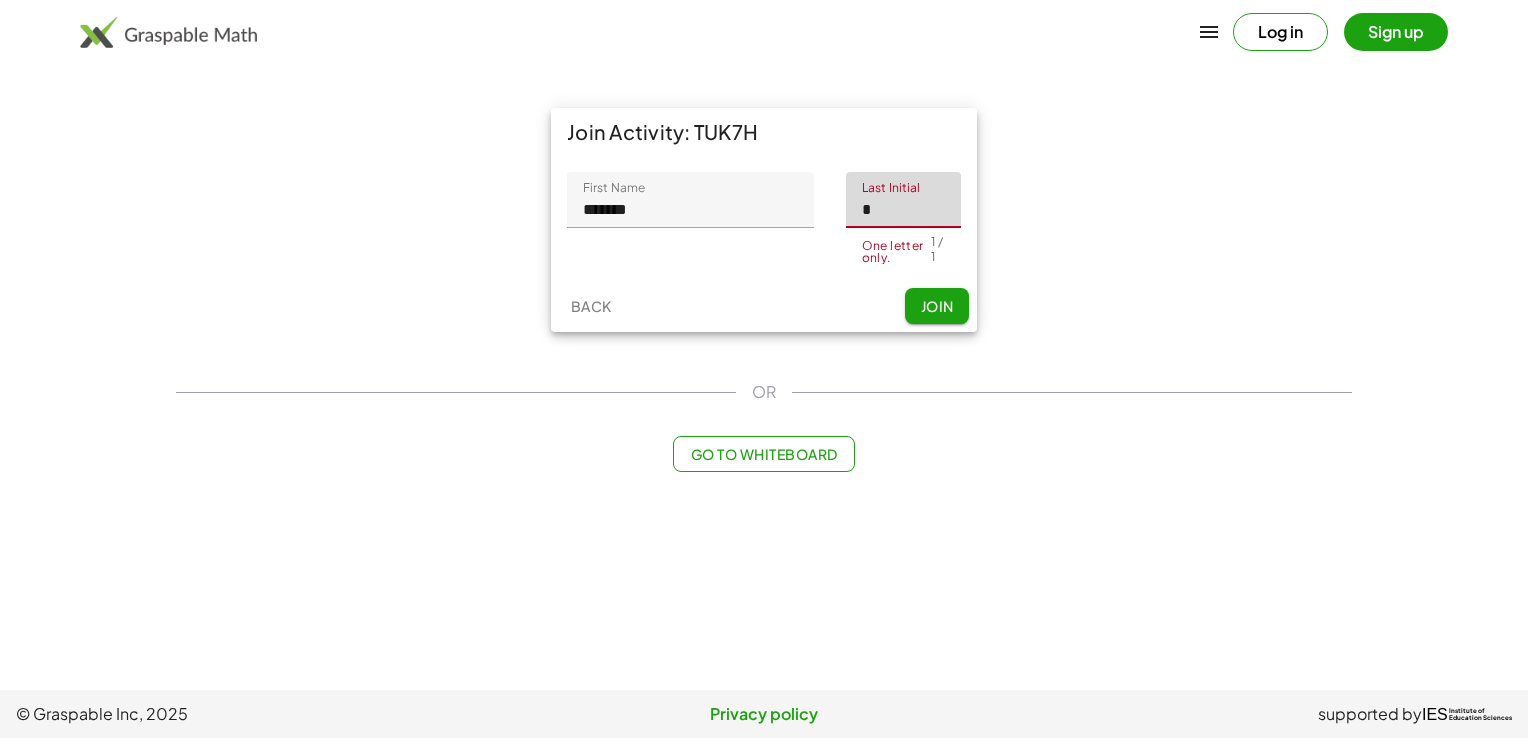type on "*" 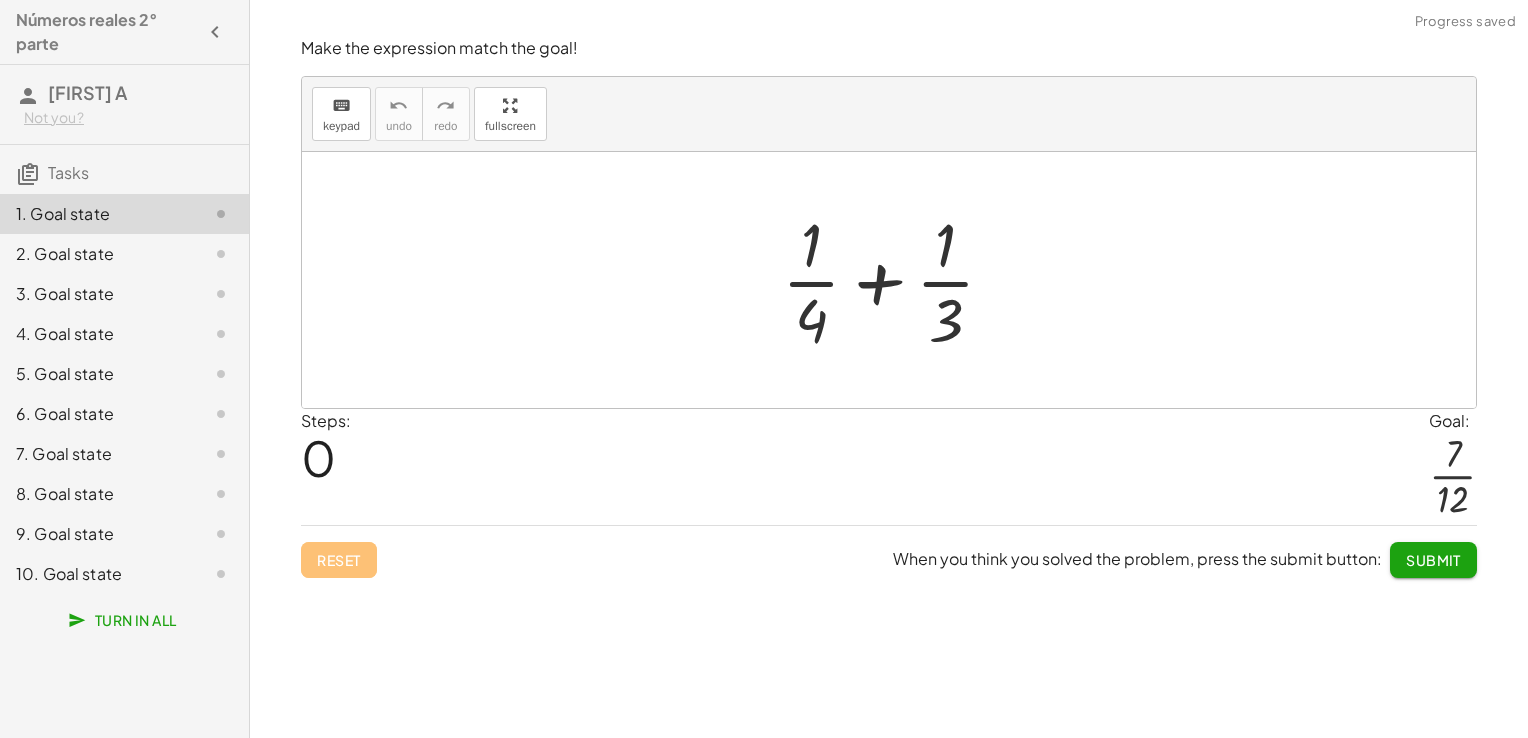 click at bounding box center (896, 280) 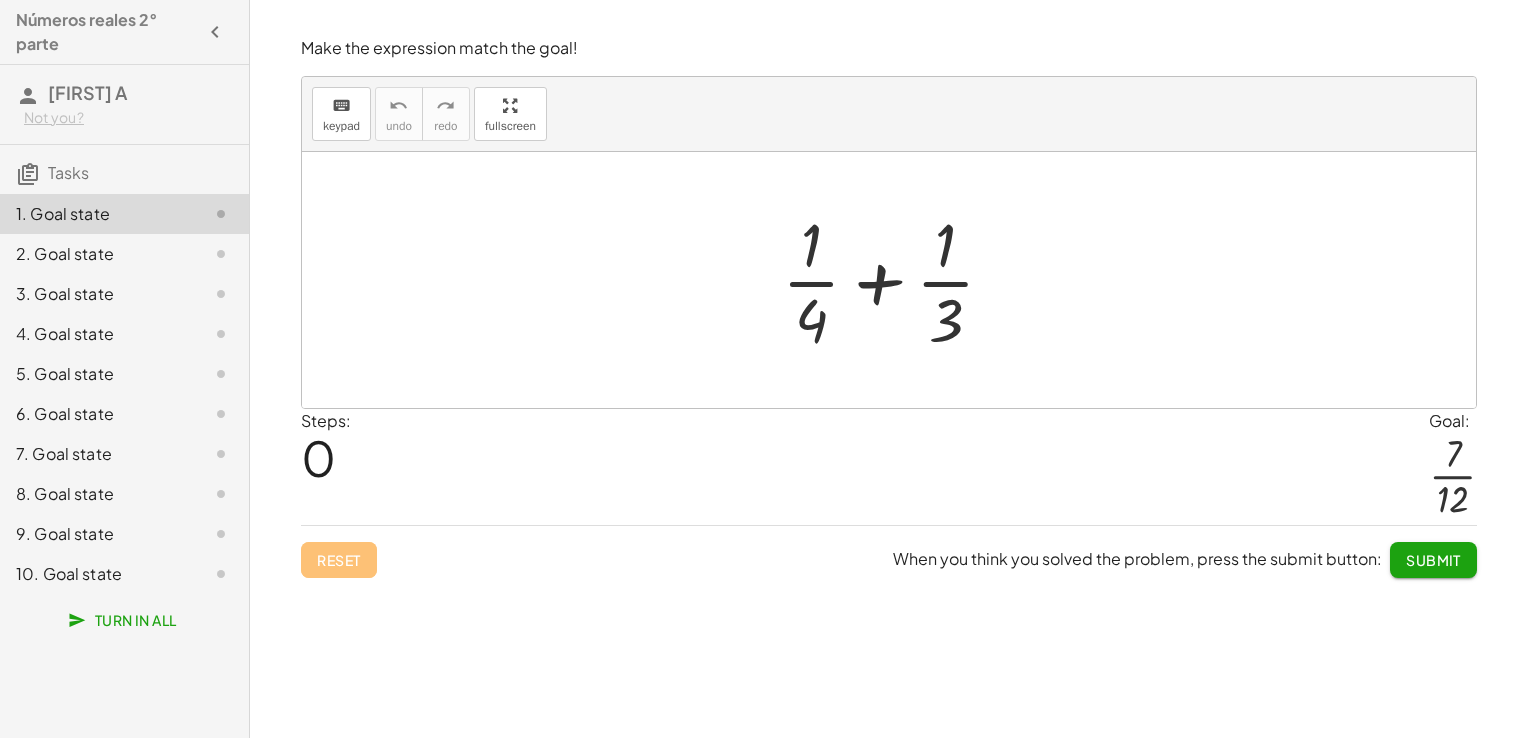 click at bounding box center (896, 280) 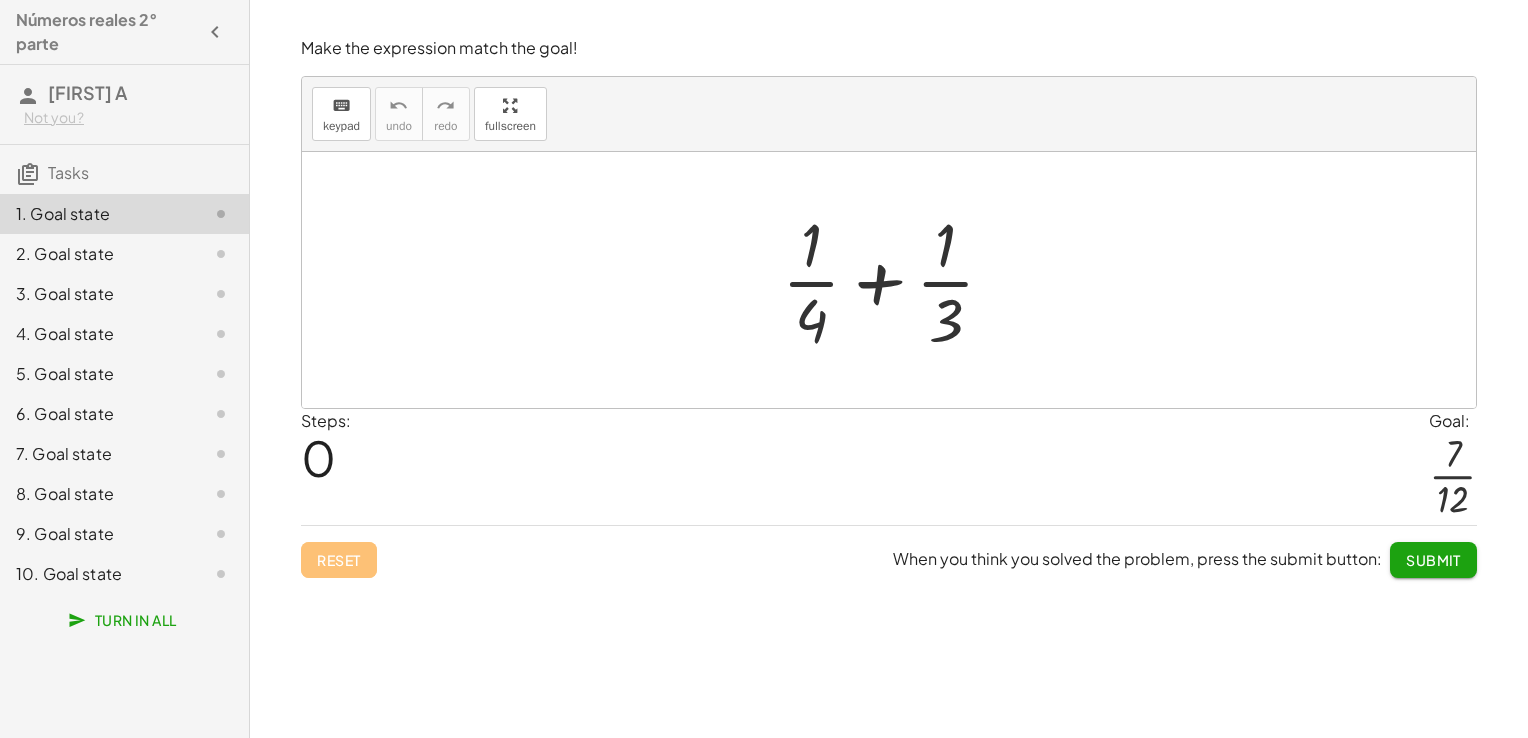 click at bounding box center [896, 280] 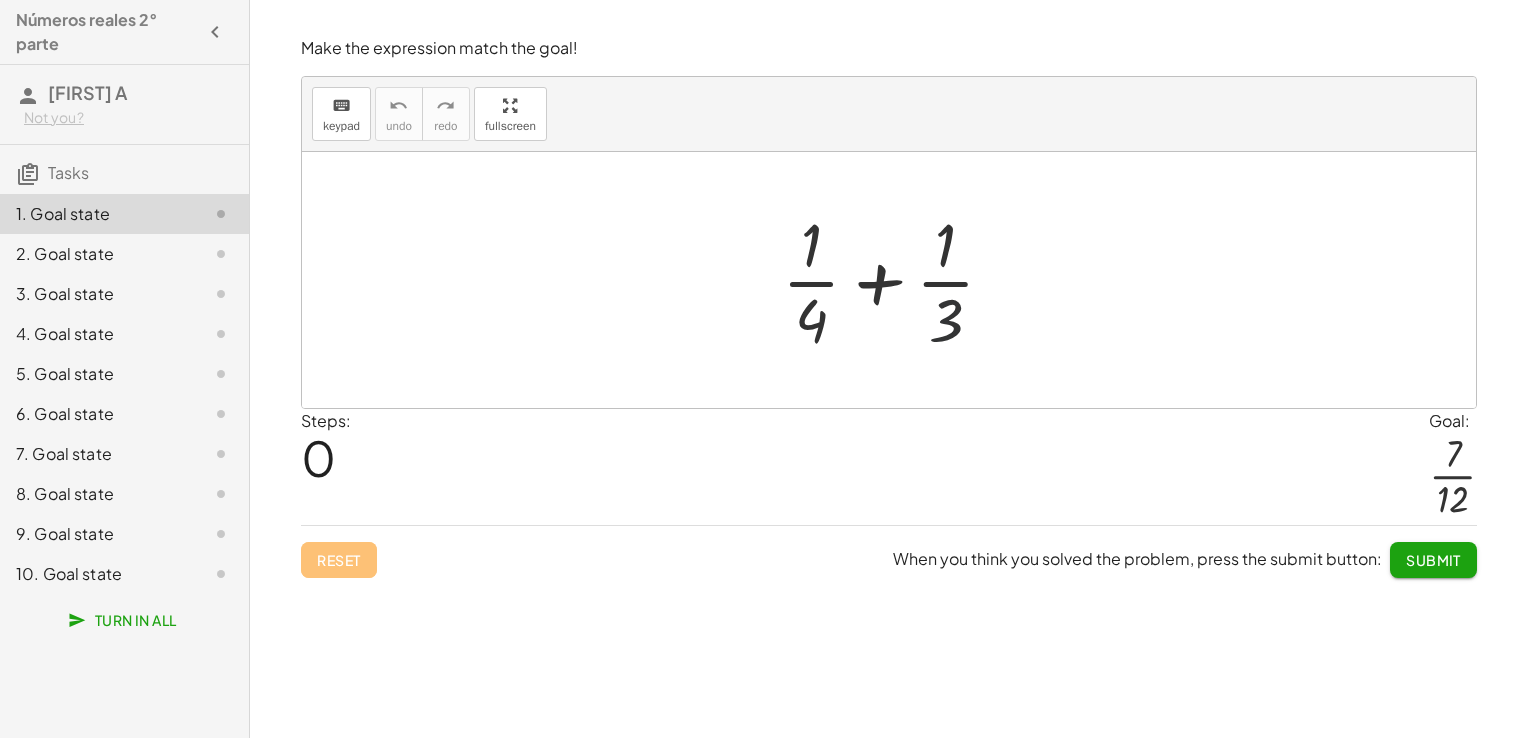 click at bounding box center [896, 280] 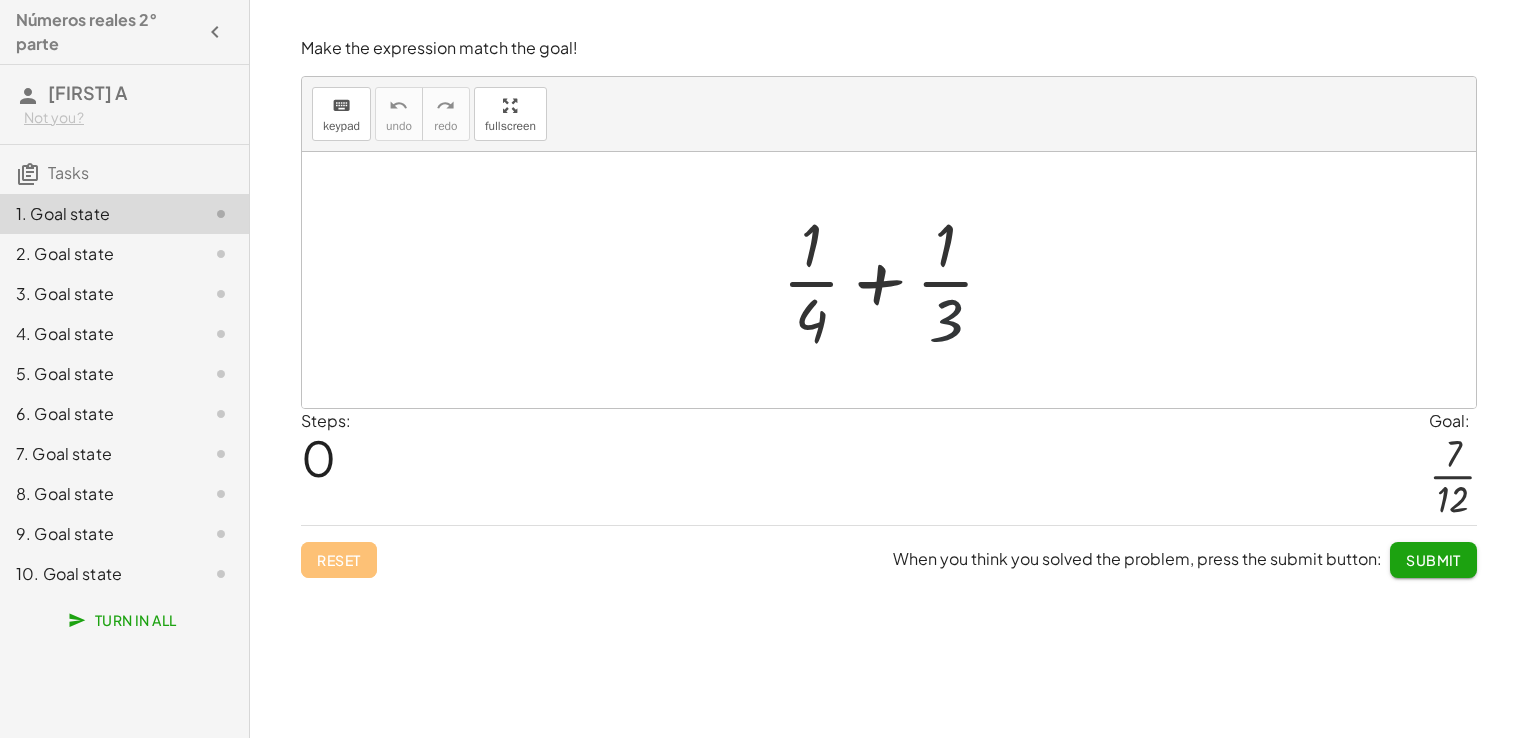 click at bounding box center [896, 280] 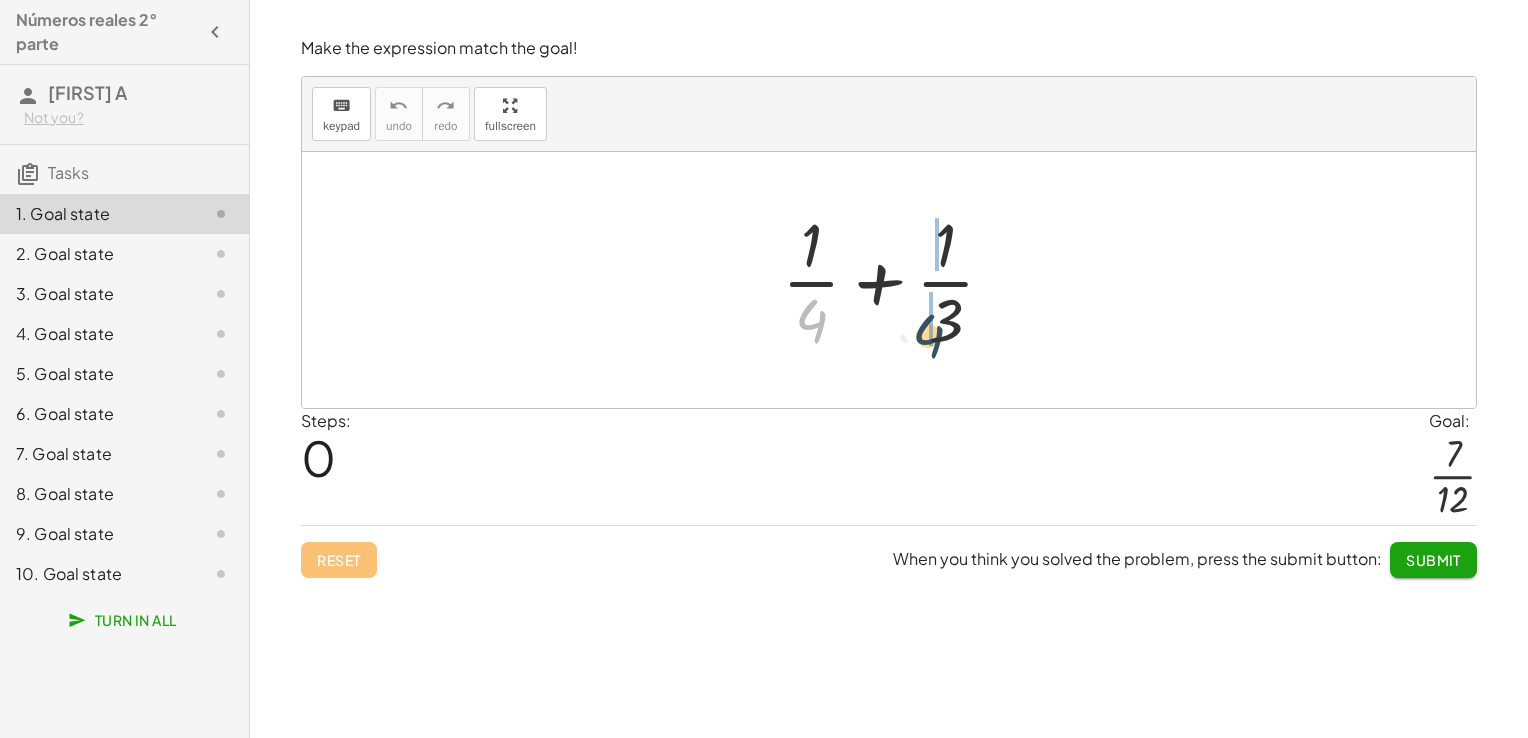 drag, startPoint x: 816, startPoint y: 328, endPoint x: 971, endPoint y: 344, distance: 155.82362 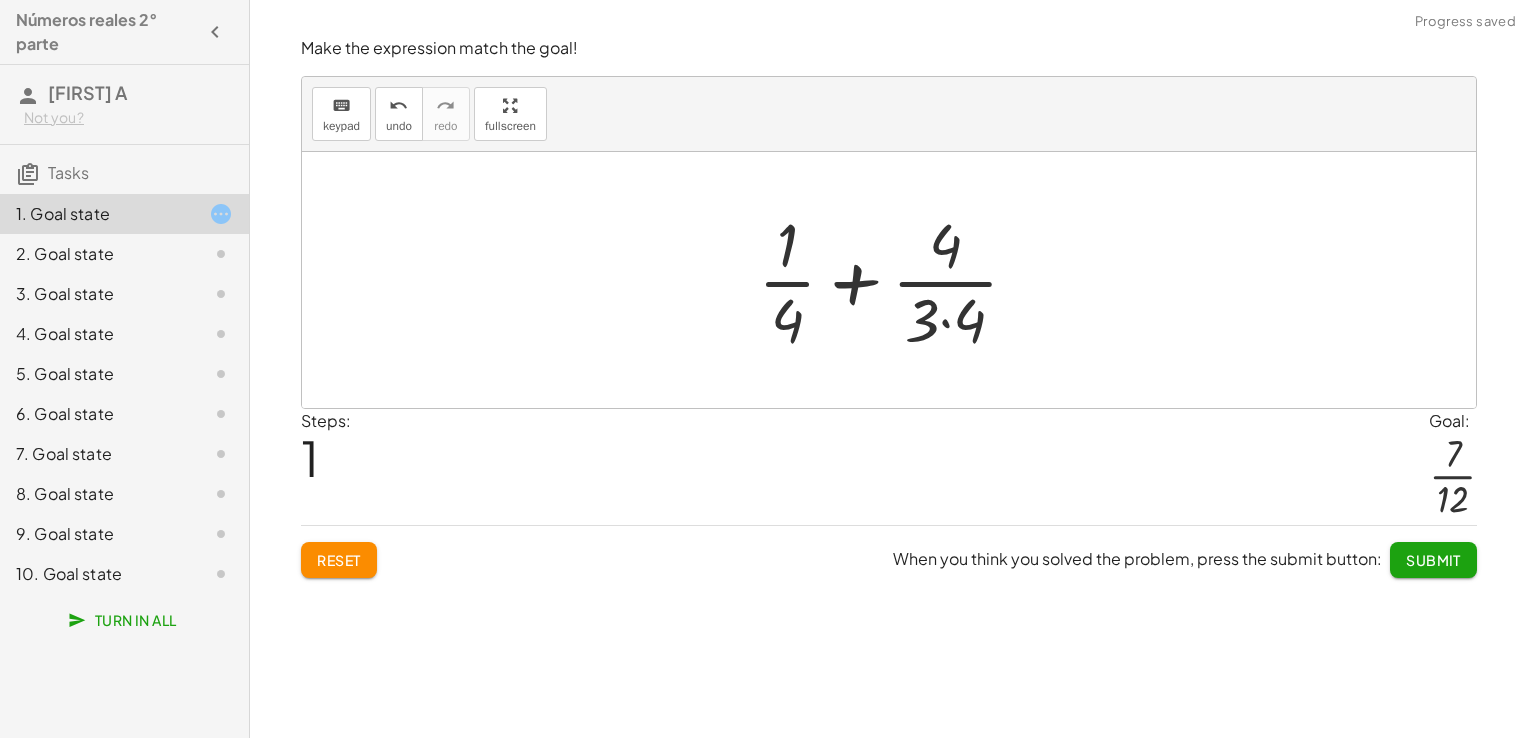 click at bounding box center [896, 280] 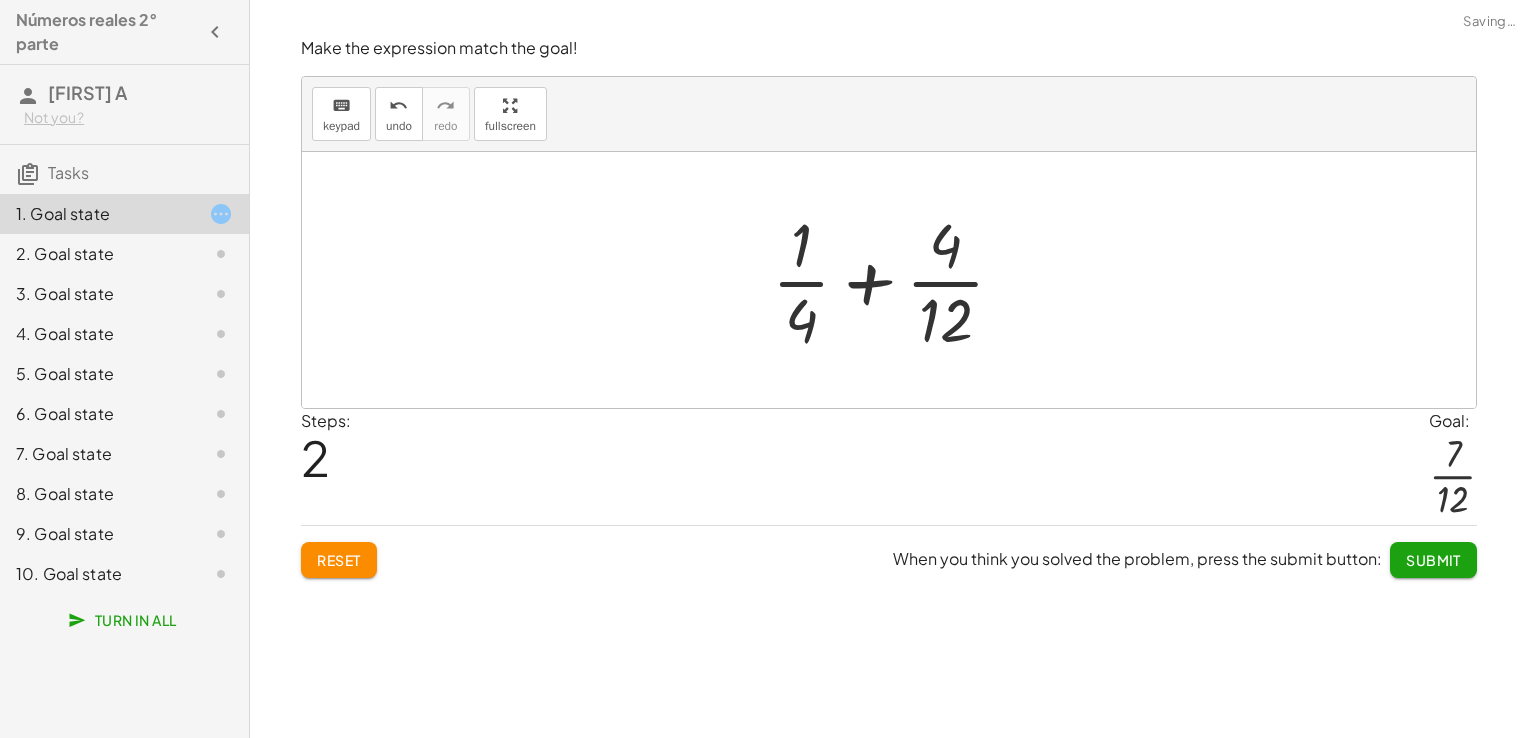 click at bounding box center (896, 280) 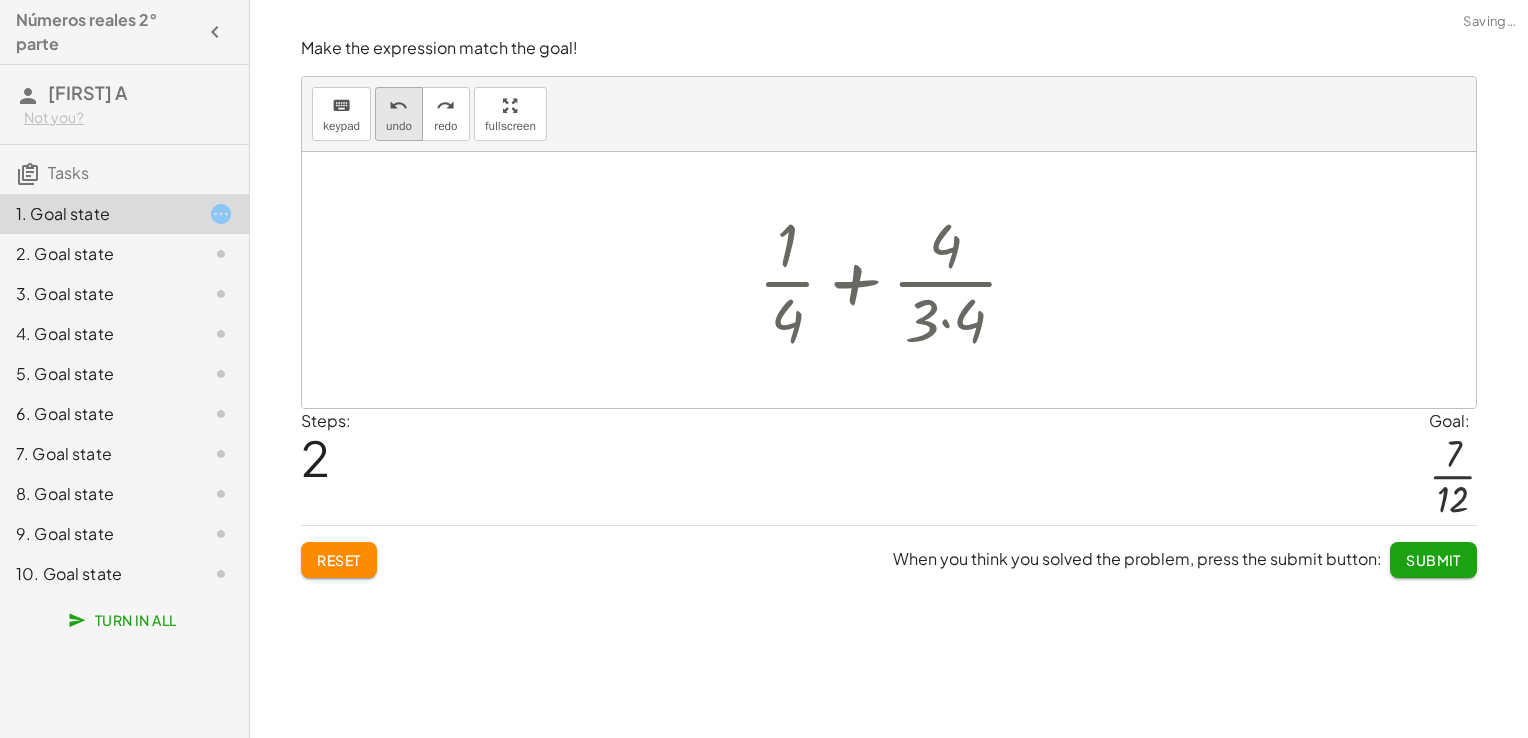 click on "undo" at bounding box center (399, 105) 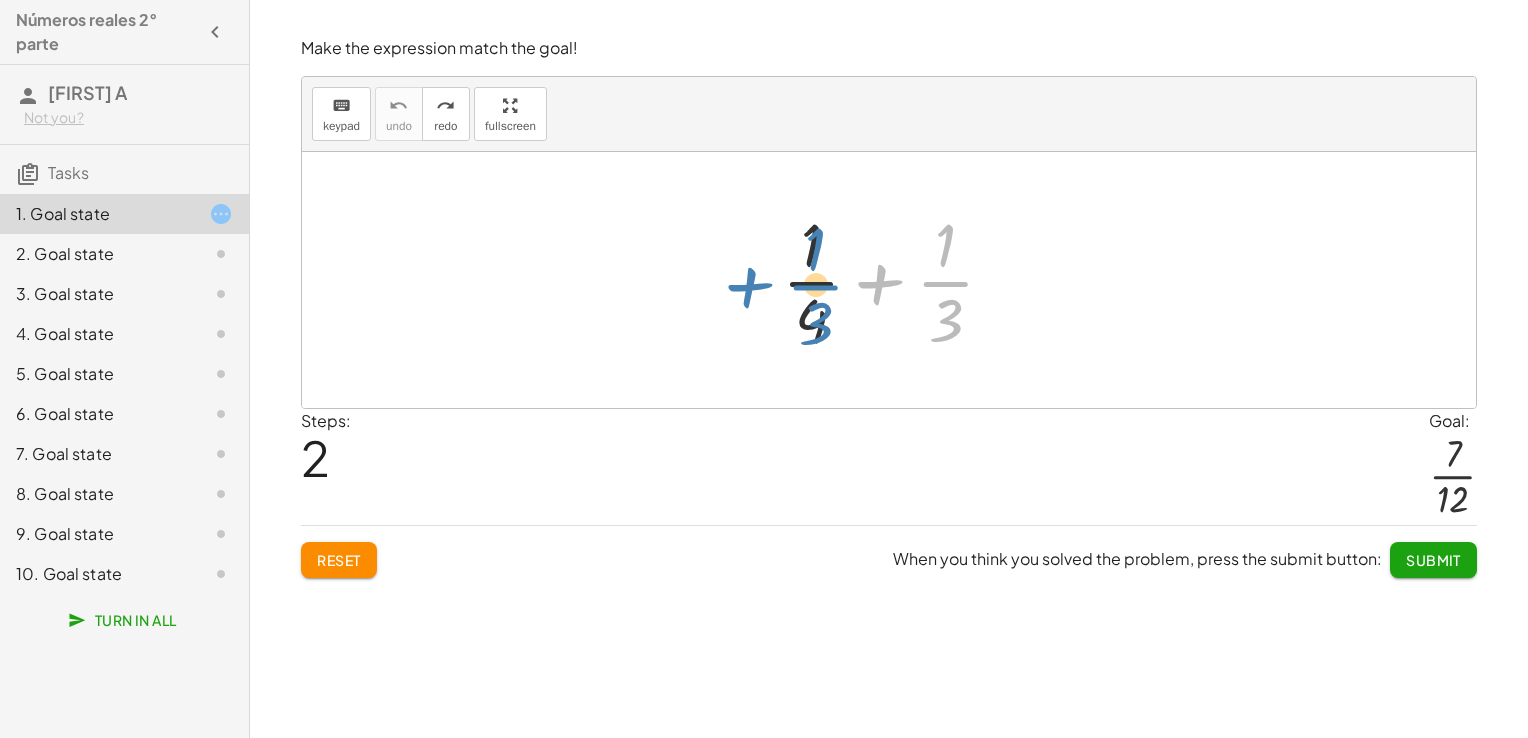 drag, startPoint x: 948, startPoint y: 280, endPoint x: 812, endPoint y: 286, distance: 136.1323 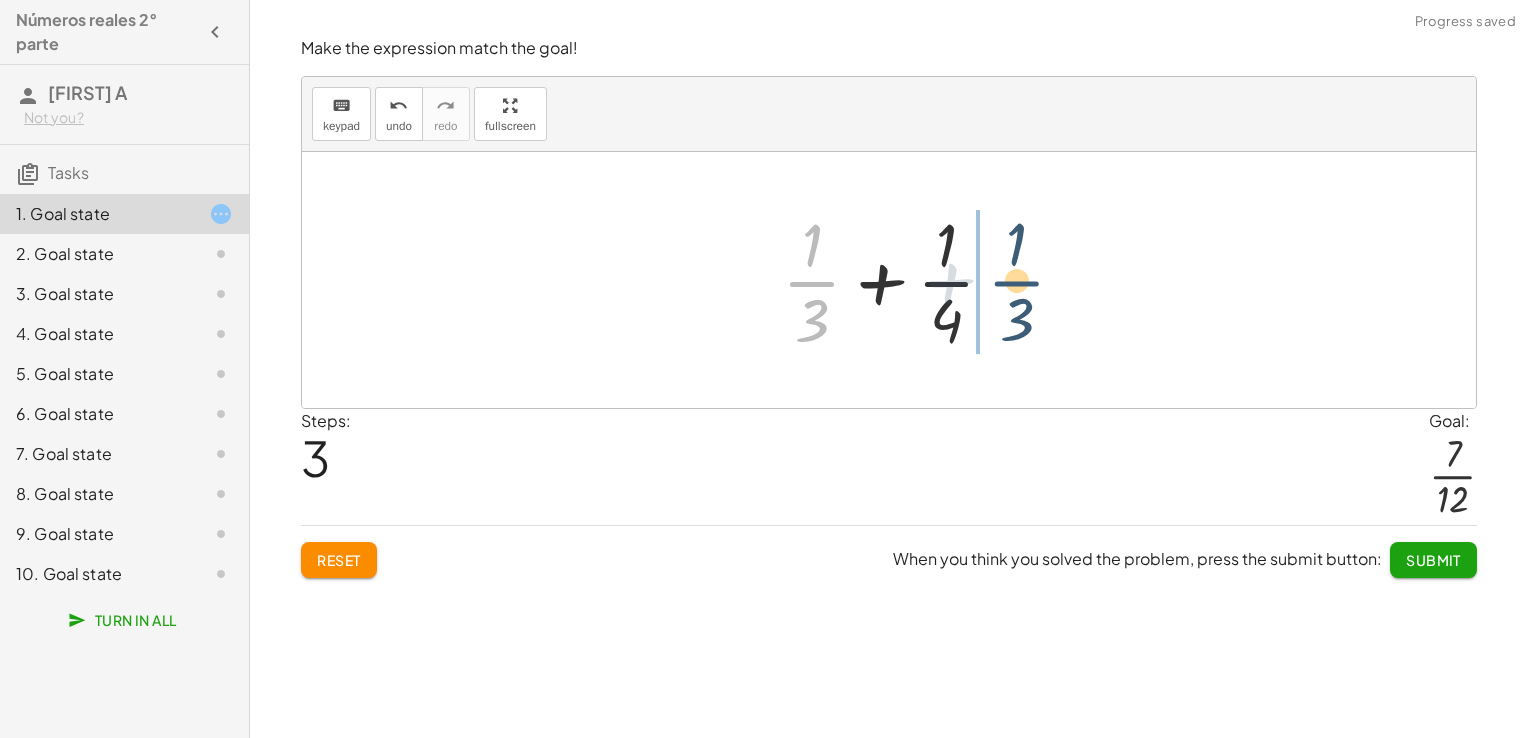 drag, startPoint x: 802, startPoint y: 289, endPoint x: 1023, endPoint y: 287, distance: 221.00905 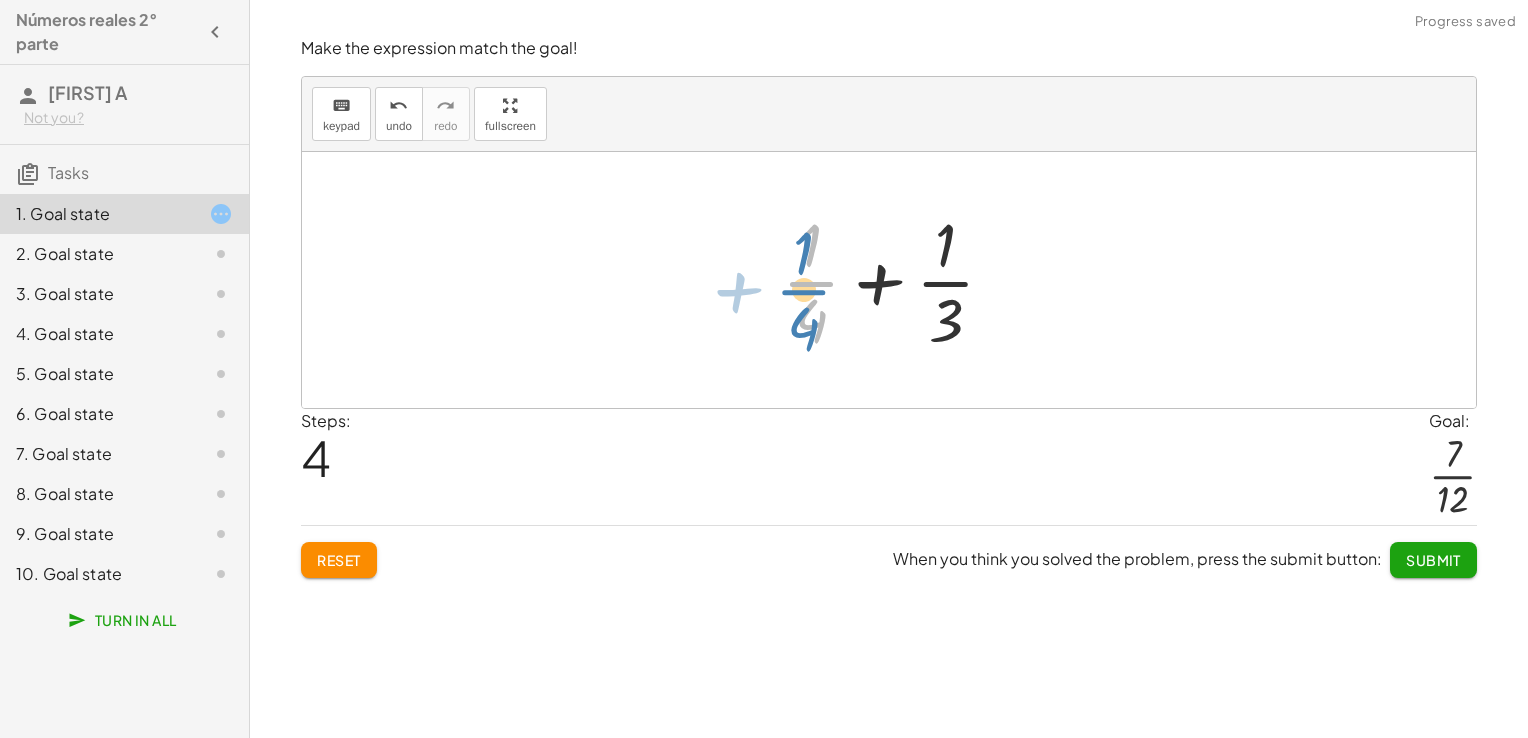 drag, startPoint x: 822, startPoint y: 279, endPoint x: 807, endPoint y: 286, distance: 16.552946 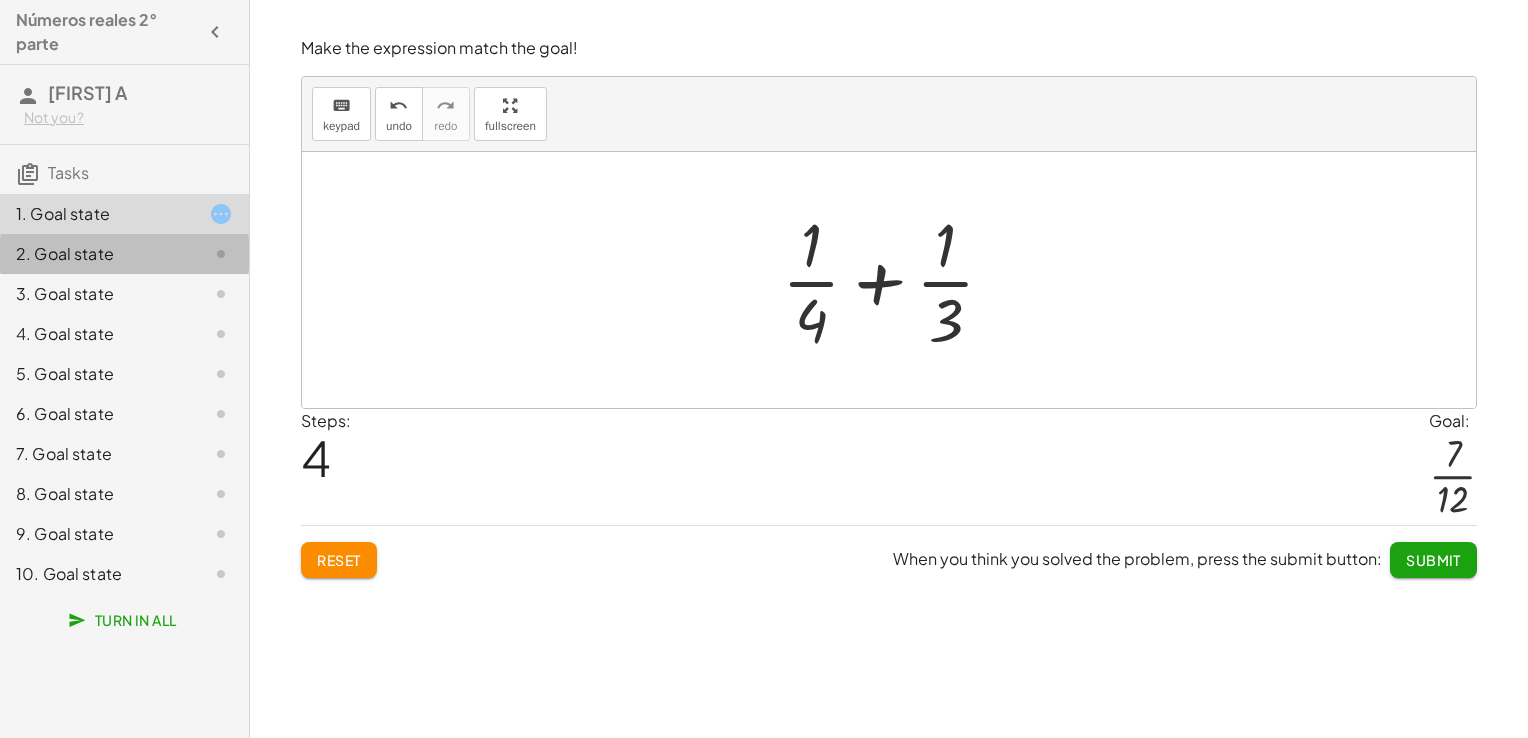 click on "2. Goal state" 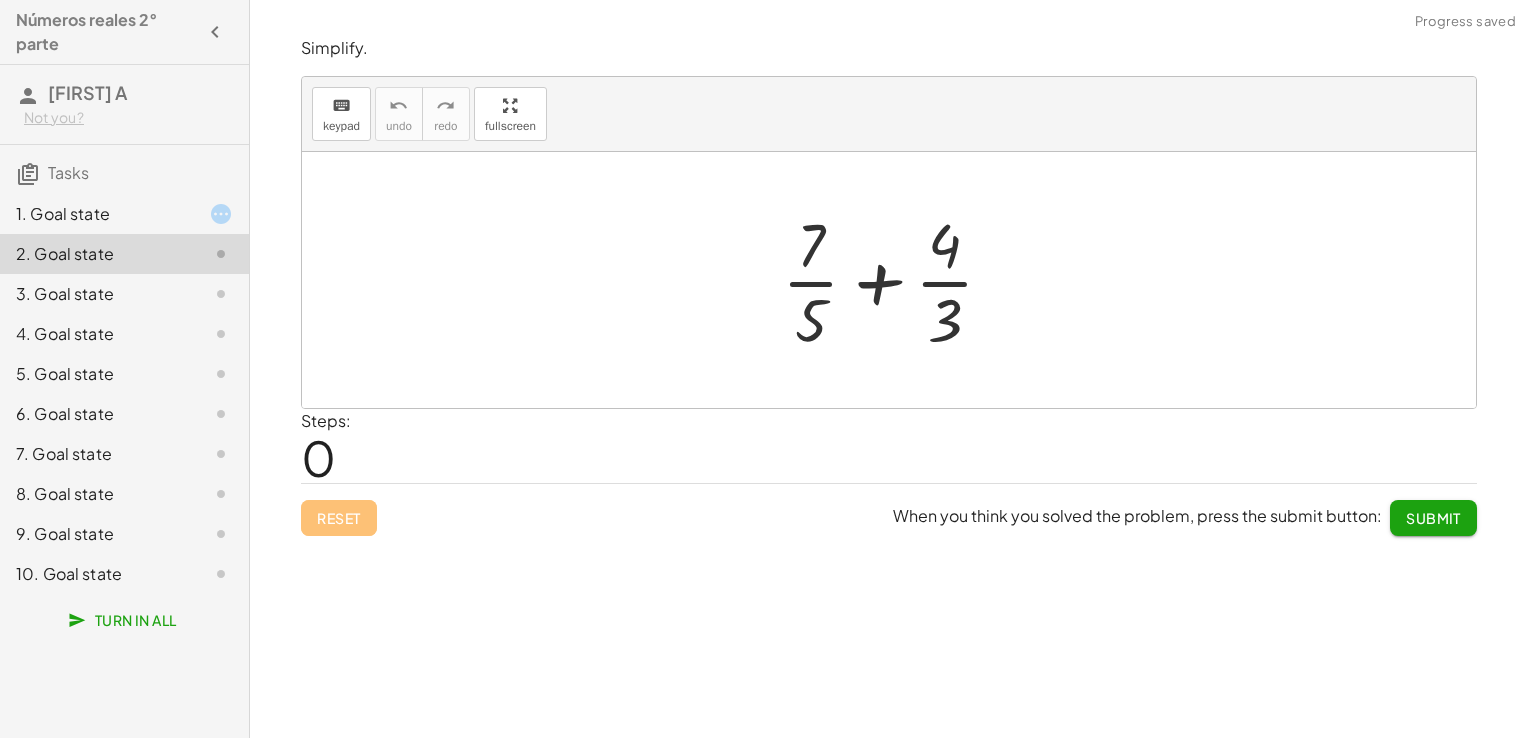 click on "1. Goal state" 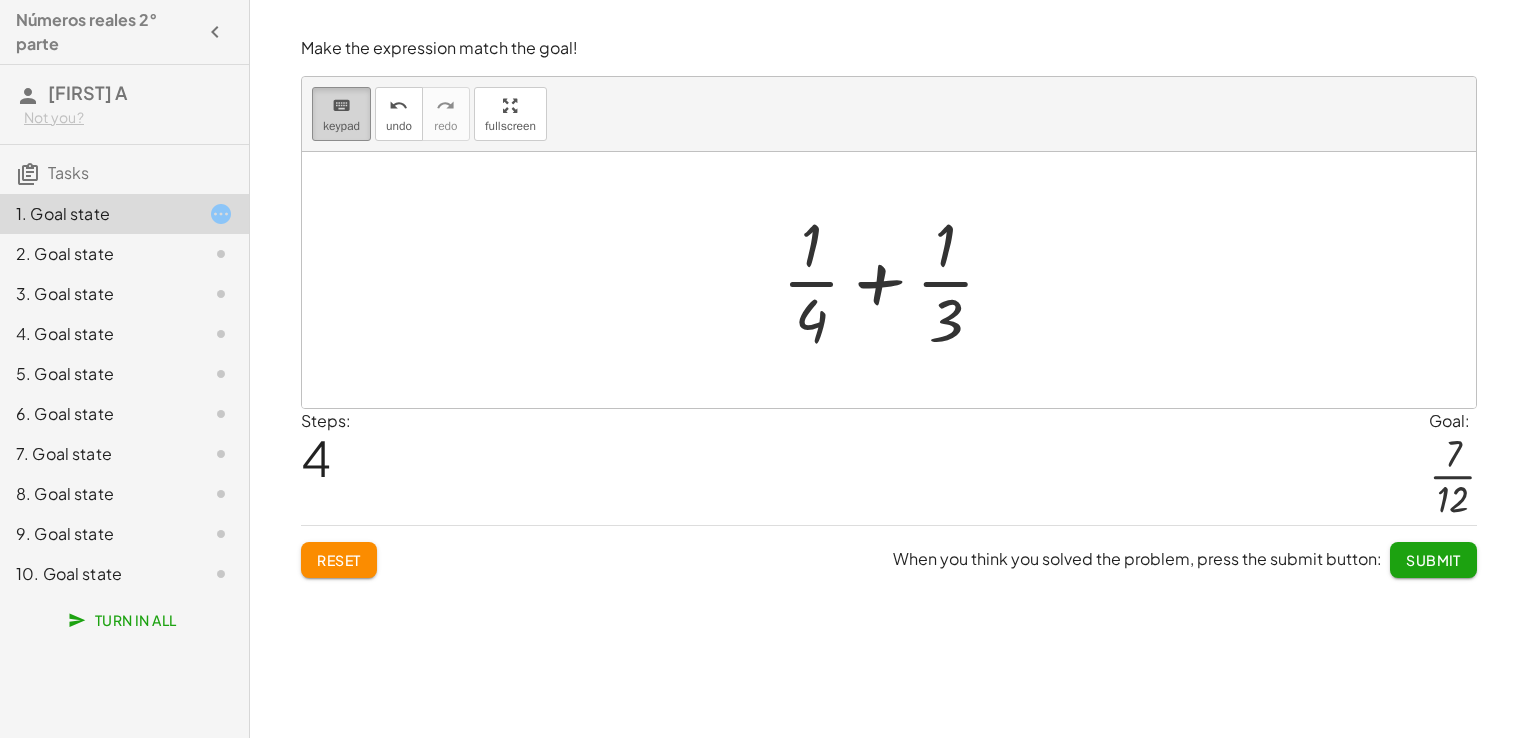 click on "keyboard" at bounding box center (341, 105) 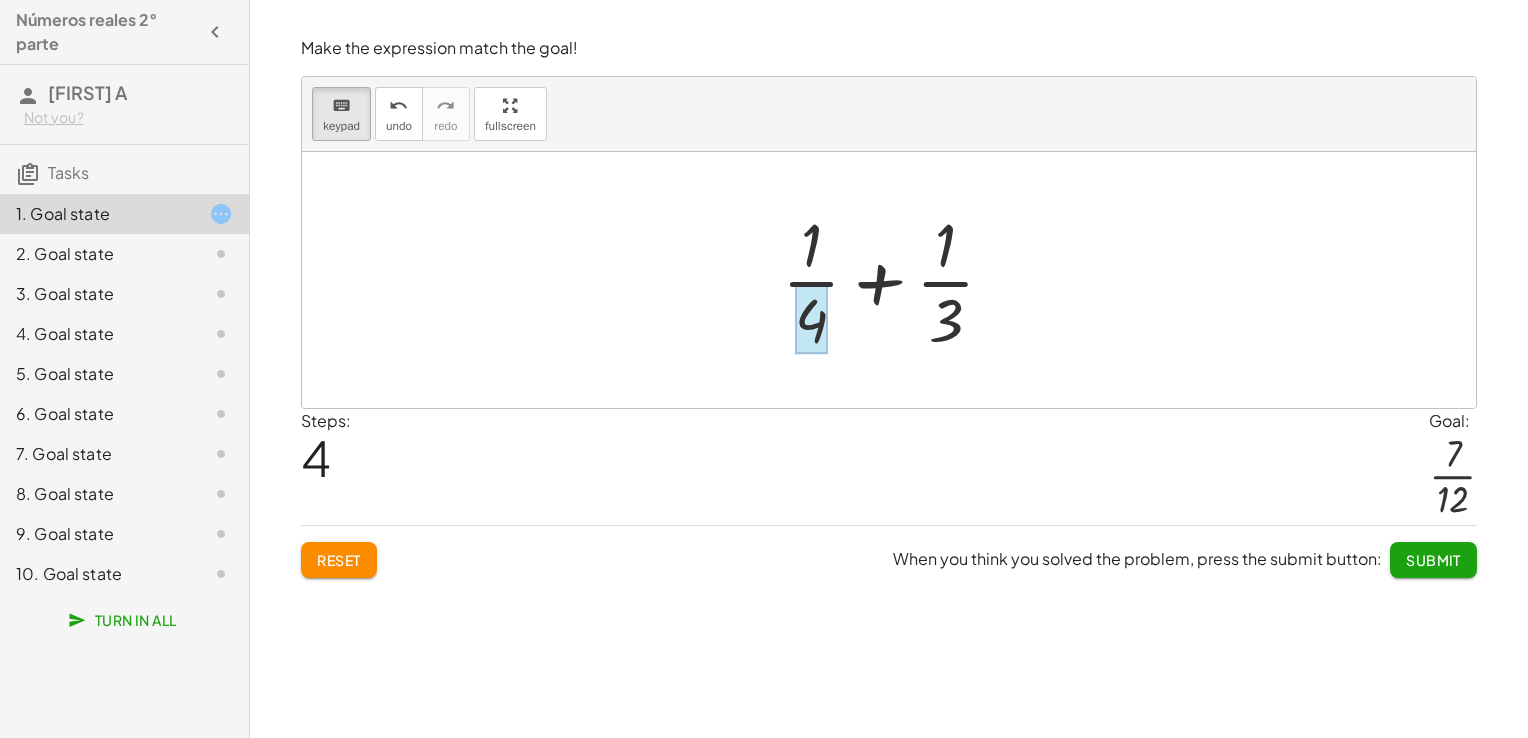 click at bounding box center (811, 319) 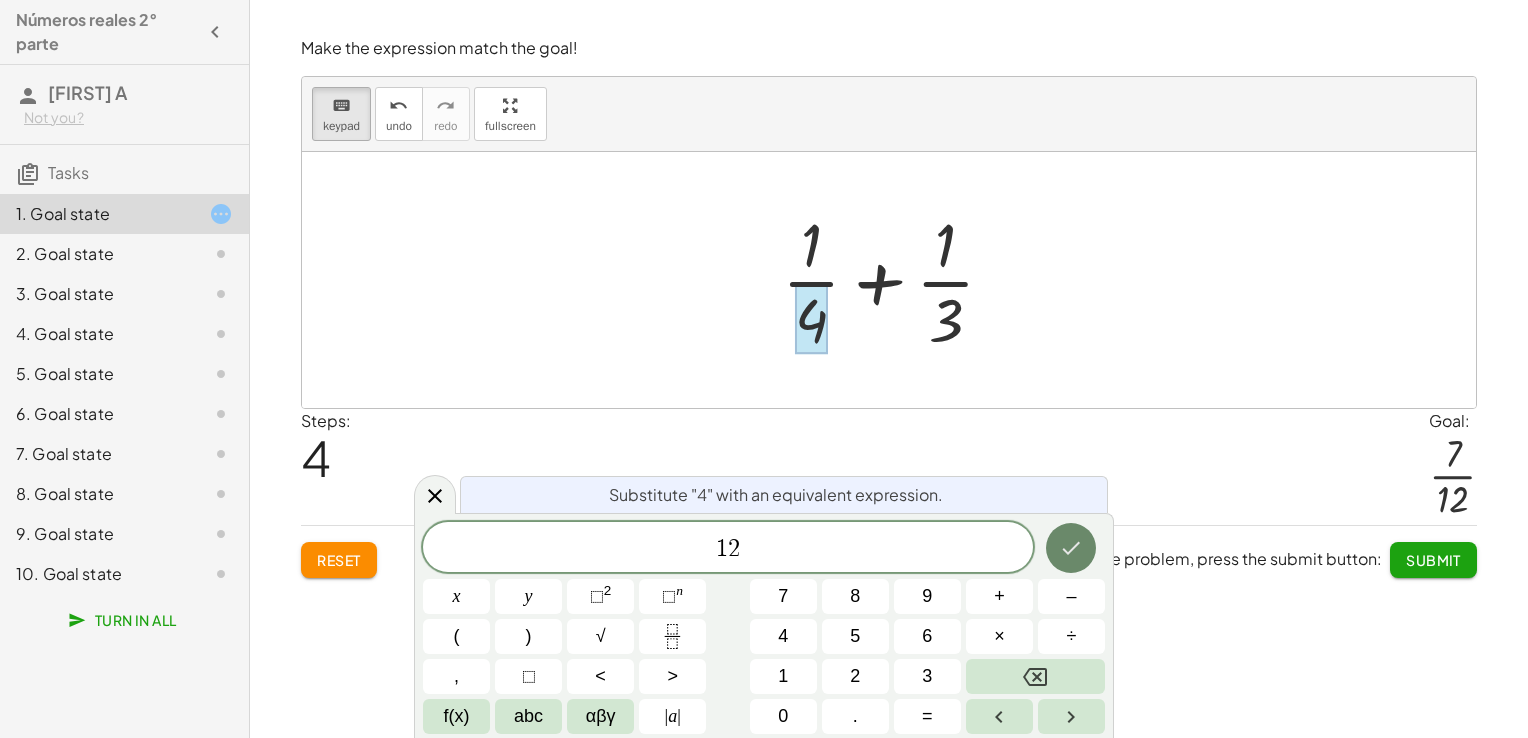 click at bounding box center (1071, 548) 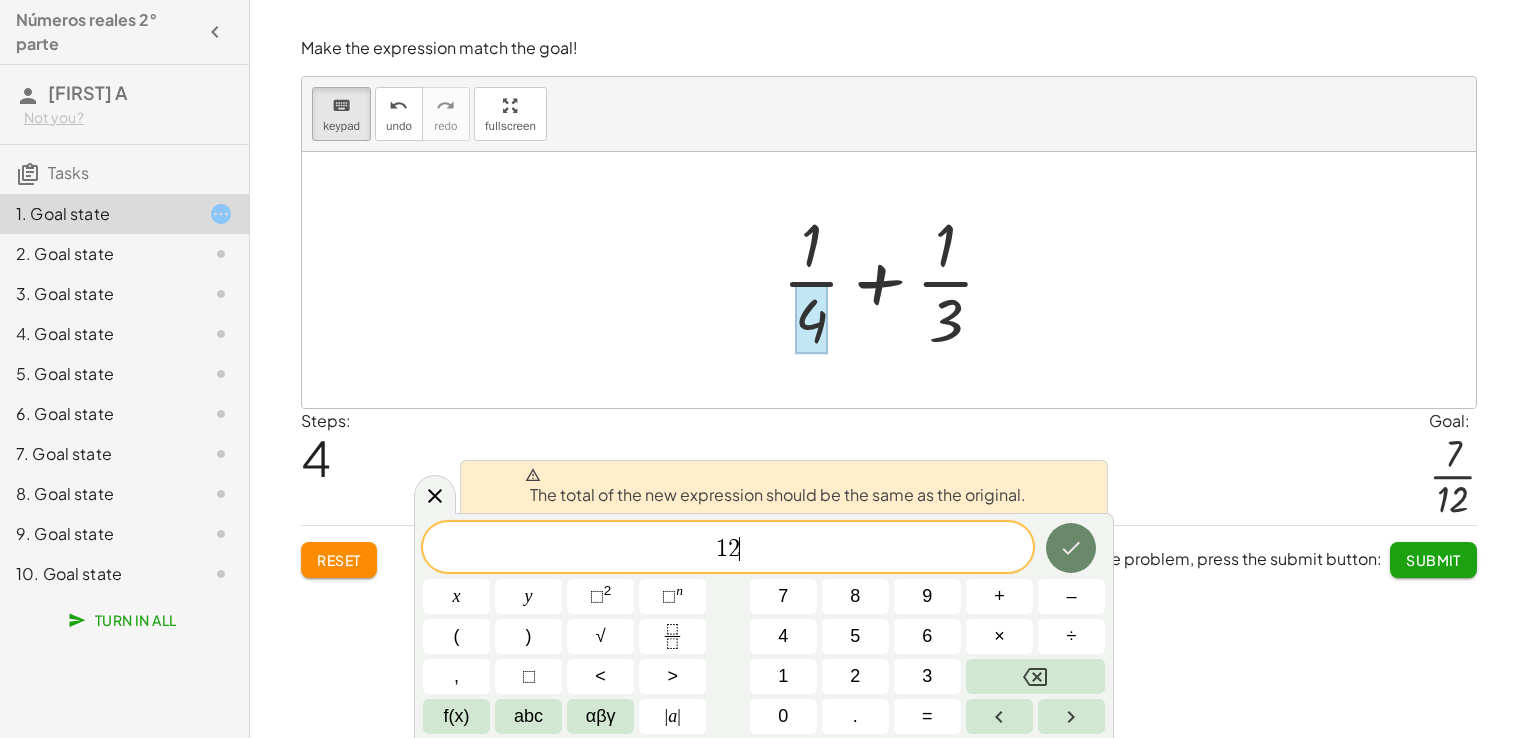 click at bounding box center [1071, 548] 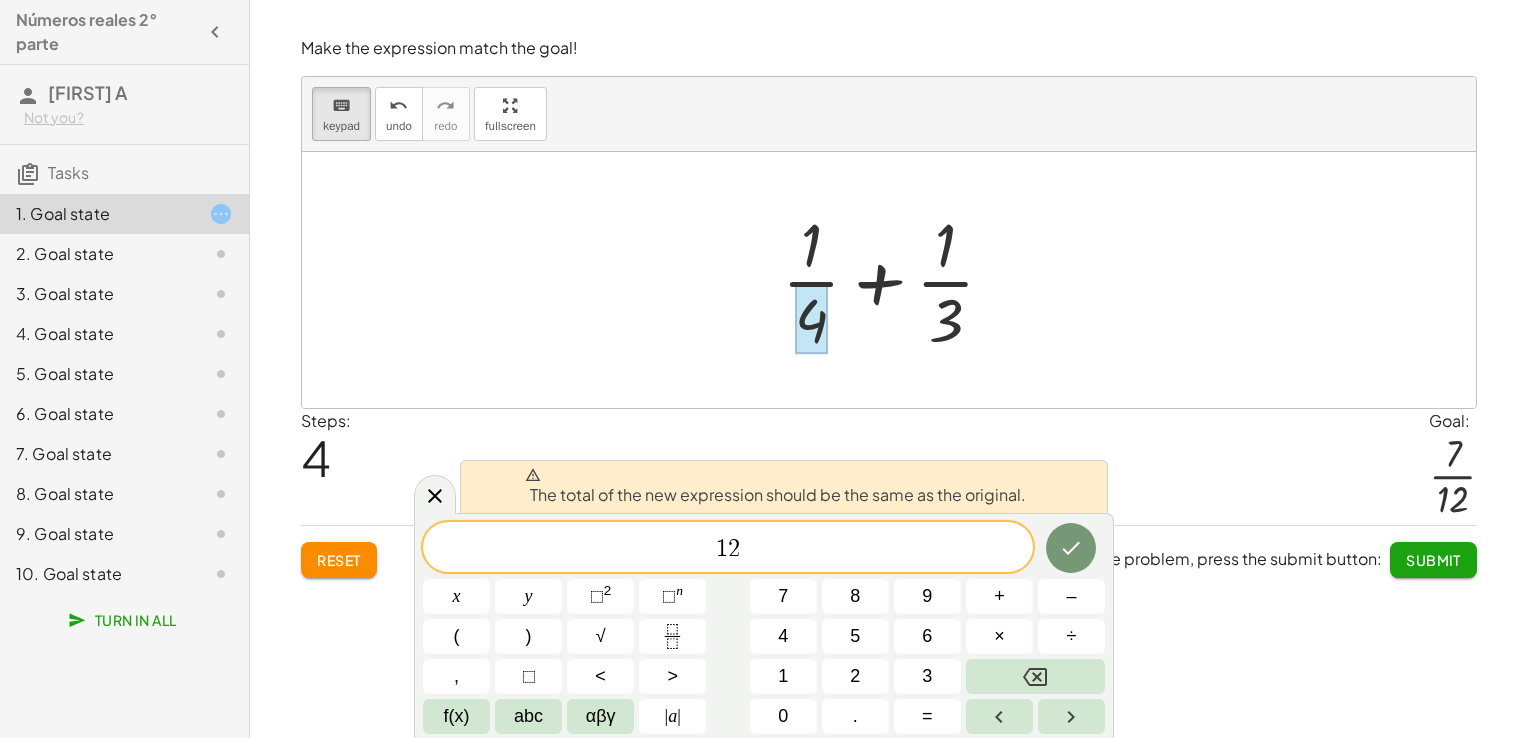 click 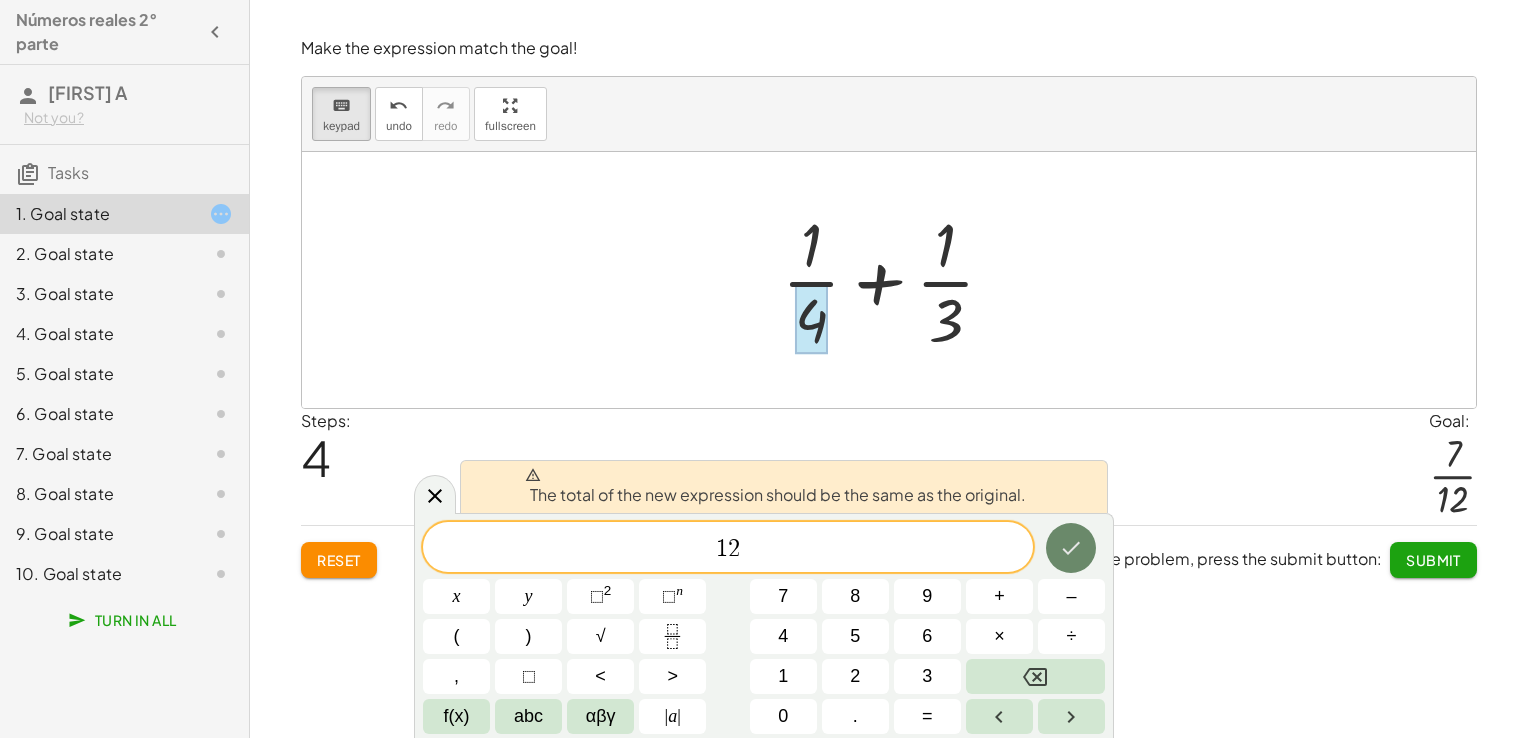 click 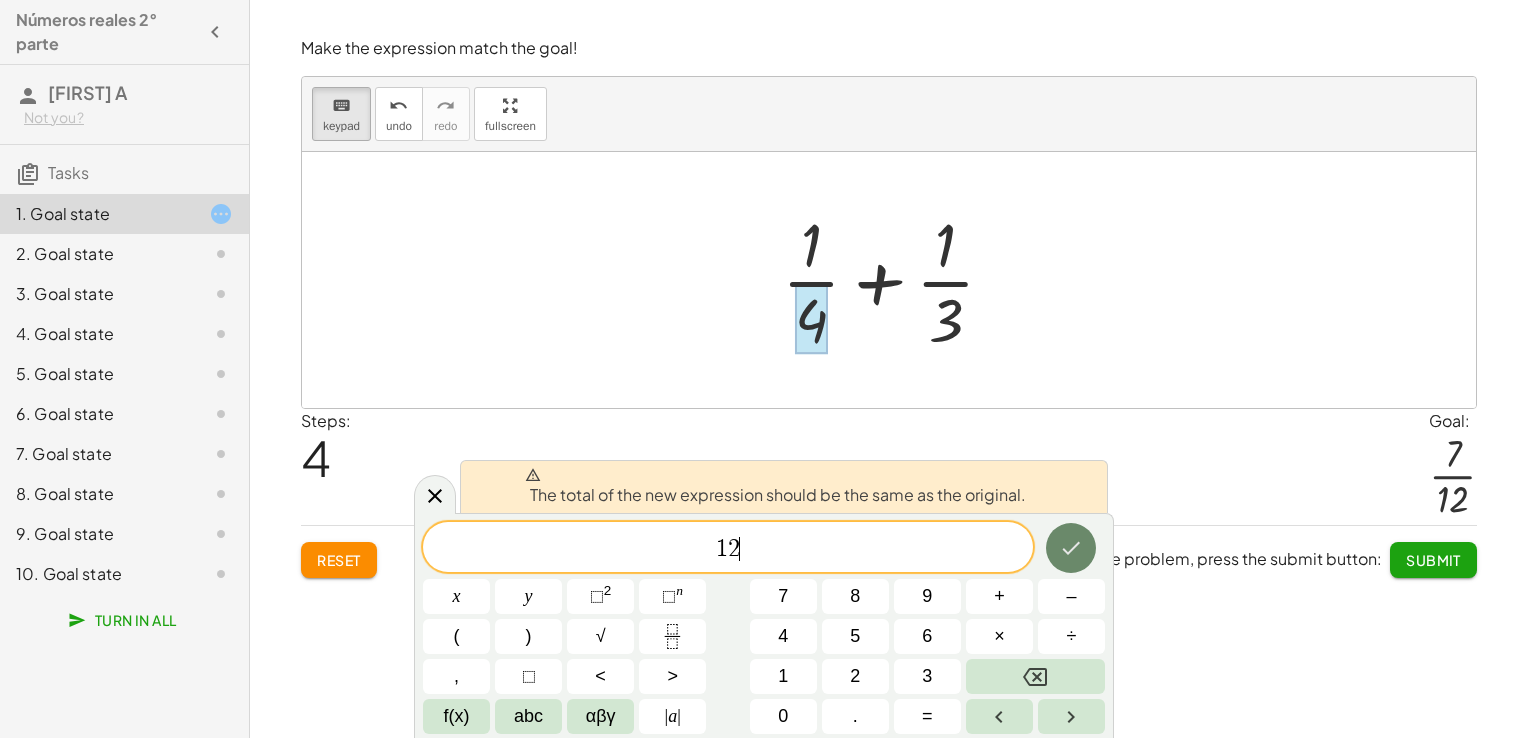 click 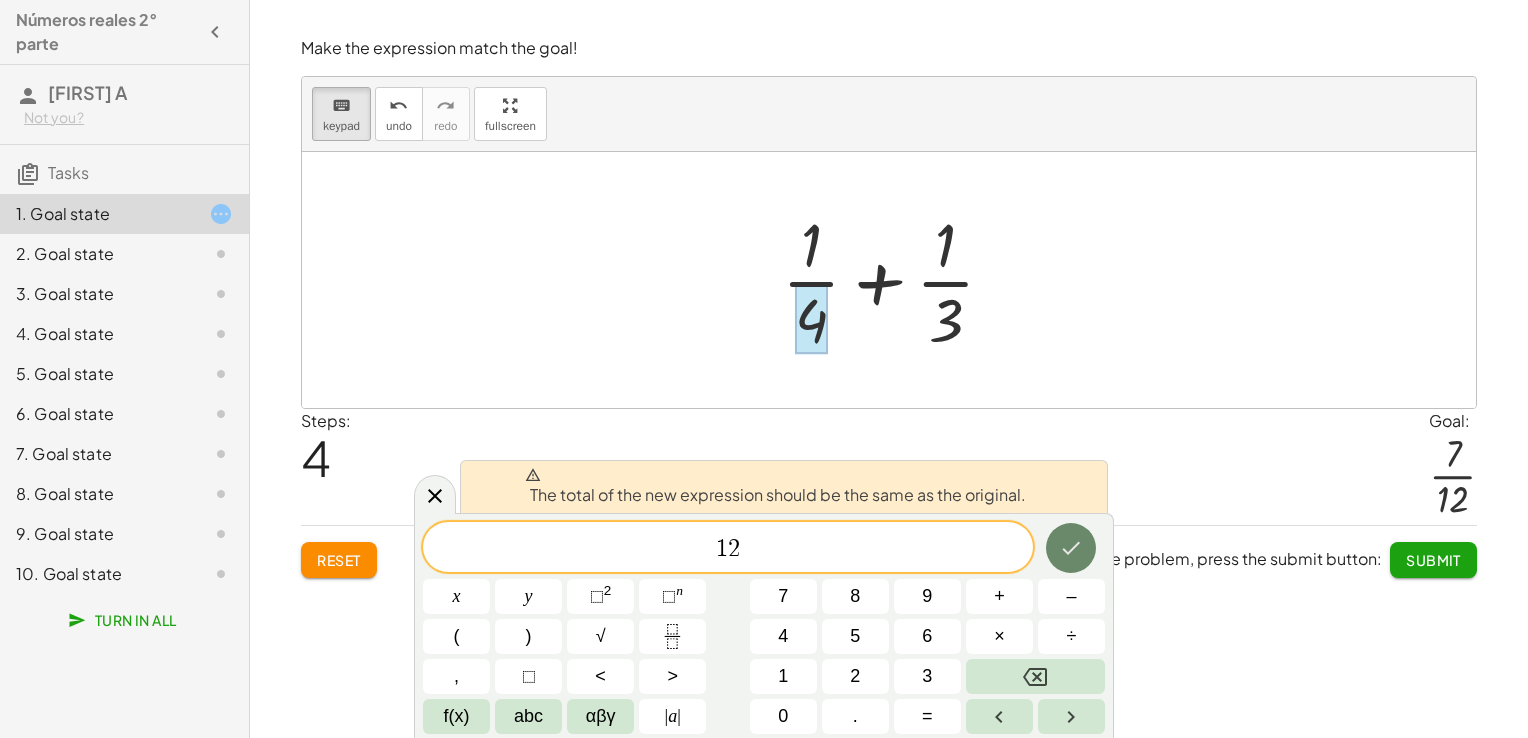 click 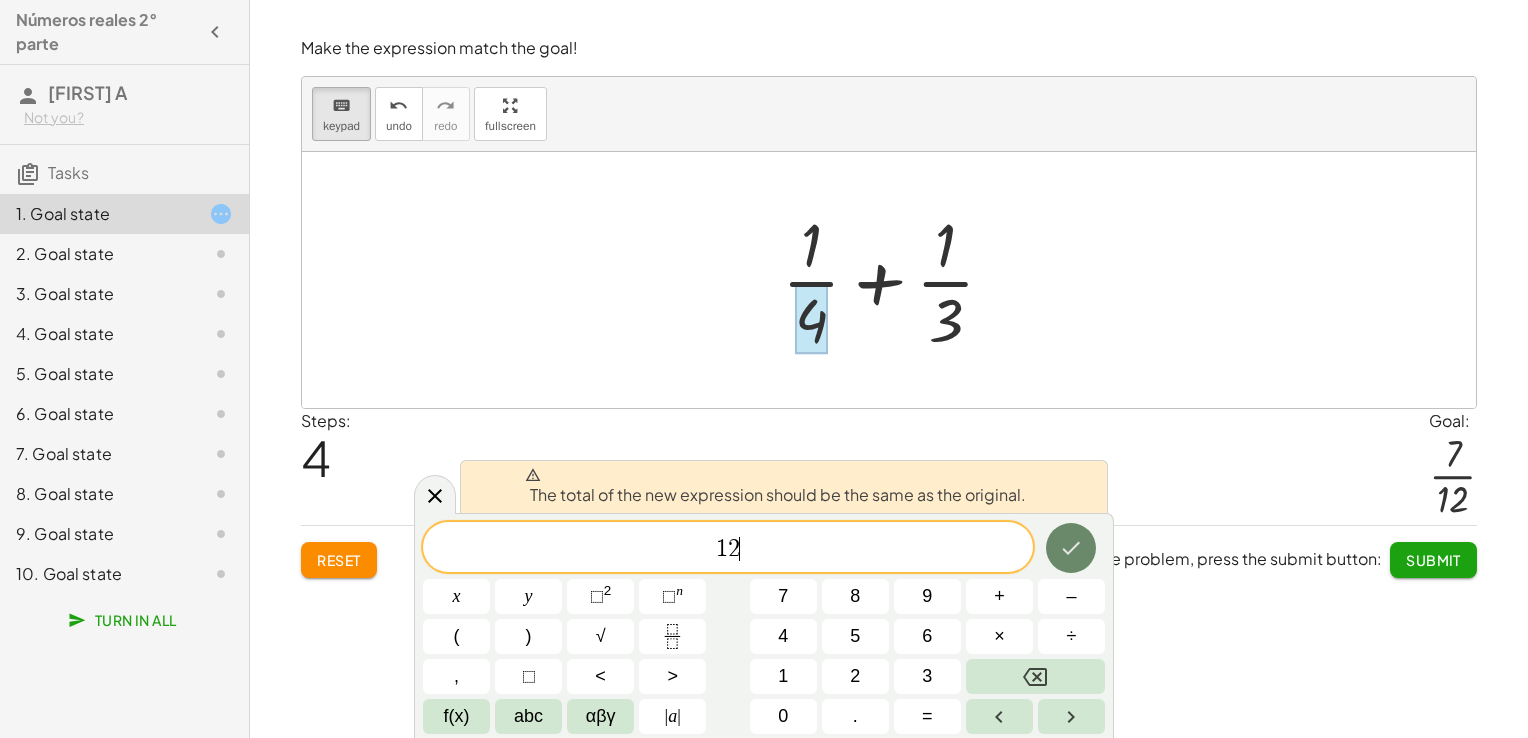 click 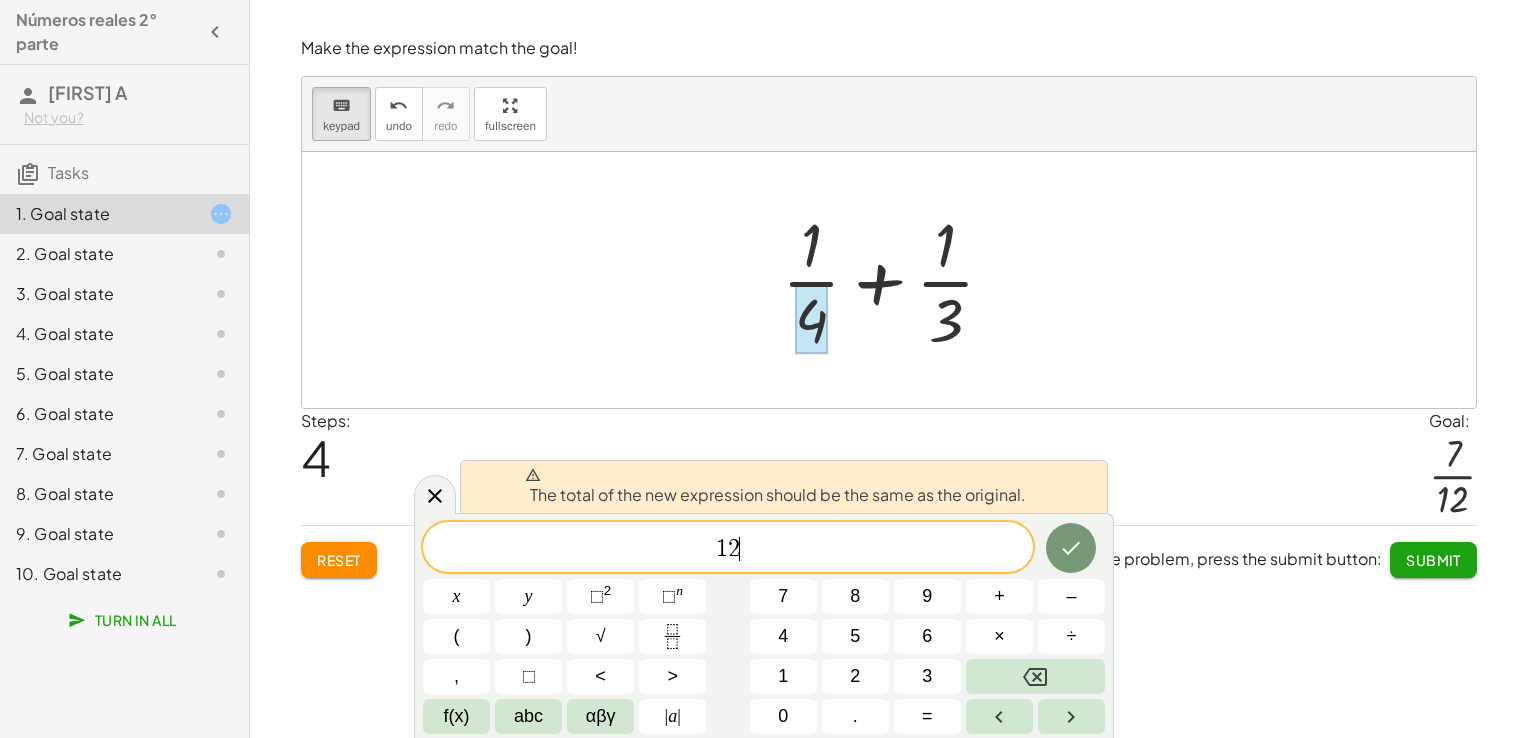 click at bounding box center (889, 280) 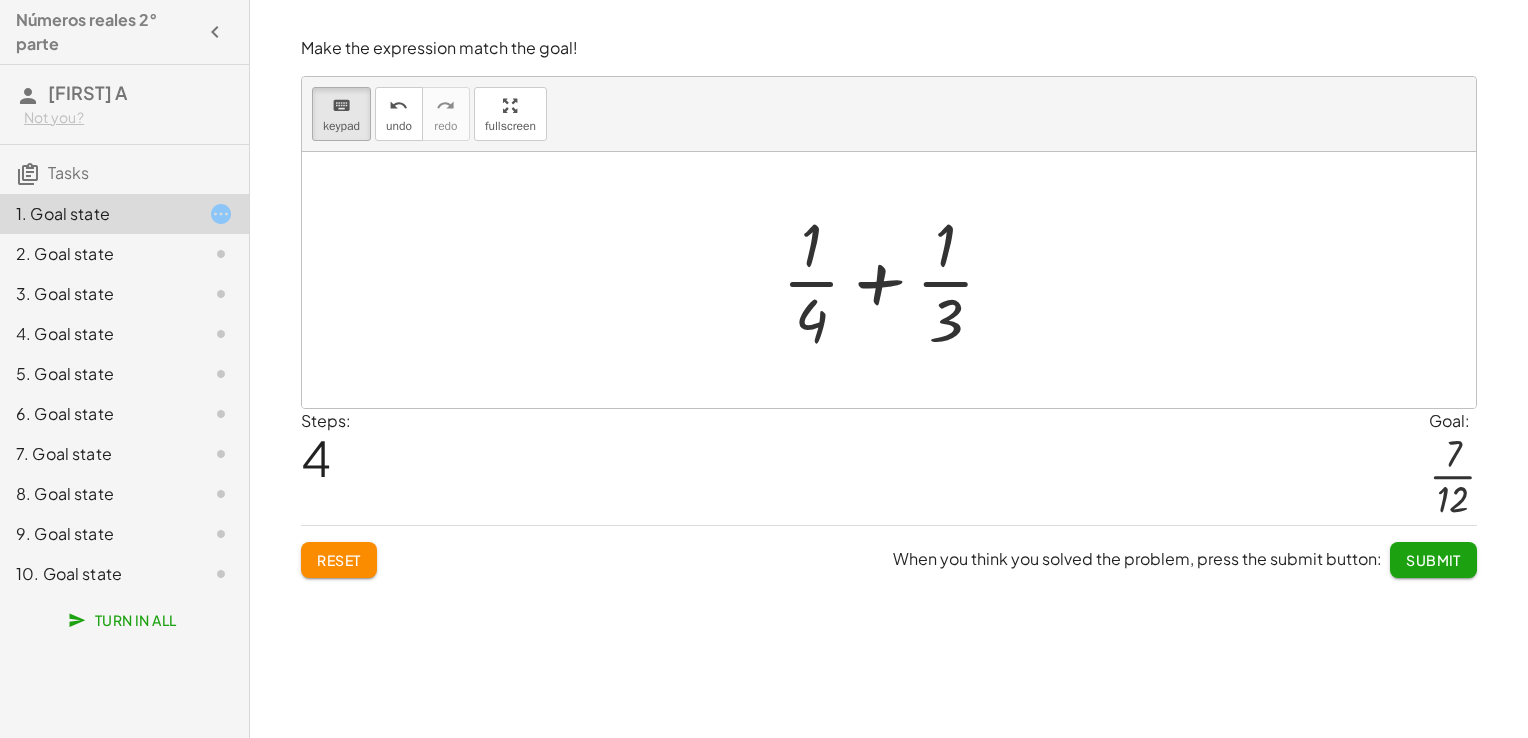 click at bounding box center (896, 280) 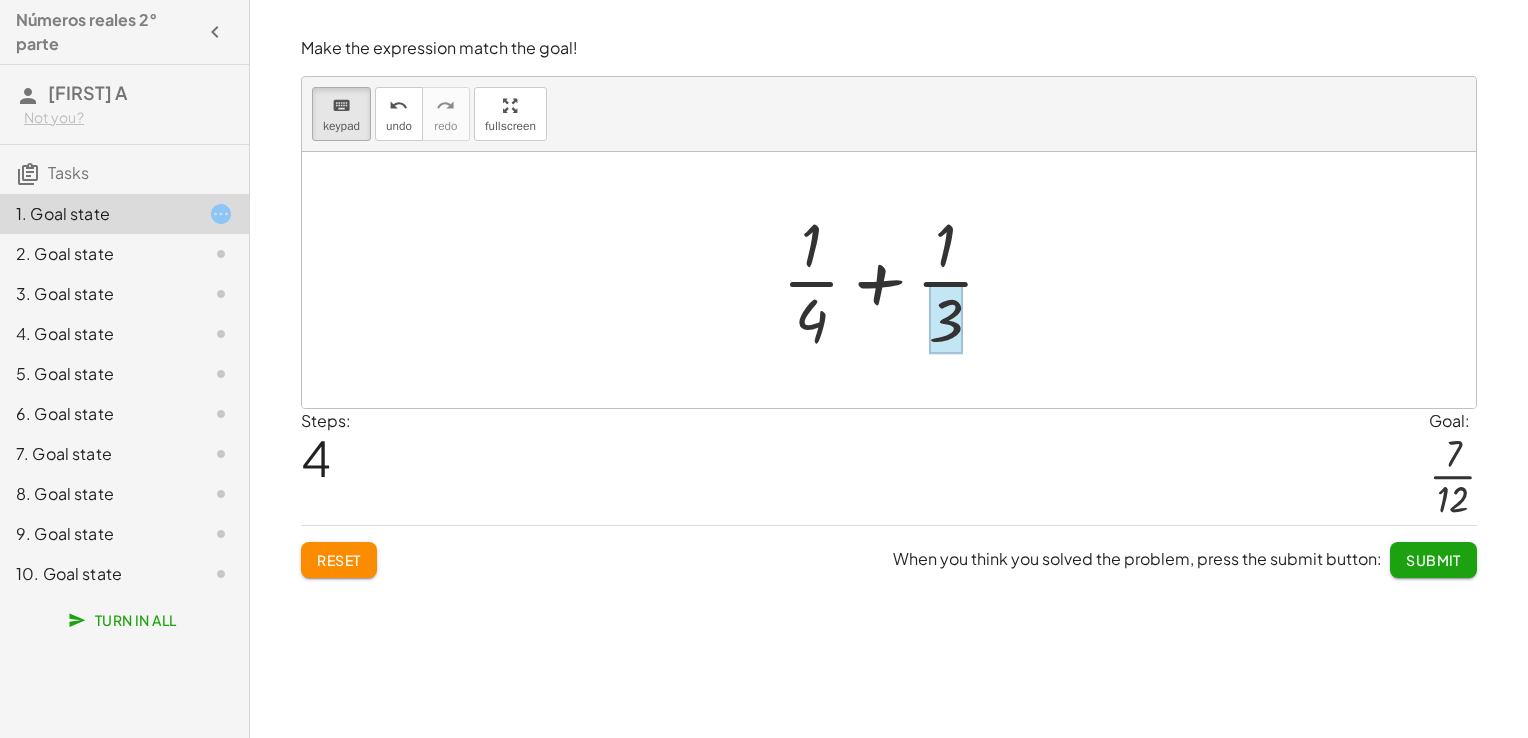 click at bounding box center (946, 319) 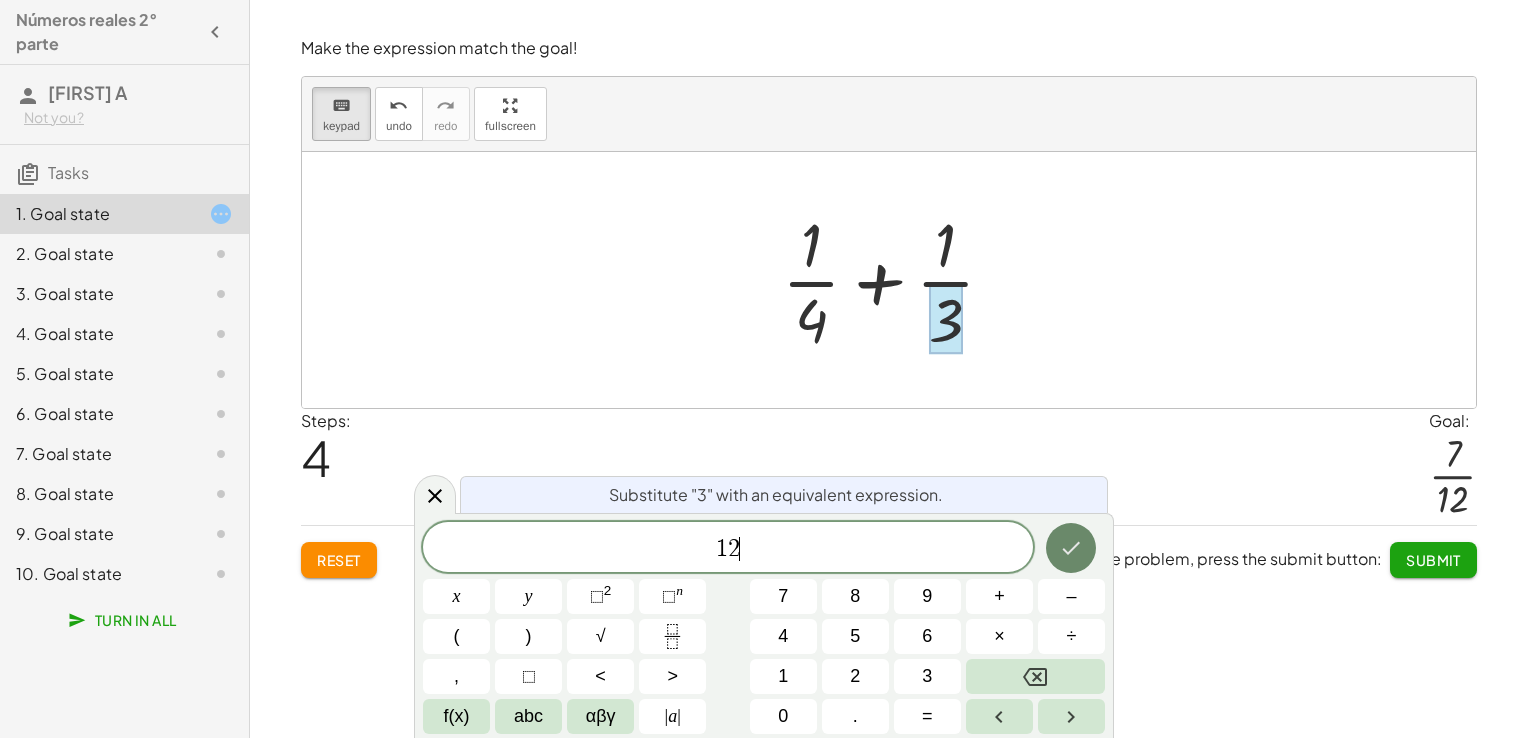 click at bounding box center [1071, 548] 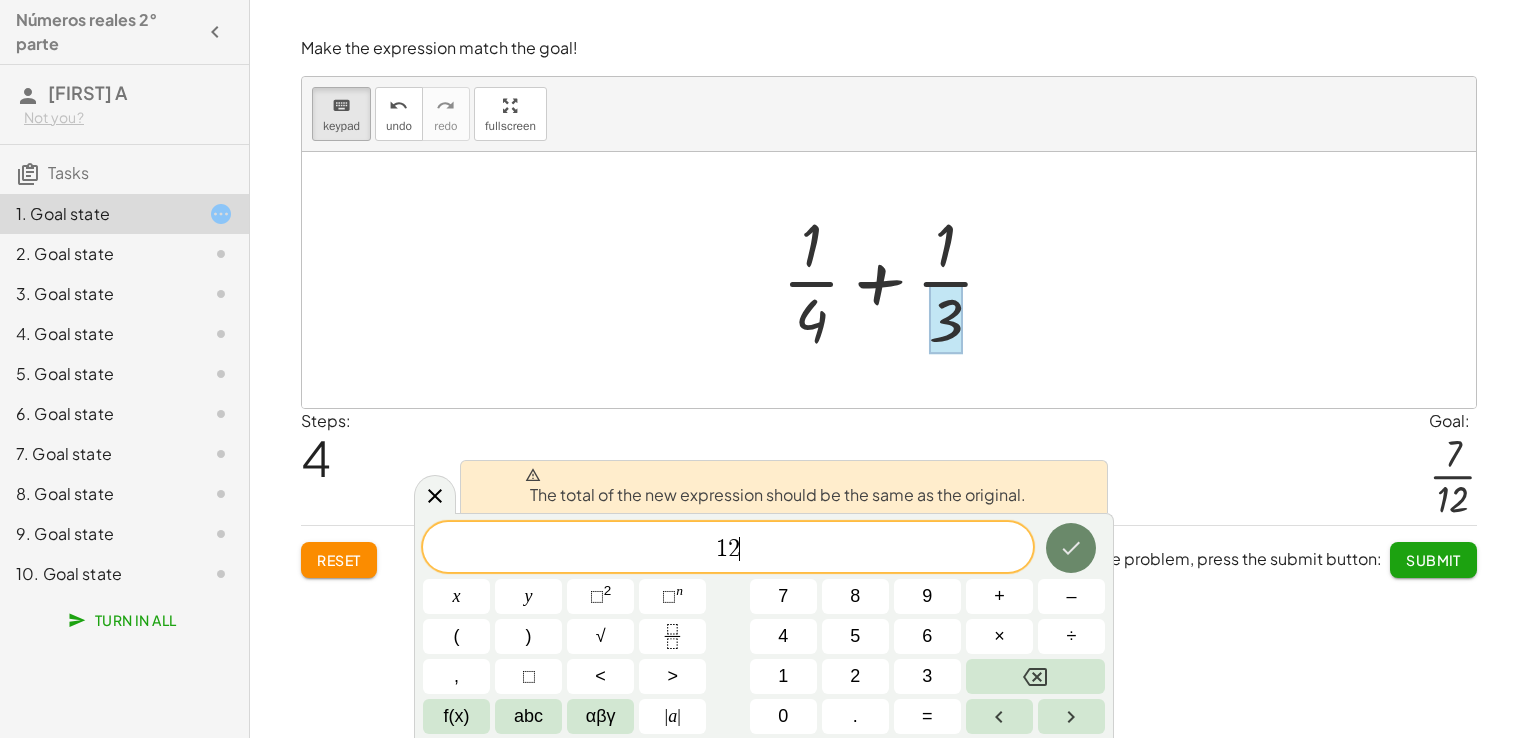 click at bounding box center (1071, 548) 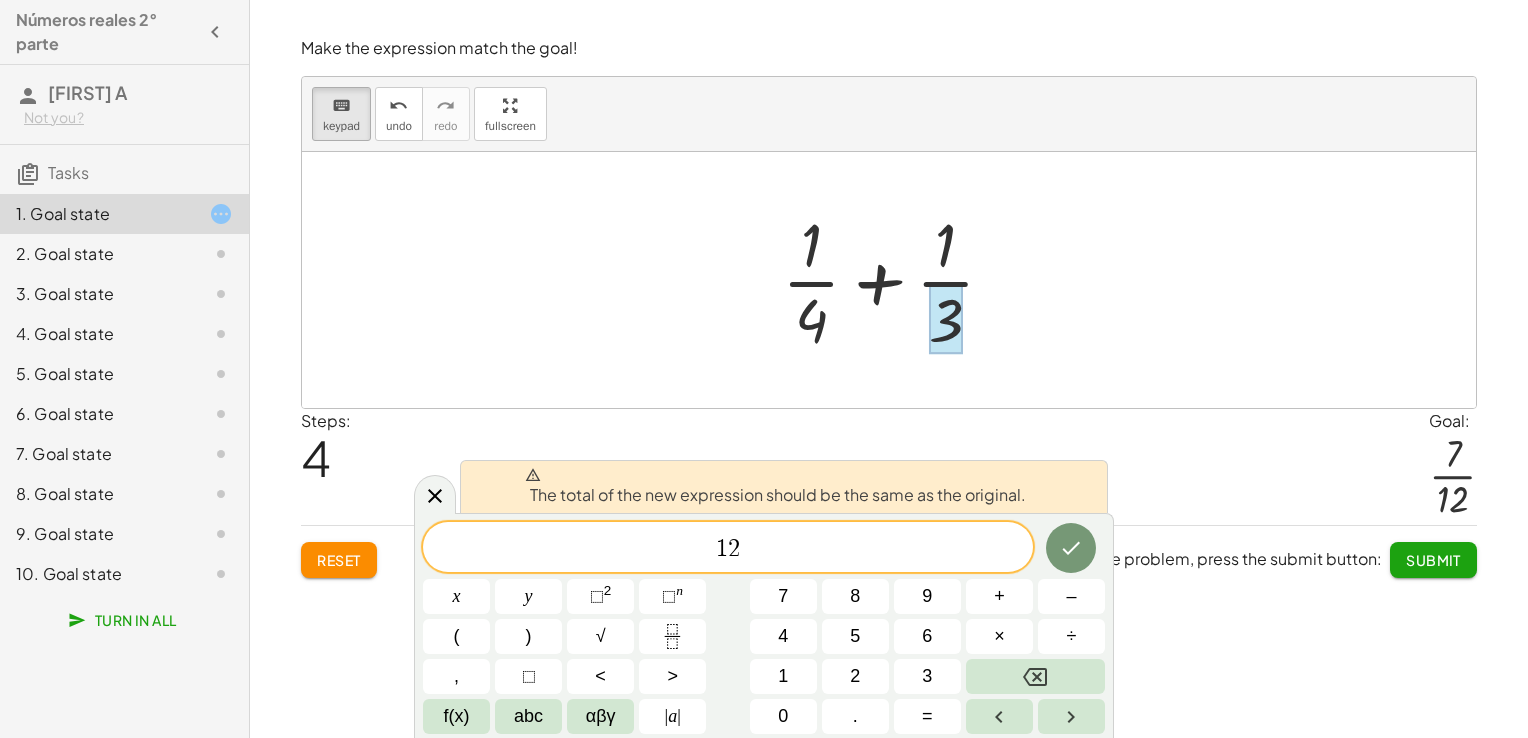 click at bounding box center [889, 280] 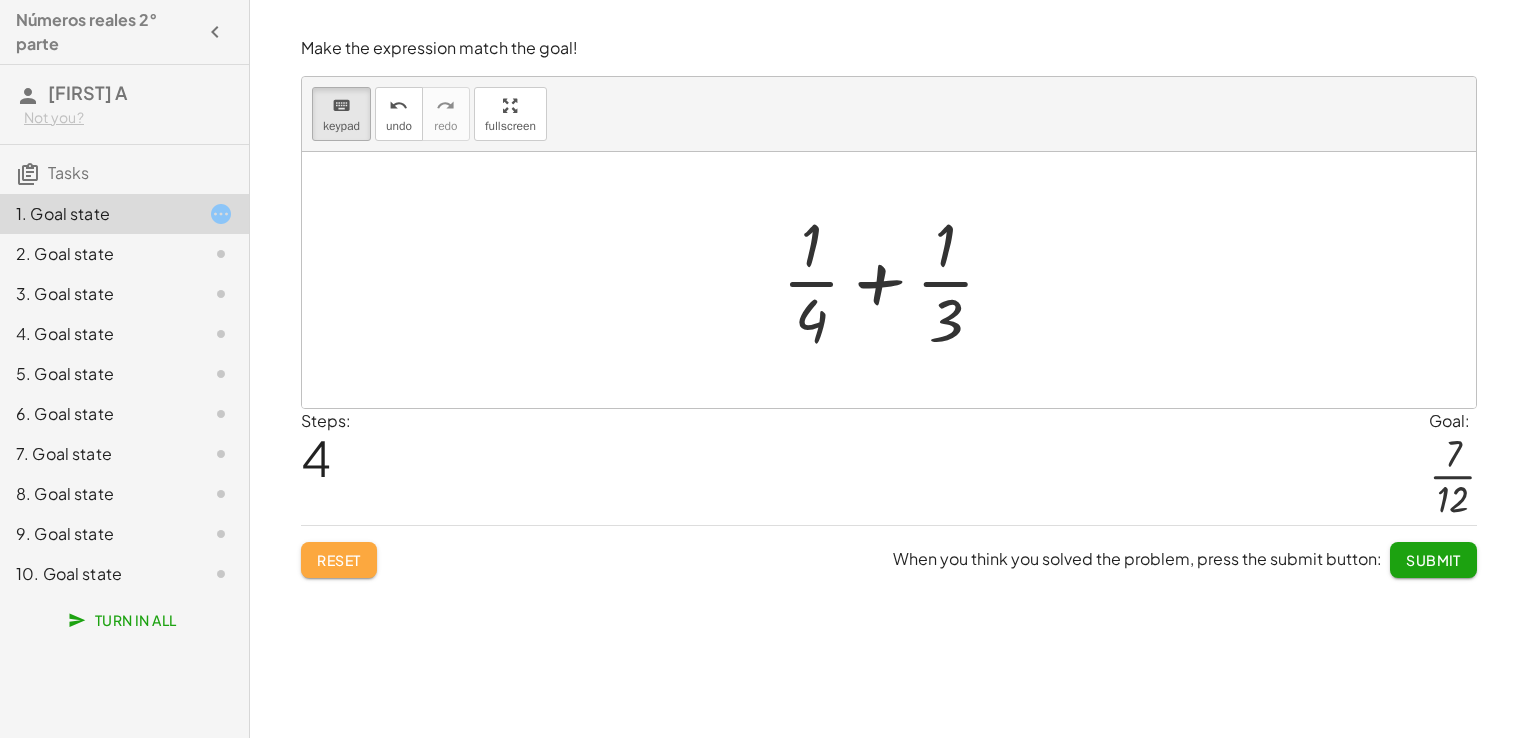 click on "Reset" 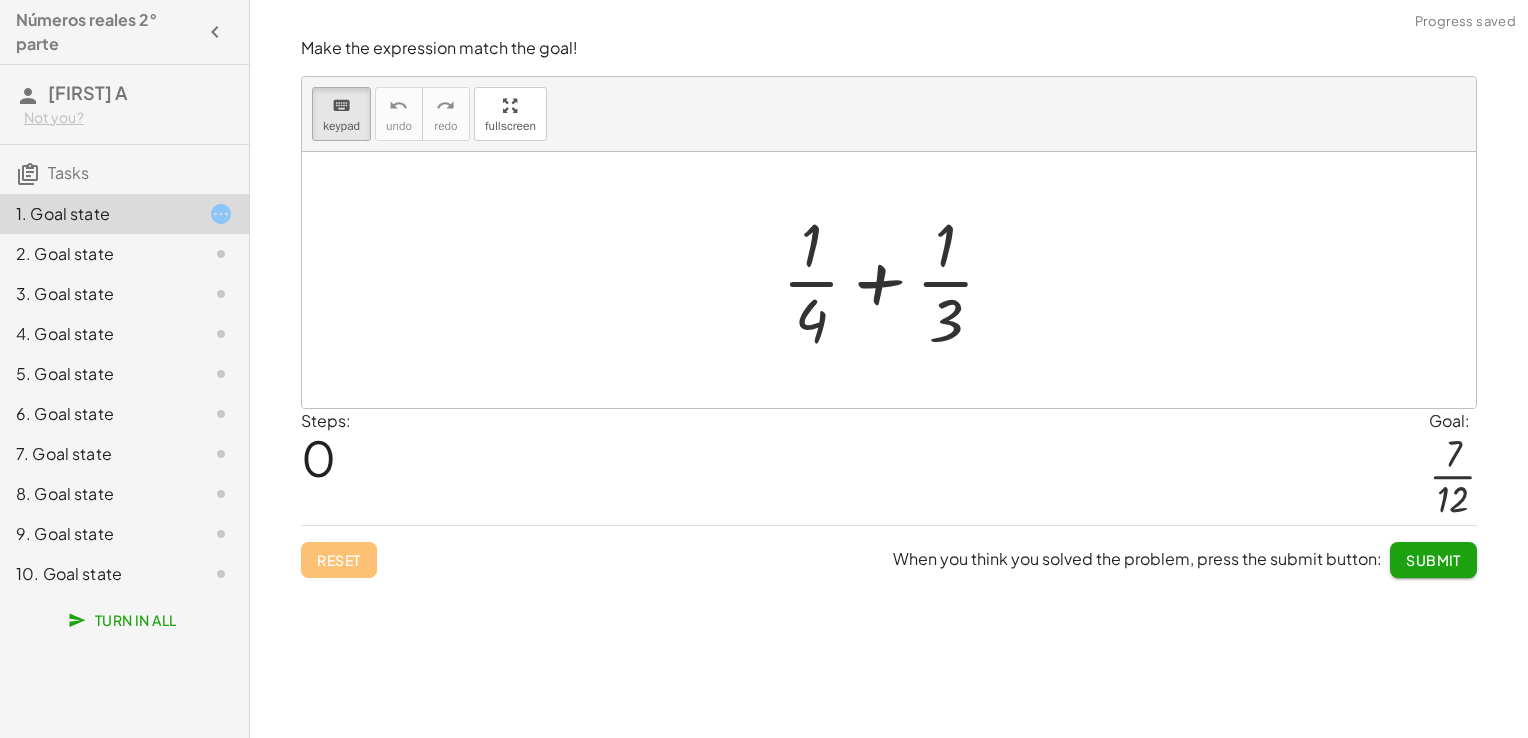 click on "2. Goal state" 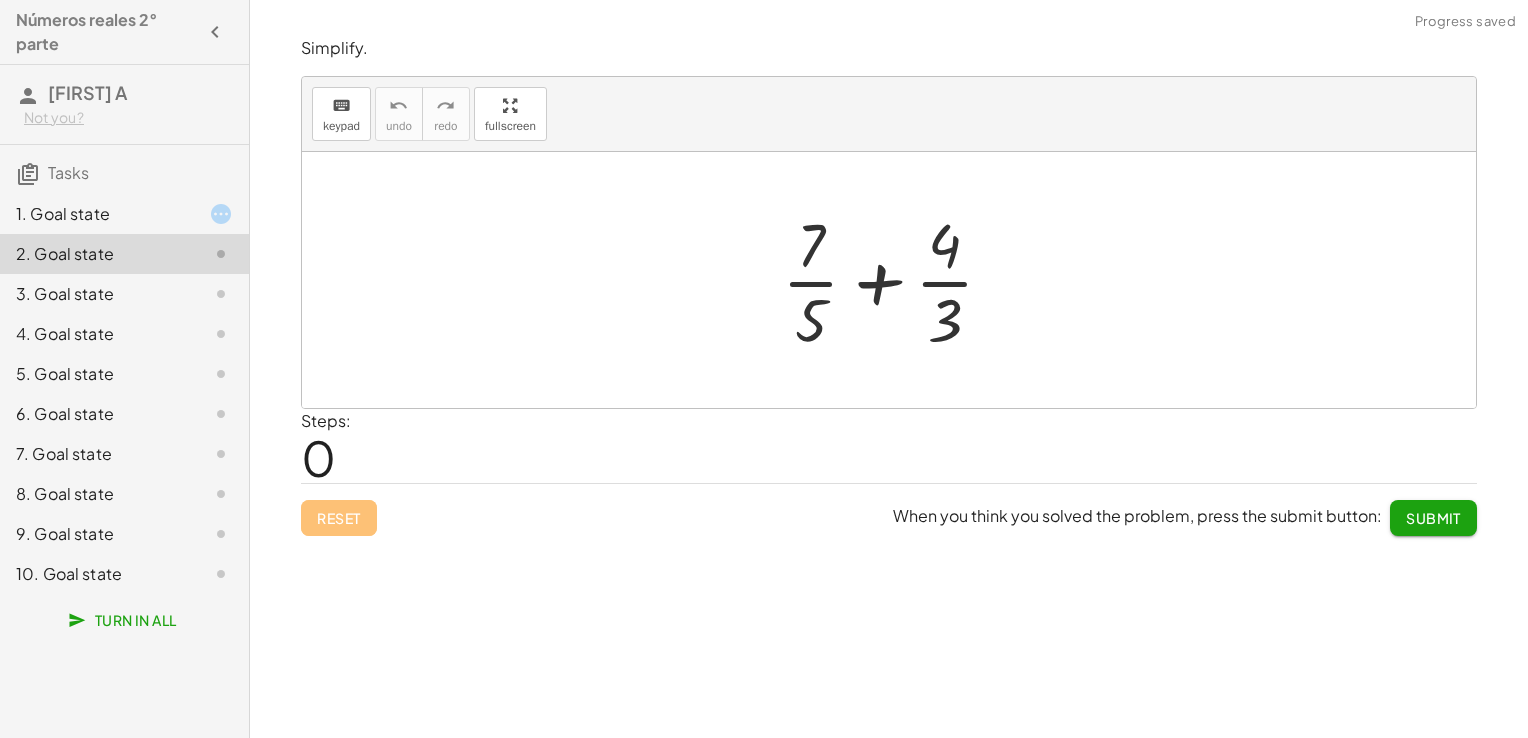 click at bounding box center (896, 280) 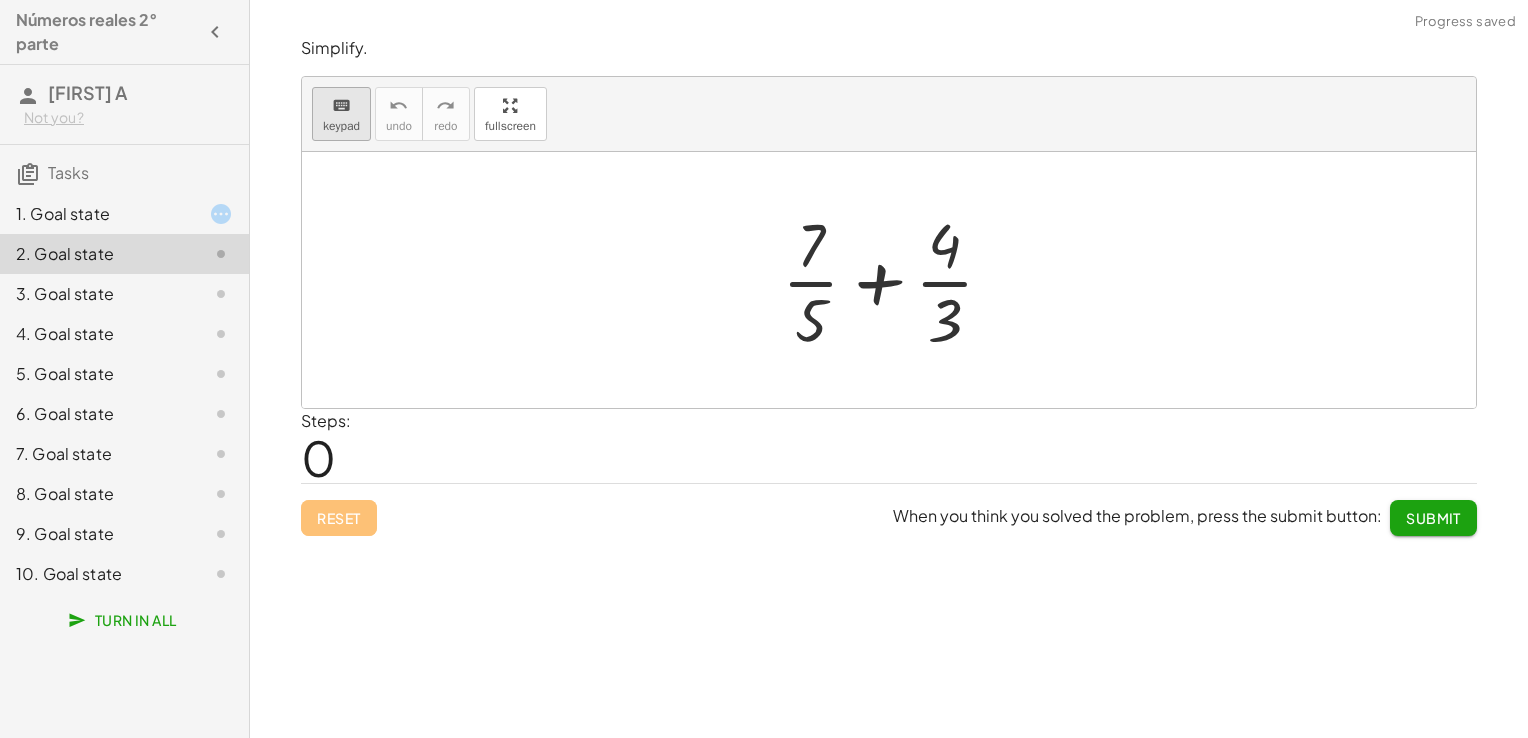 click on "keypad" at bounding box center [341, 126] 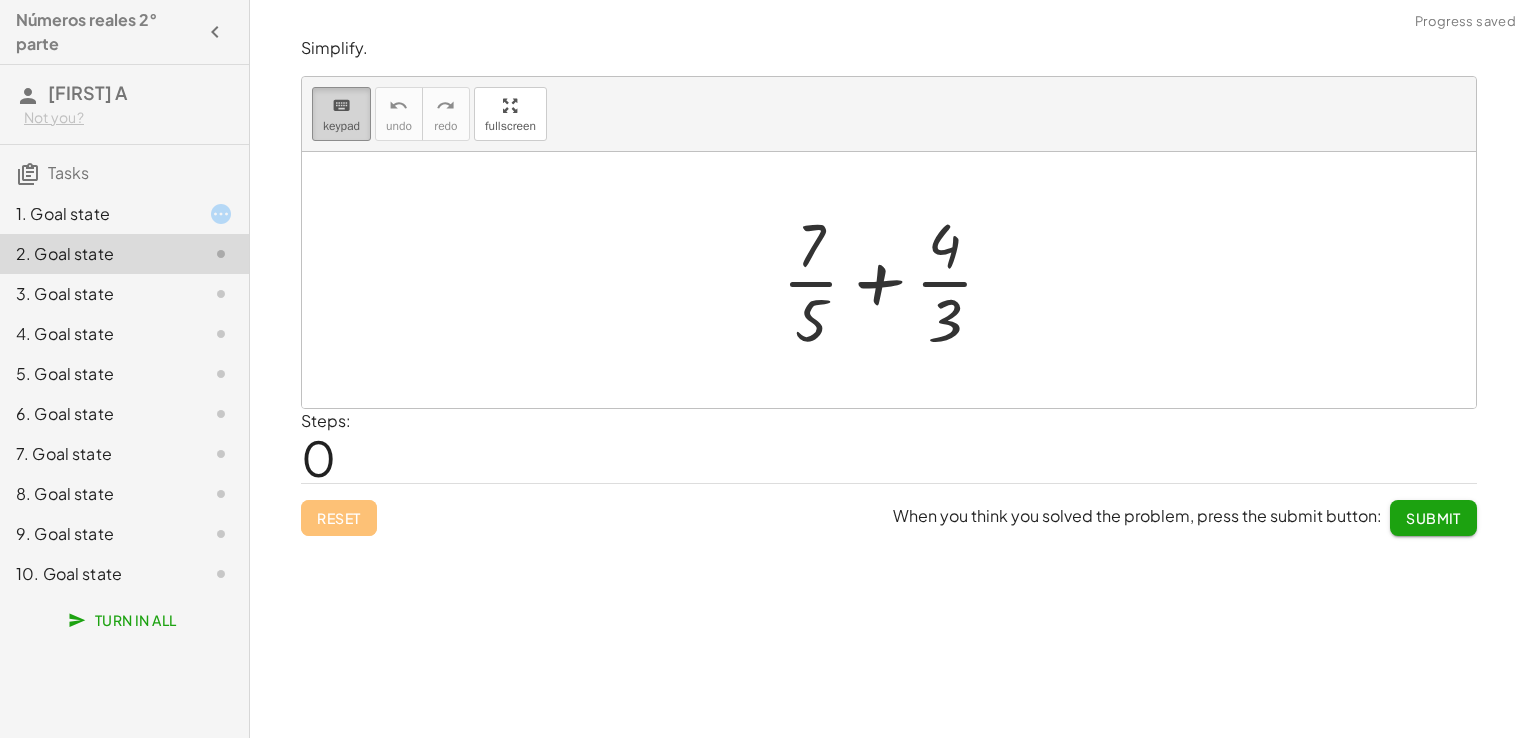 click on "keypad" at bounding box center (341, 126) 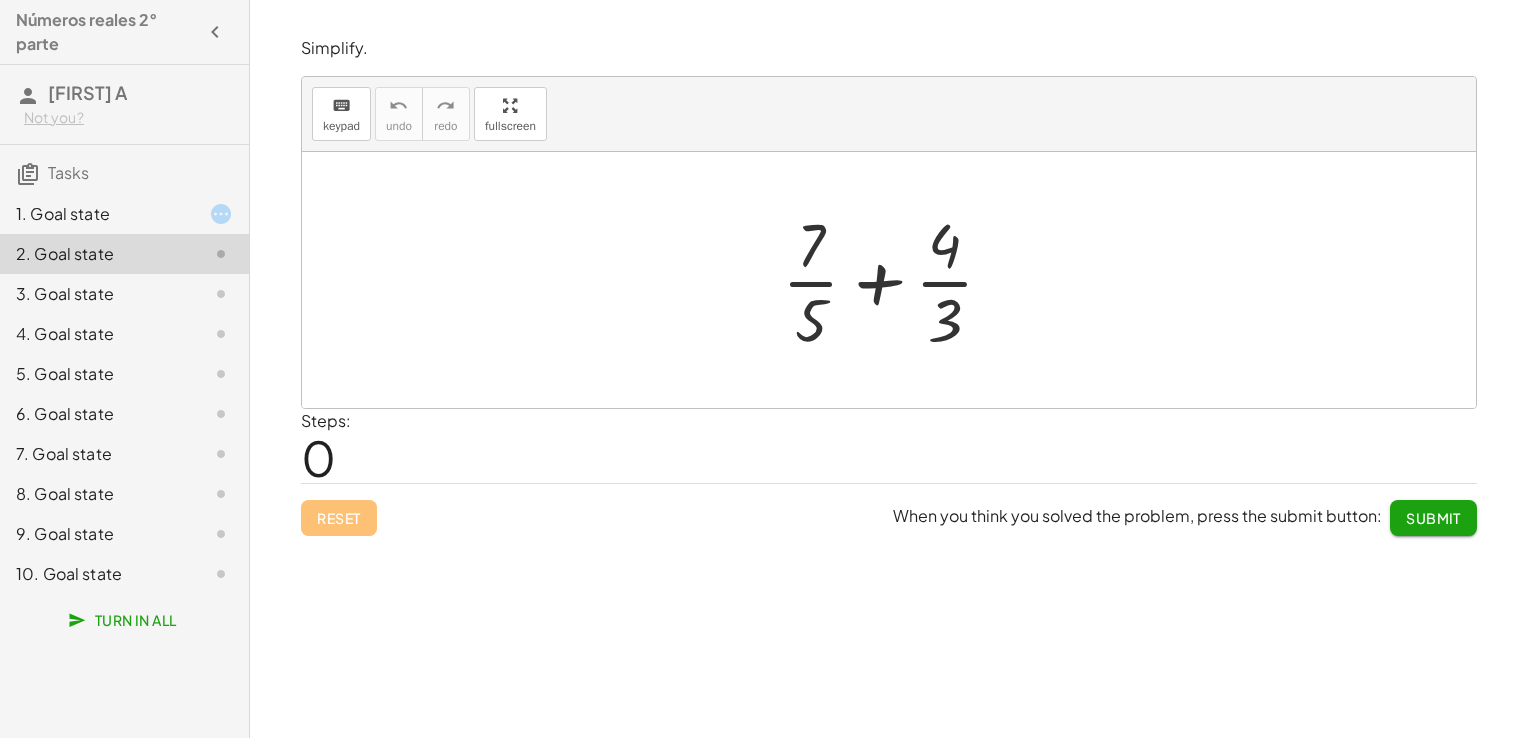 click on "Submit" 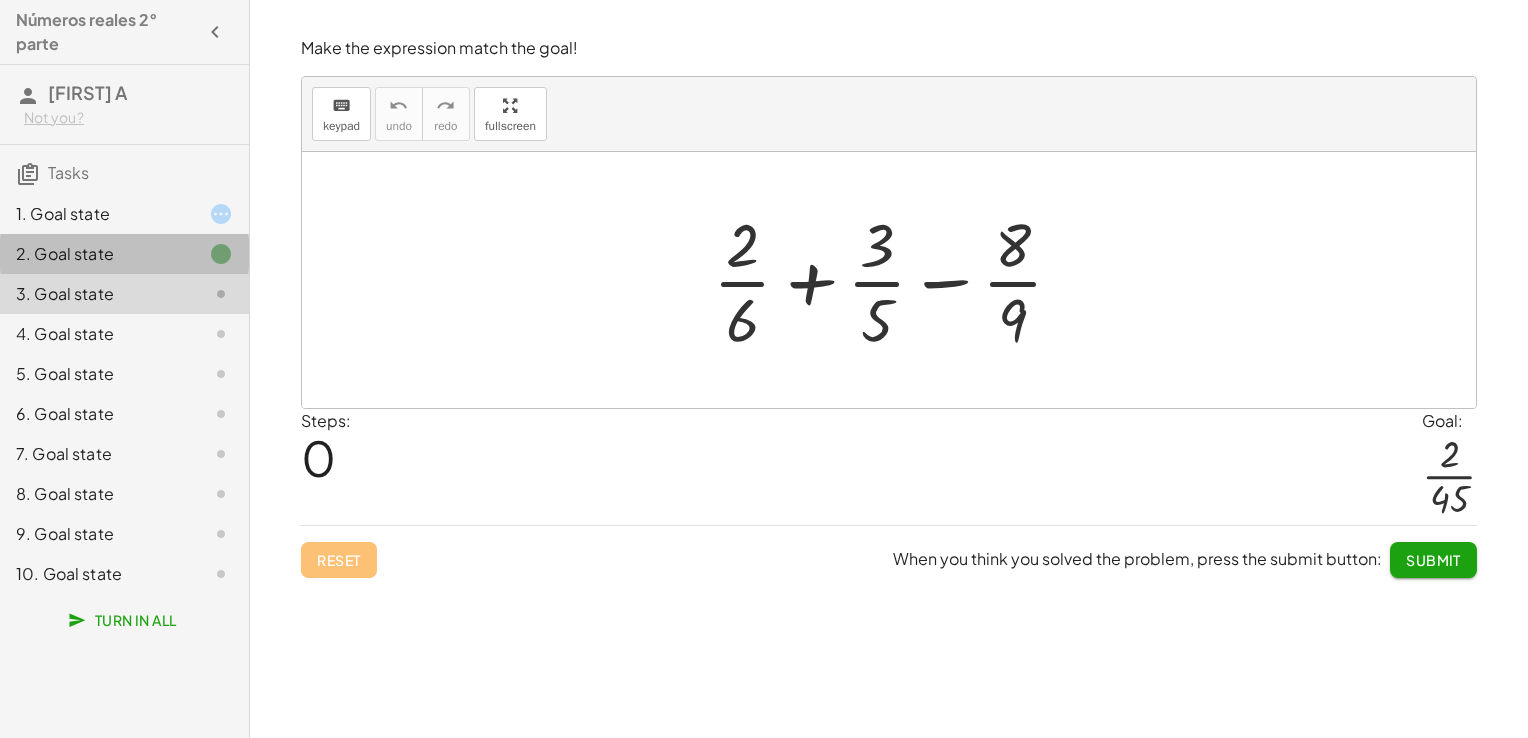 click on "2. Goal state" 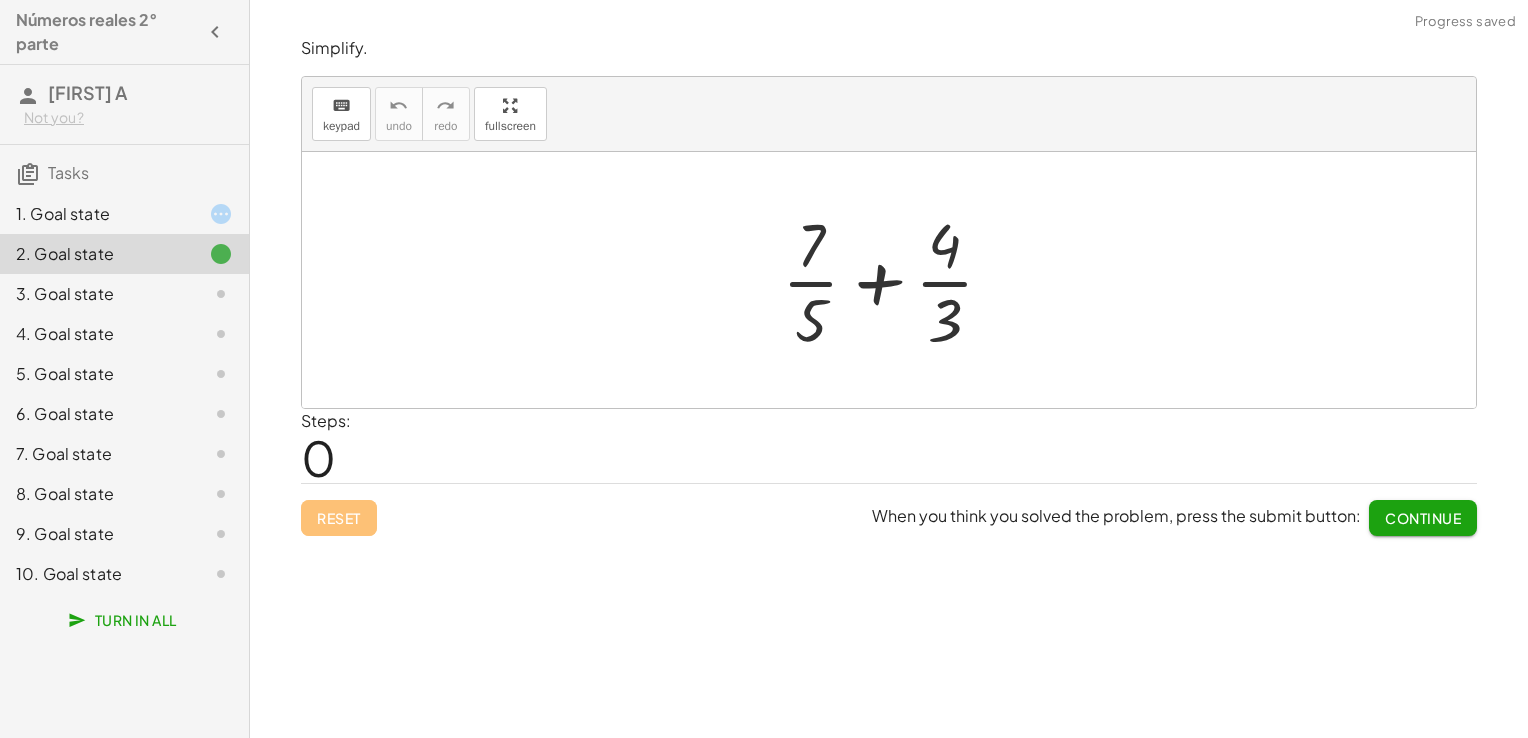click on "1. Goal state" 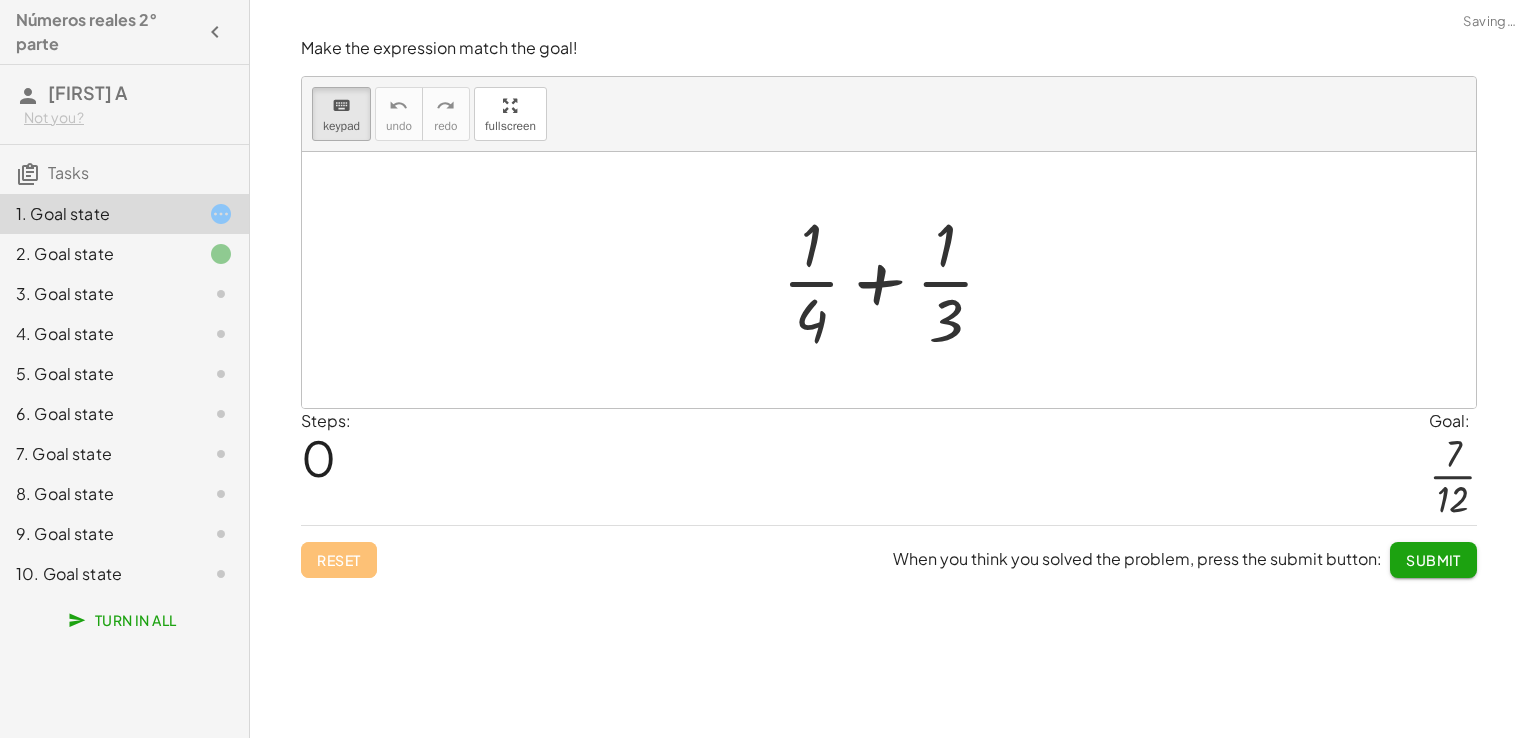 click on "2. Goal state" 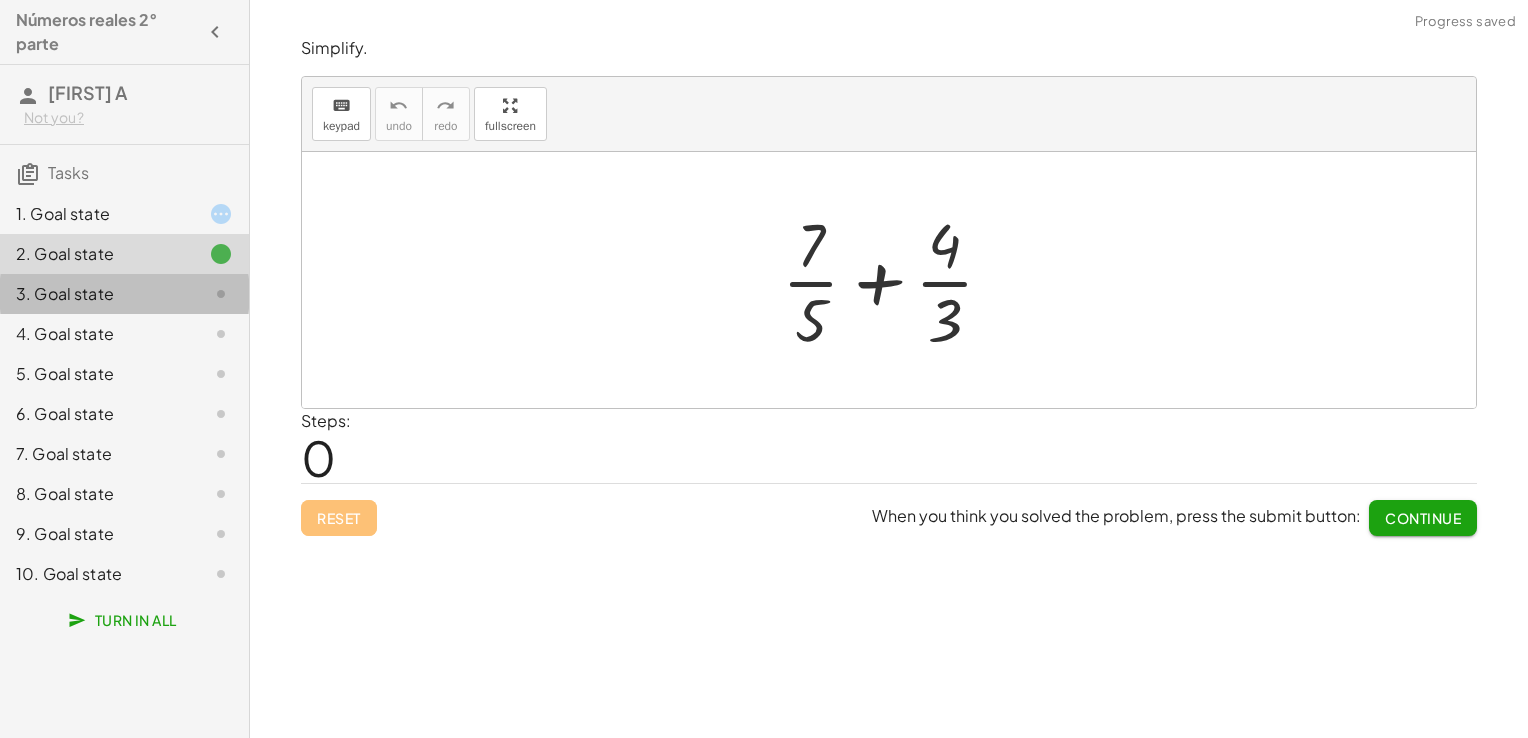 click on "3. Goal state" 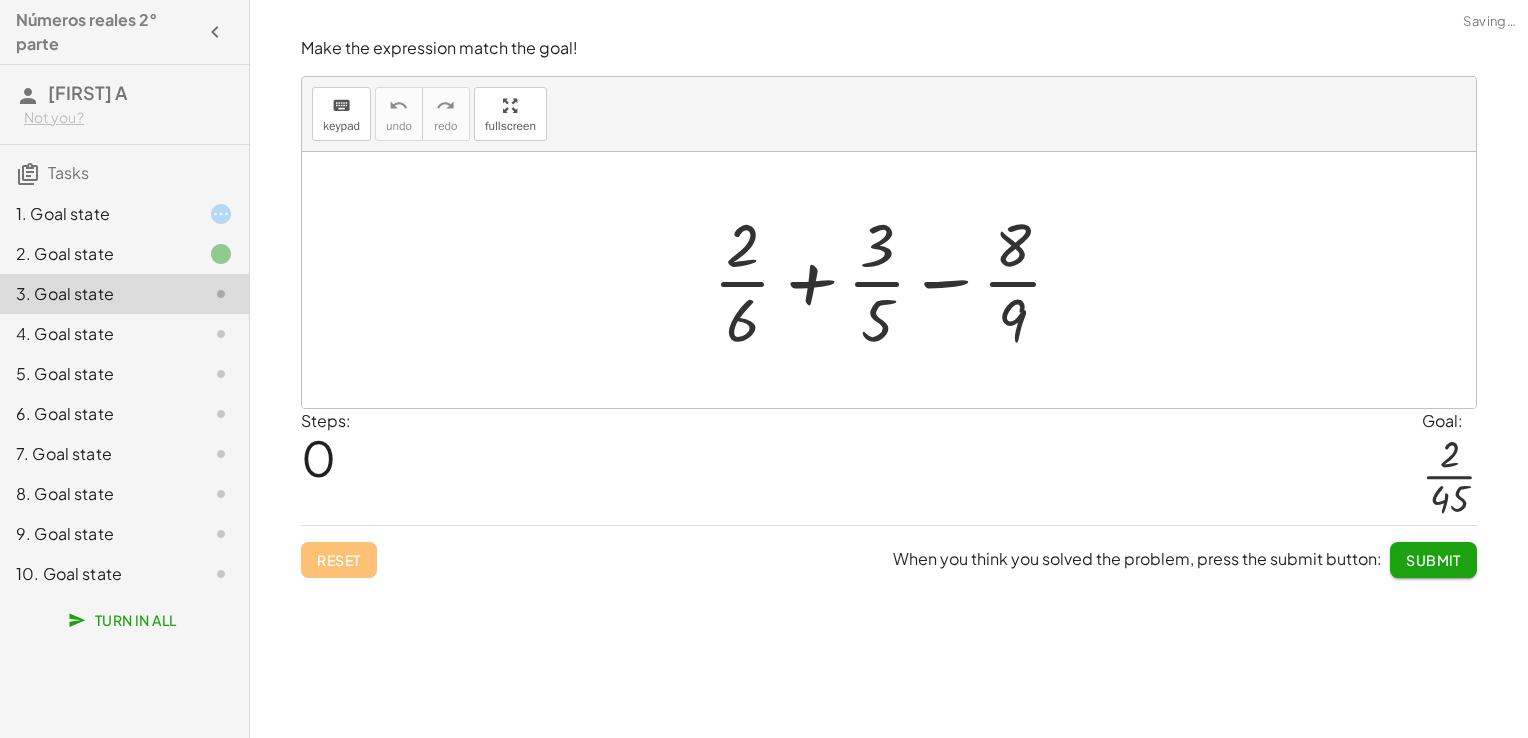 click on "2. Goal state" 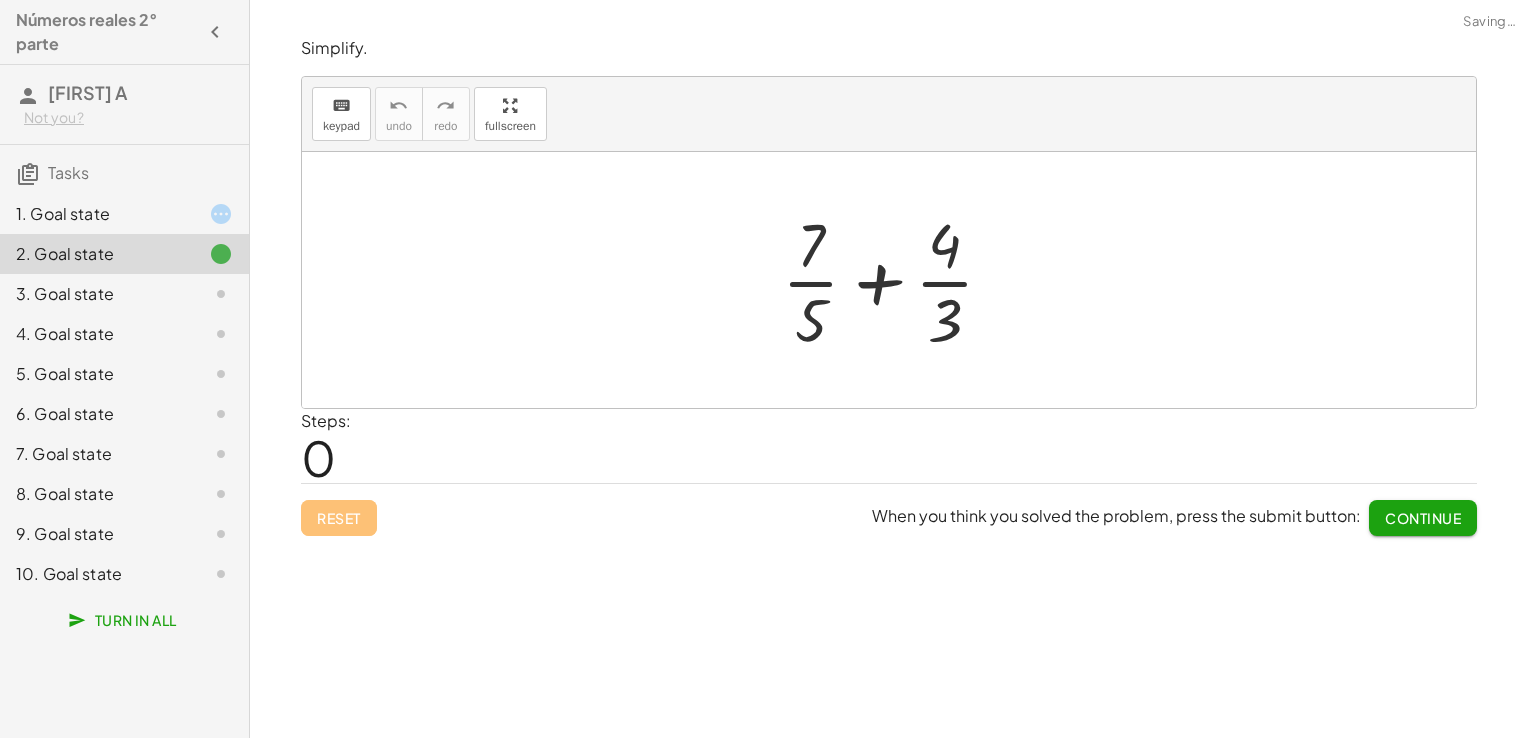 click at bounding box center [896, 280] 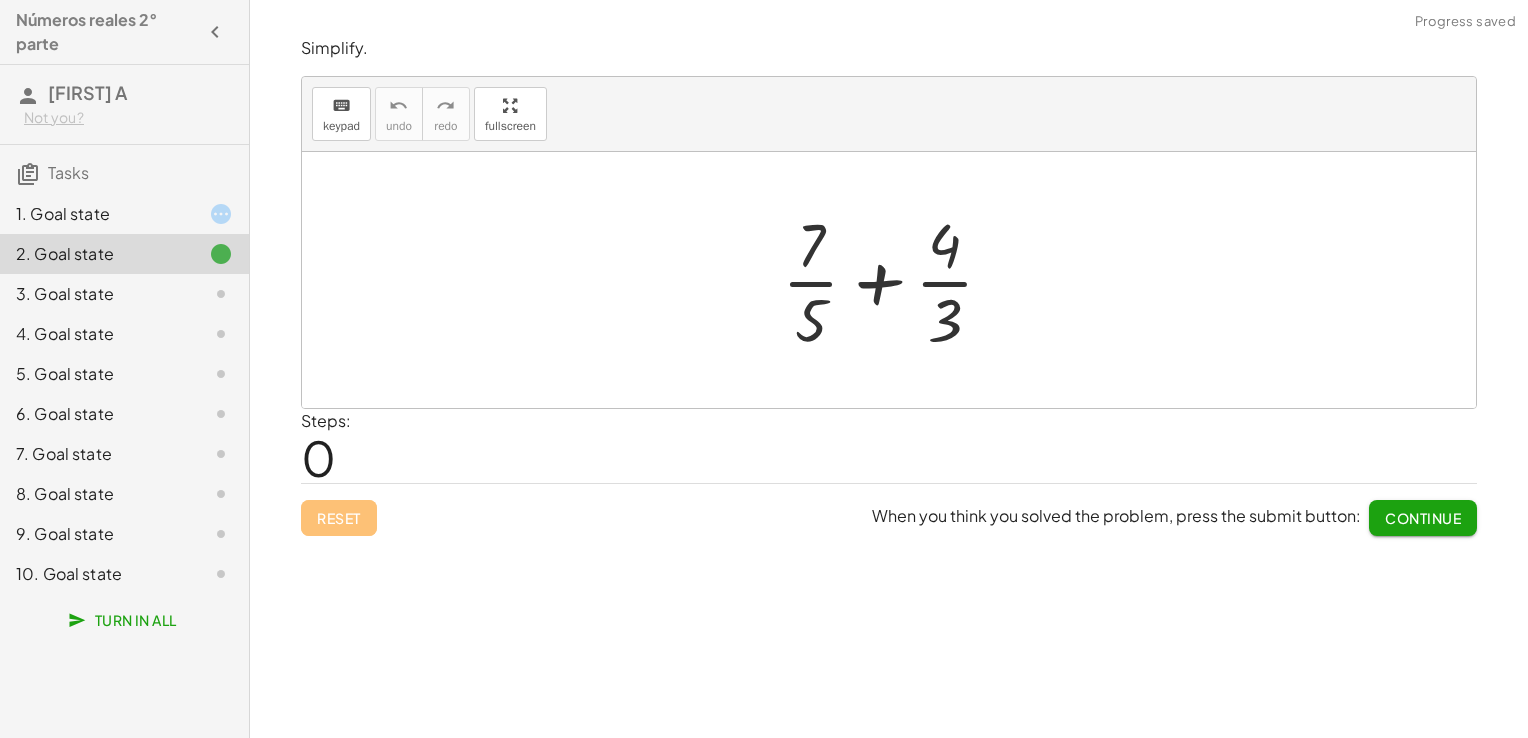 click on "Reset  When you think you solved the problem, press the submit button:  Continue" at bounding box center (889, 509) 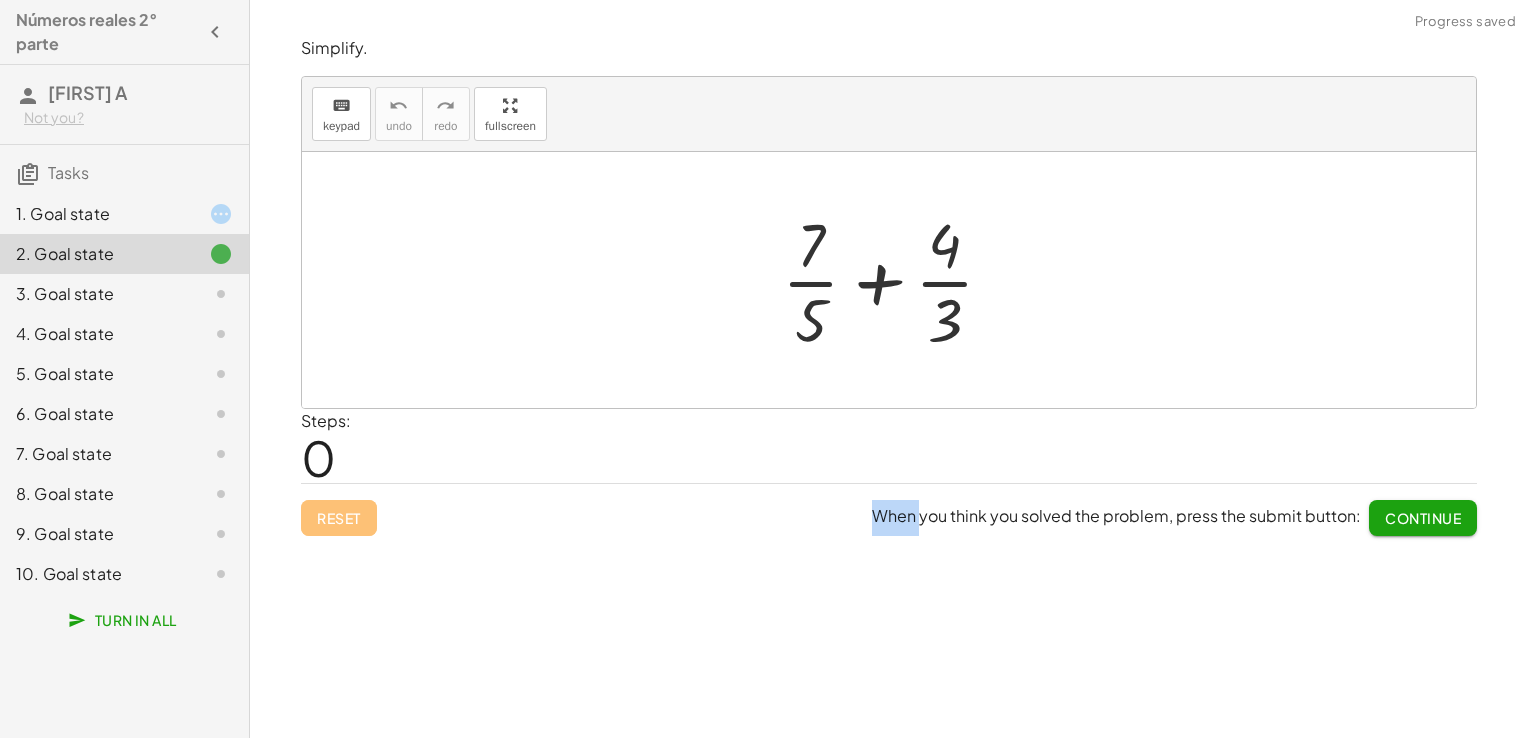 click on "Reset  When you think you solved the problem, press the submit button:  Continue" at bounding box center [889, 509] 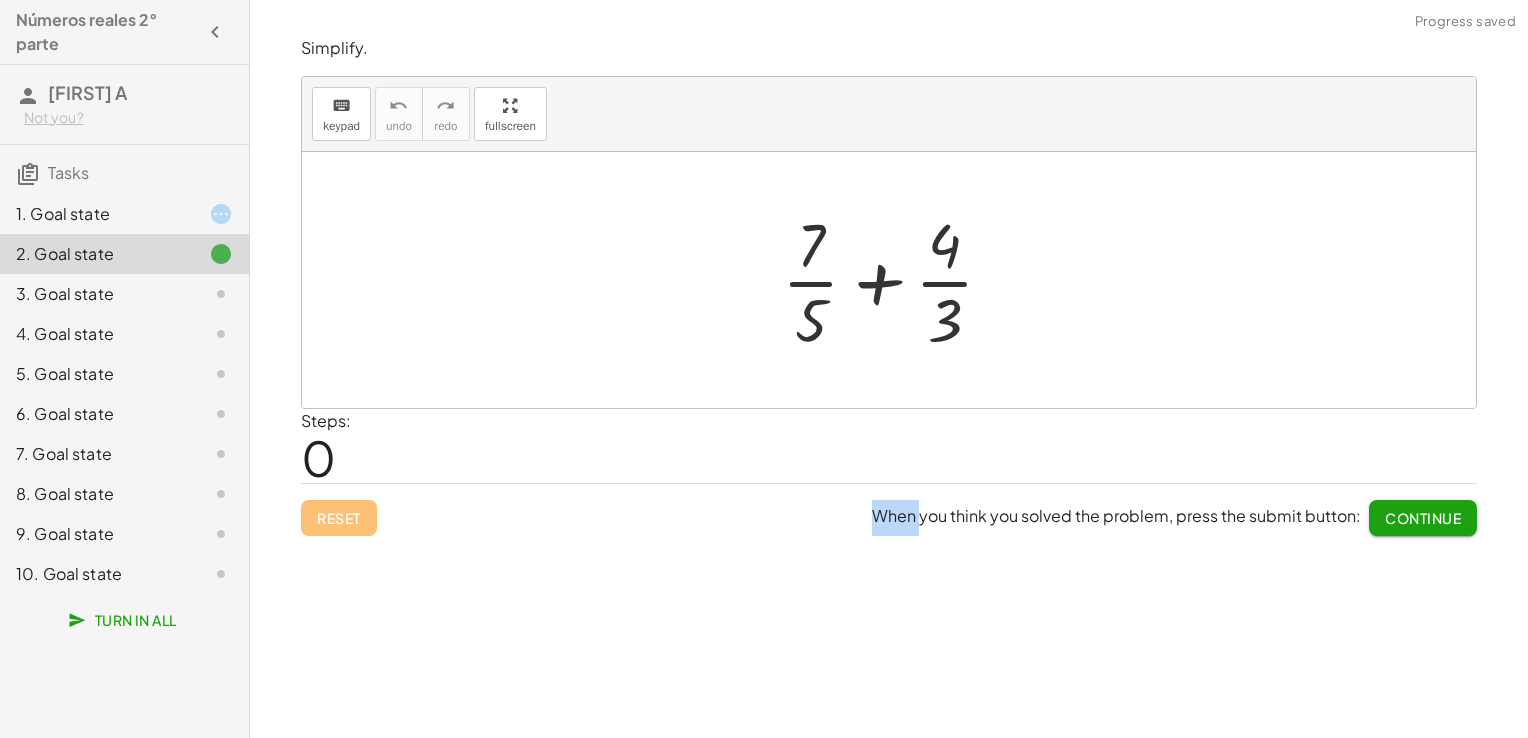 click at bounding box center (896, 280) 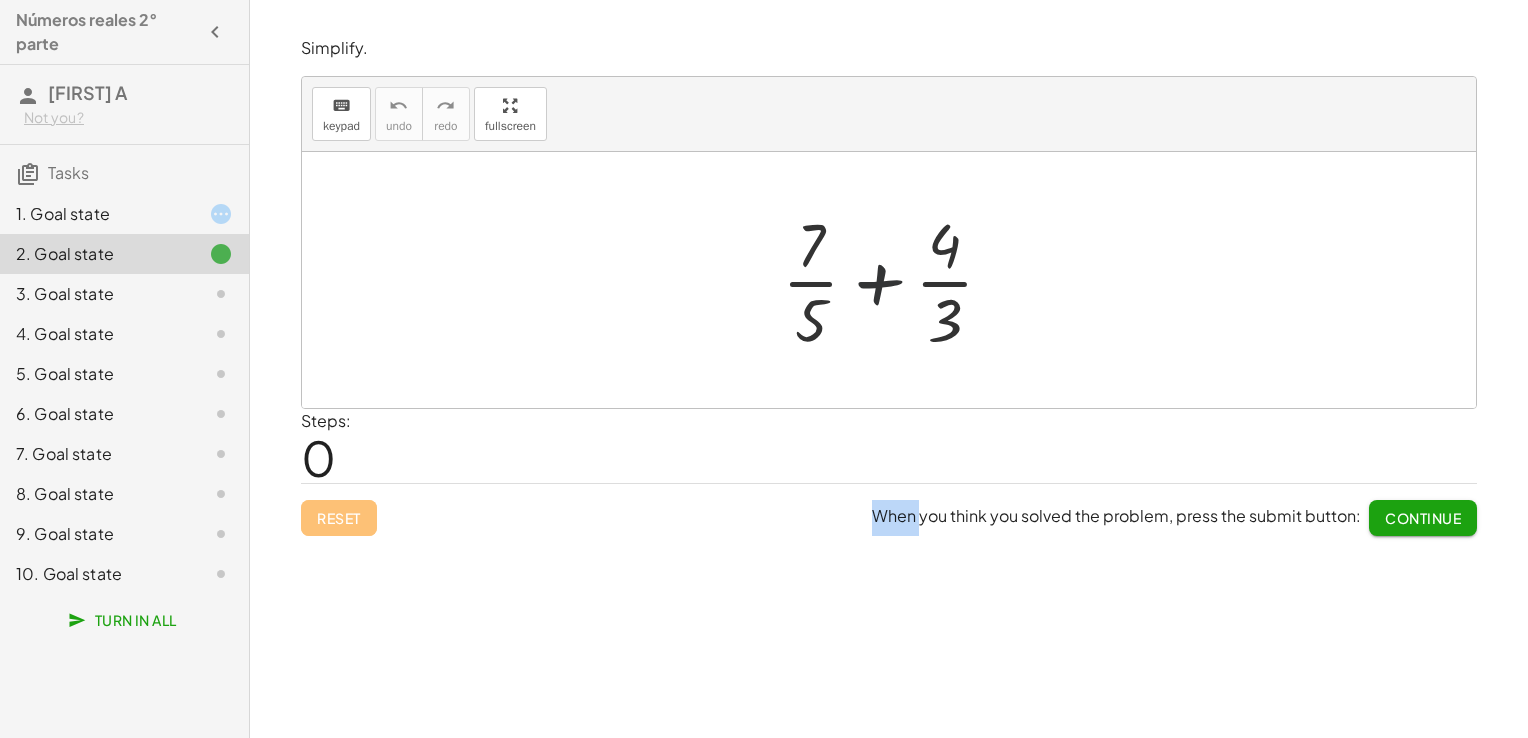 click at bounding box center (896, 280) 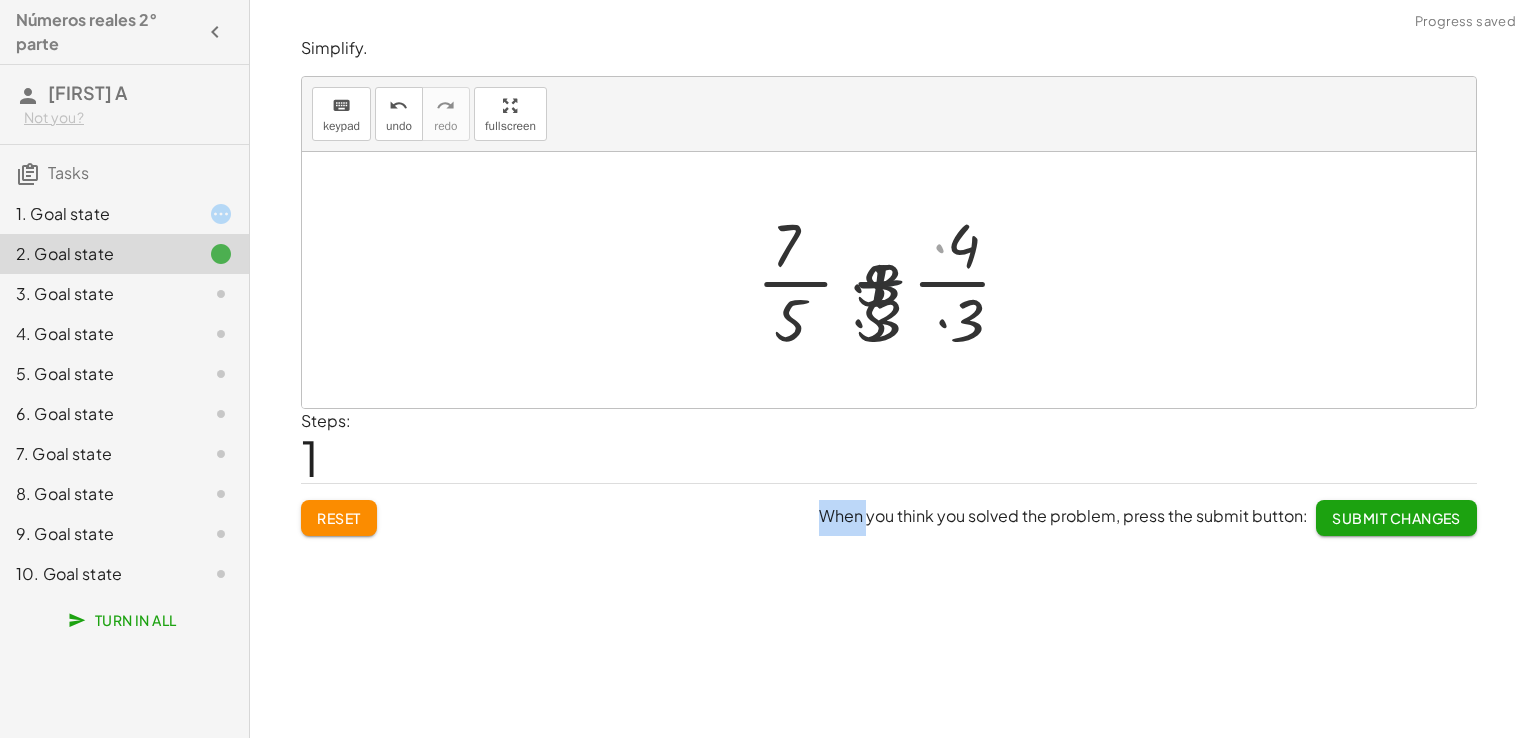 click at bounding box center [896, 280] 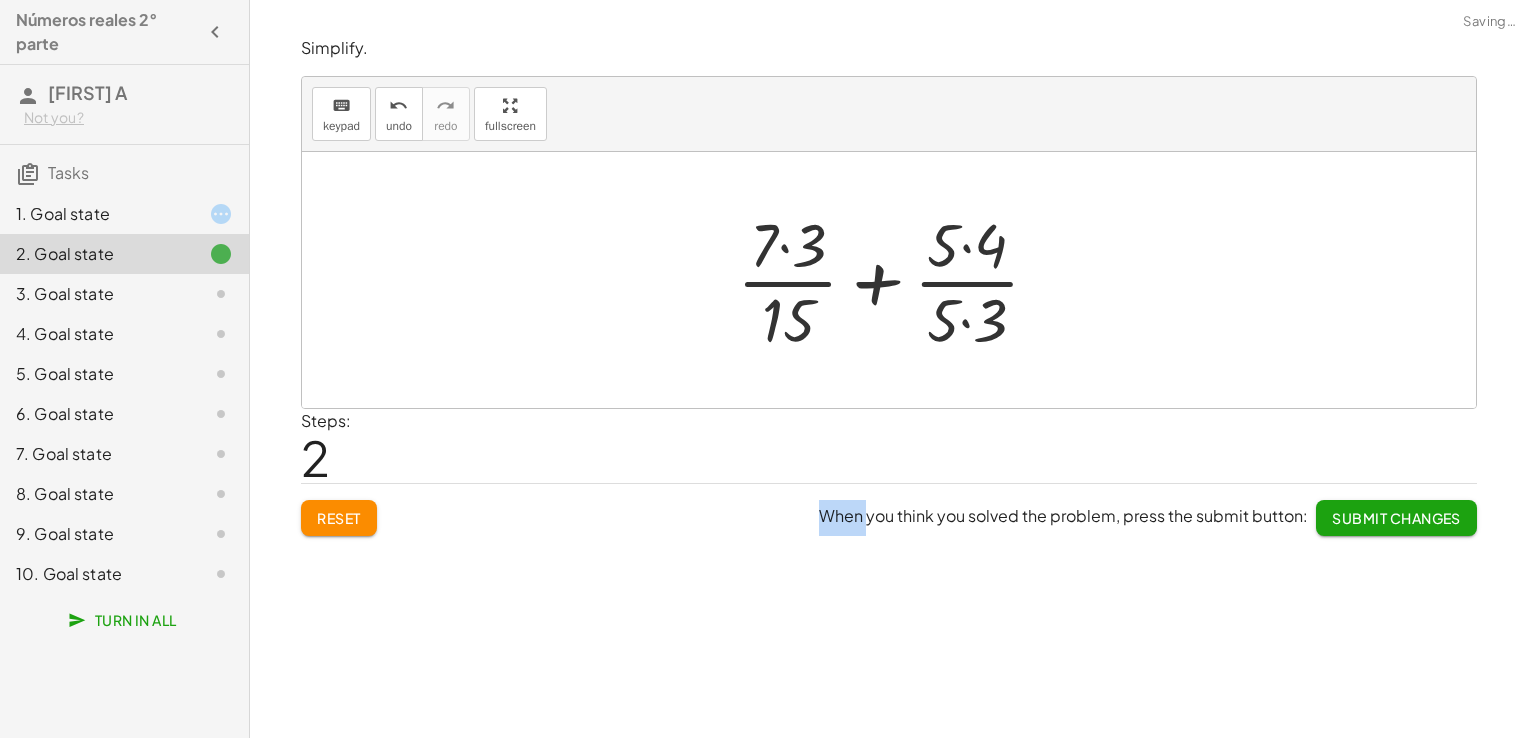 click on "Reset" 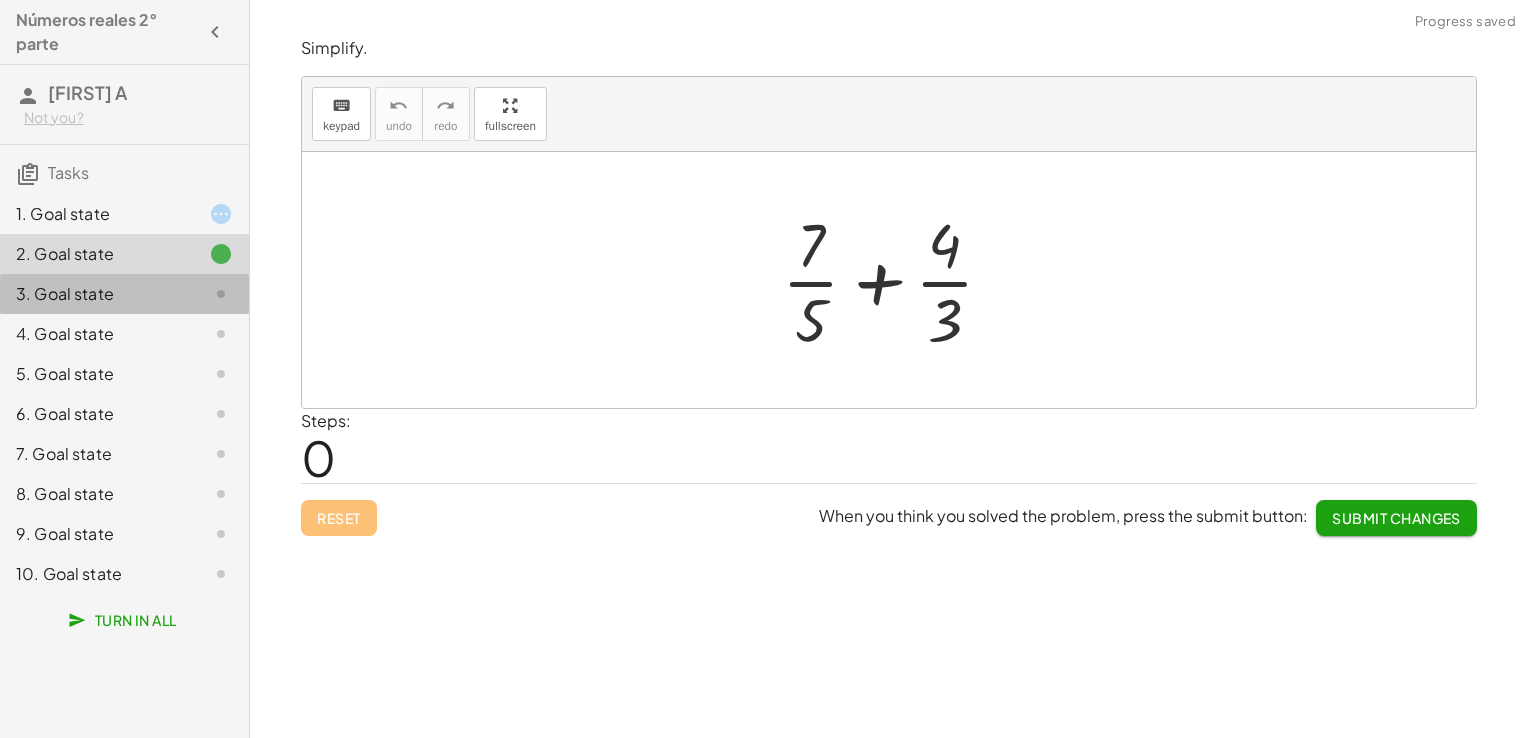 click on "3. Goal state" 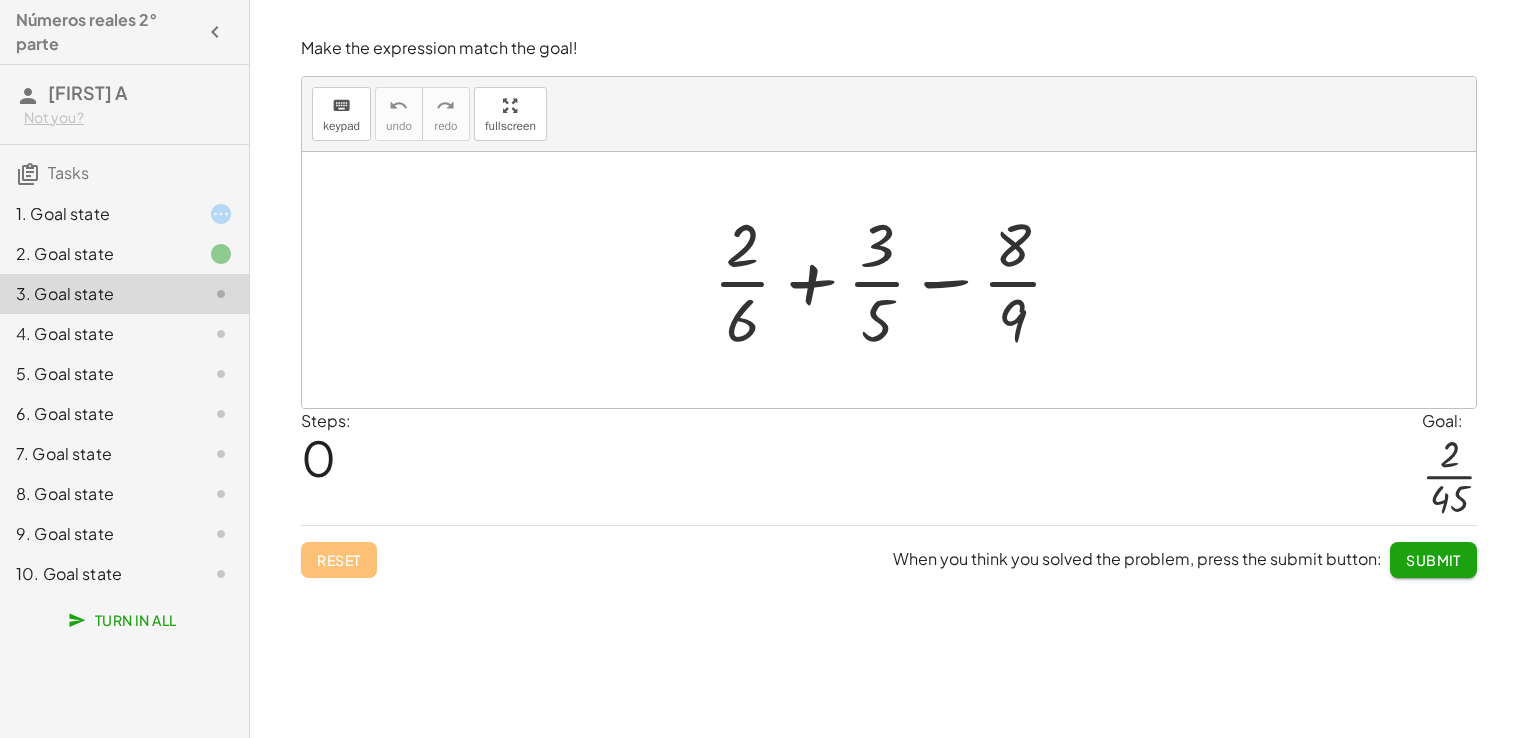 click at bounding box center [896, 280] 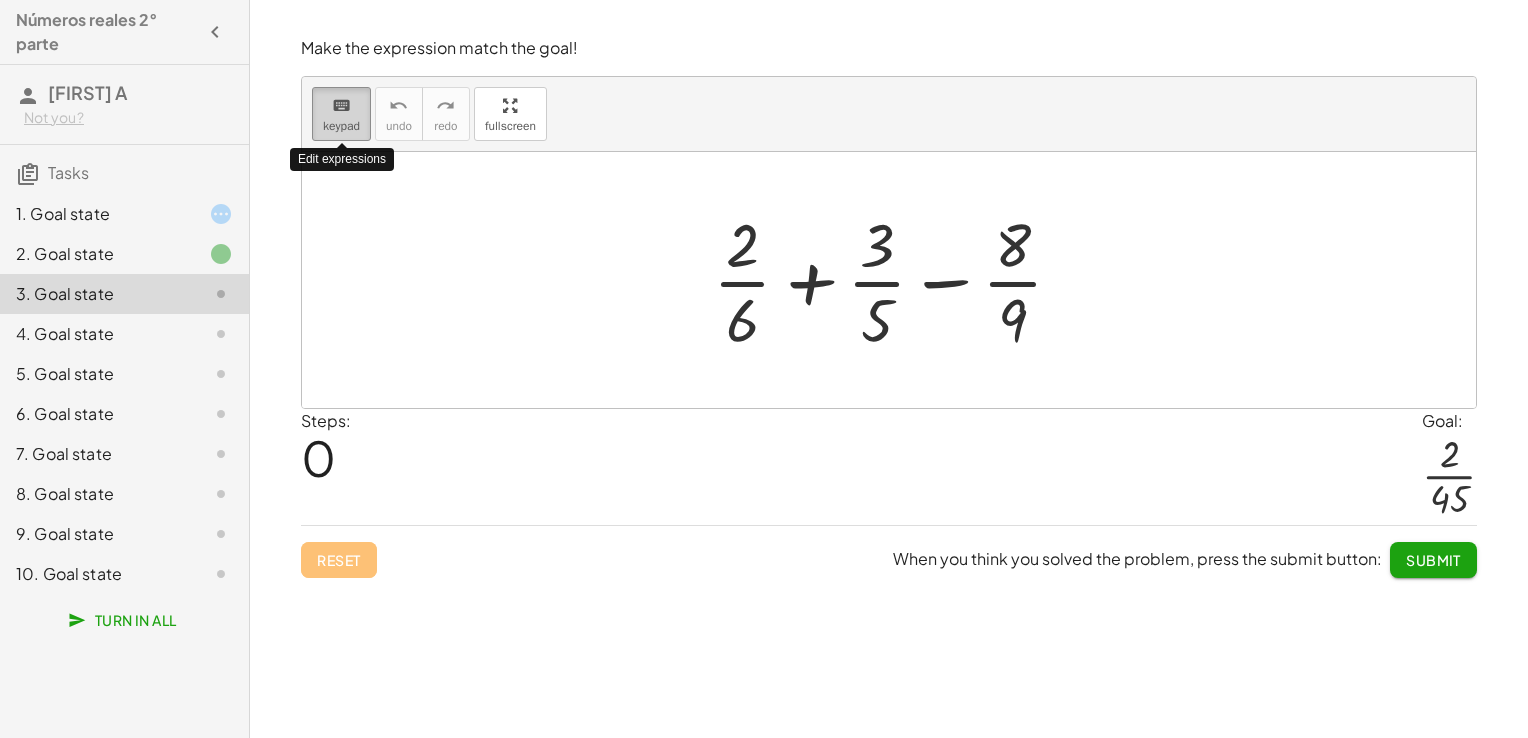 click on "keypad" at bounding box center (341, 126) 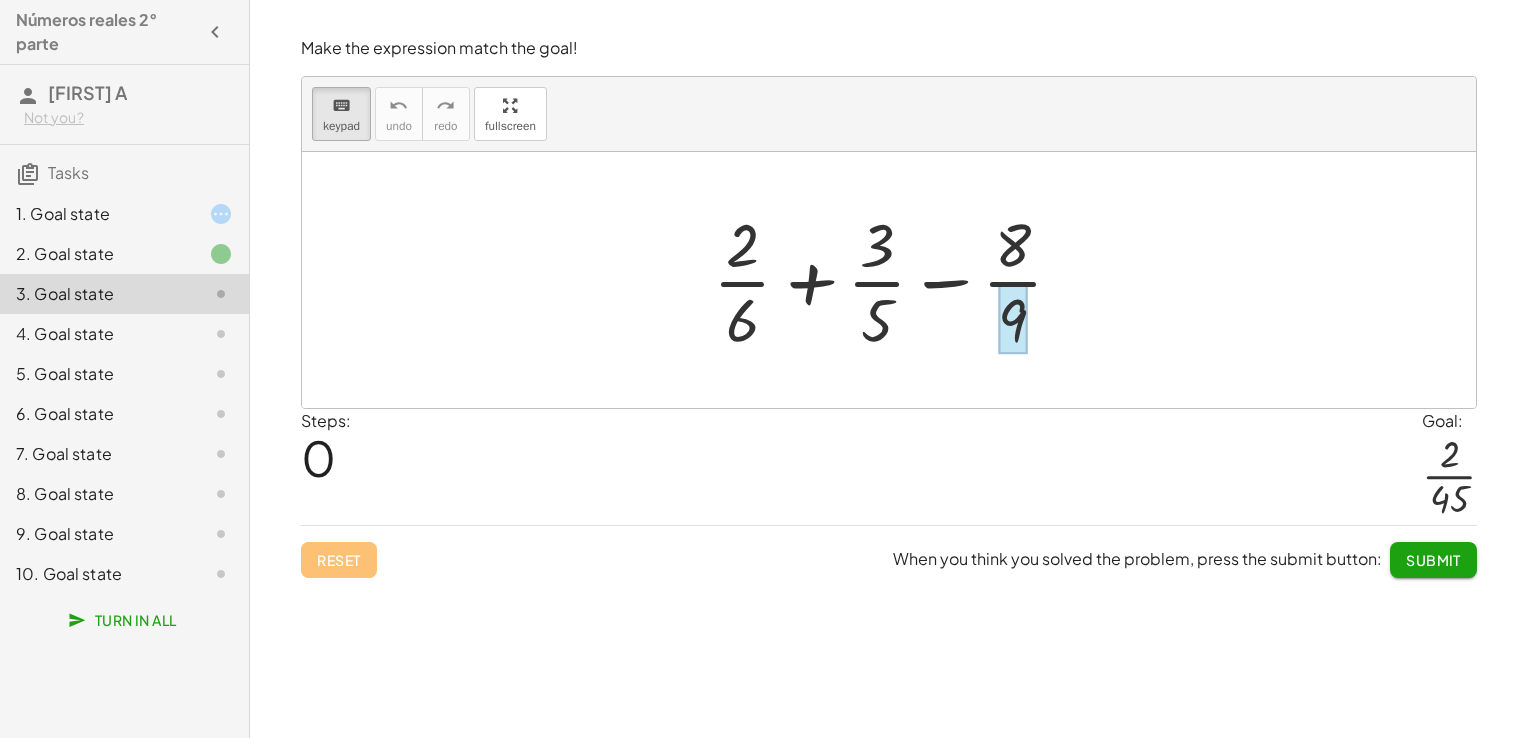 click at bounding box center (1012, 319) 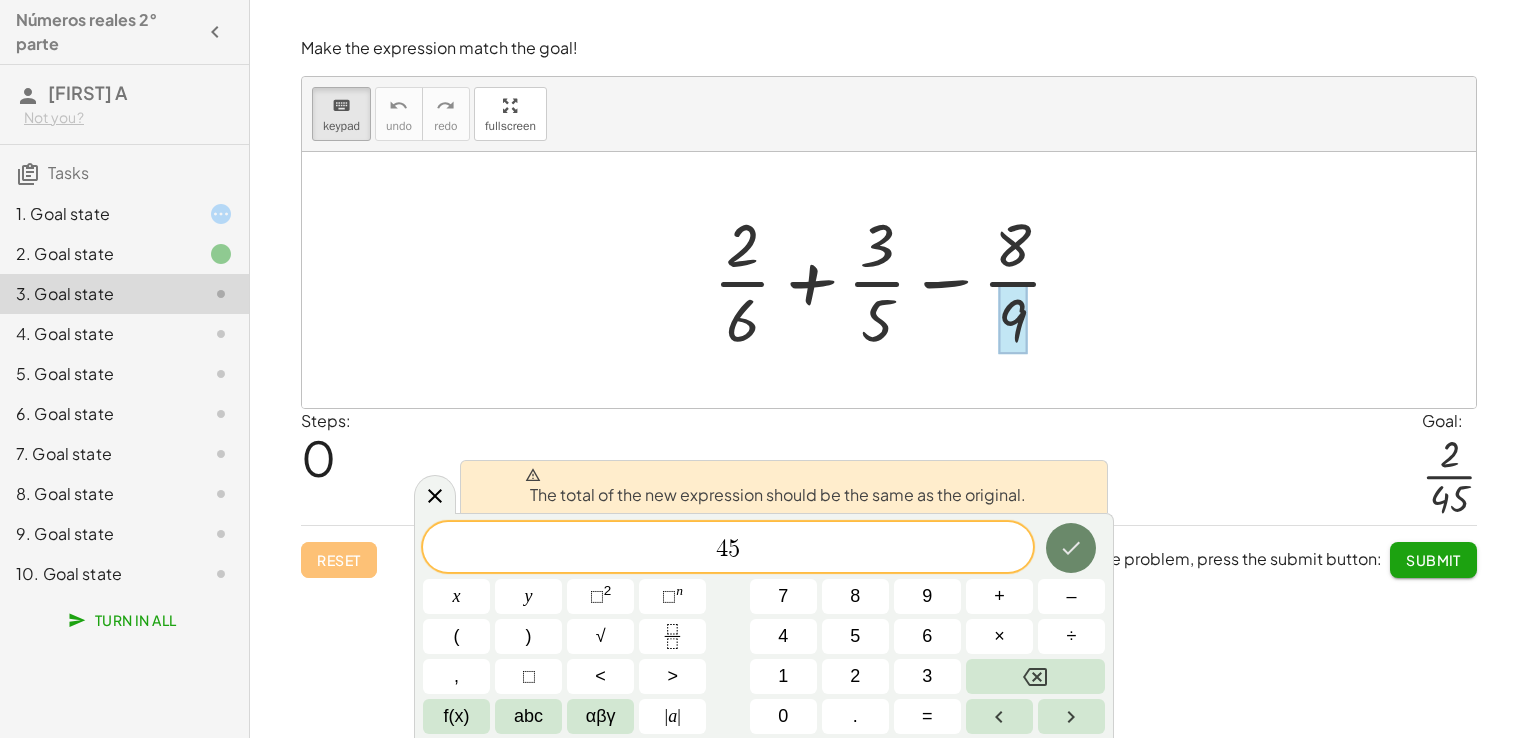click 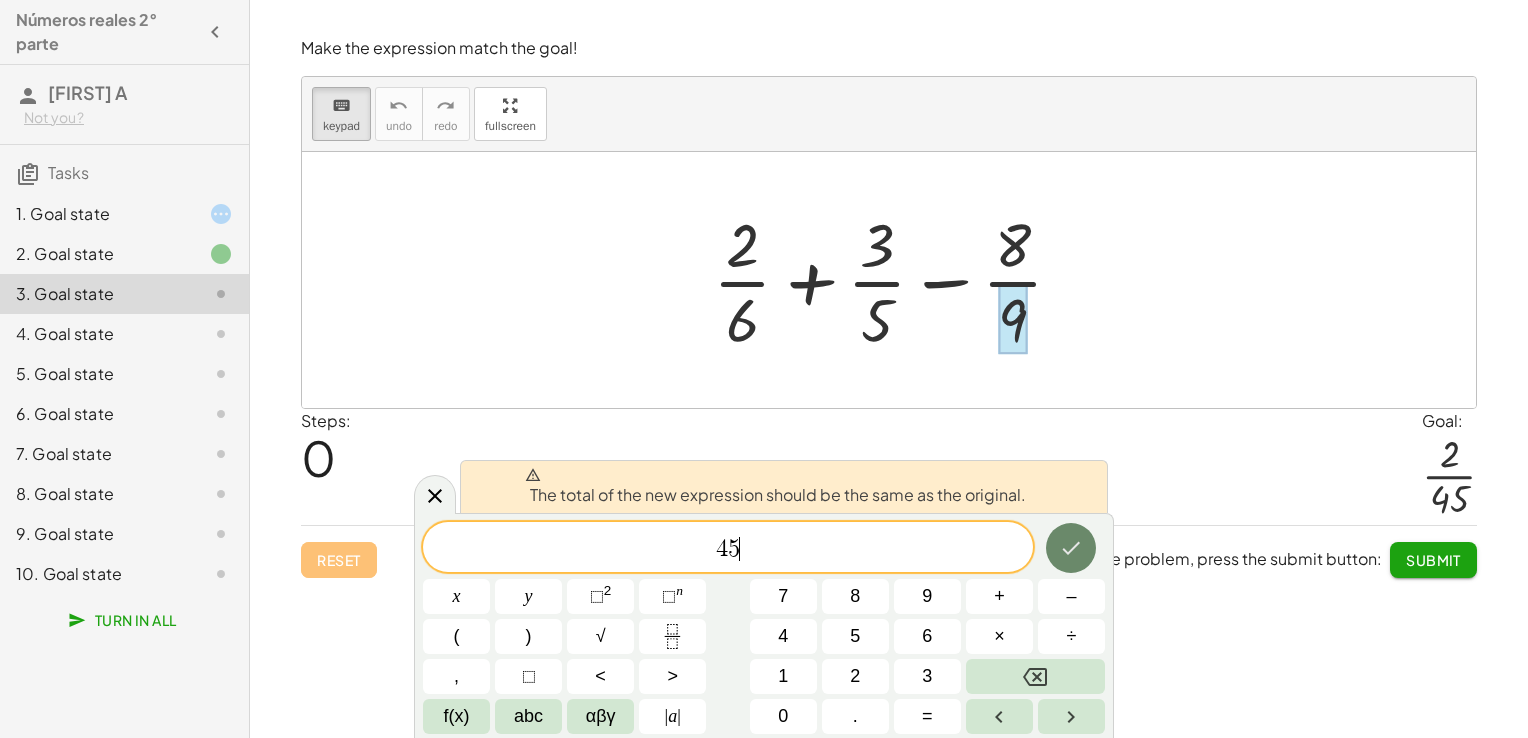 click 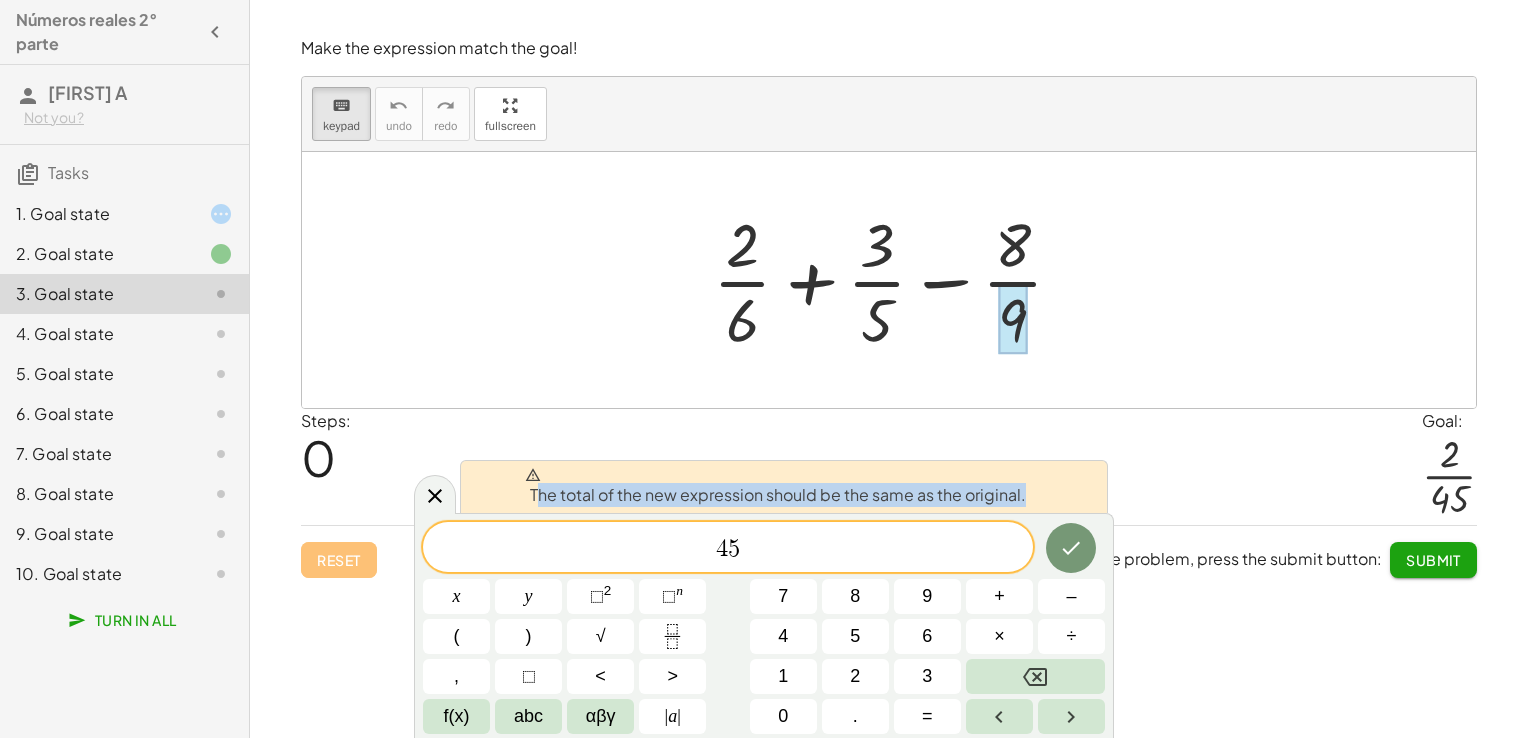 drag, startPoint x: 536, startPoint y: 499, endPoint x: 1060, endPoint y: 510, distance: 524.1154 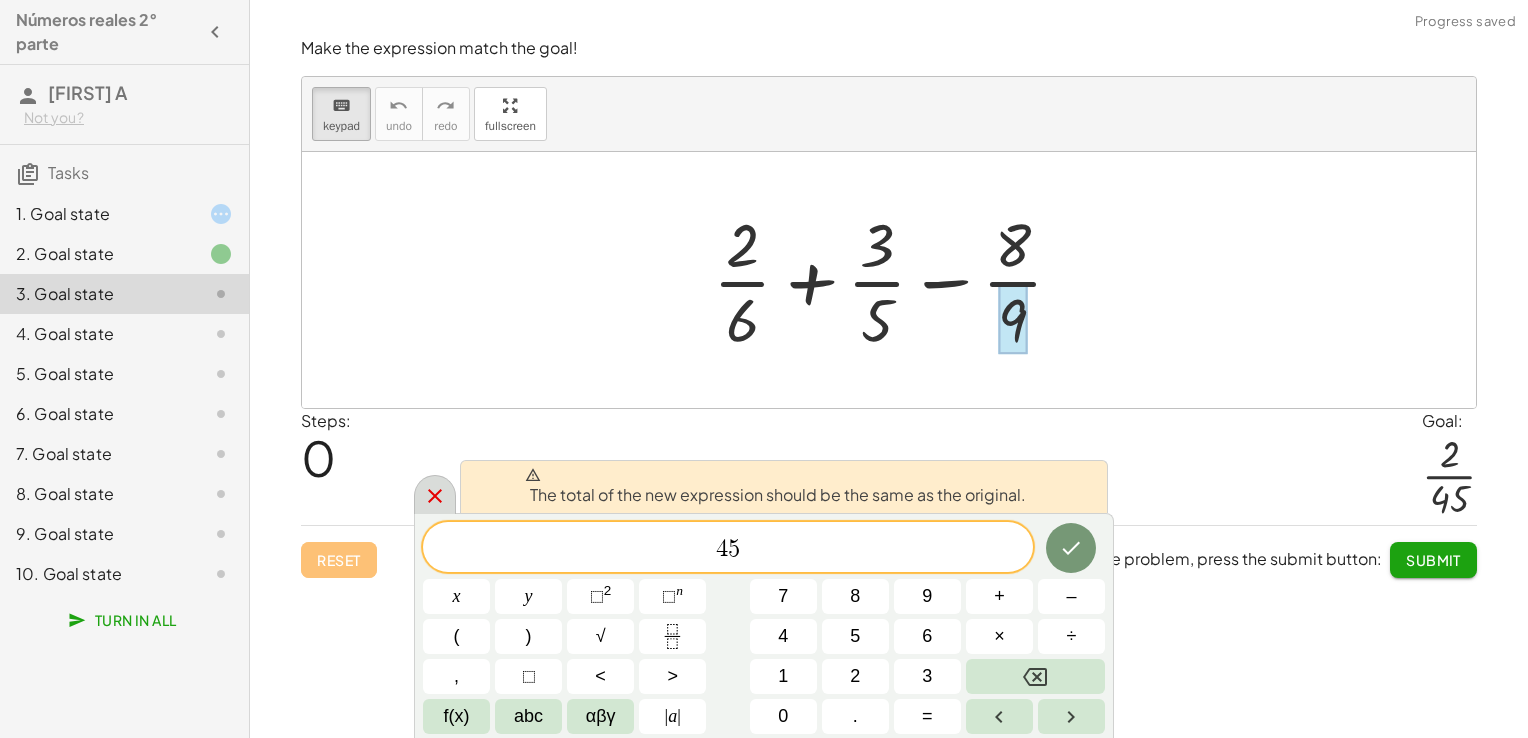 click 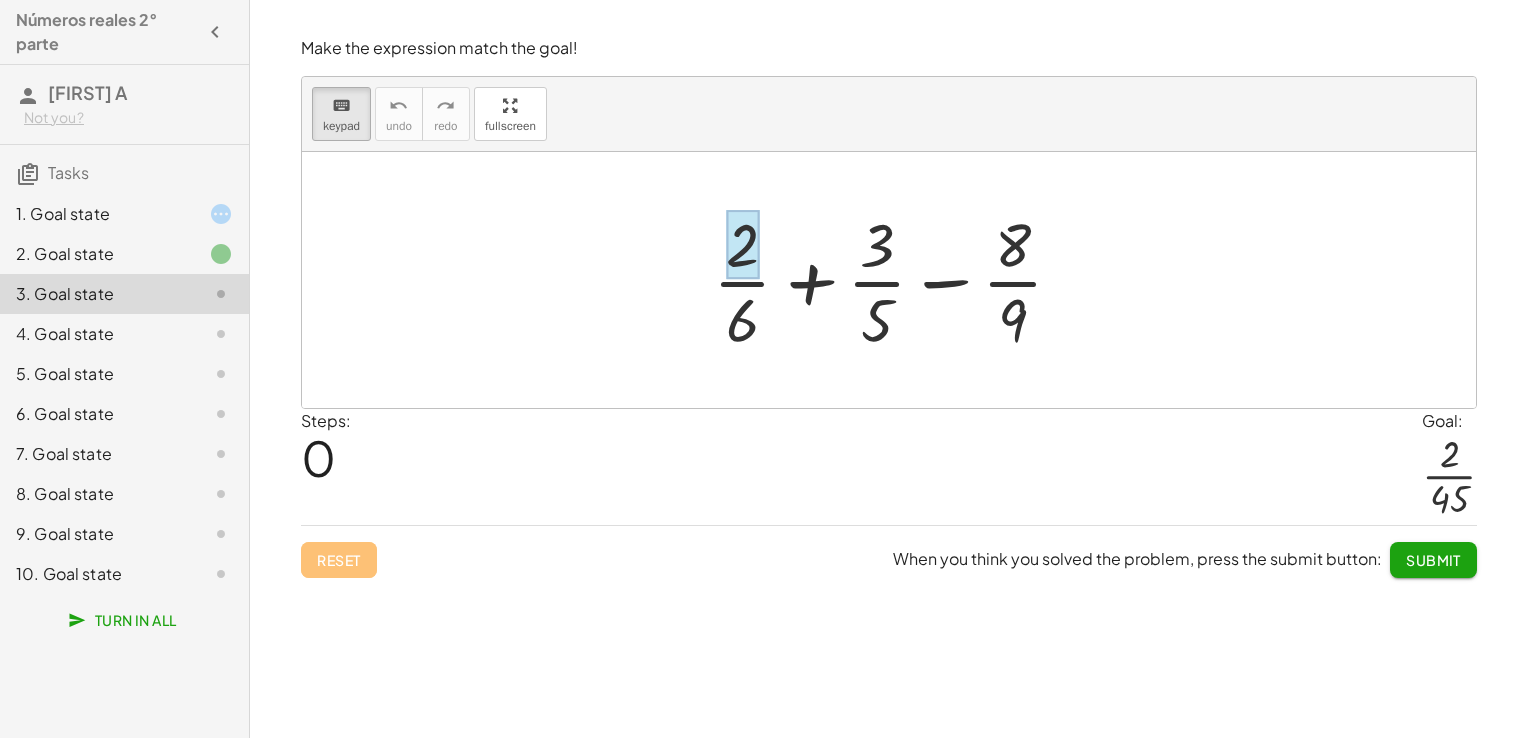 click at bounding box center (742, 245) 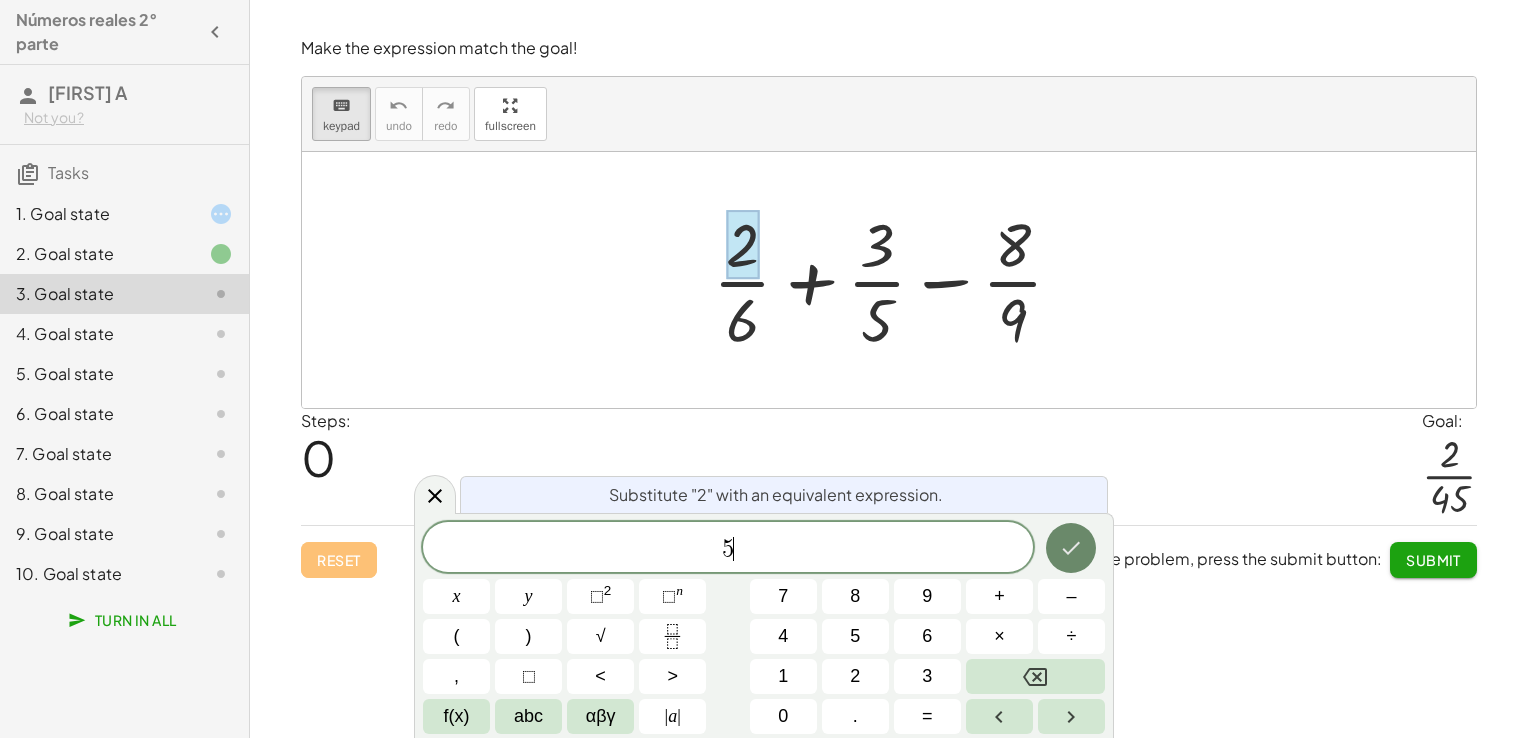 click 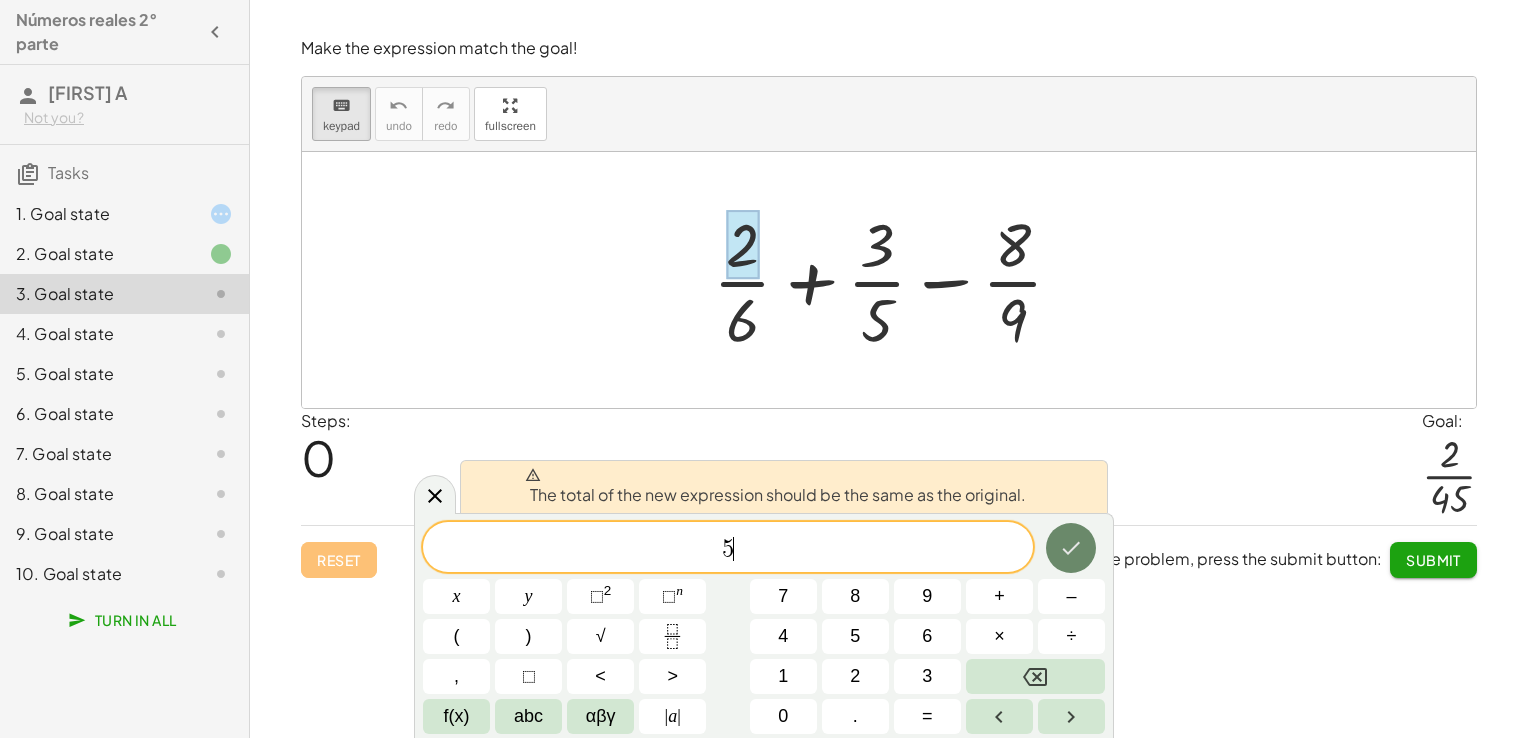click 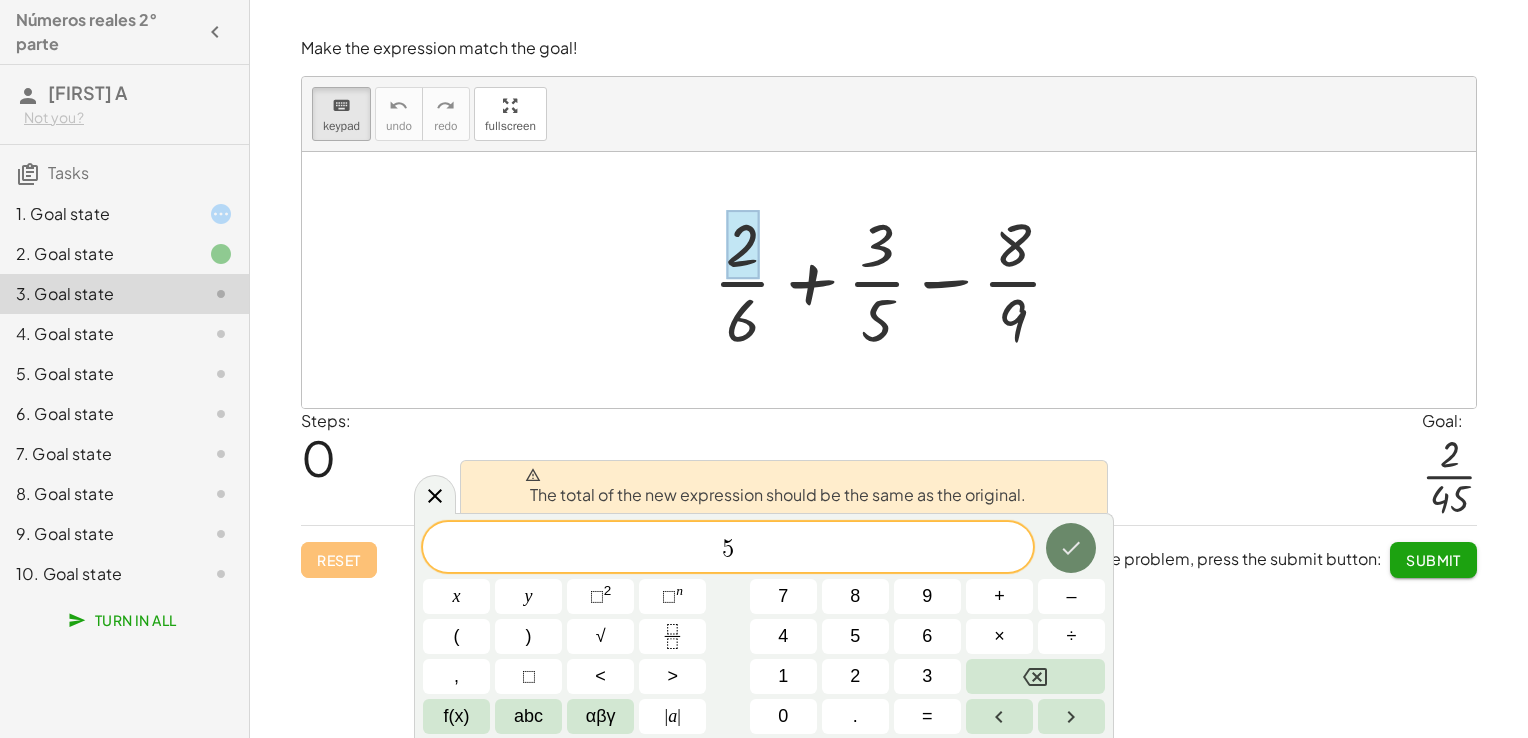 click 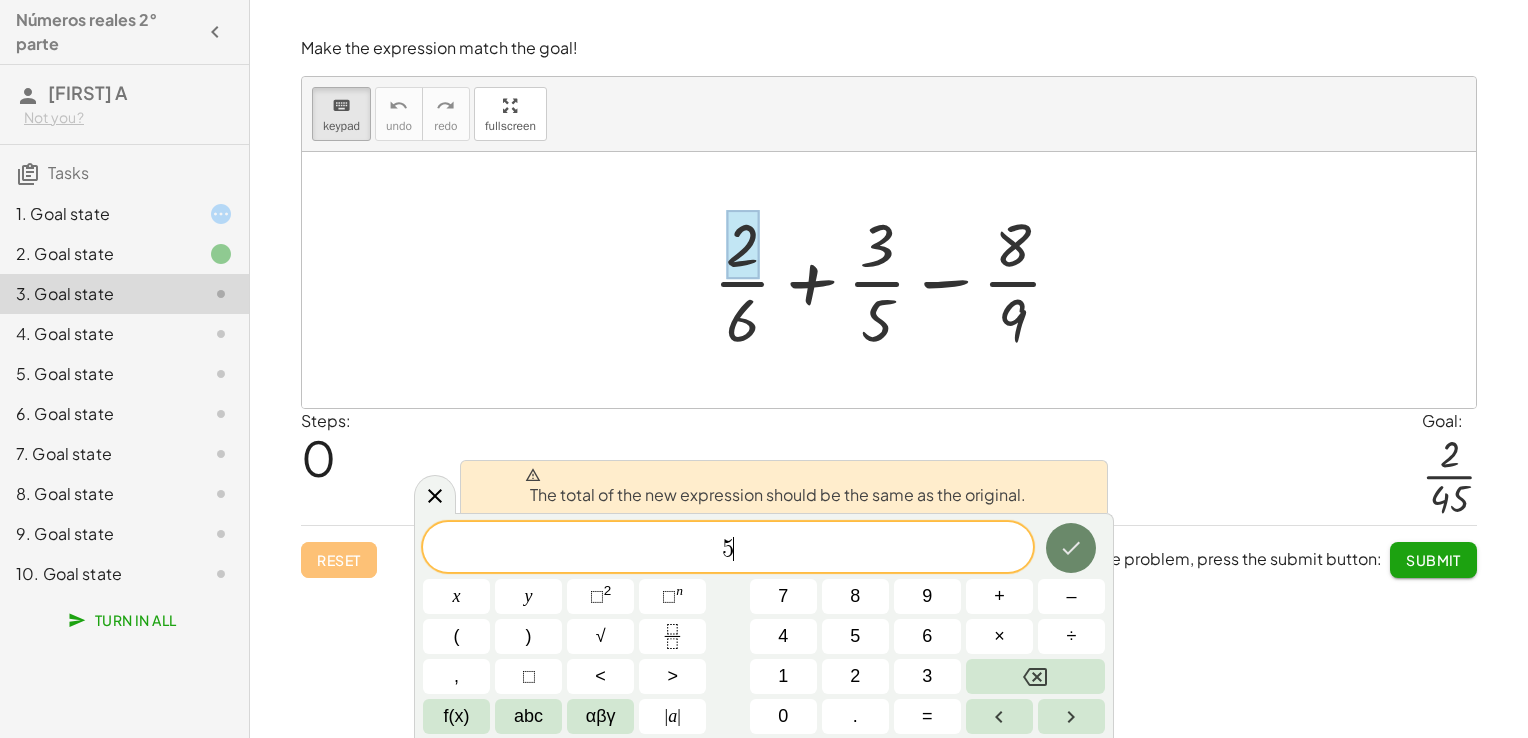 click 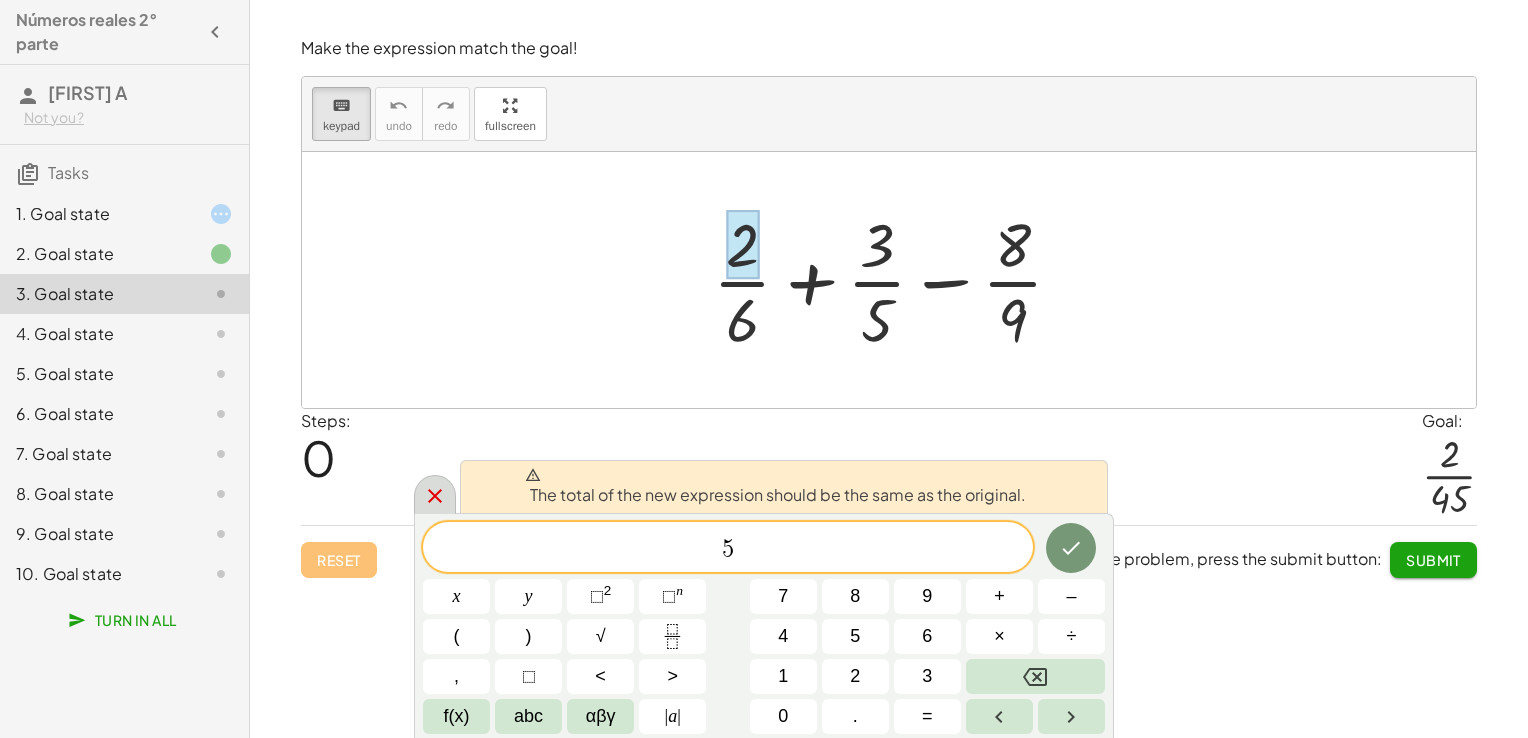 click 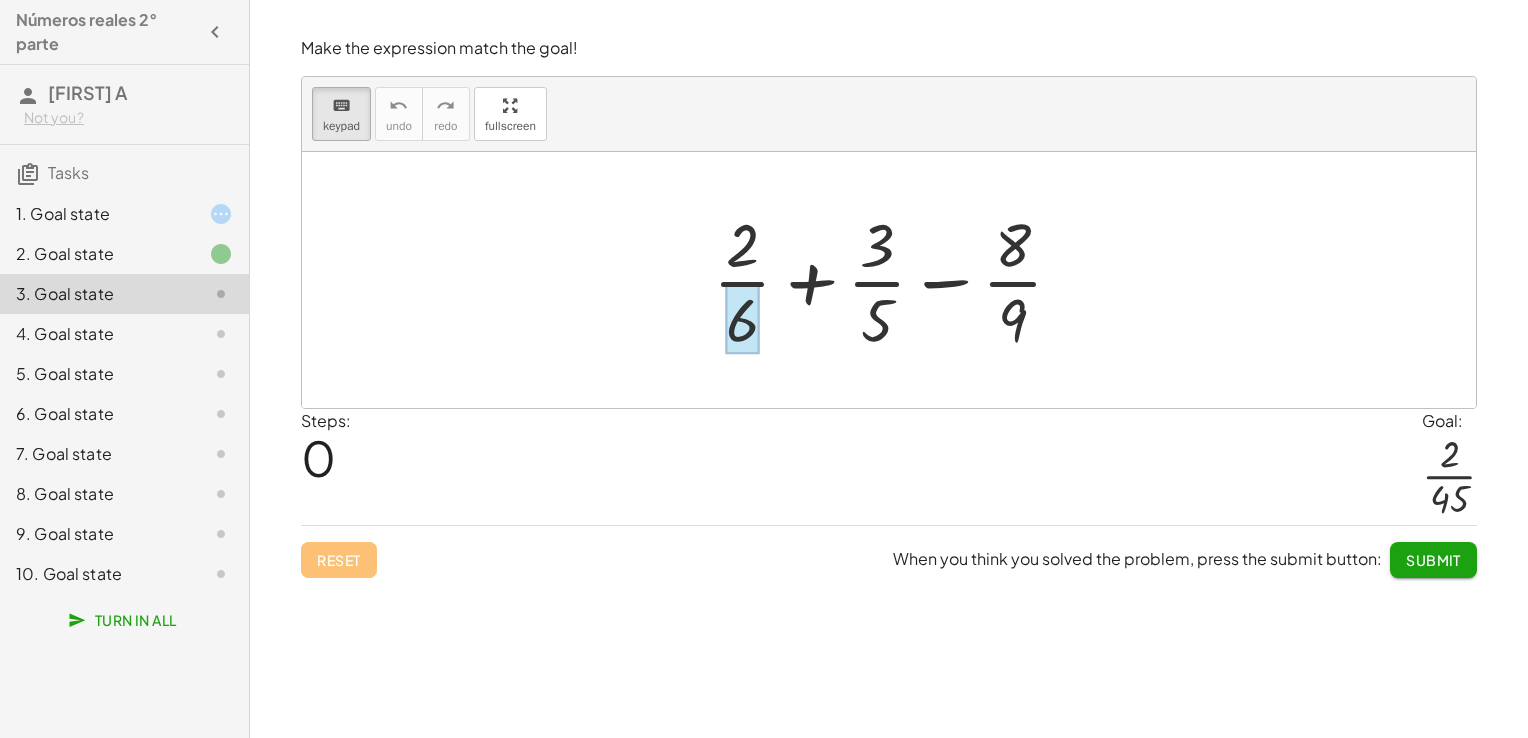 click at bounding box center [742, 319] 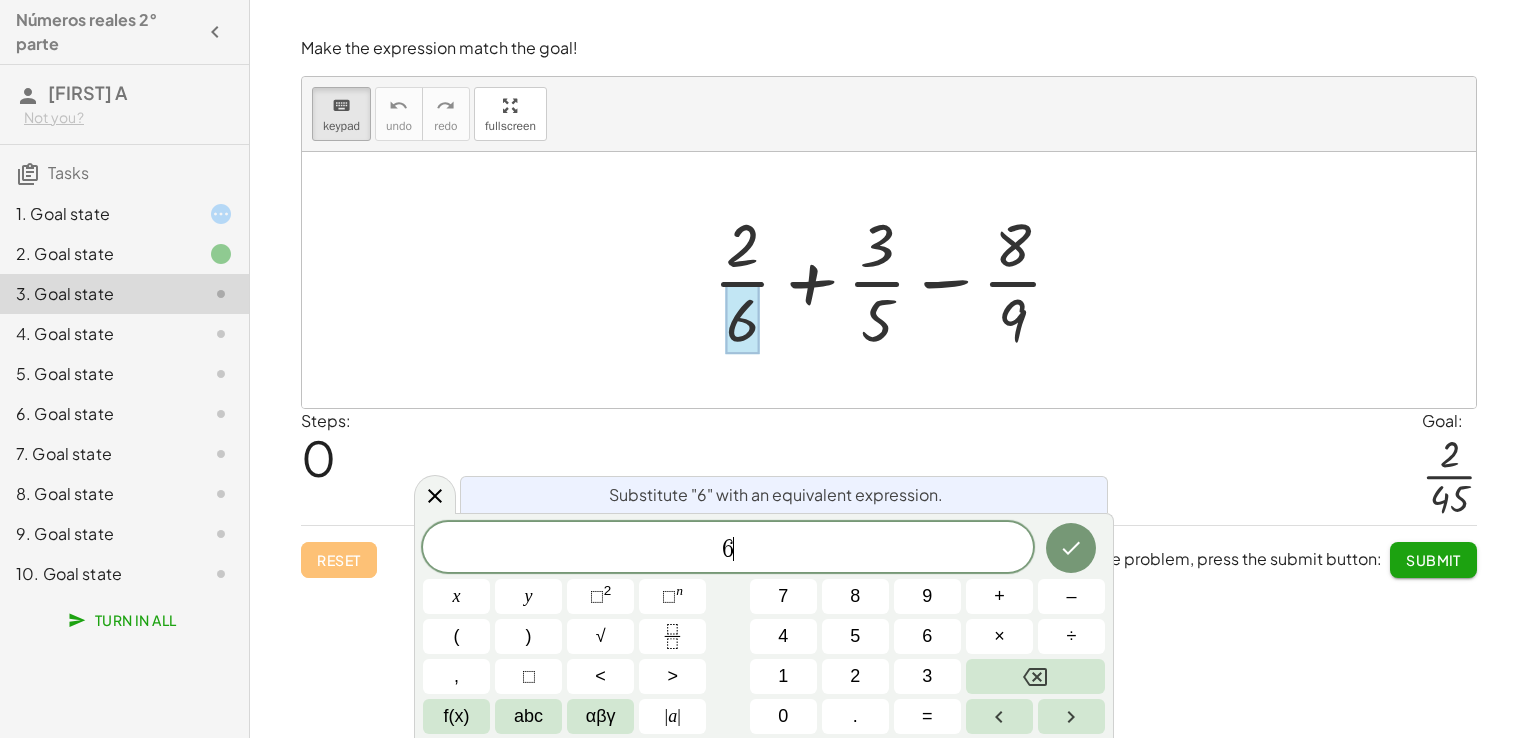 click on "6 ​" at bounding box center (728, 549) 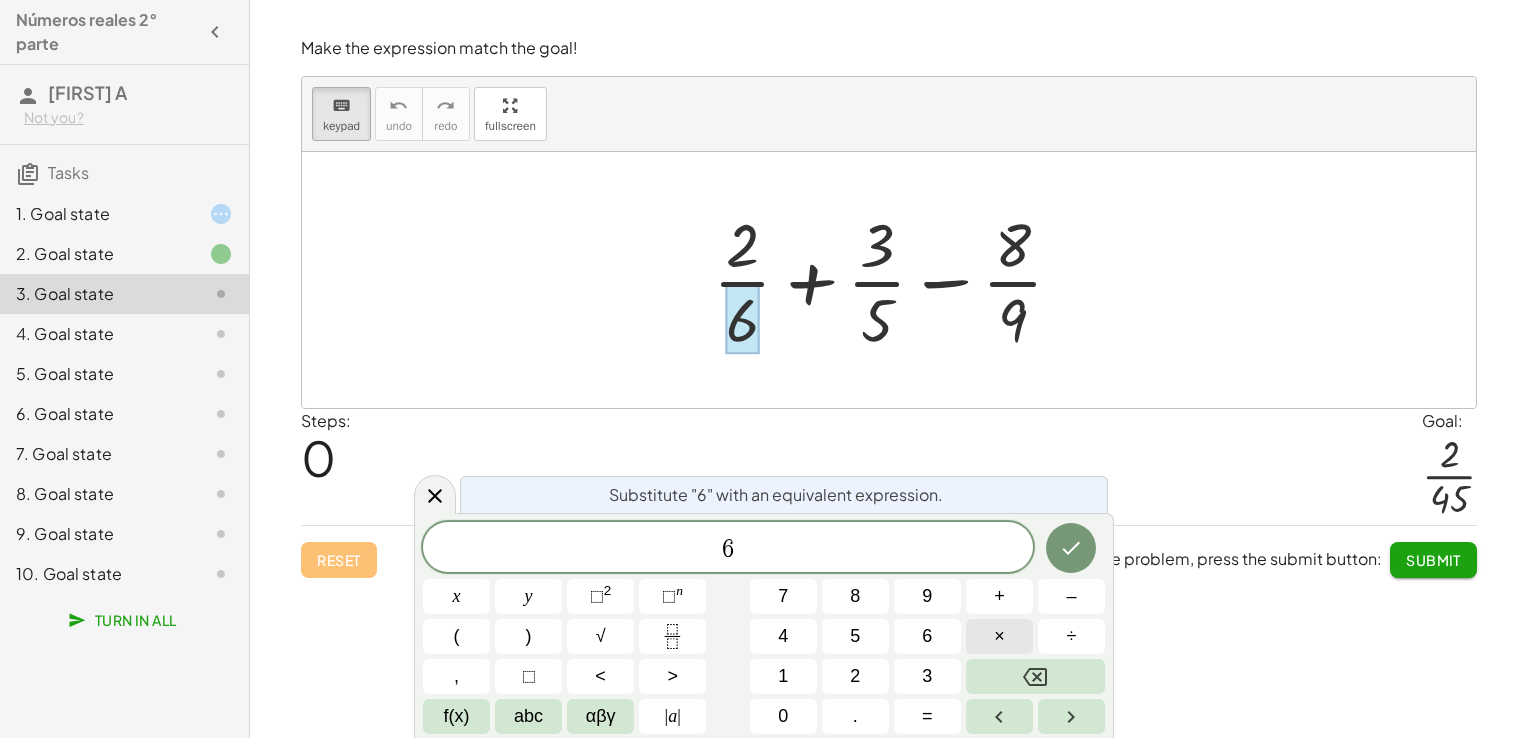 click on "×" at bounding box center [999, 636] 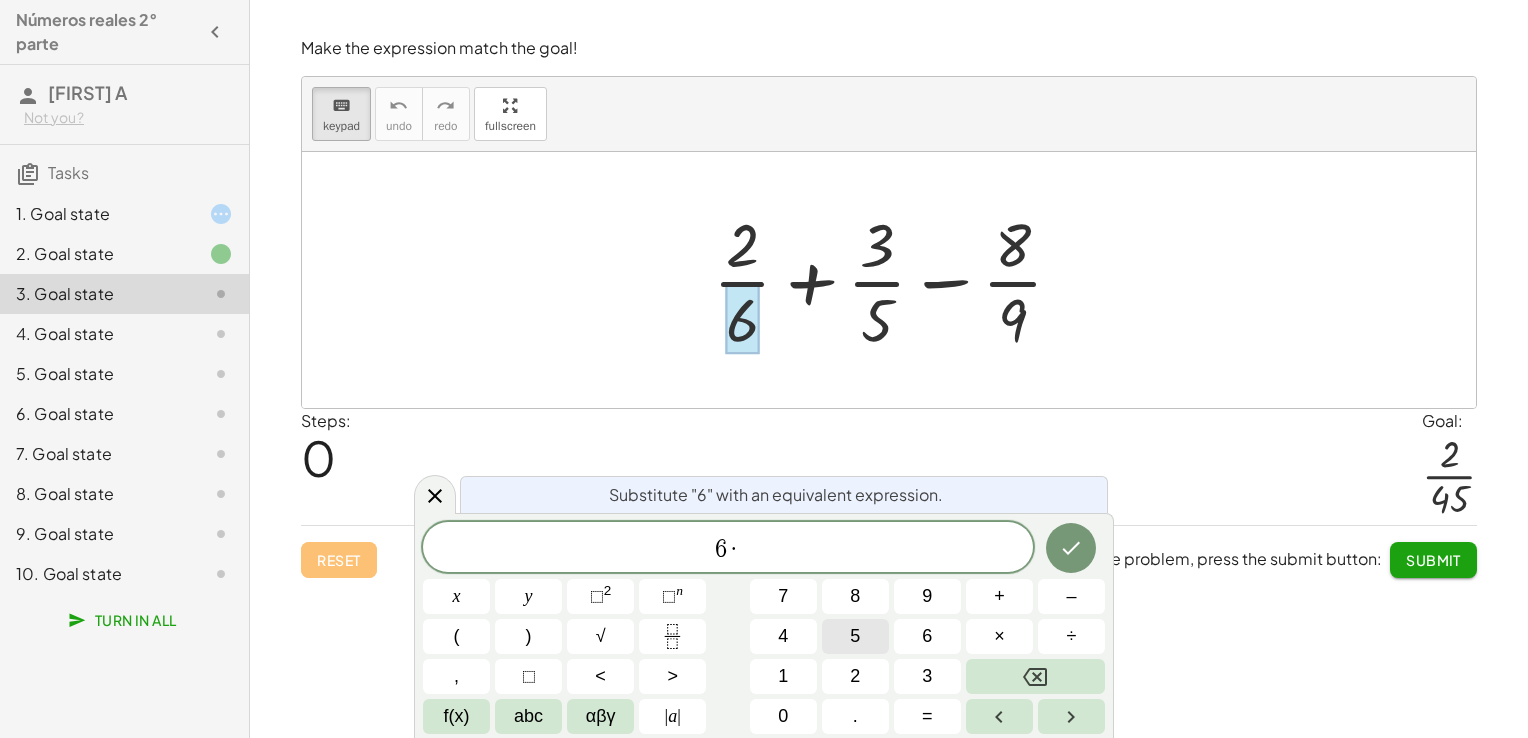 click on "5" at bounding box center [855, 636] 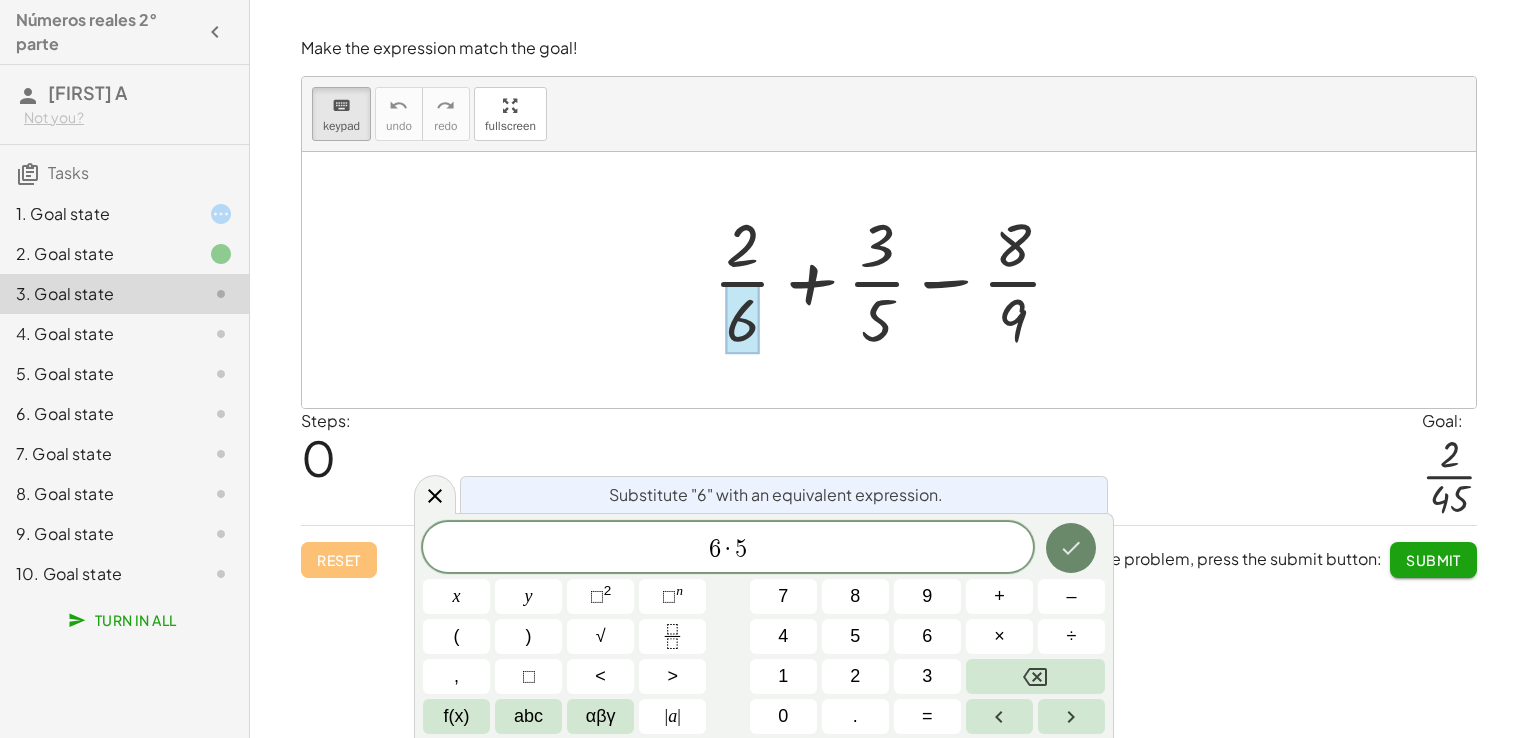 click at bounding box center (1071, 548) 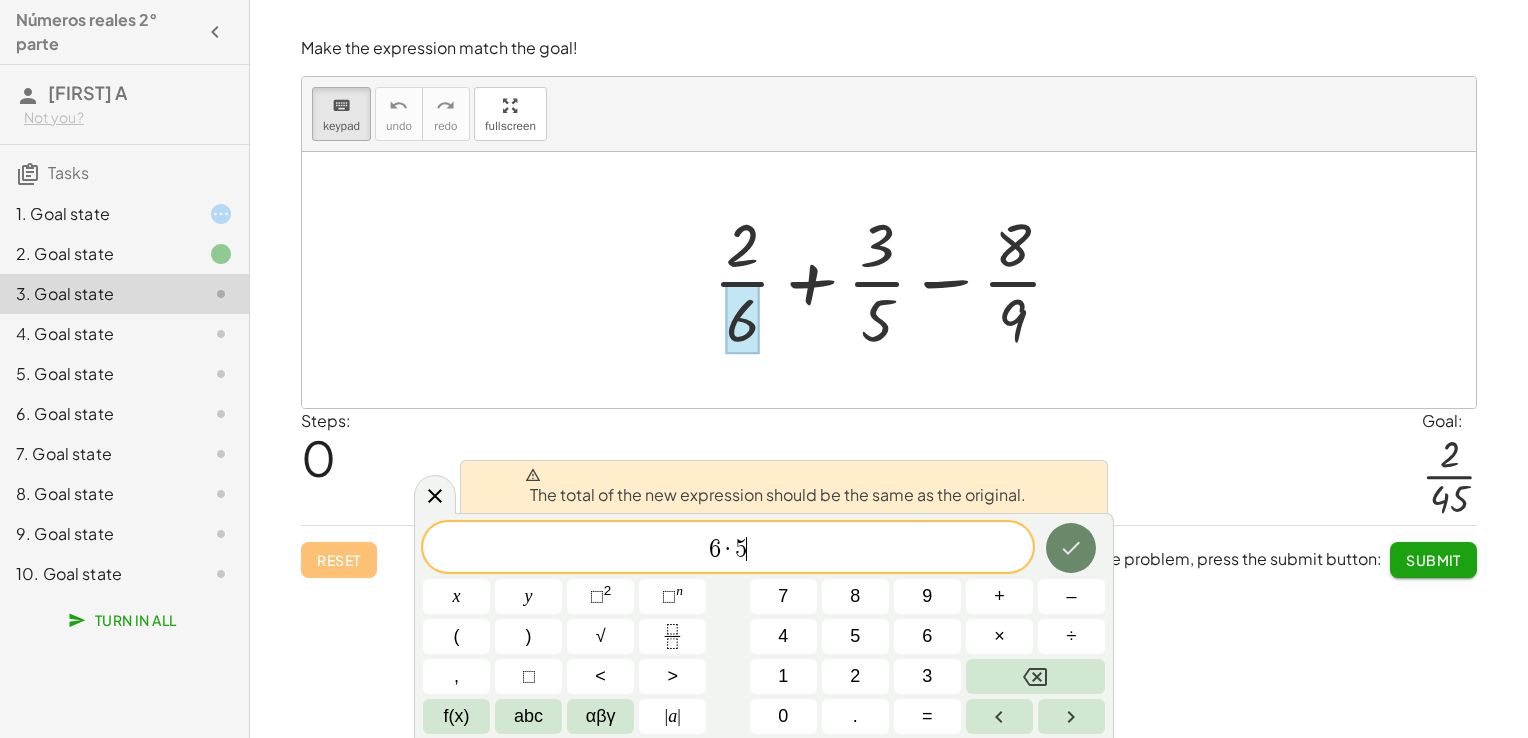 click at bounding box center (1071, 548) 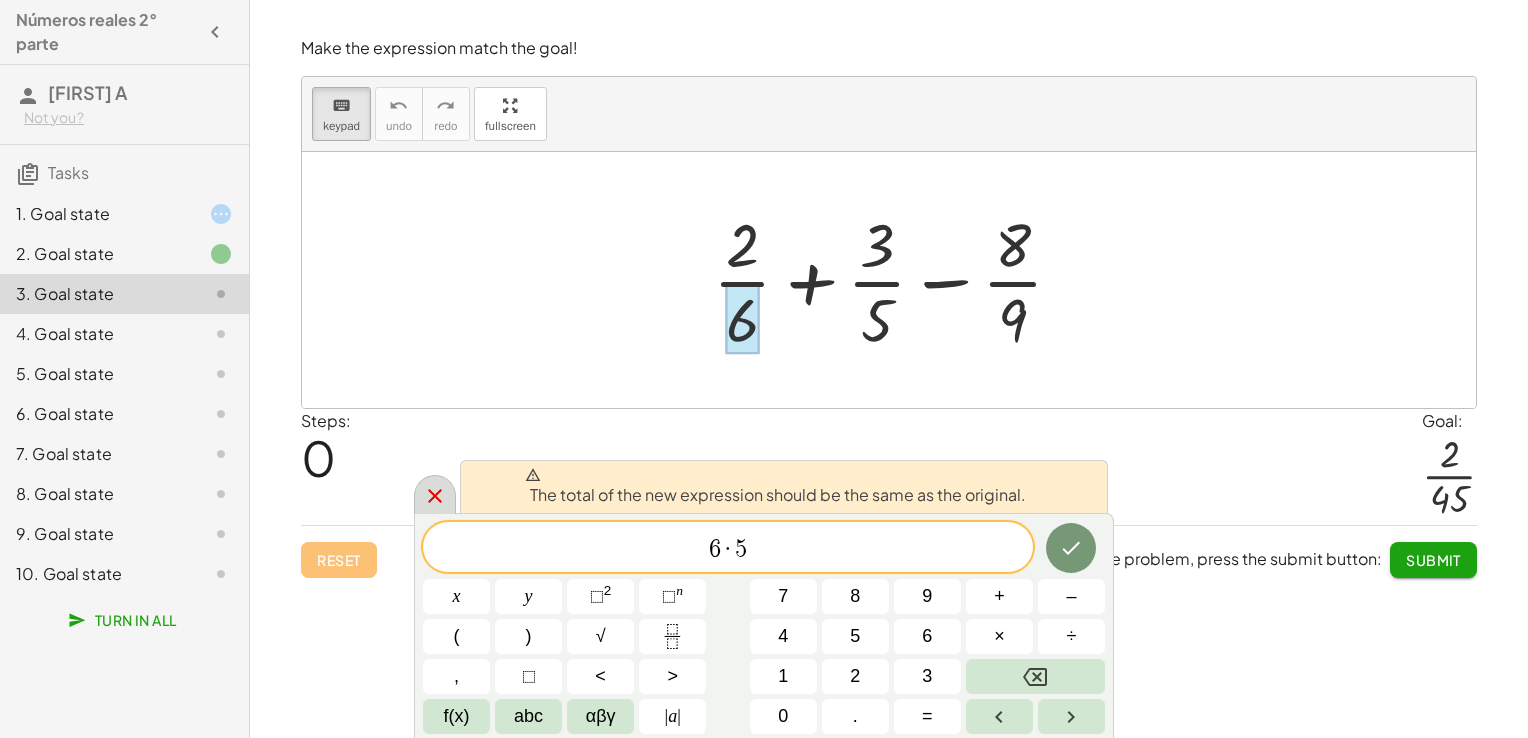 click 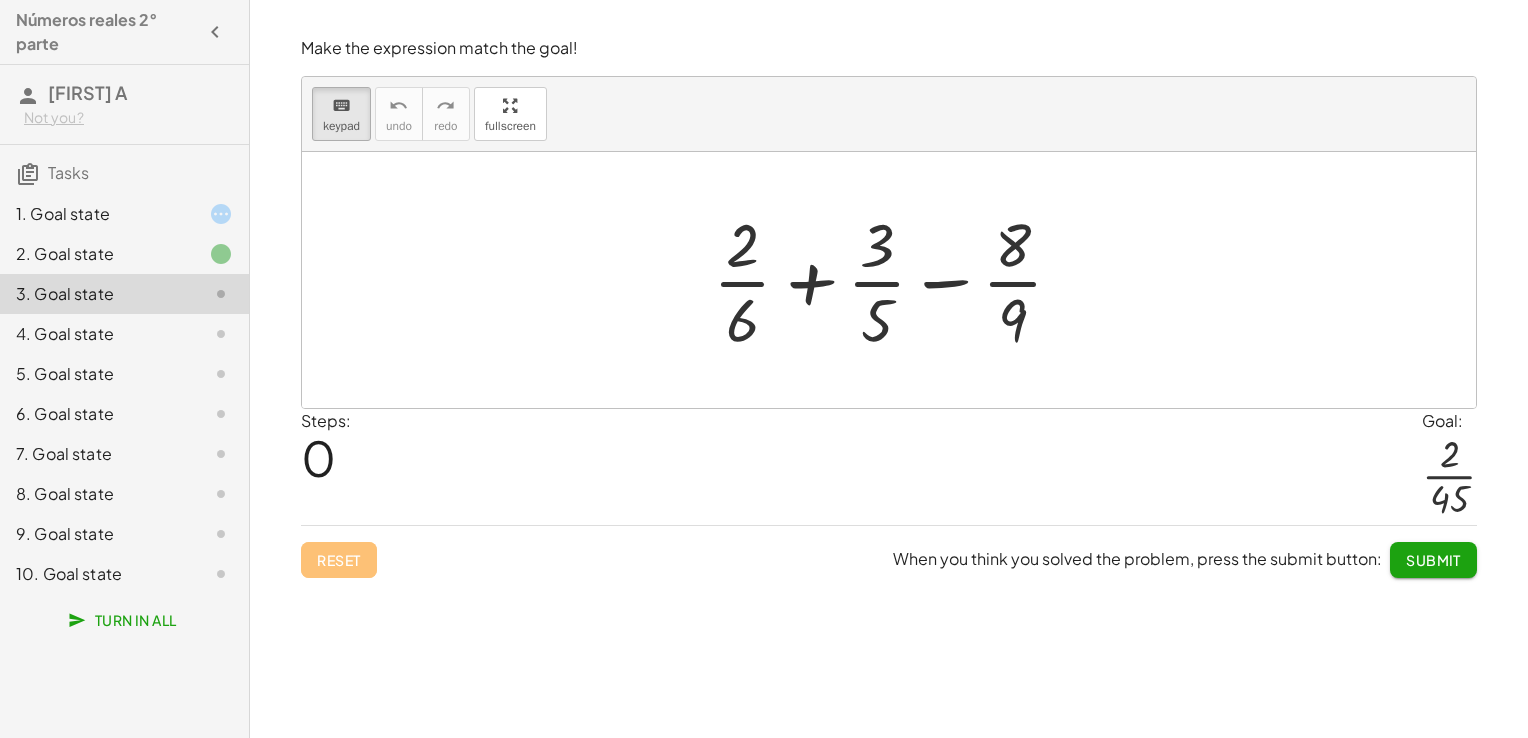 drag, startPoint x: 746, startPoint y: 267, endPoint x: 795, endPoint y: 277, distance: 50.01 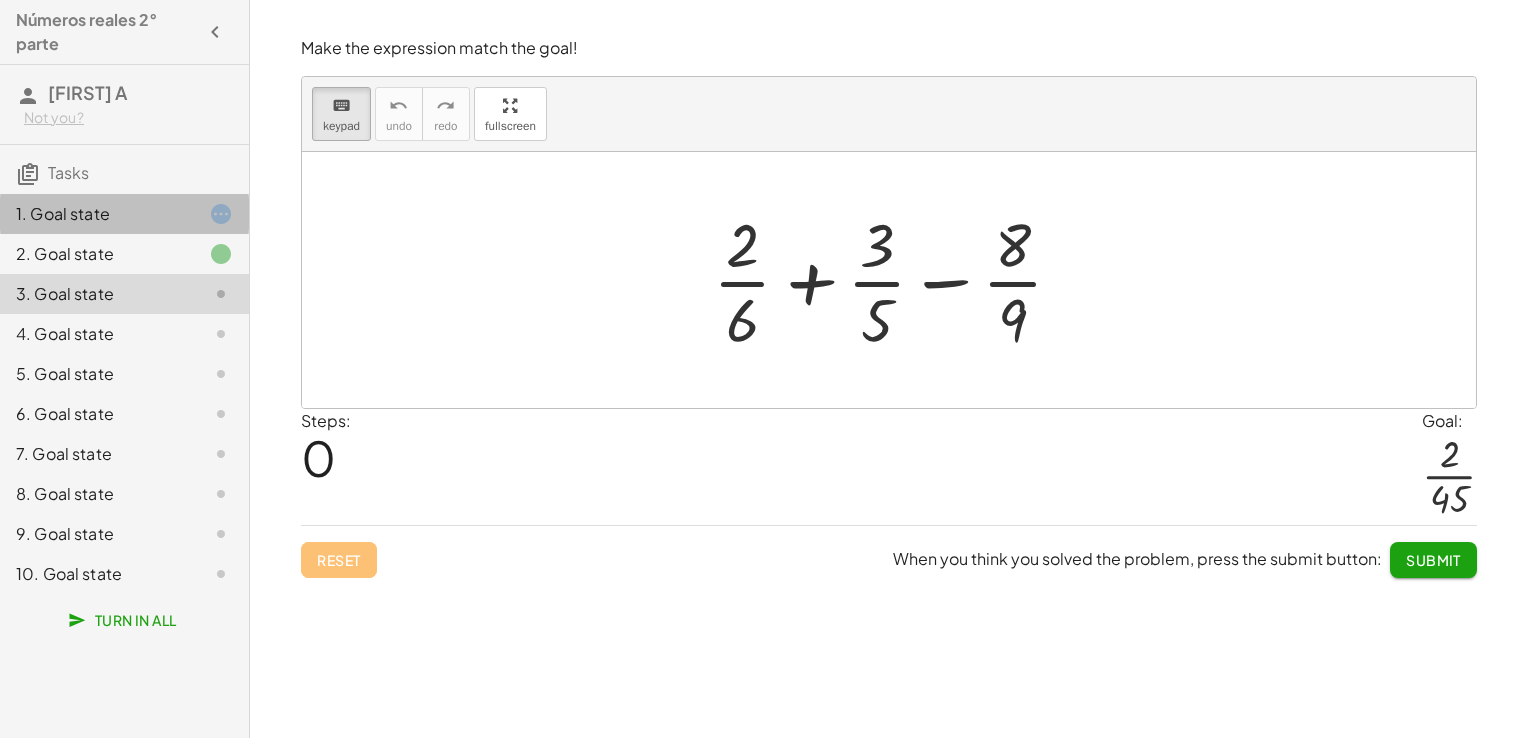 click on "1. Goal state" 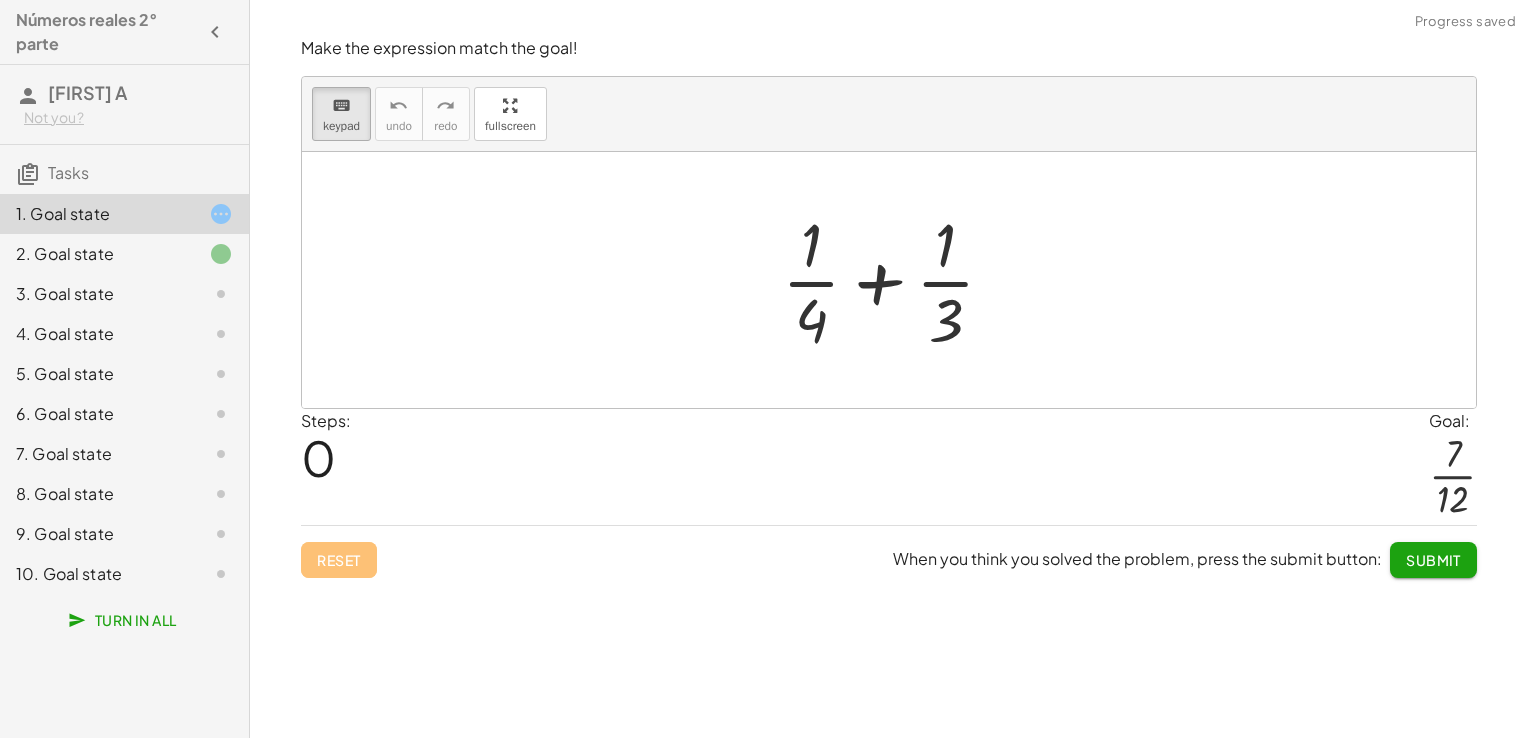 click at bounding box center [896, 280] 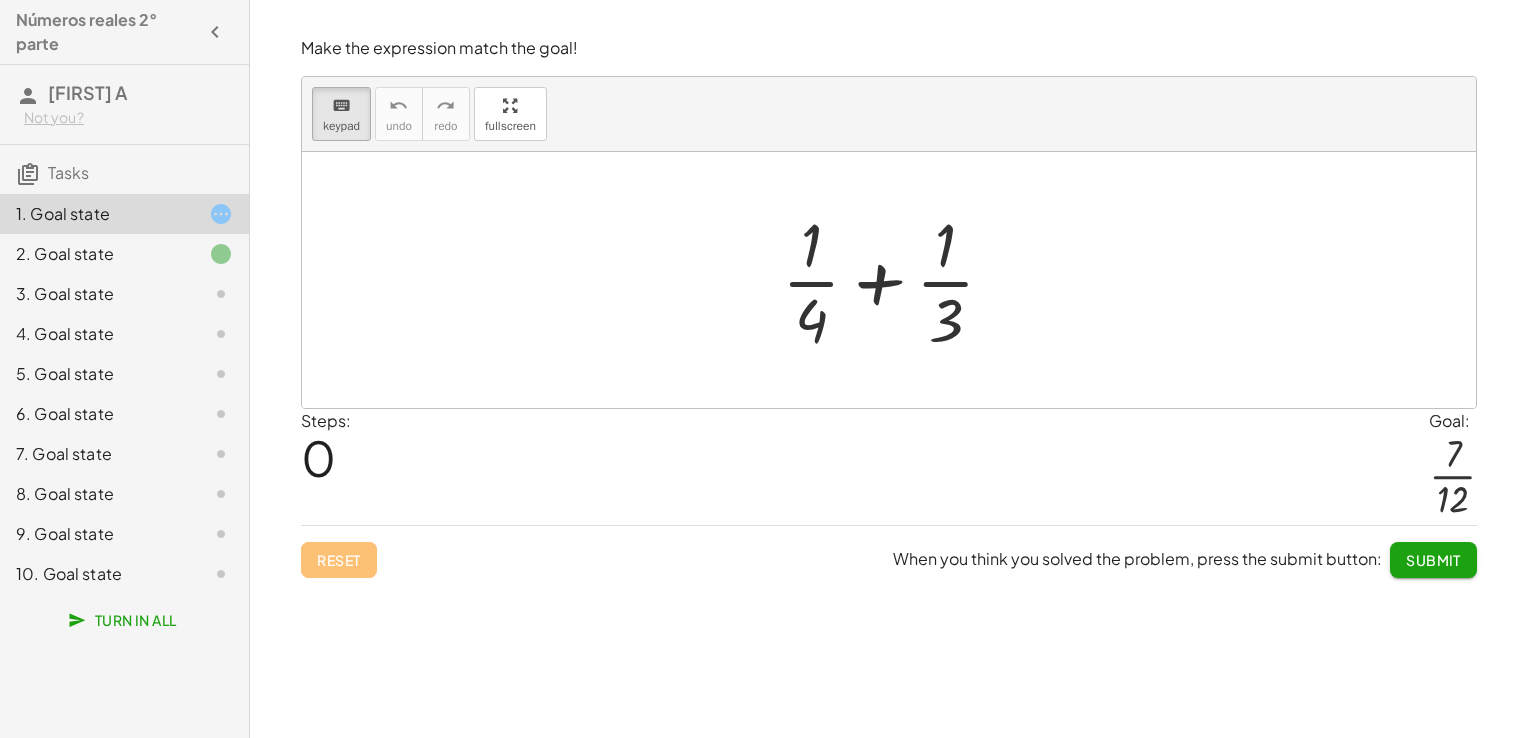 click on "+ · 1 · 4 + · 1 · 3" at bounding box center (879, 282) 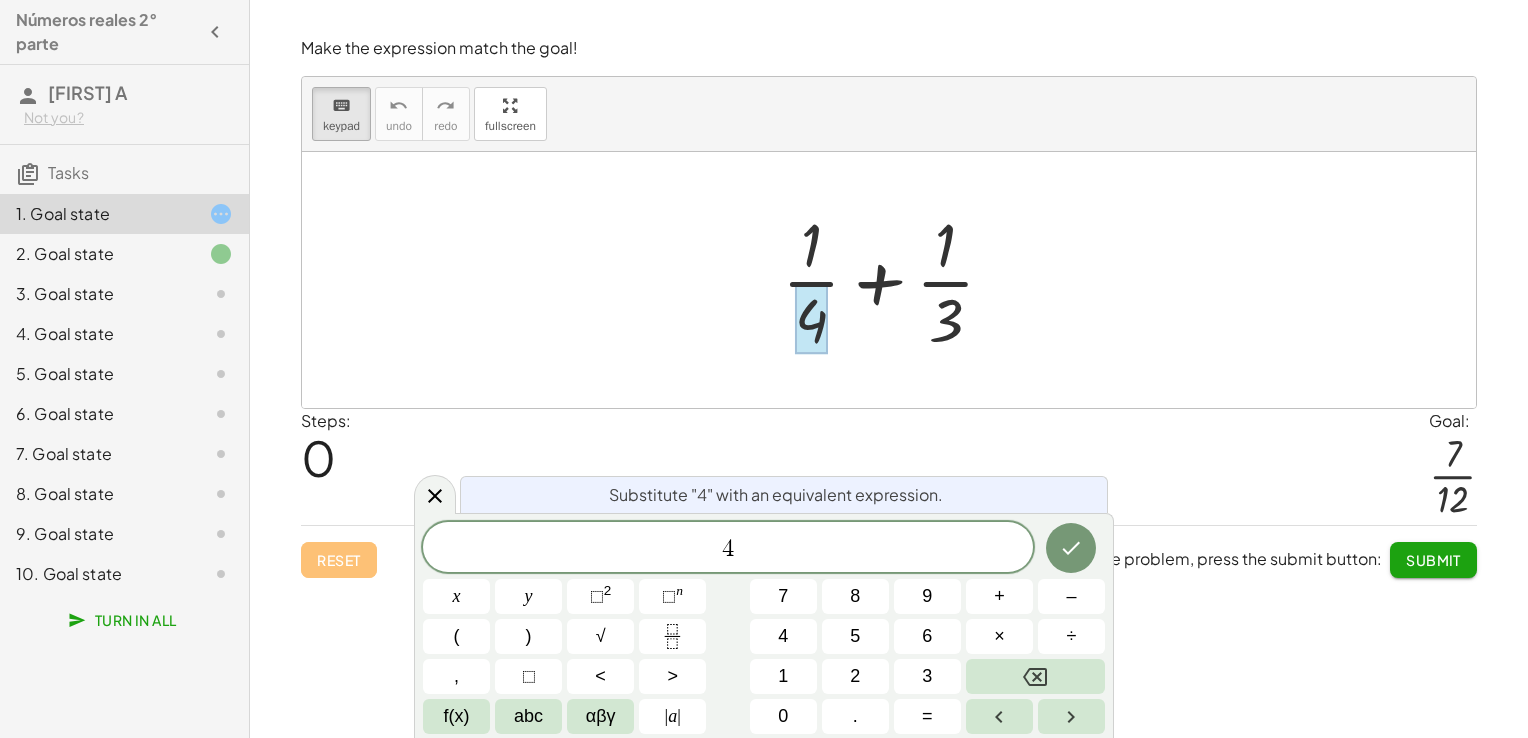drag, startPoint x: 970, startPoint y: 264, endPoint x: 813, endPoint y: 308, distance: 163.04907 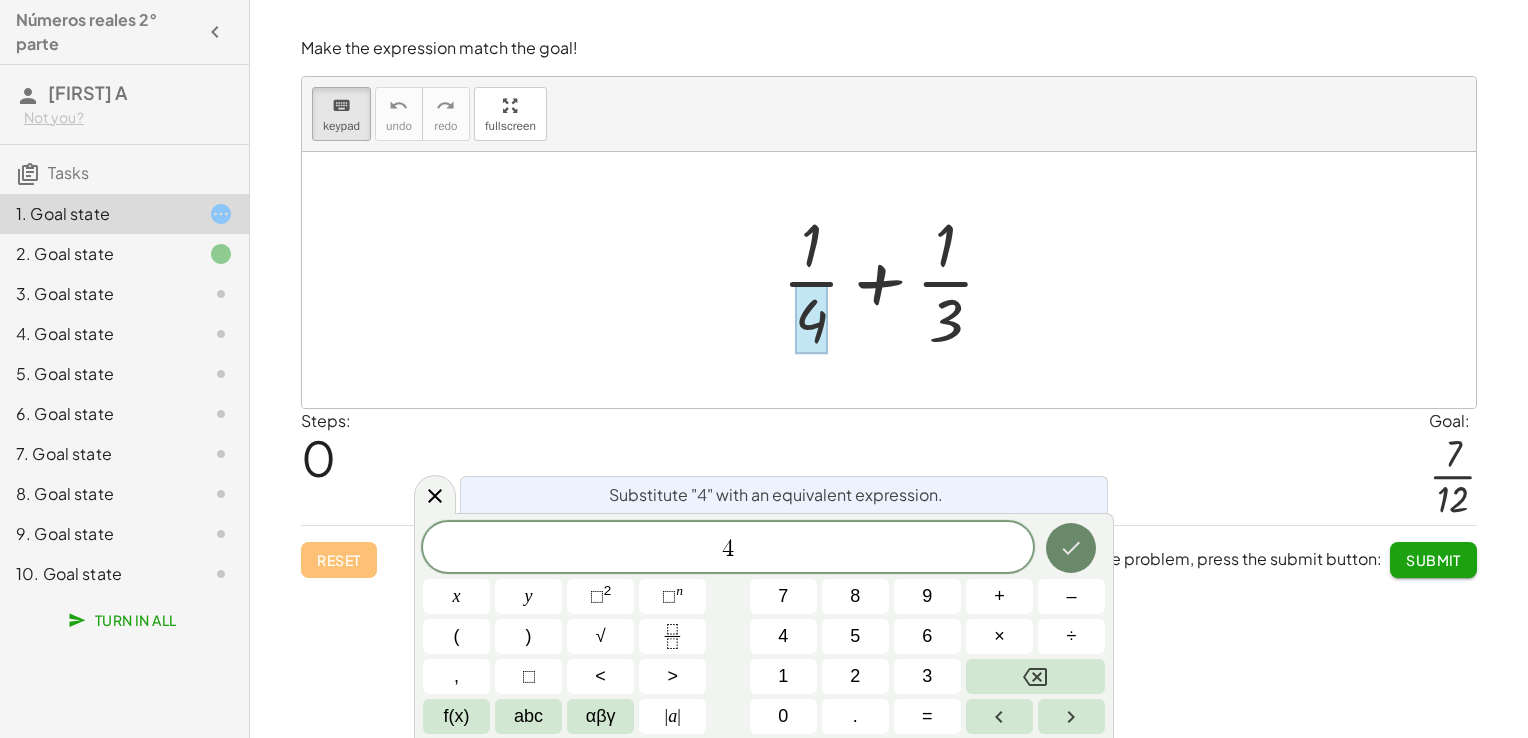 click at bounding box center [1071, 548] 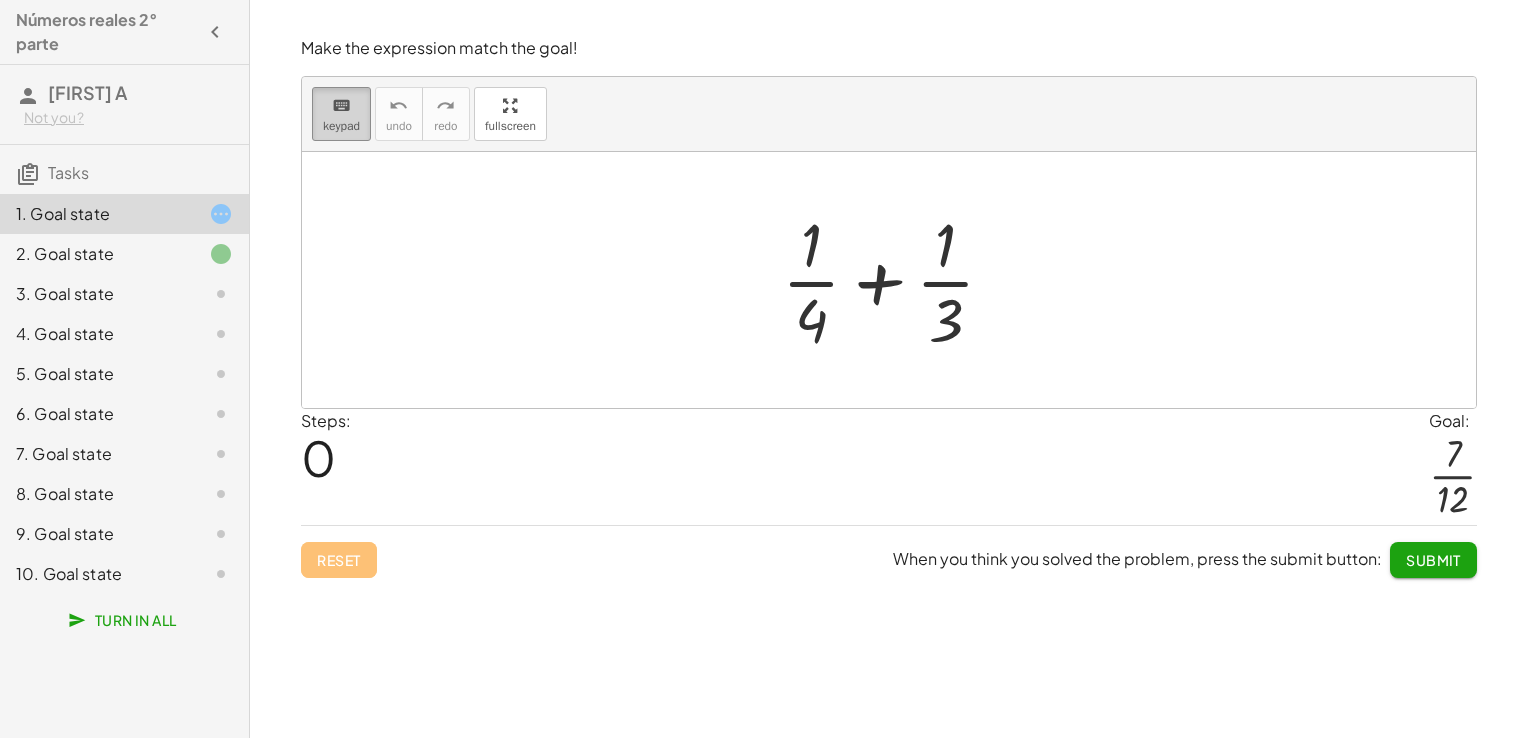 click on "keyboard keypad" at bounding box center [341, 114] 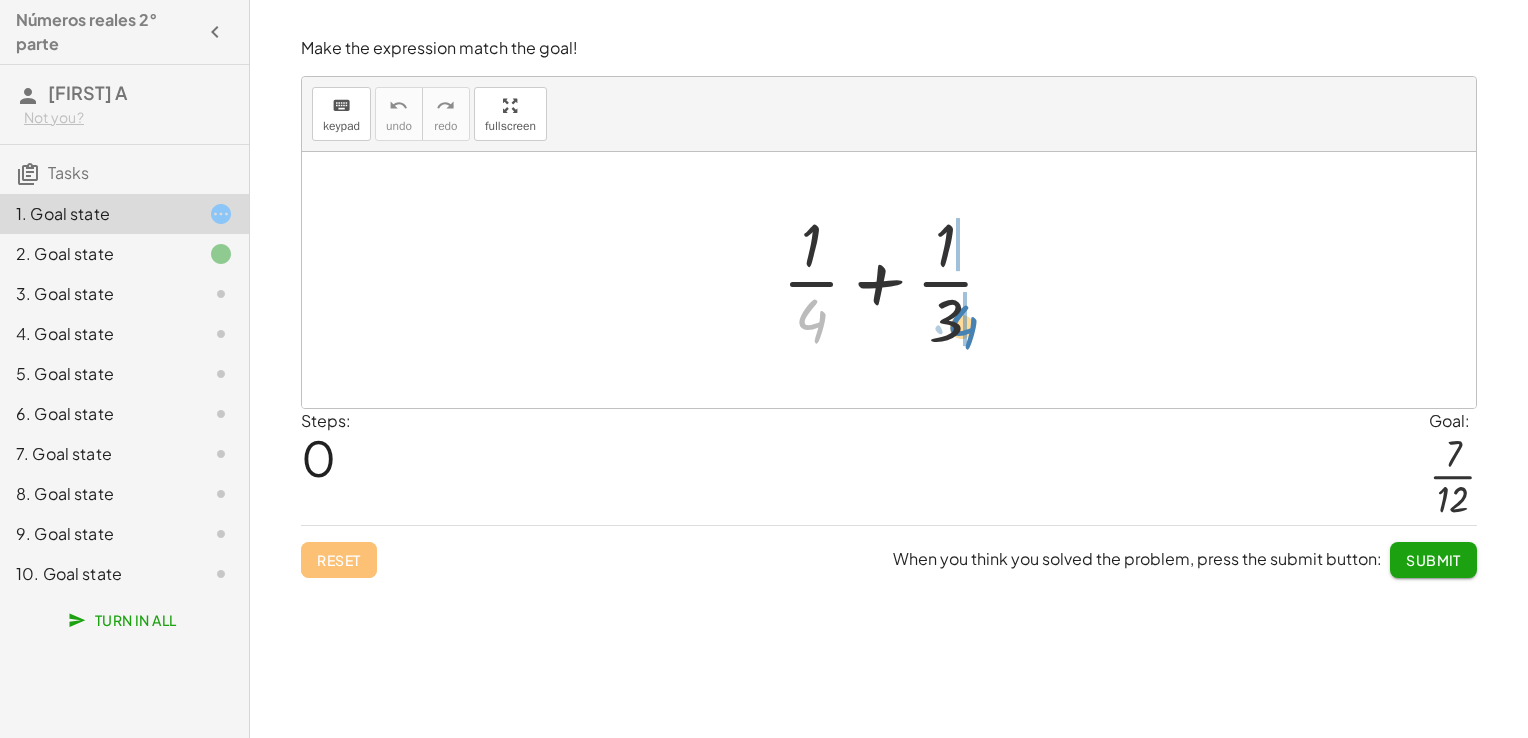 drag, startPoint x: 810, startPoint y: 310, endPoint x: 968, endPoint y: 316, distance: 158.11388 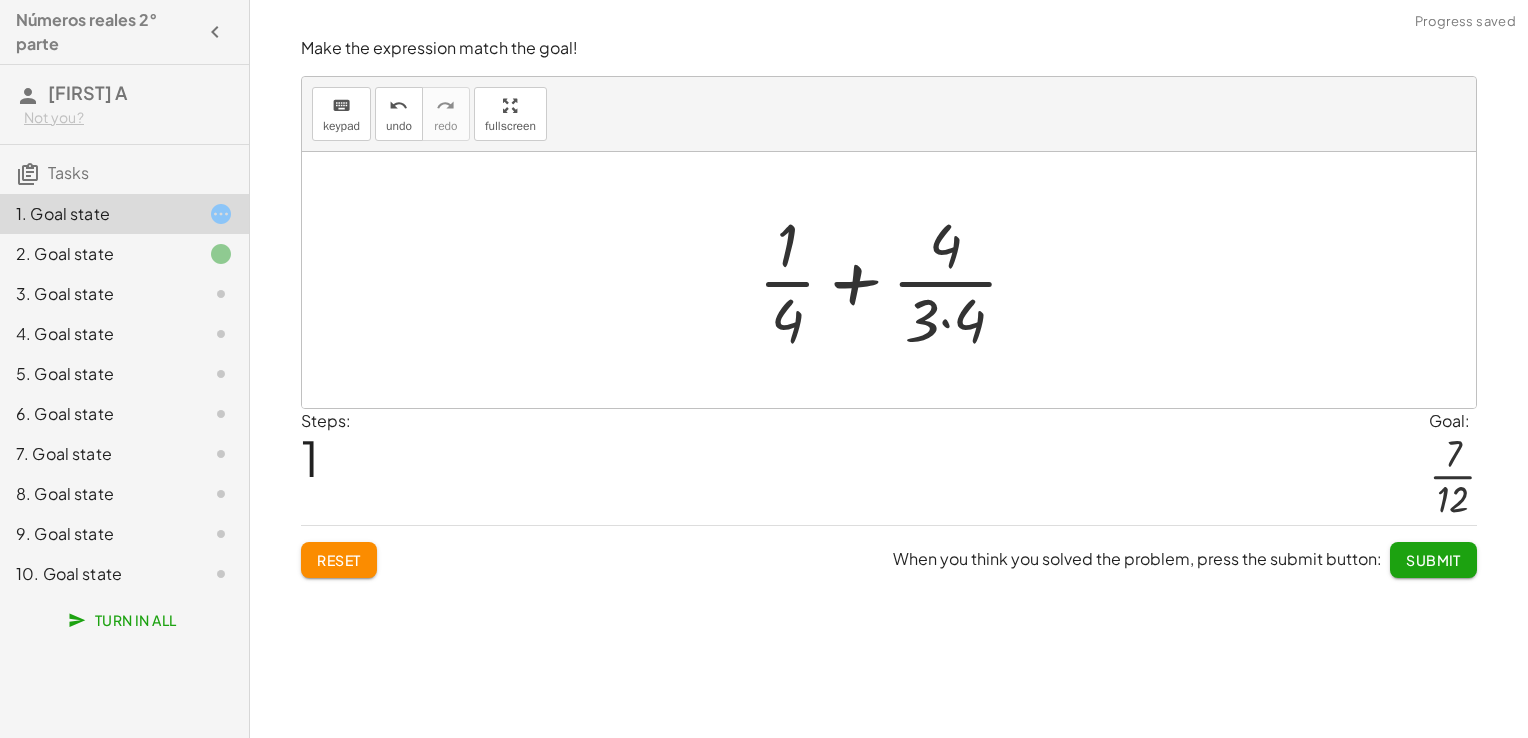 click at bounding box center [896, 280] 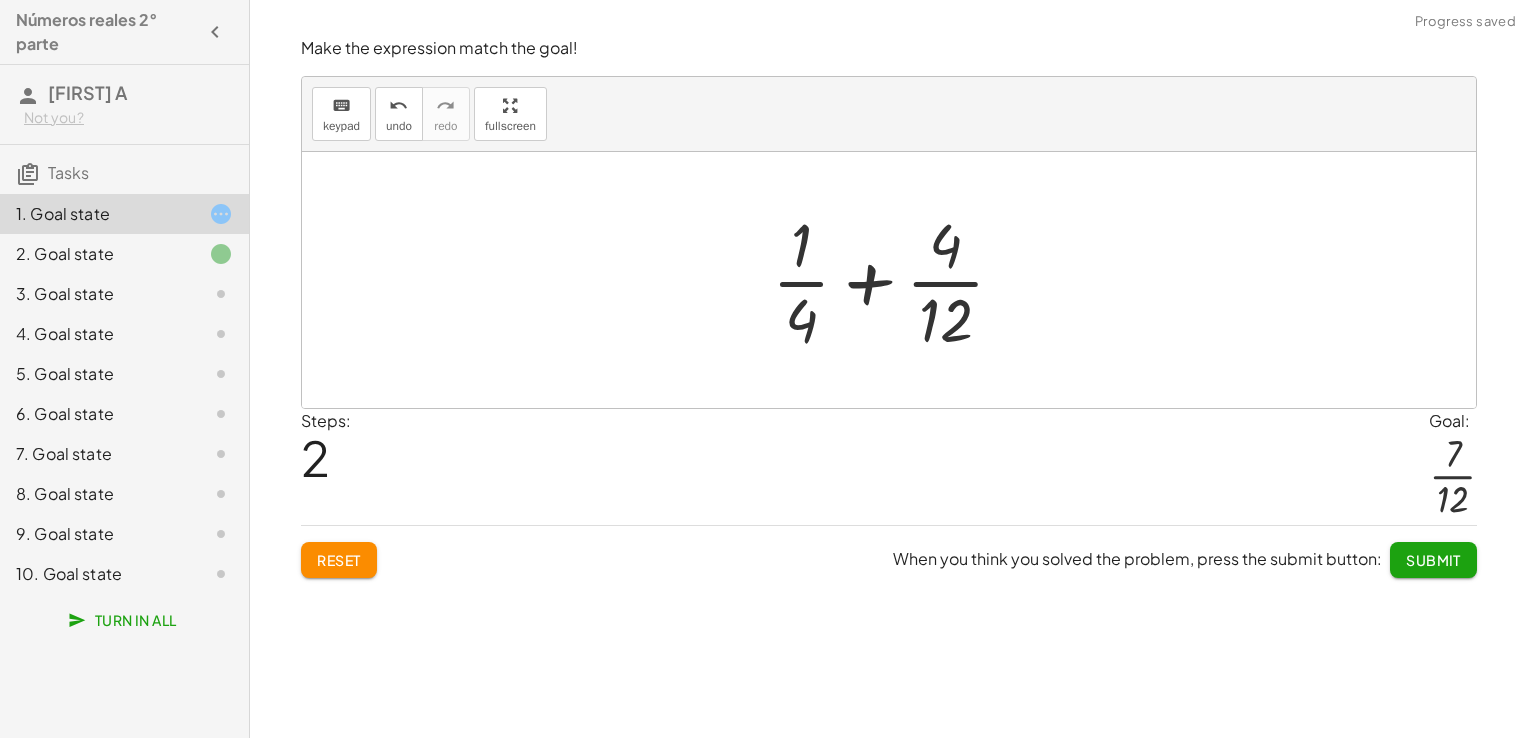 click at bounding box center [896, 280] 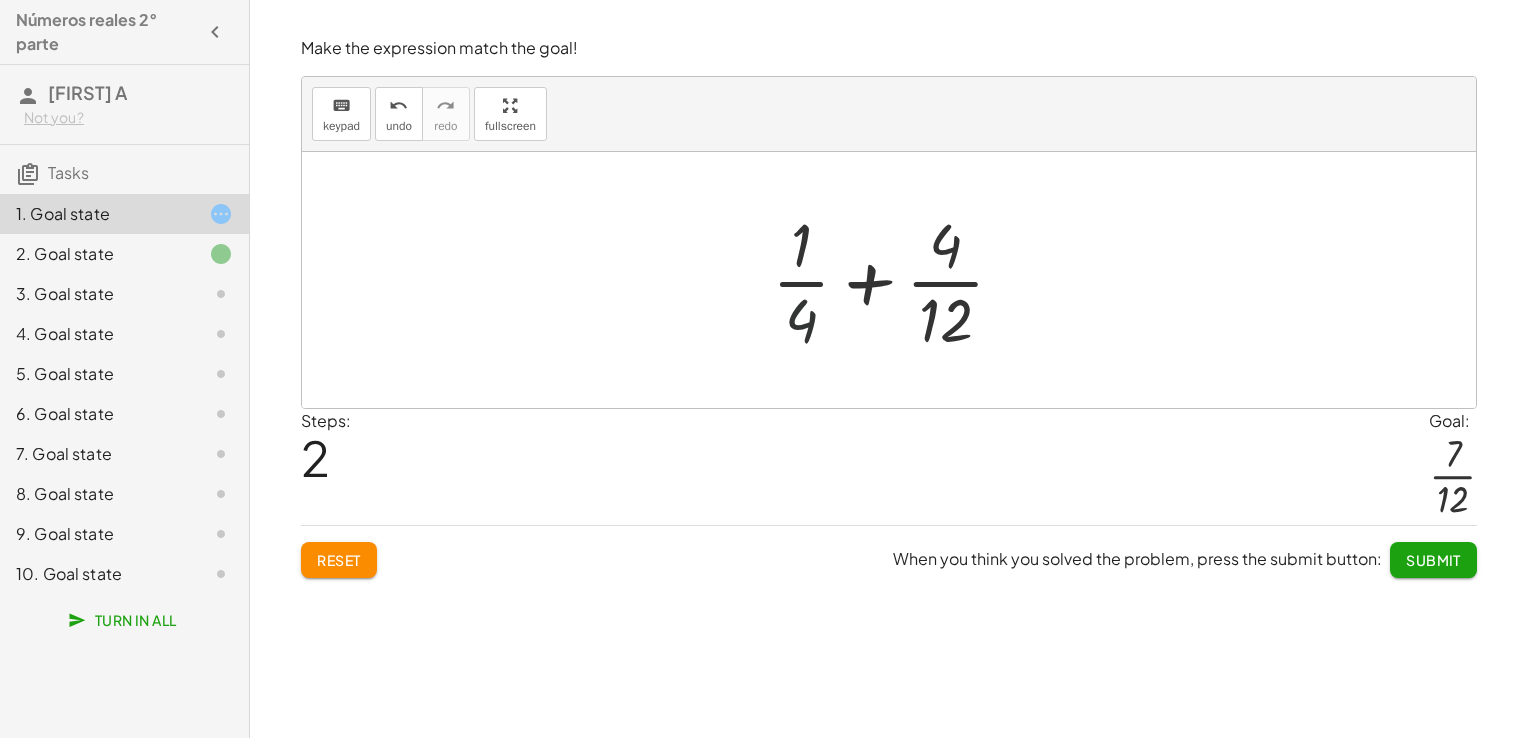 click at bounding box center [896, 280] 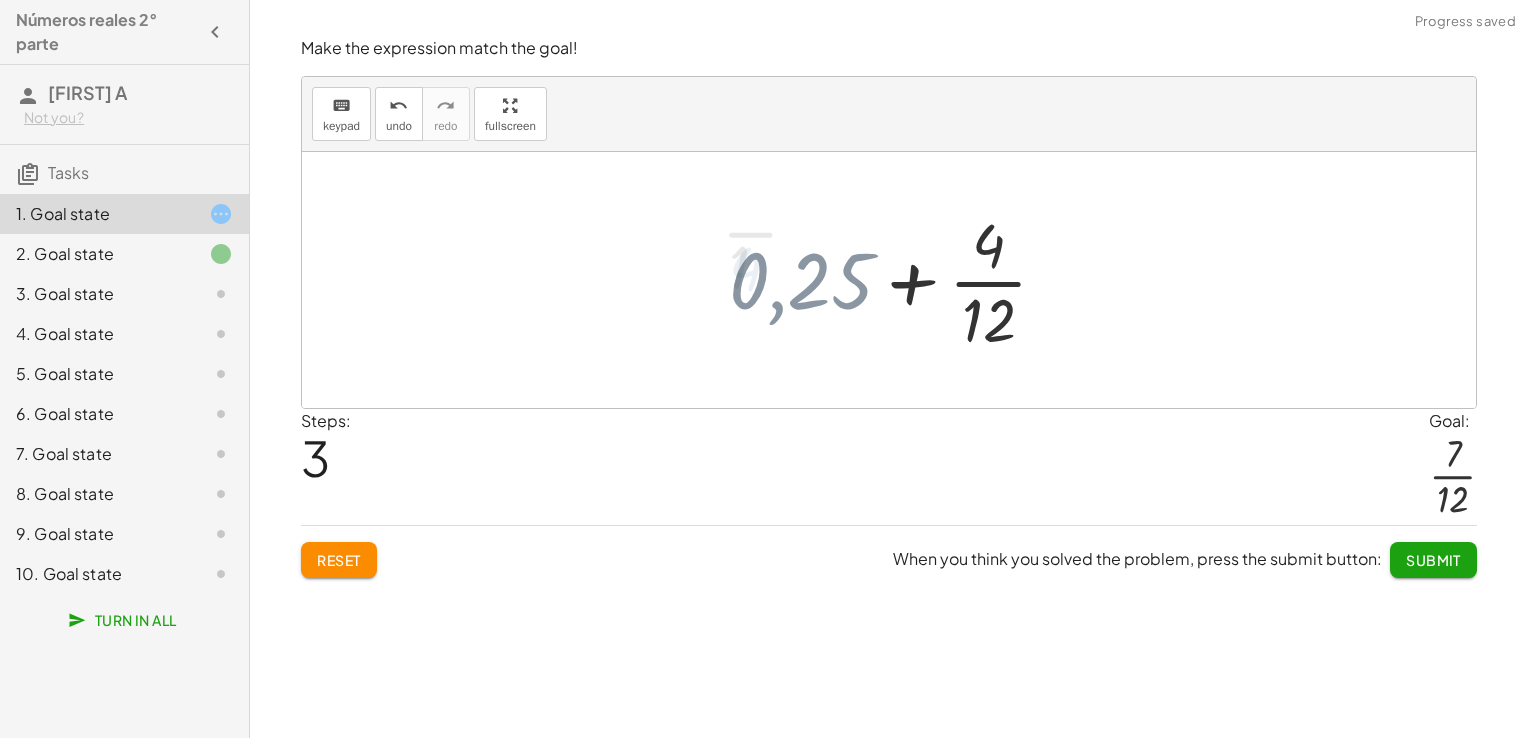 click at bounding box center [896, 280] 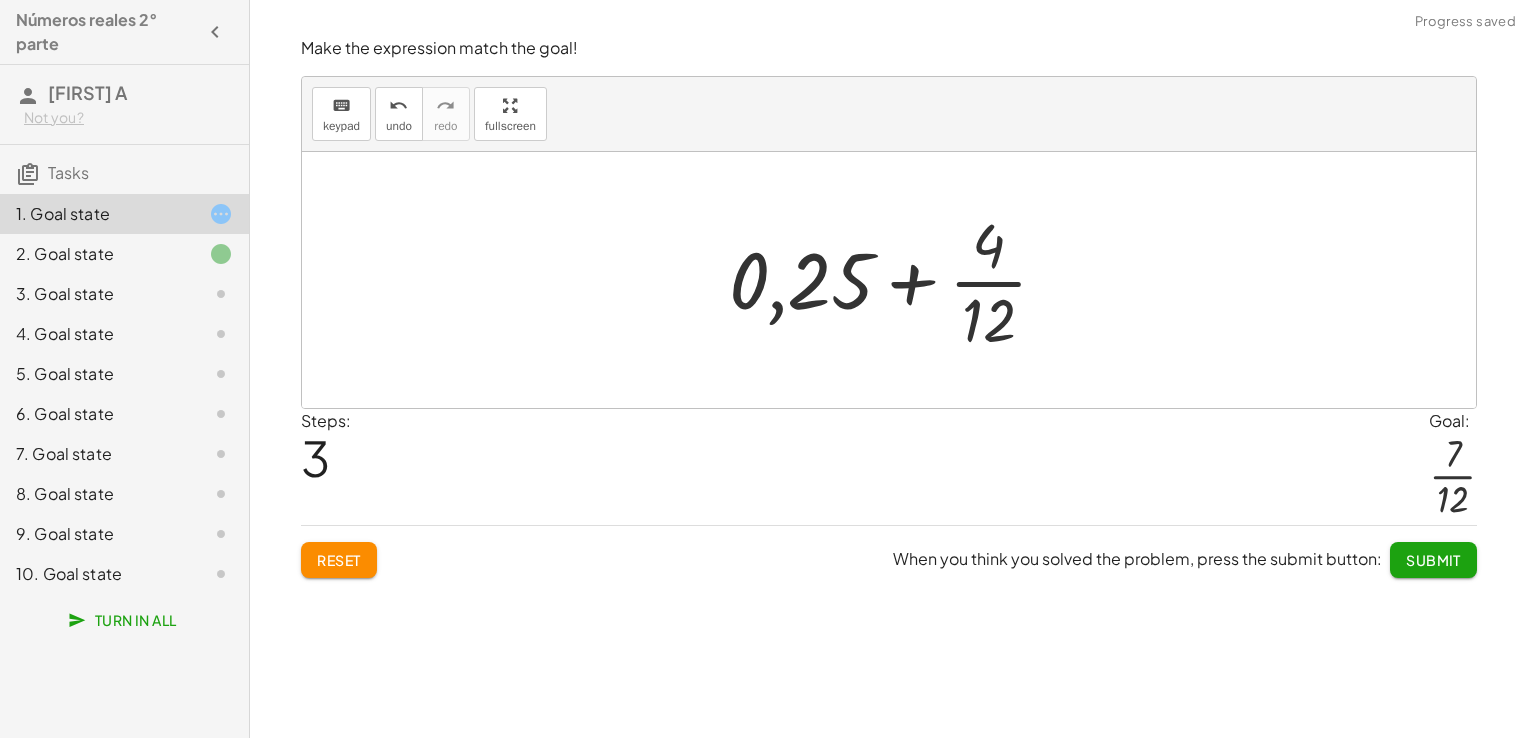 click at bounding box center [896, 280] 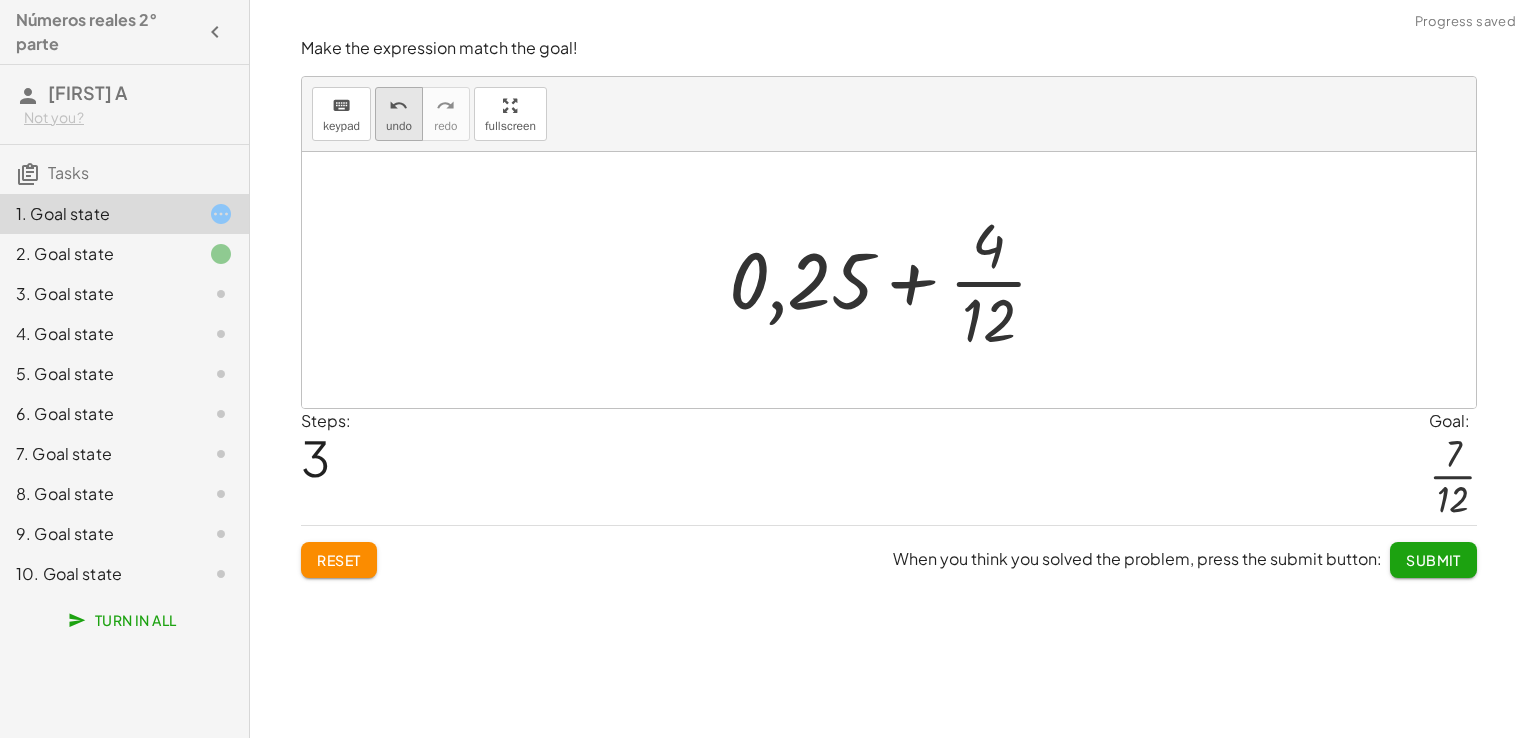 click on "undo" at bounding box center (399, 126) 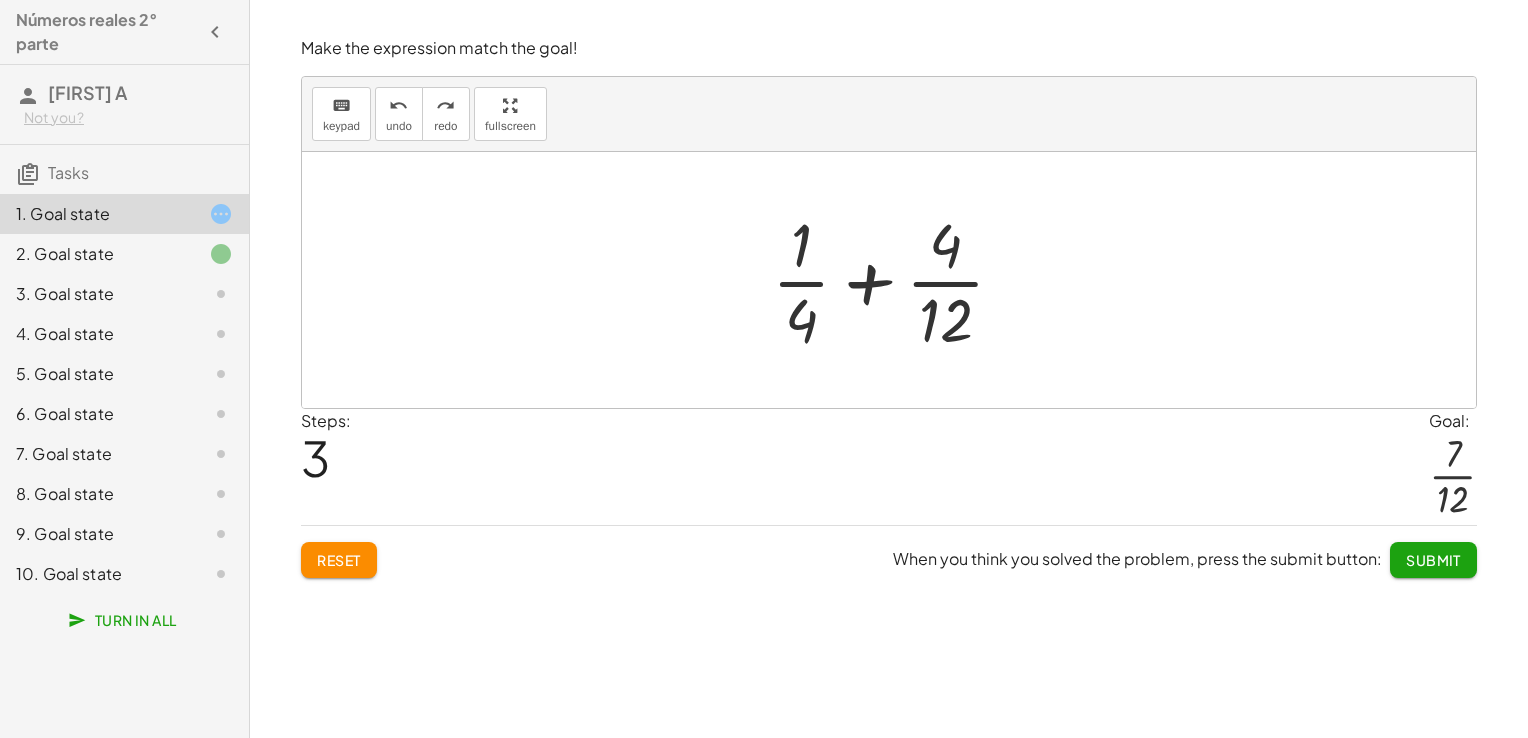 click at bounding box center [896, 280] 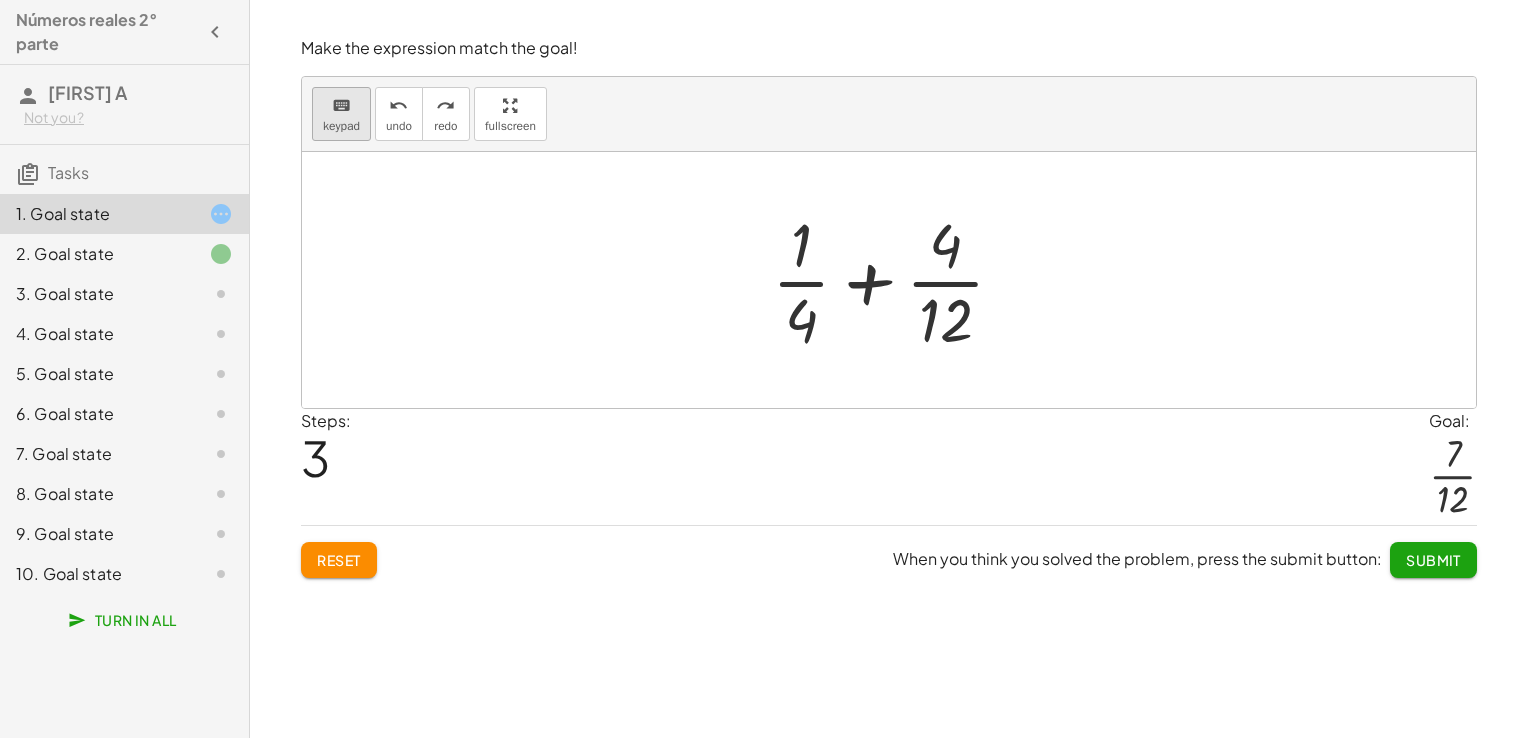 click on "keypad" at bounding box center [341, 126] 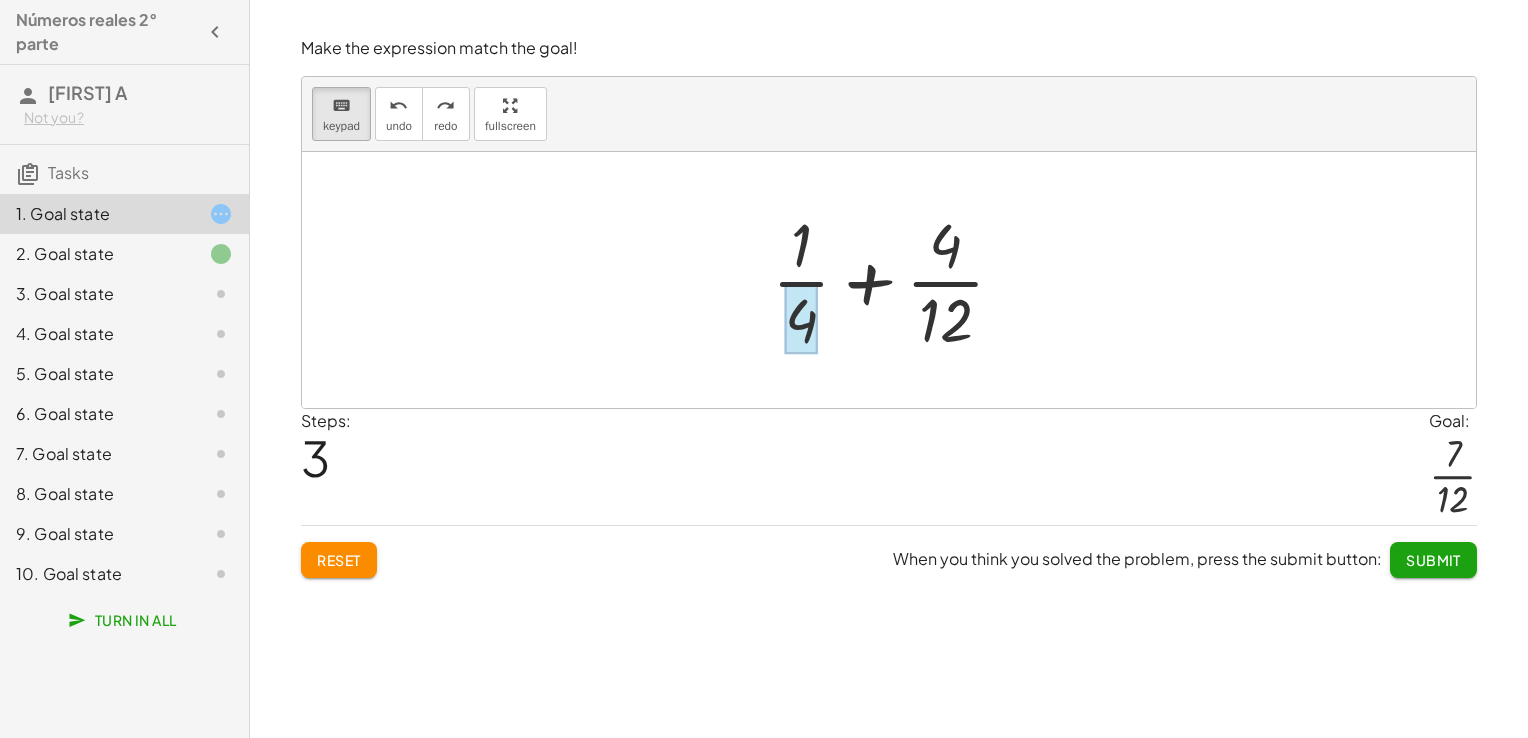 click at bounding box center (801, 319) 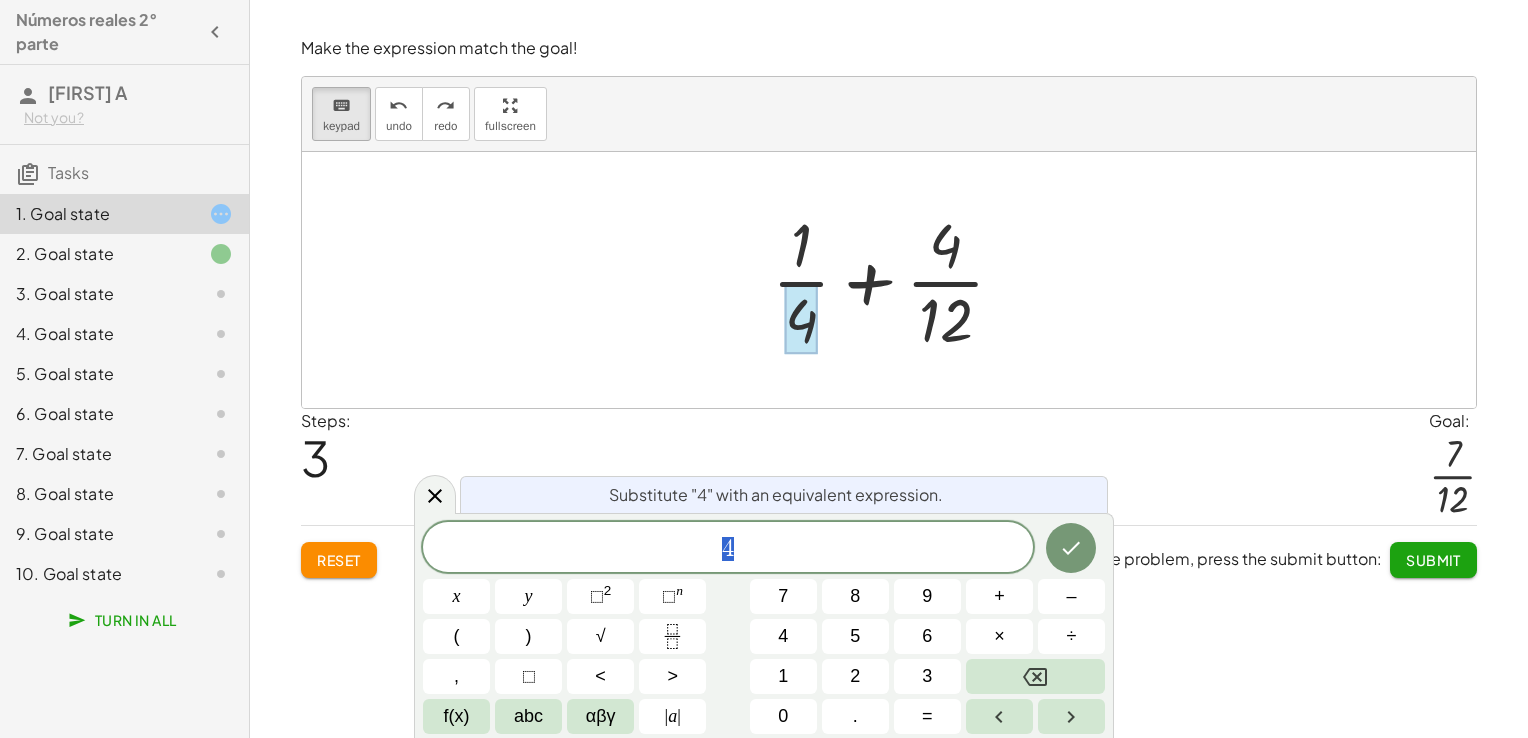 click at bounding box center [801, 319] 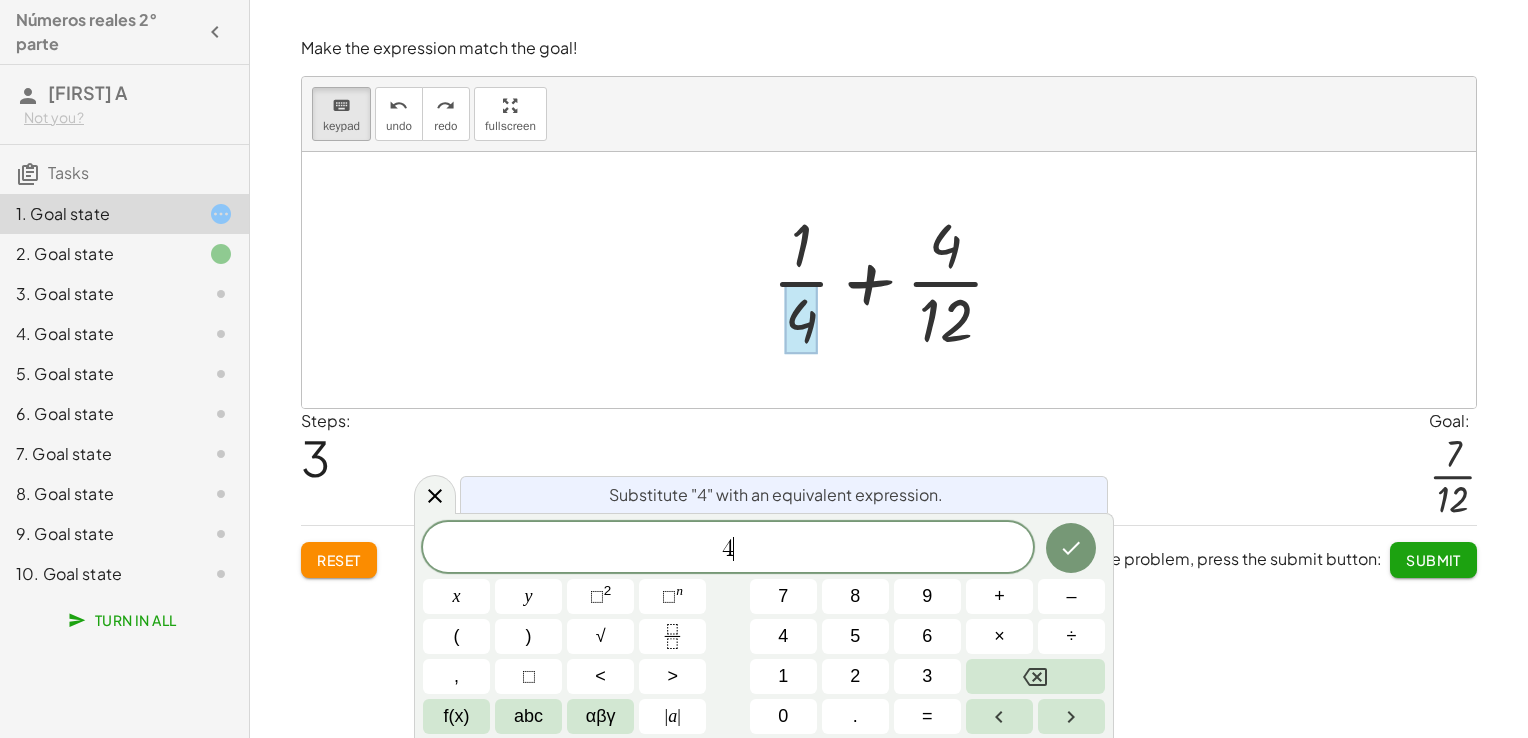 click on "4 ​" at bounding box center [728, 549] 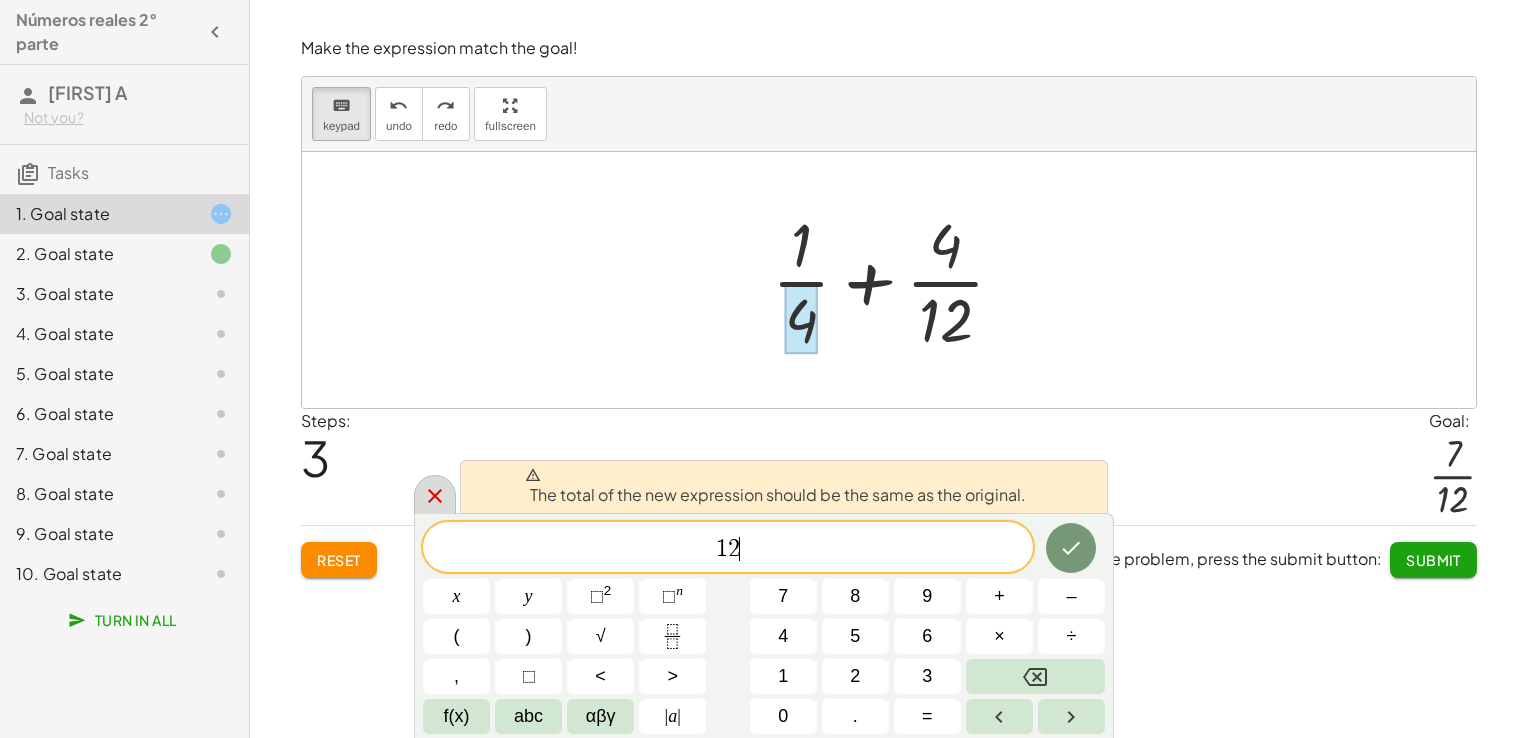 click 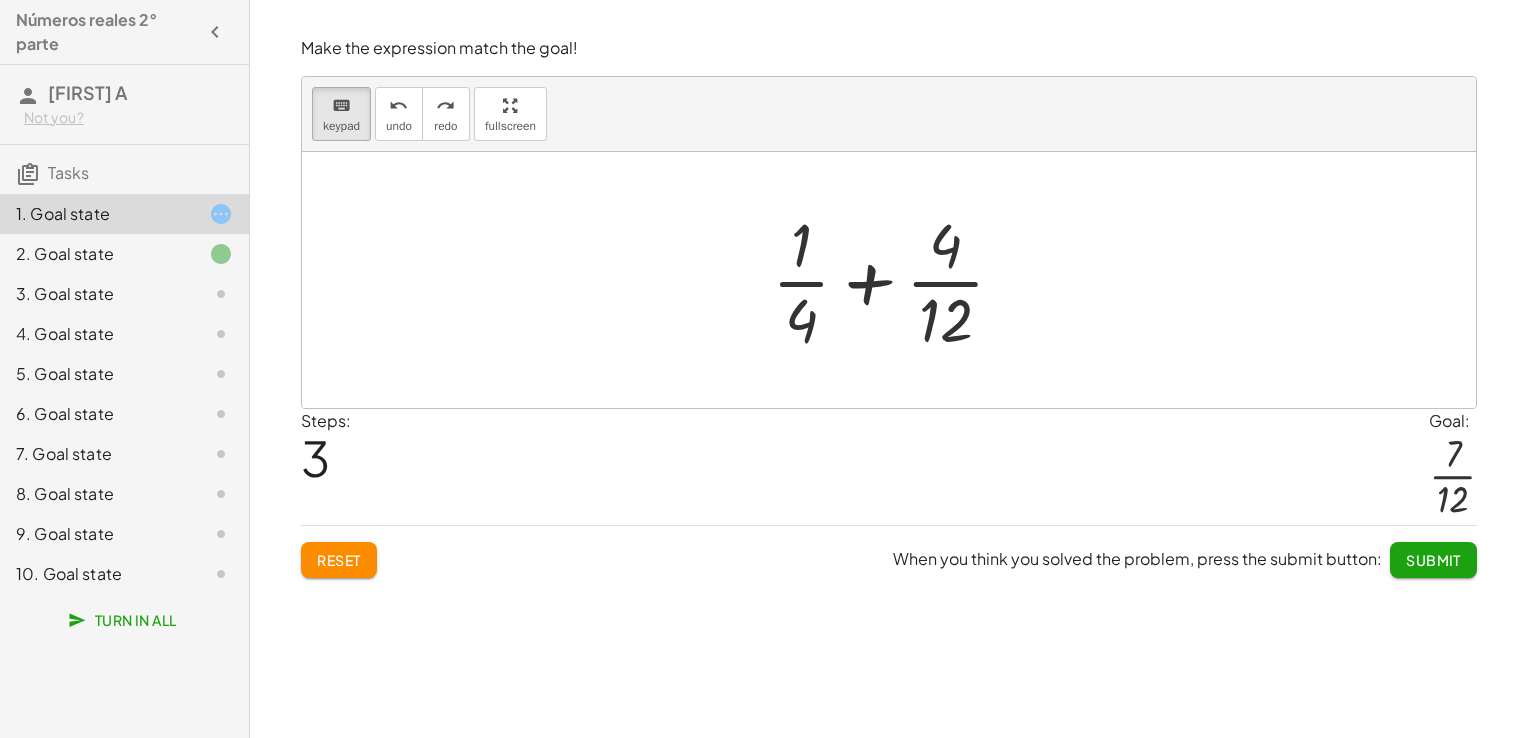 click at bounding box center (896, 280) 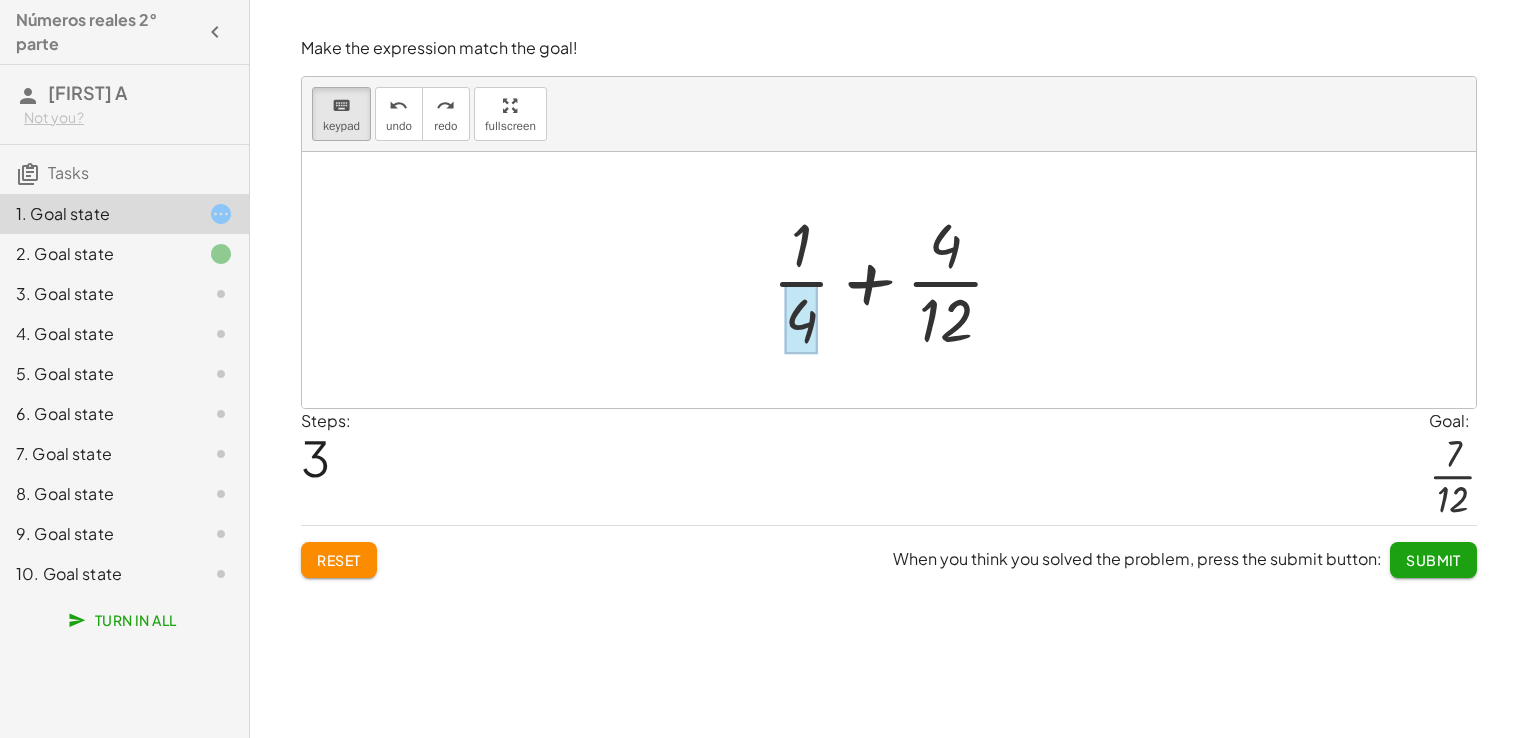 click at bounding box center [801, 319] 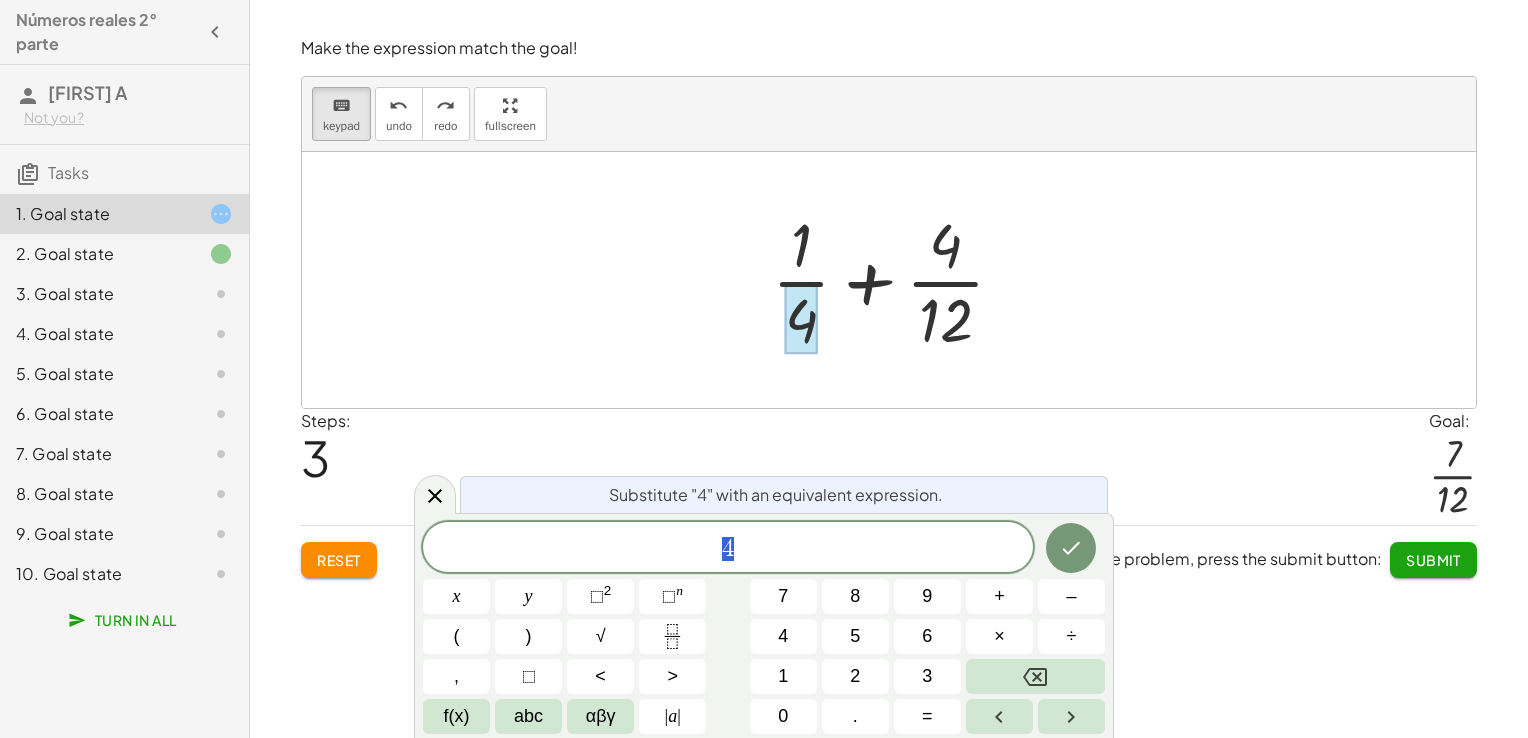 click at bounding box center (896, 280) 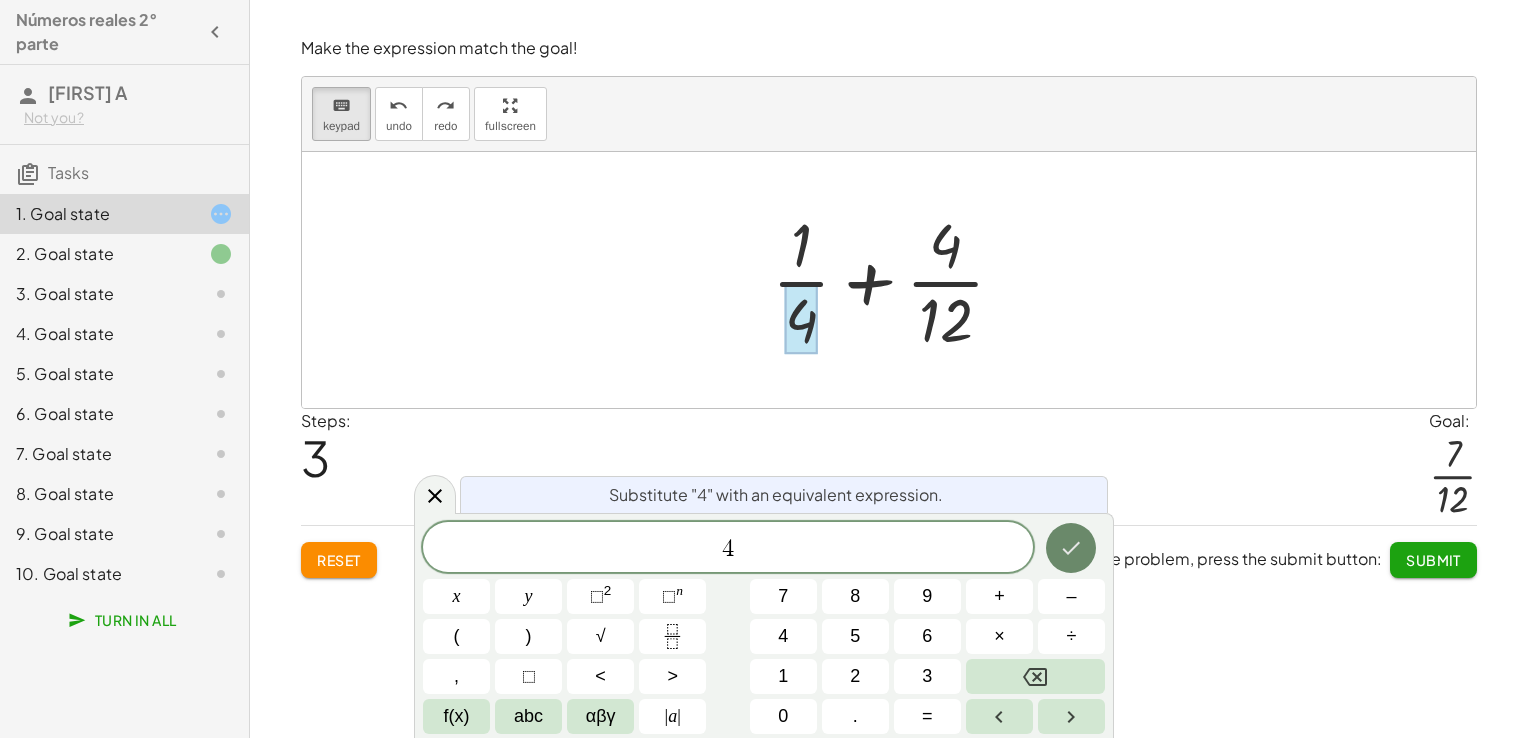 click 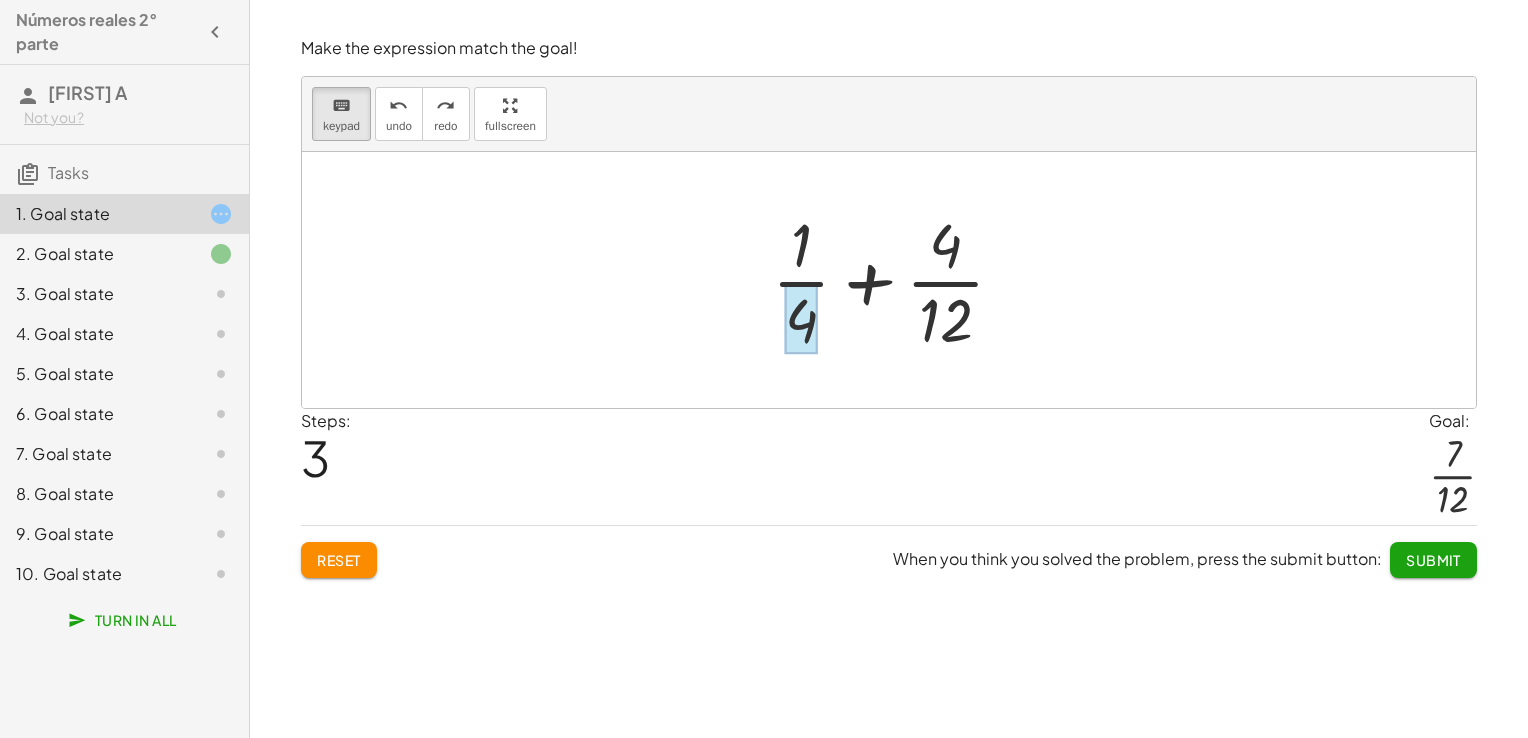 click at bounding box center [801, 319] 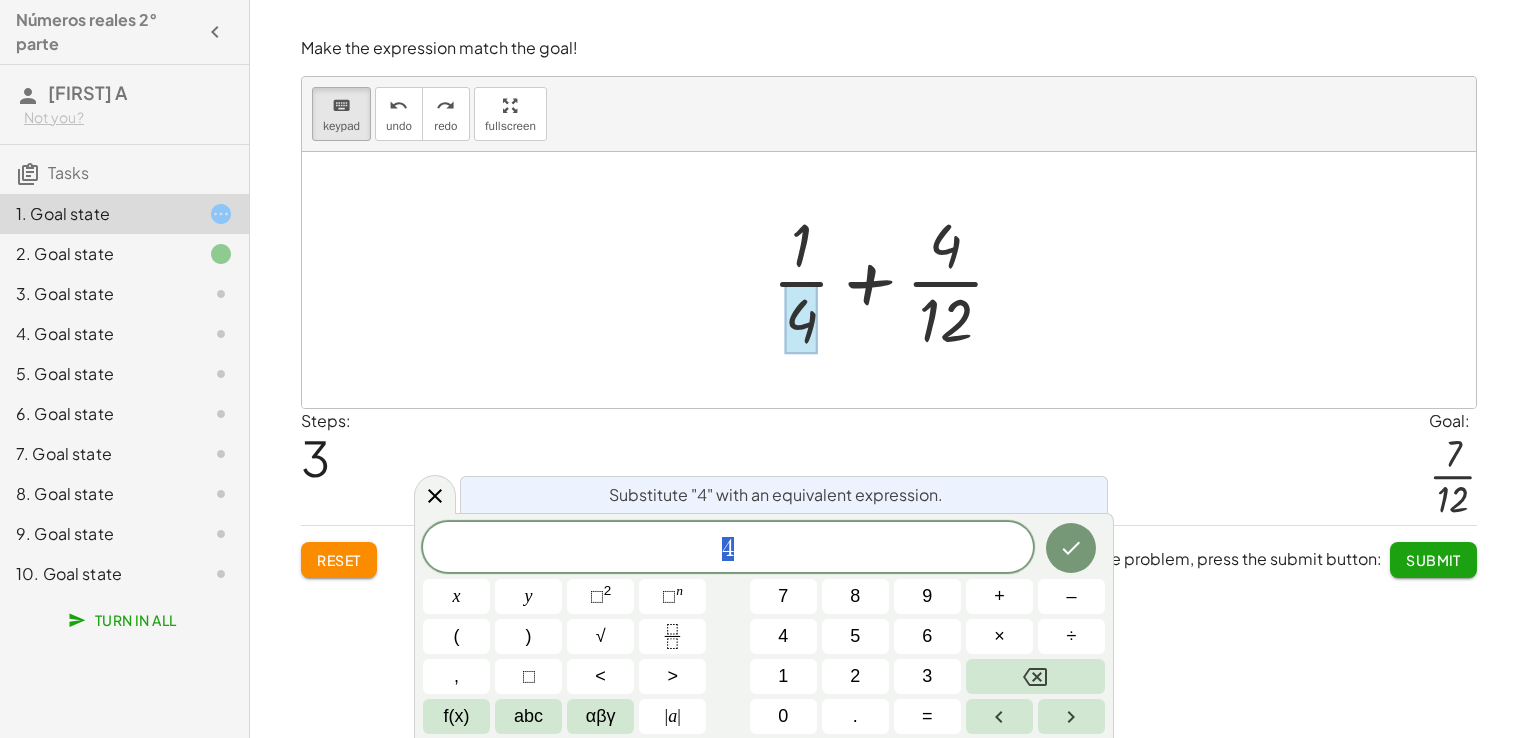 click at bounding box center [896, 280] 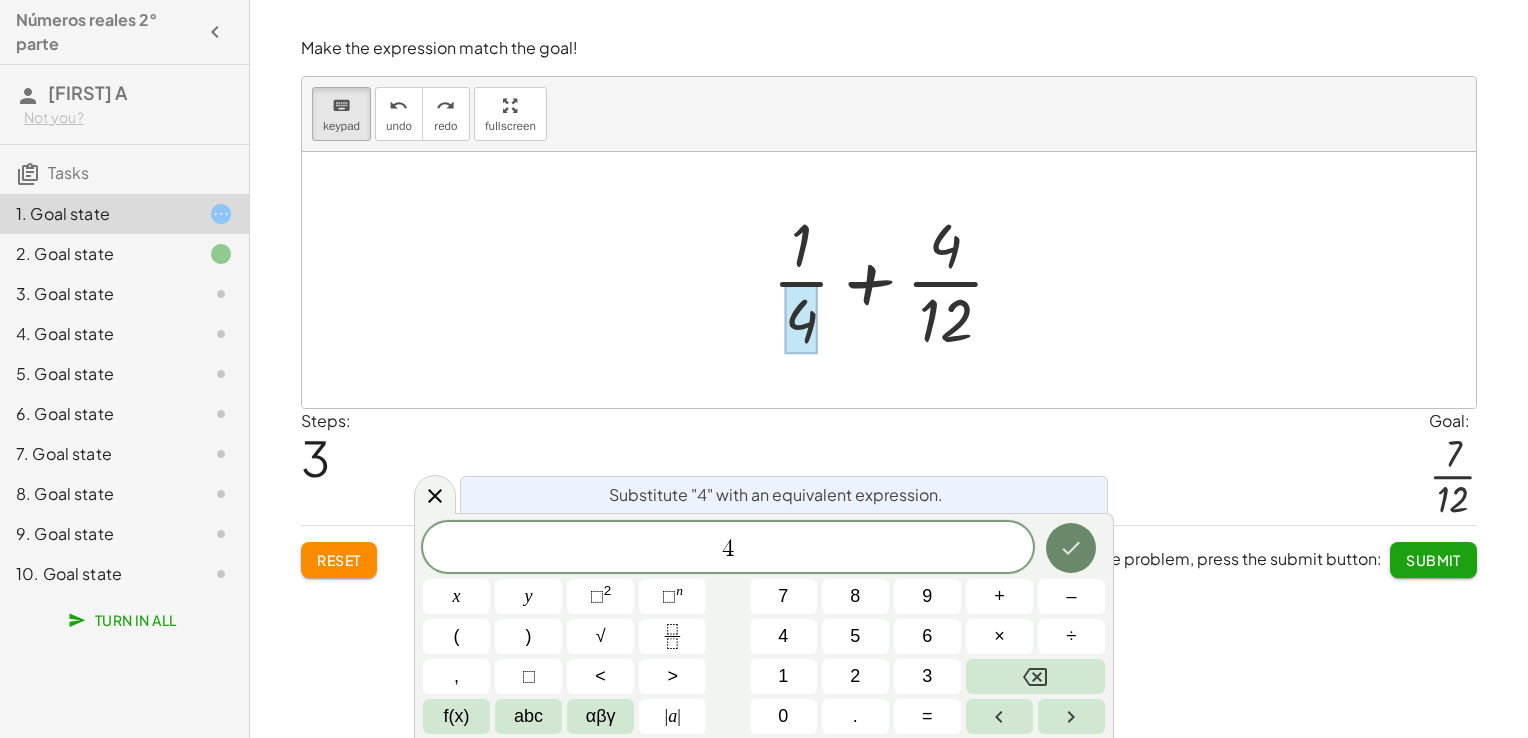 click 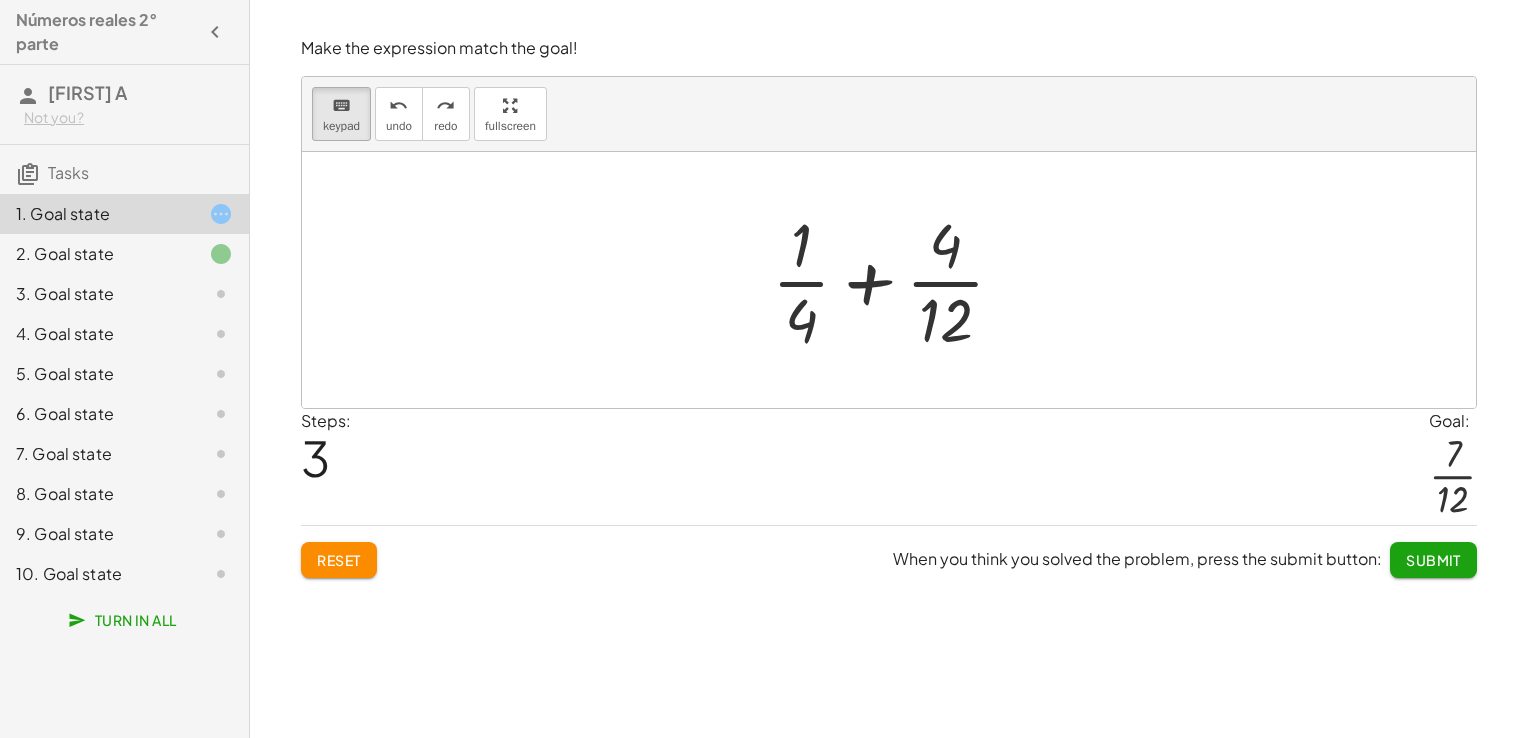 drag, startPoint x: 804, startPoint y: 325, endPoint x: 976, endPoint y: 232, distance: 195.53261 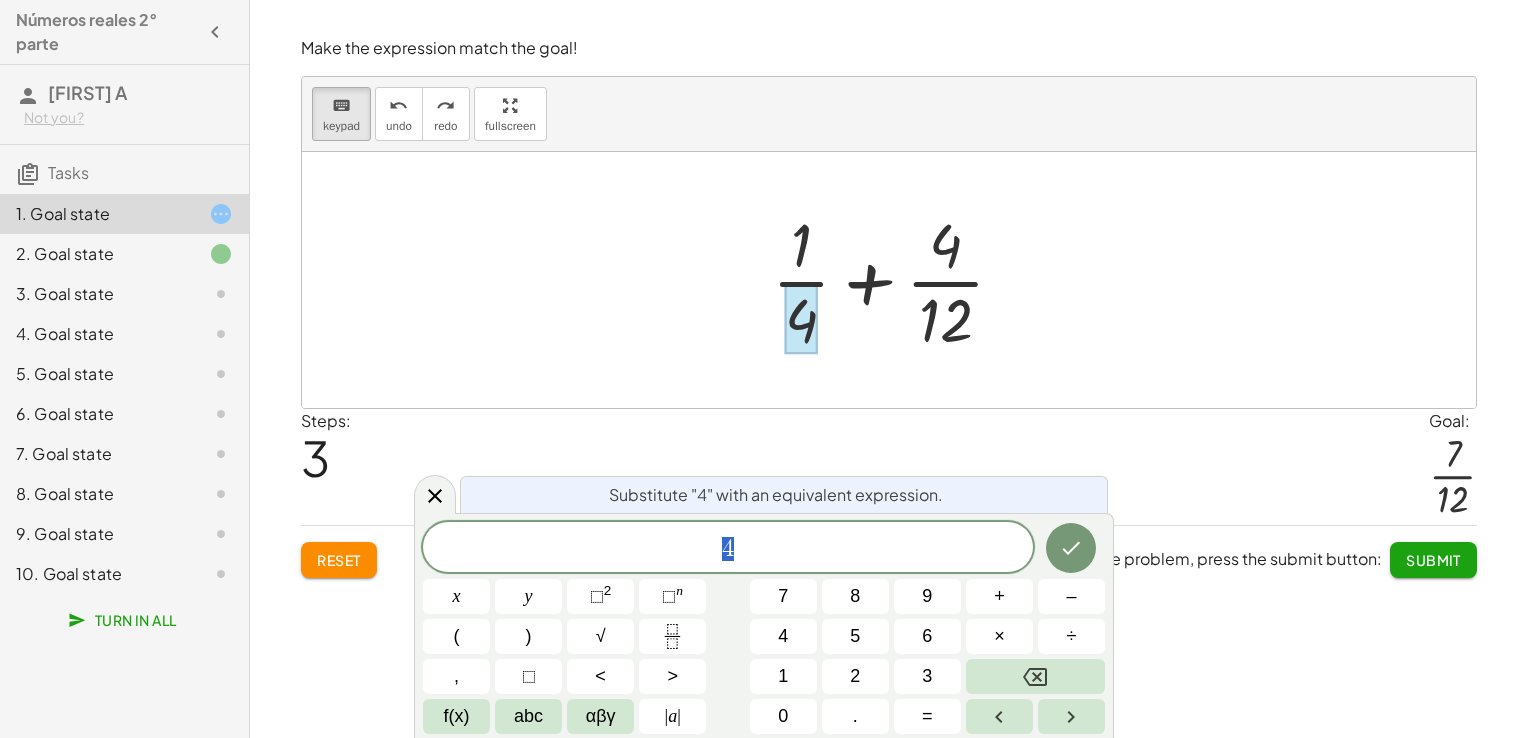 click at bounding box center [801, 319] 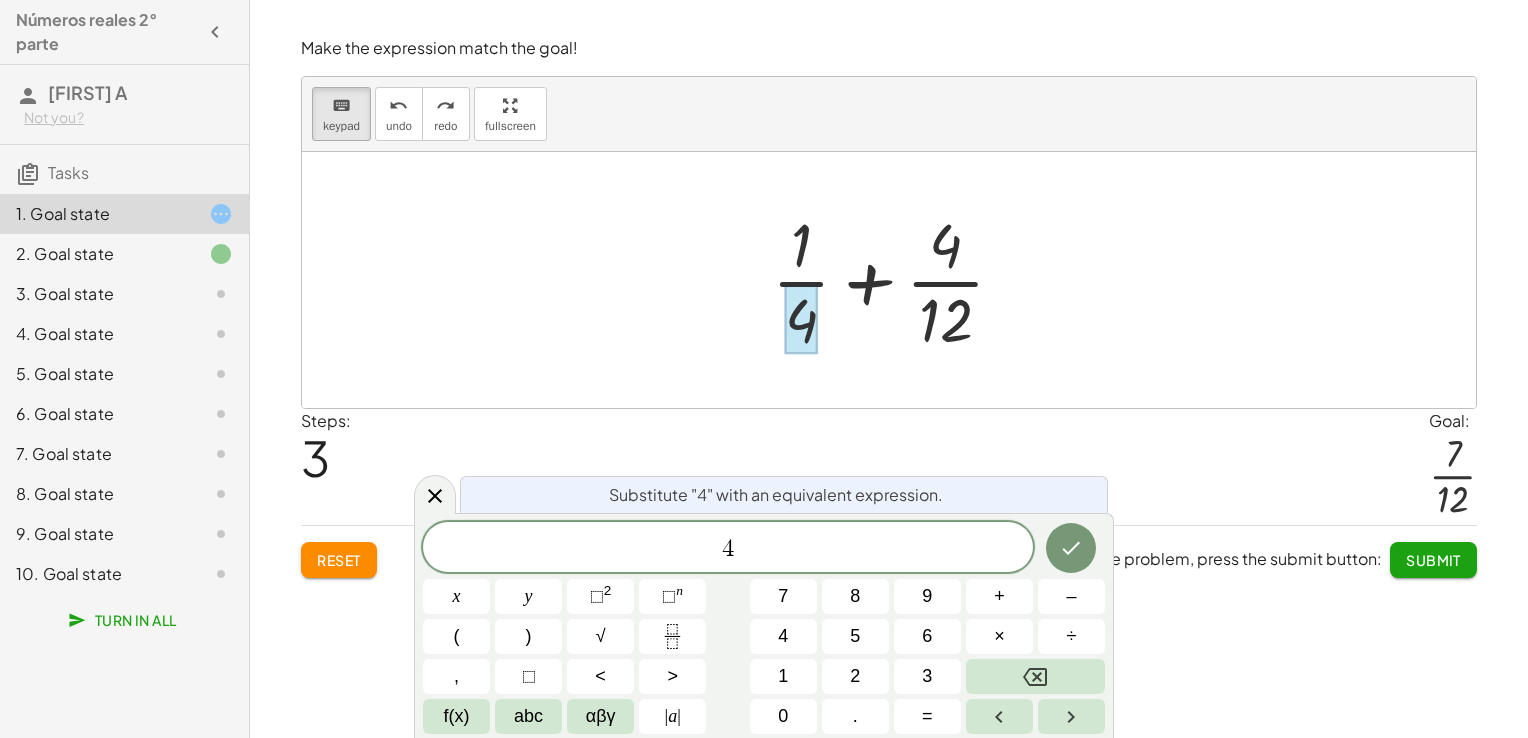 click at bounding box center (801, 319) 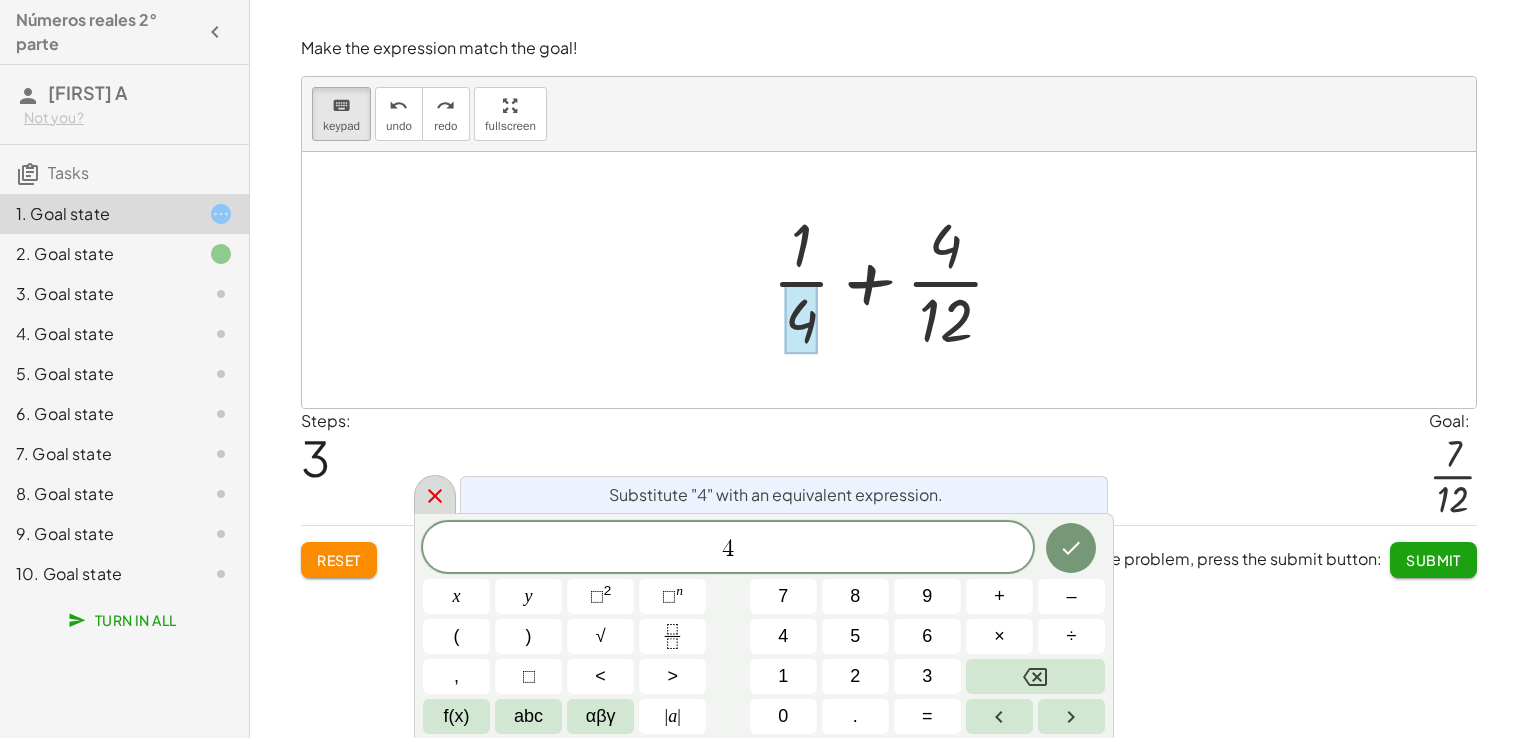 click 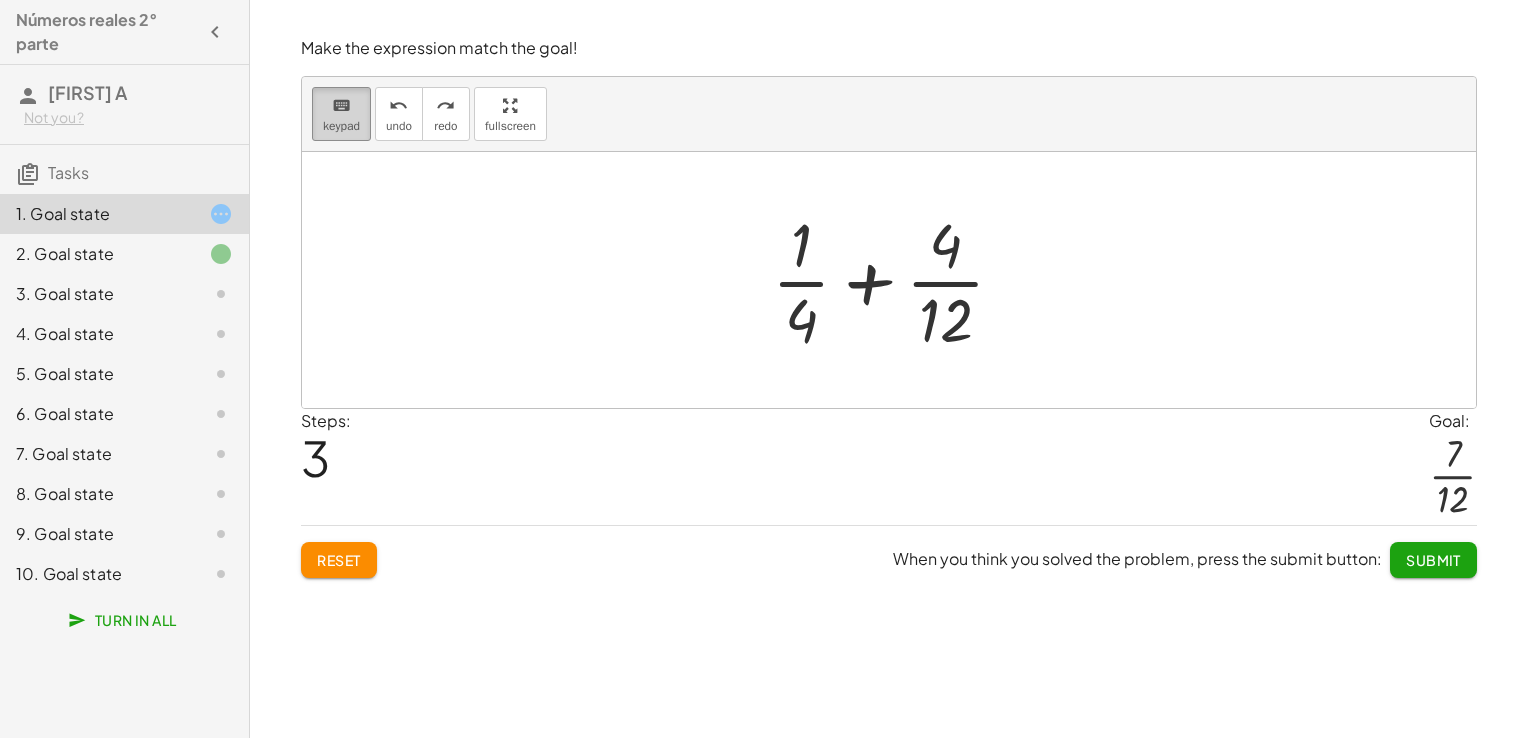 click on "keyboard keypad" at bounding box center [341, 114] 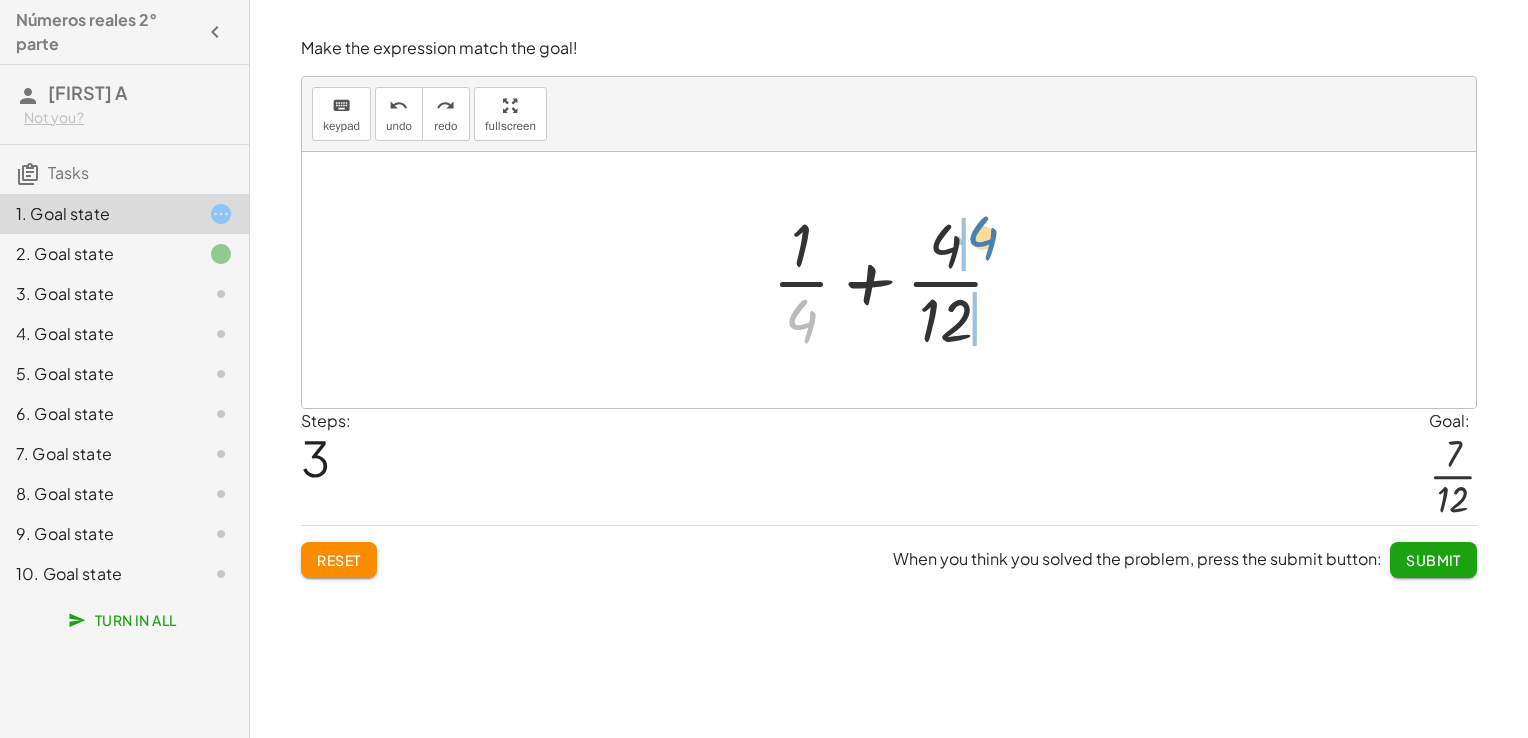 drag, startPoint x: 795, startPoint y: 308, endPoint x: 967, endPoint y: 225, distance: 190.97905 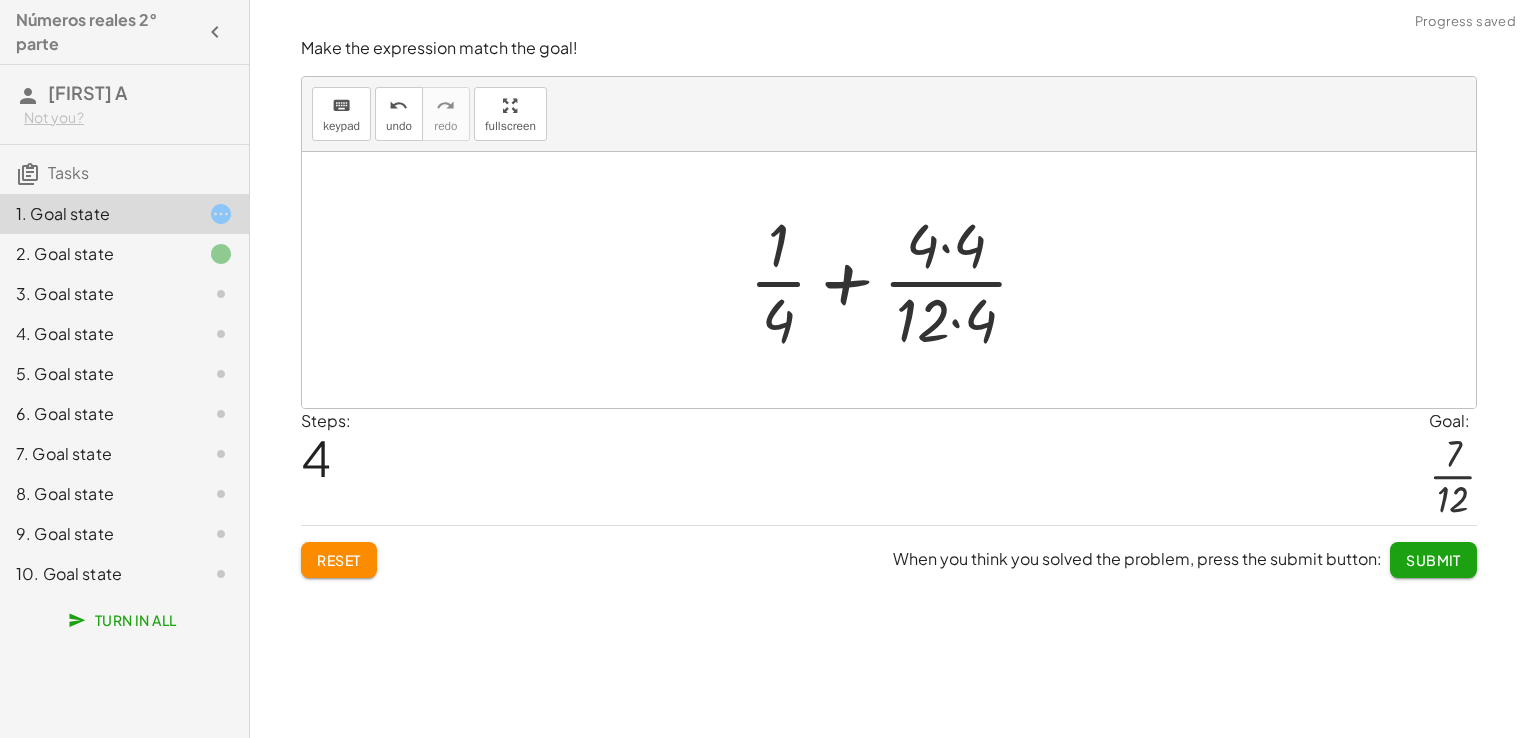 click at bounding box center [897, 280] 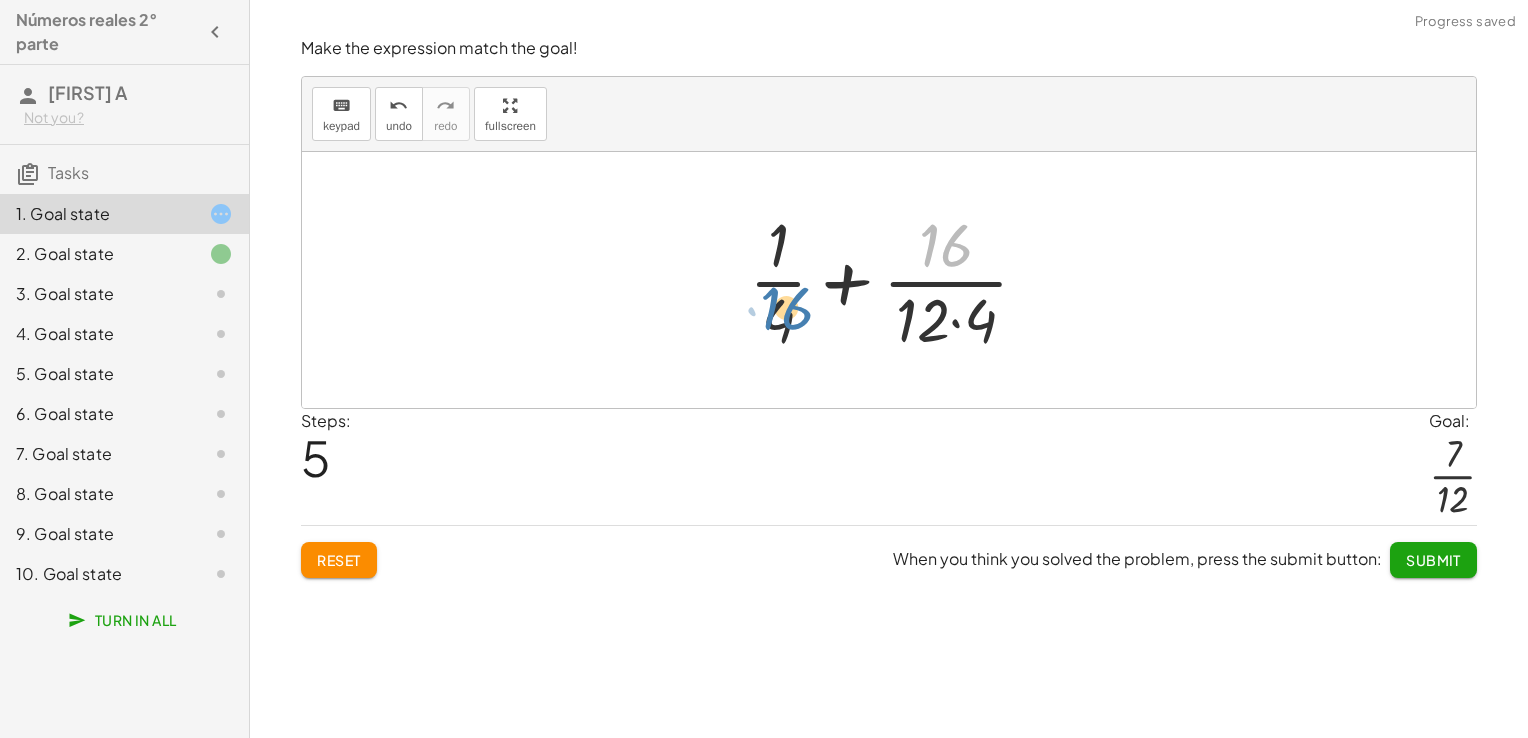 drag, startPoint x: 952, startPoint y: 242, endPoint x: 796, endPoint y: 306, distance: 168.6179 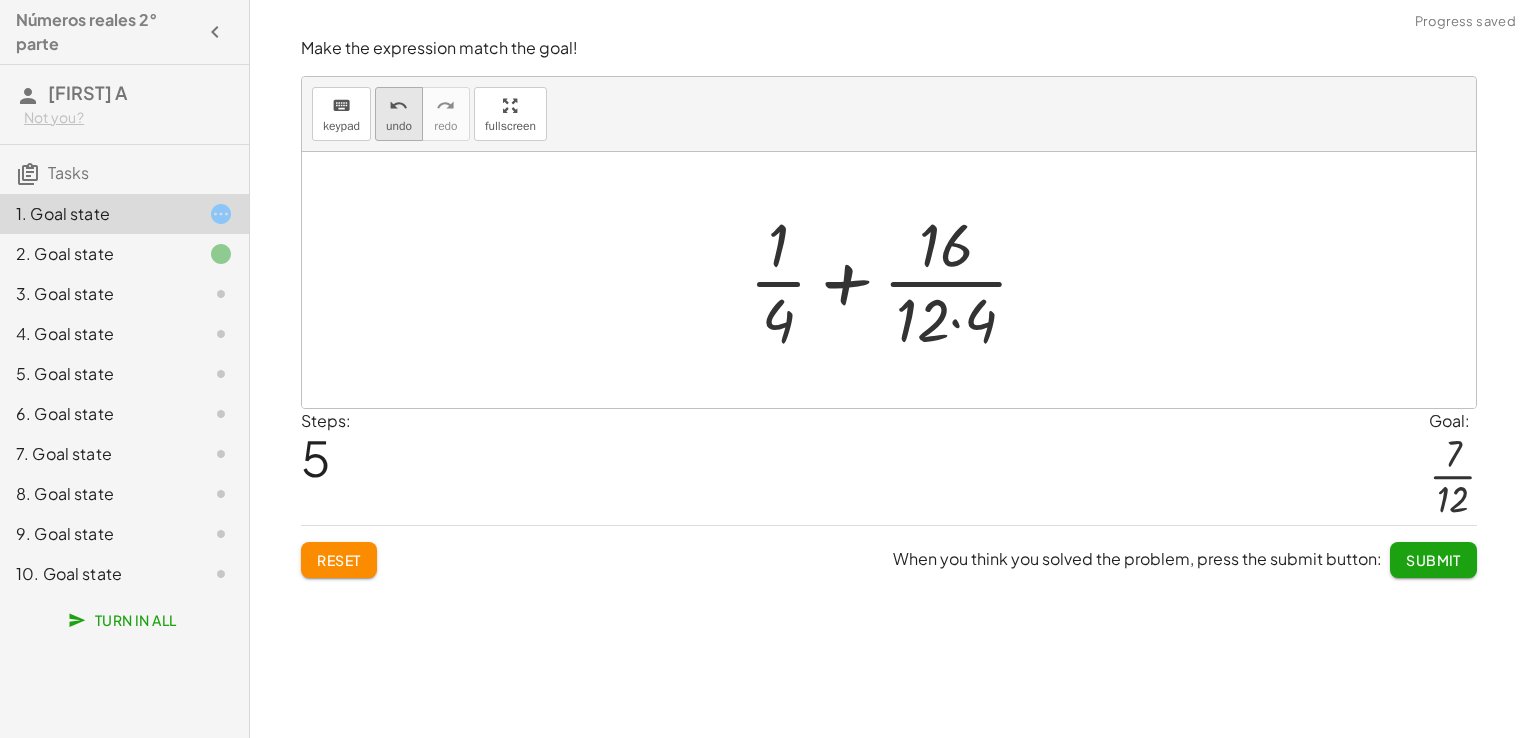 click on "undo" at bounding box center (398, 106) 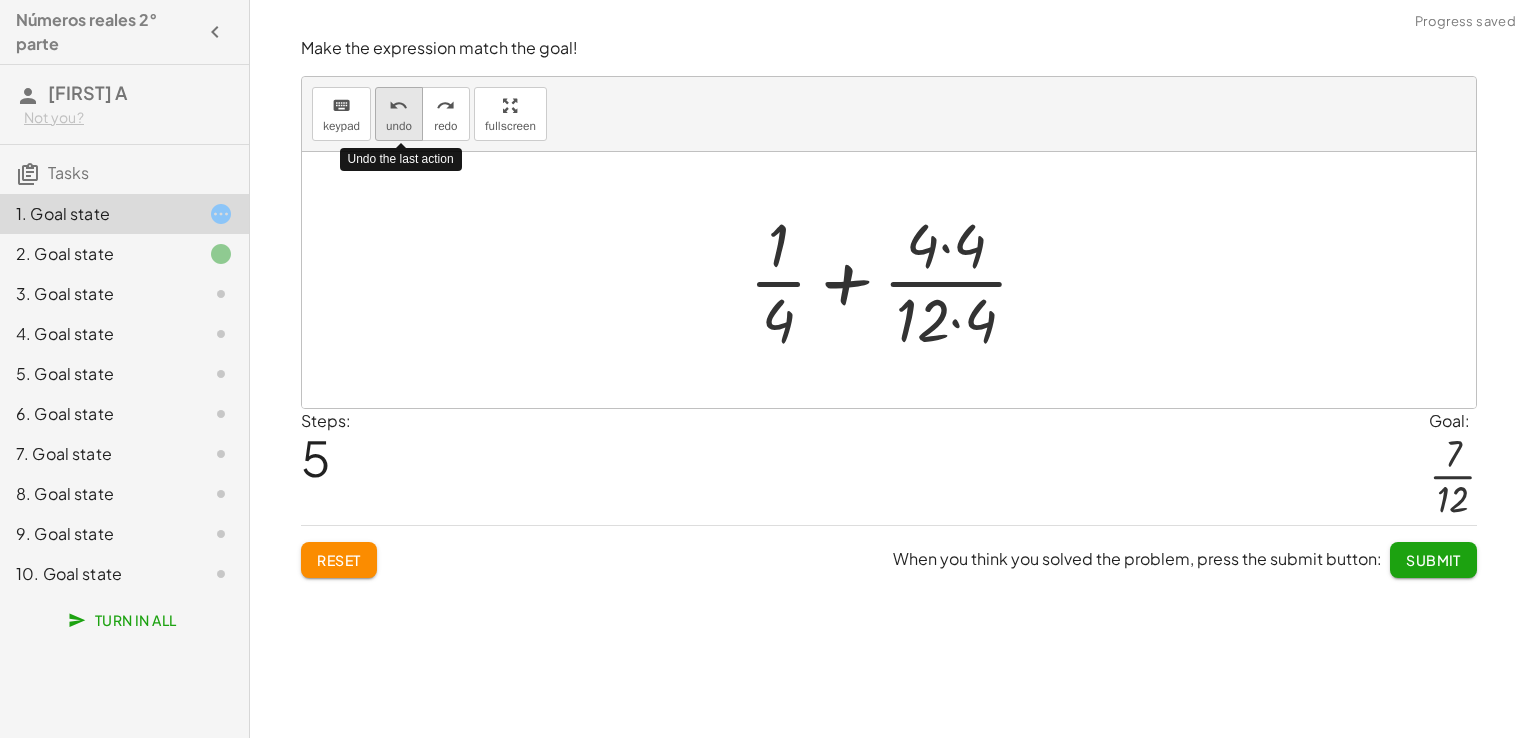 click on "undo" at bounding box center (398, 106) 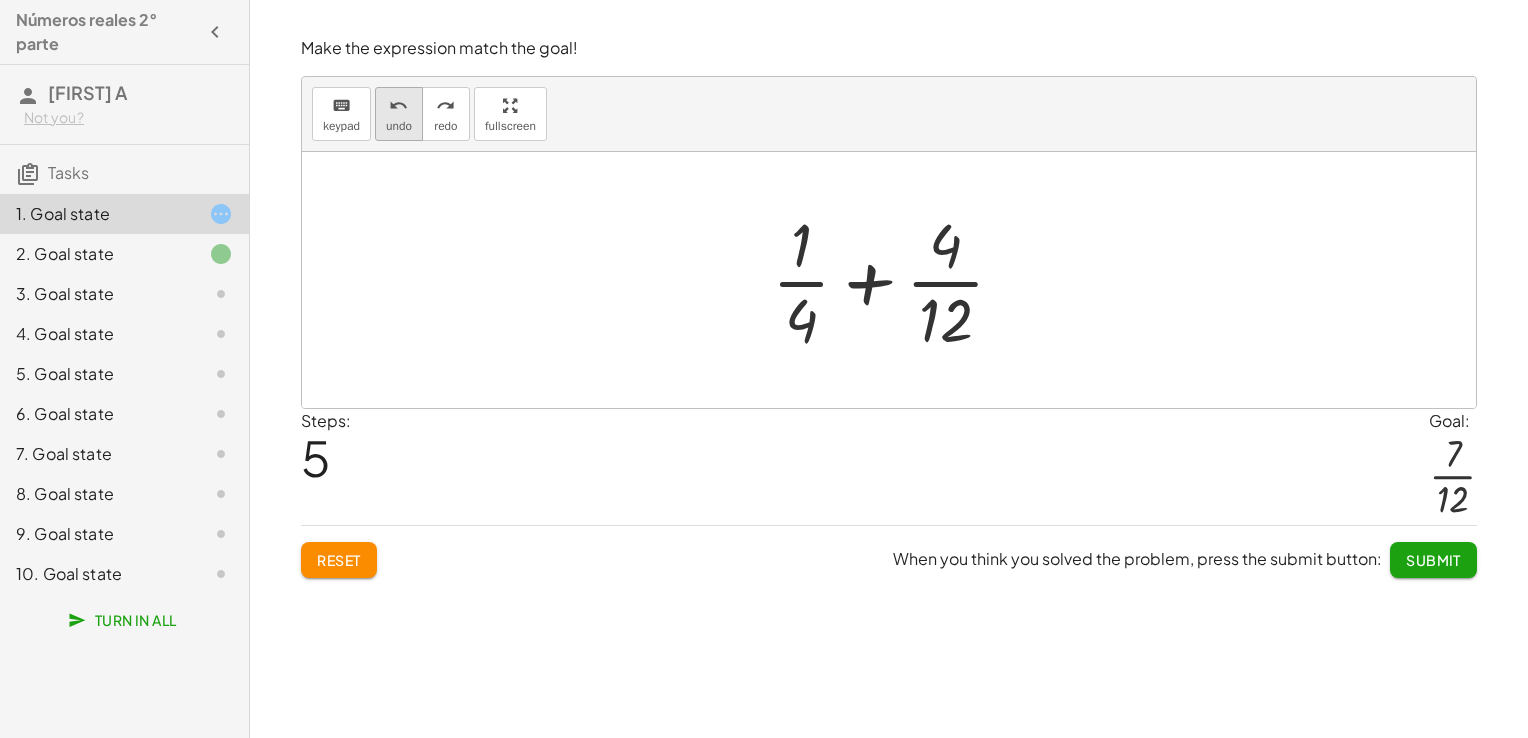 click on "undo" at bounding box center (399, 126) 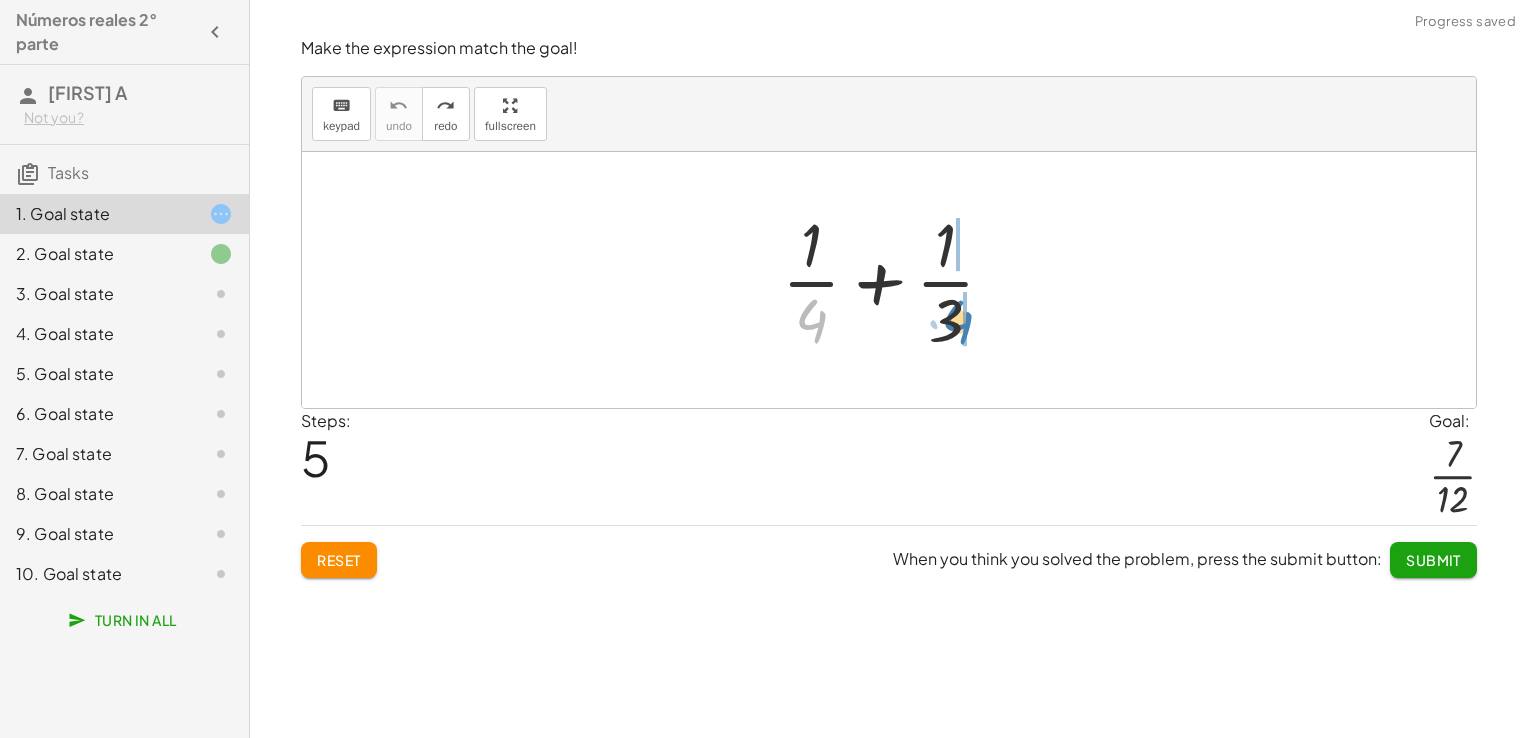 drag, startPoint x: 812, startPoint y: 322, endPoint x: 963, endPoint y: 324, distance: 151.01324 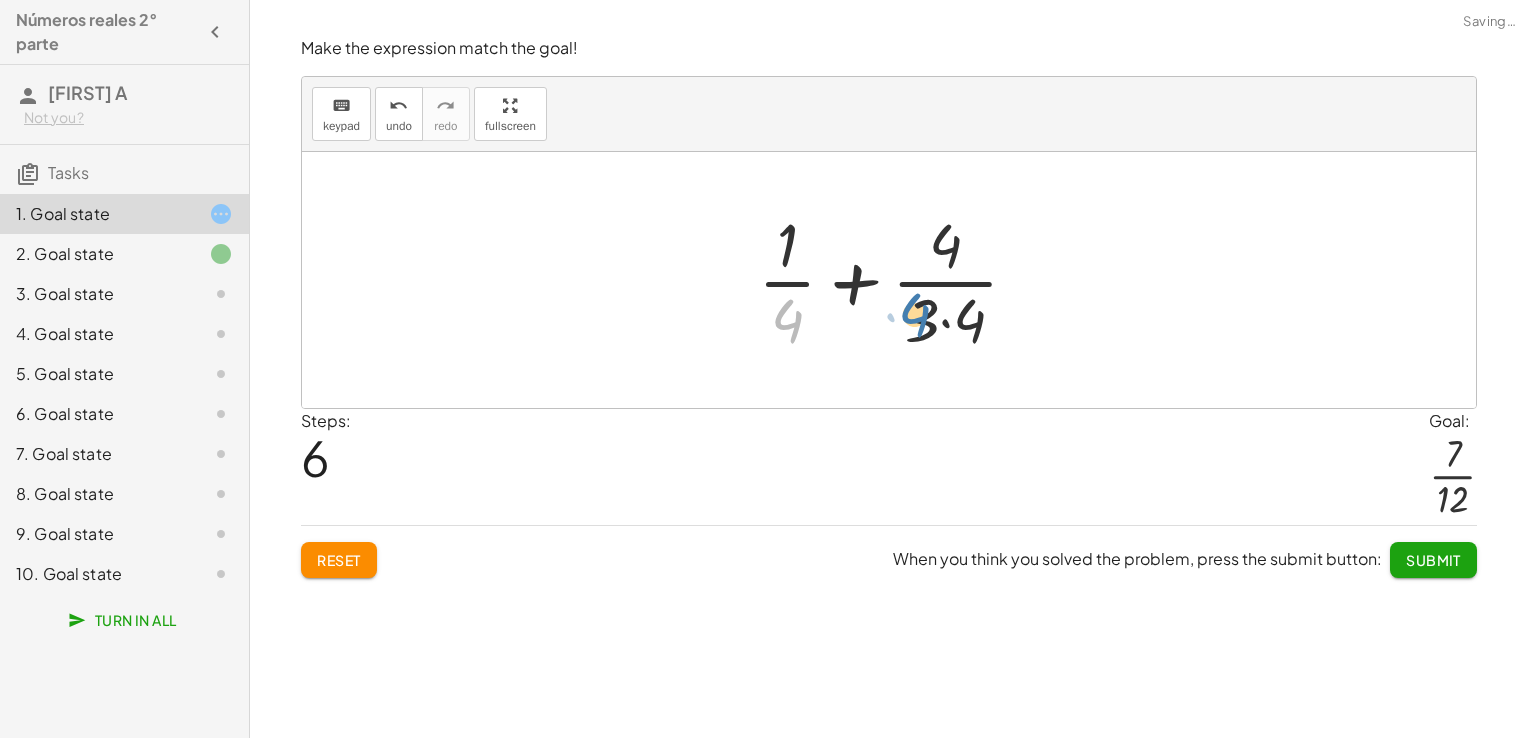 drag, startPoint x: 784, startPoint y: 332, endPoint x: 923, endPoint y: 329, distance: 139.03236 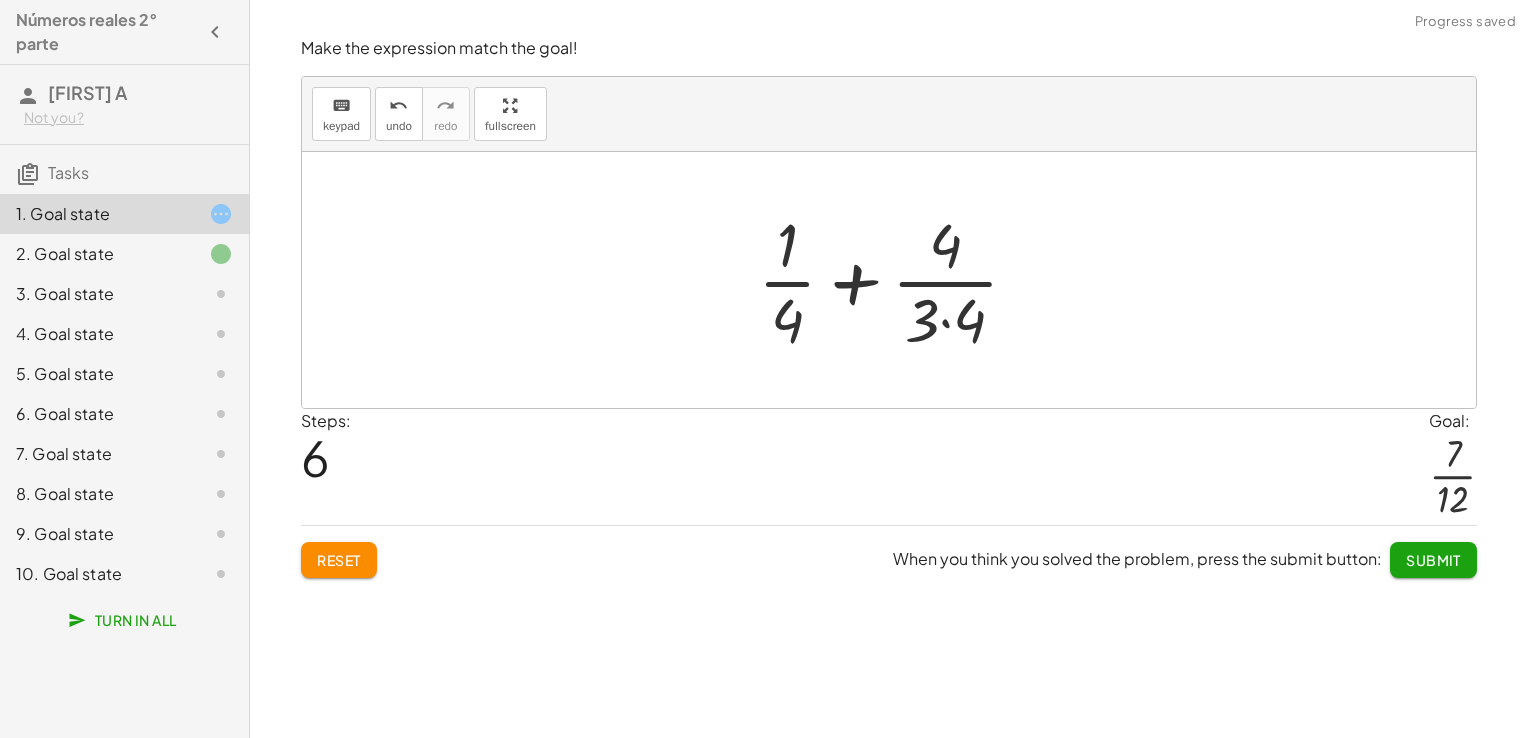 click at bounding box center (896, 280) 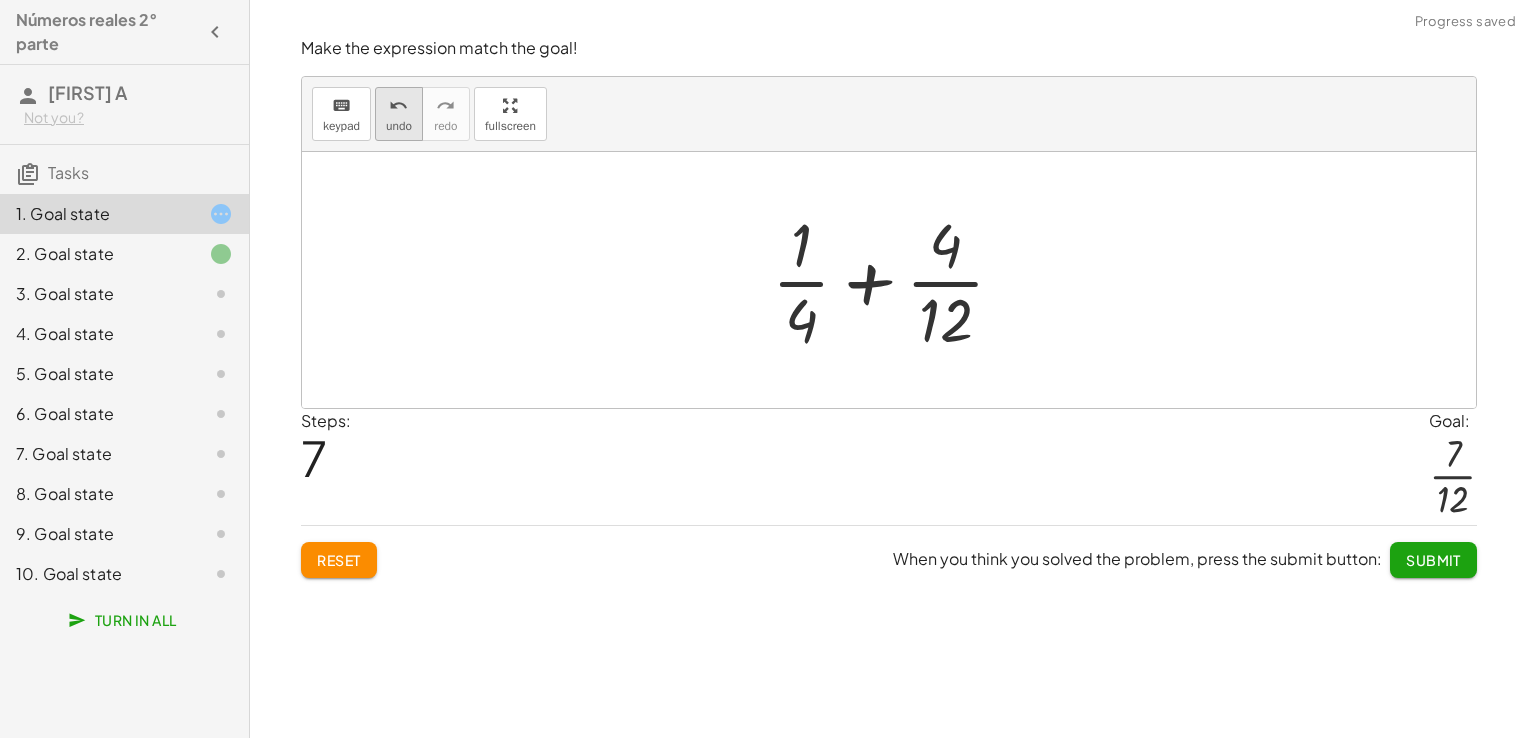 click on "undo" at bounding box center [399, 105] 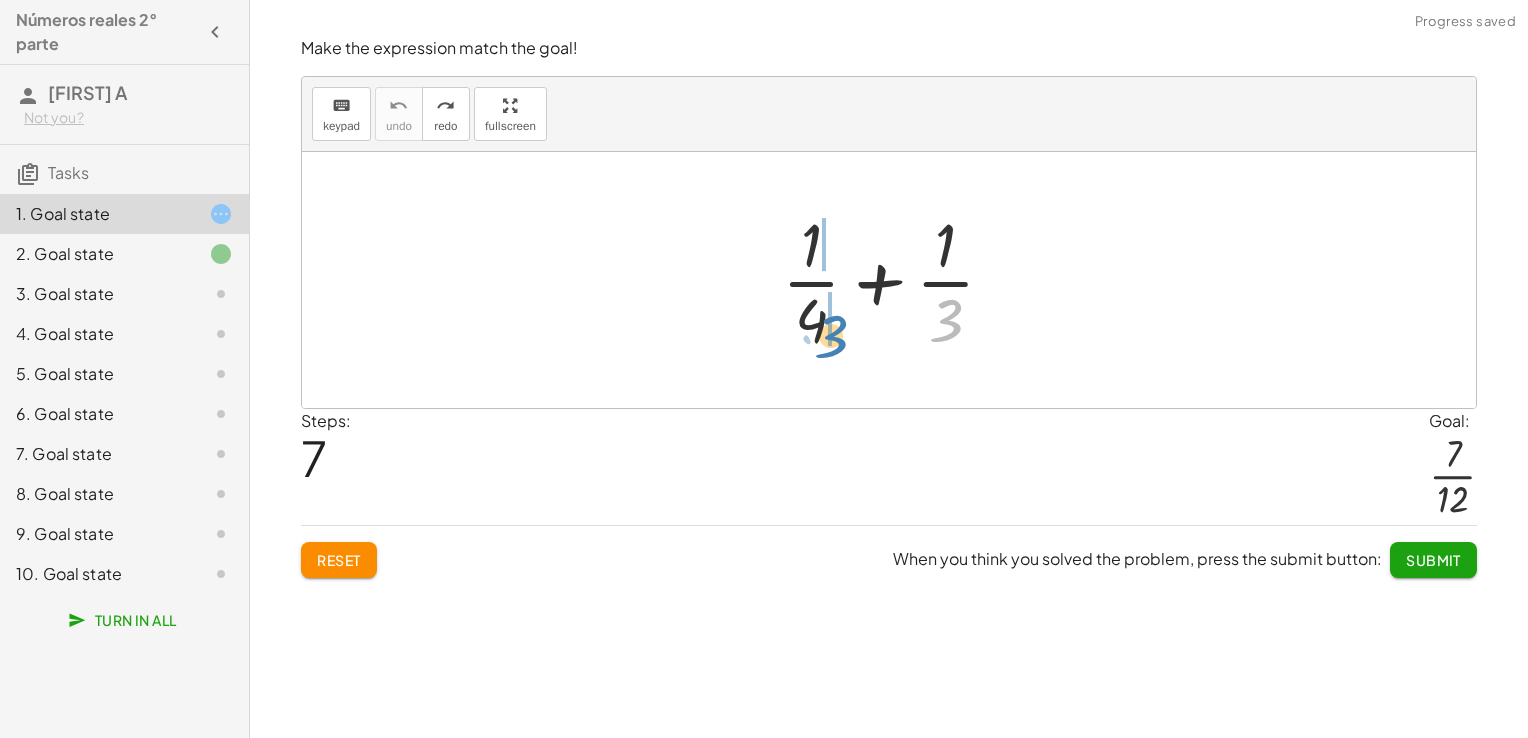 drag, startPoint x: 935, startPoint y: 307, endPoint x: 822, endPoint y: 323, distance: 114.12712 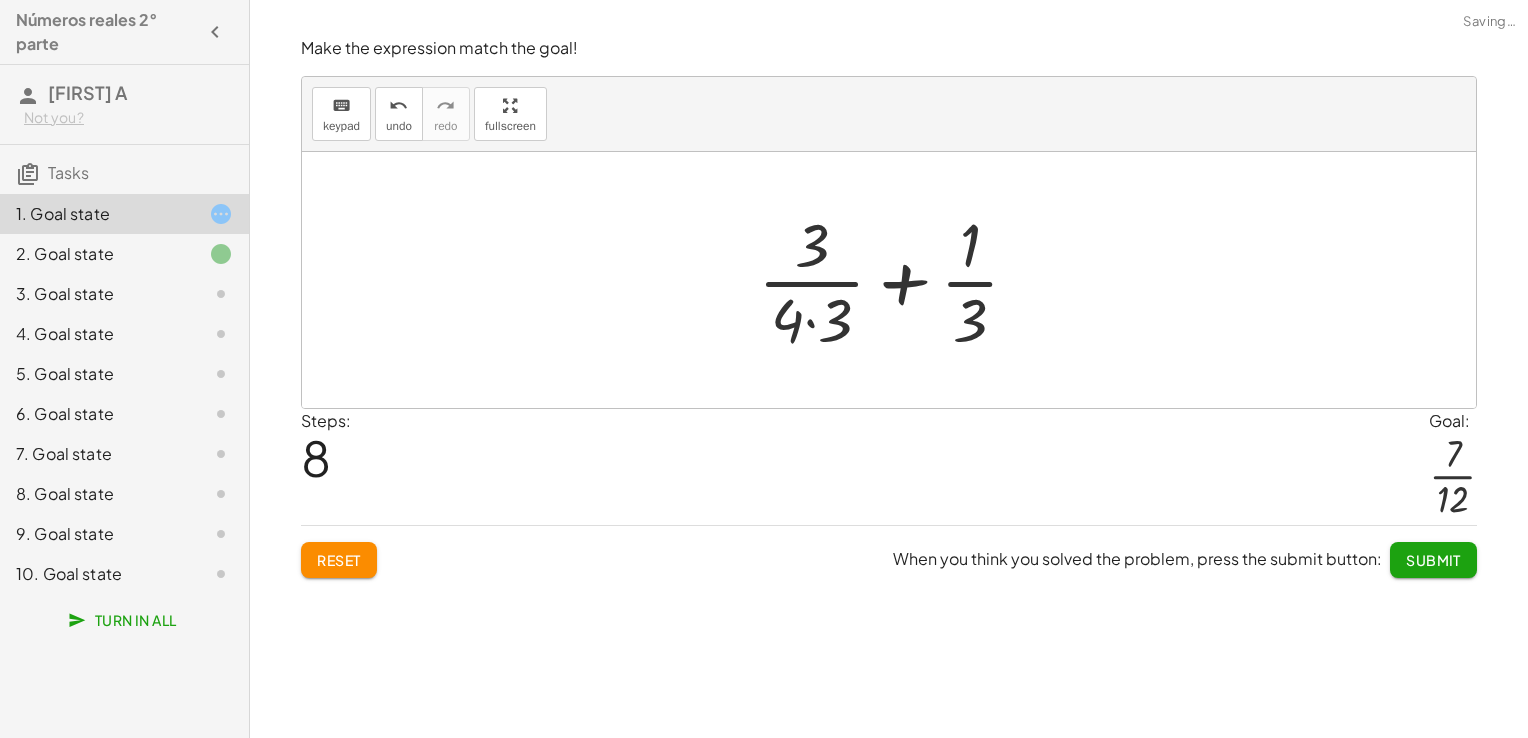 click at bounding box center (896, 280) 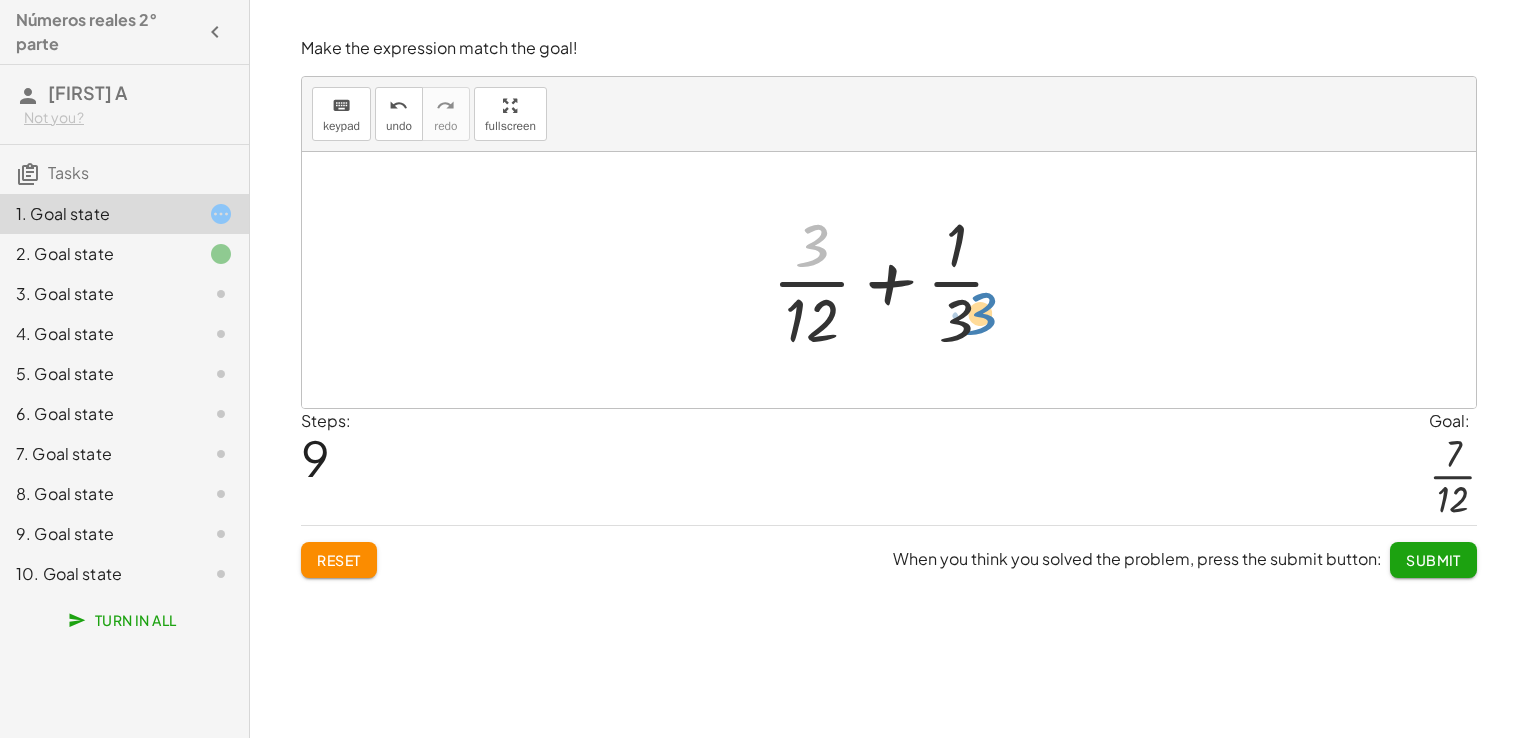 drag, startPoint x: 805, startPoint y: 234, endPoint x: 977, endPoint y: 304, distance: 185.69868 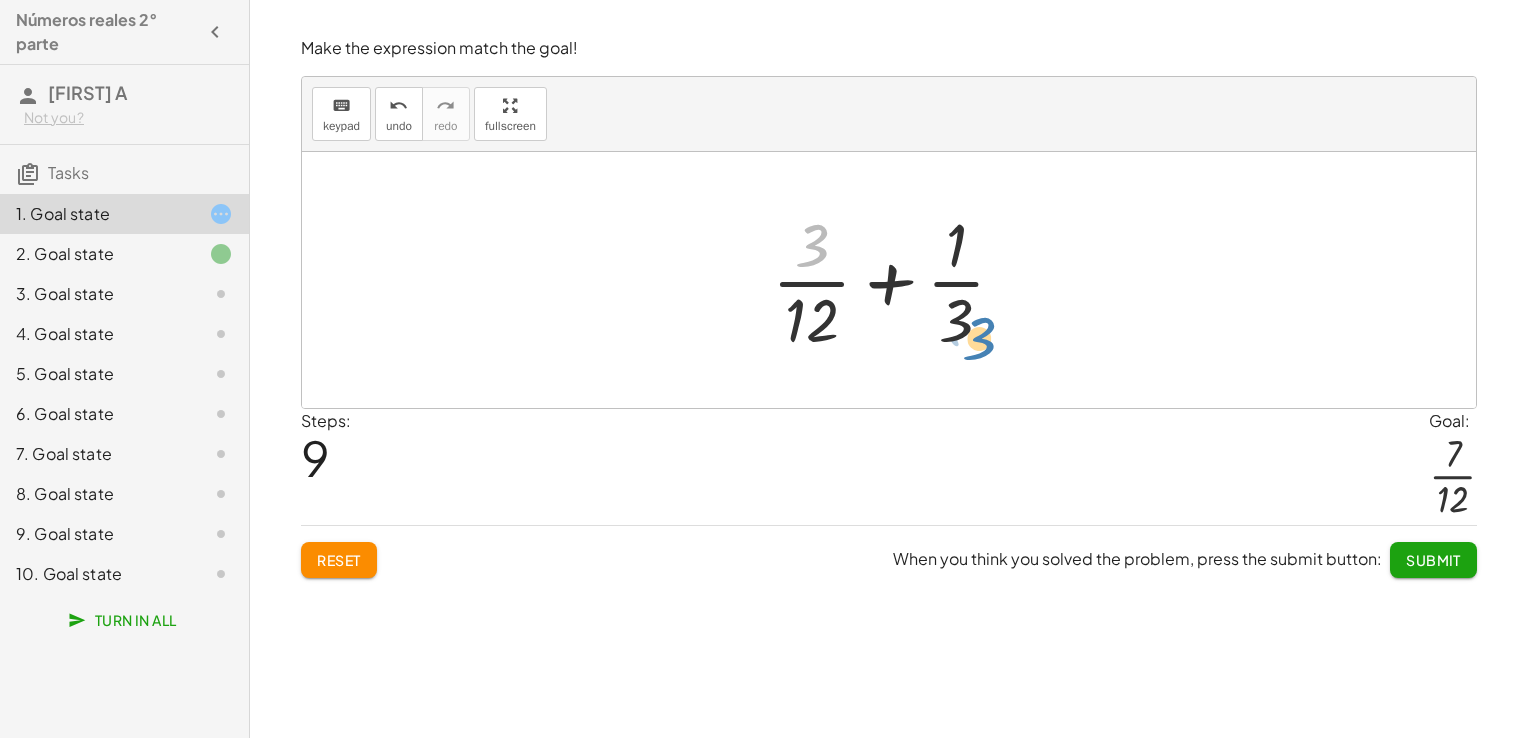 drag, startPoint x: 820, startPoint y: 262, endPoint x: 987, endPoint y: 355, distance: 191.14915 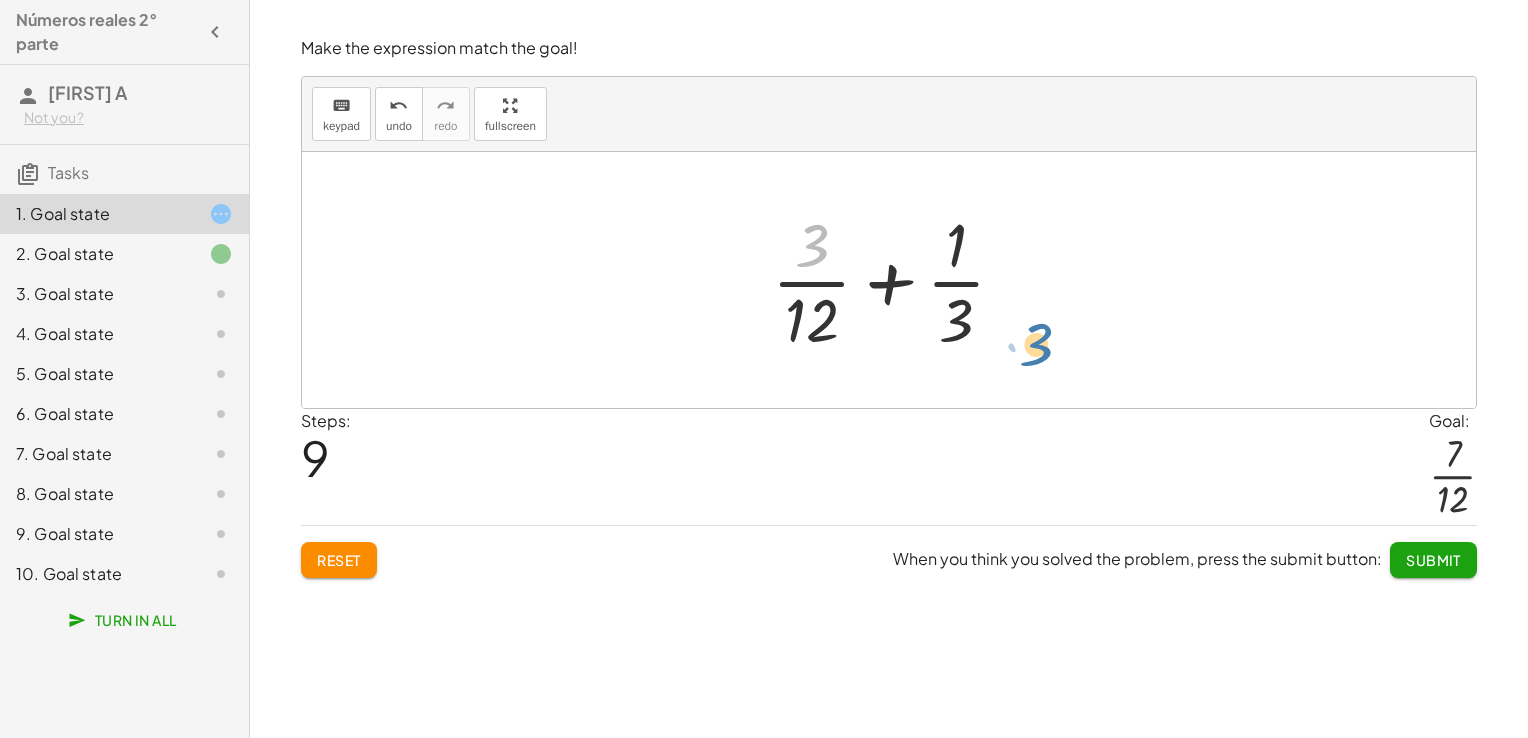 drag, startPoint x: 833, startPoint y: 249, endPoint x: 1056, endPoint y: 348, distance: 243.9877 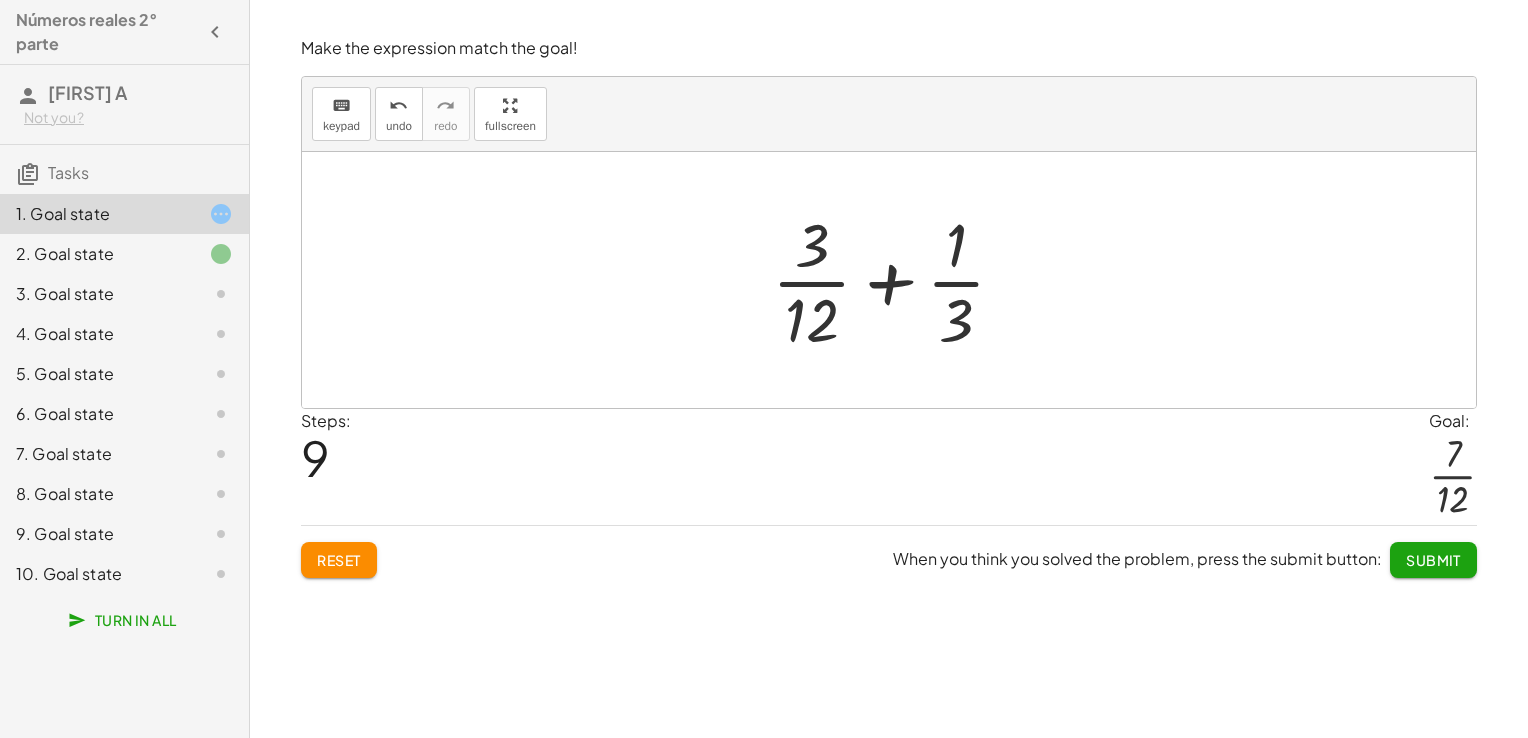 click at bounding box center [897, 280] 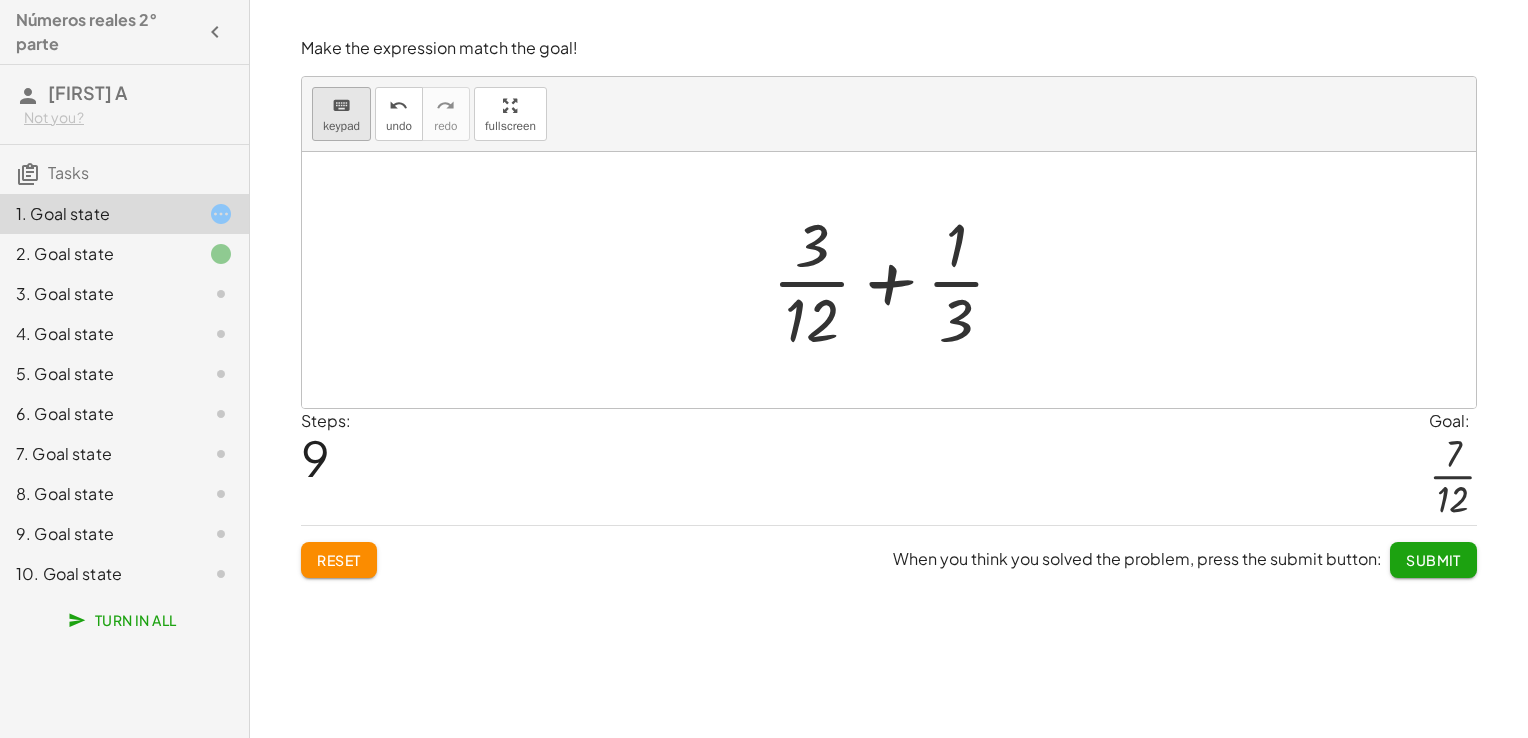 click on "keyboard" at bounding box center [341, 106] 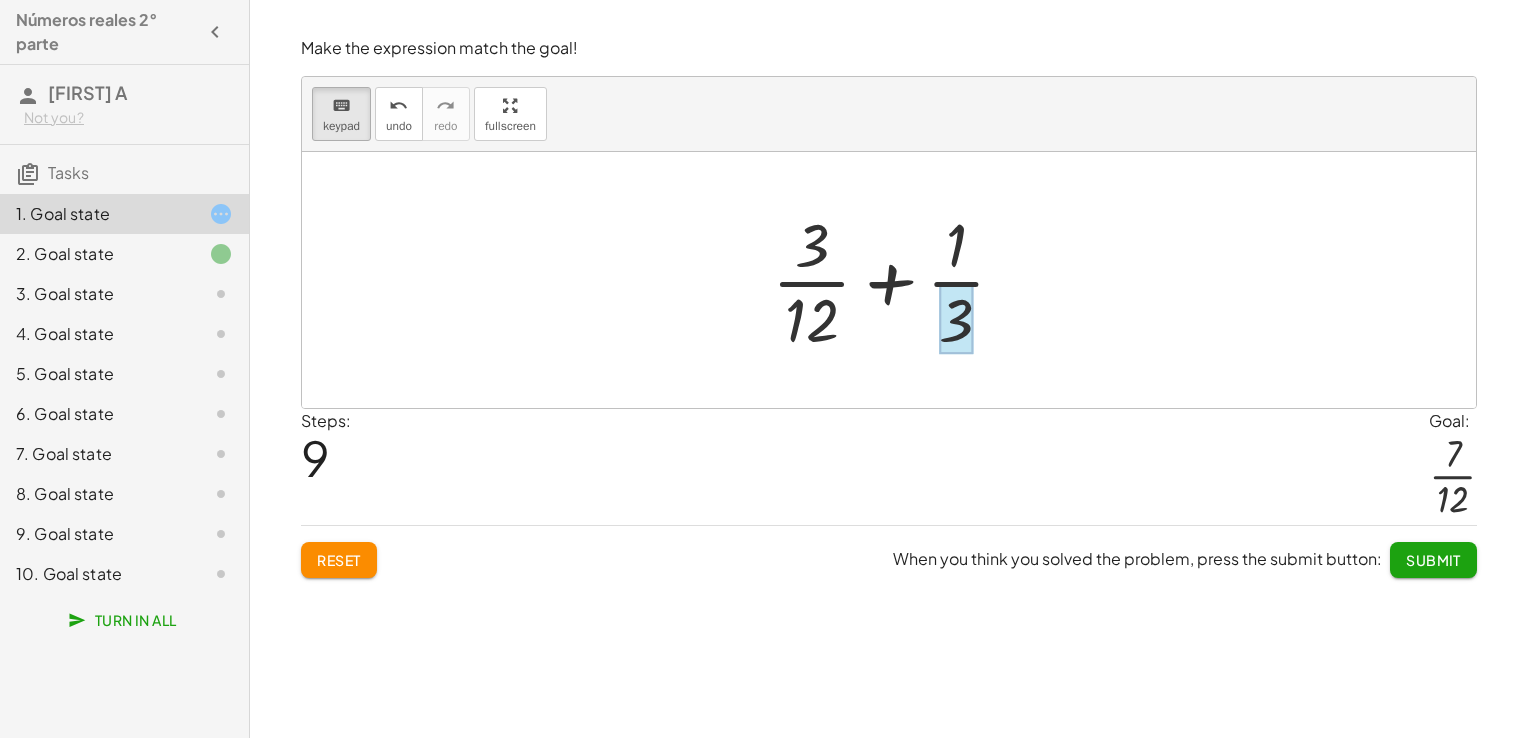 click at bounding box center [956, 319] 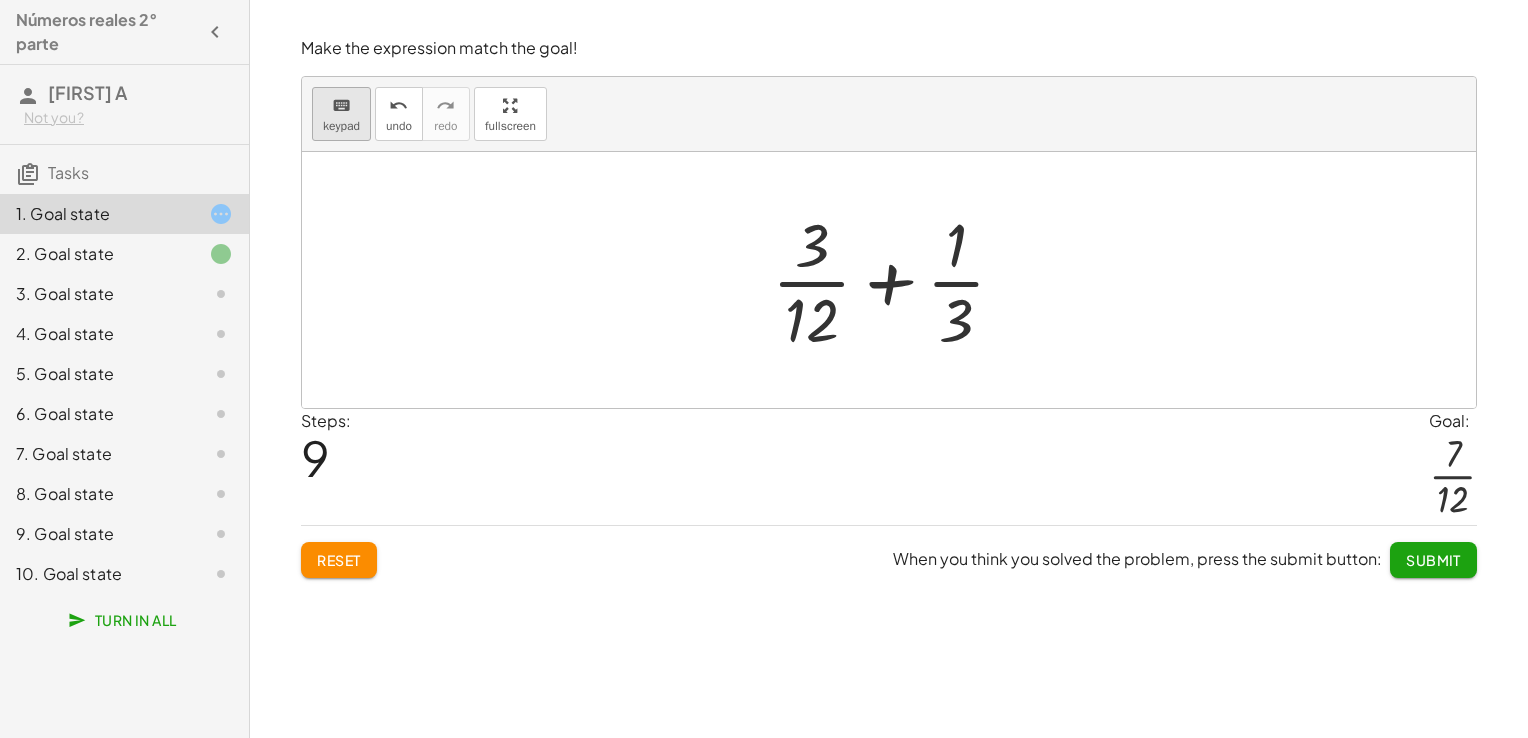 click on "keyboard keypad" at bounding box center (341, 114) 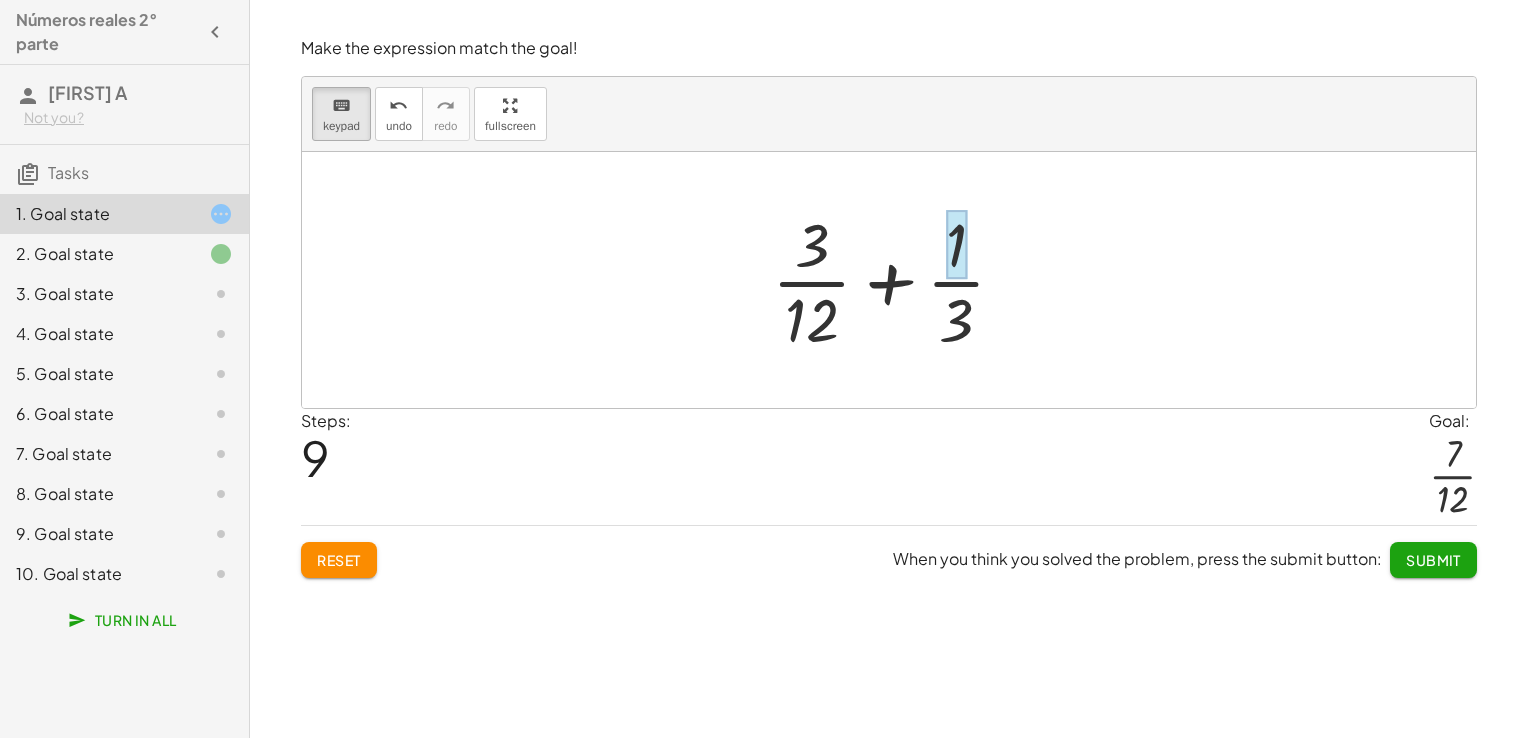 click at bounding box center [956, 245] 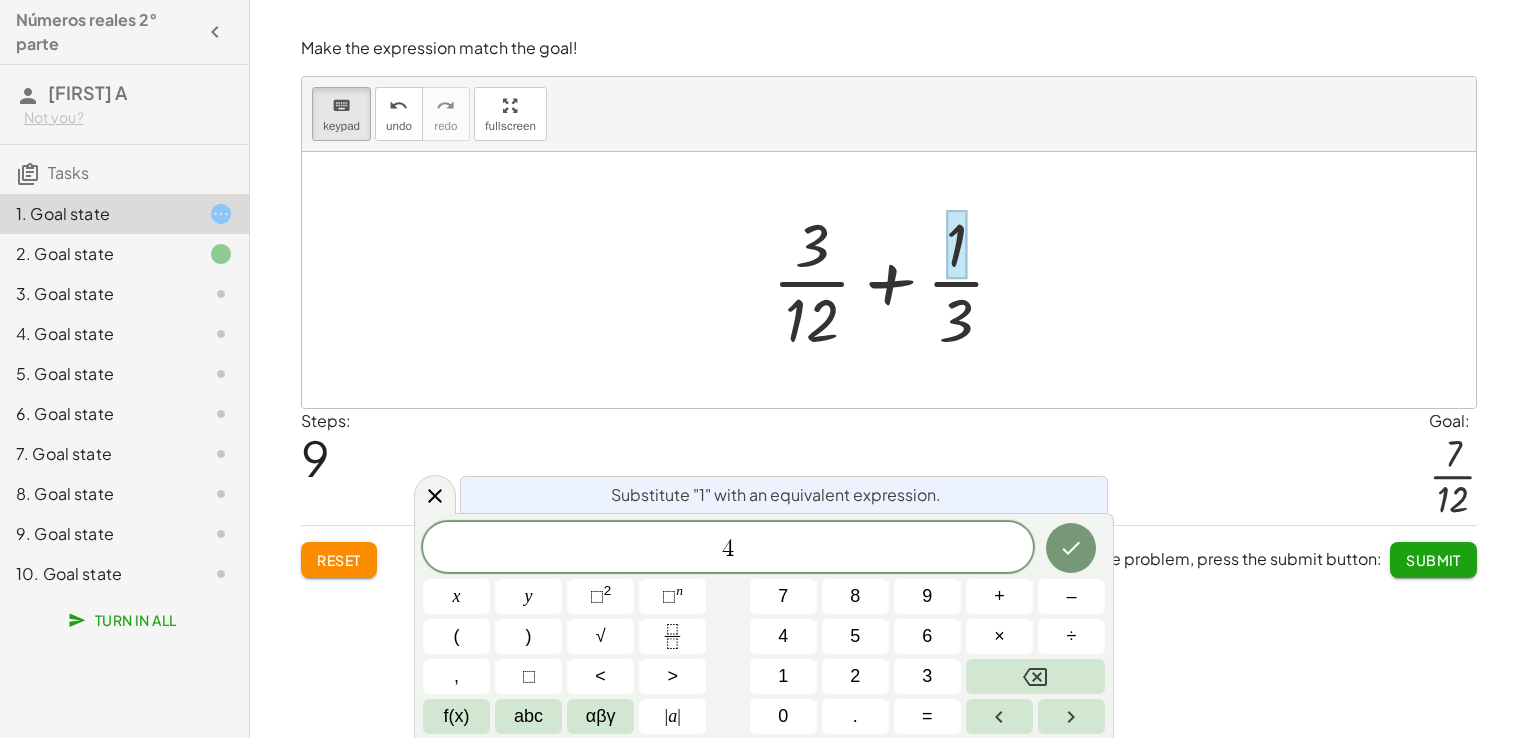 click at bounding box center (897, 280) 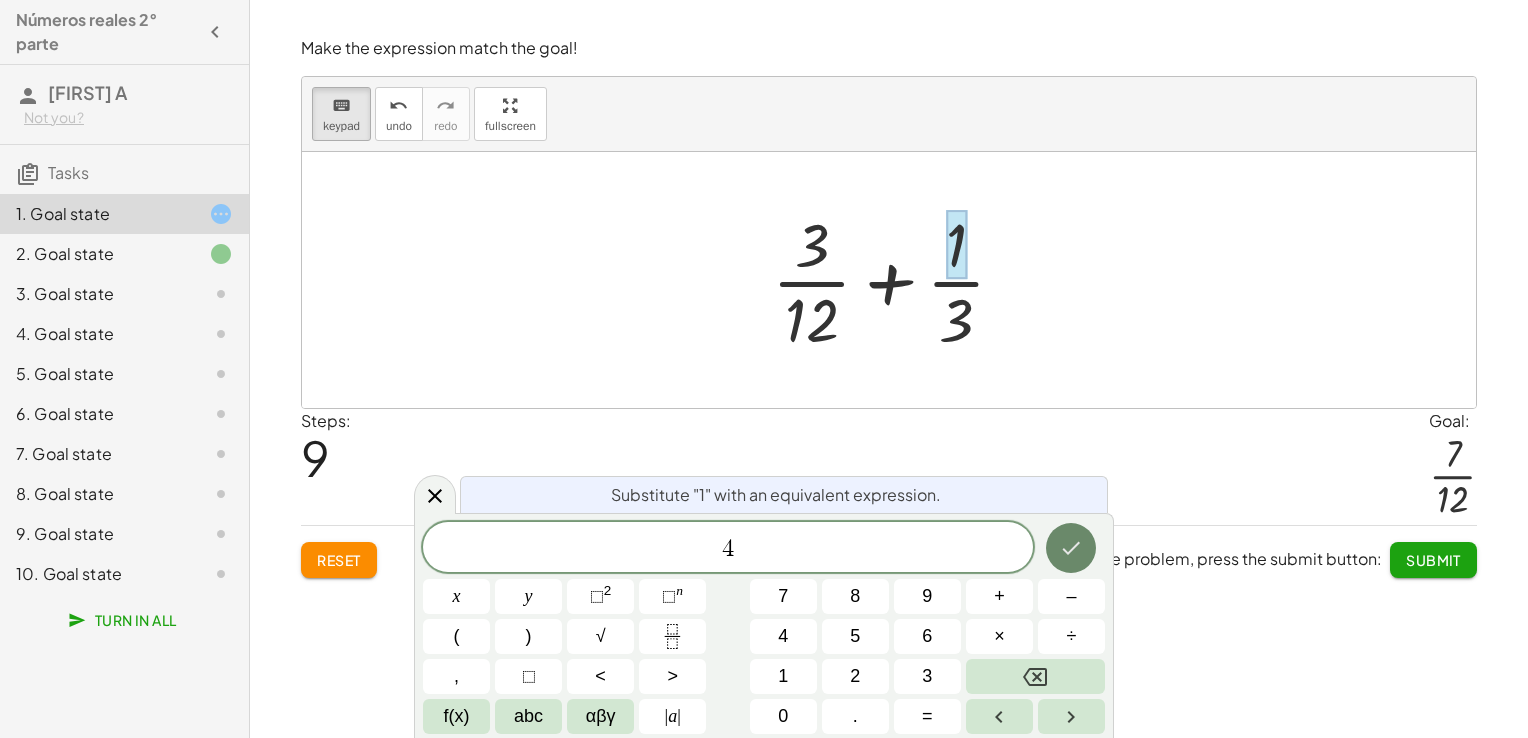 click 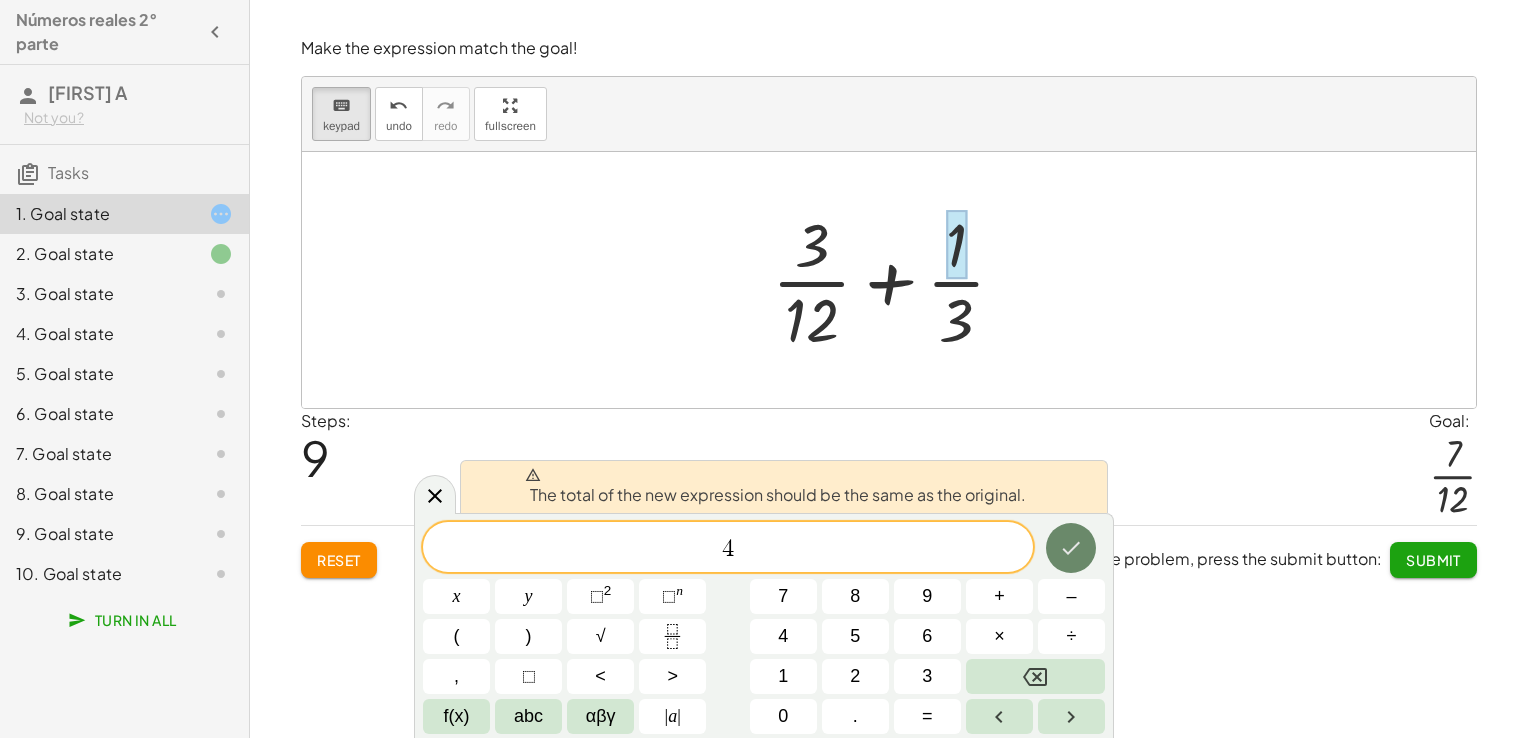 click 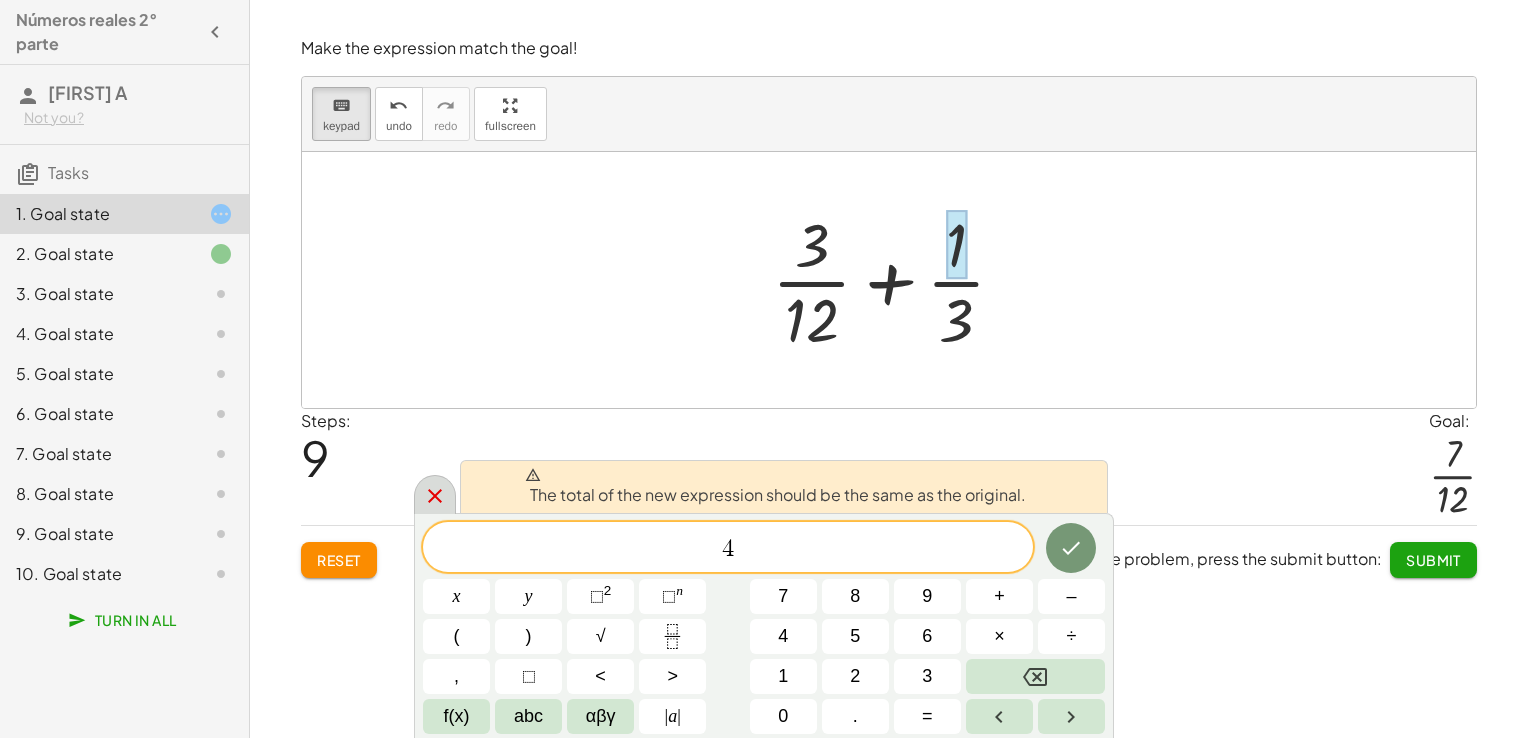 click at bounding box center [435, 494] 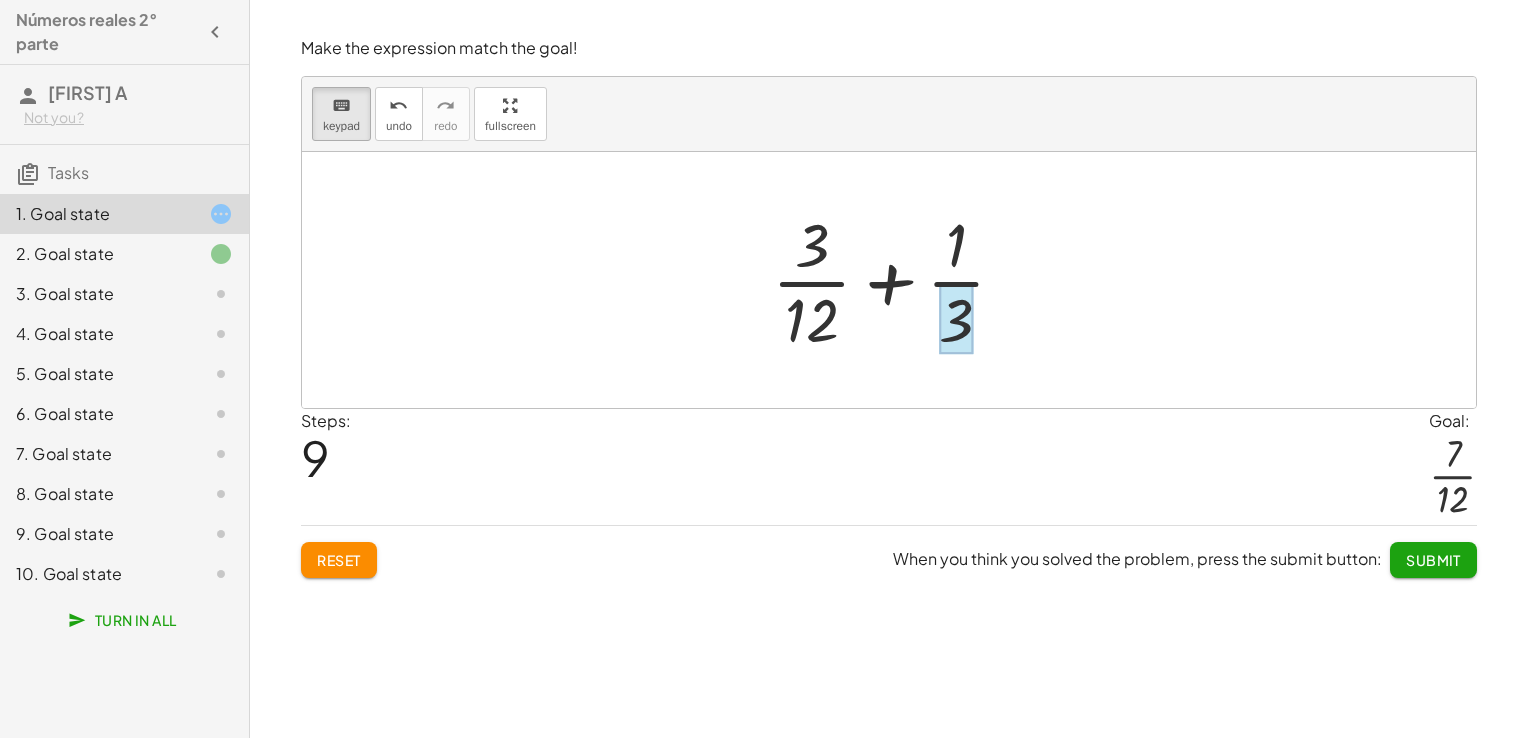 click at bounding box center [956, 319] 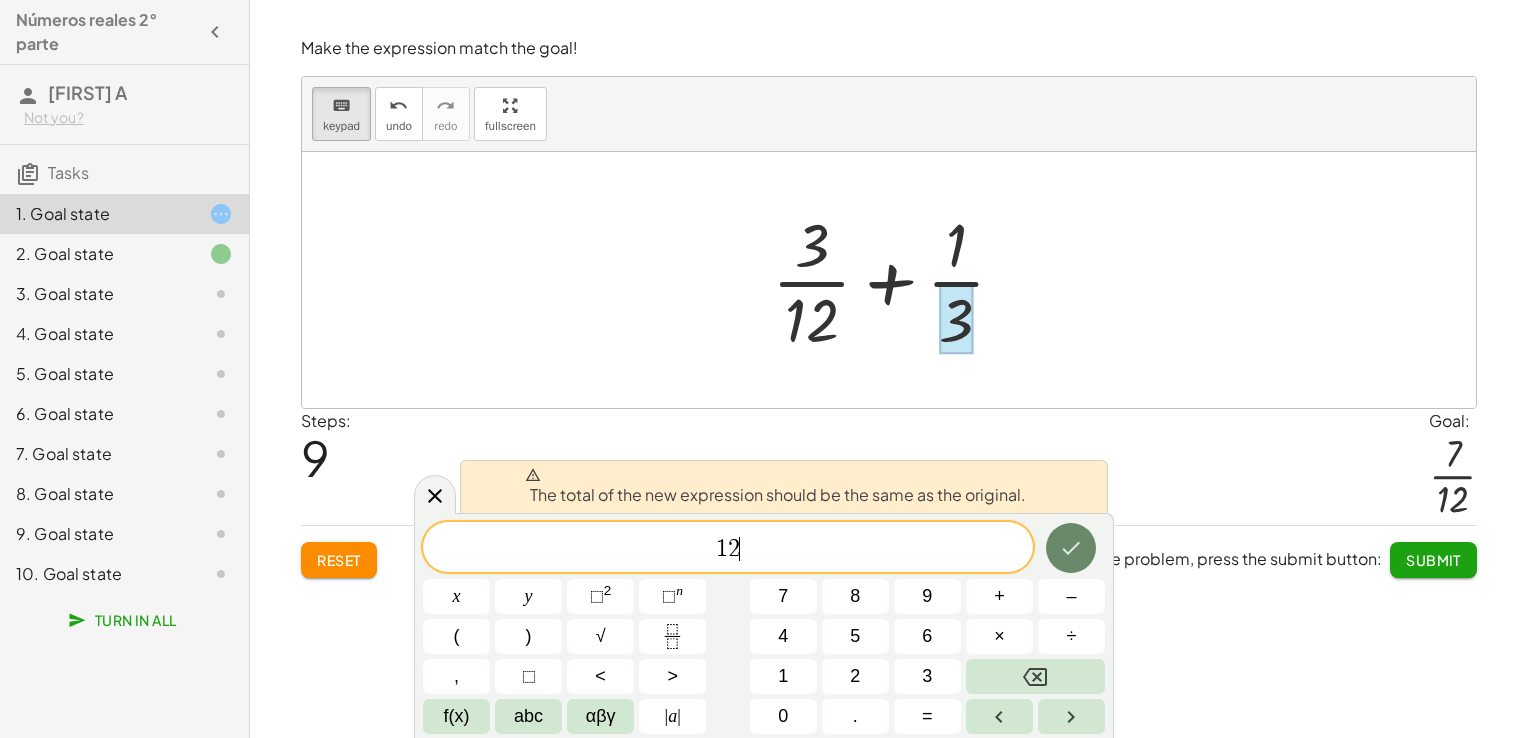 click 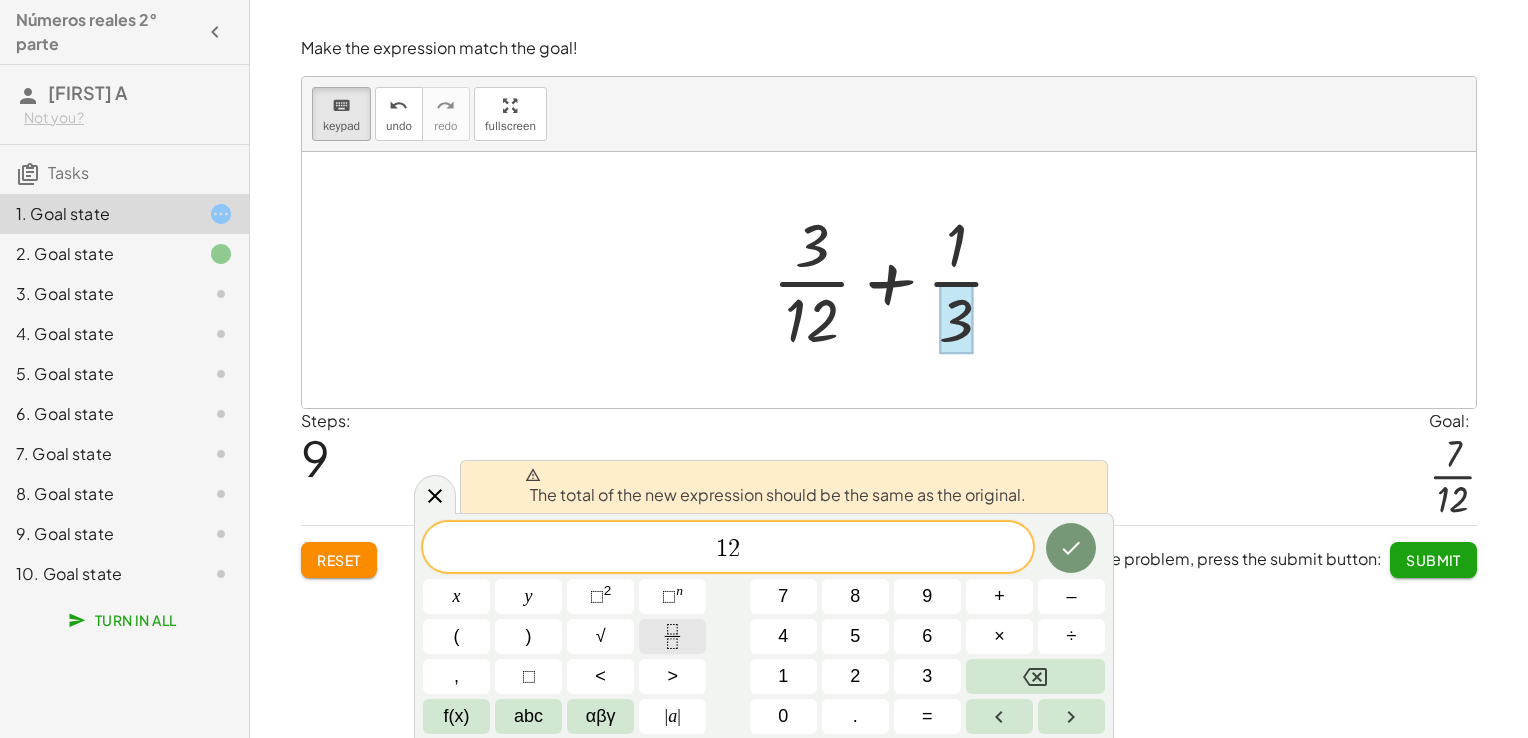 click at bounding box center [672, 636] 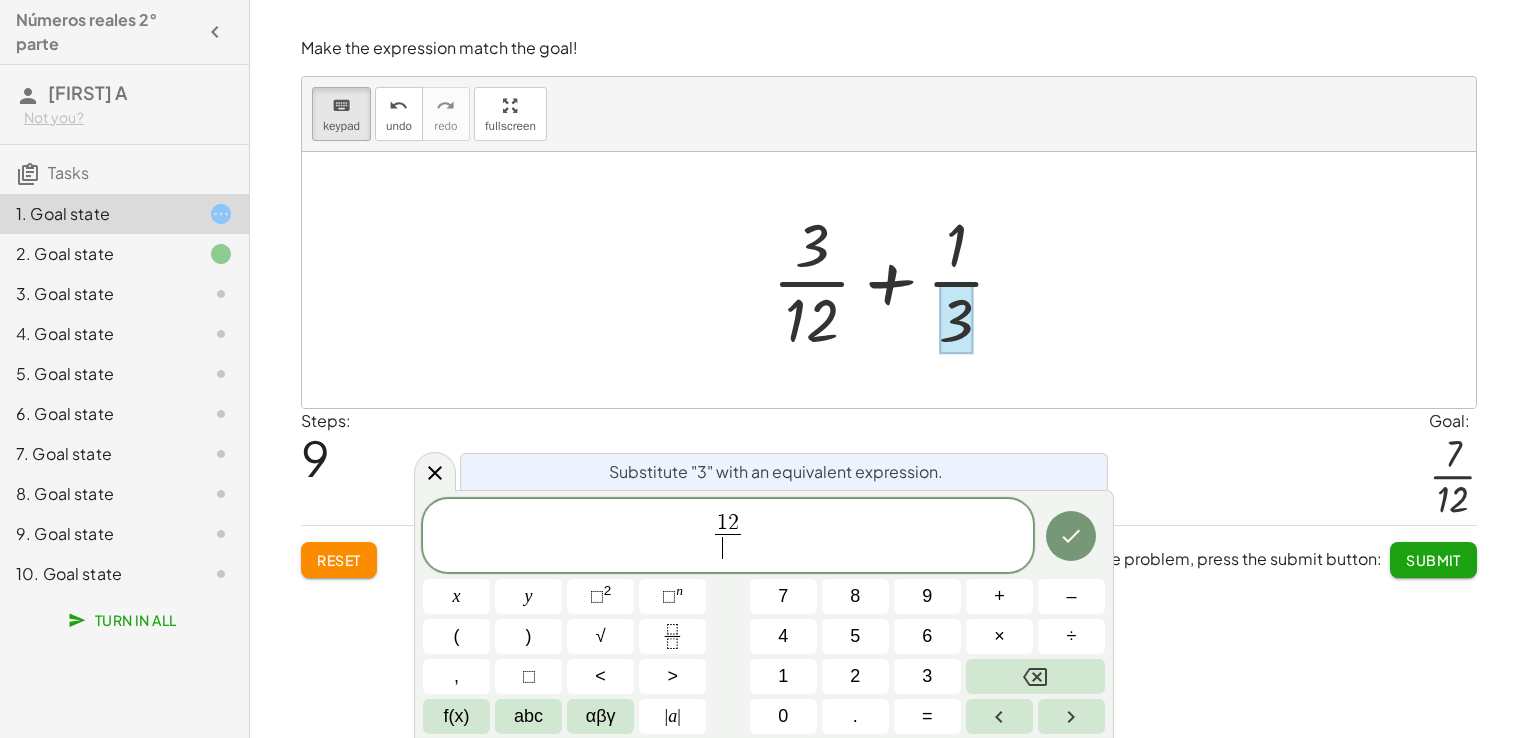 click on "2" at bounding box center (733, 523) 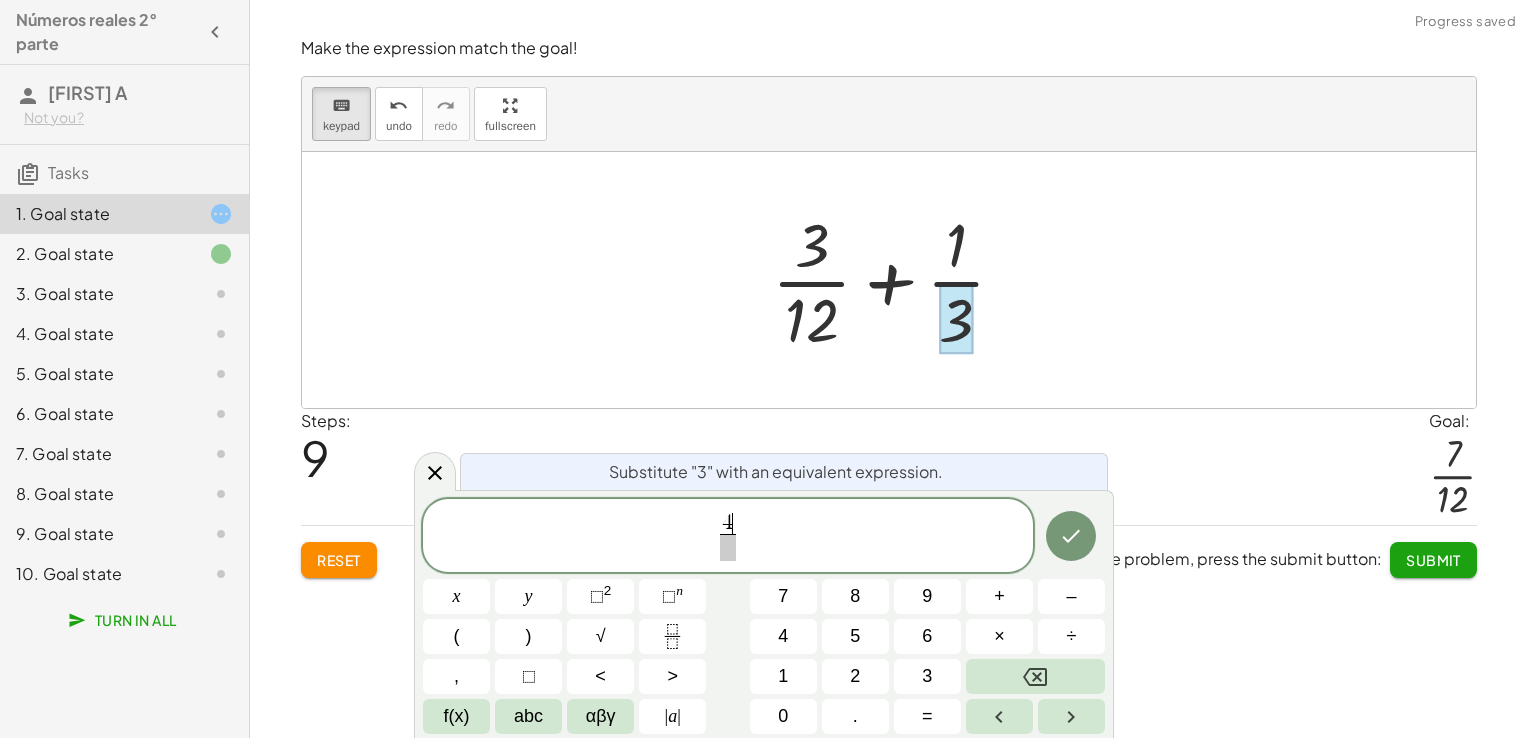 click at bounding box center (727, 547) 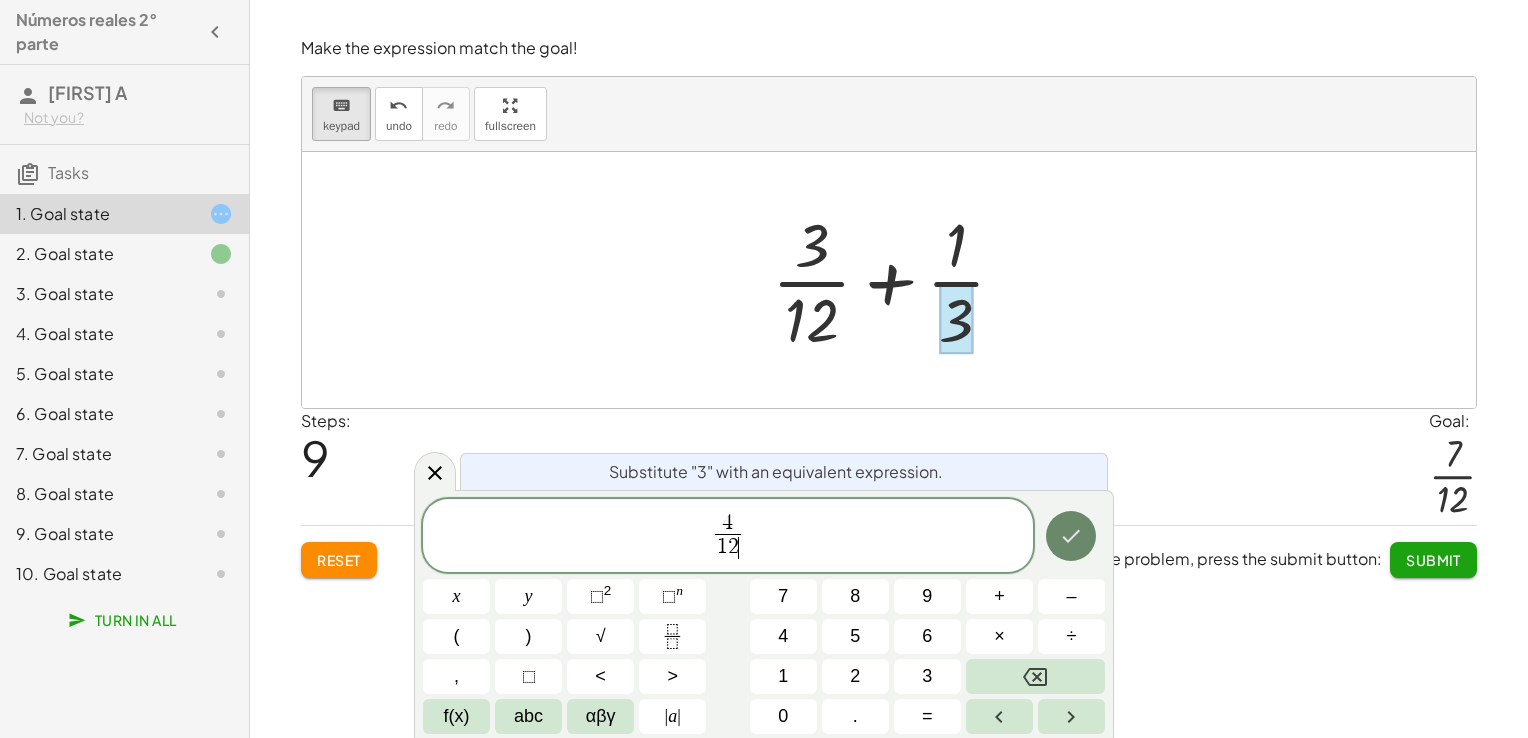 click at bounding box center [1071, 536] 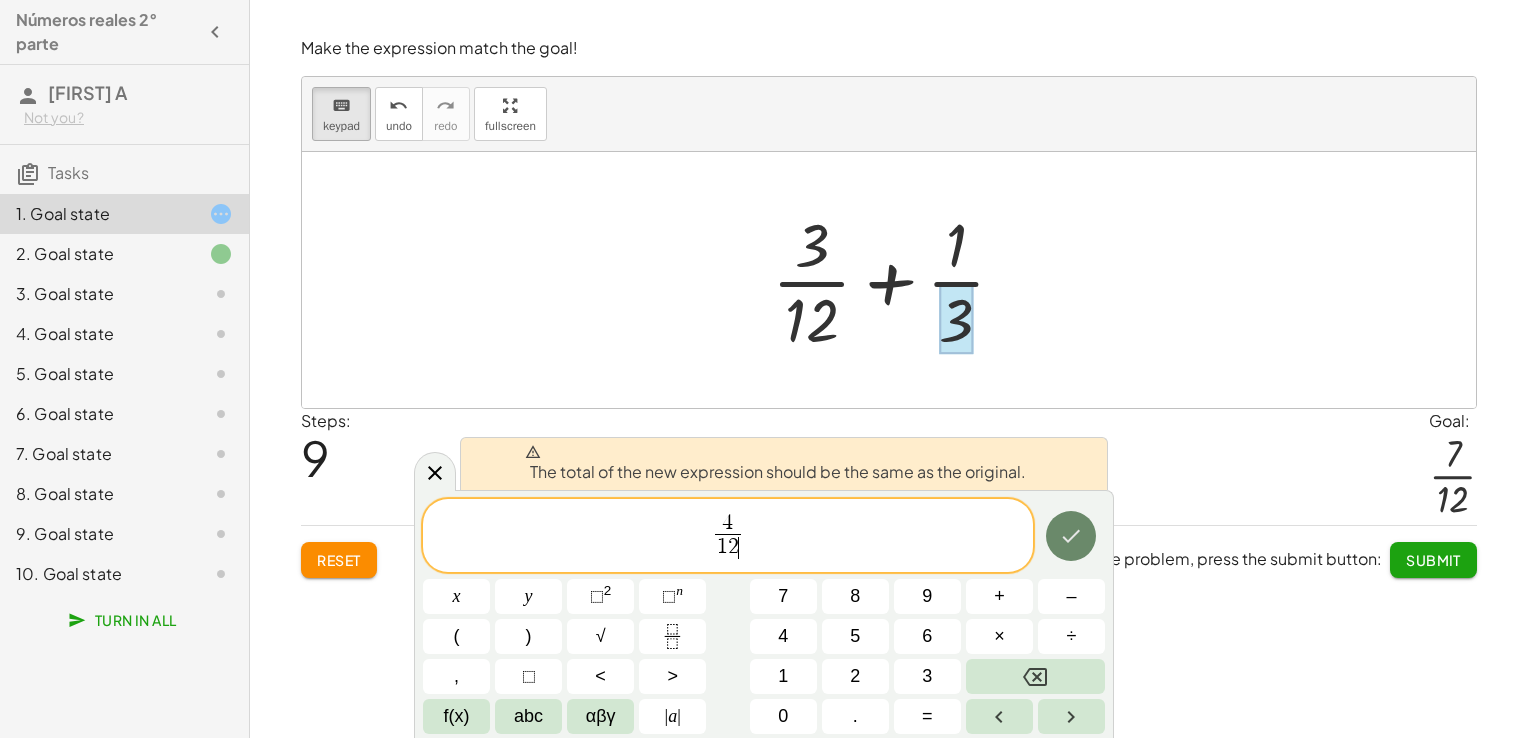click at bounding box center (1071, 536) 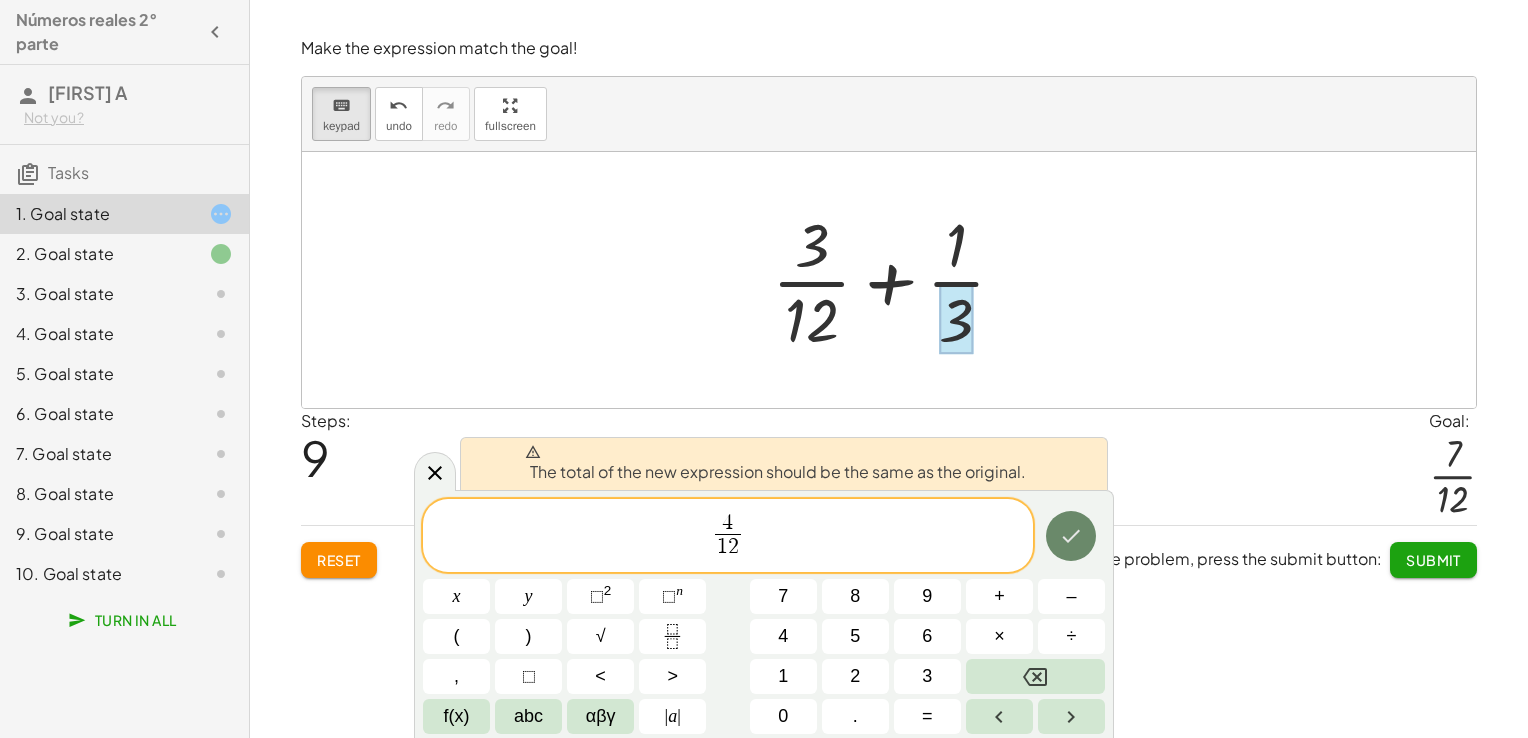 click at bounding box center (1071, 536) 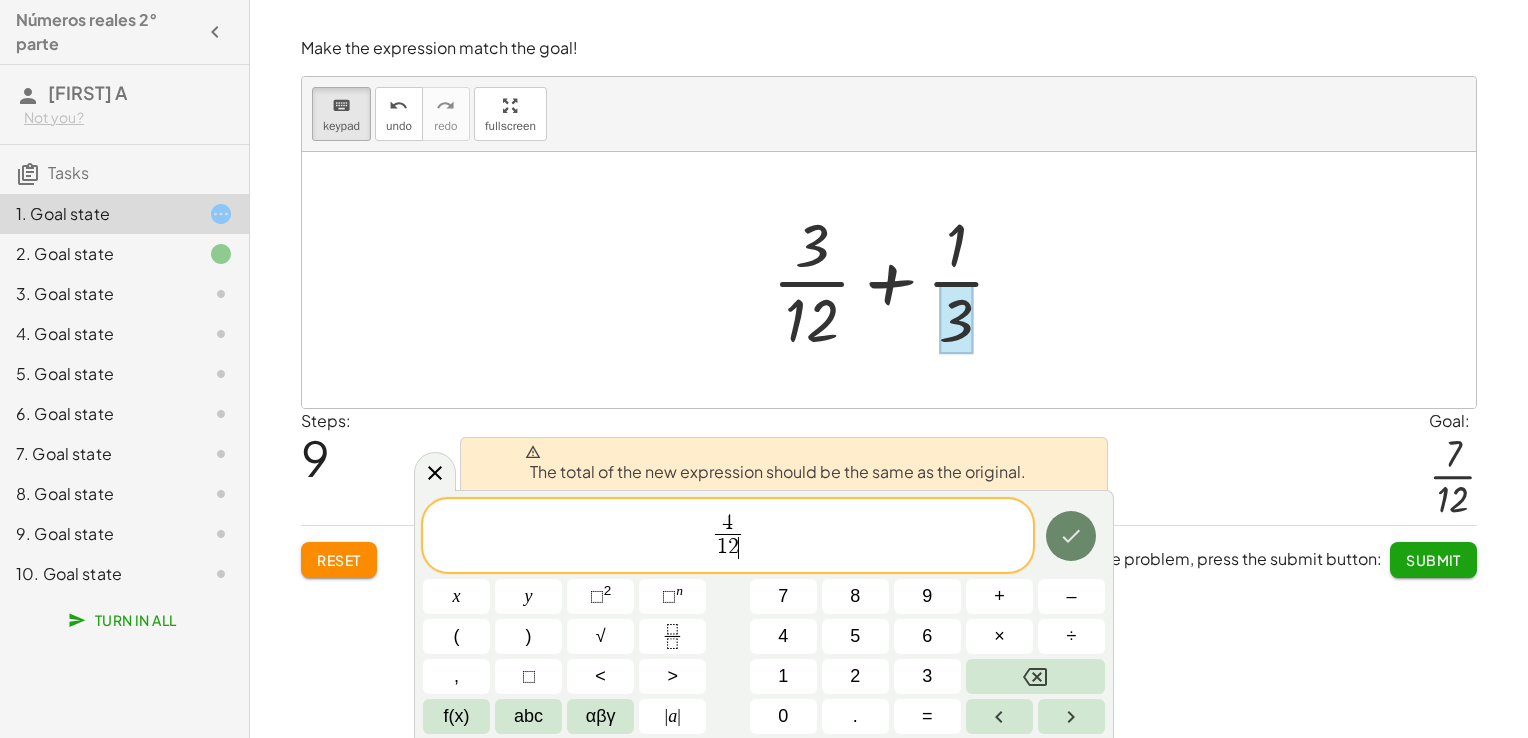 click at bounding box center (1071, 536) 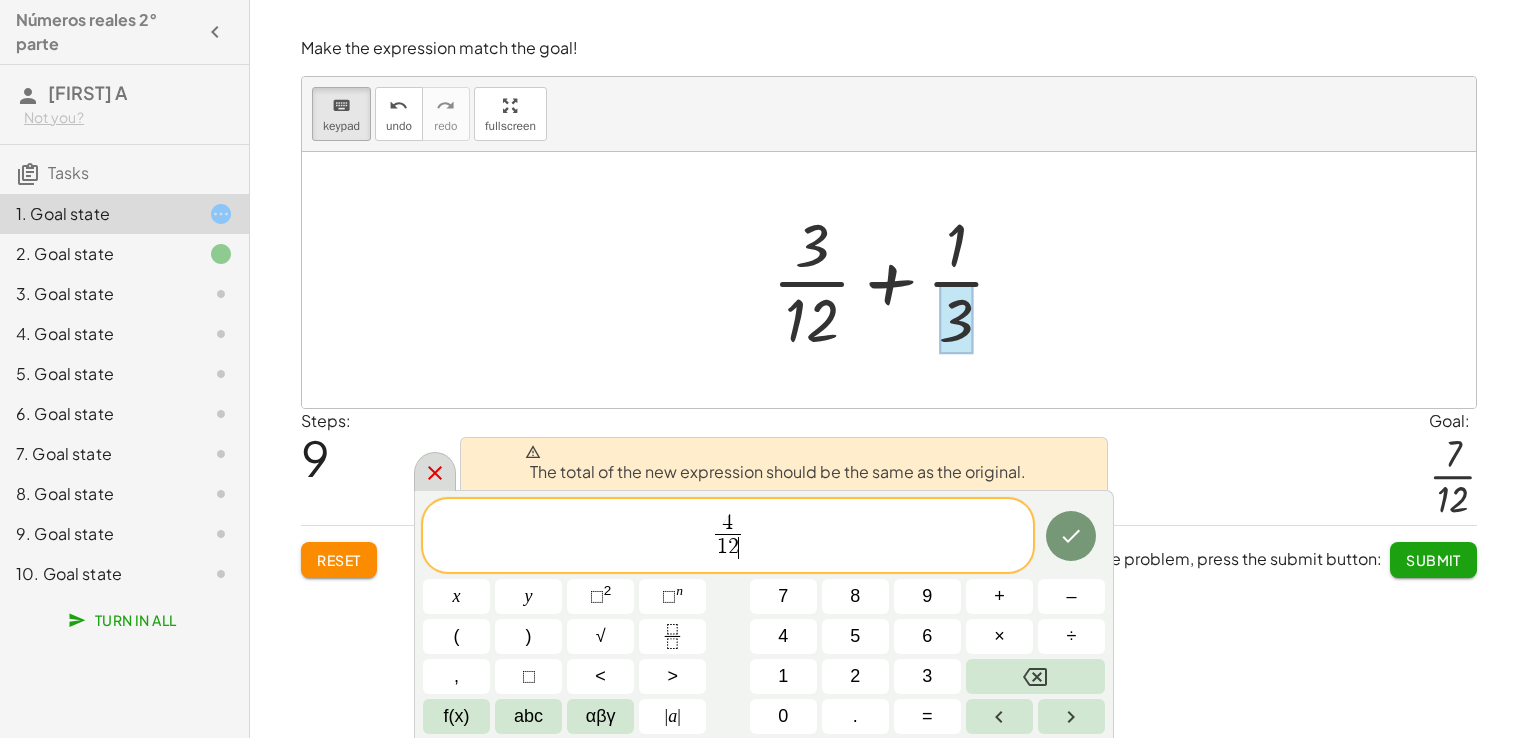 click 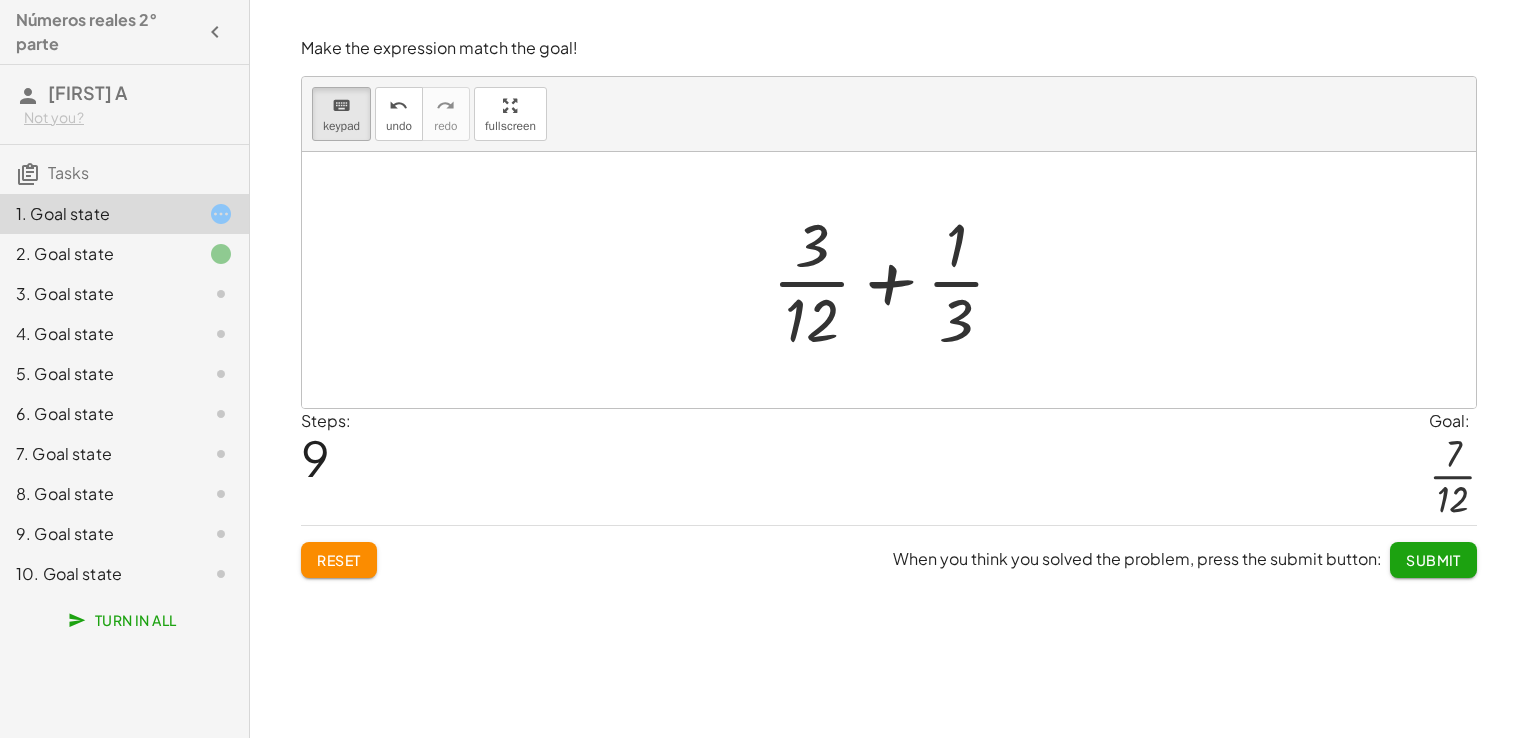 click at bounding box center (897, 280) 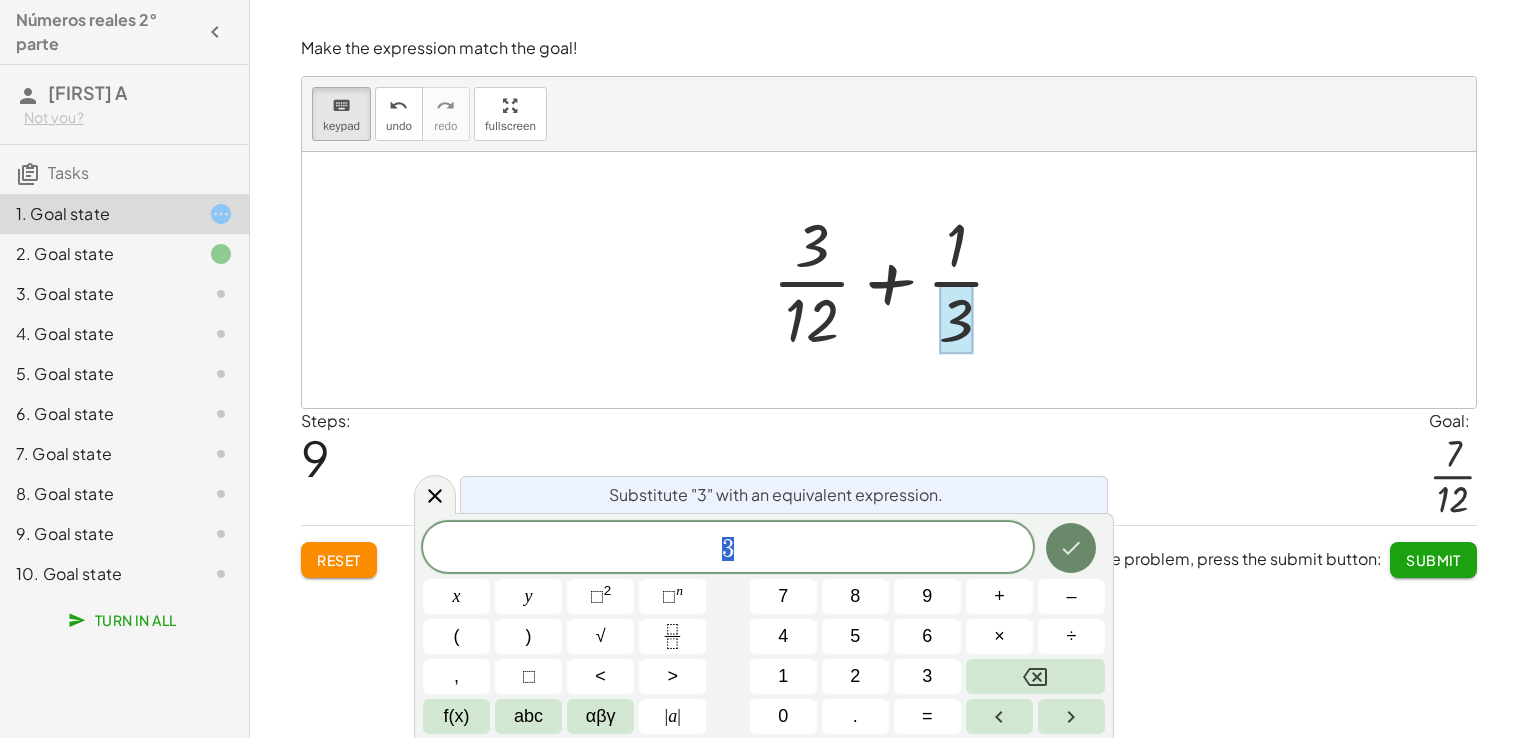 click 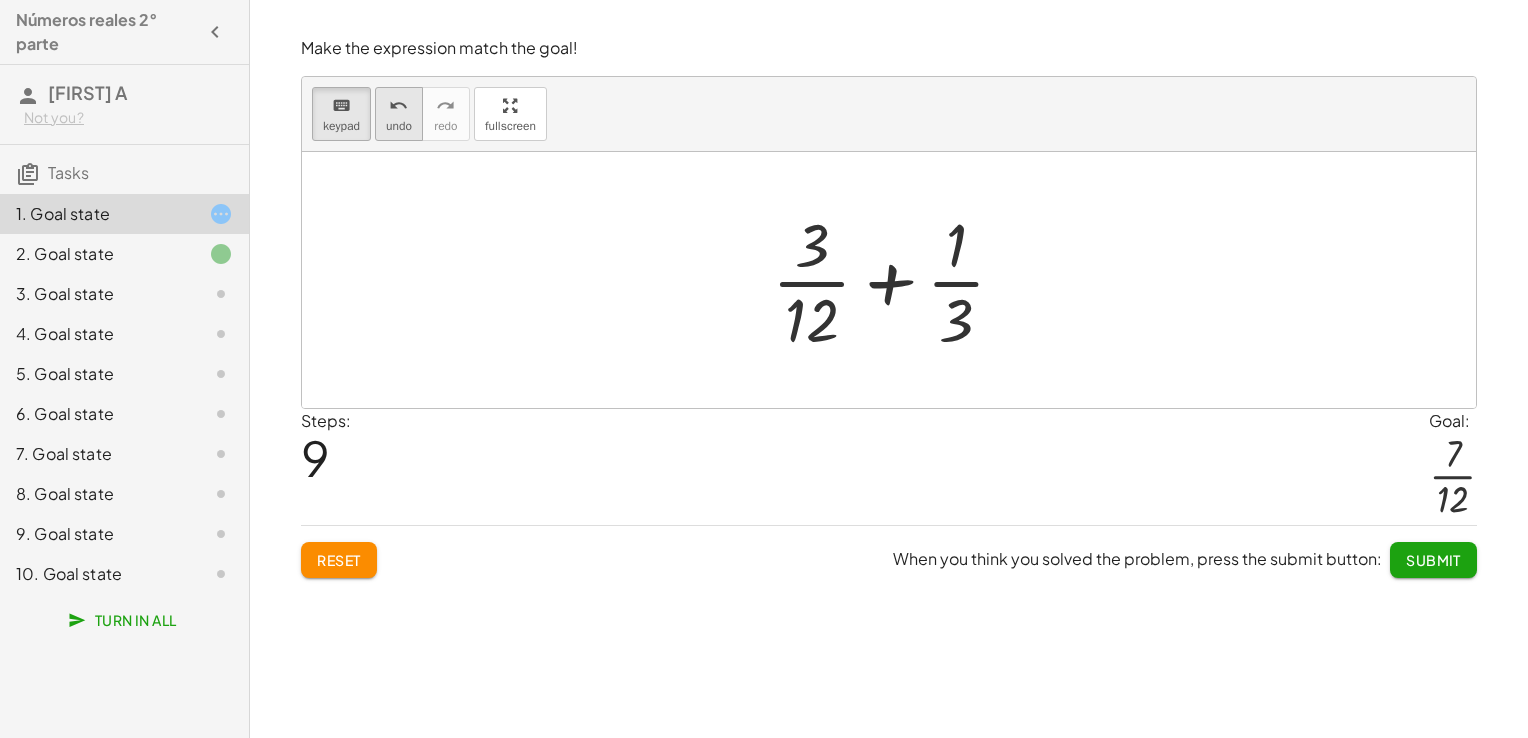 click on "undo" at bounding box center (398, 106) 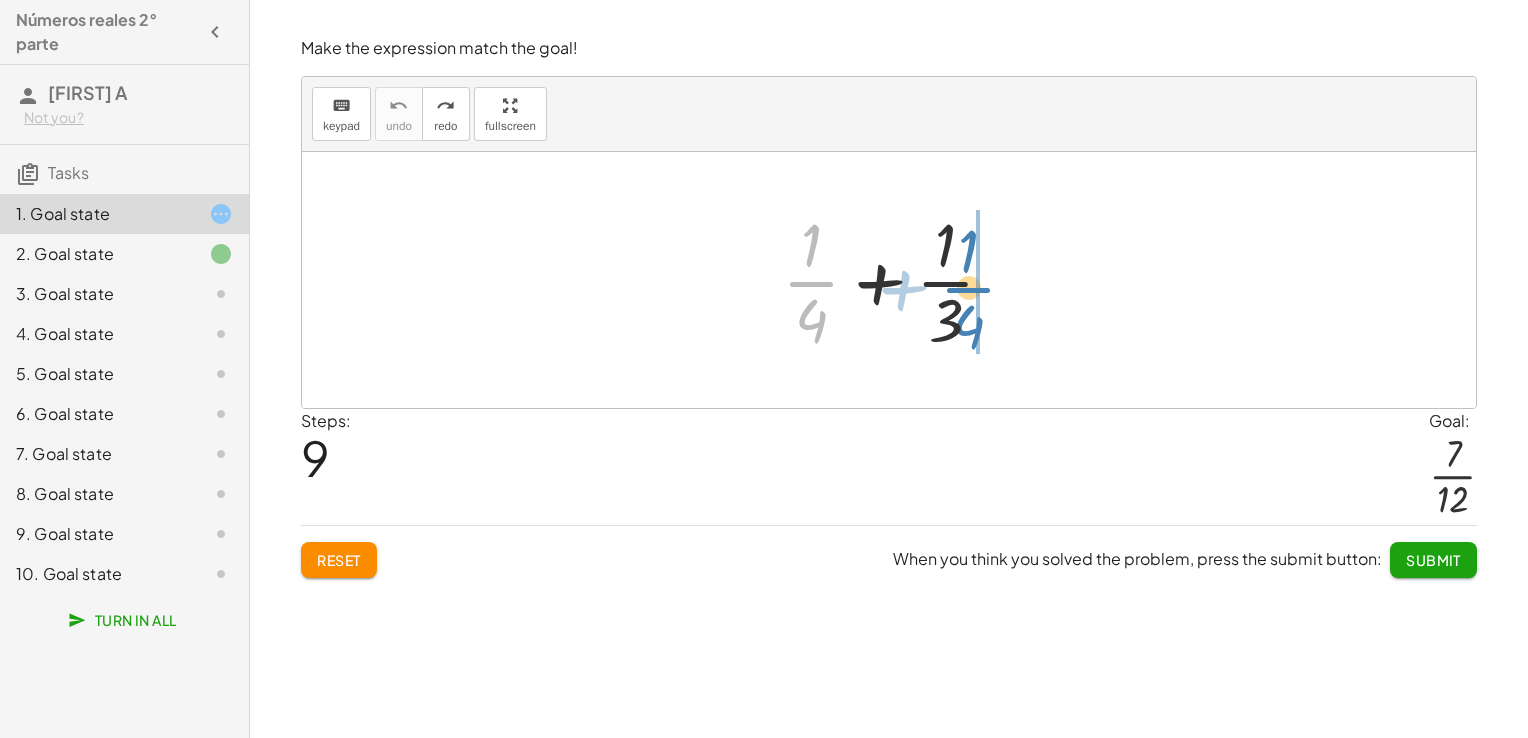 drag, startPoint x: 806, startPoint y: 280, endPoint x: 963, endPoint y: 286, distance: 157.11461 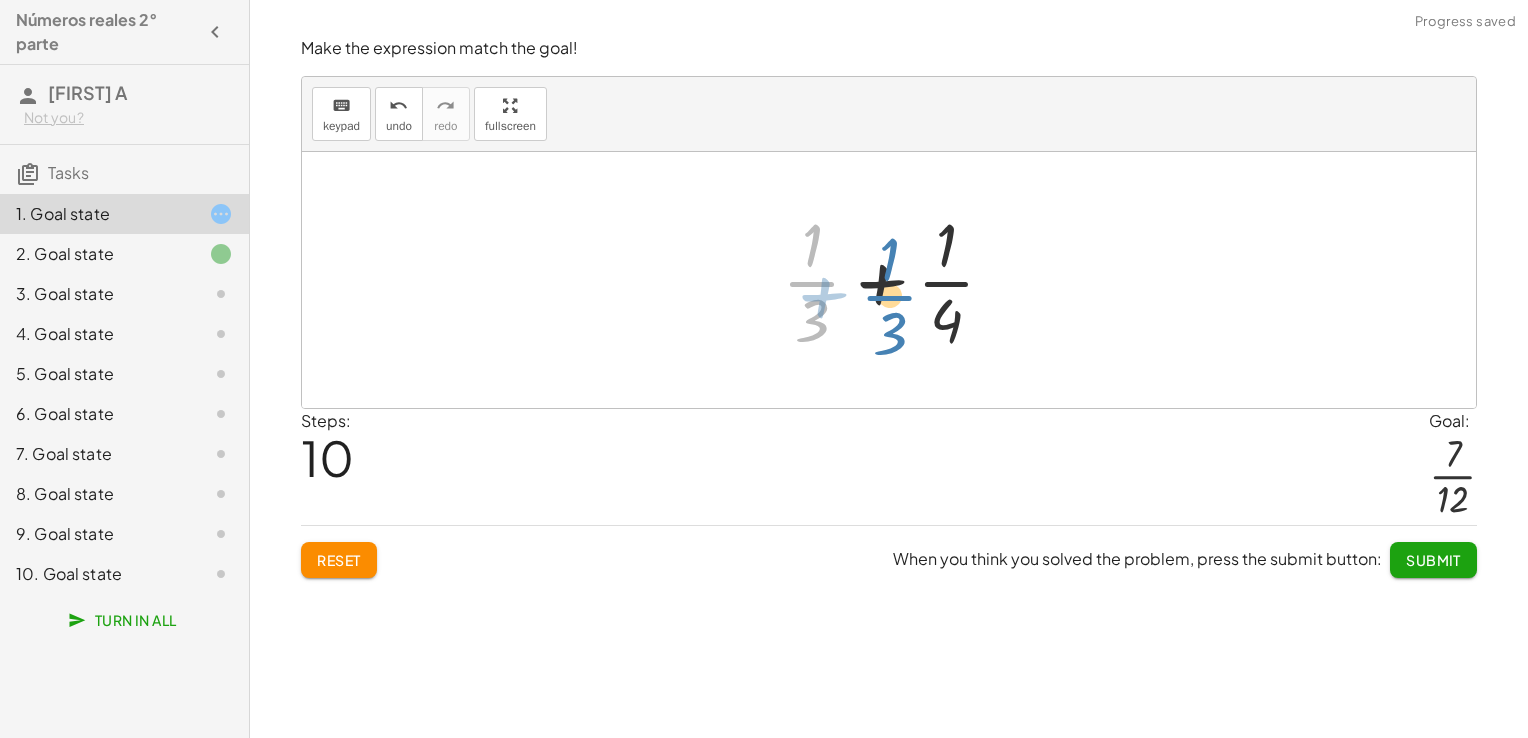 drag, startPoint x: 823, startPoint y: 280, endPoint x: 783, endPoint y: 290, distance: 41.231056 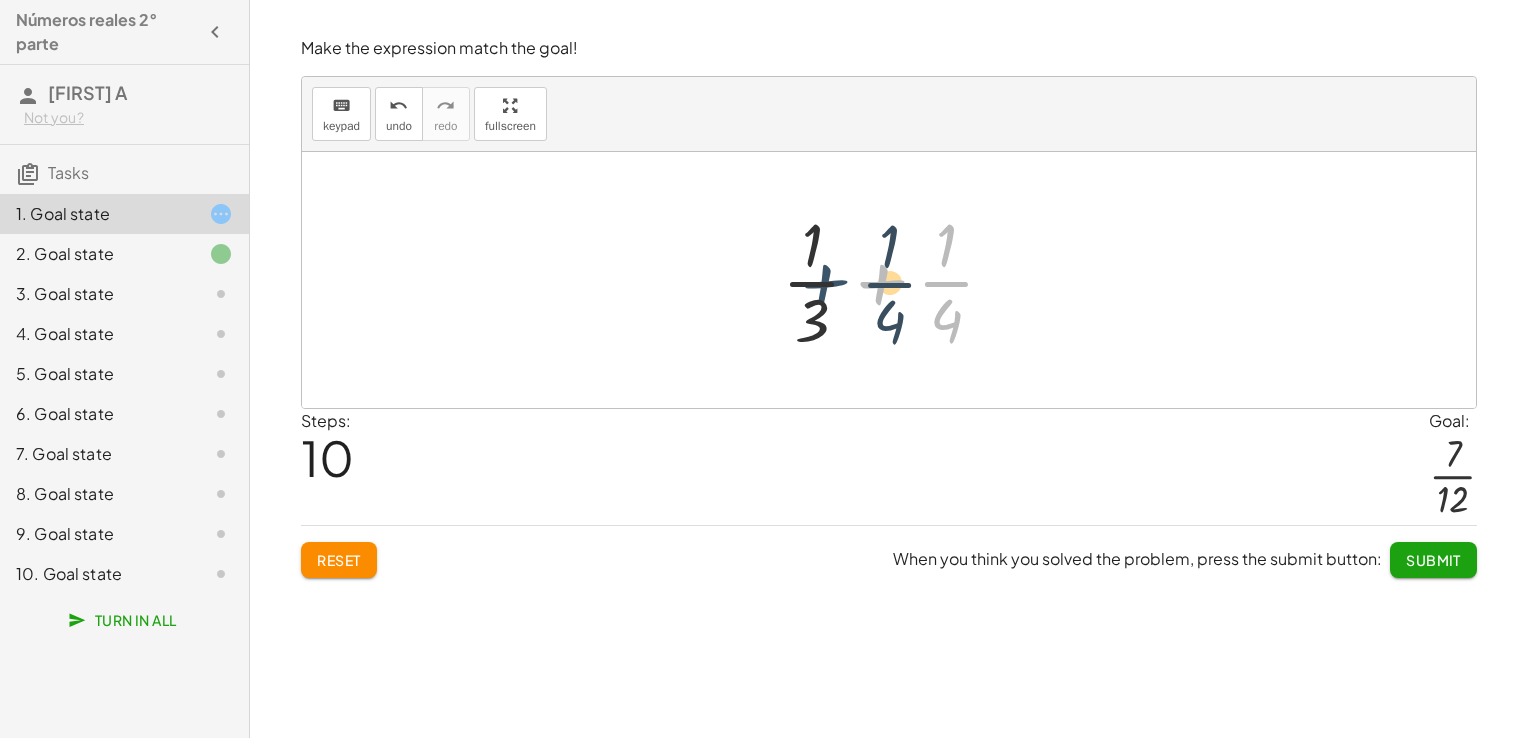 drag, startPoint x: 875, startPoint y: 285, endPoint x: 902, endPoint y: 280, distance: 27.45906 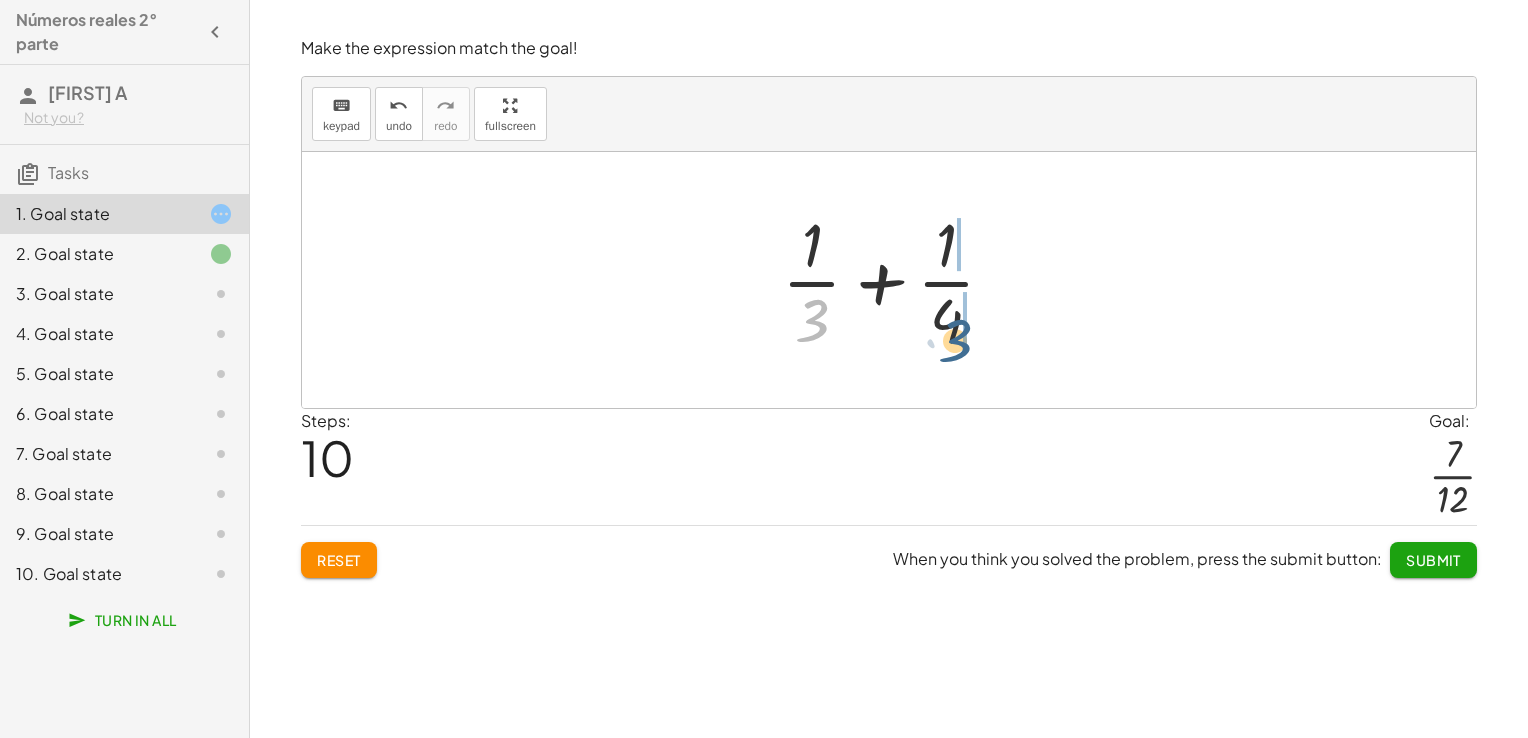 drag, startPoint x: 816, startPoint y: 323, endPoint x: 964, endPoint y: 342, distance: 149.21461 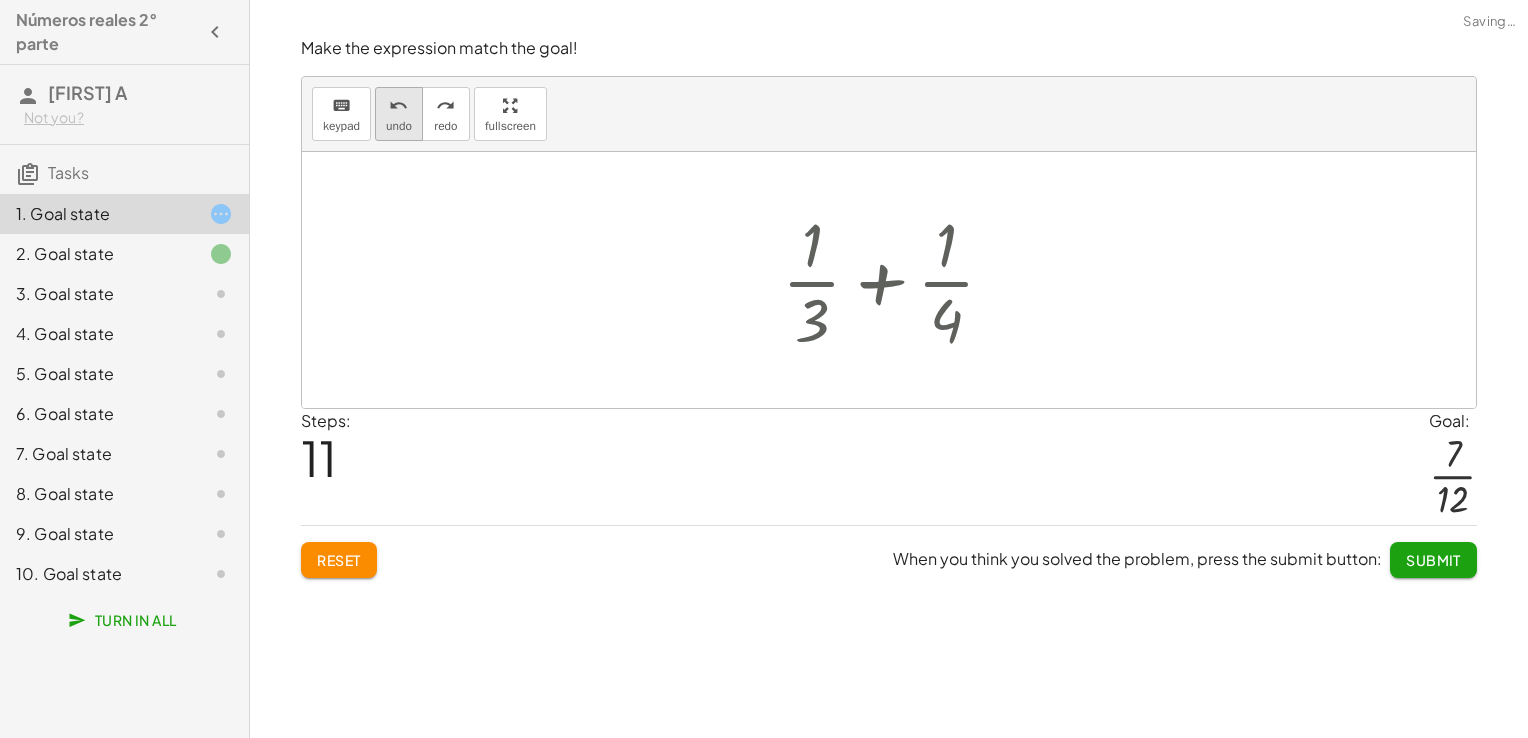 click on "undo undo" at bounding box center (399, 114) 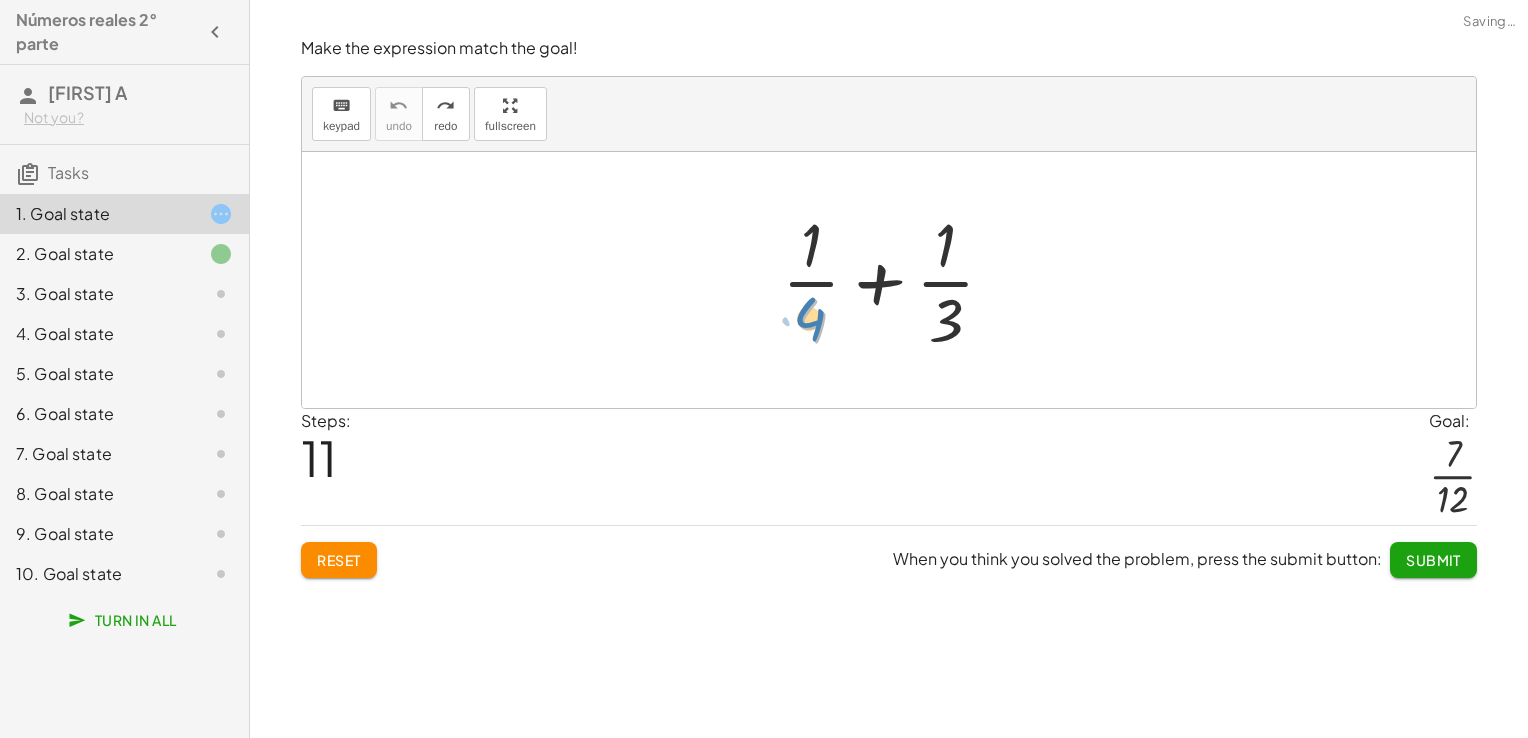 drag, startPoint x: 818, startPoint y: 322, endPoint x: 804, endPoint y: 322, distance: 14 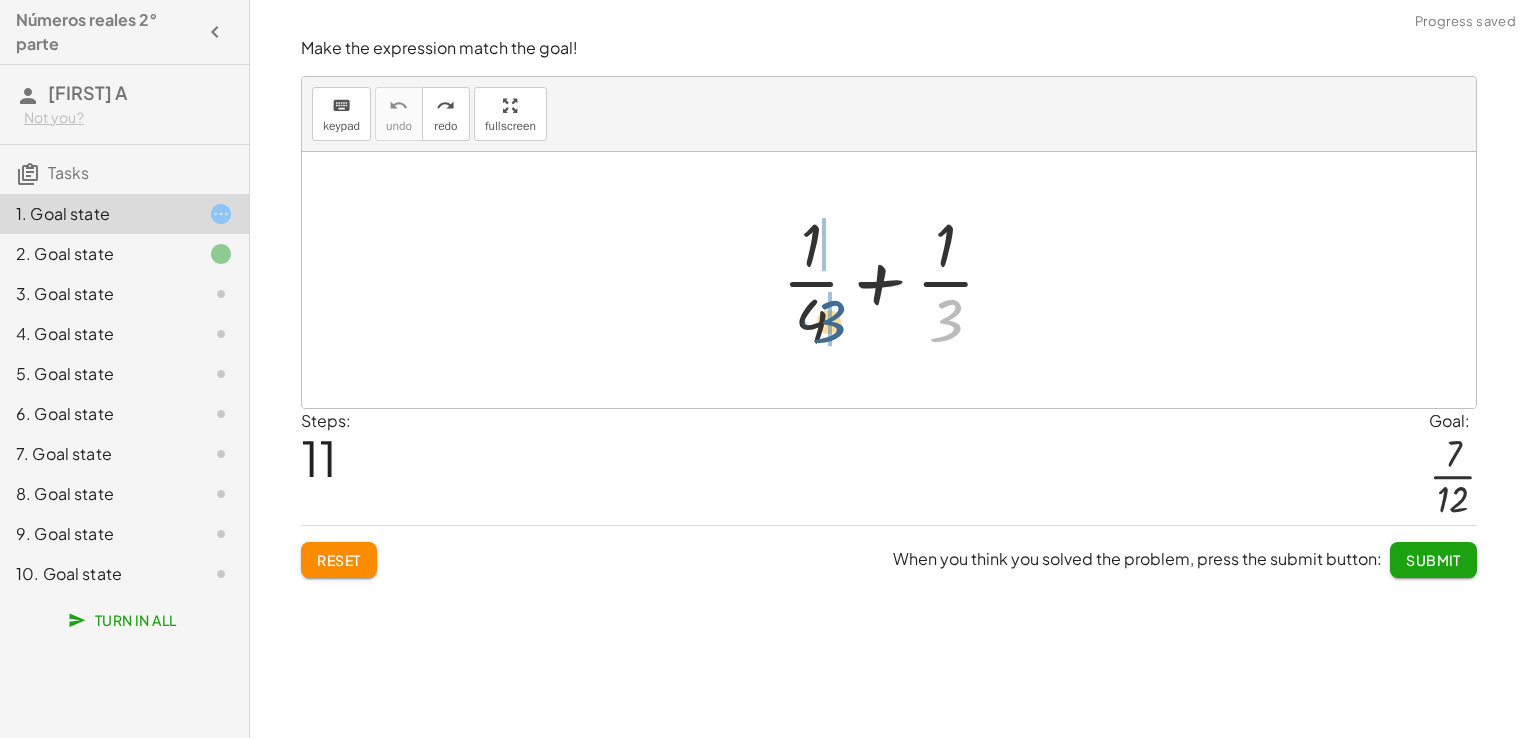 drag, startPoint x: 940, startPoint y: 336, endPoint x: 814, endPoint y: 338, distance: 126.01587 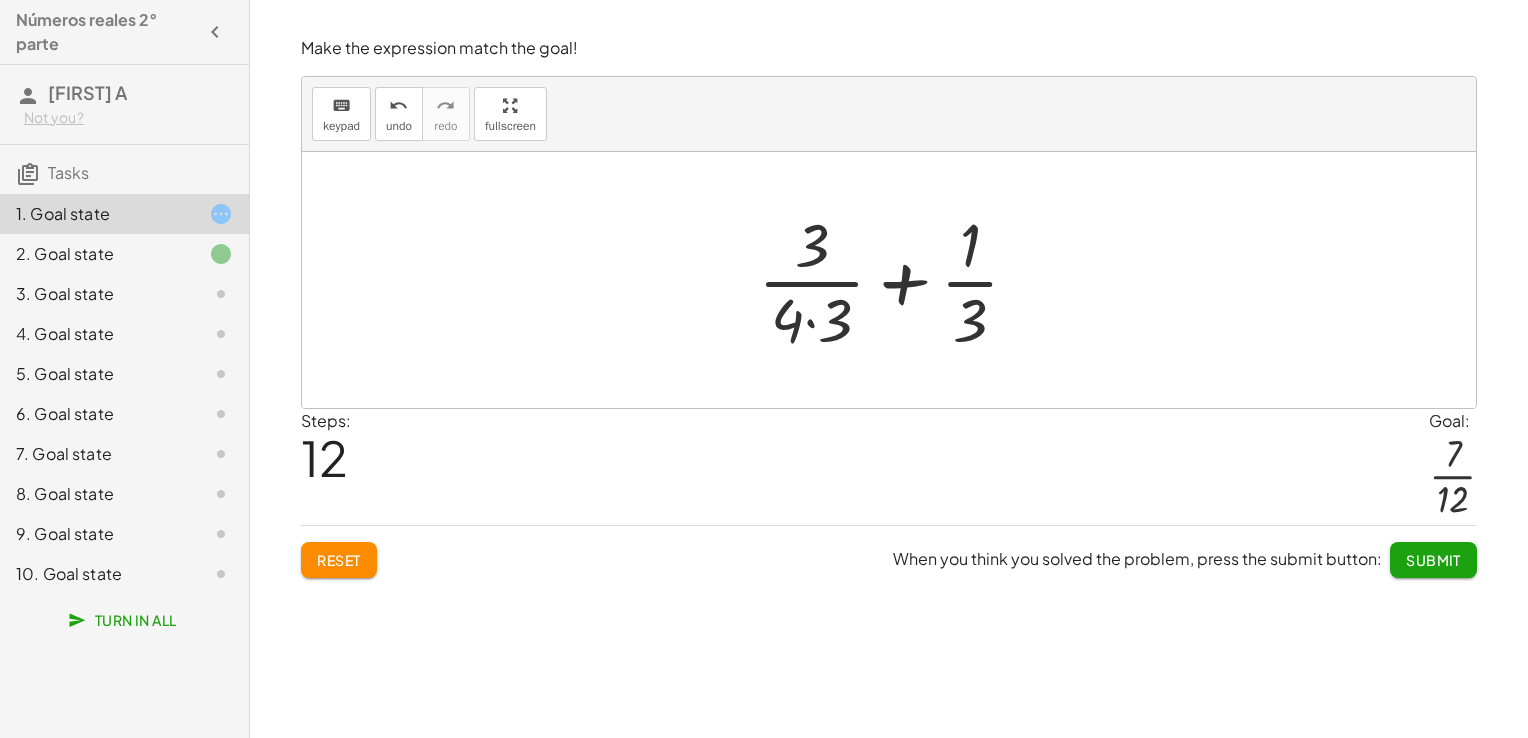 click at bounding box center (896, 280) 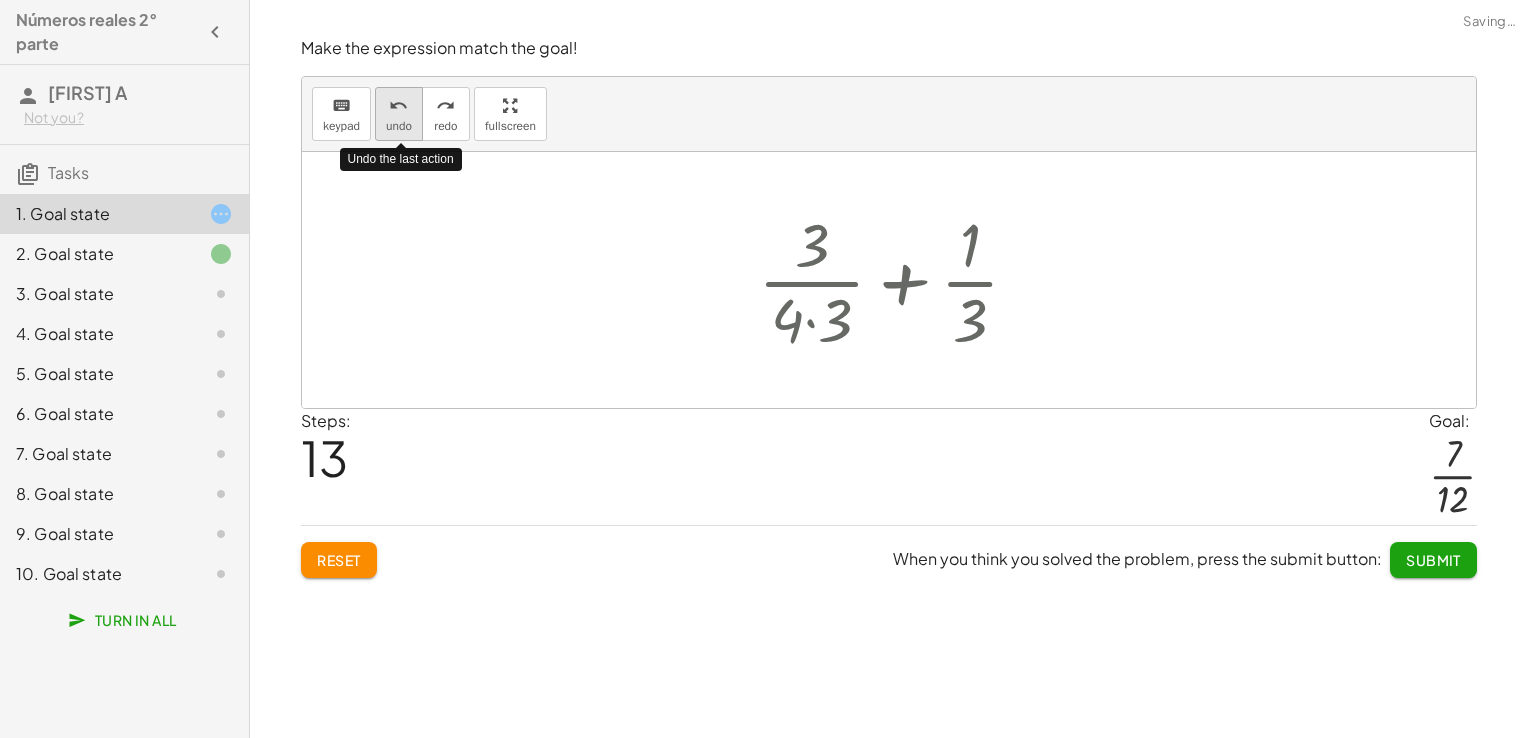 click on "undo" at bounding box center (399, 126) 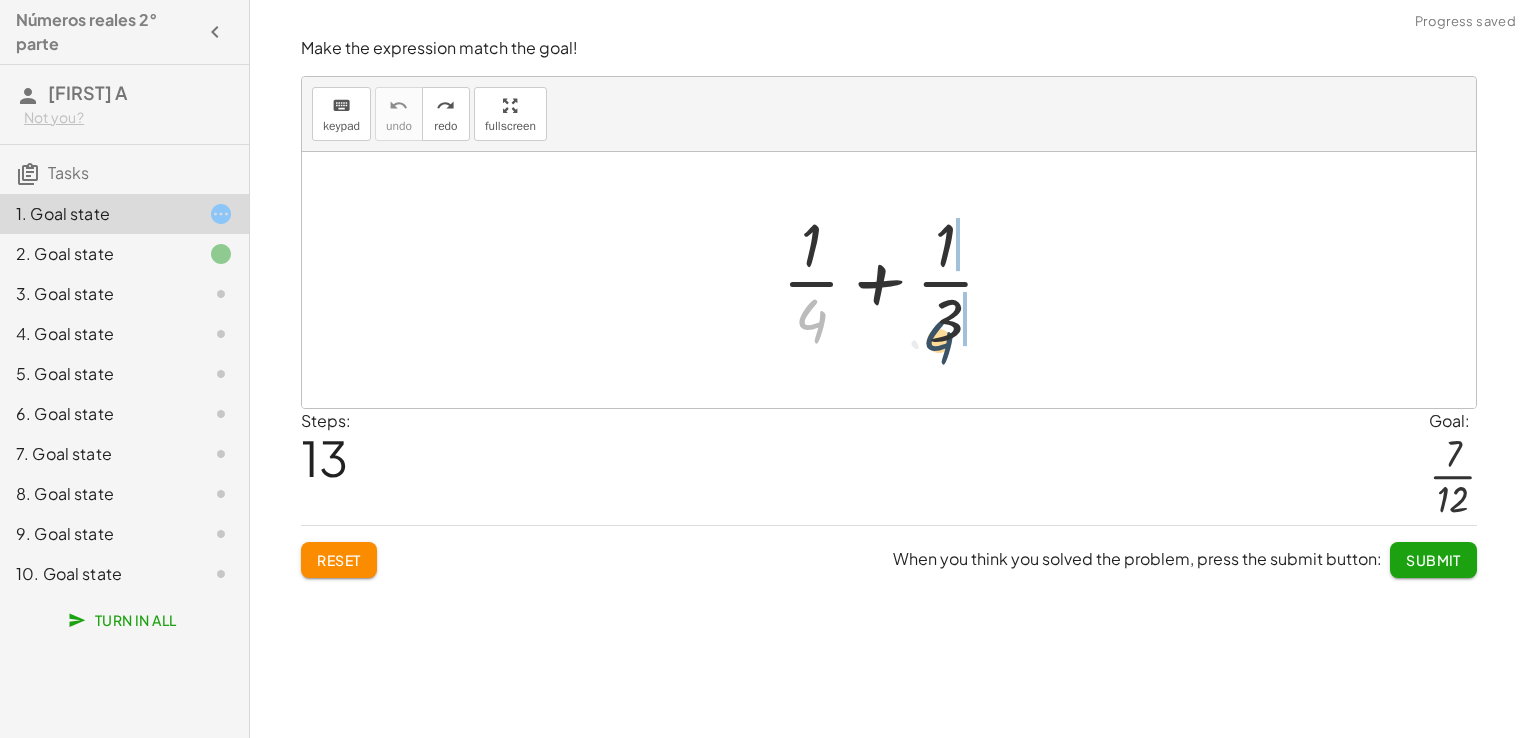 drag, startPoint x: 816, startPoint y: 318, endPoint x: 968, endPoint y: 336, distance: 153.06207 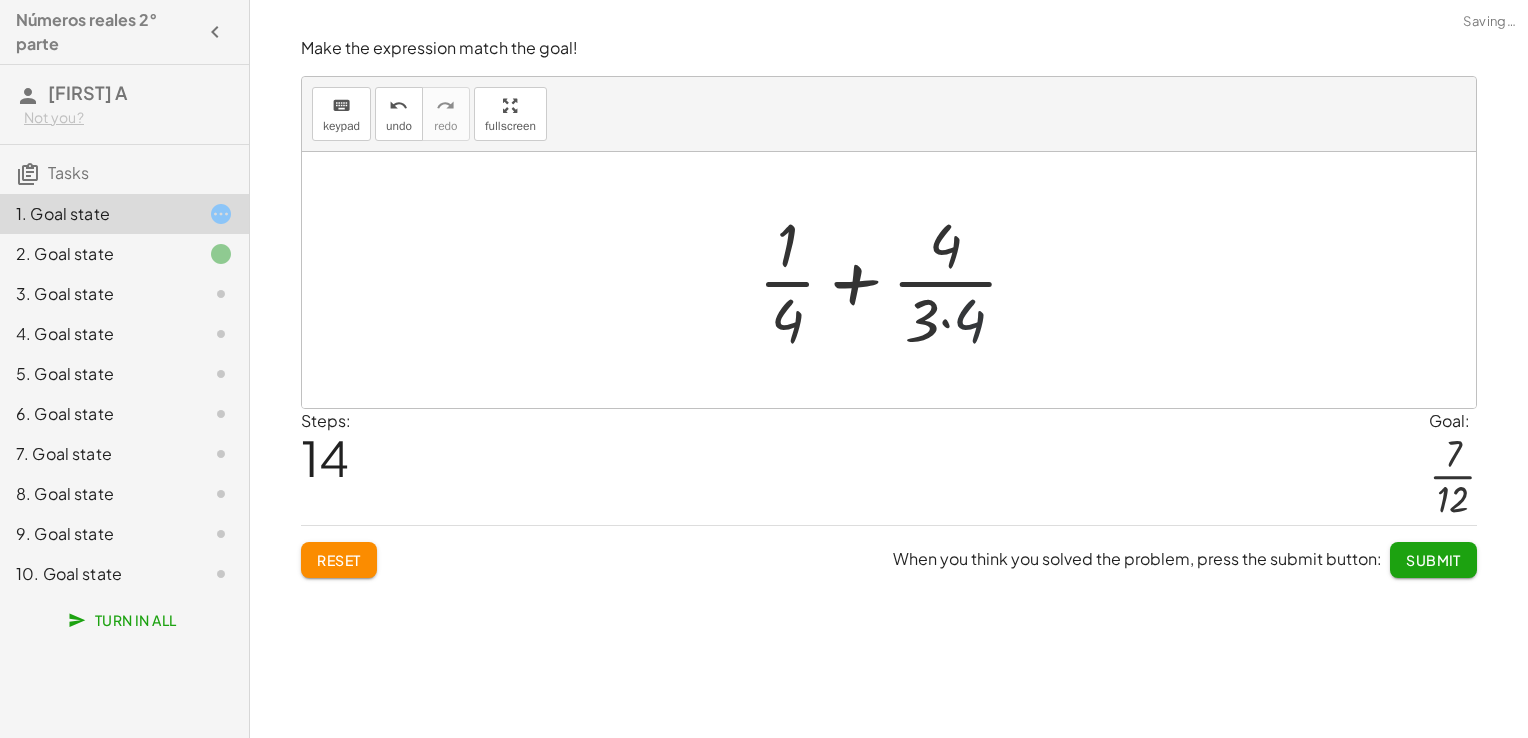 click at bounding box center (896, 280) 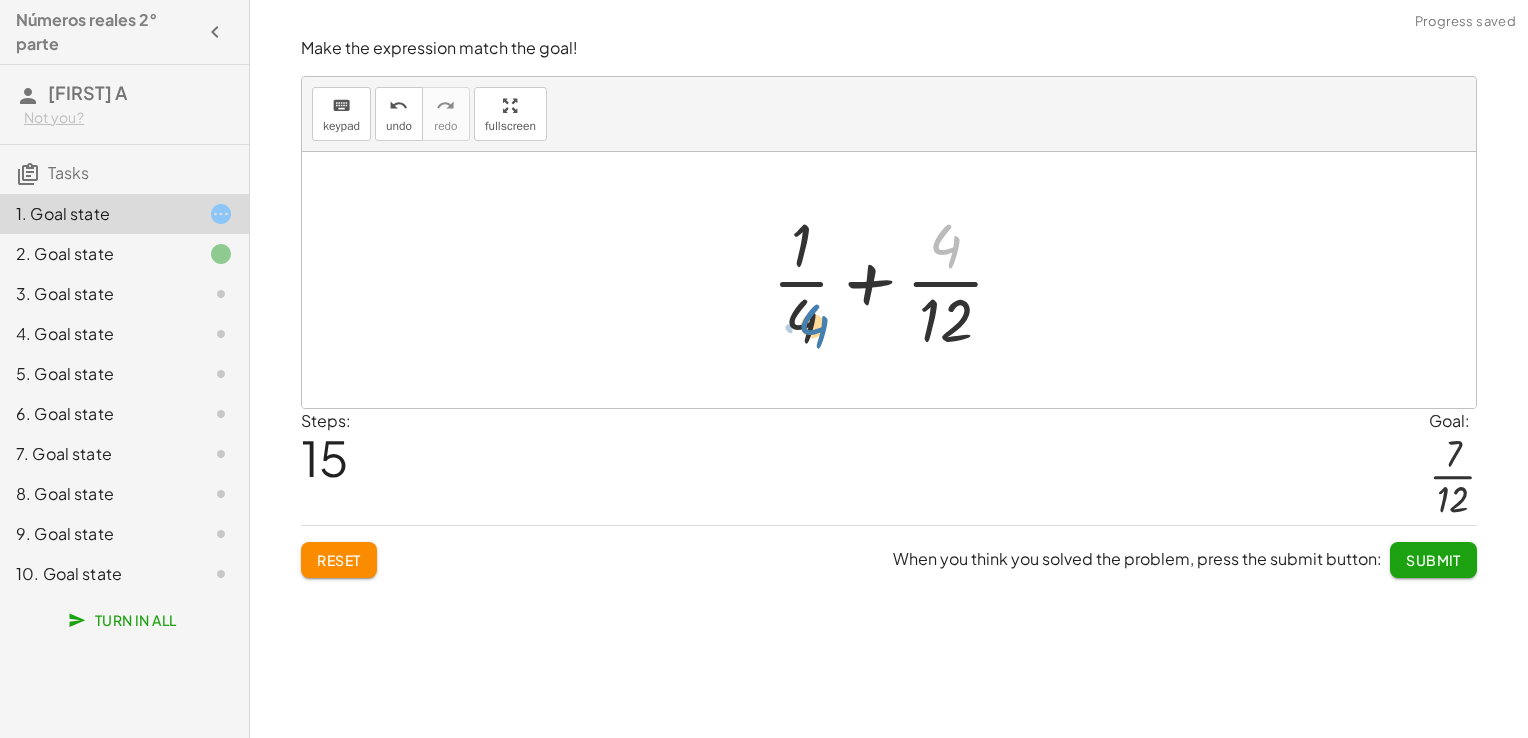 drag, startPoint x: 956, startPoint y: 256, endPoint x: 798, endPoint y: 344, distance: 180.85353 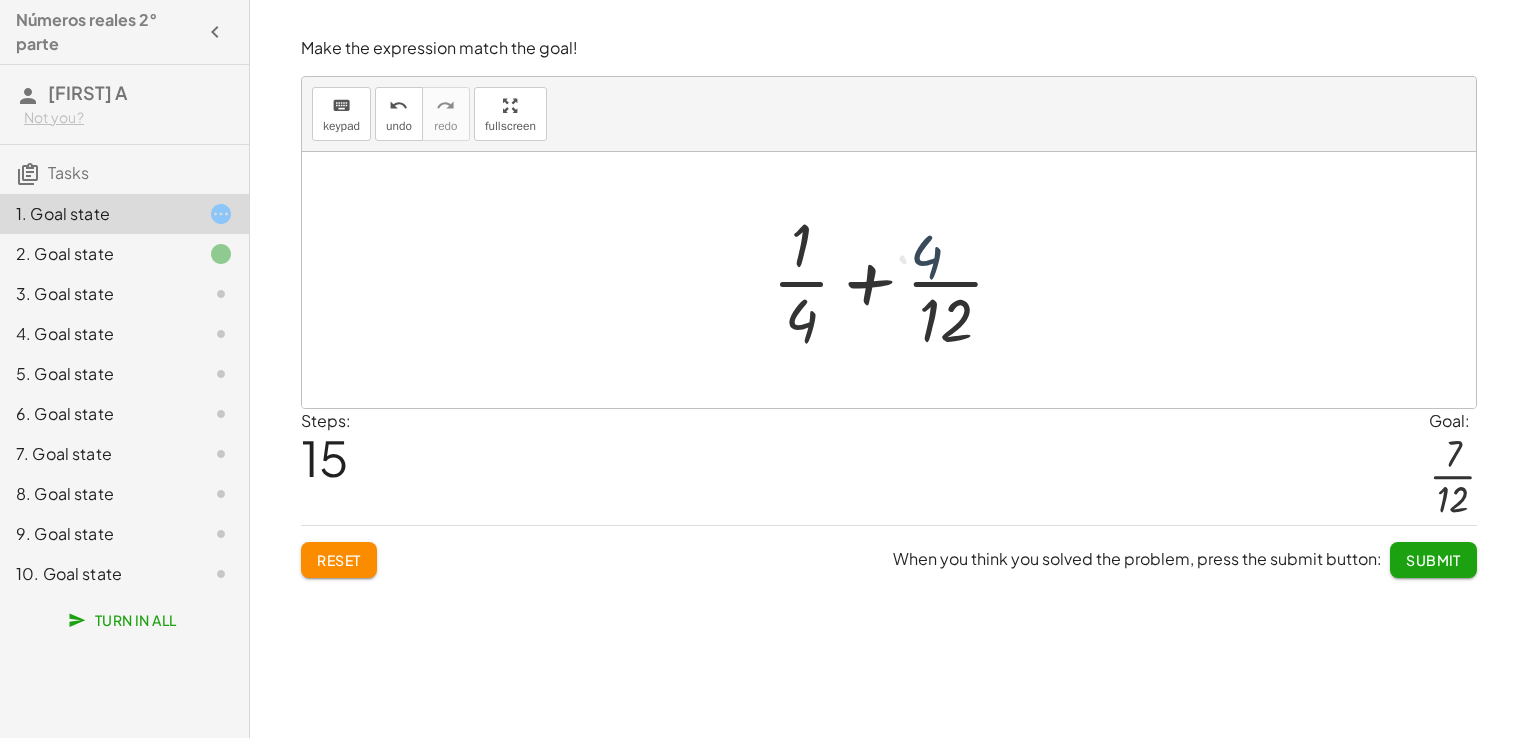 click at bounding box center [896, 280] 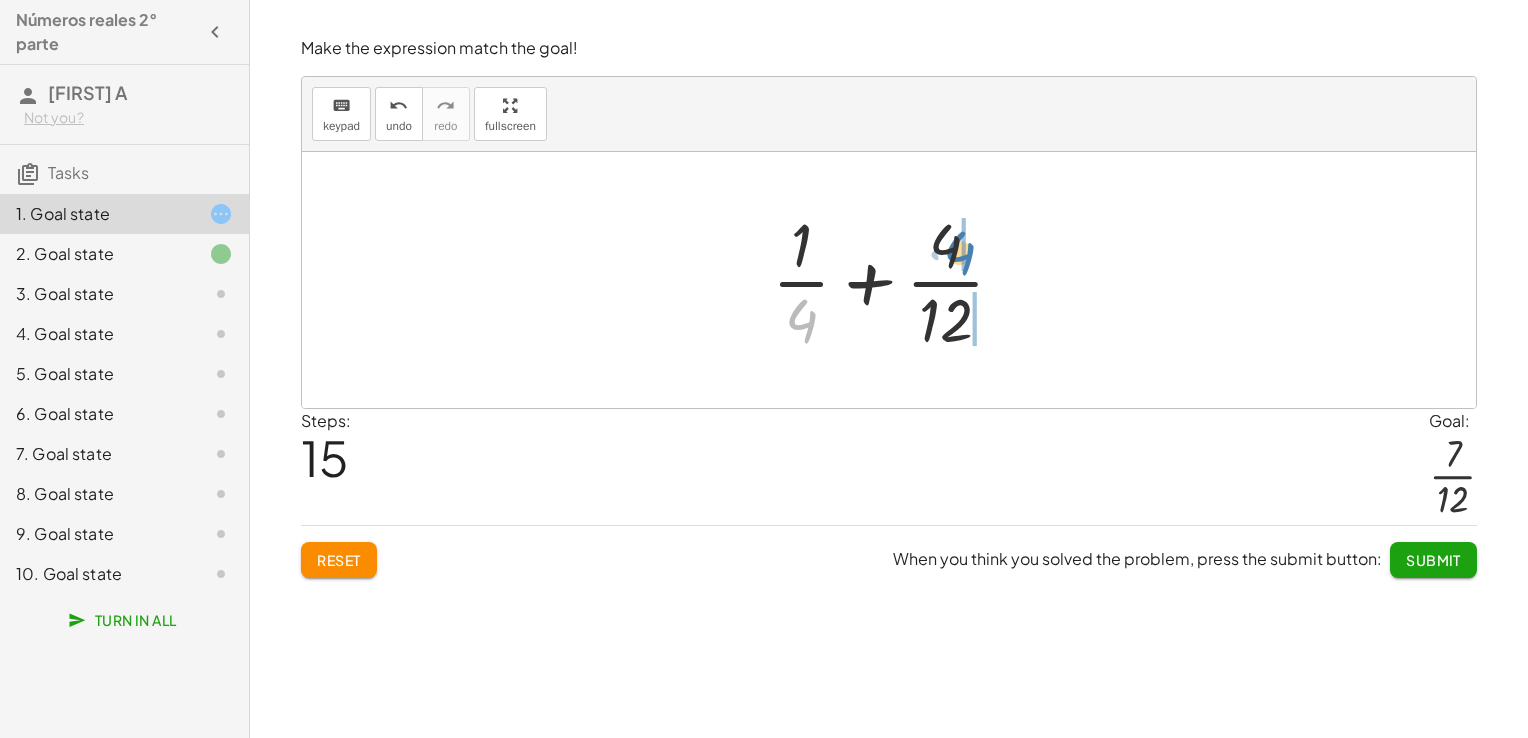 drag, startPoint x: 818, startPoint y: 321, endPoint x: 976, endPoint y: 253, distance: 172.01163 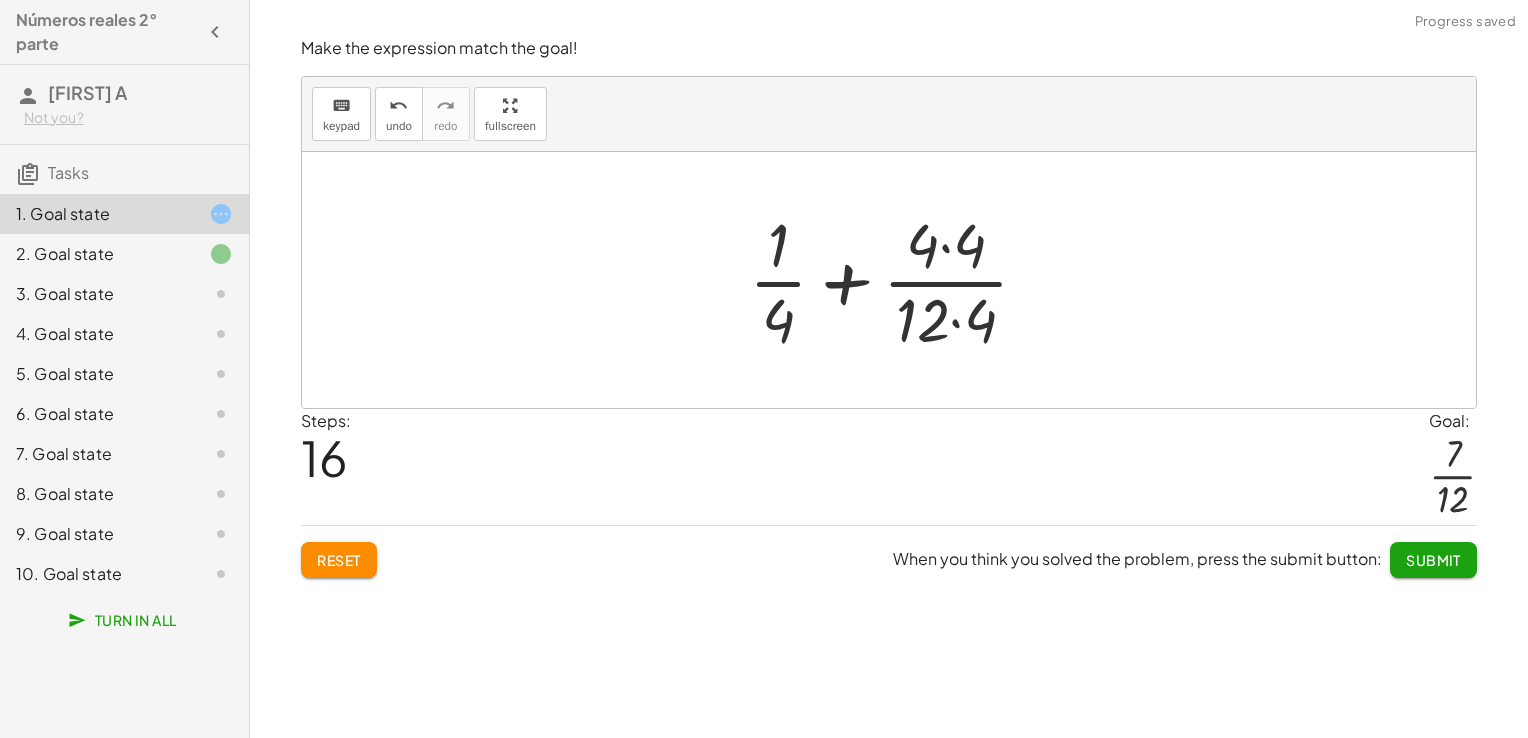 click at bounding box center [897, 280] 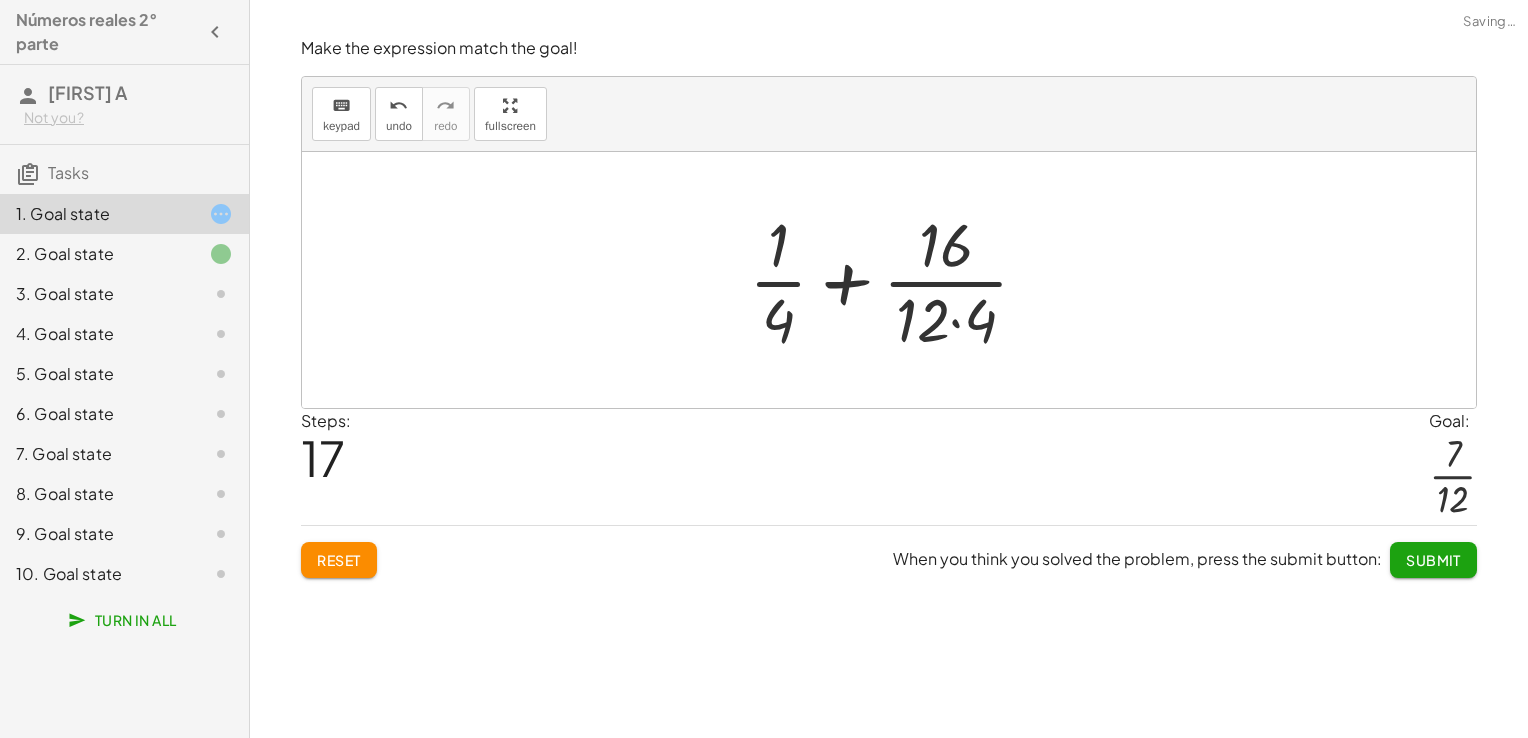 click at bounding box center (897, 280) 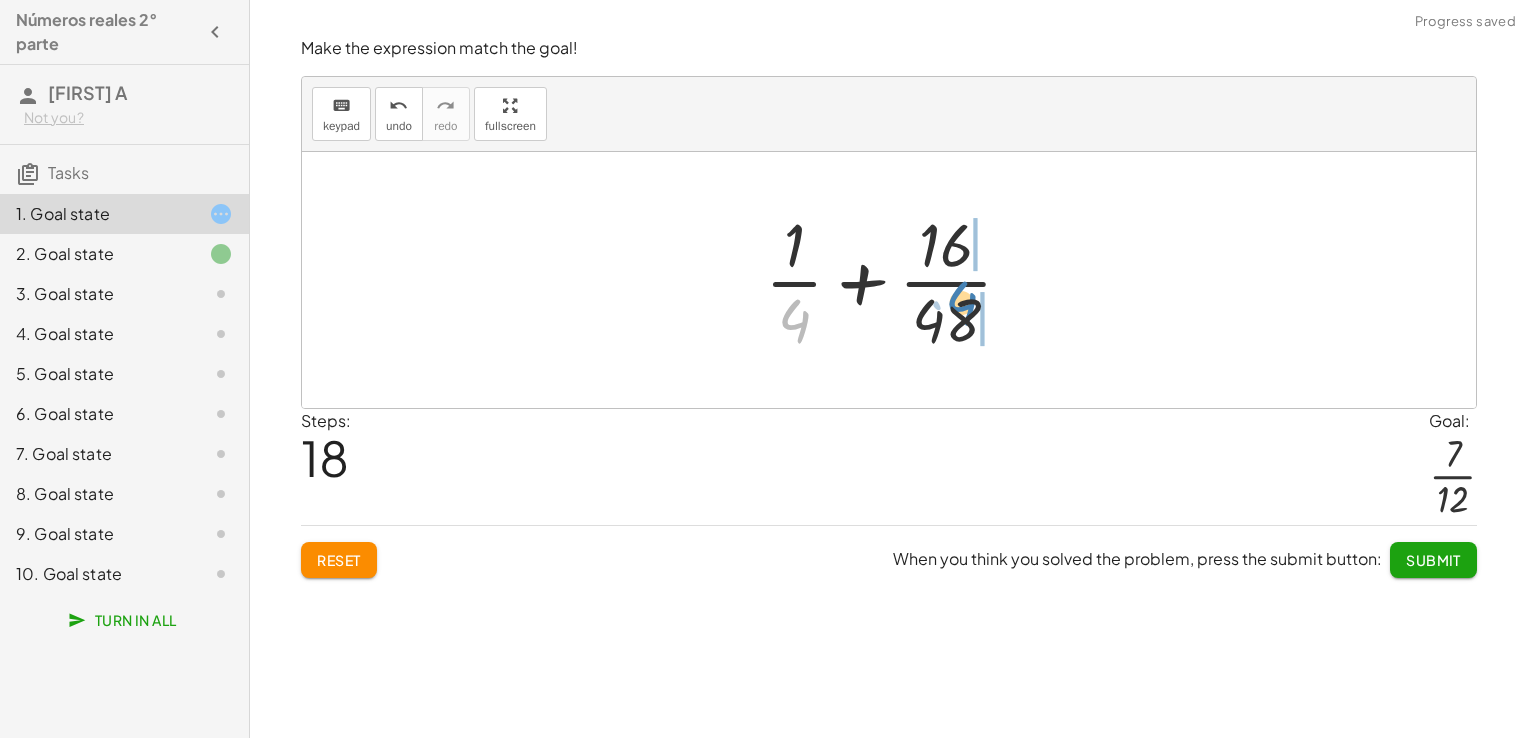 drag, startPoint x: 776, startPoint y: 310, endPoint x: 944, endPoint y: 295, distance: 168.66832 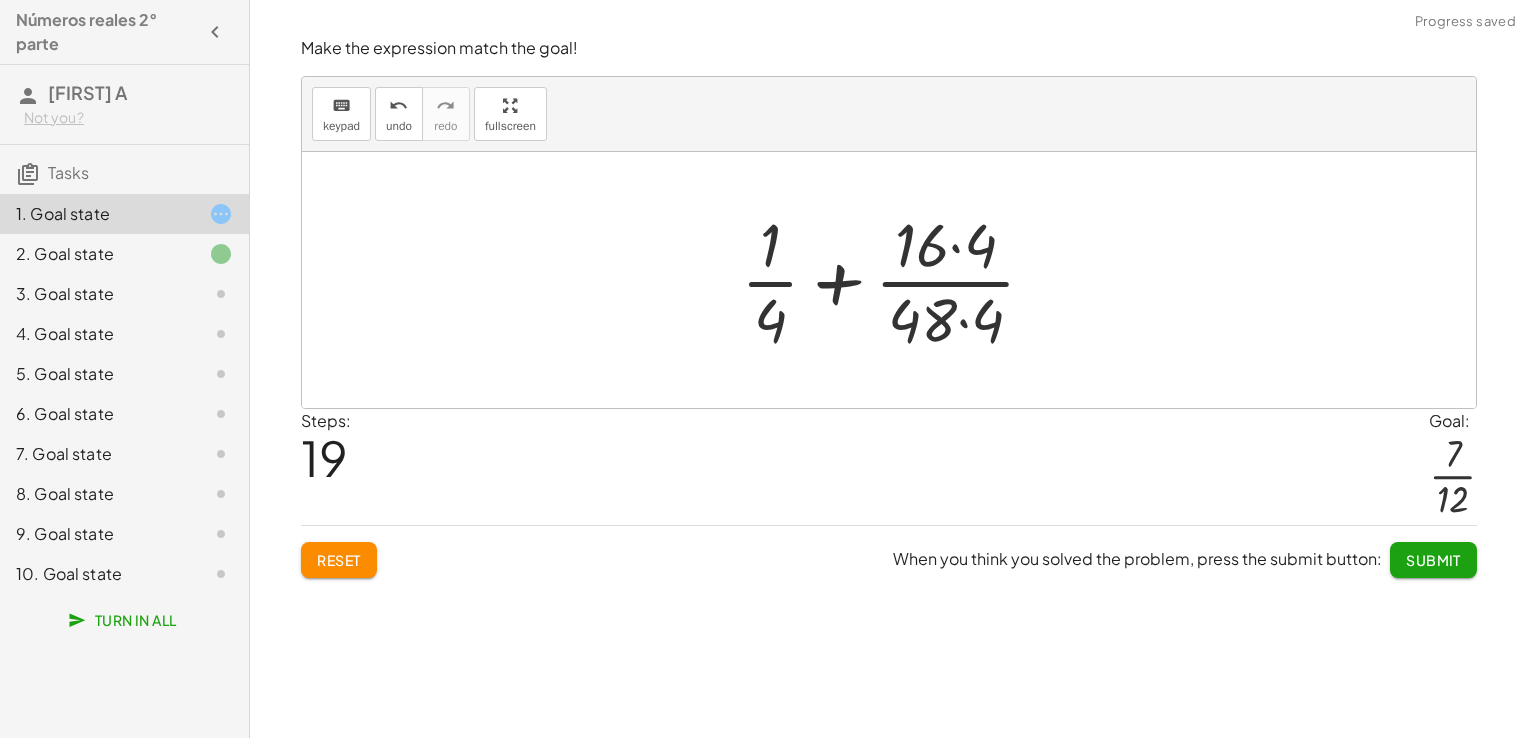 click at bounding box center [896, 280] 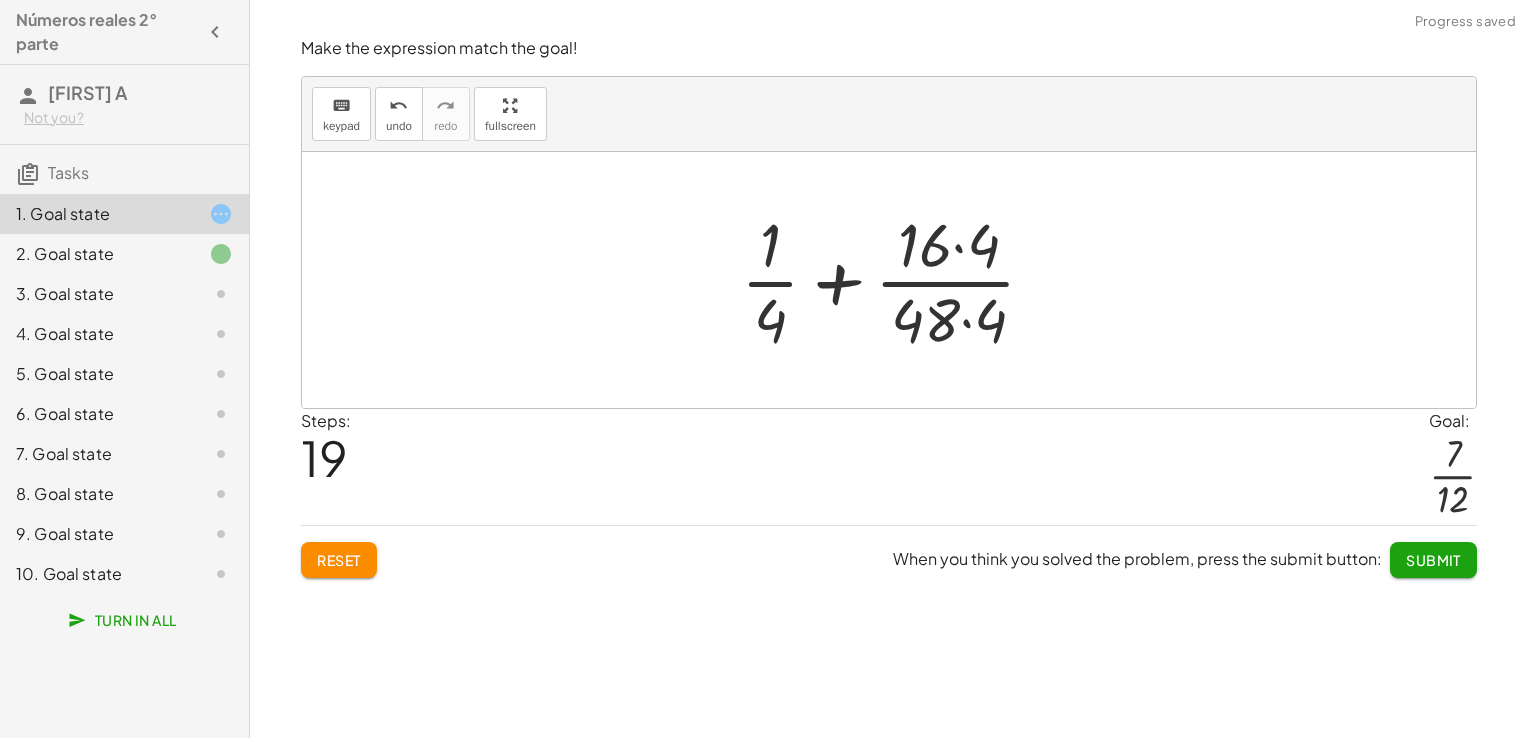 click at bounding box center (896, 280) 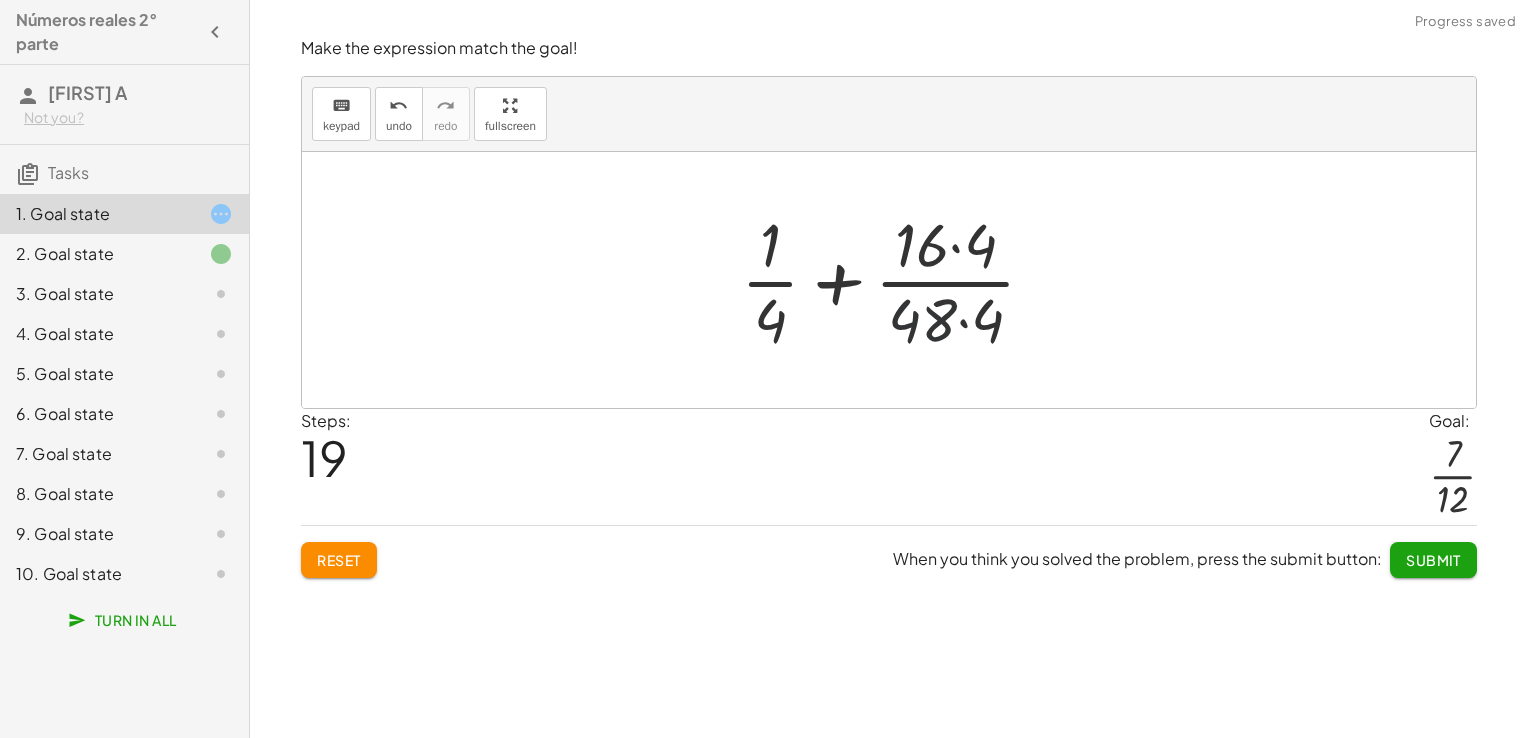 click at bounding box center (896, 280) 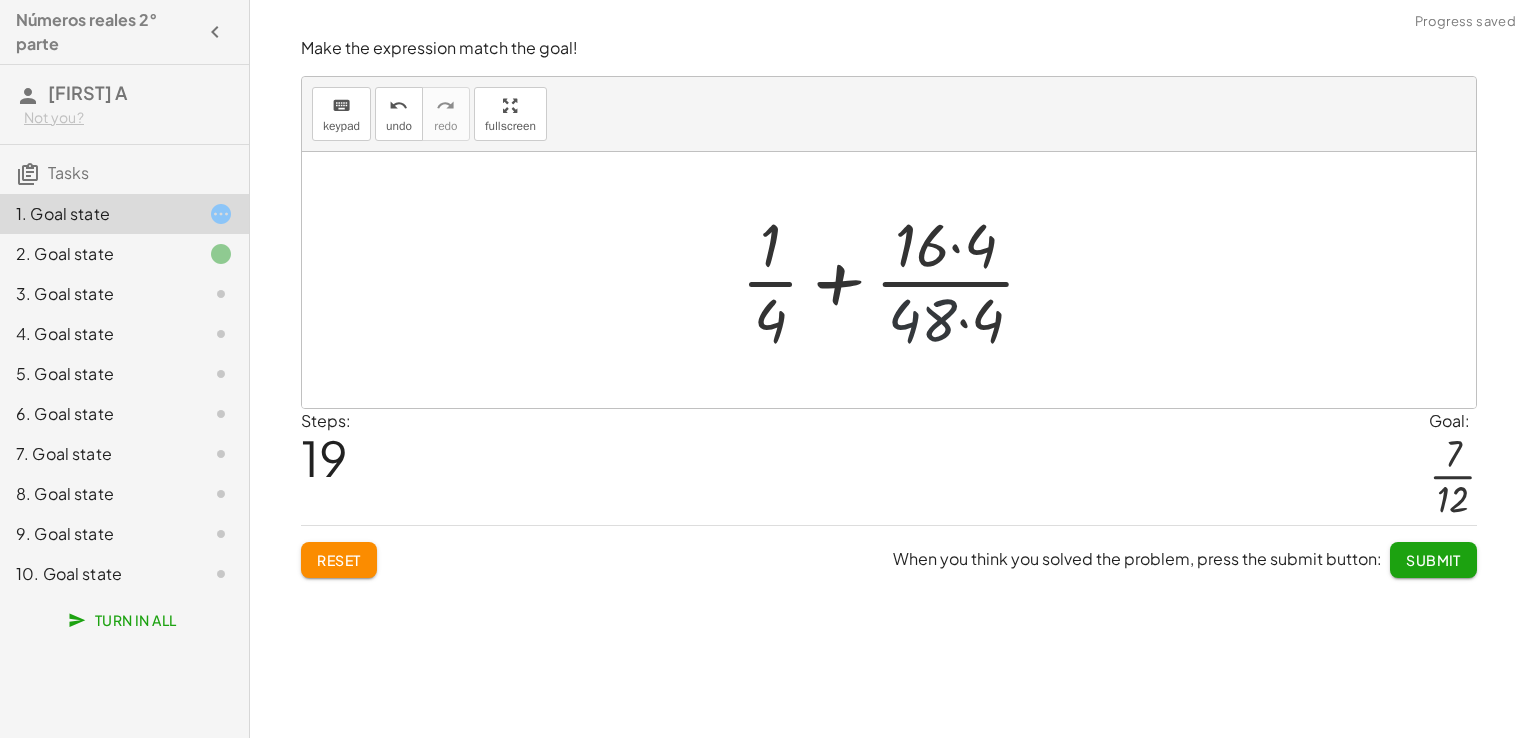 click at bounding box center (896, 280) 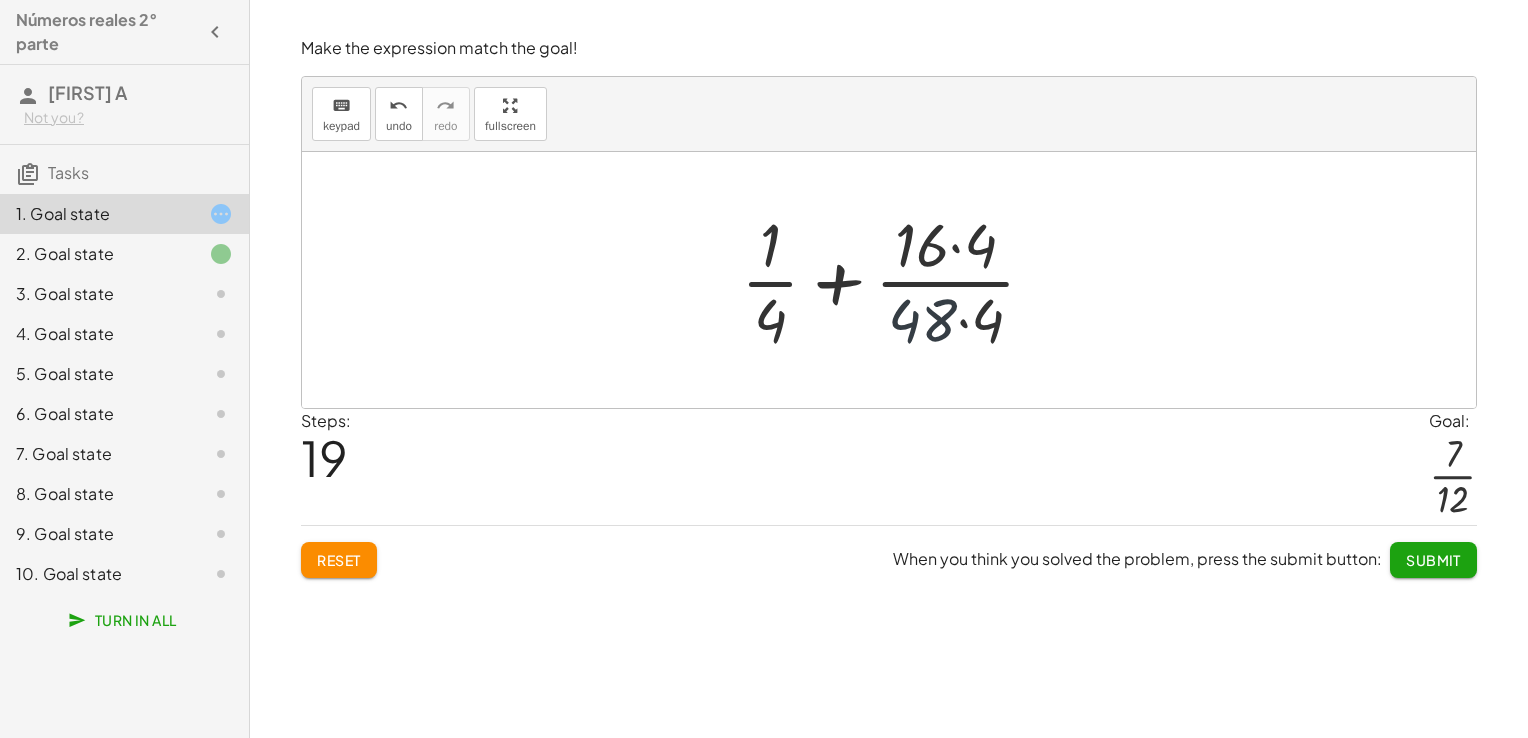 click at bounding box center [896, 280] 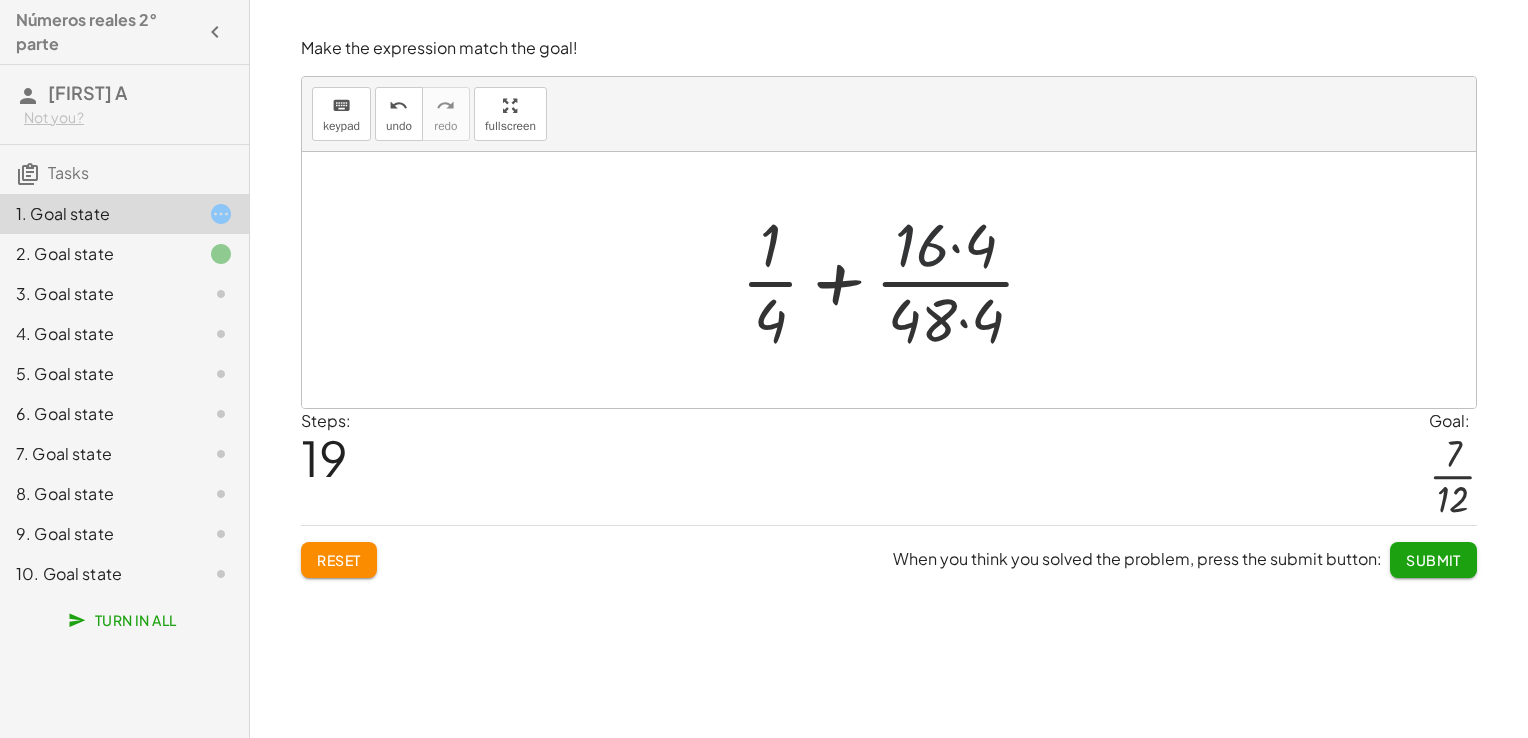 click at bounding box center (896, 280) 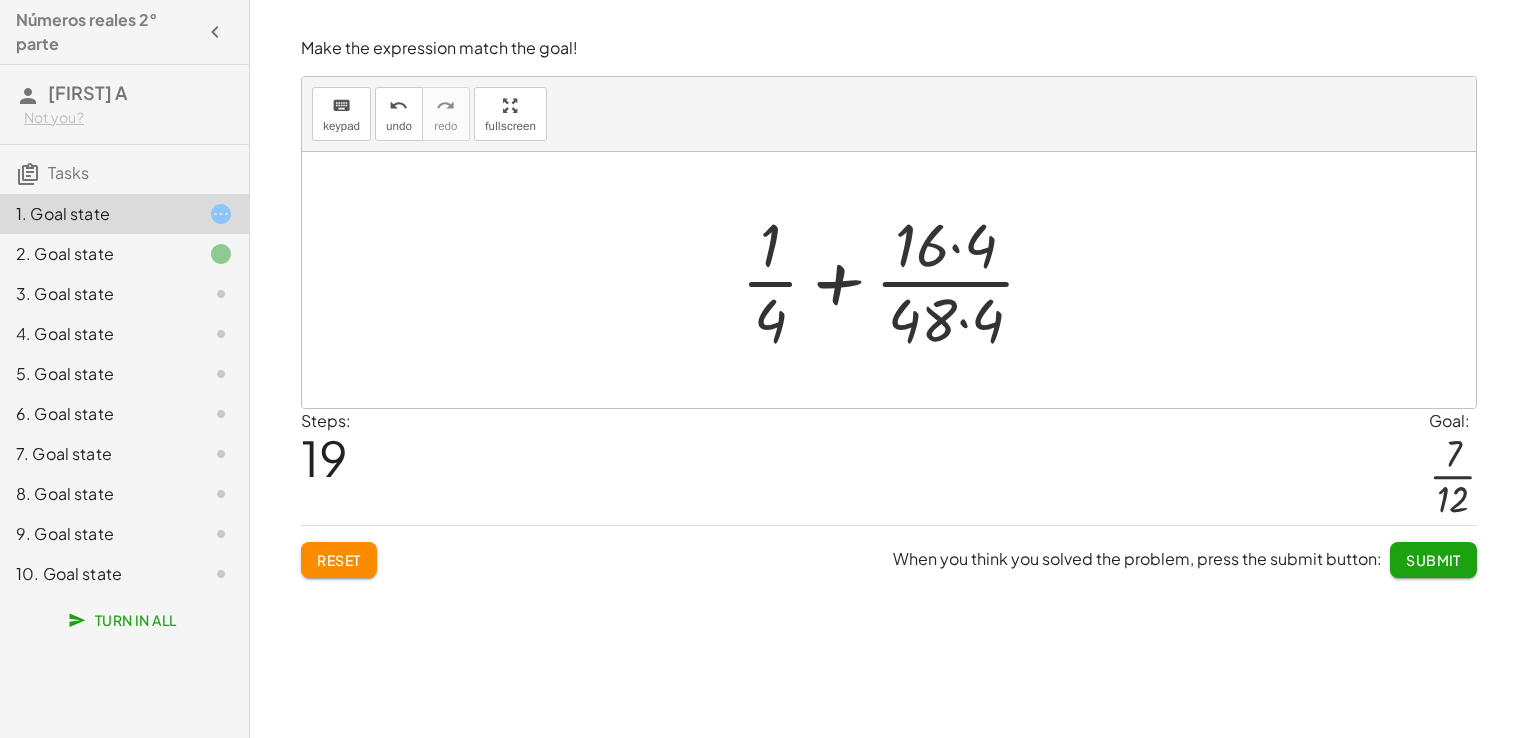 click at bounding box center [896, 280] 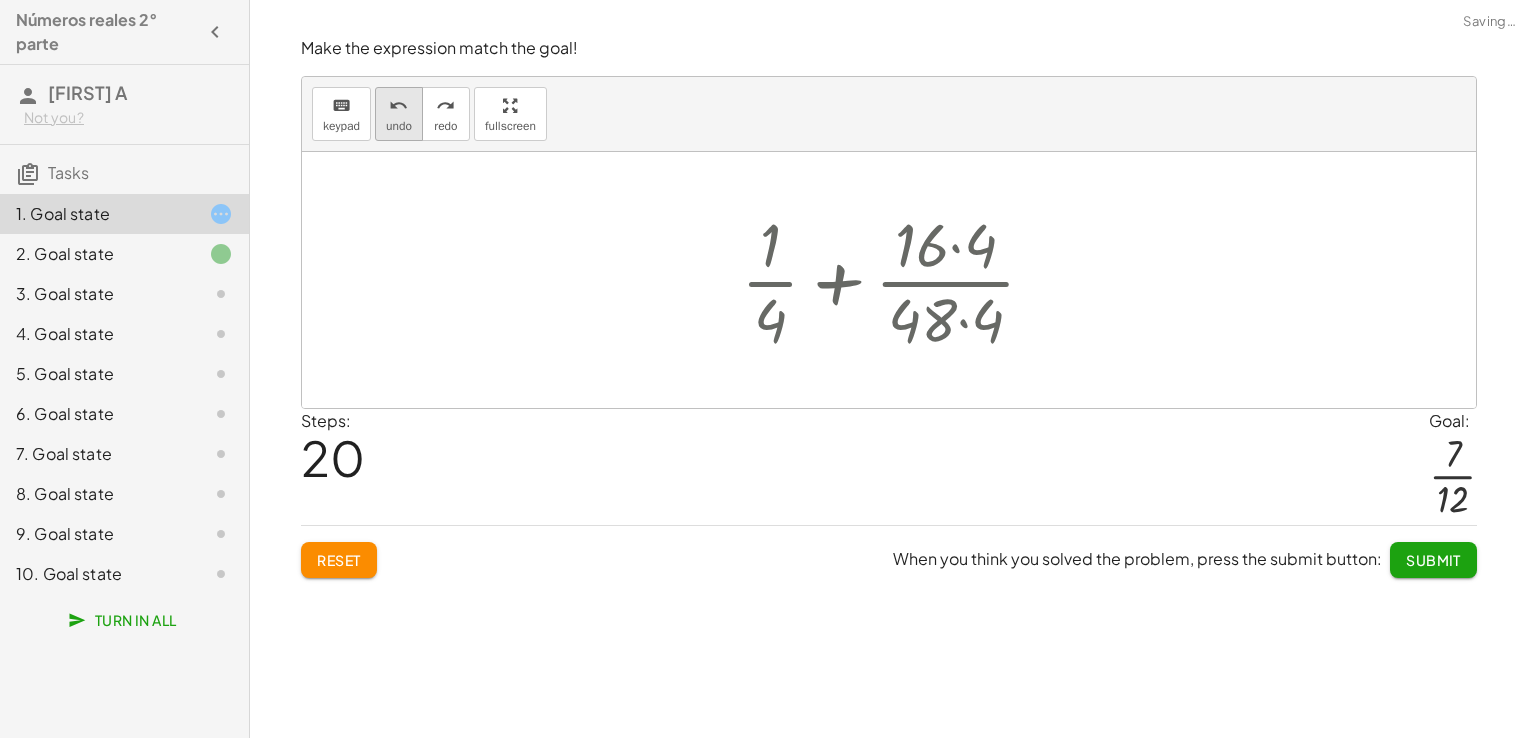click on "undo" at bounding box center (399, 126) 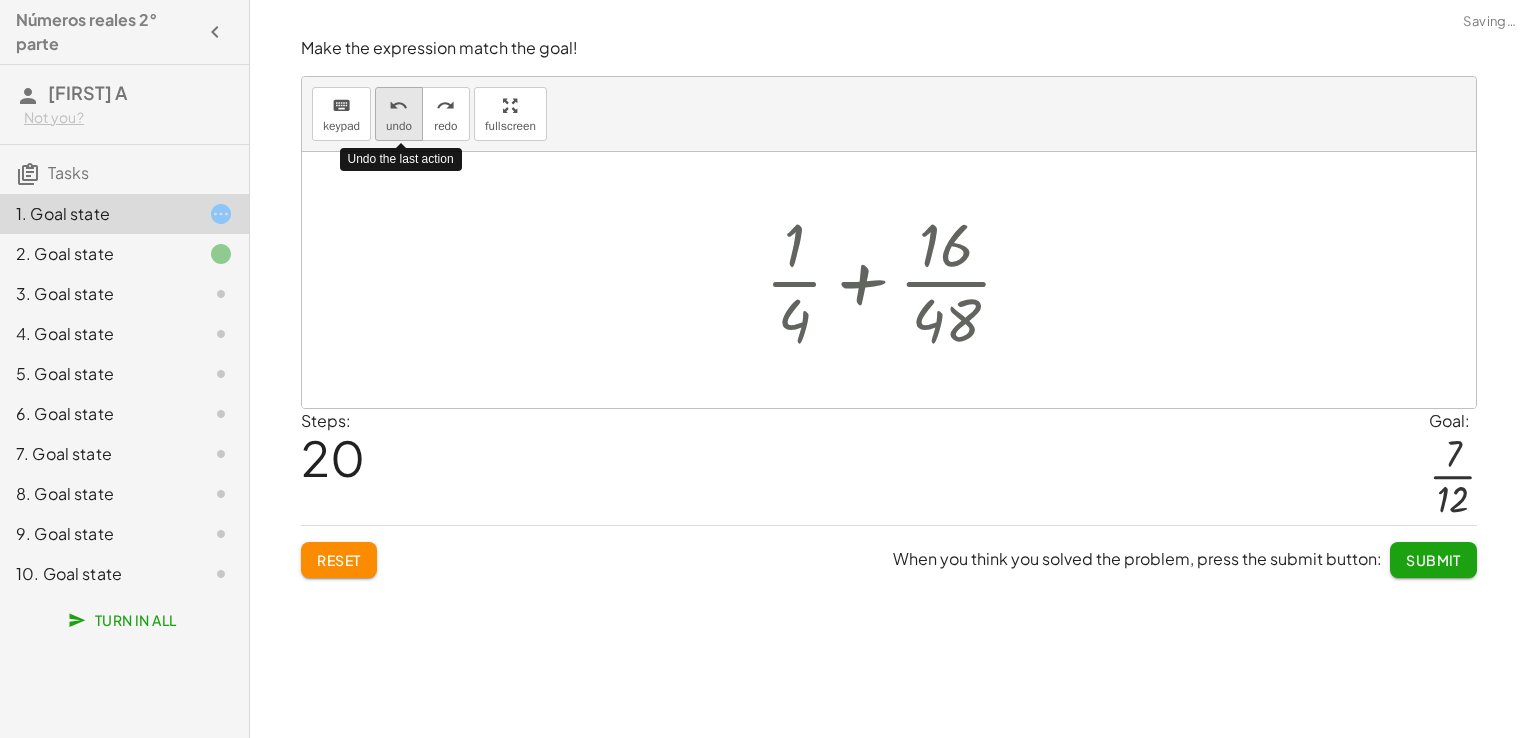 click on "undo" at bounding box center [399, 126] 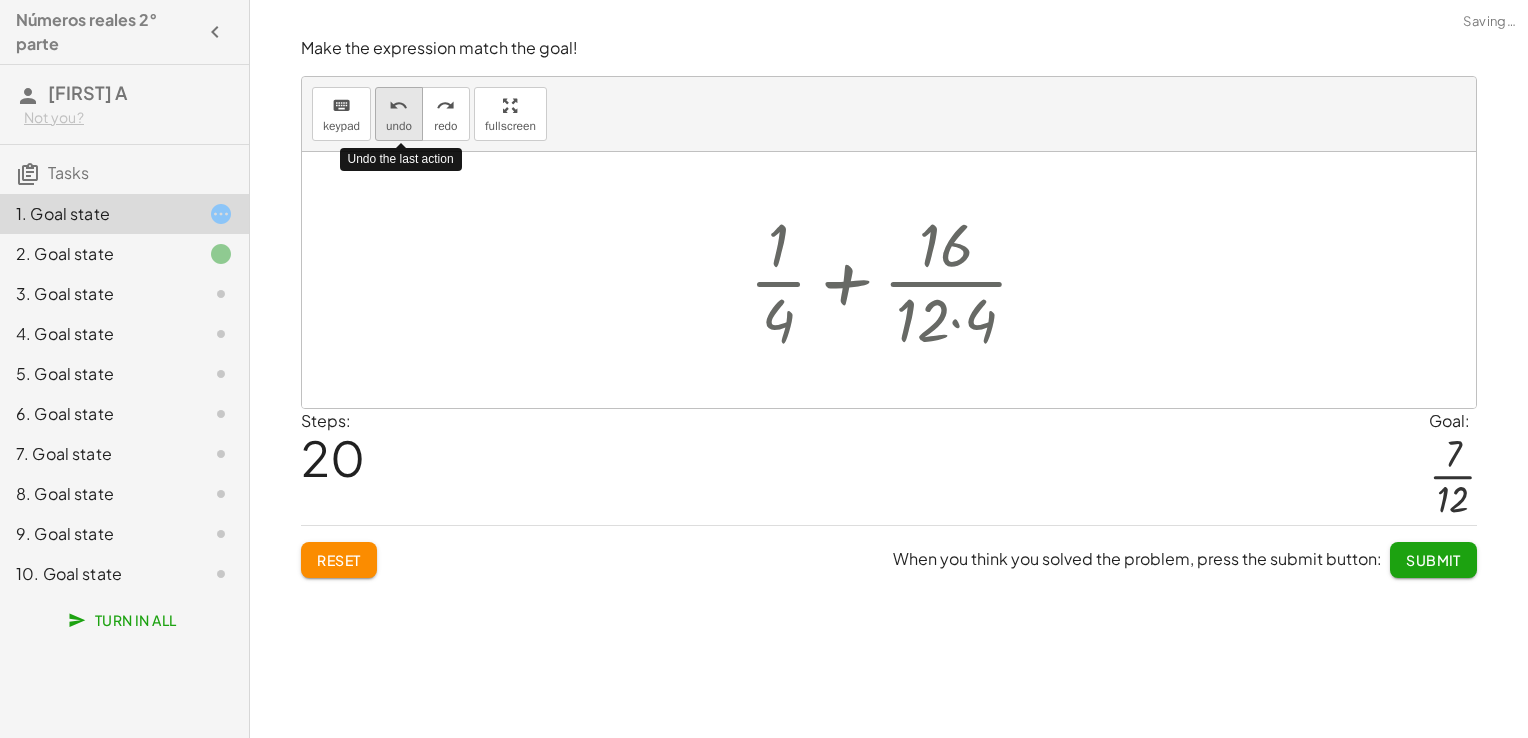 click on "undo" at bounding box center (399, 126) 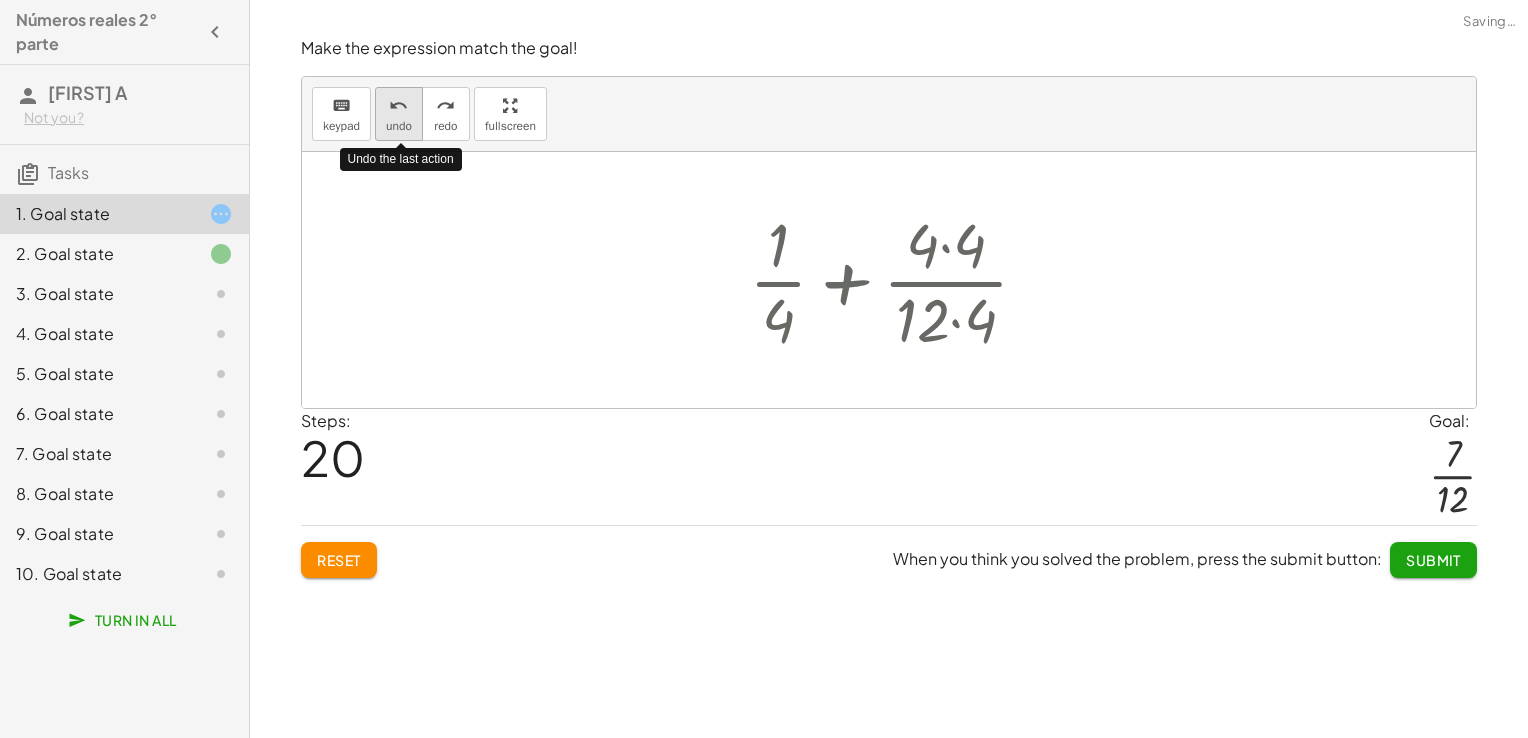 click on "undo" at bounding box center [399, 126] 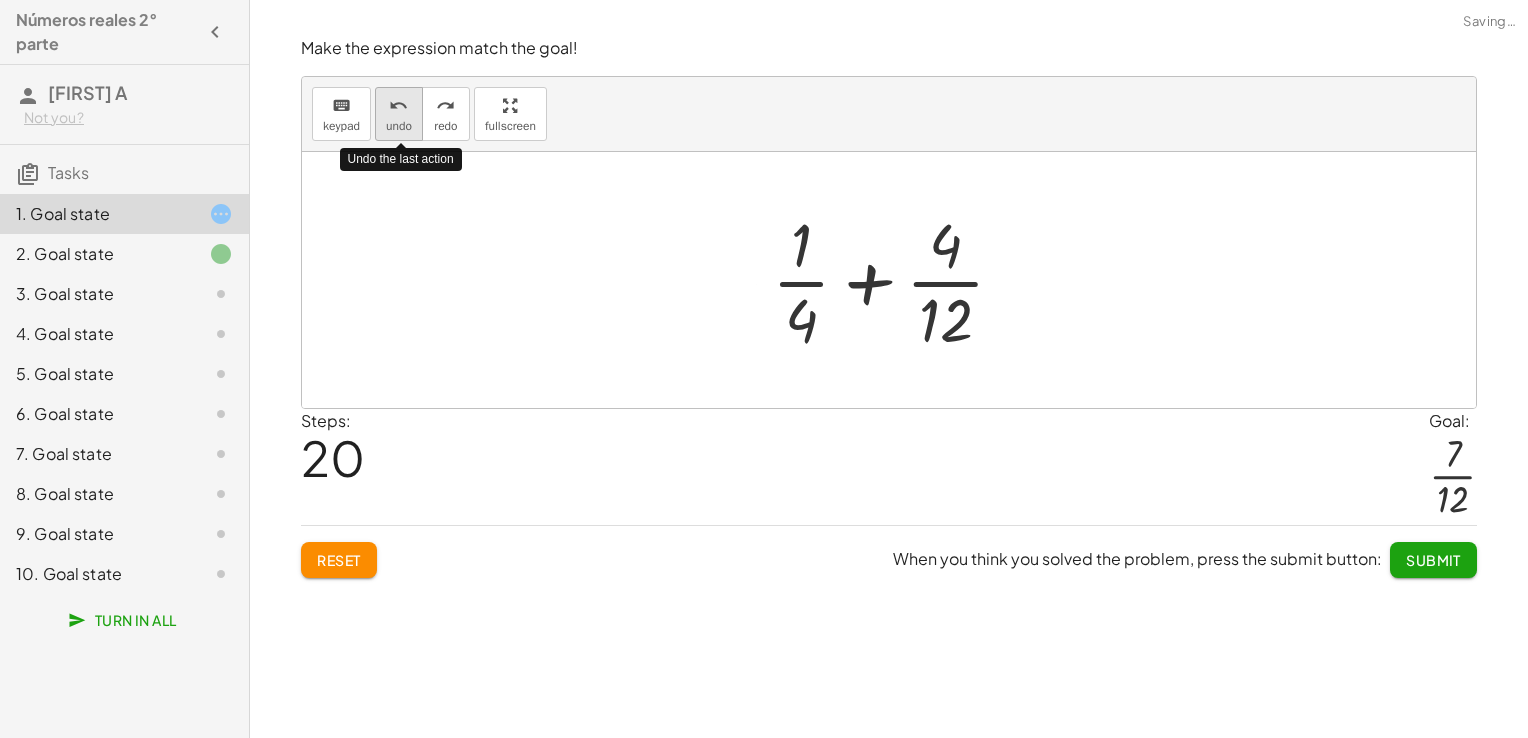 click on "undo" at bounding box center (399, 126) 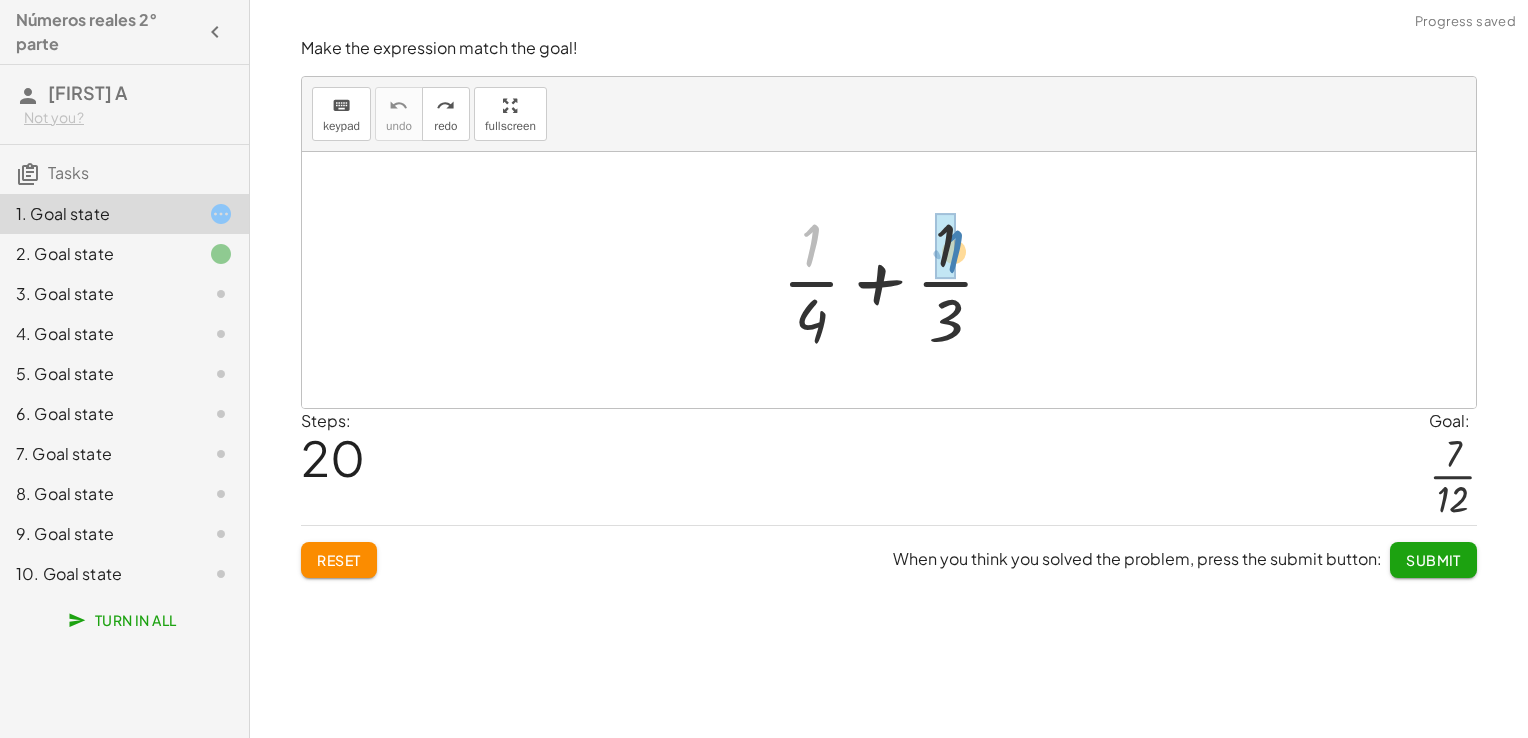 drag, startPoint x: 810, startPoint y: 229, endPoint x: 952, endPoint y: 235, distance: 142.12671 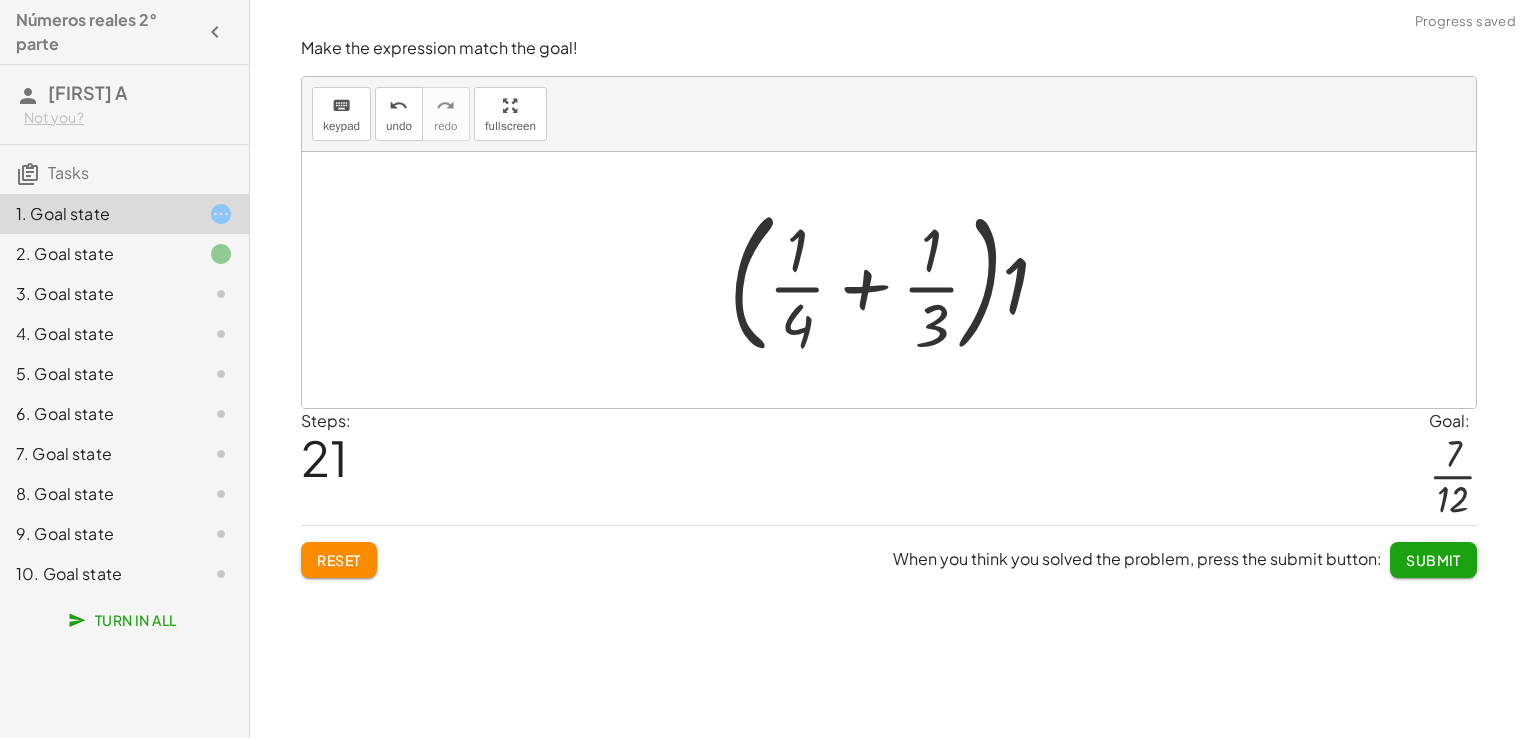 click at bounding box center (897, 280) 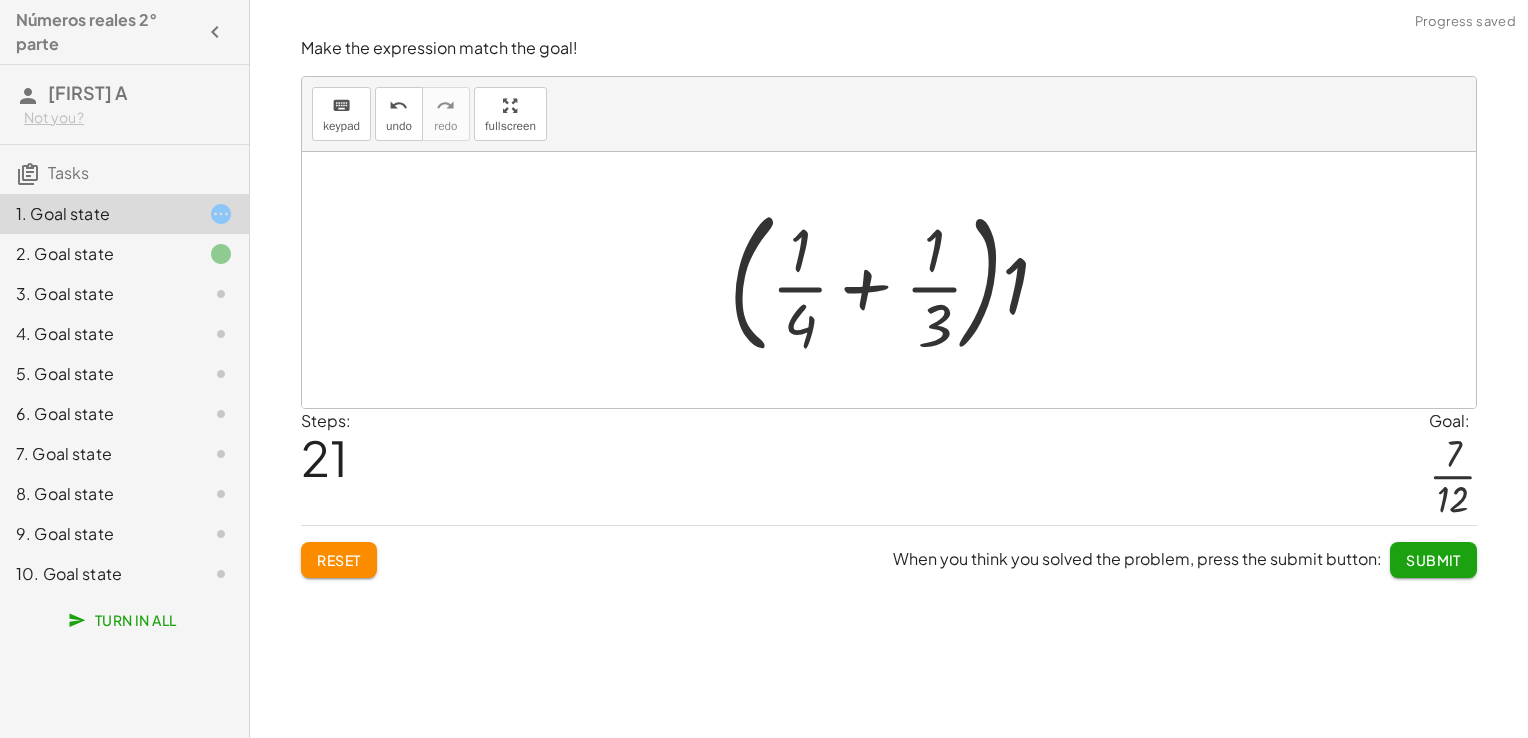 click at bounding box center [897, 280] 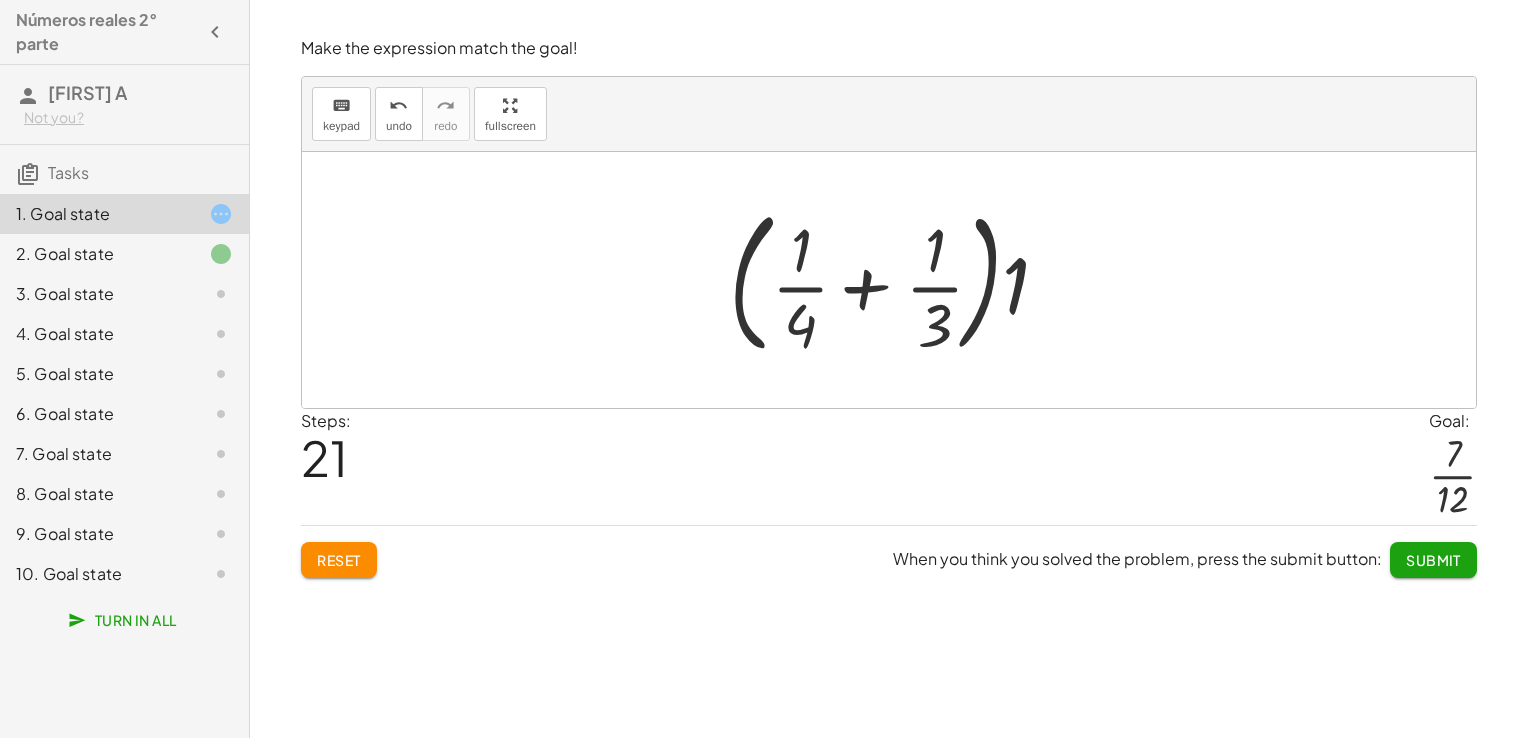 click at bounding box center (897, 280) 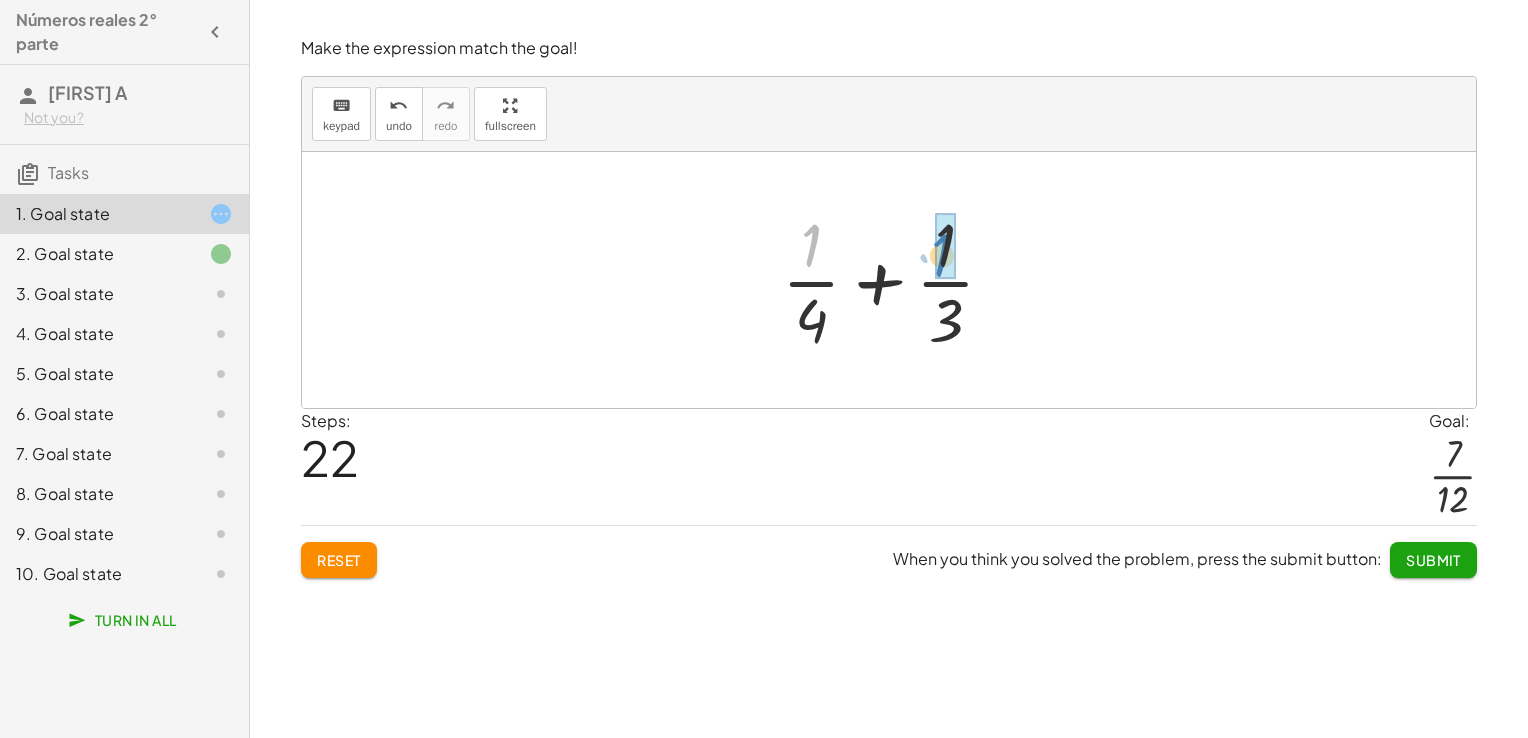 drag, startPoint x: 816, startPoint y: 261, endPoint x: 946, endPoint y: 278, distance: 131.10683 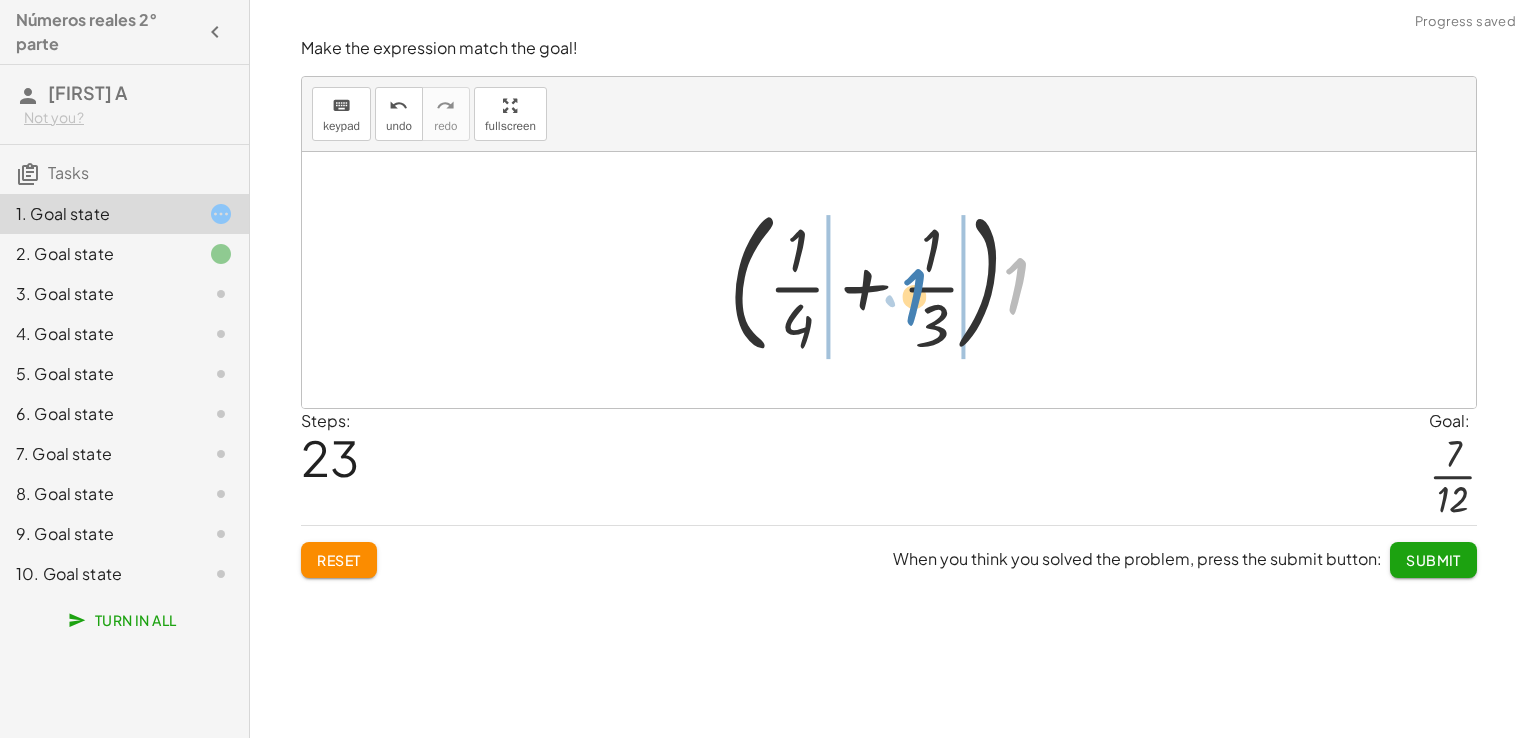 drag, startPoint x: 1016, startPoint y: 272, endPoint x: 891, endPoint y: 283, distance: 125.48307 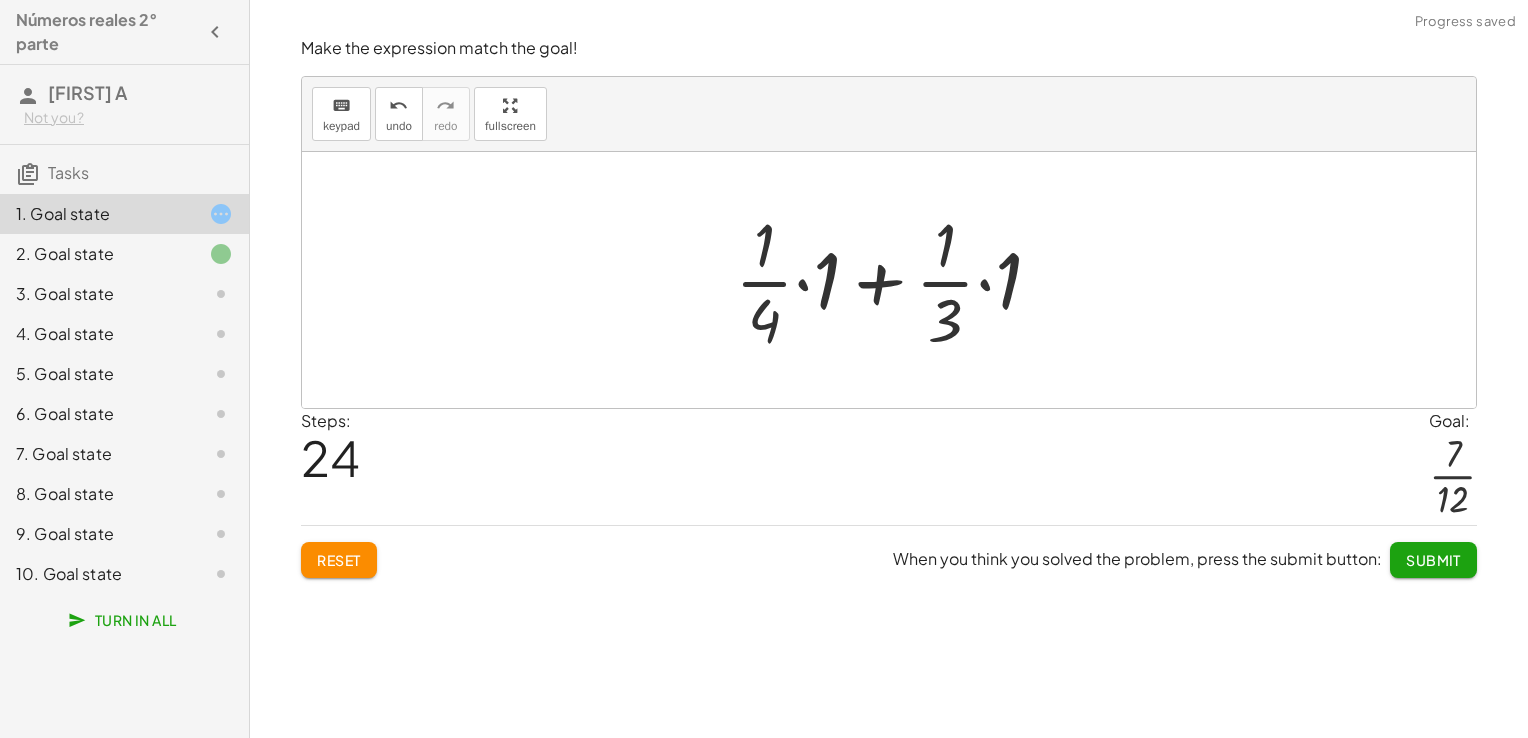 click at bounding box center (896, 280) 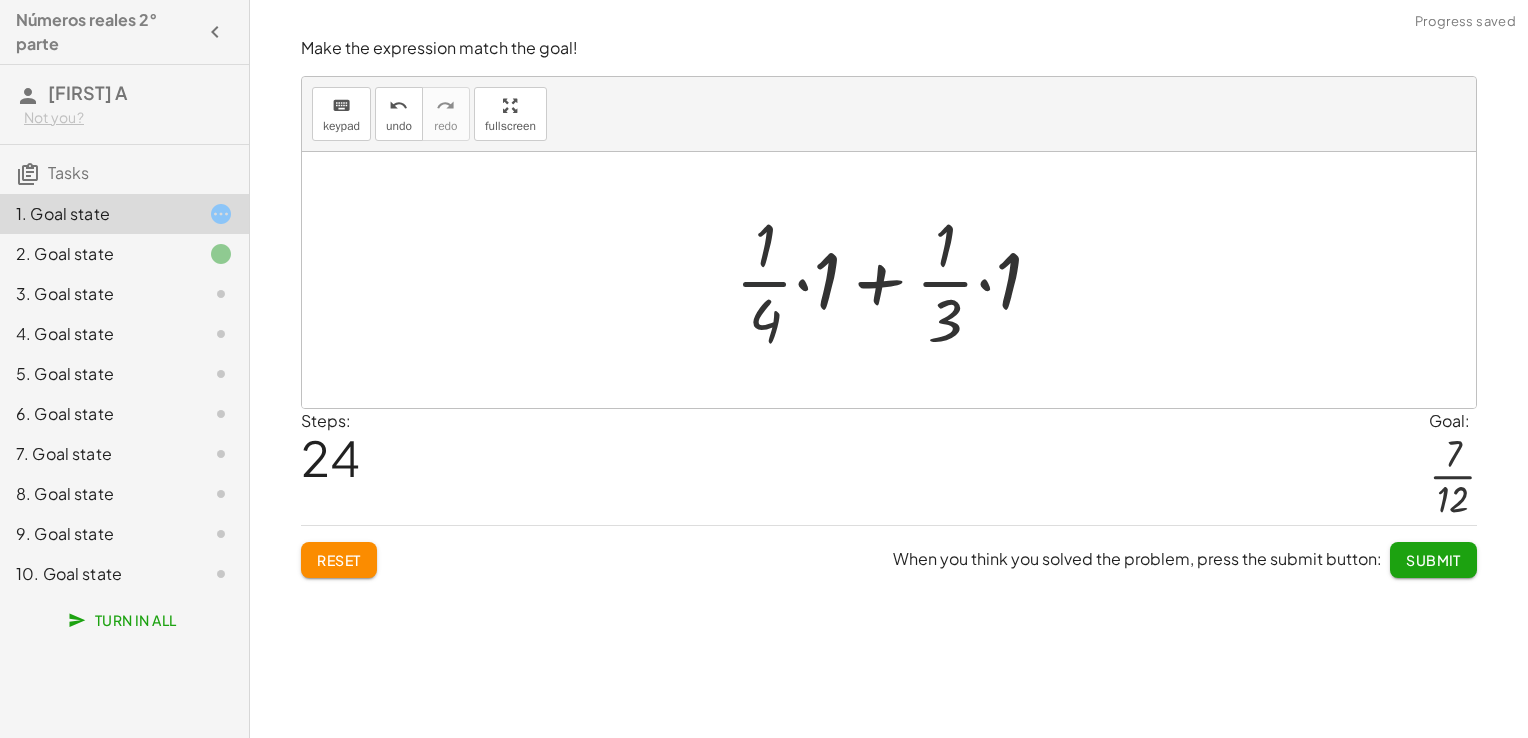 click at bounding box center (896, 280) 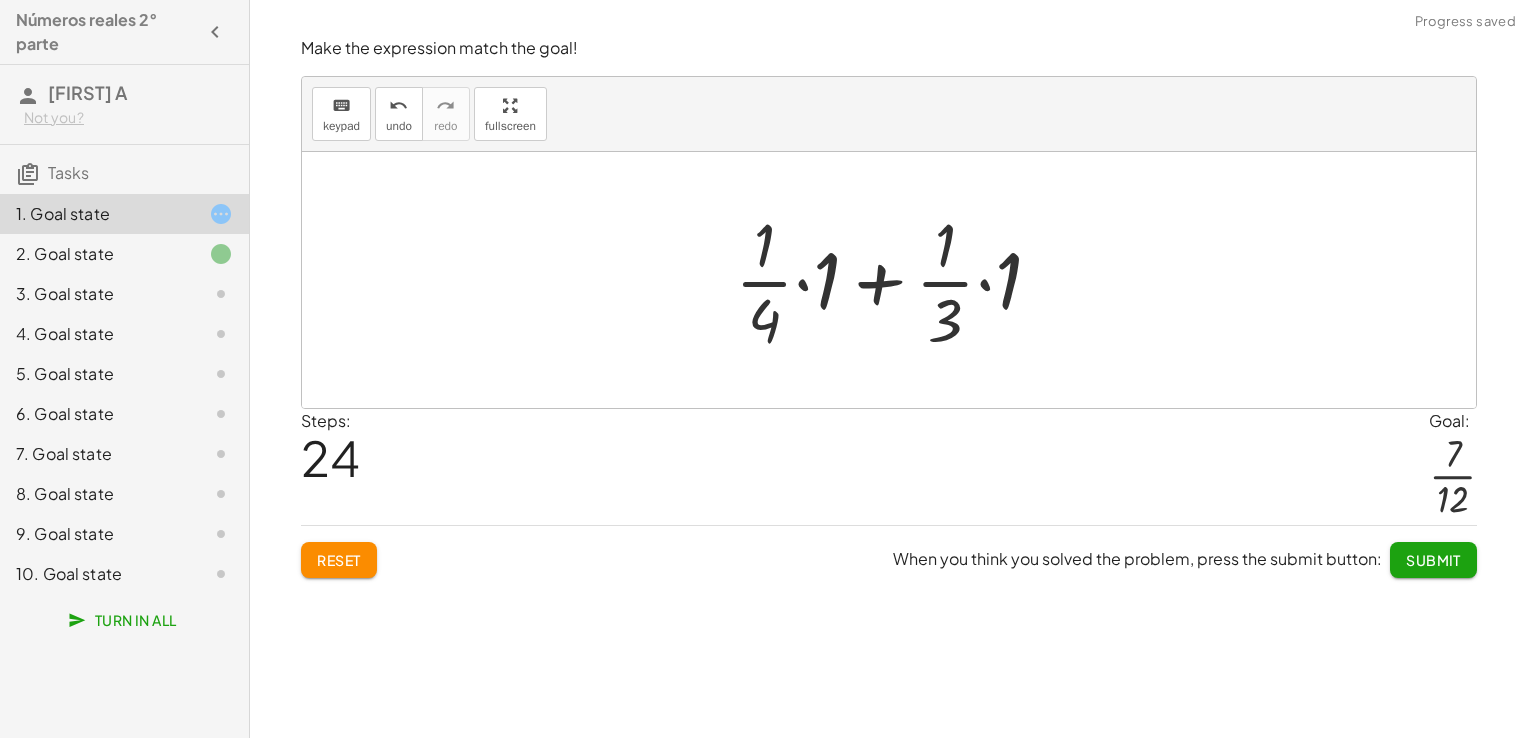 click at bounding box center [896, 280] 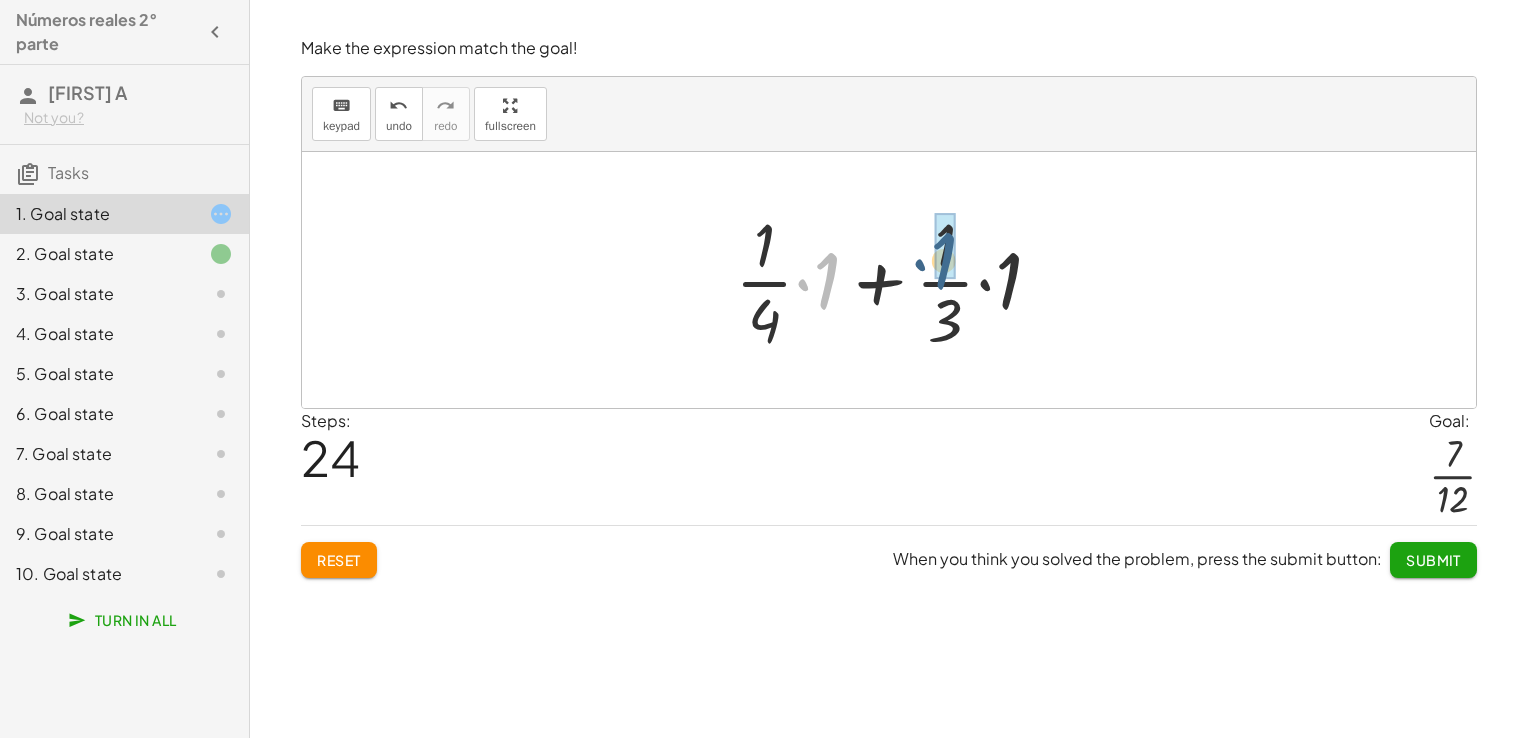 drag, startPoint x: 831, startPoint y: 281, endPoint x: 958, endPoint y: 254, distance: 129.83836 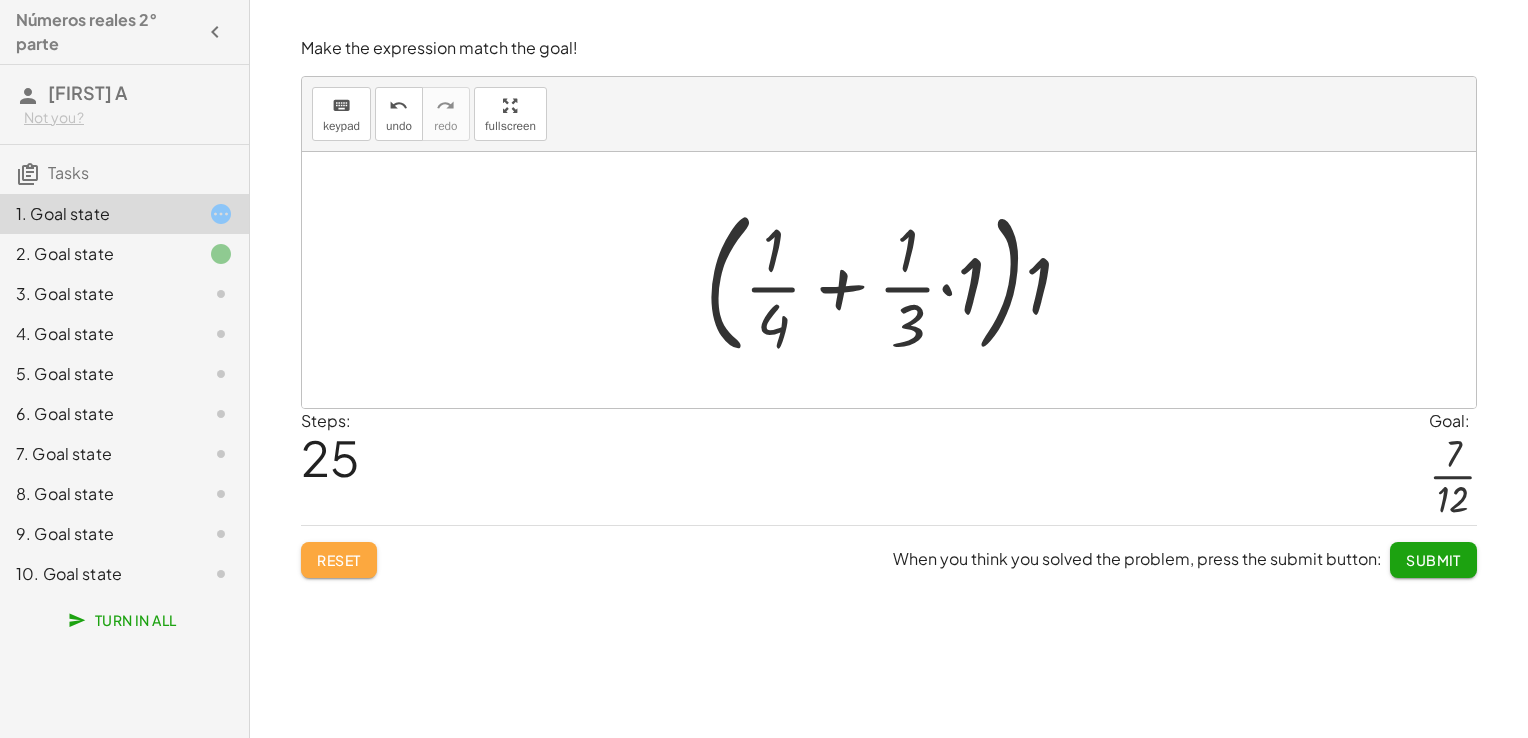 click on "Reset" 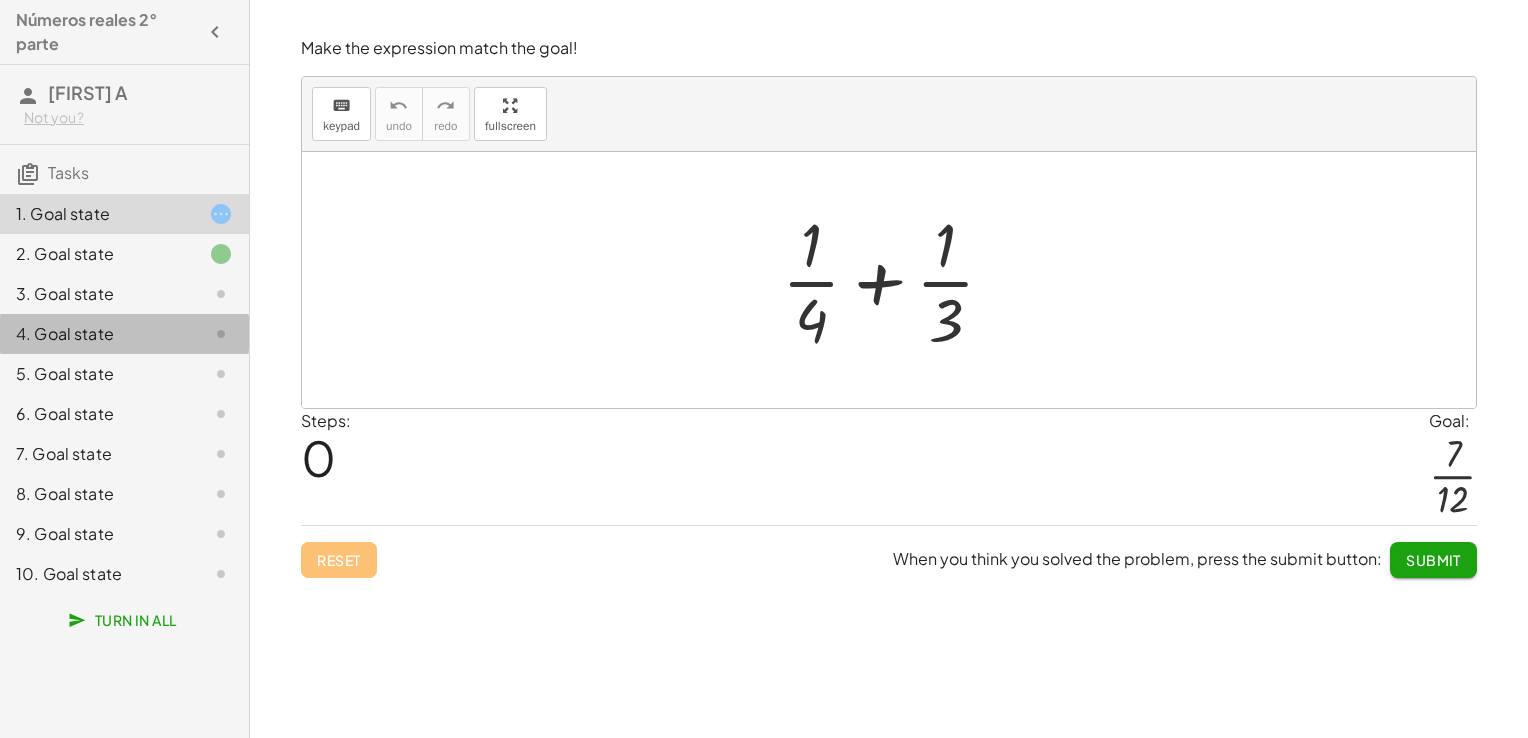 click on "4. Goal state" 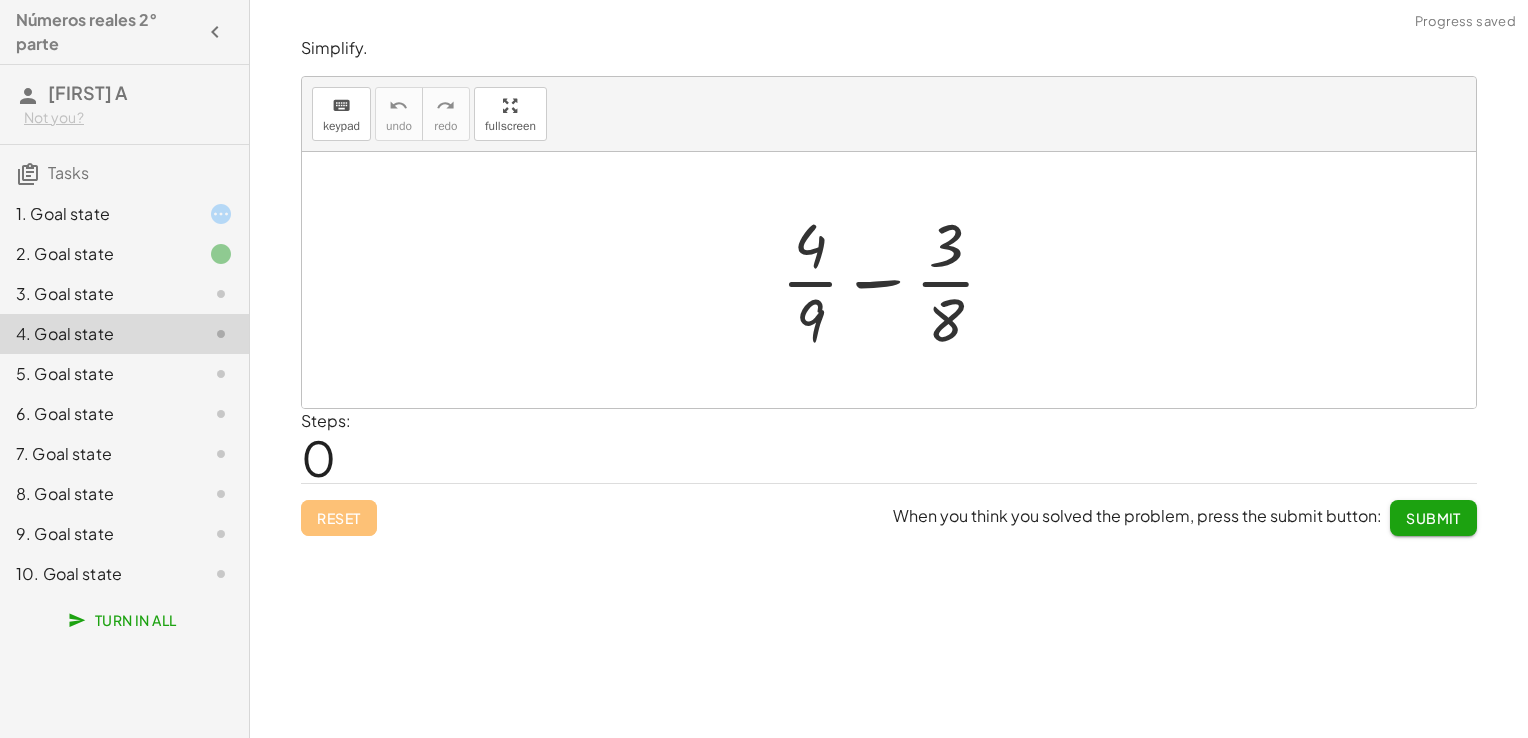 click on "7. Goal state" 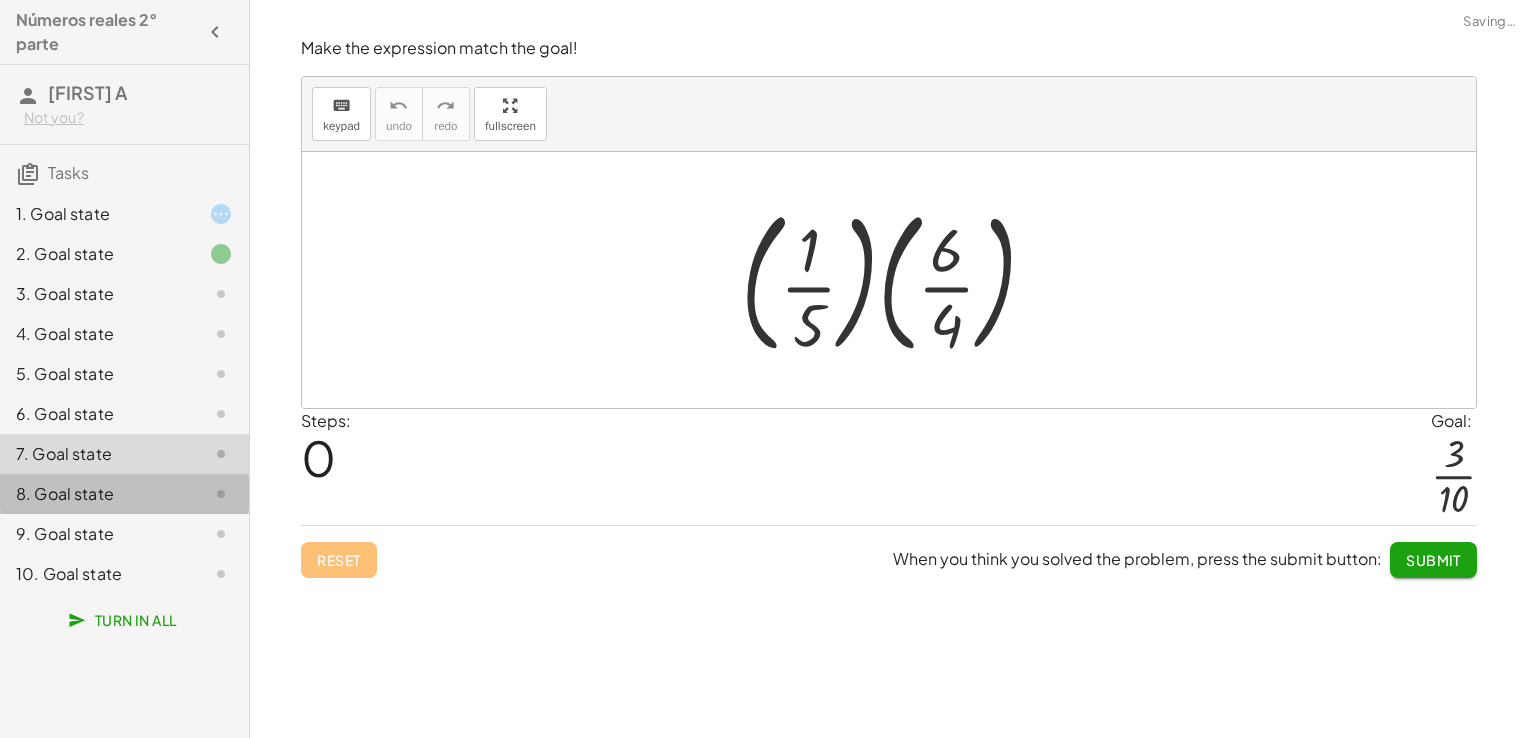 click on "8. Goal state" 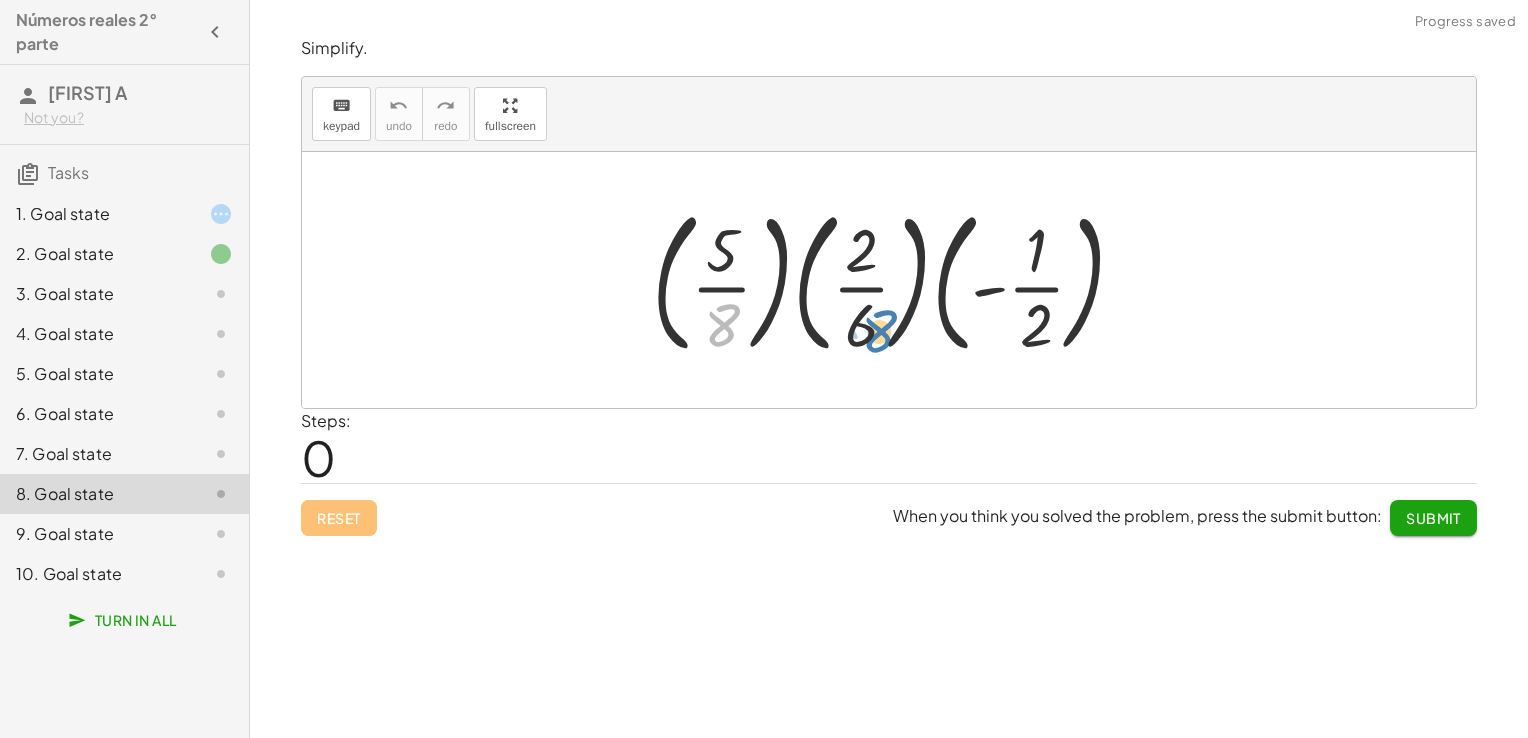 drag, startPoint x: 721, startPoint y: 309, endPoint x: 878, endPoint y: 315, distance: 157.11461 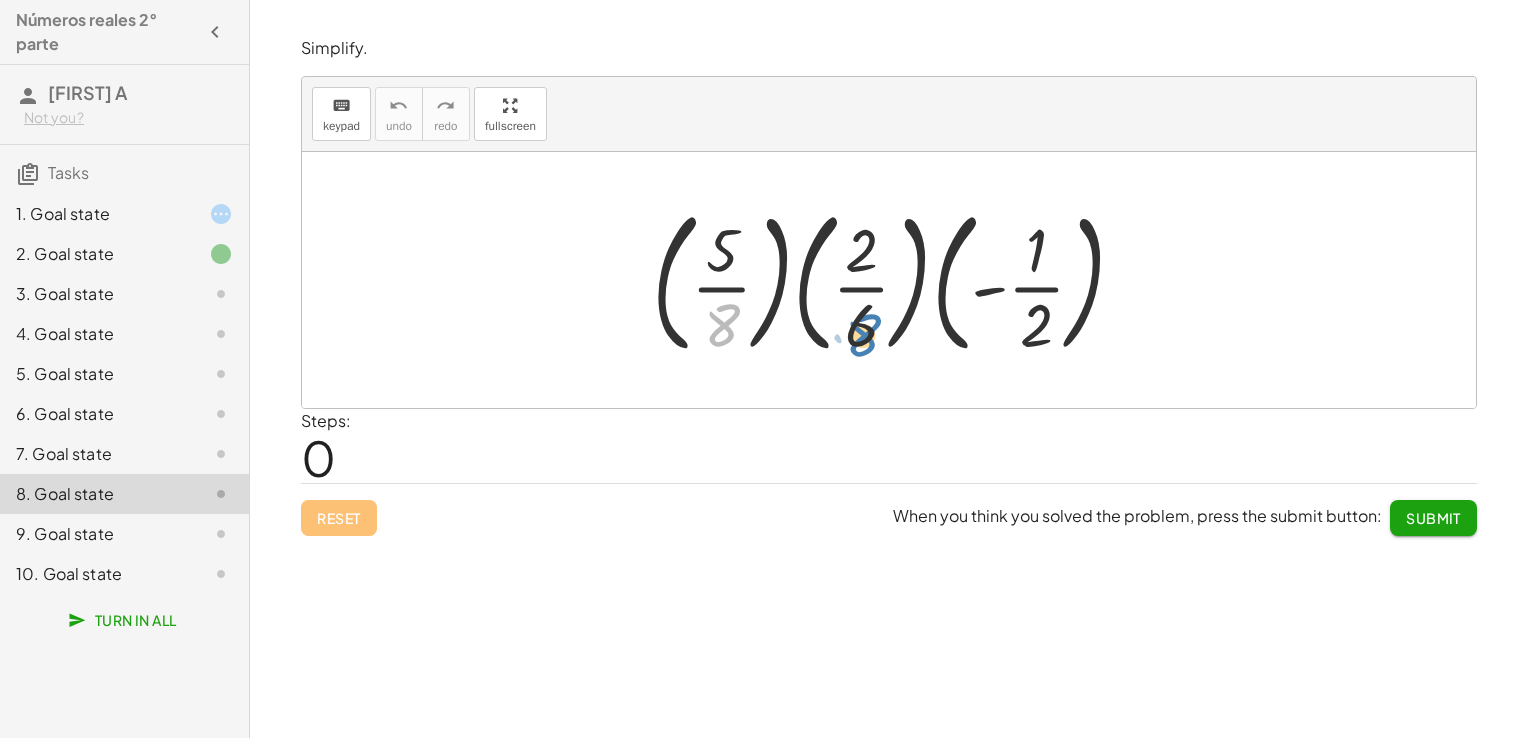 drag, startPoint x: 727, startPoint y: 319, endPoint x: 868, endPoint y: 328, distance: 141.28694 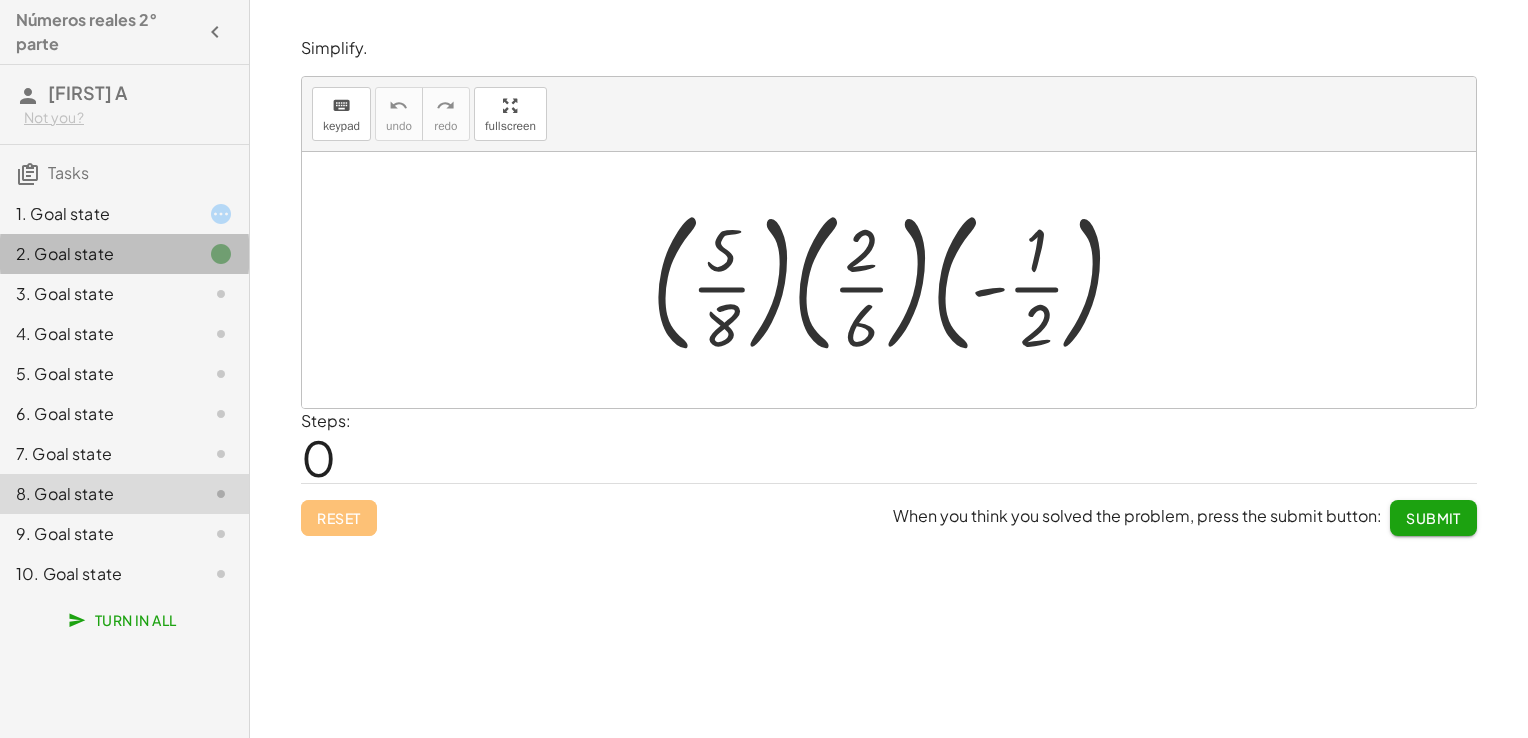 click on "2. Goal state" 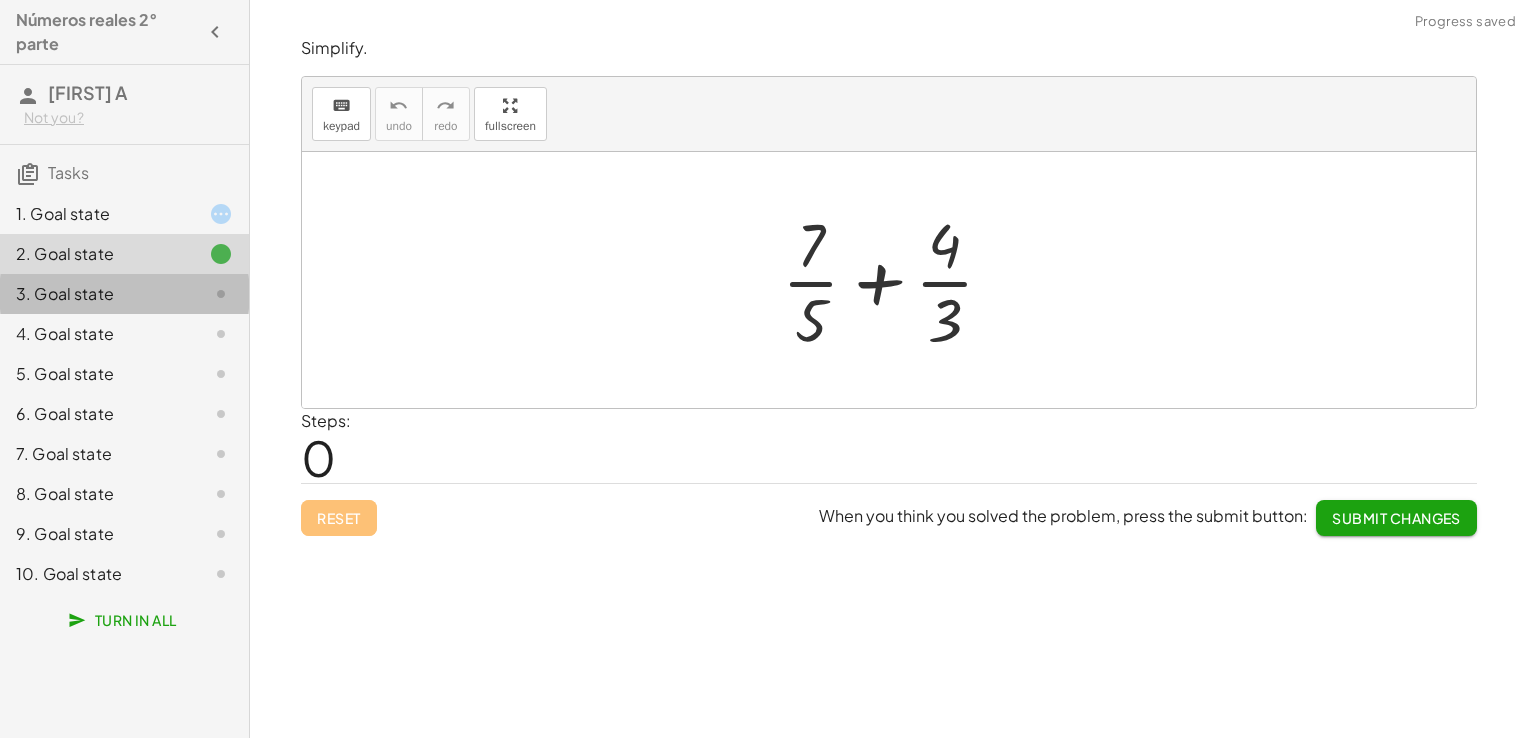 click 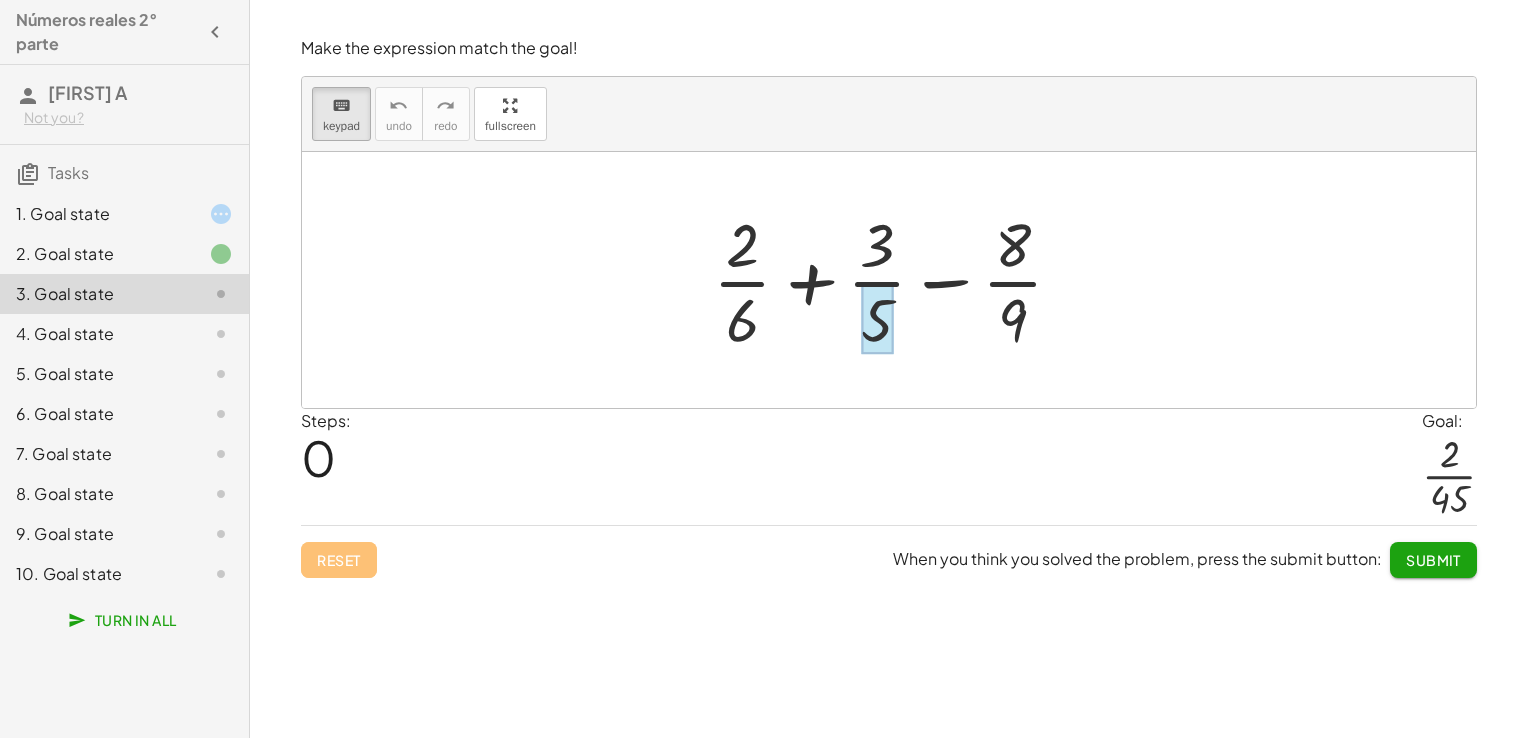 drag, startPoint x: 744, startPoint y: 322, endPoint x: 879, endPoint y: 318, distance: 135.05925 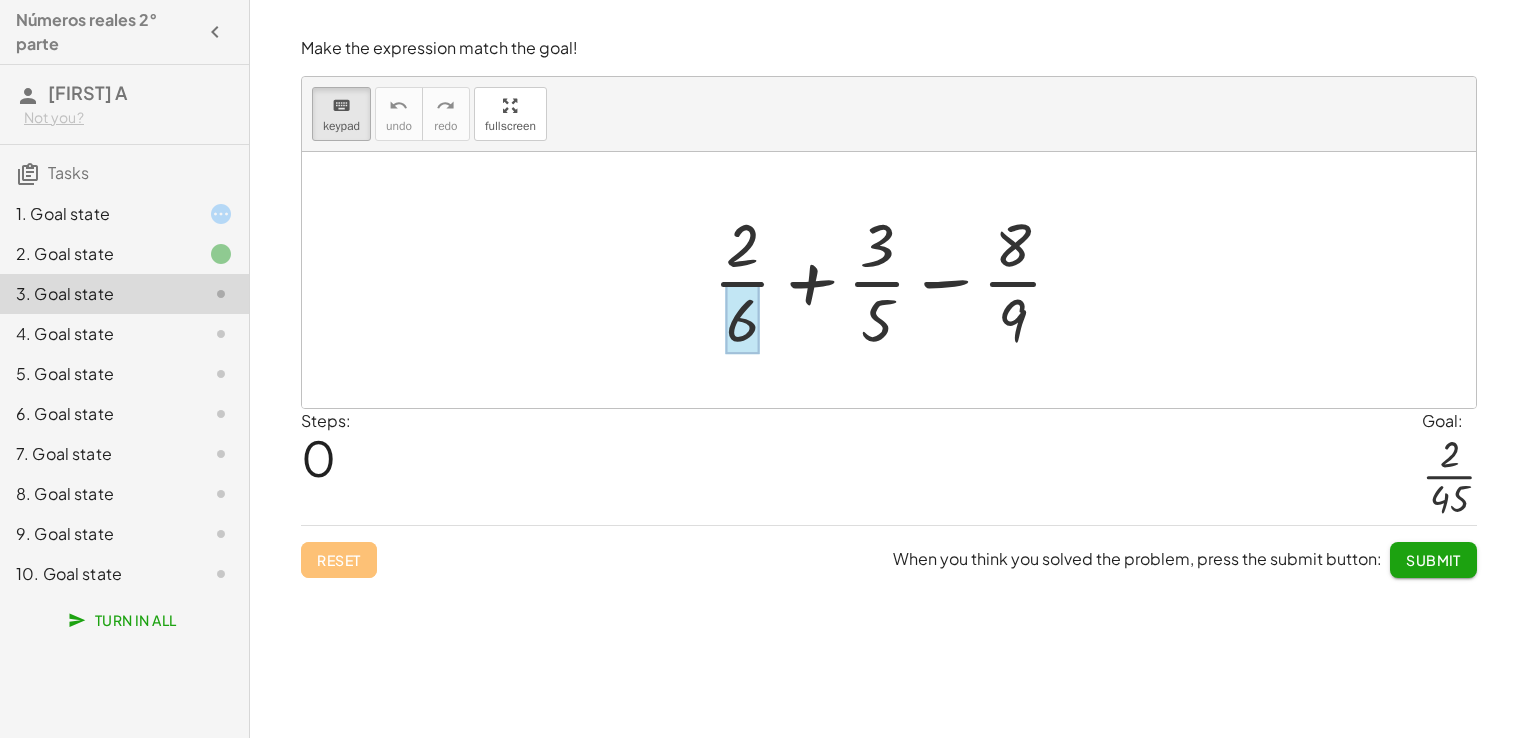 drag, startPoint x: 879, startPoint y: 318, endPoint x: 737, endPoint y: 307, distance: 142.42542 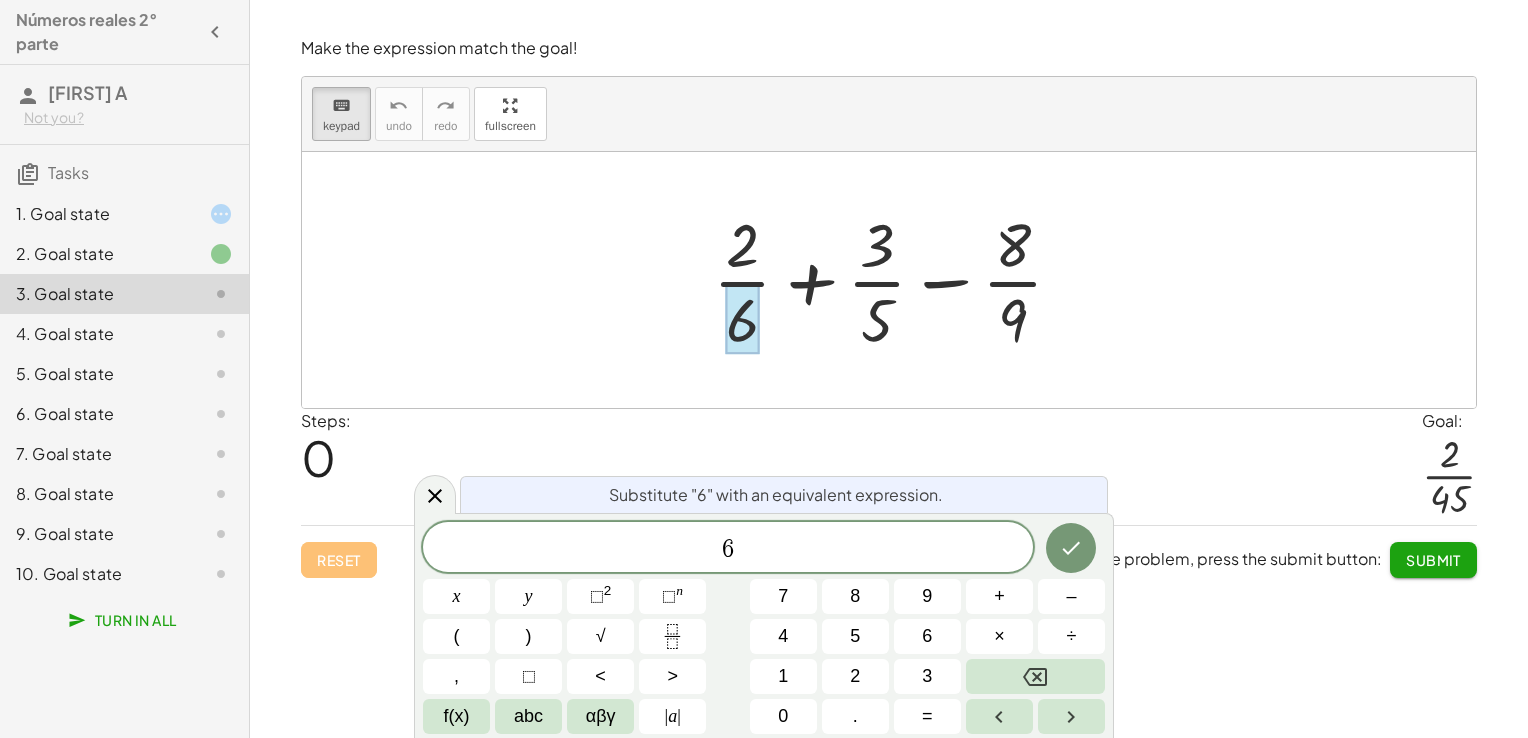 drag, startPoint x: 737, startPoint y: 307, endPoint x: 844, endPoint y: 327, distance: 108.85311 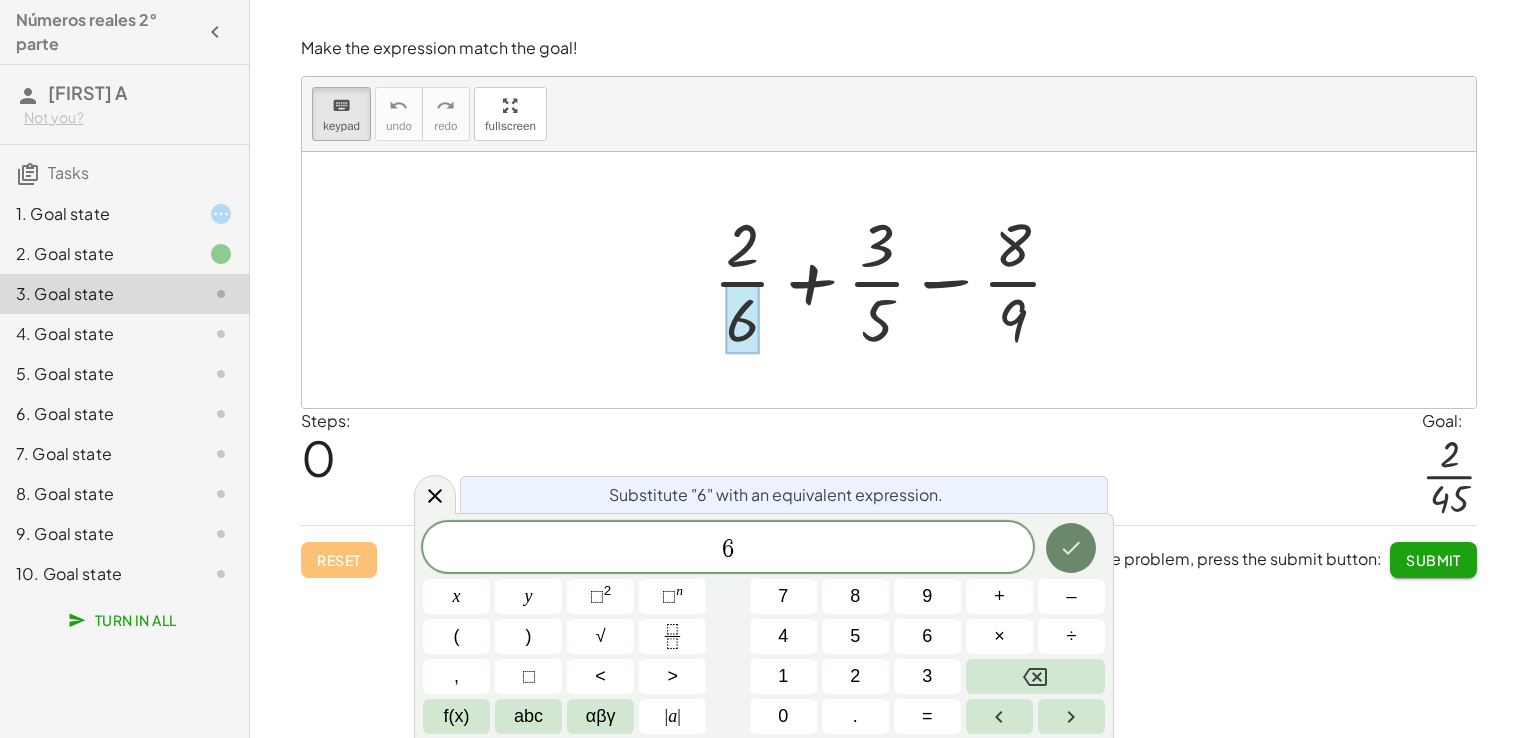 click 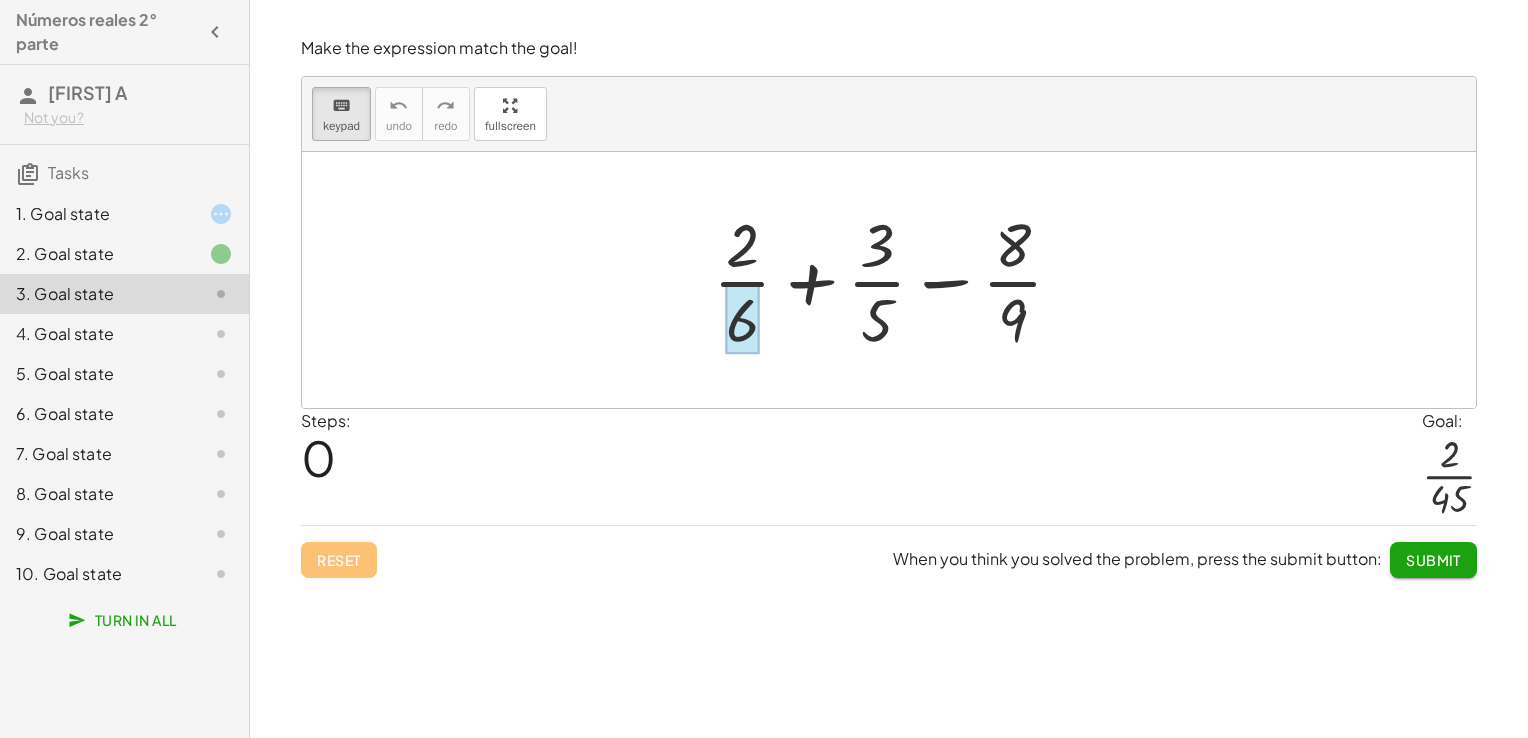 click at bounding box center [742, 319] 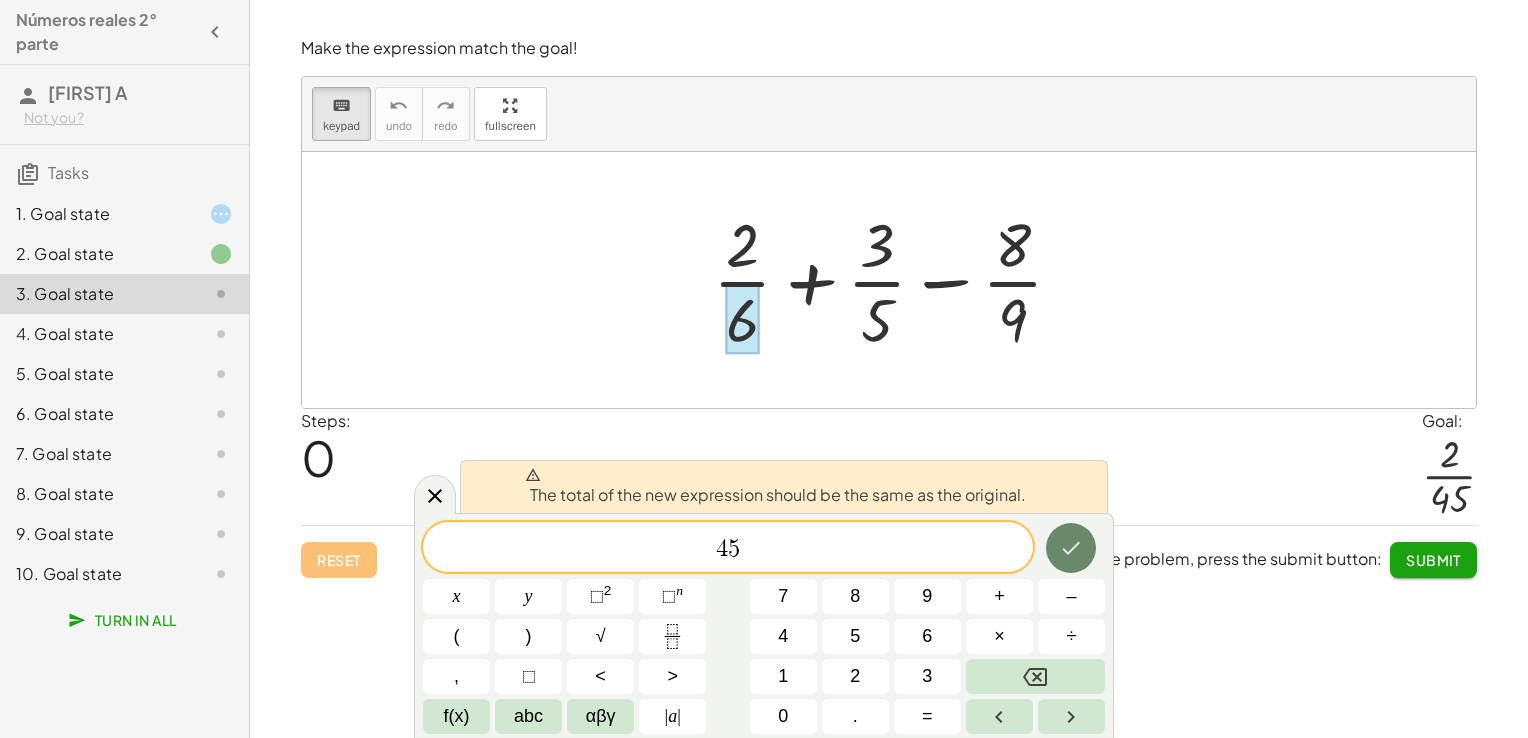 click at bounding box center (1071, 548) 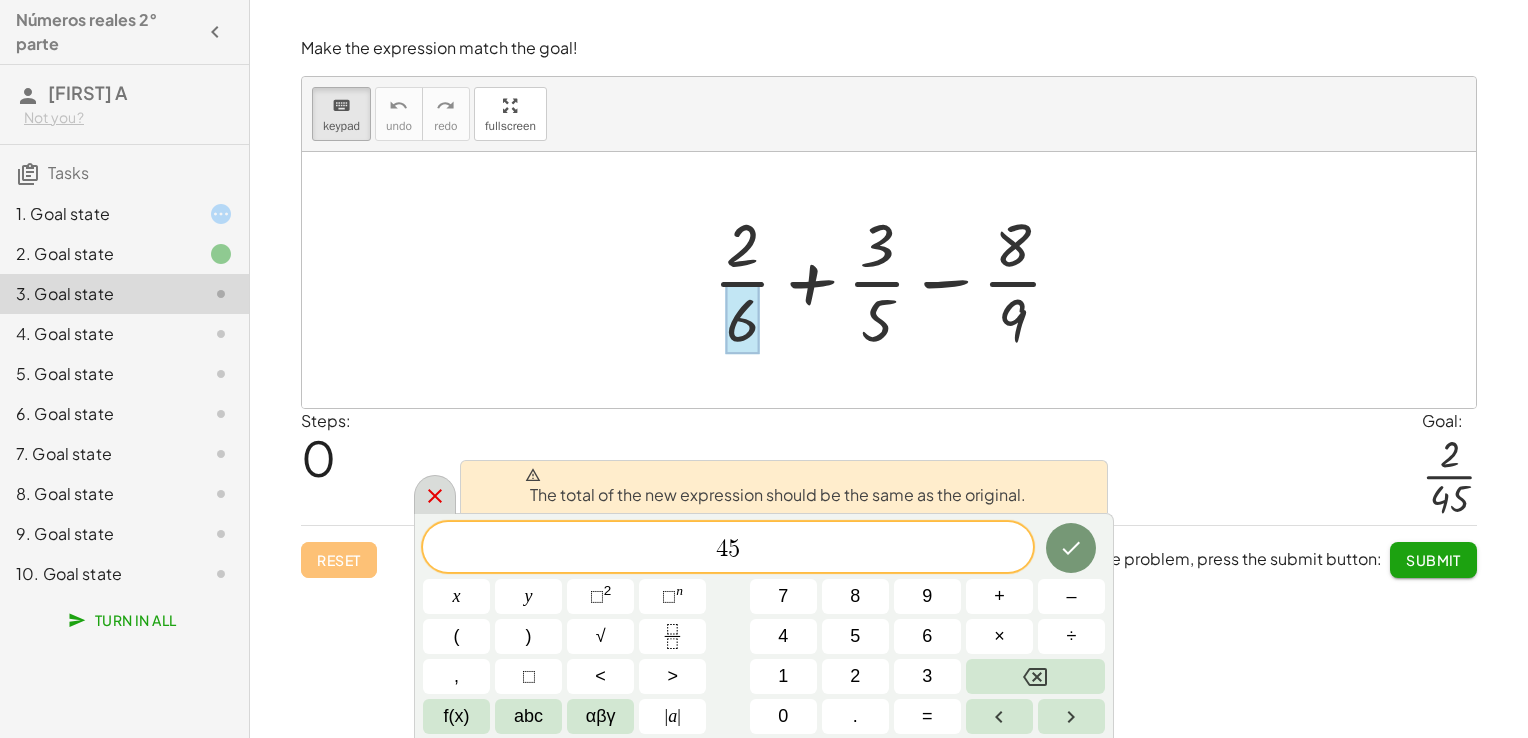 click at bounding box center (435, 494) 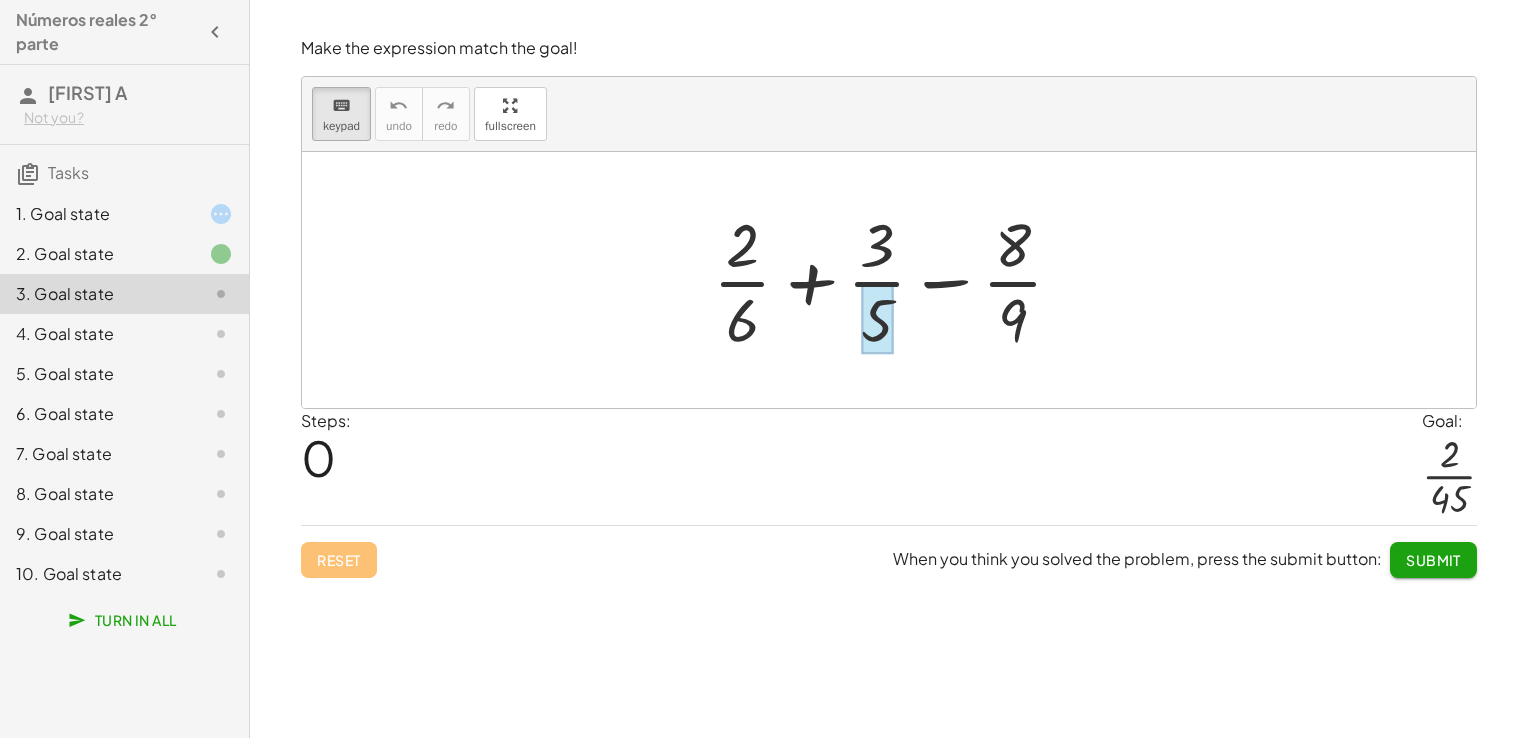 drag, startPoint x: 758, startPoint y: 327, endPoint x: 883, endPoint y: 322, distance: 125.09996 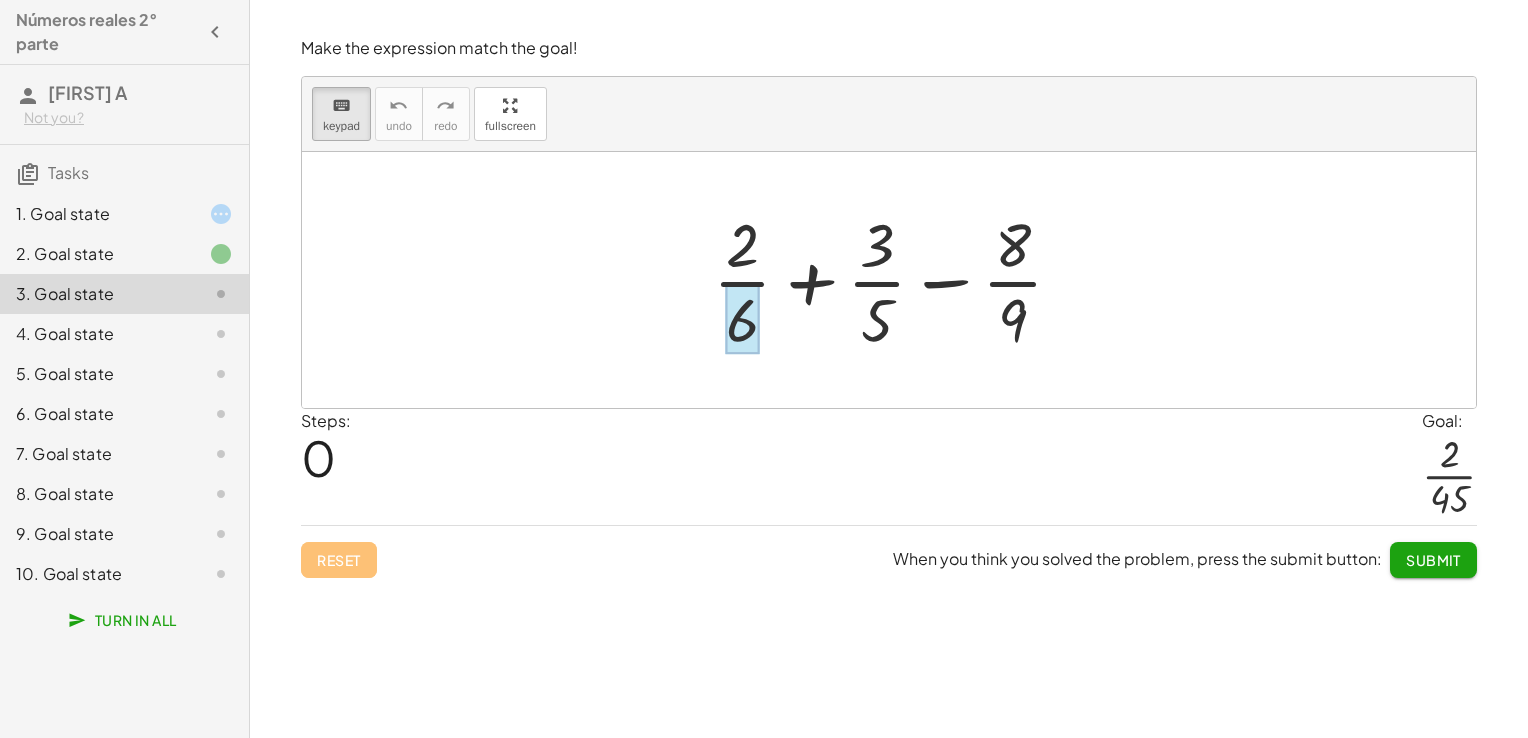 drag, startPoint x: 860, startPoint y: 327, endPoint x: 758, endPoint y: 318, distance: 102.396286 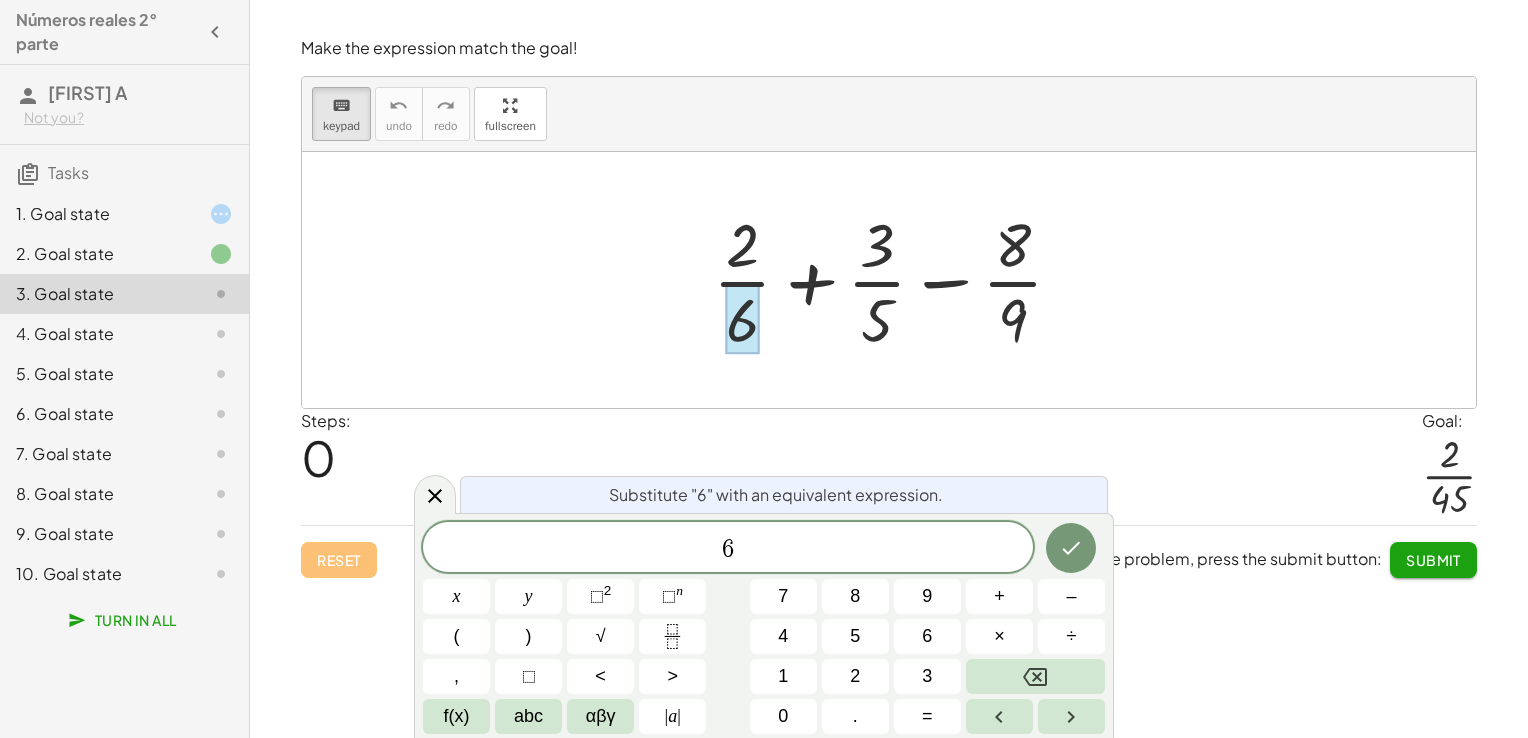 drag, startPoint x: 736, startPoint y: 319, endPoint x: 882, endPoint y: 320, distance: 146.00342 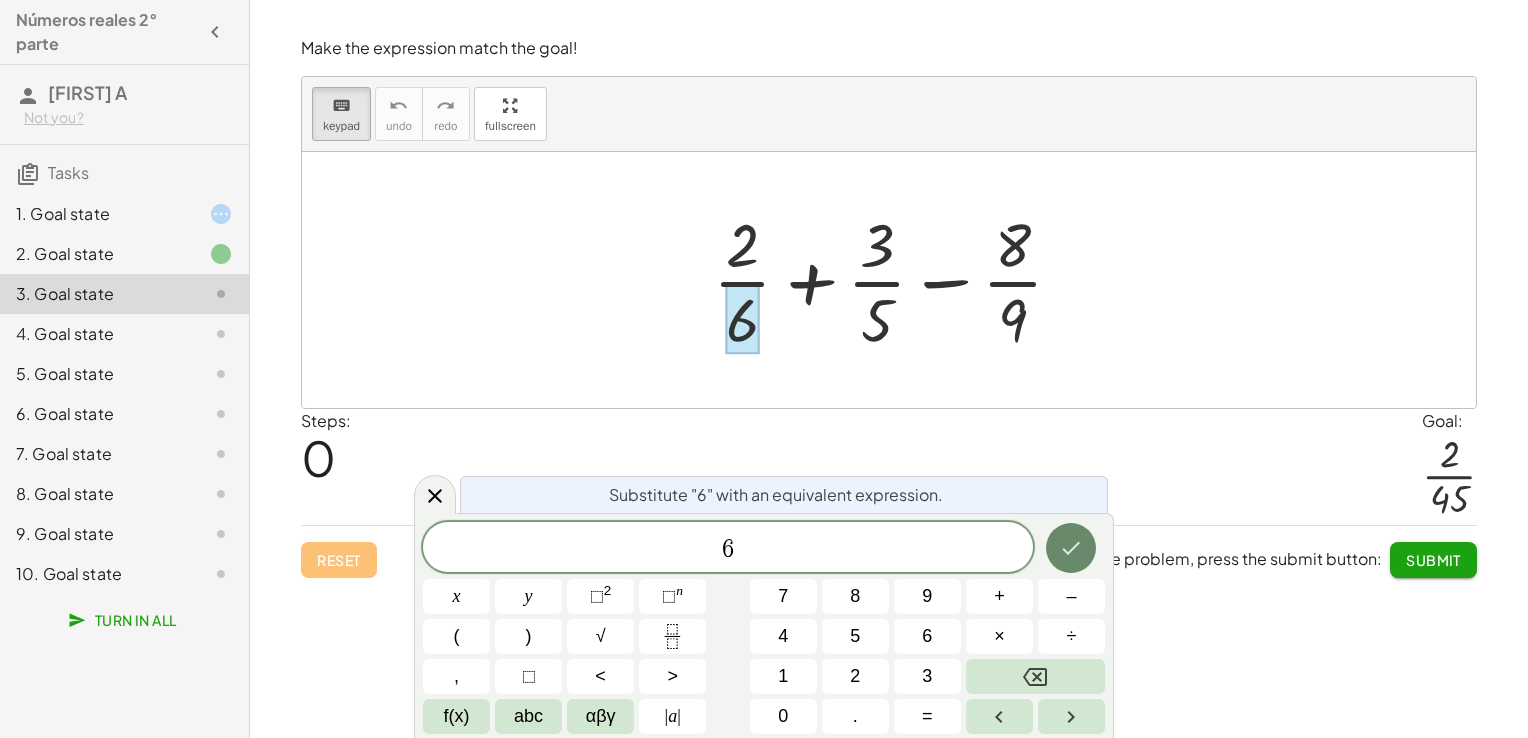 click at bounding box center (1071, 548) 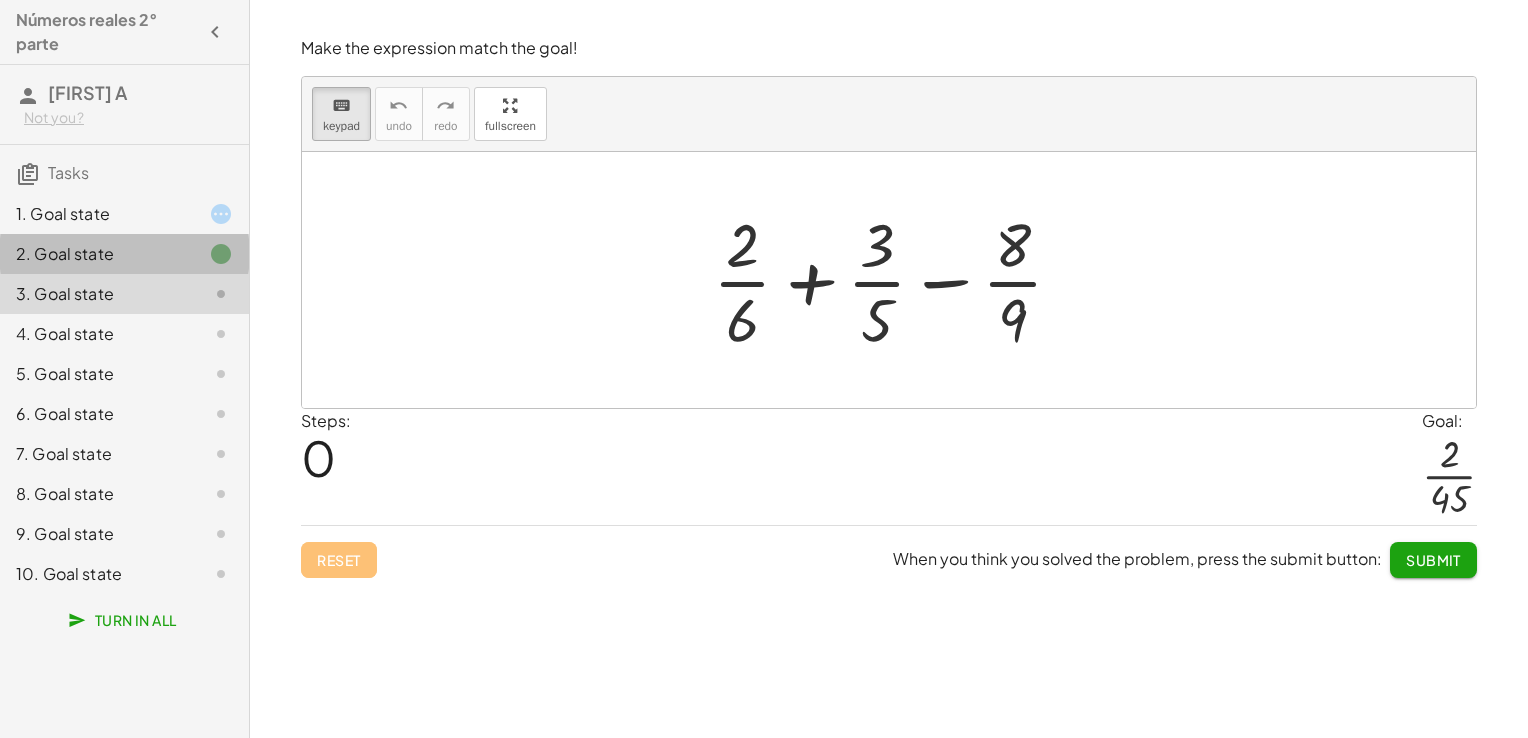 click on "2. Goal state" 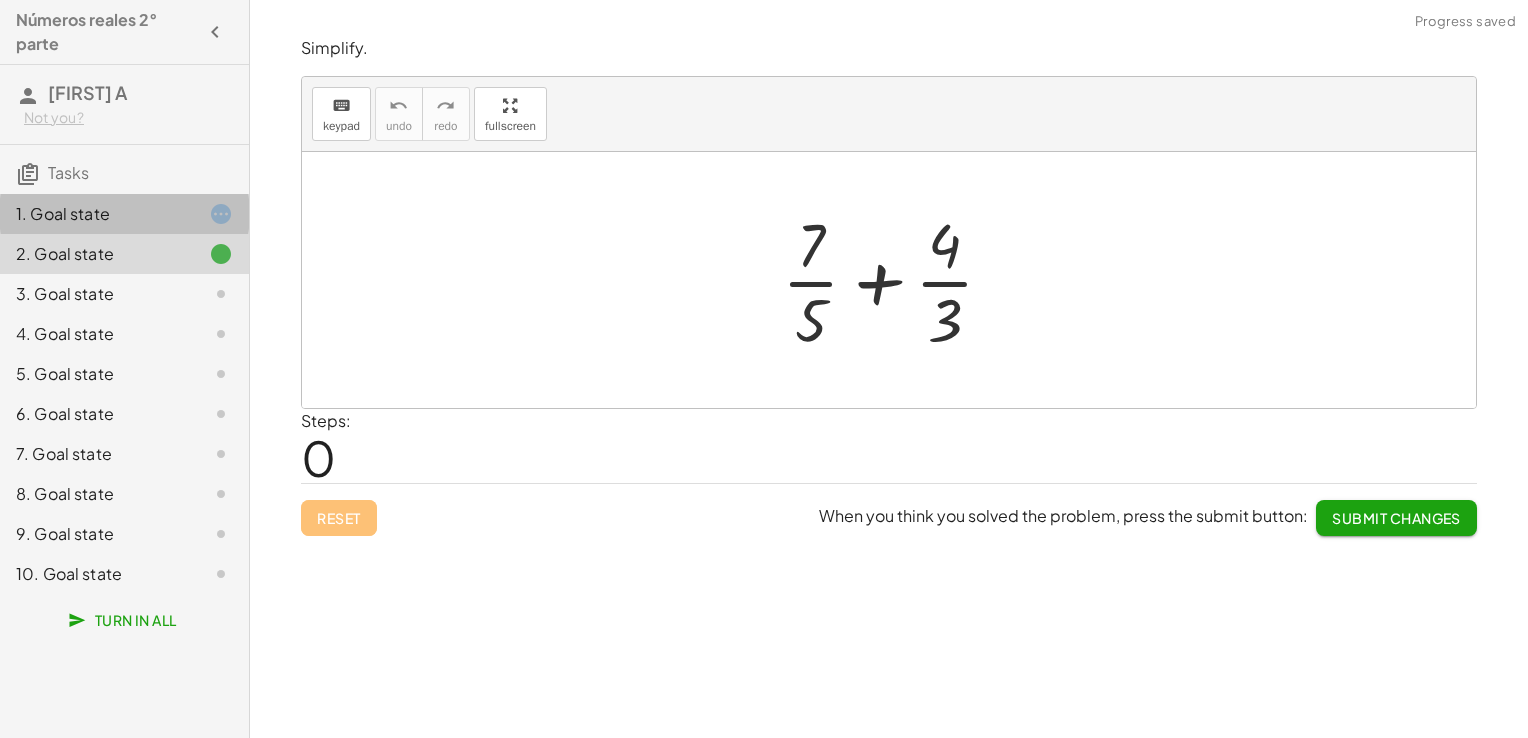 click on "1. Goal state" 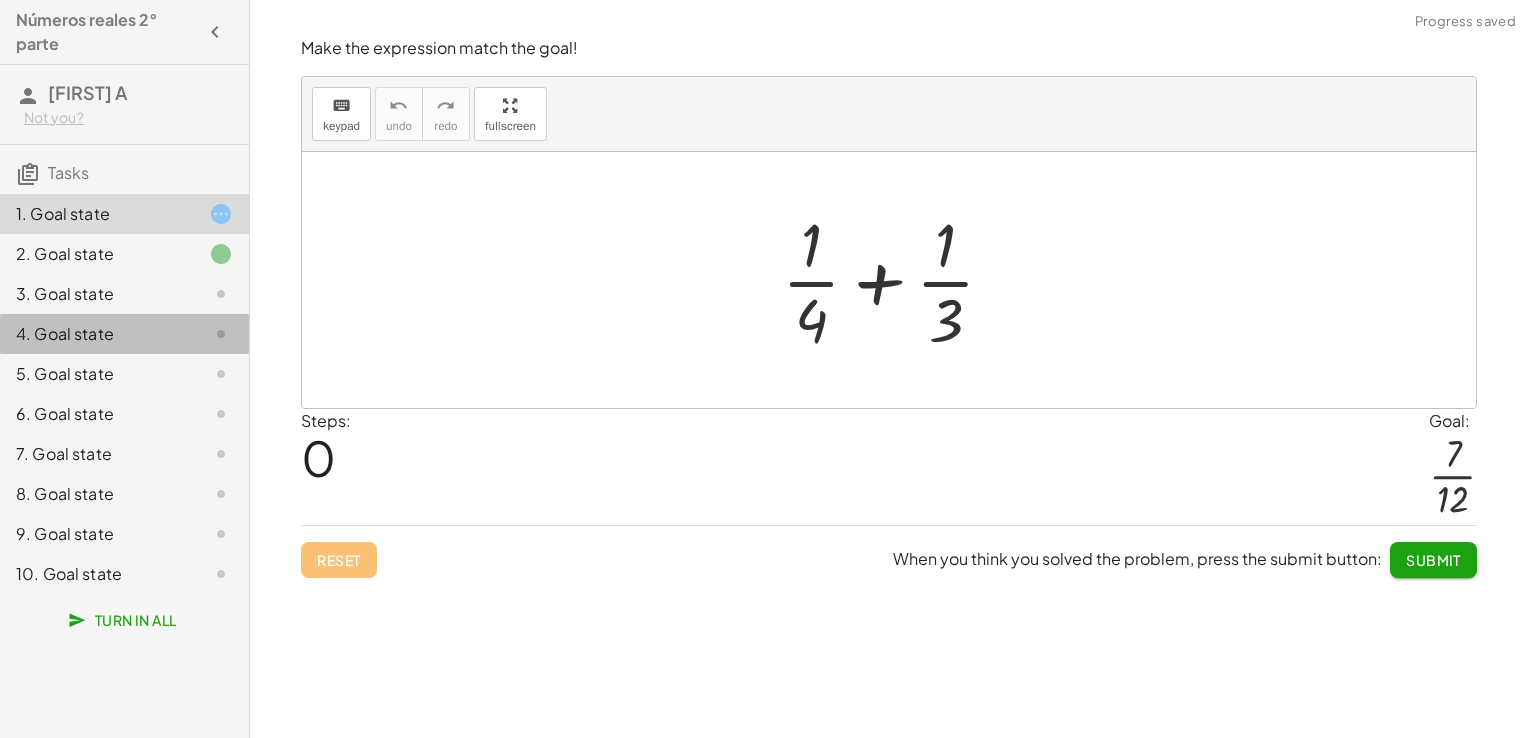 click on "4. Goal state" 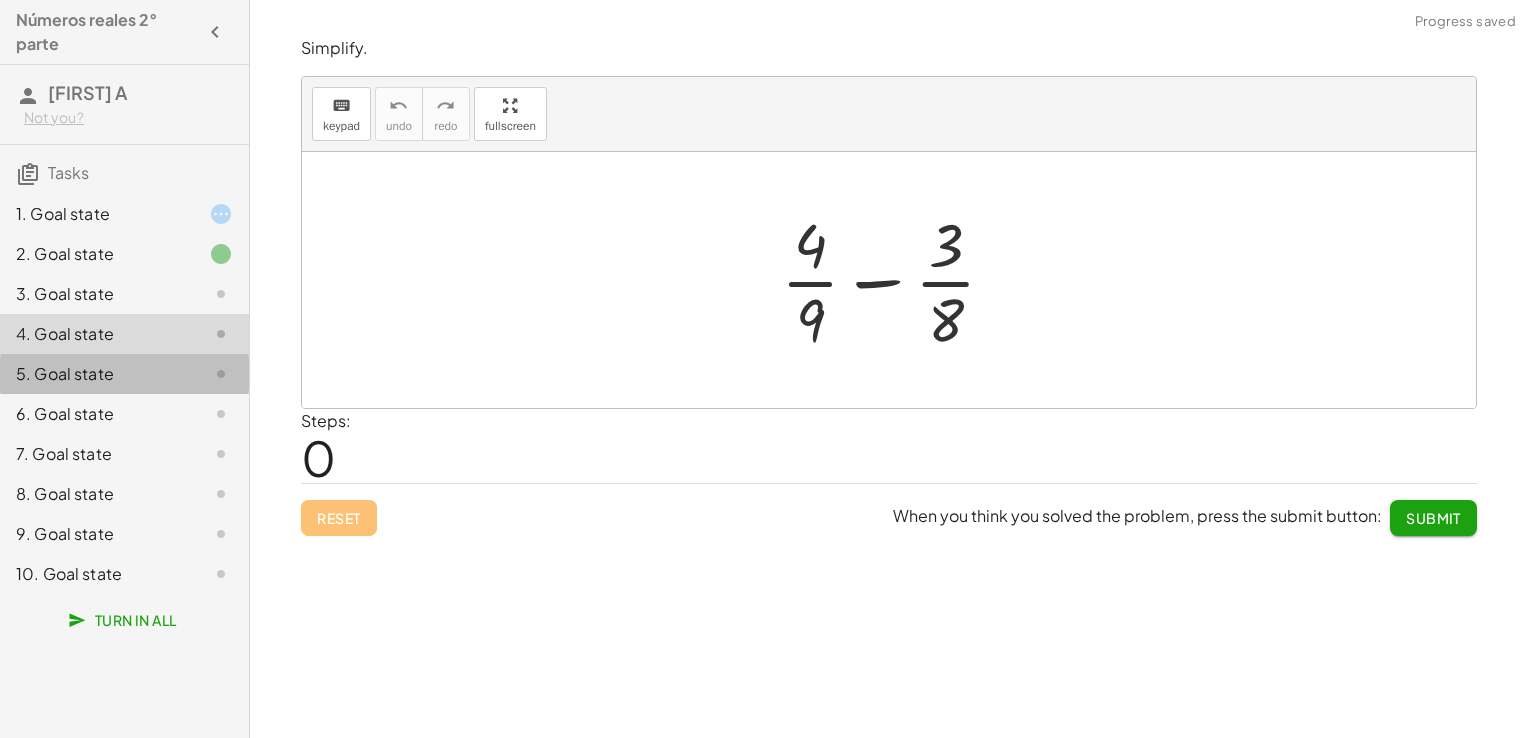 click on "5. Goal state" 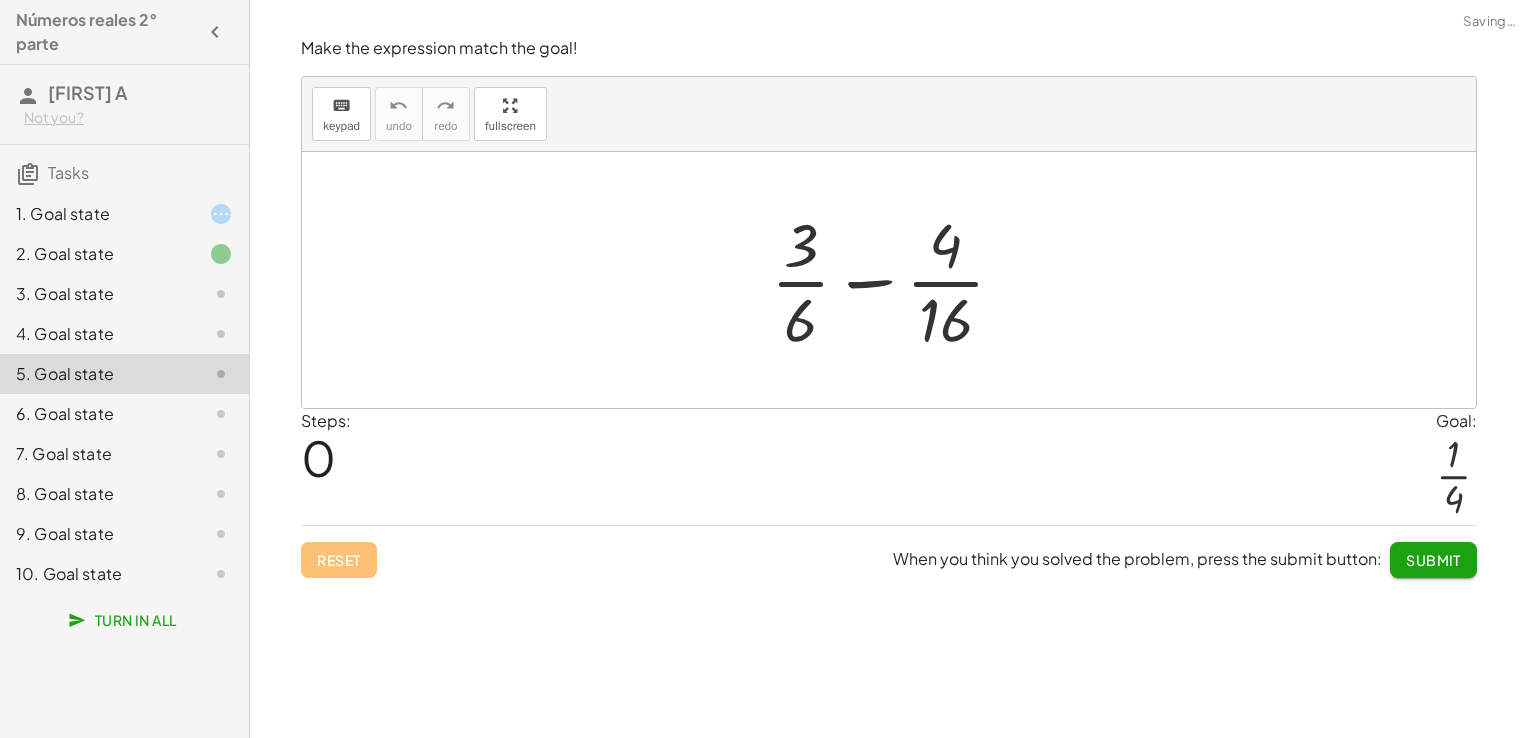 click on "4. Goal state" 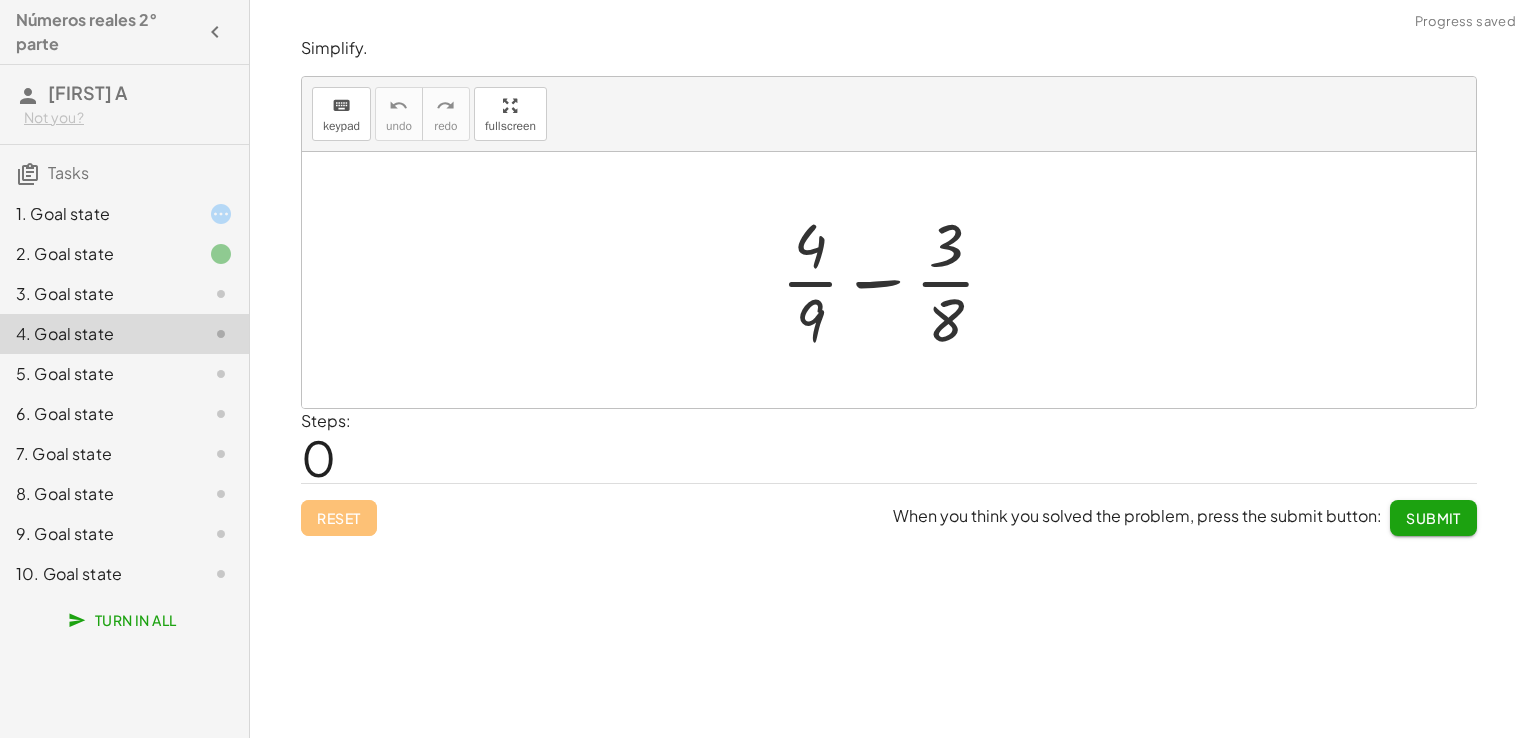 click on "10. Goal state" 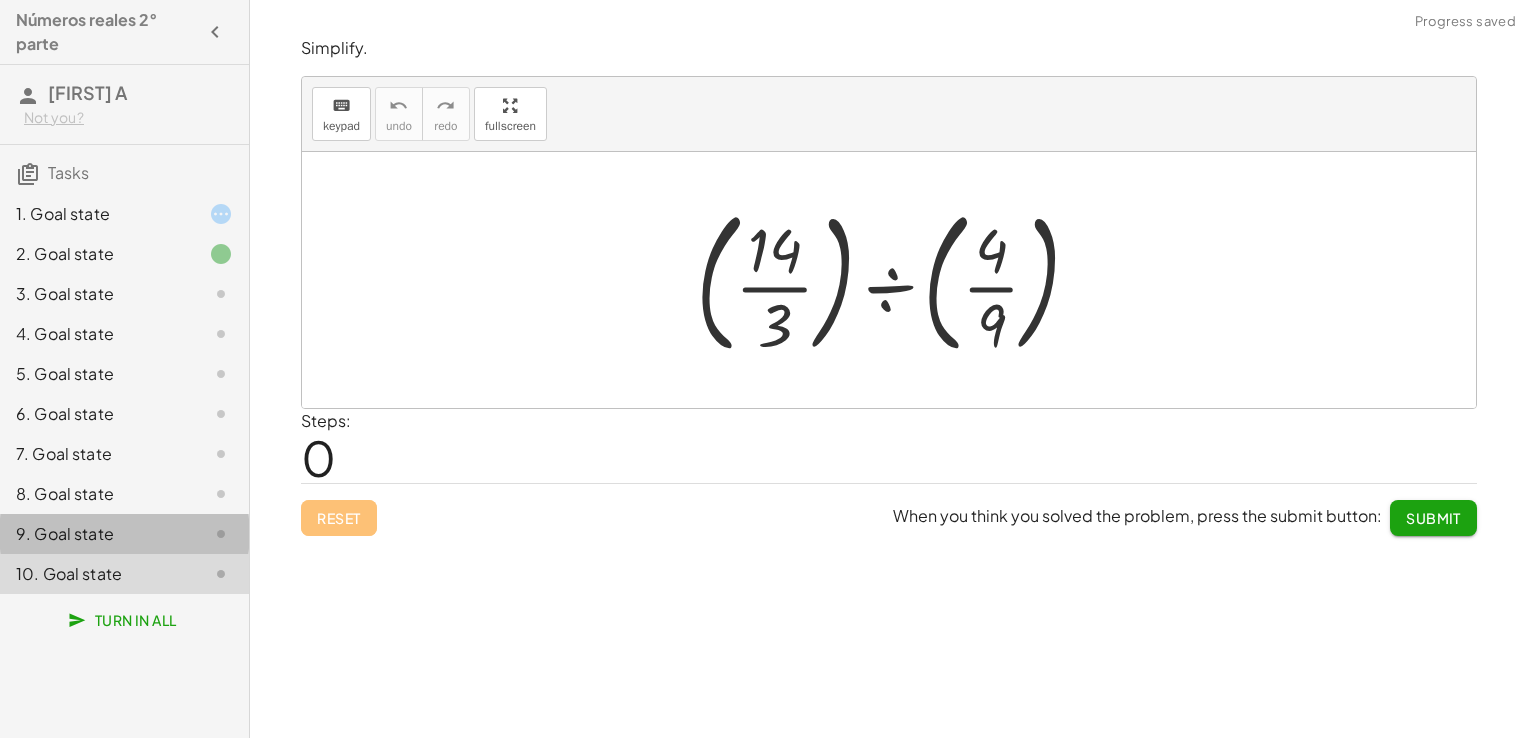 click on "9. Goal state" 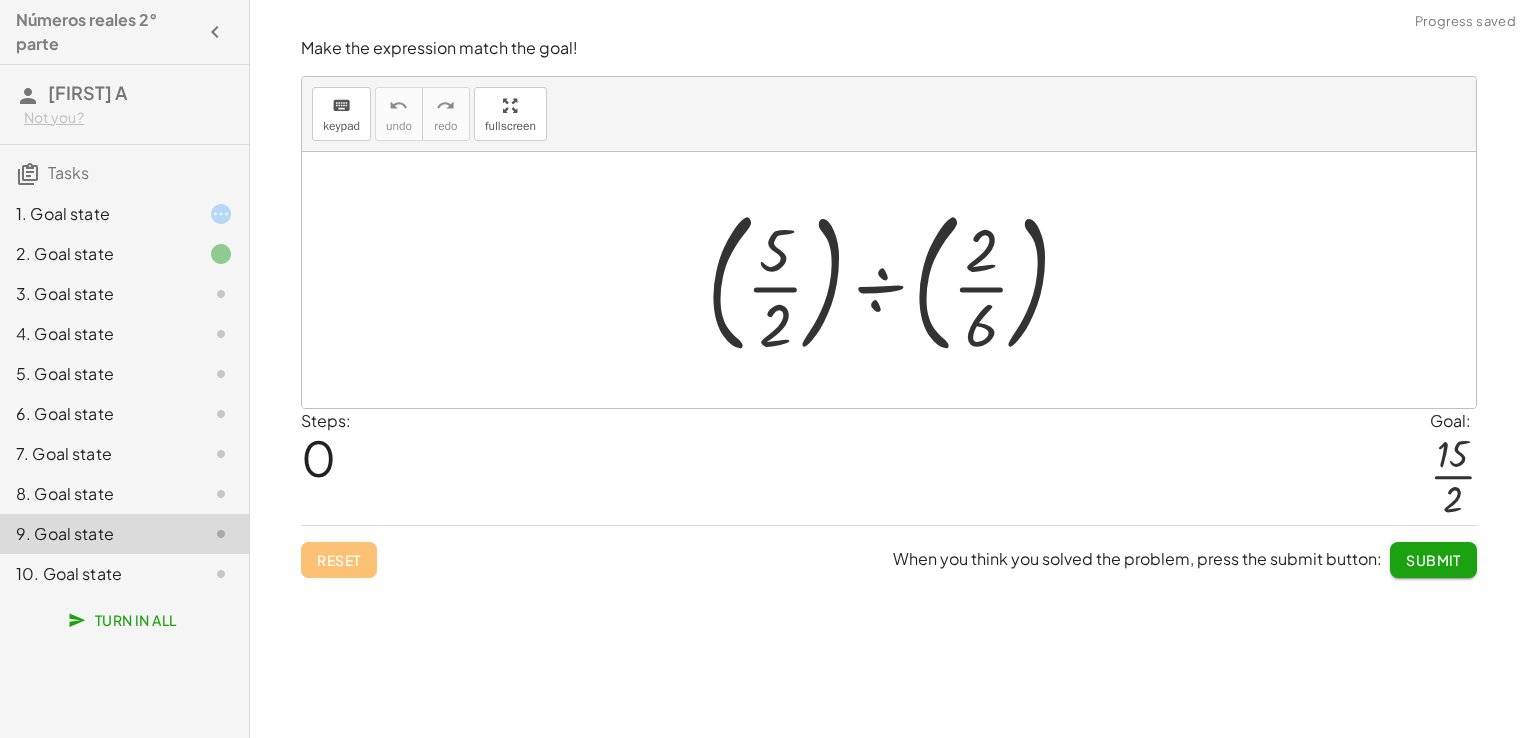 click on "7. Goal state" 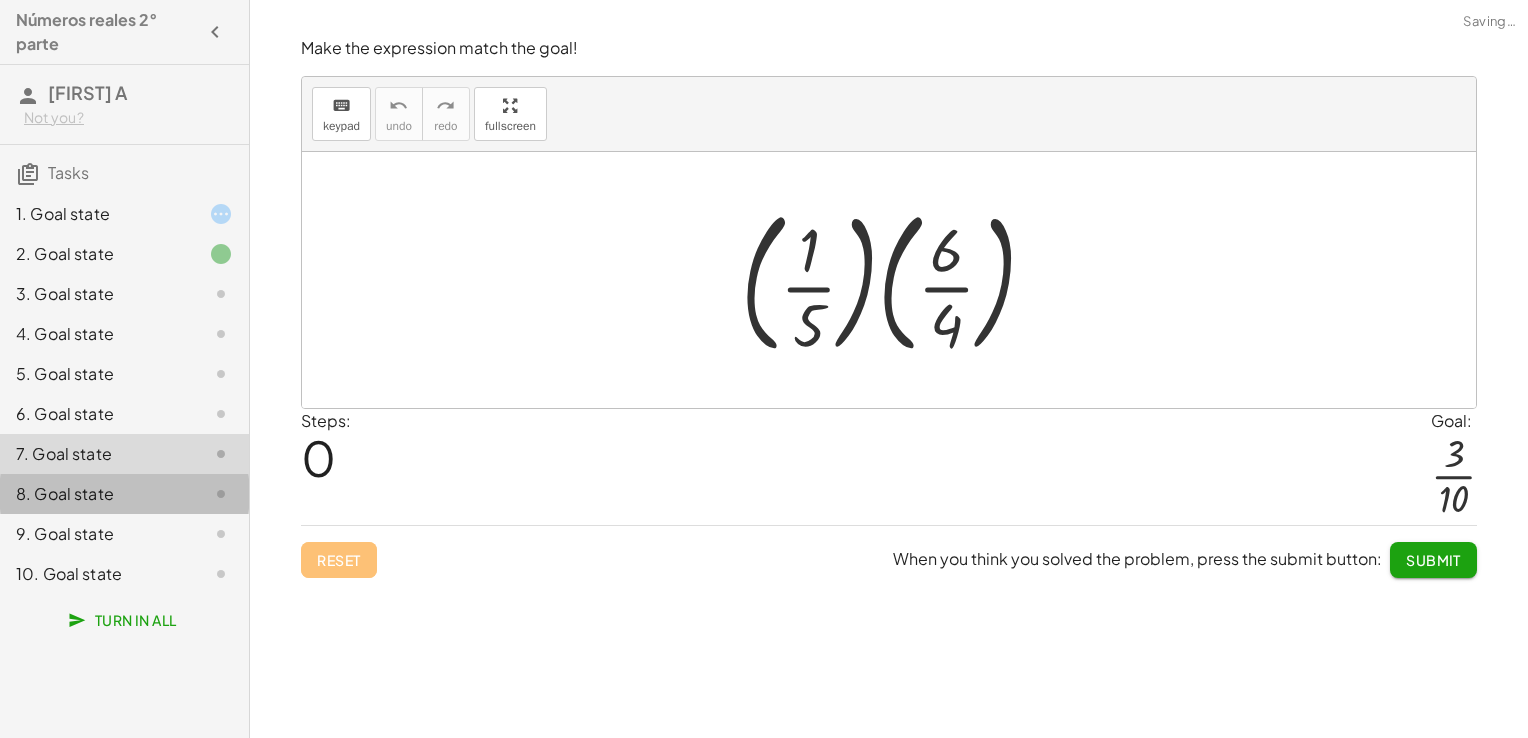 click on "8. Goal state" 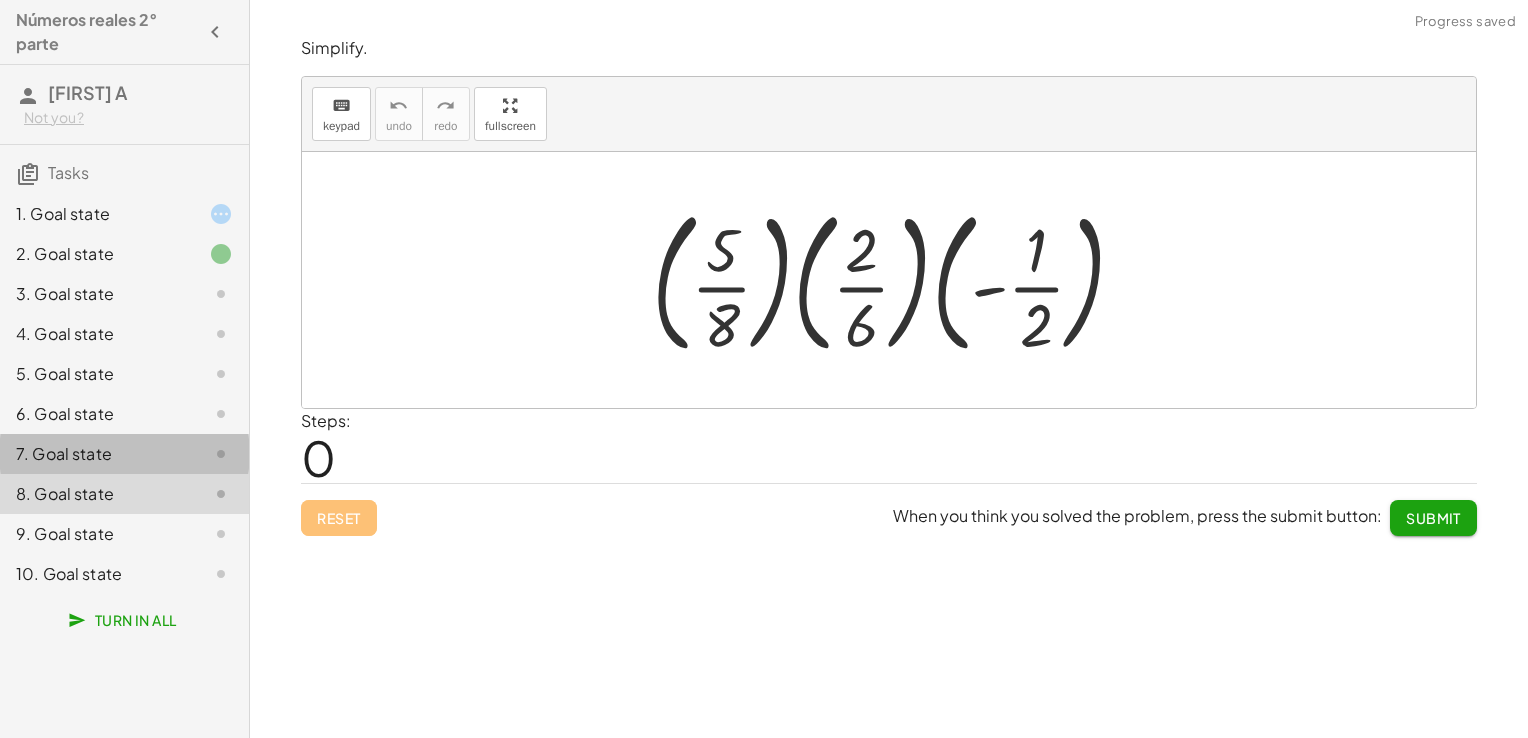 click on "7. Goal state" 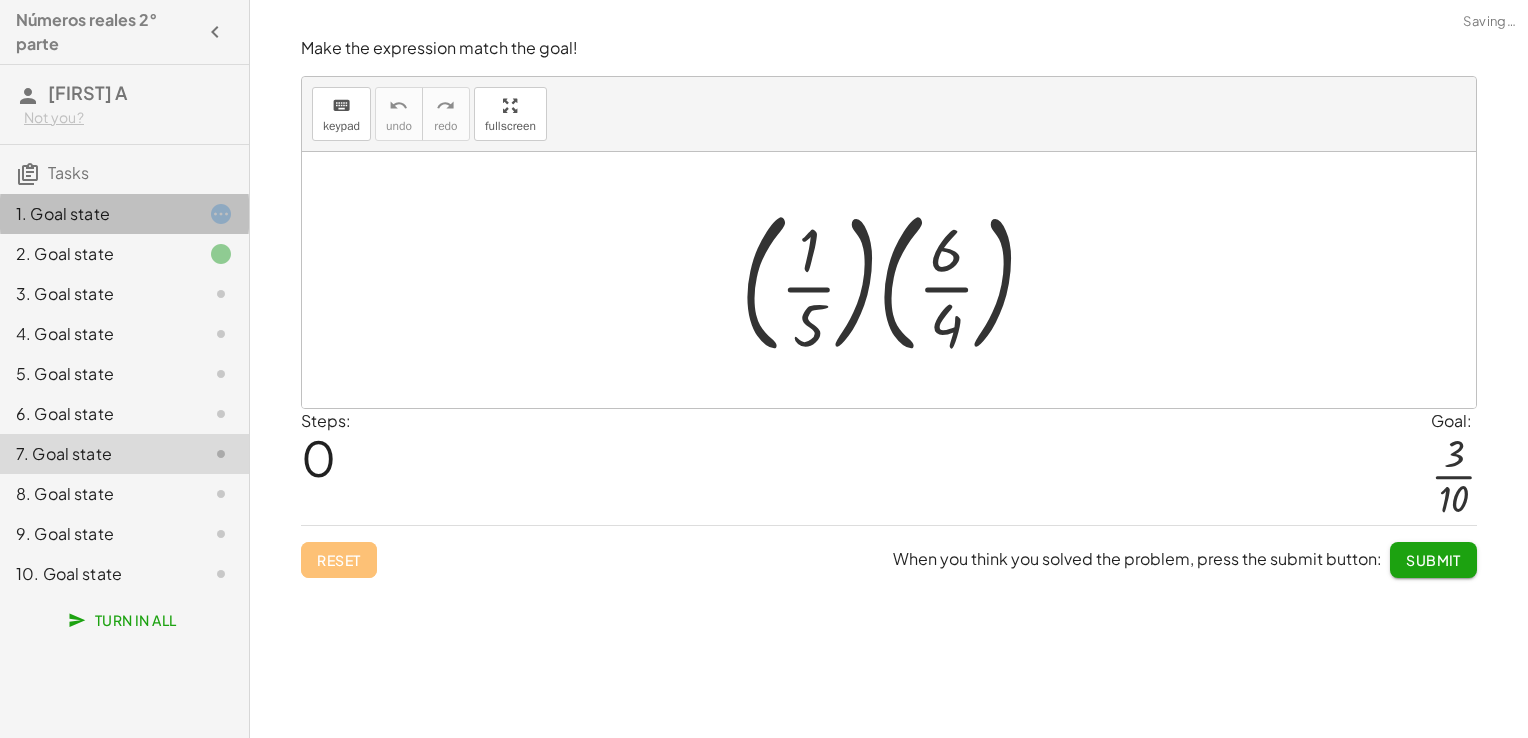 click on "1. Goal state" 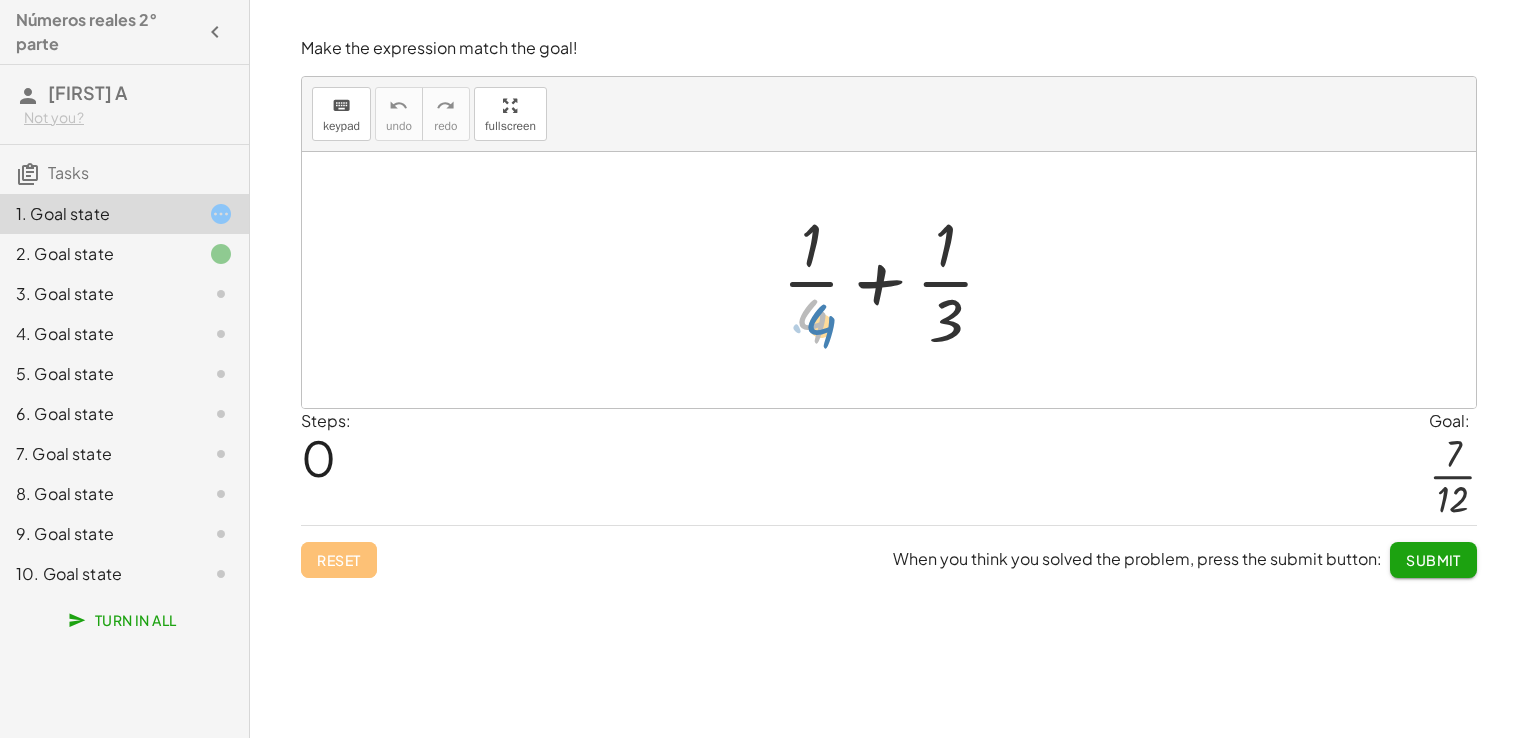 drag, startPoint x: 802, startPoint y: 337, endPoint x: 811, endPoint y: 342, distance: 10.29563 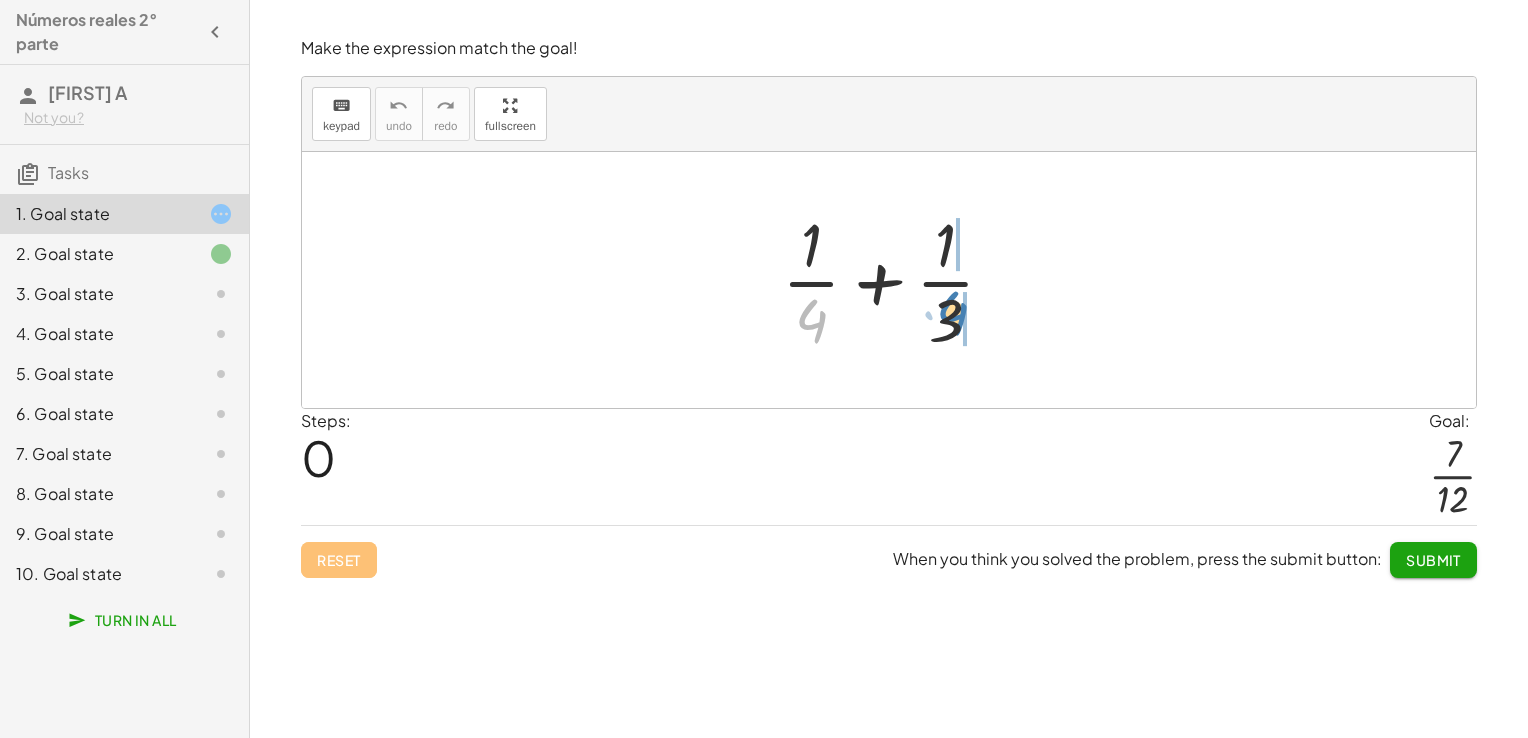 drag, startPoint x: 807, startPoint y: 326, endPoint x: 950, endPoint y: 319, distance: 143.17122 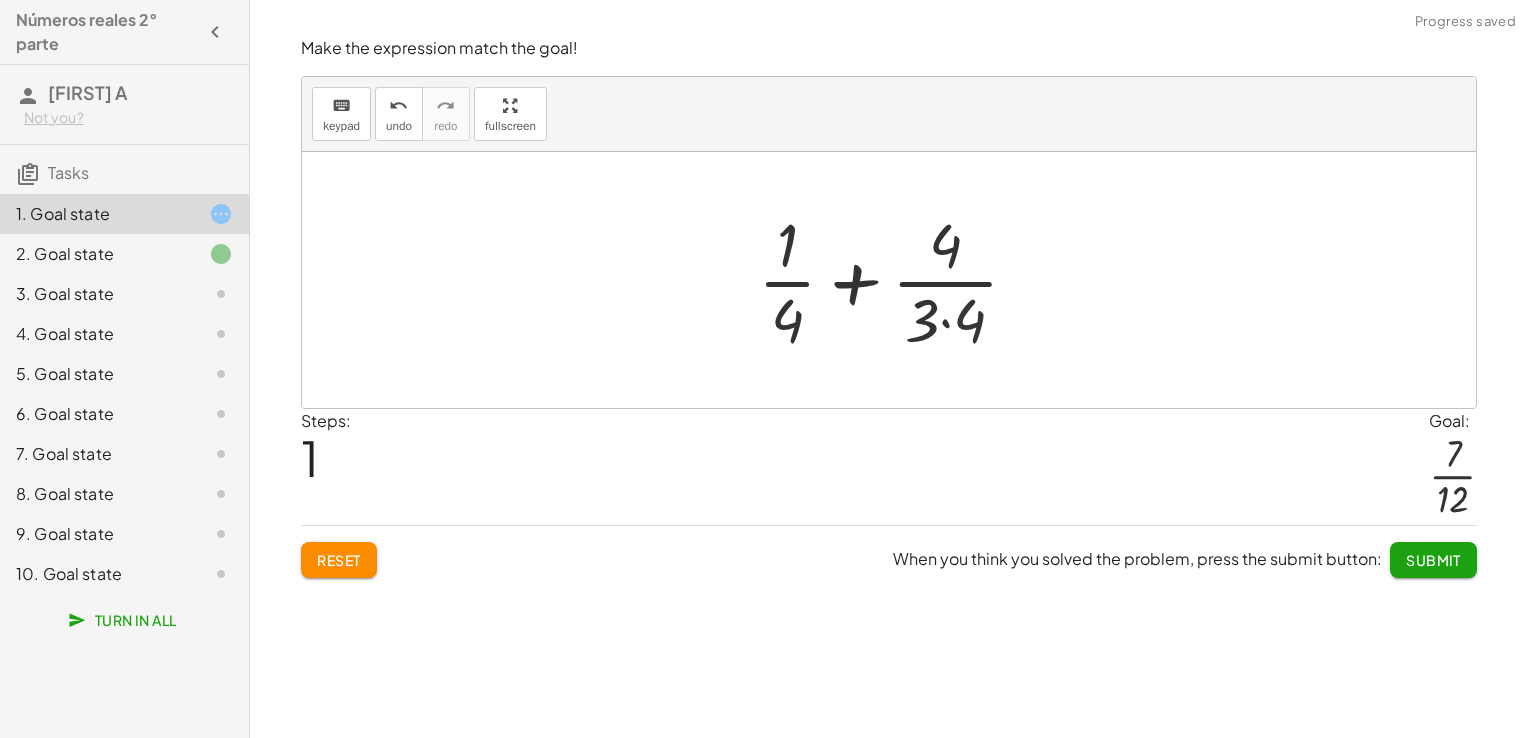 click at bounding box center (896, 280) 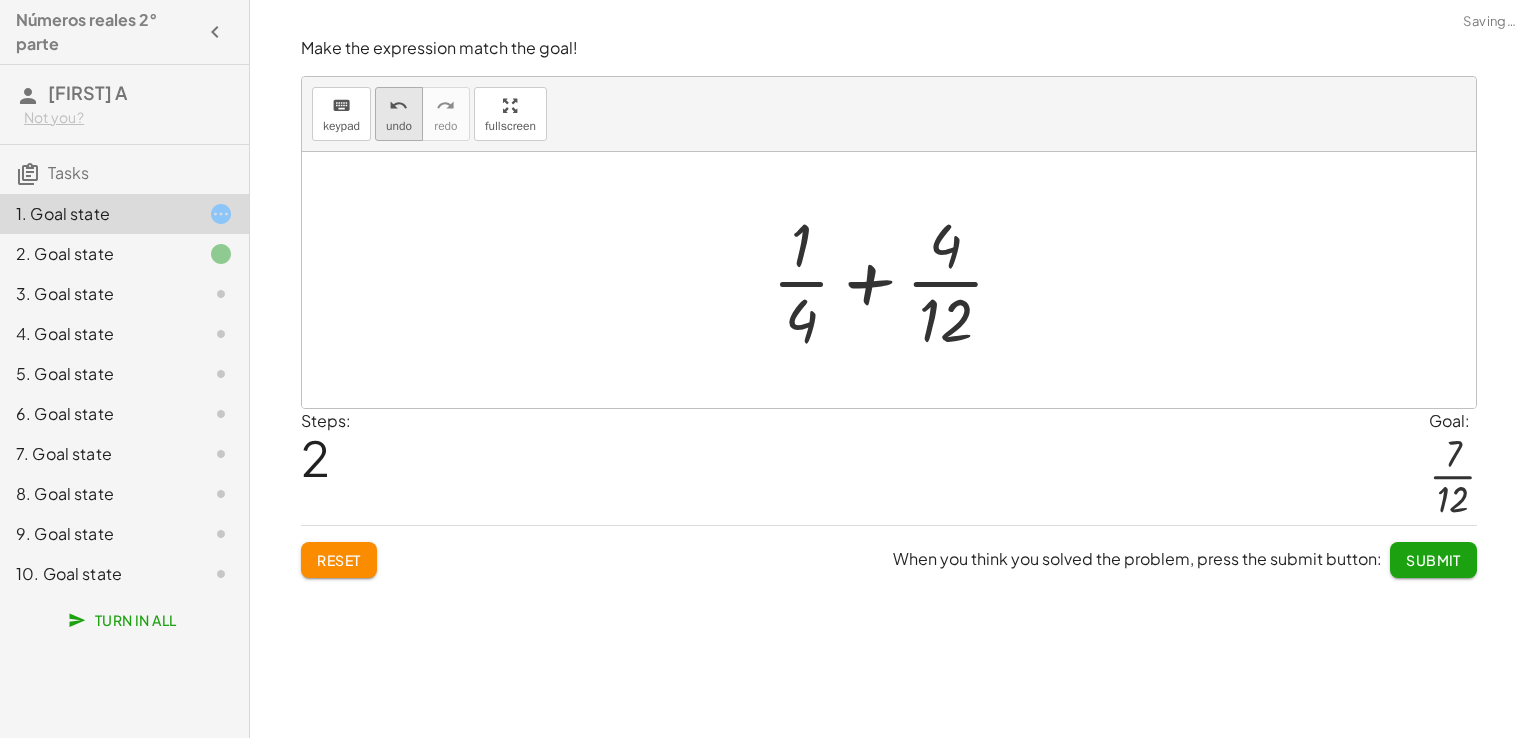 click on "undo undo" at bounding box center (399, 114) 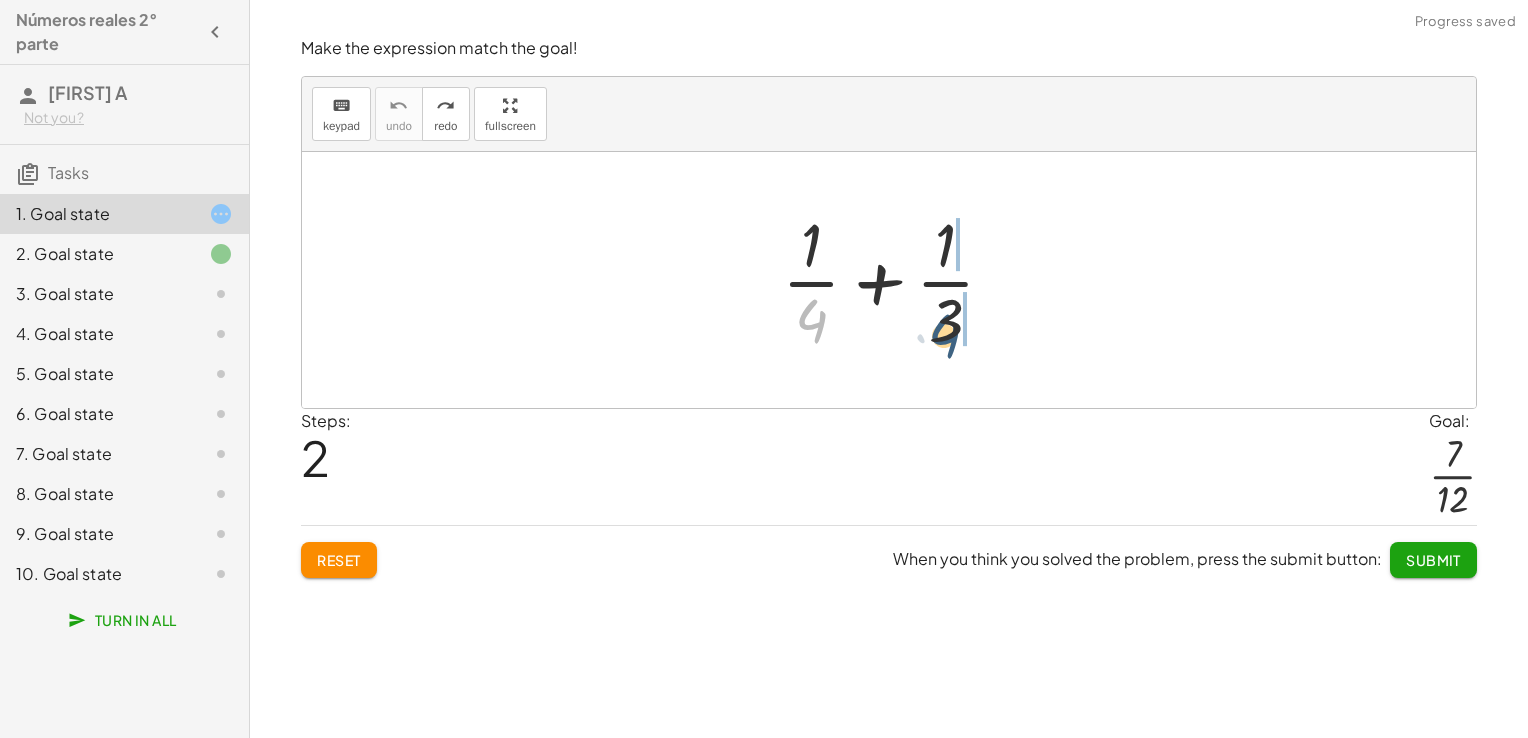 drag, startPoint x: 820, startPoint y: 305, endPoint x: 966, endPoint y: 314, distance: 146.27713 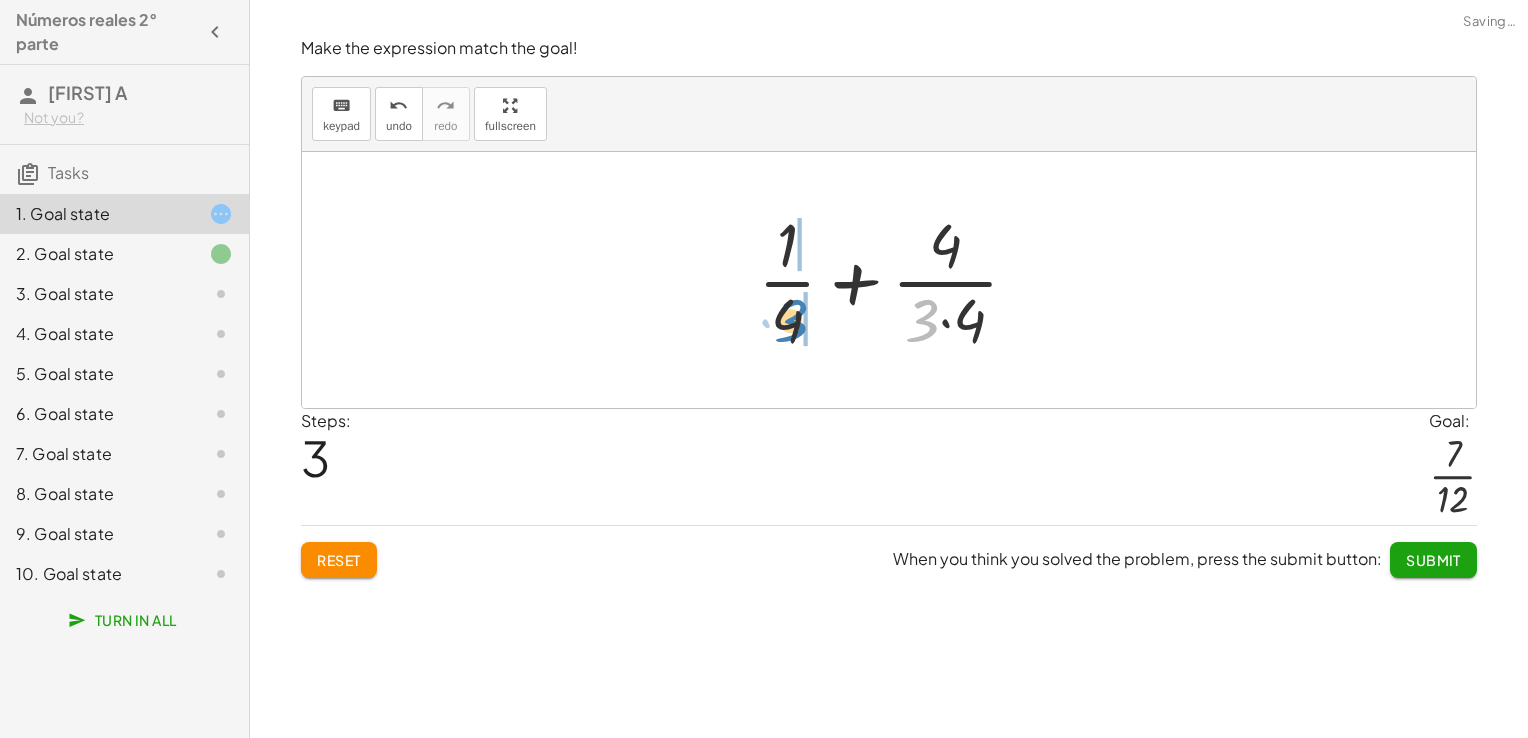 drag, startPoint x: 919, startPoint y: 317, endPoint x: 790, endPoint y: 318, distance: 129.00388 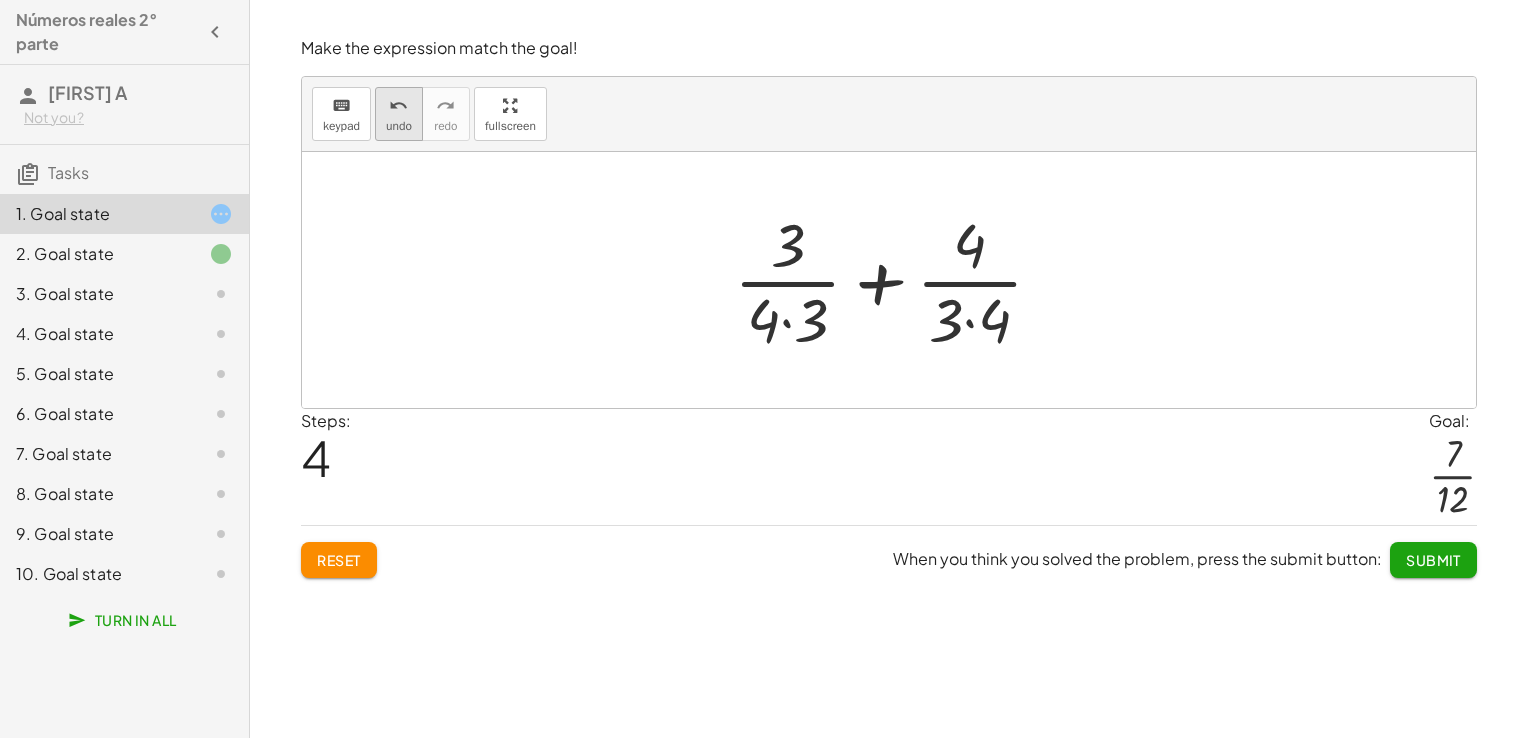 click on "undo undo" at bounding box center (399, 114) 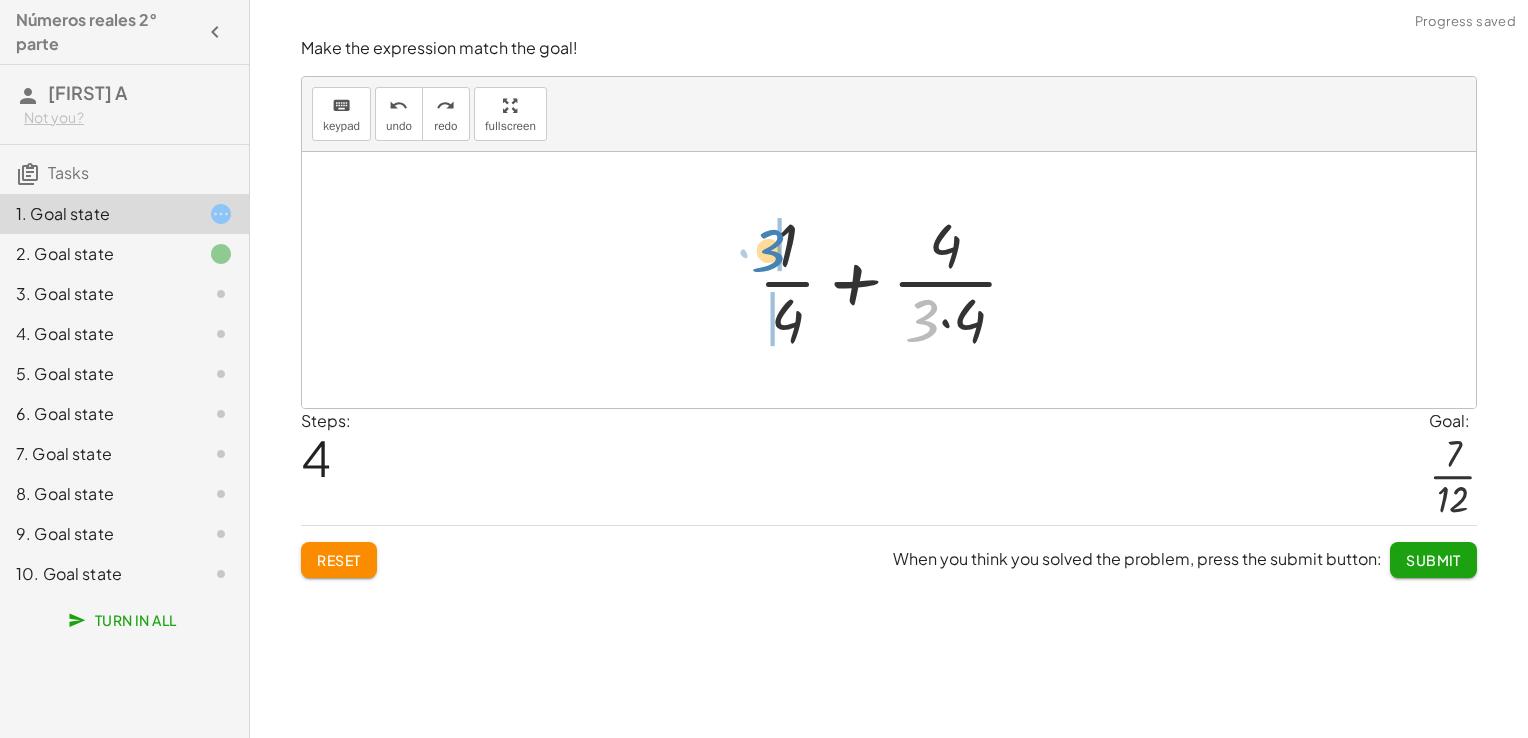 drag, startPoint x: 922, startPoint y: 306, endPoint x: 788, endPoint y: 232, distance: 153.07515 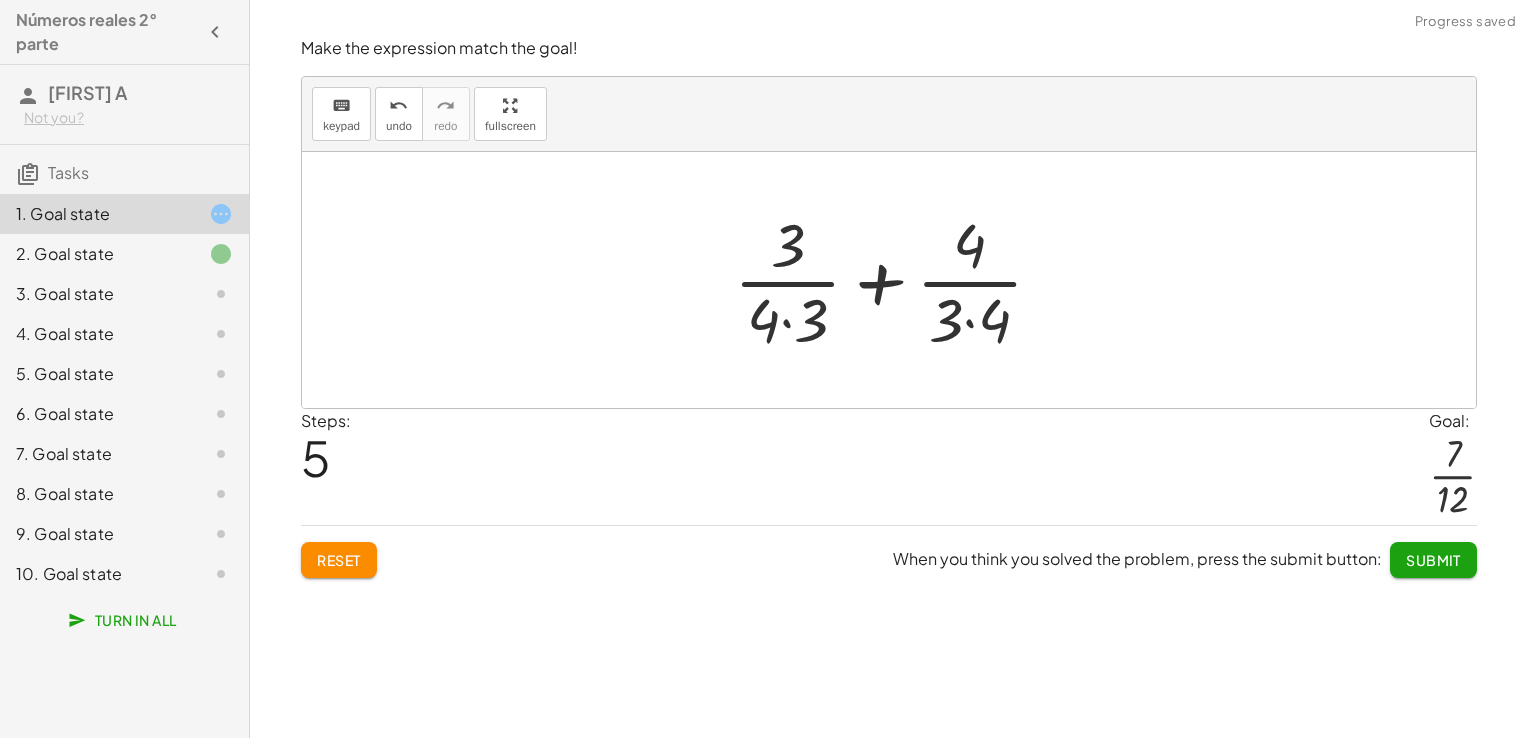 click at bounding box center [896, 280] 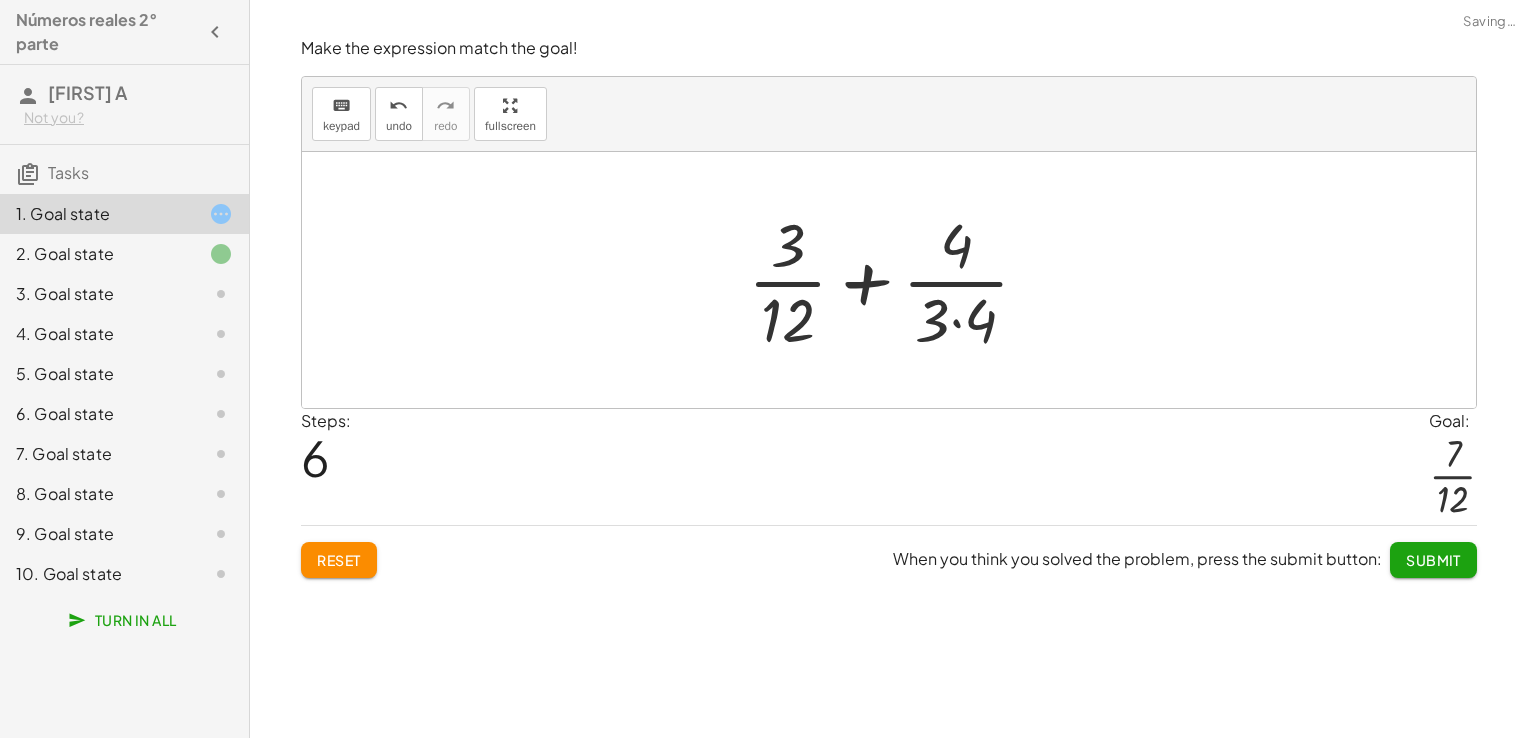 click at bounding box center [896, 280] 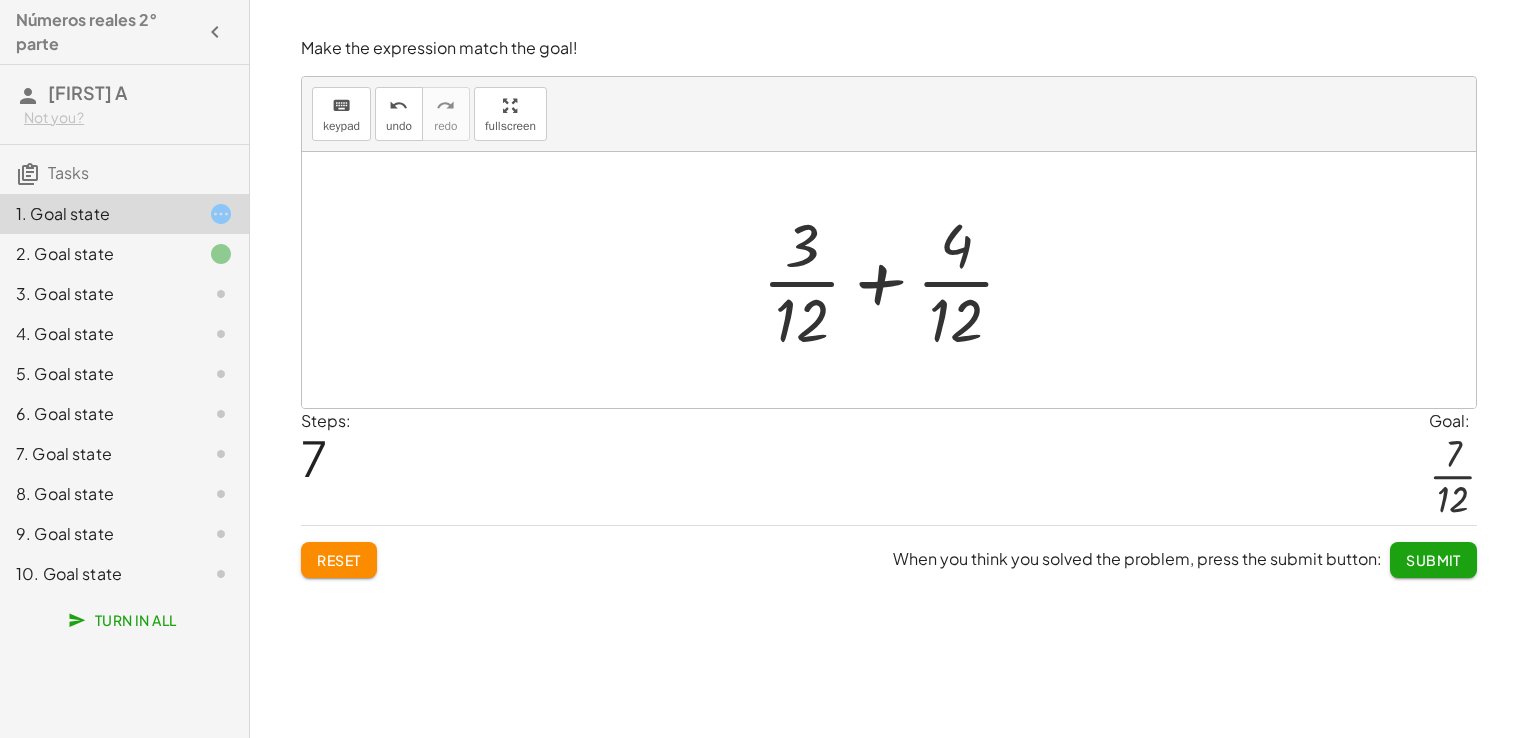 click at bounding box center (896, 280) 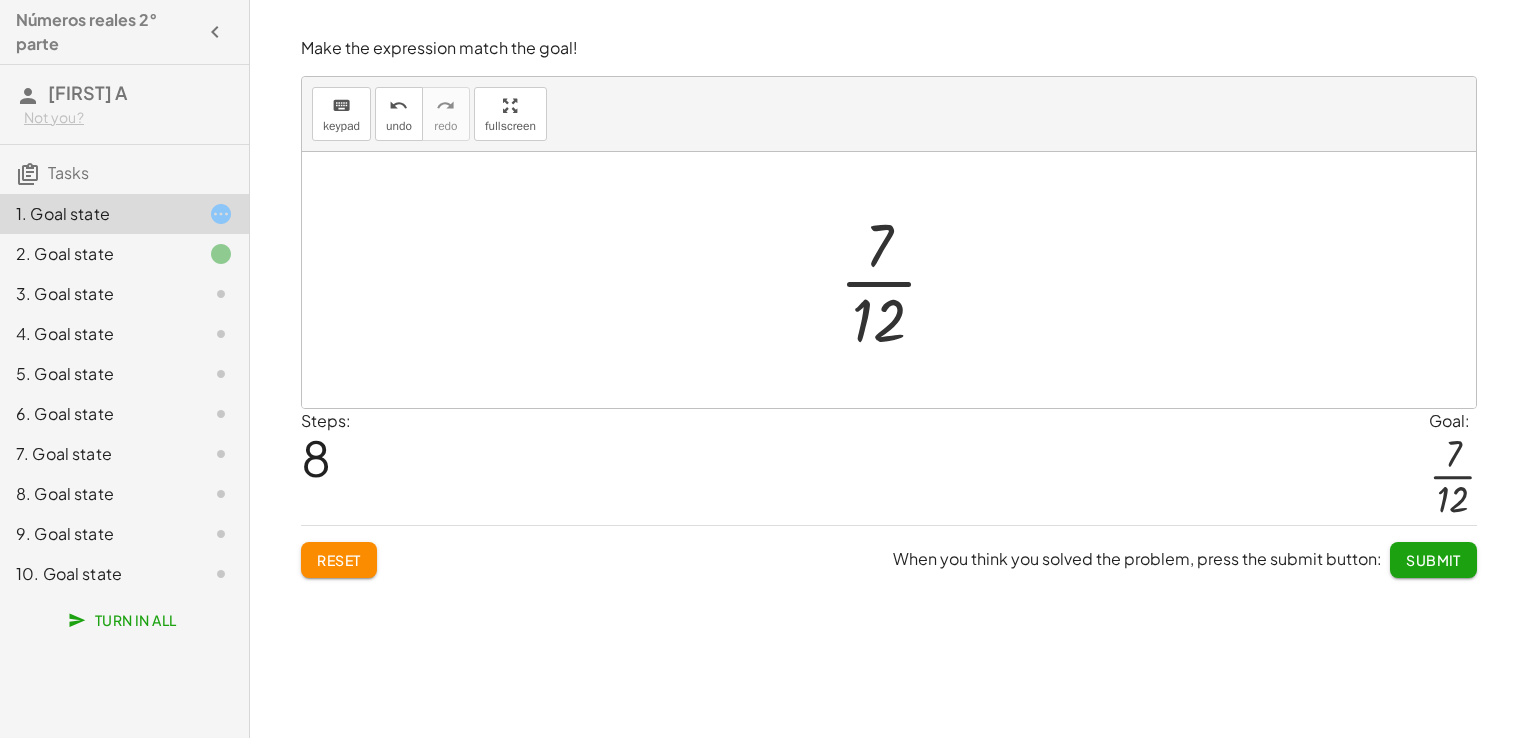 click at bounding box center (889, 280) 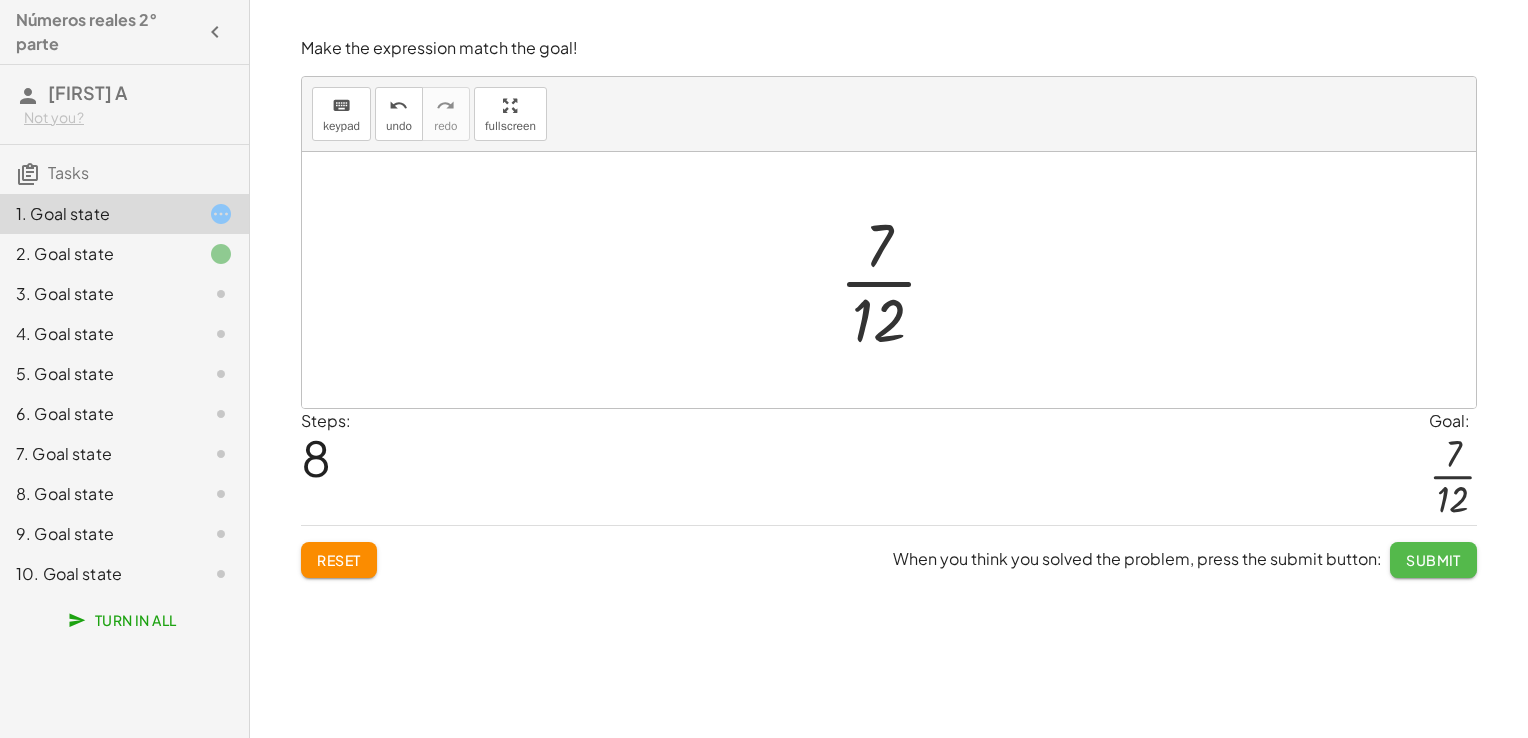 click on "Submit" 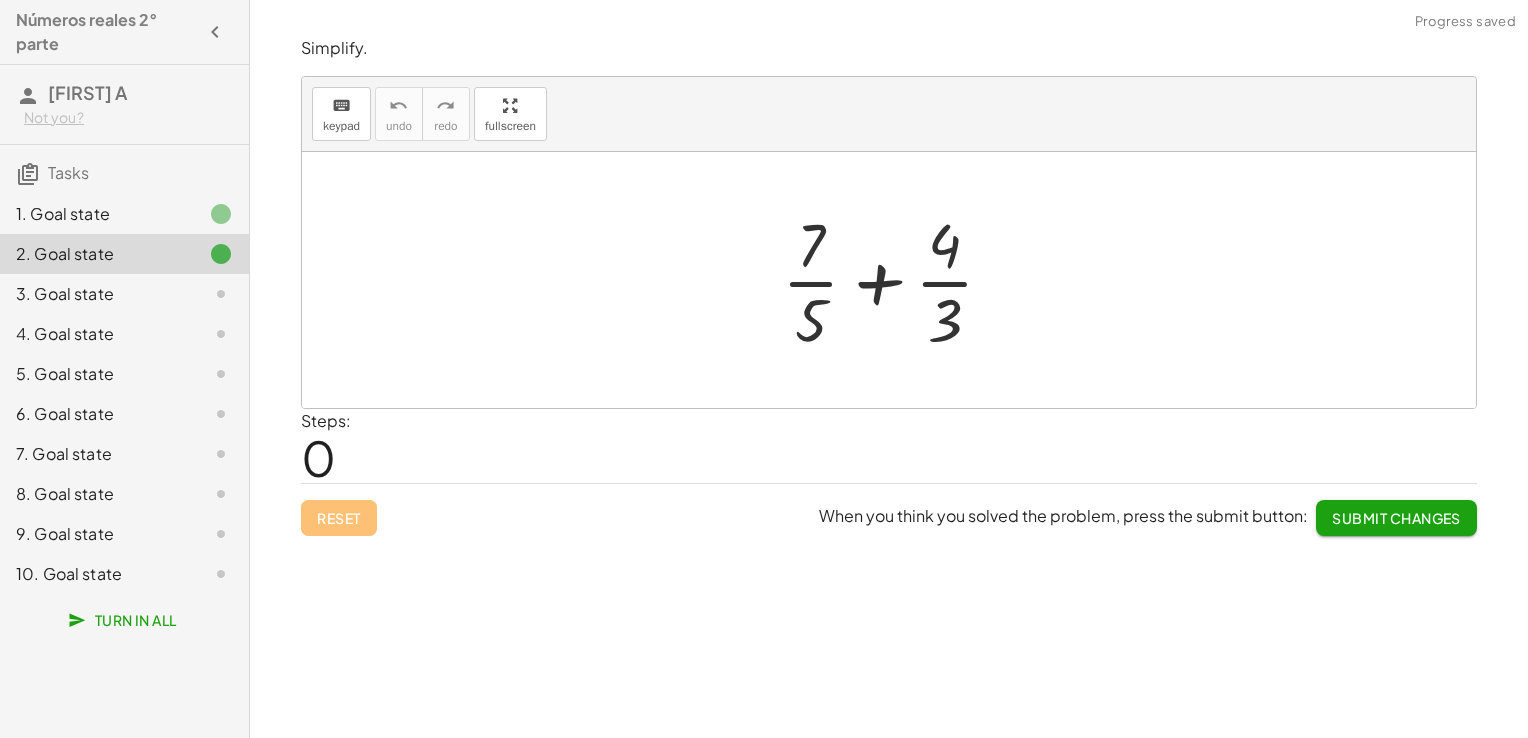 click on "1. Goal state" 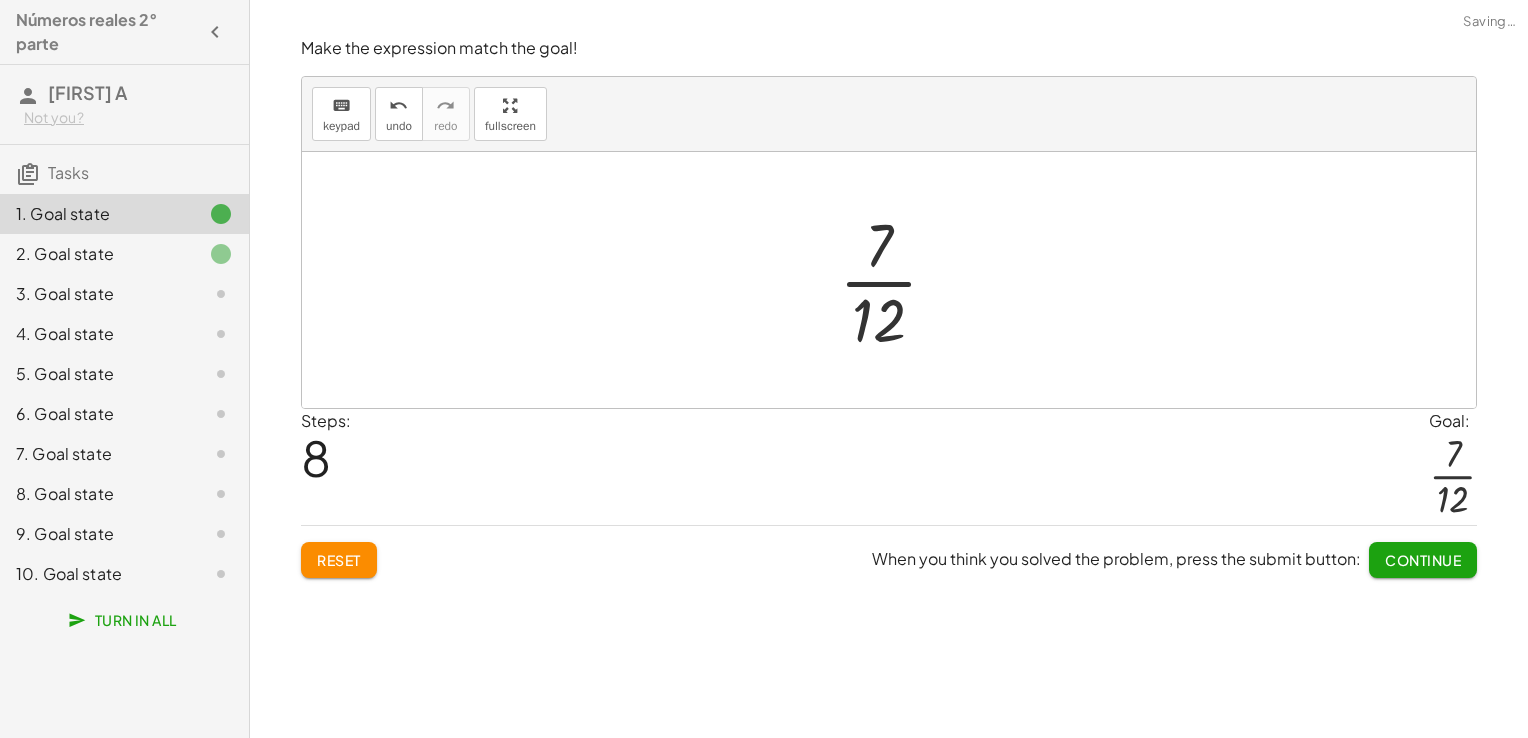 click at bounding box center (896, 280) 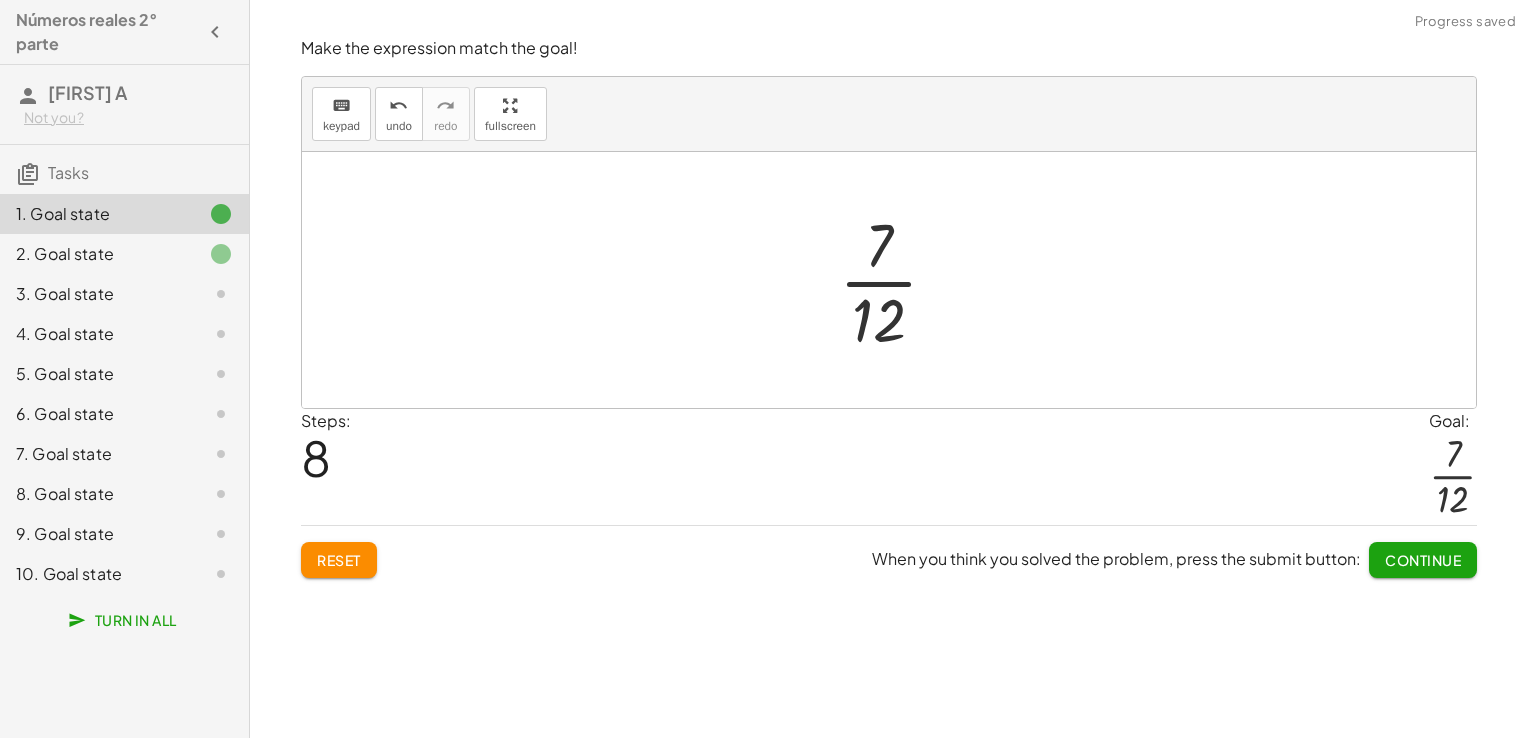 click at bounding box center (896, 280) 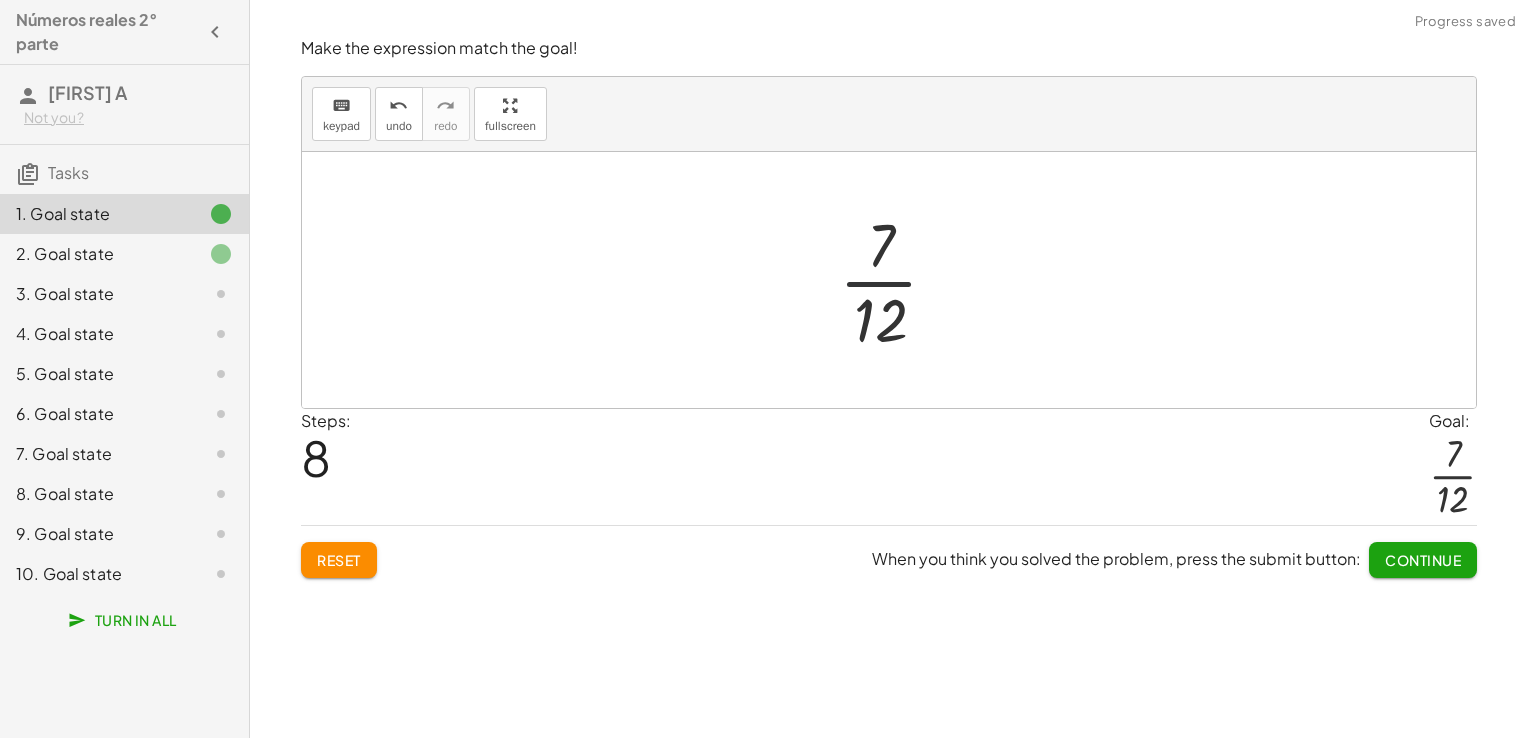 click at bounding box center [896, 280] 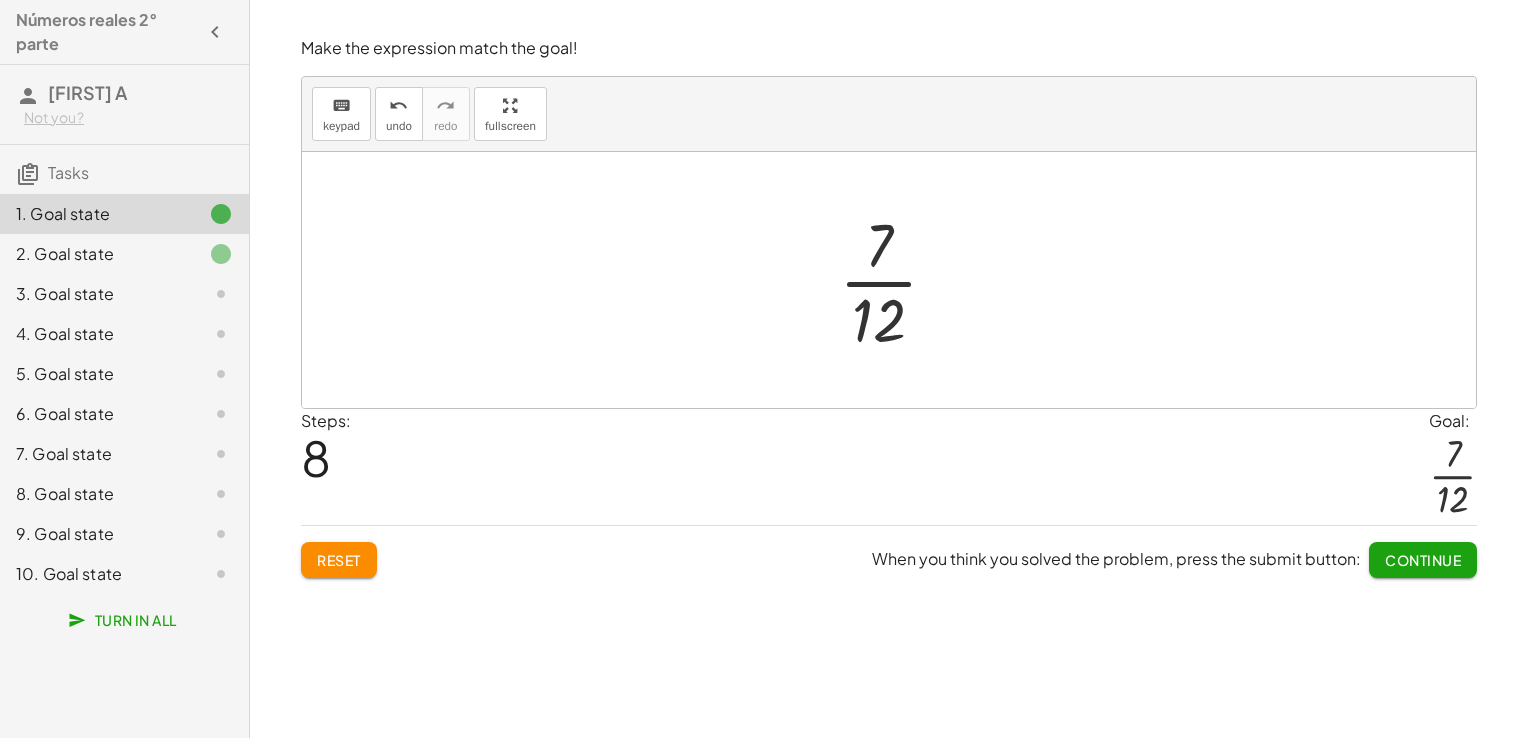 click on "2. Goal state" 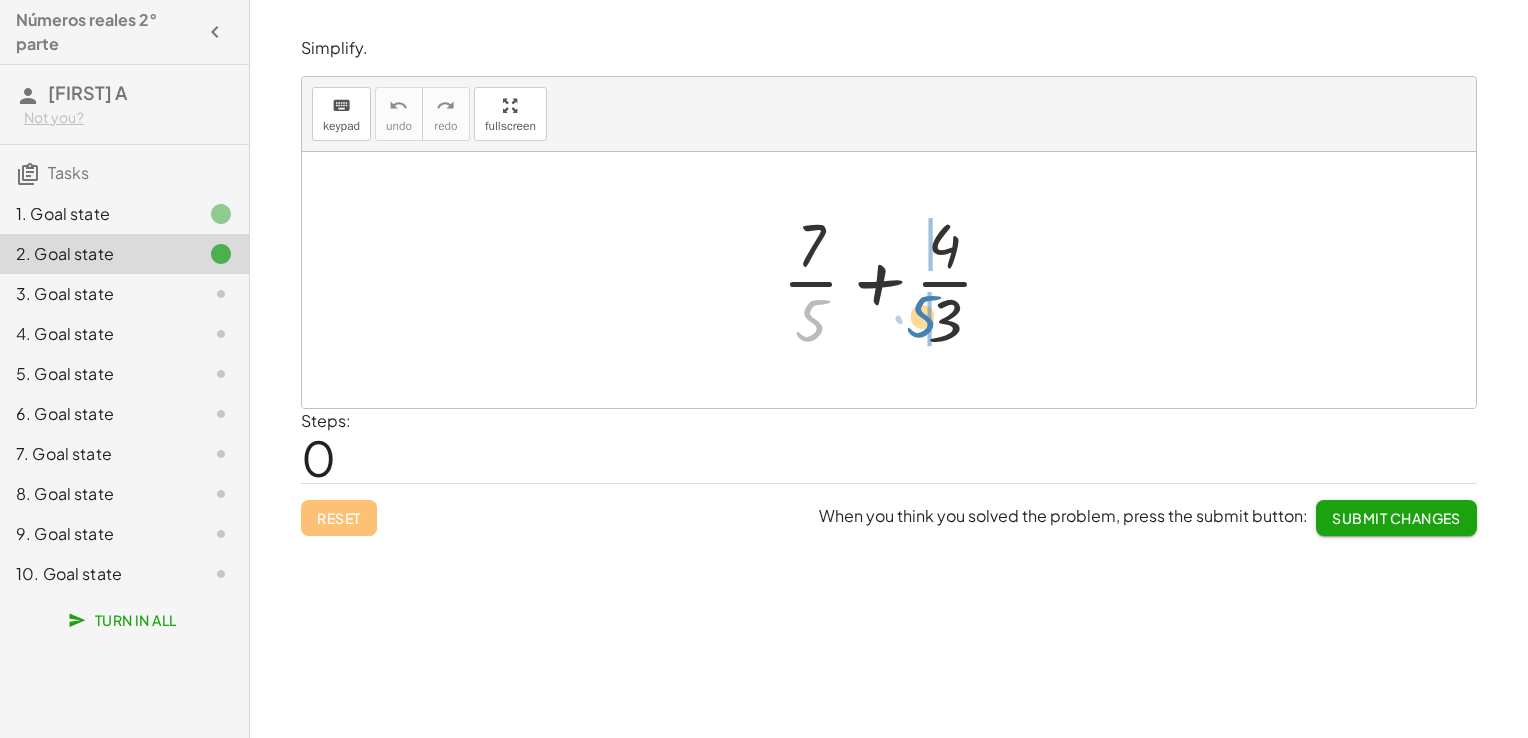 drag, startPoint x: 816, startPoint y: 314, endPoint x: 952, endPoint y: 314, distance: 136 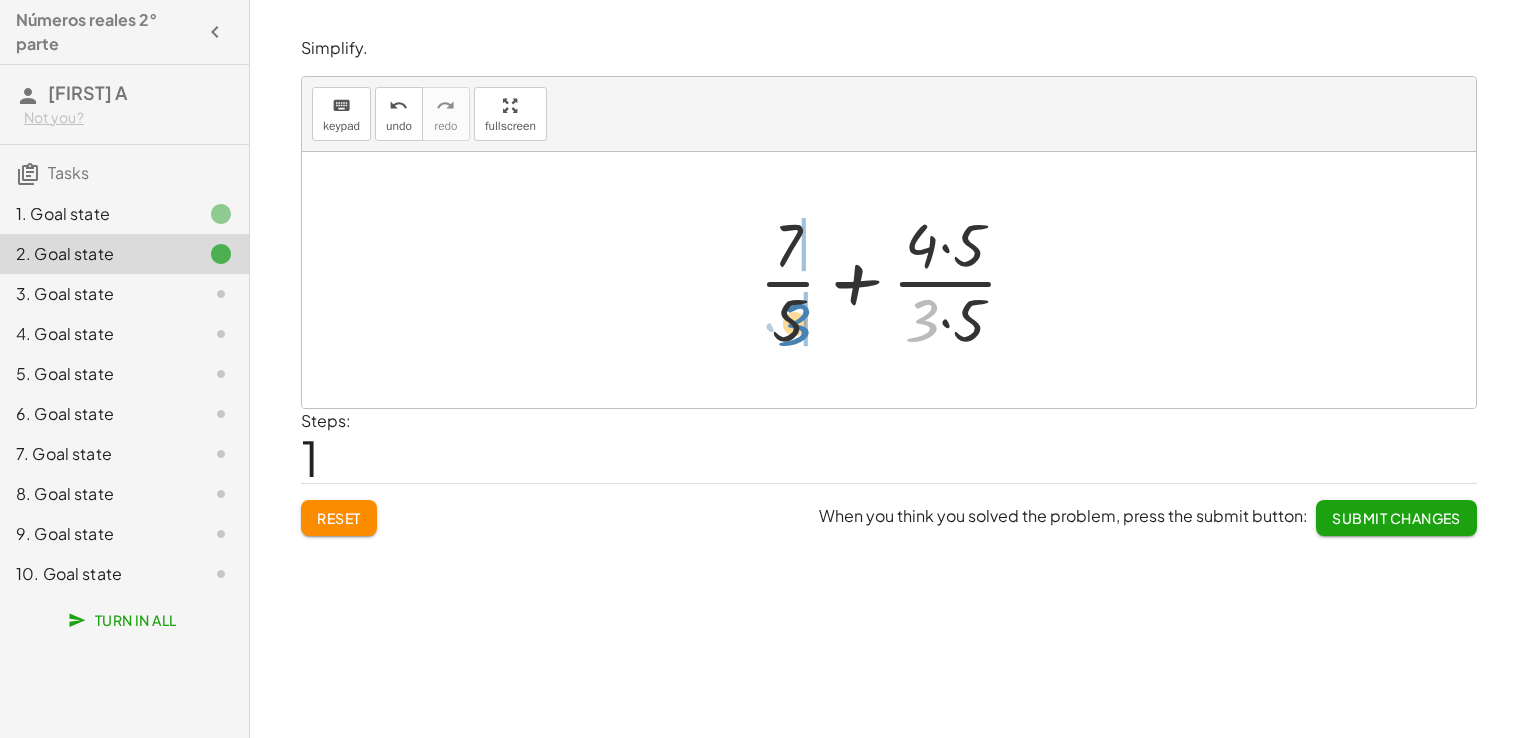 drag, startPoint x: 923, startPoint y: 319, endPoint x: 796, endPoint y: 325, distance: 127.141655 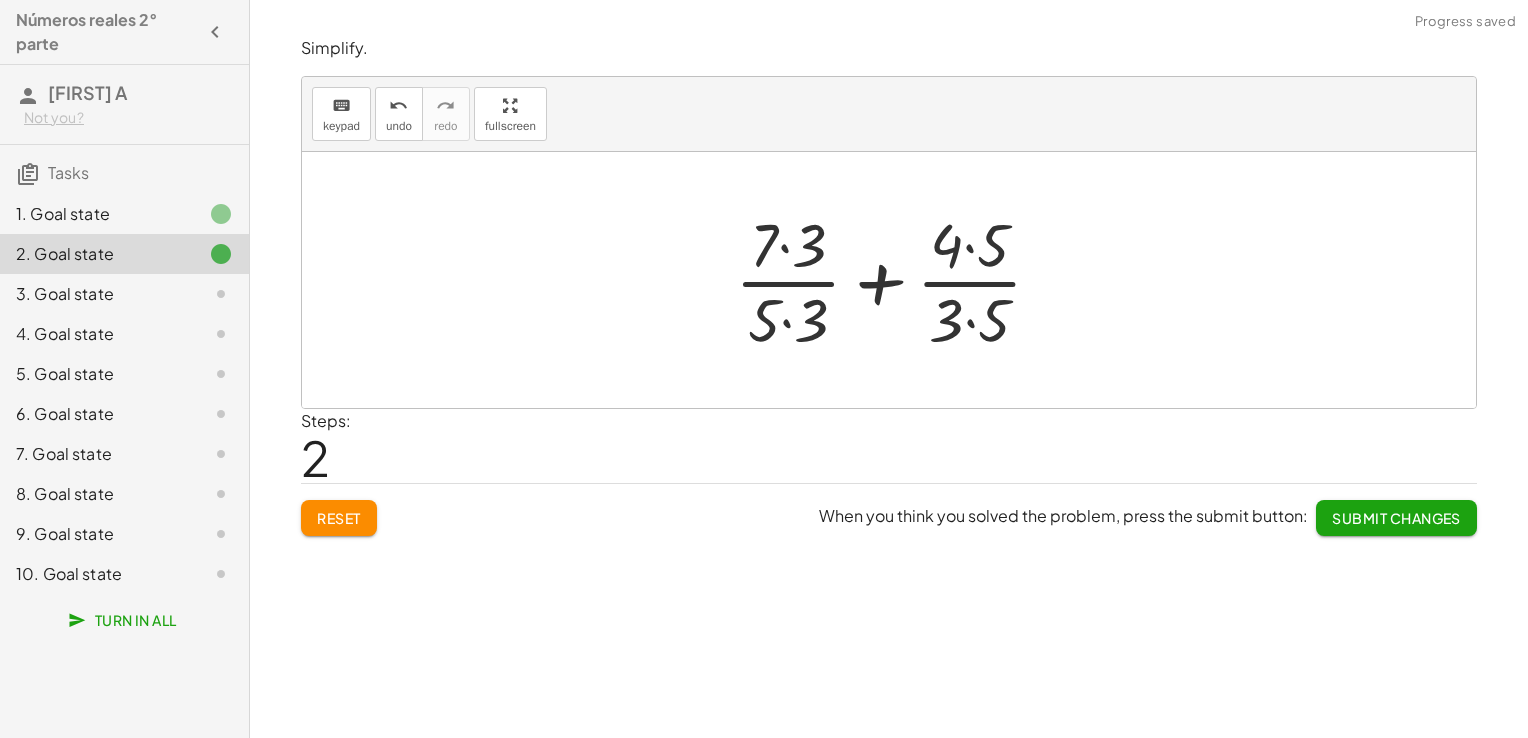 click at bounding box center (896, 280) 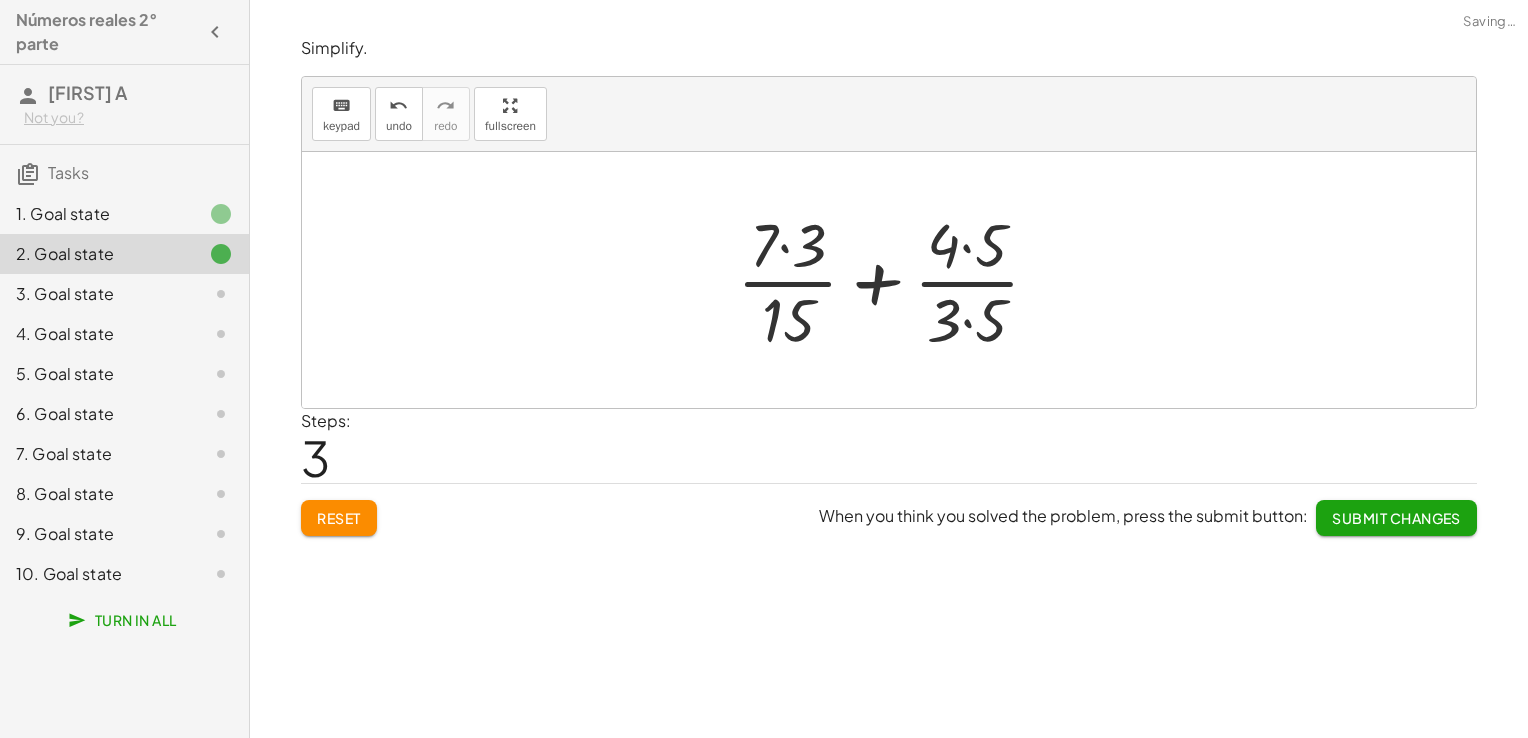 click at bounding box center (896, 280) 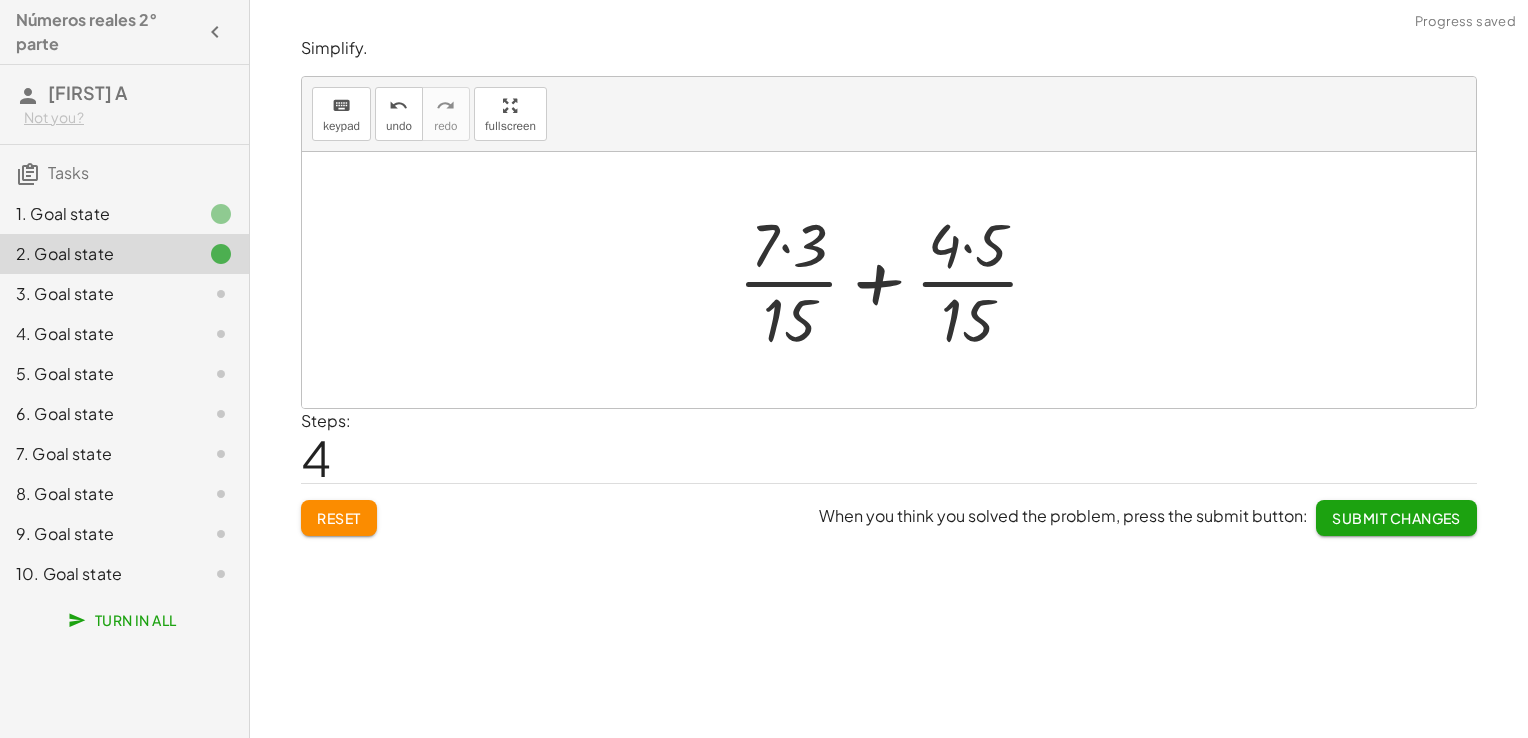 click at bounding box center [896, 280] 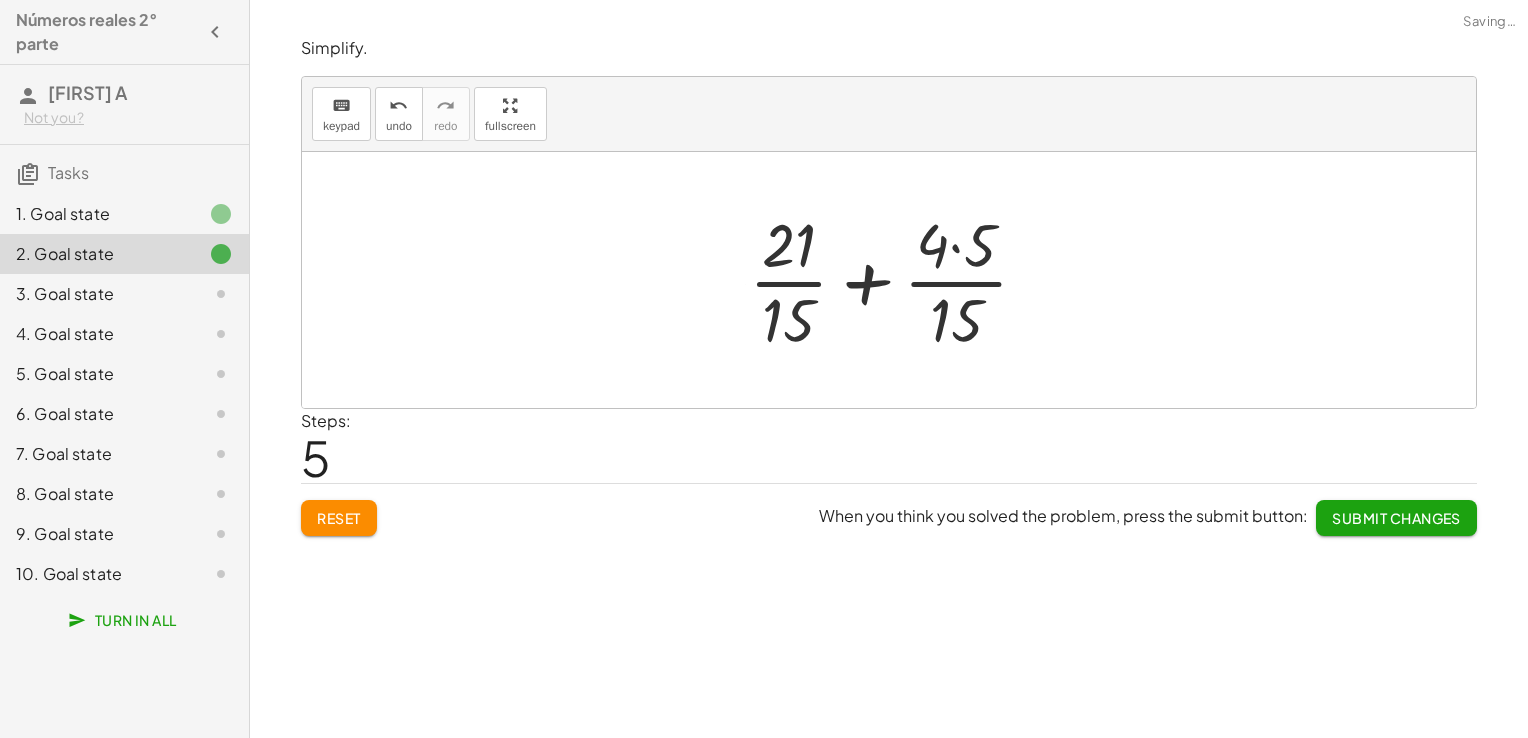 click at bounding box center (896, 280) 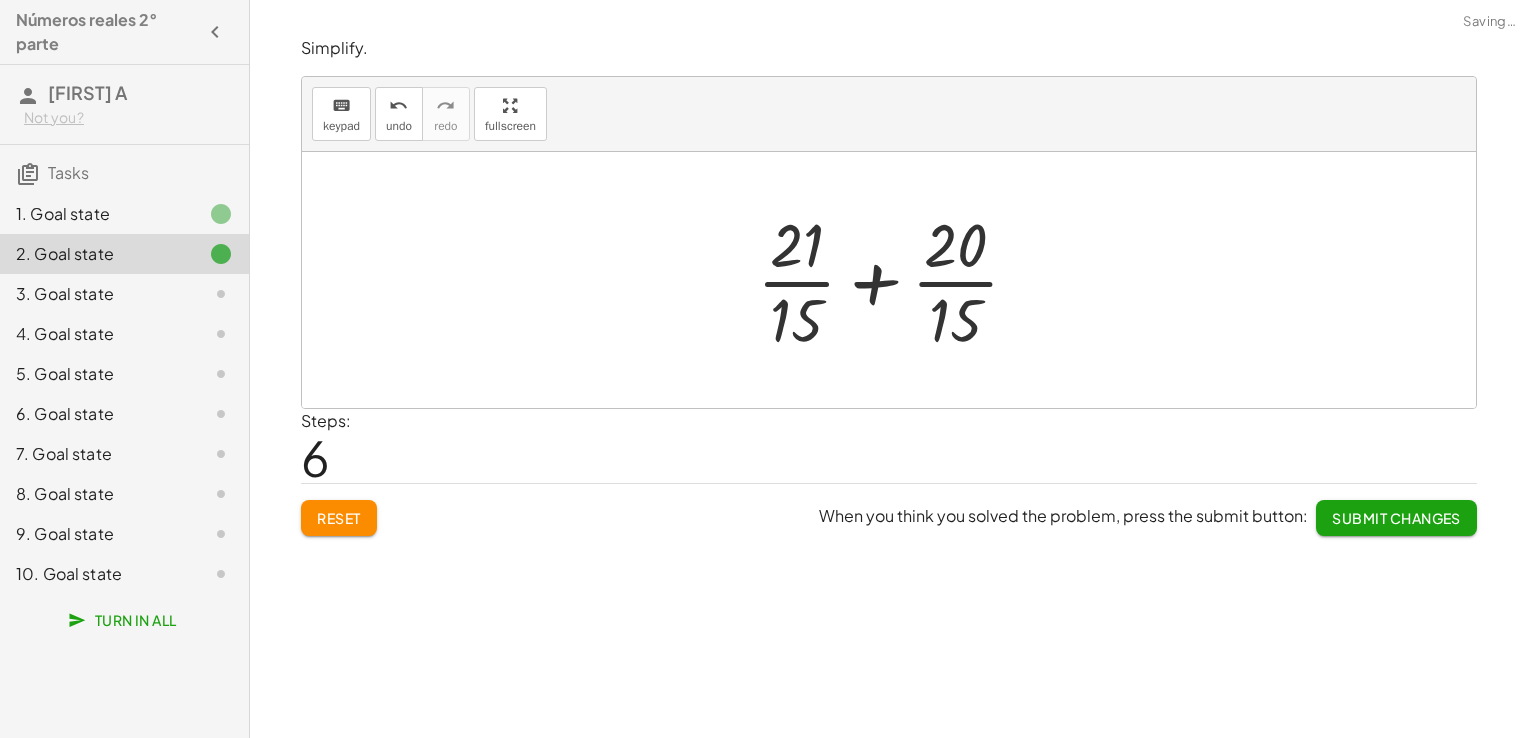 click at bounding box center [896, 280] 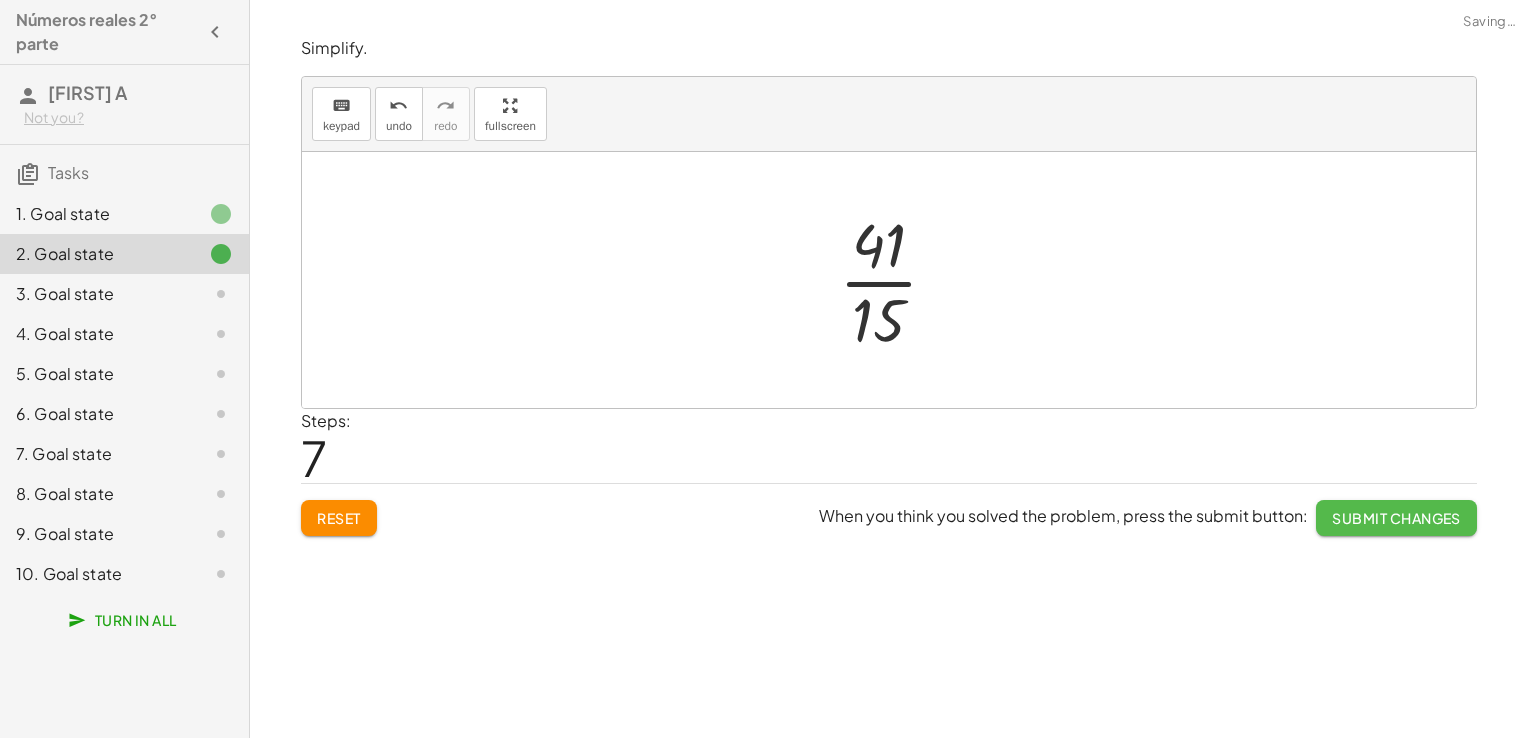 click on "Submit Changes" 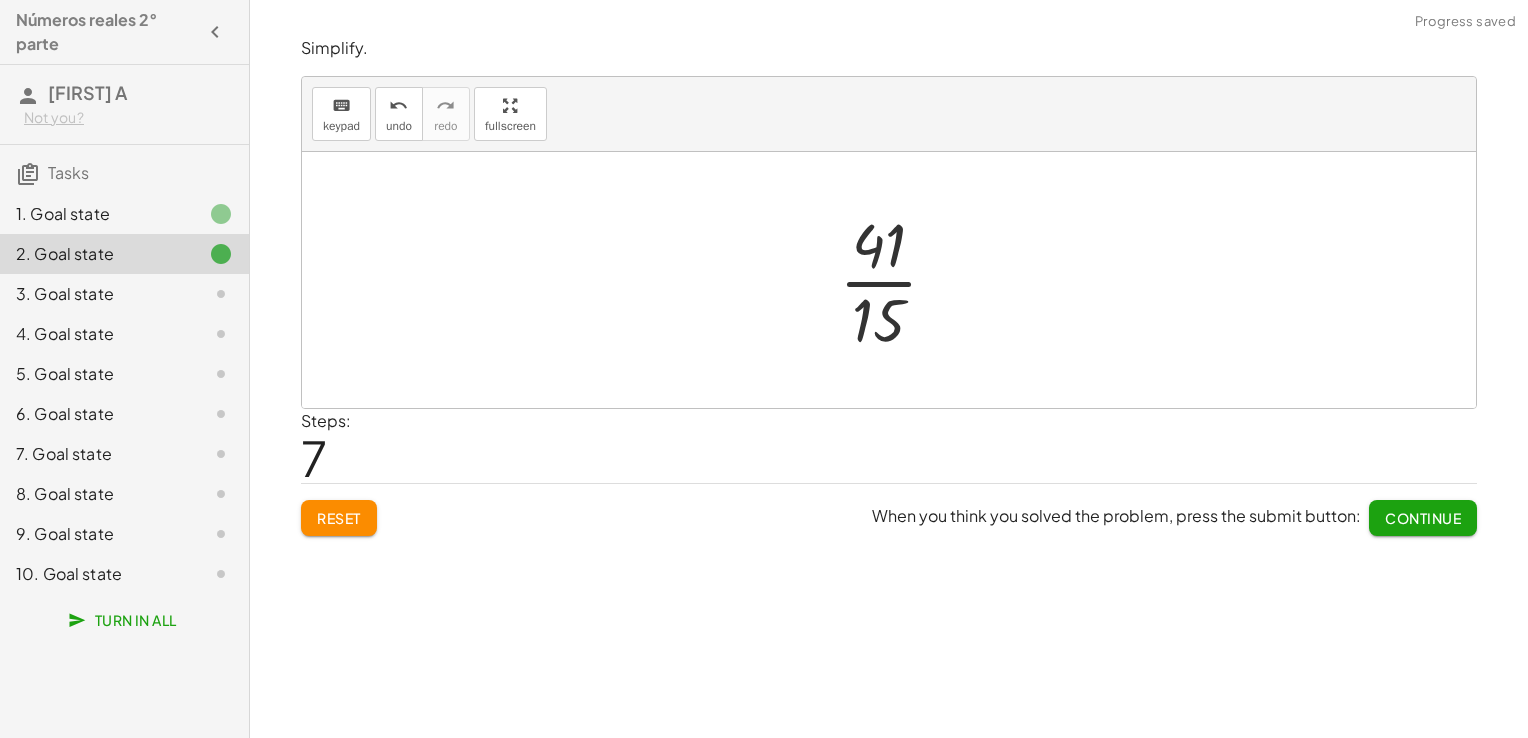 click on "Continue" at bounding box center [1423, 518] 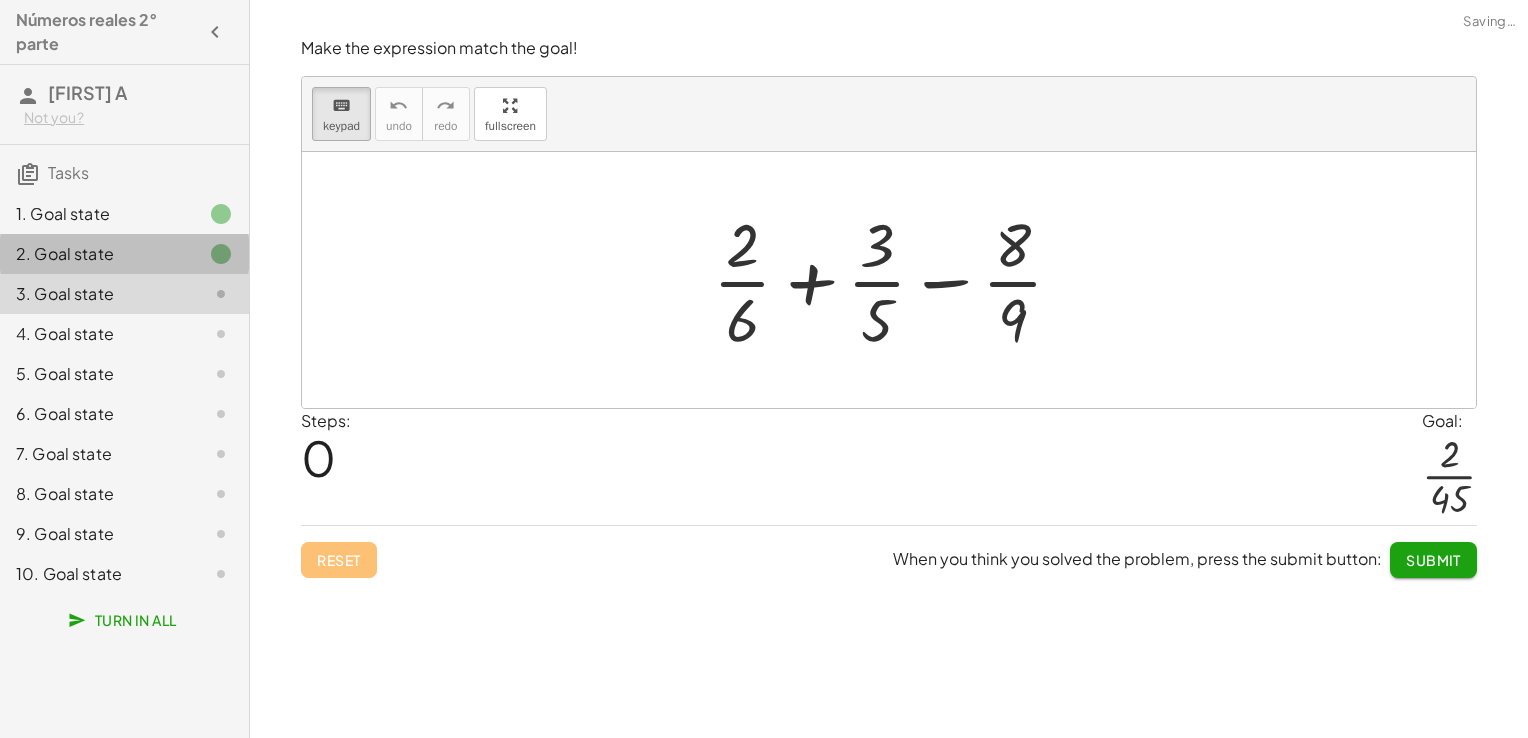 click on "2. Goal state" 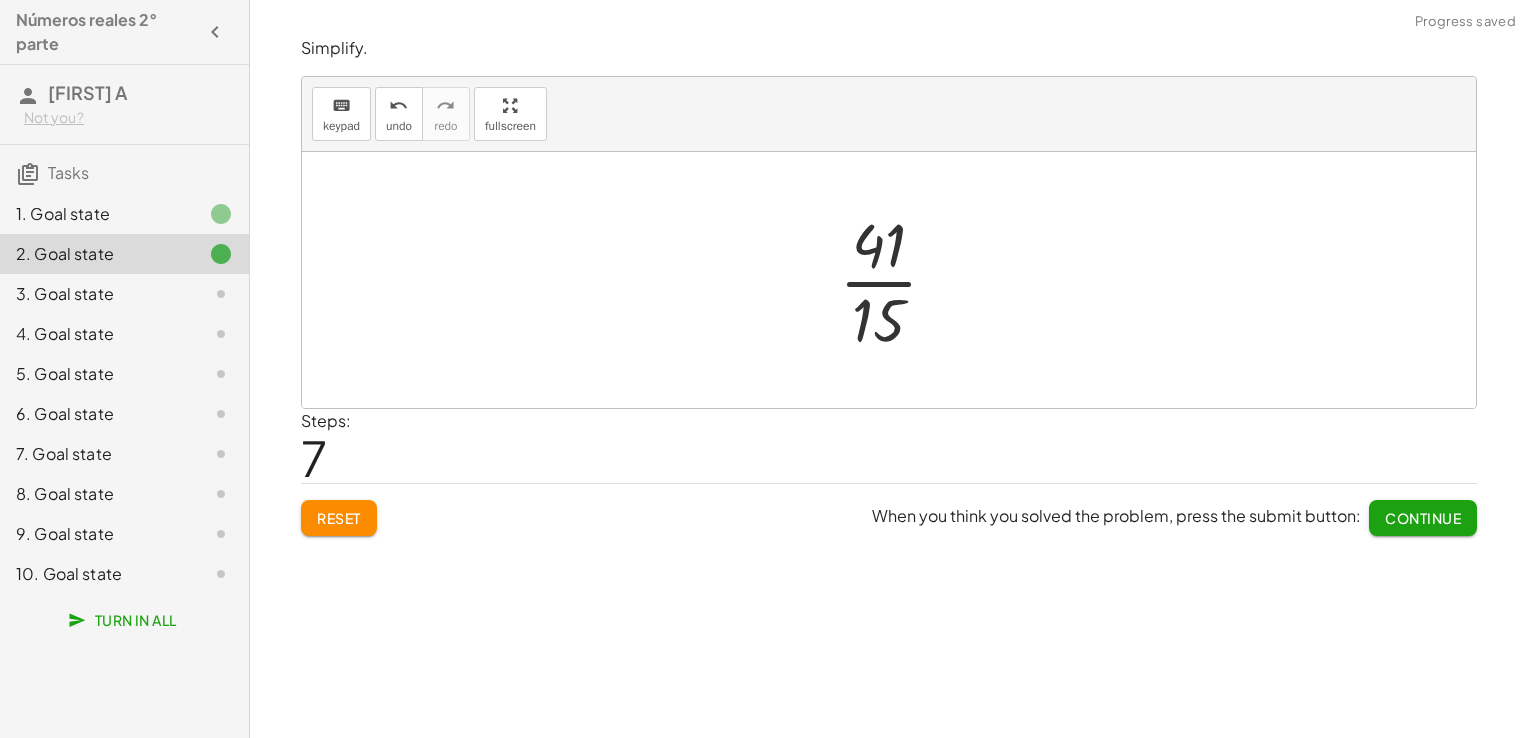 click at bounding box center [896, 280] 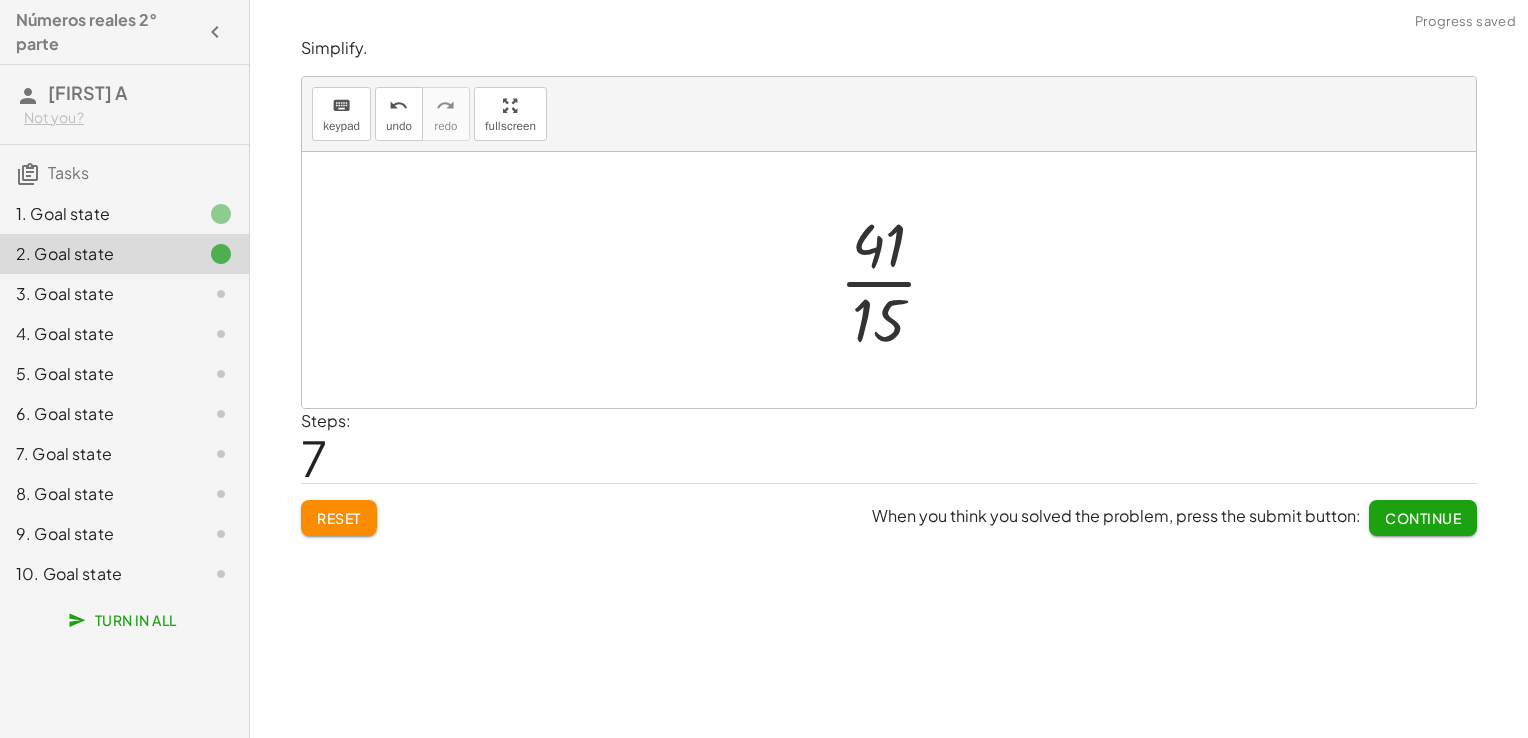 click on "3. Goal state" 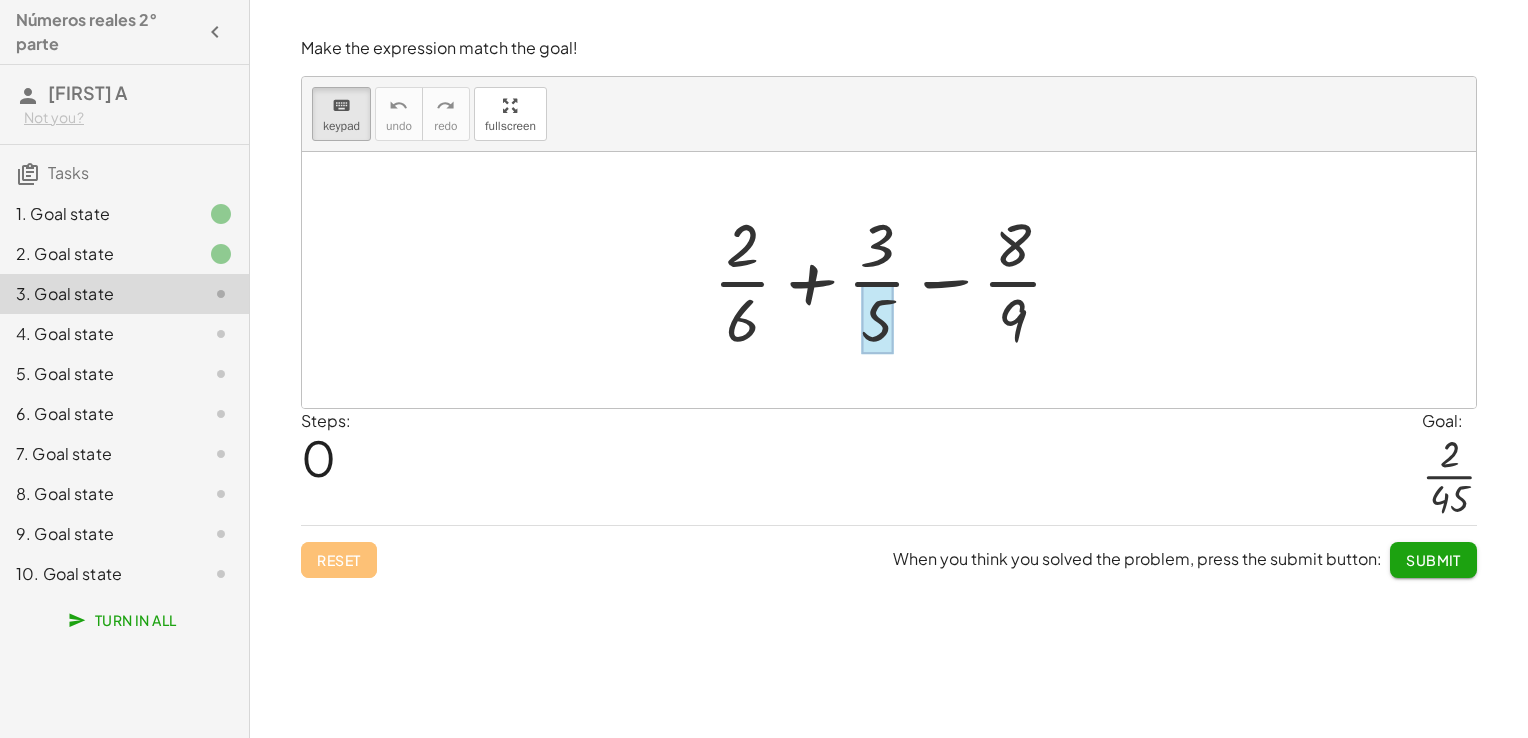 drag, startPoint x: 736, startPoint y: 321, endPoint x: 863, endPoint y: 318, distance: 127.03543 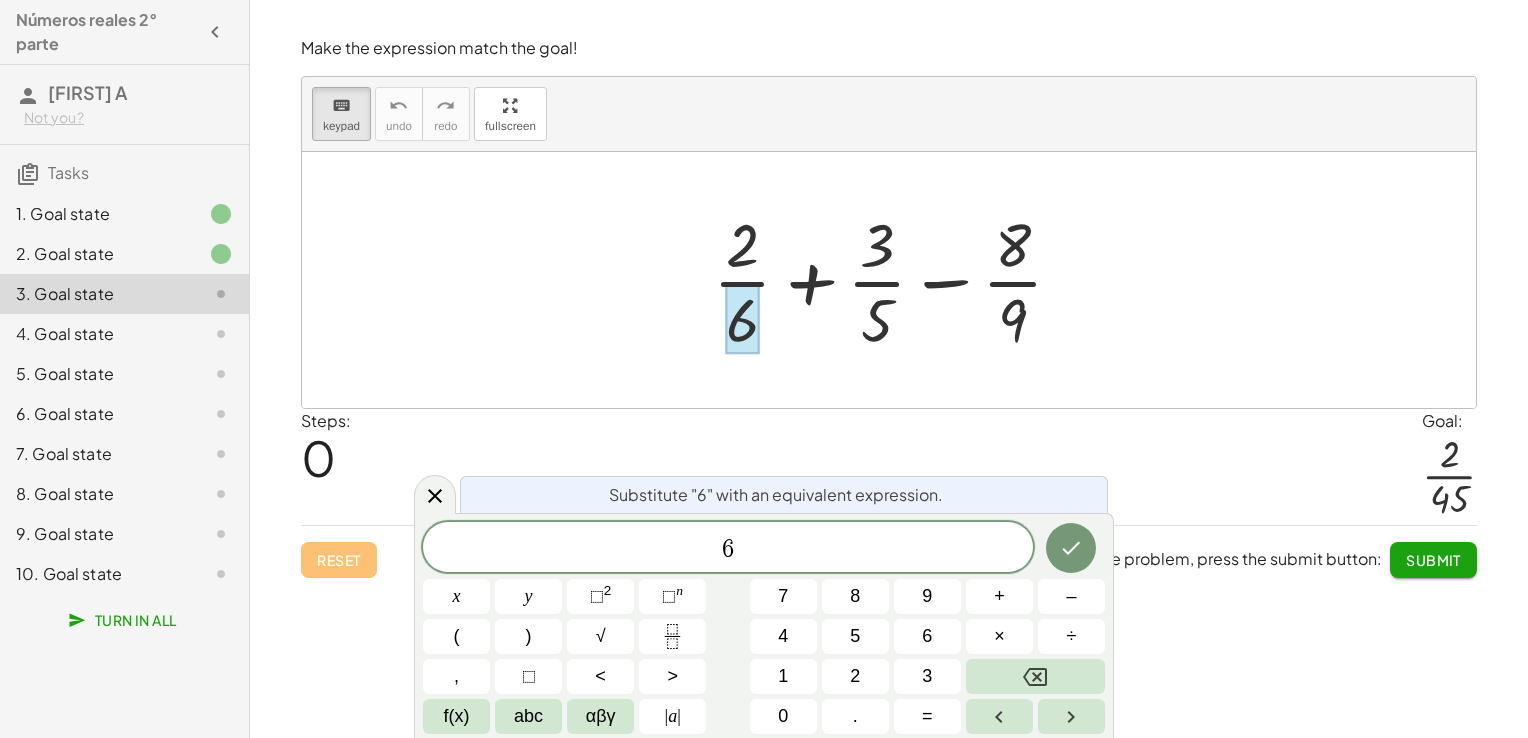click at bounding box center (742, 319) 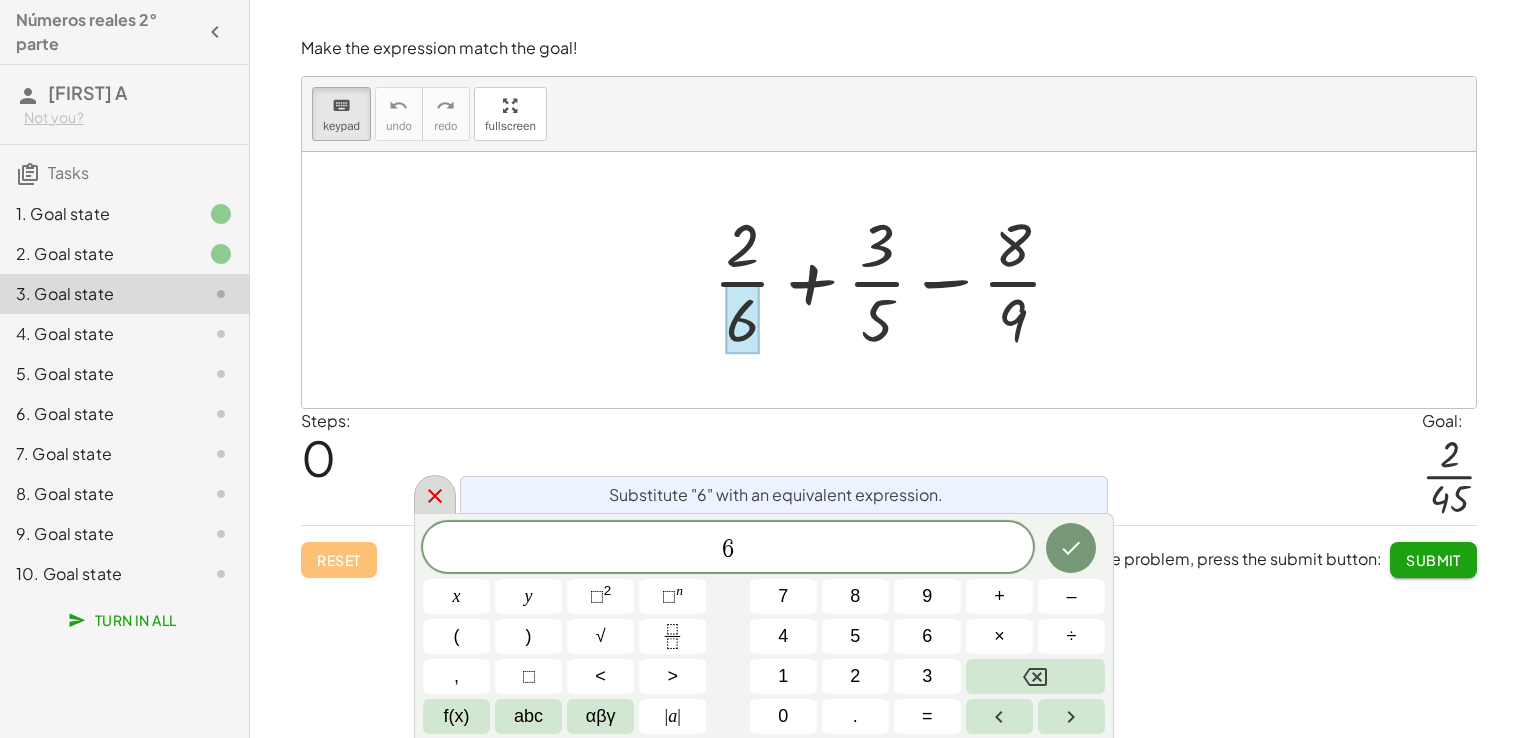 click 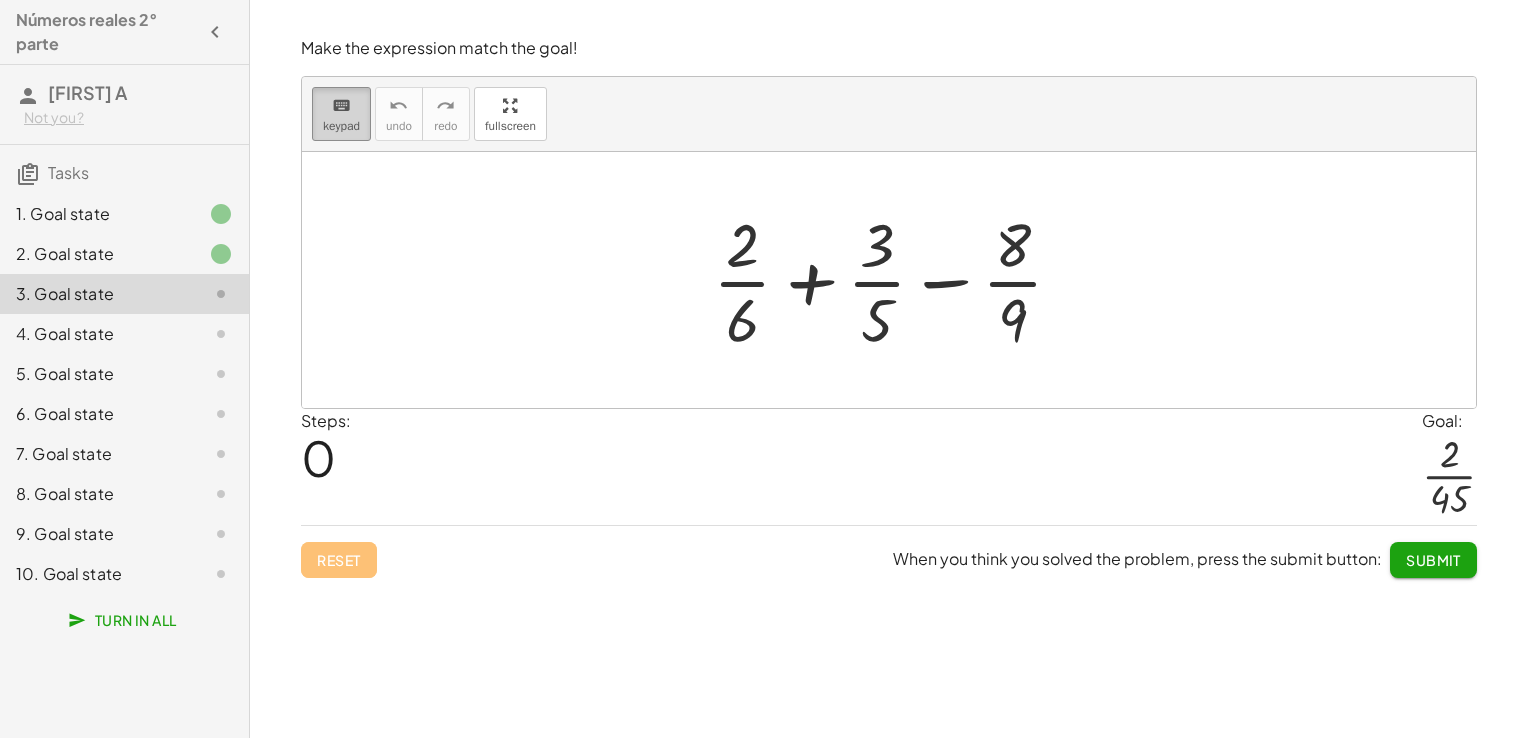 click on "keypad" at bounding box center [341, 126] 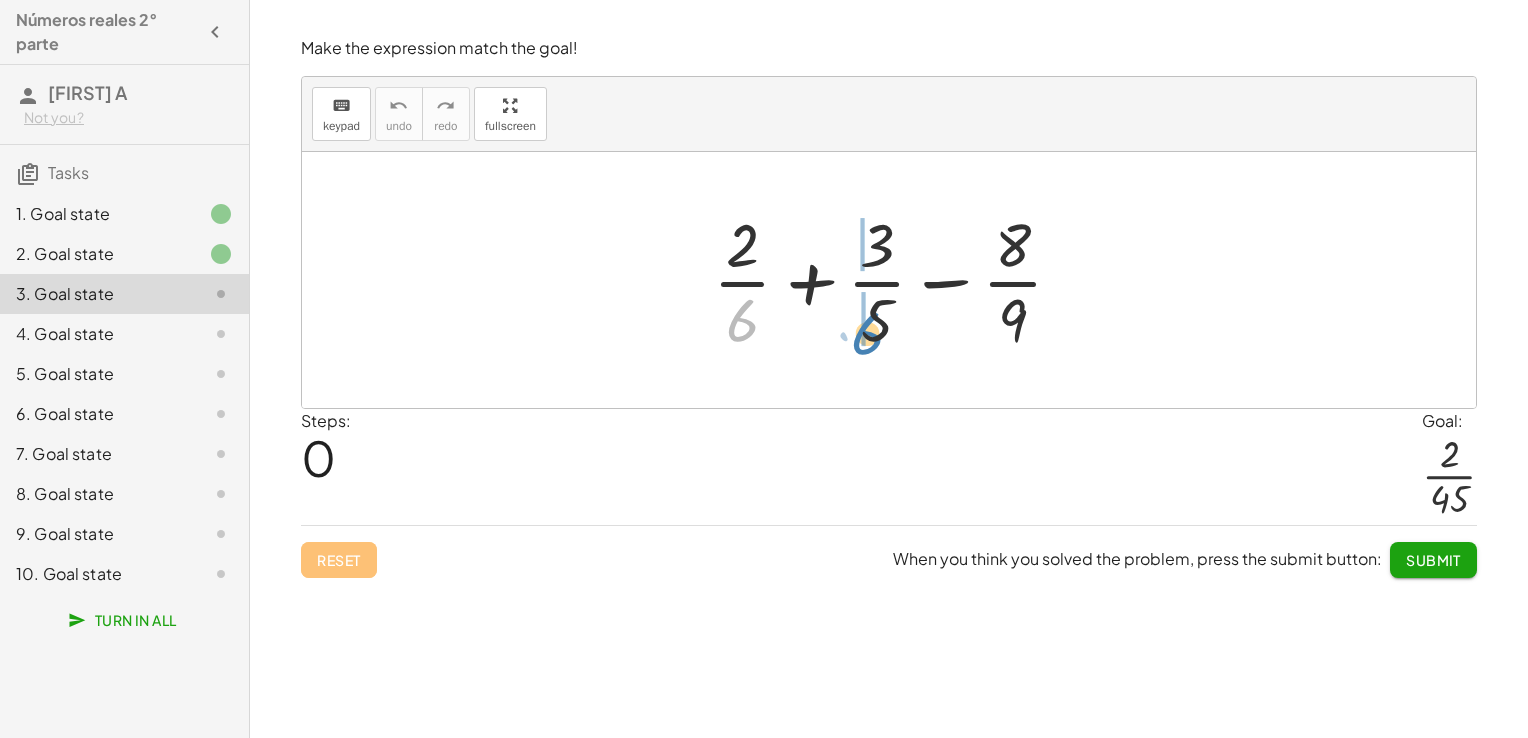 drag, startPoint x: 735, startPoint y: 323, endPoint x: 865, endPoint y: 336, distance: 130.64838 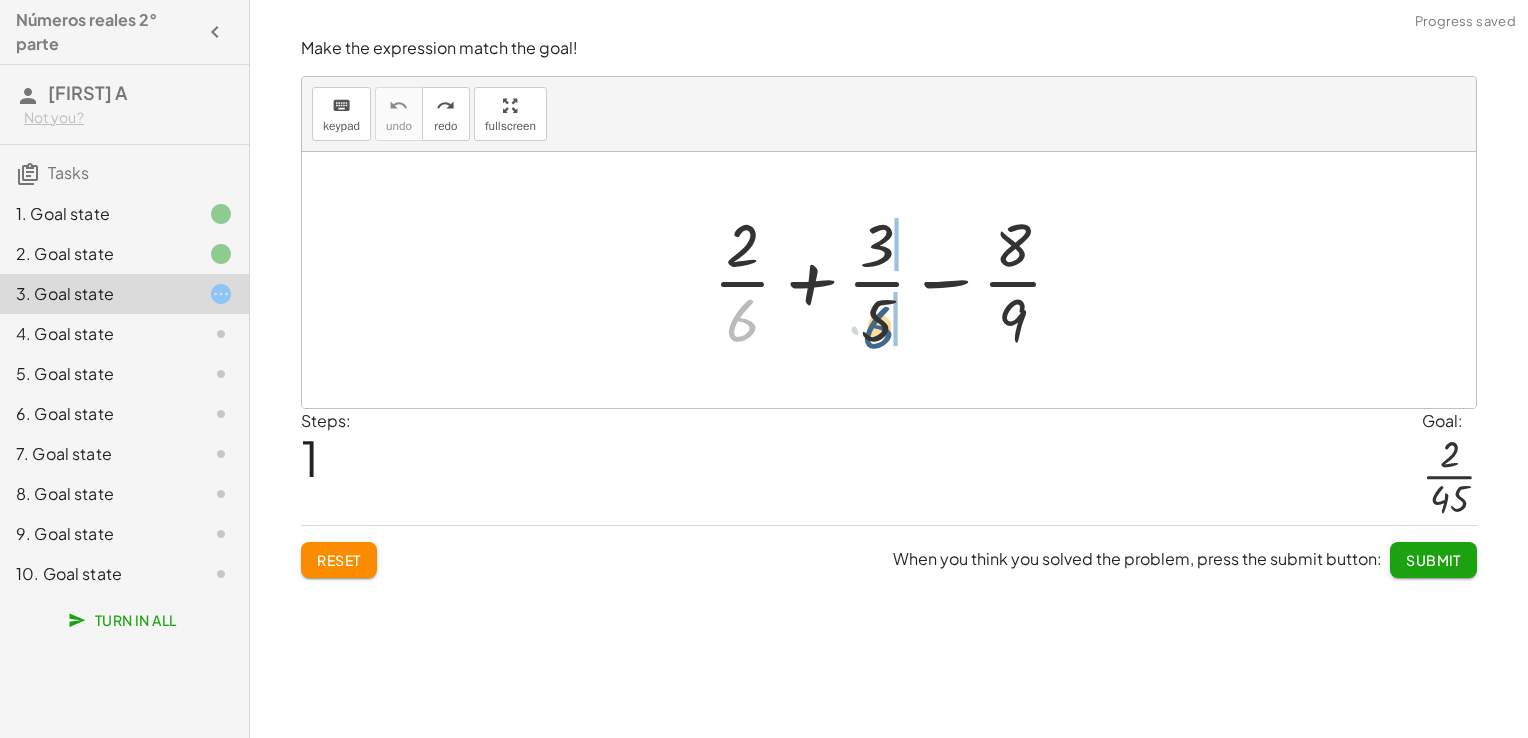 drag, startPoint x: 750, startPoint y: 326, endPoint x: 906, endPoint y: 332, distance: 156.11534 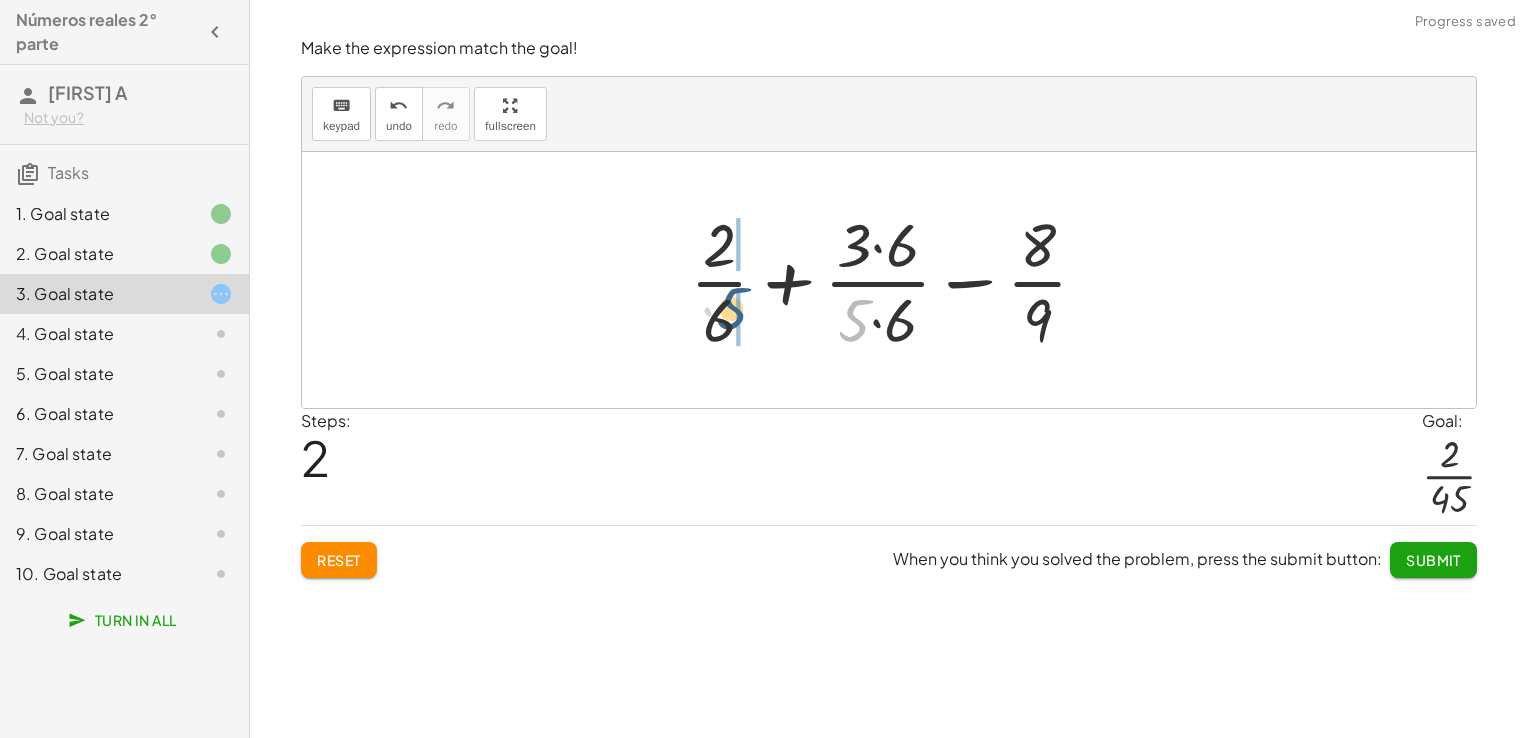 drag, startPoint x: 847, startPoint y: 318, endPoint x: 708, endPoint y: 322, distance: 139.05754 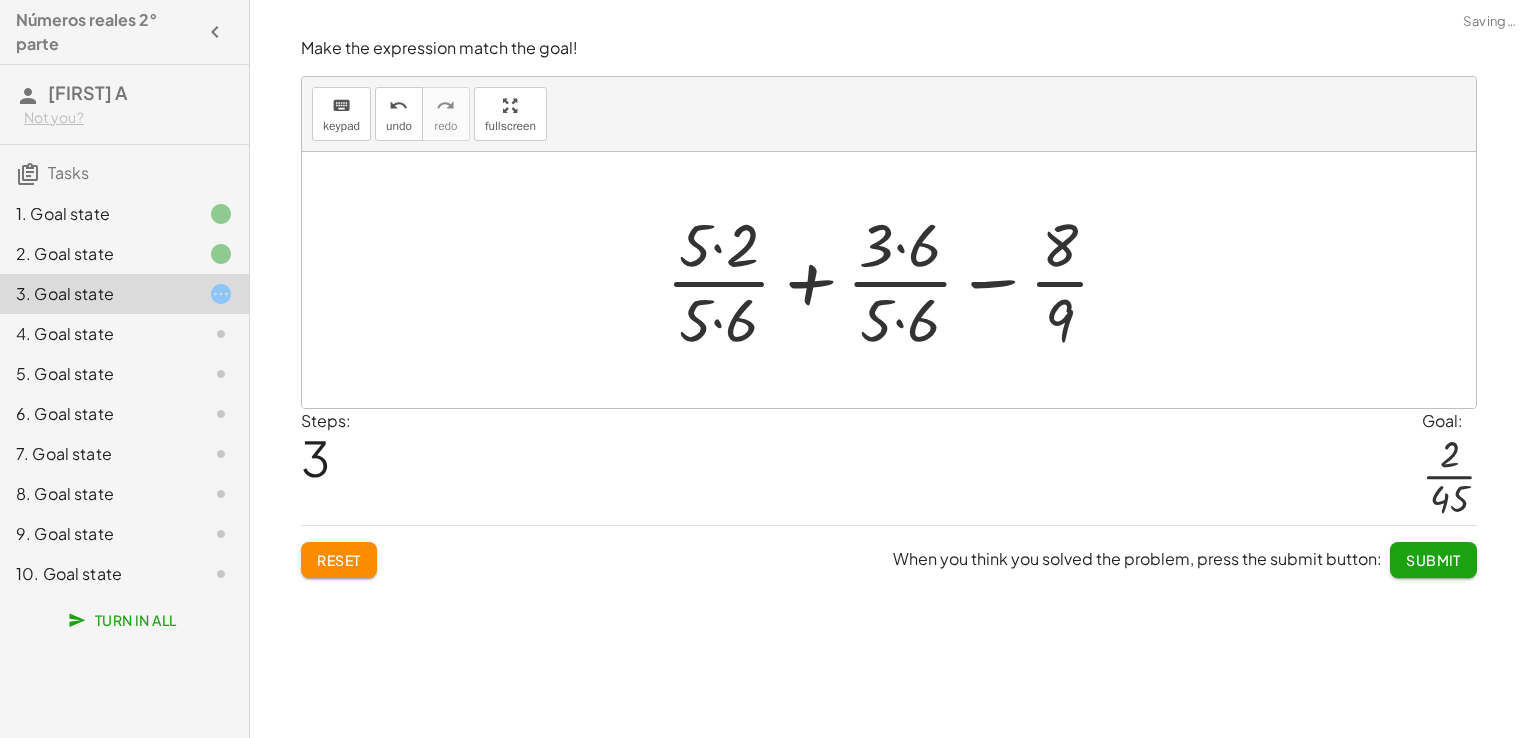 click at bounding box center (896, 280) 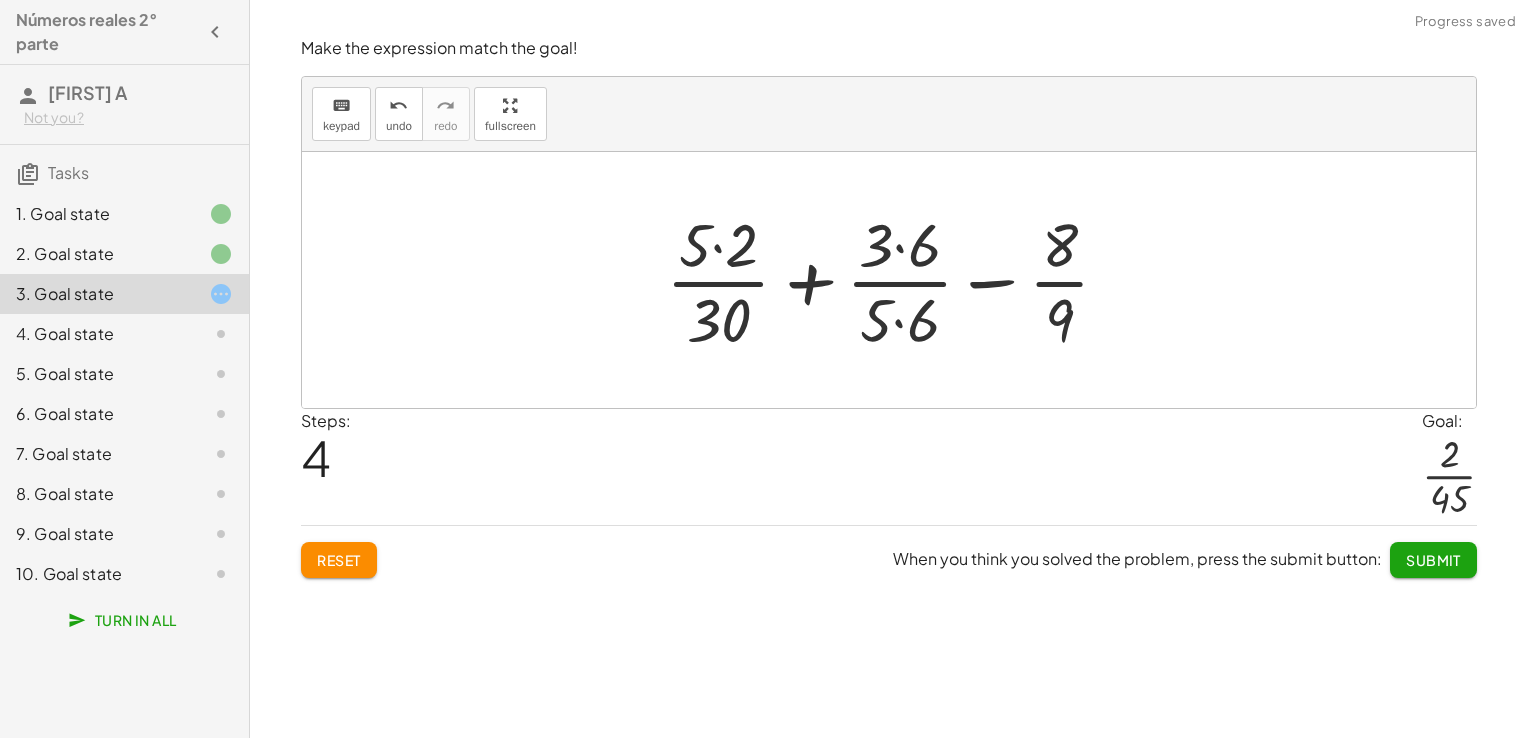 click at bounding box center [896, 280] 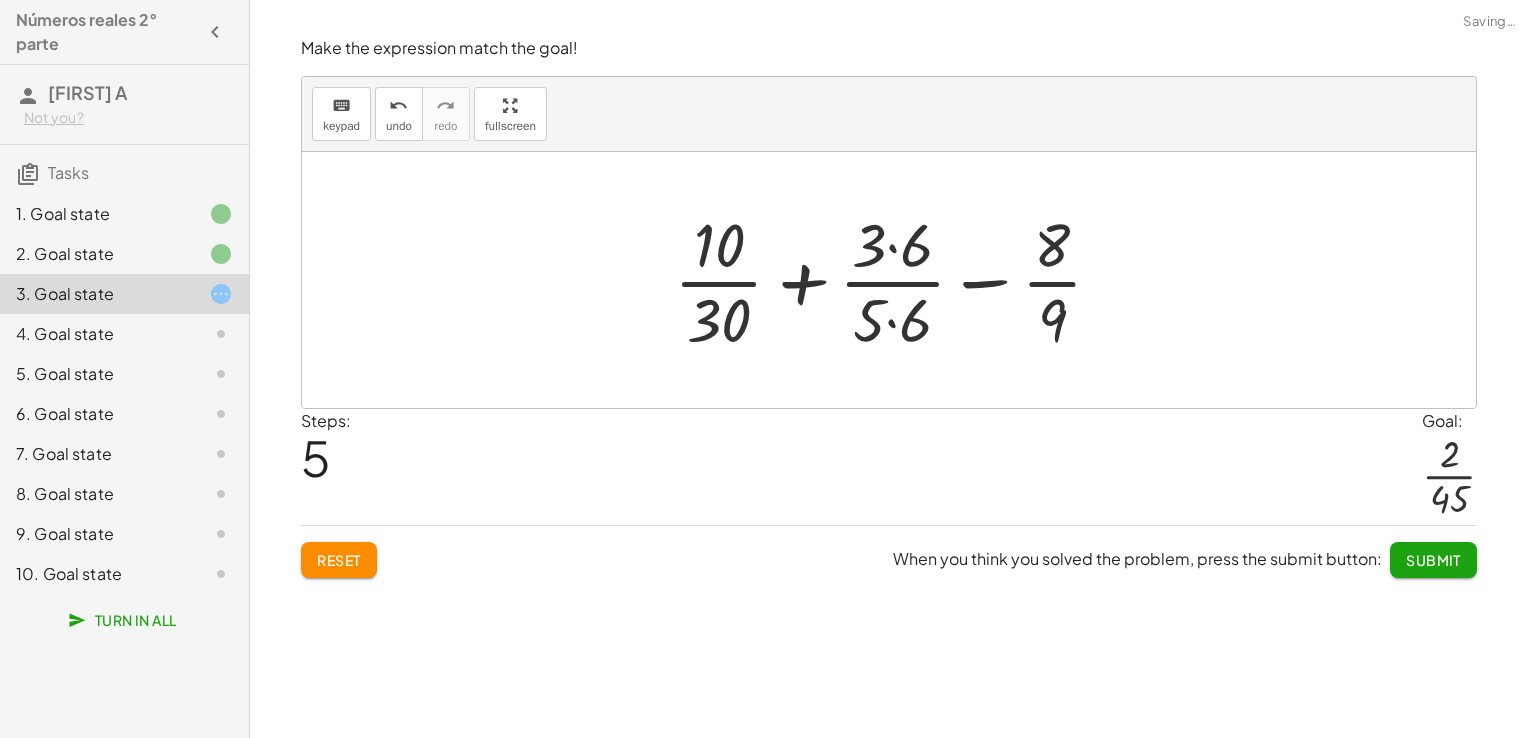click at bounding box center (896, 280) 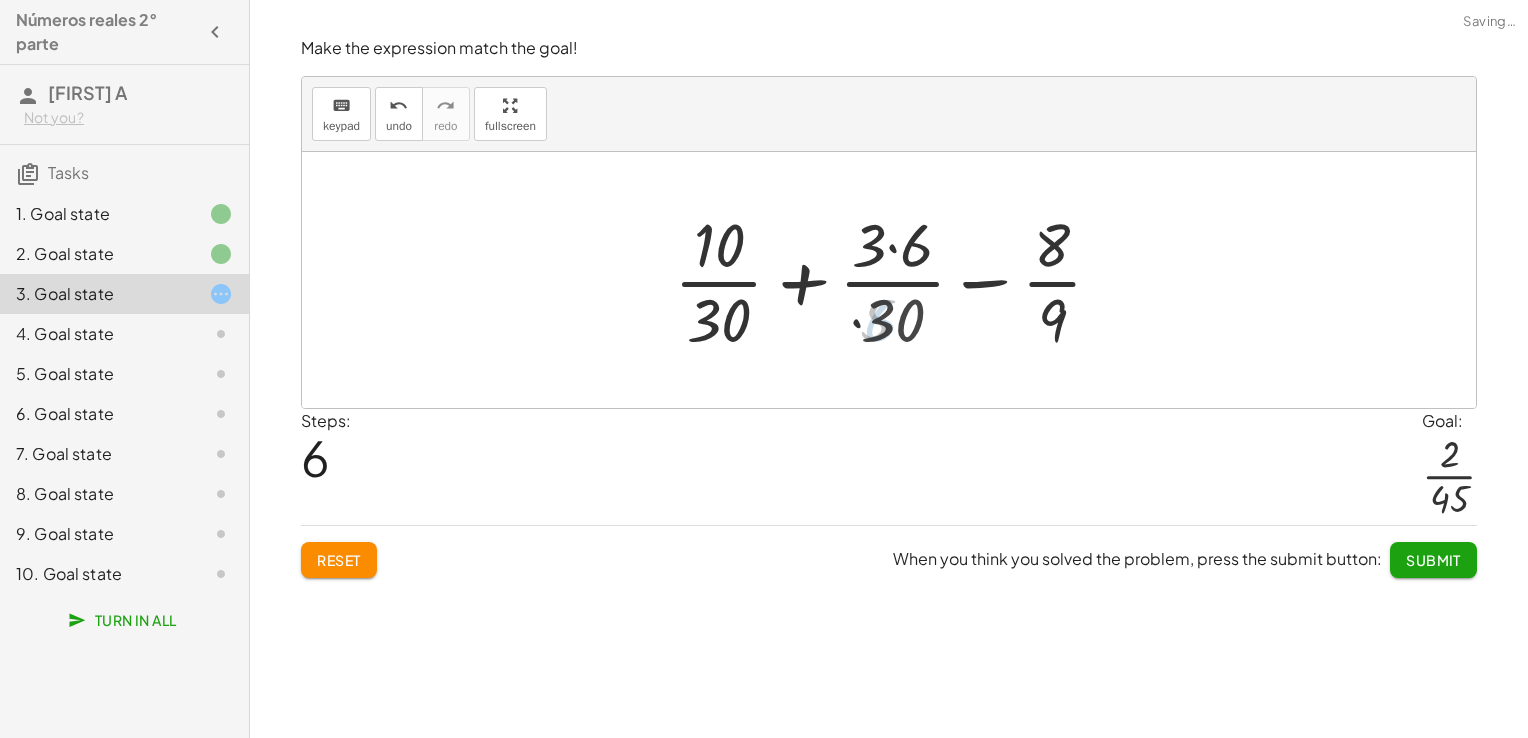 click at bounding box center [896, 280] 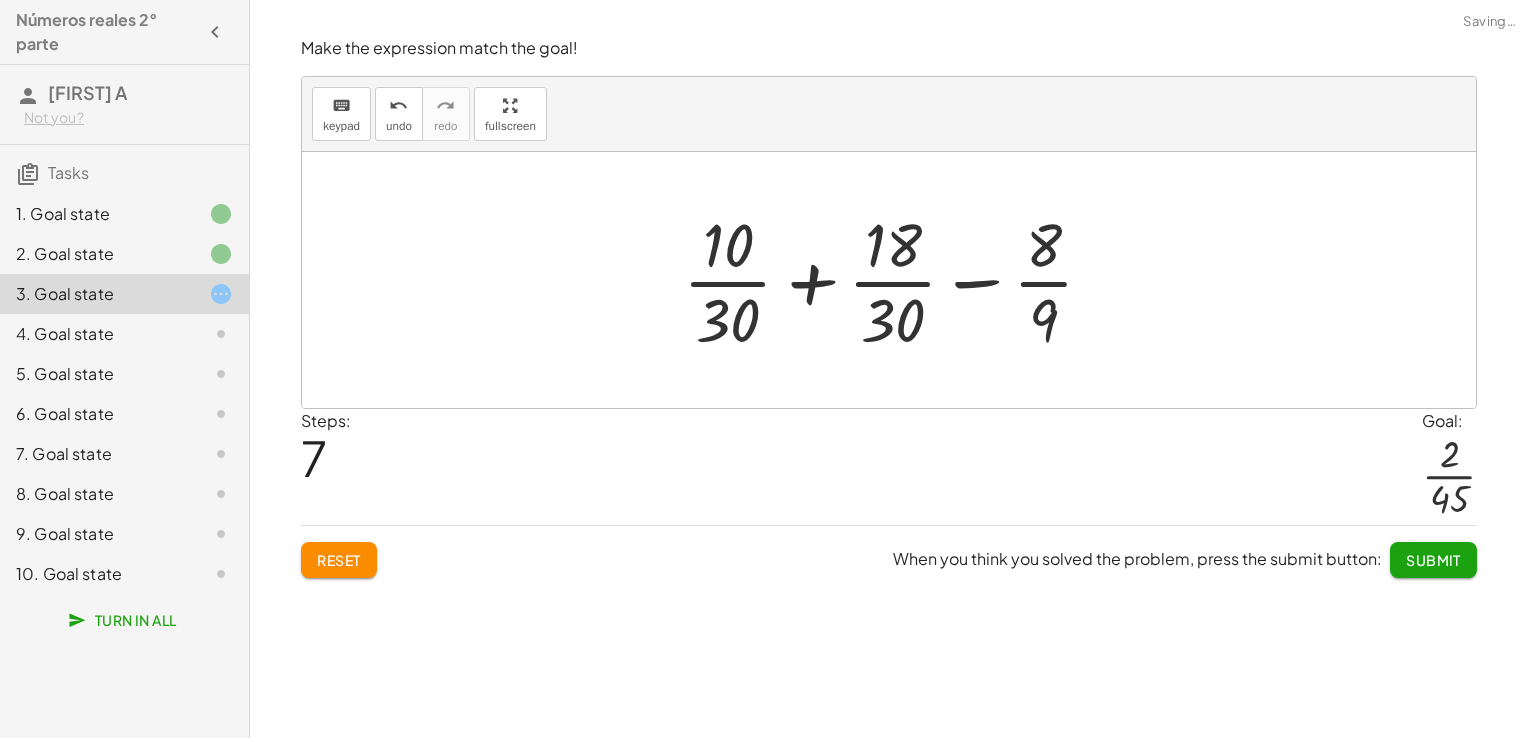 click at bounding box center (896, 280) 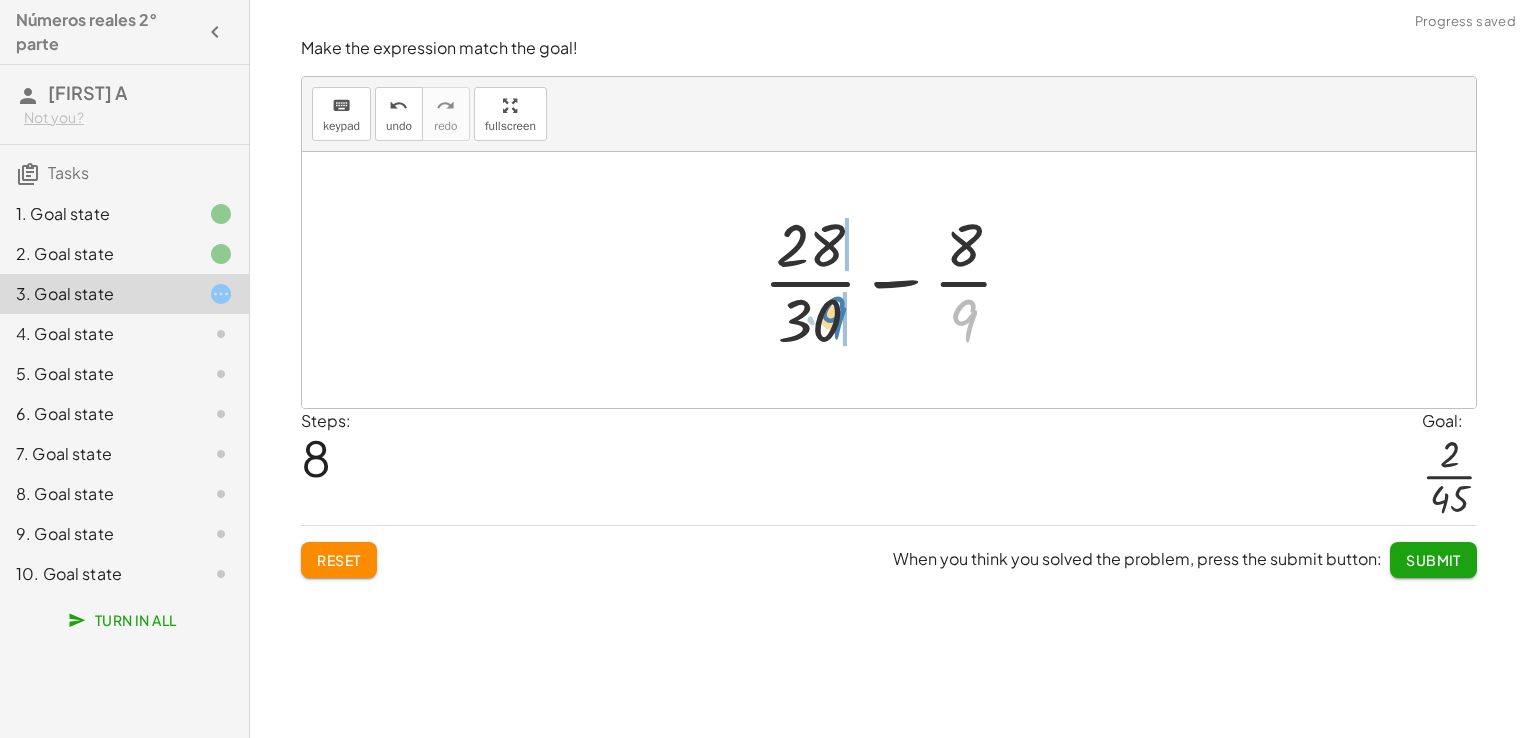 drag, startPoint x: 968, startPoint y: 310, endPoint x: 813, endPoint y: 311, distance: 155.00322 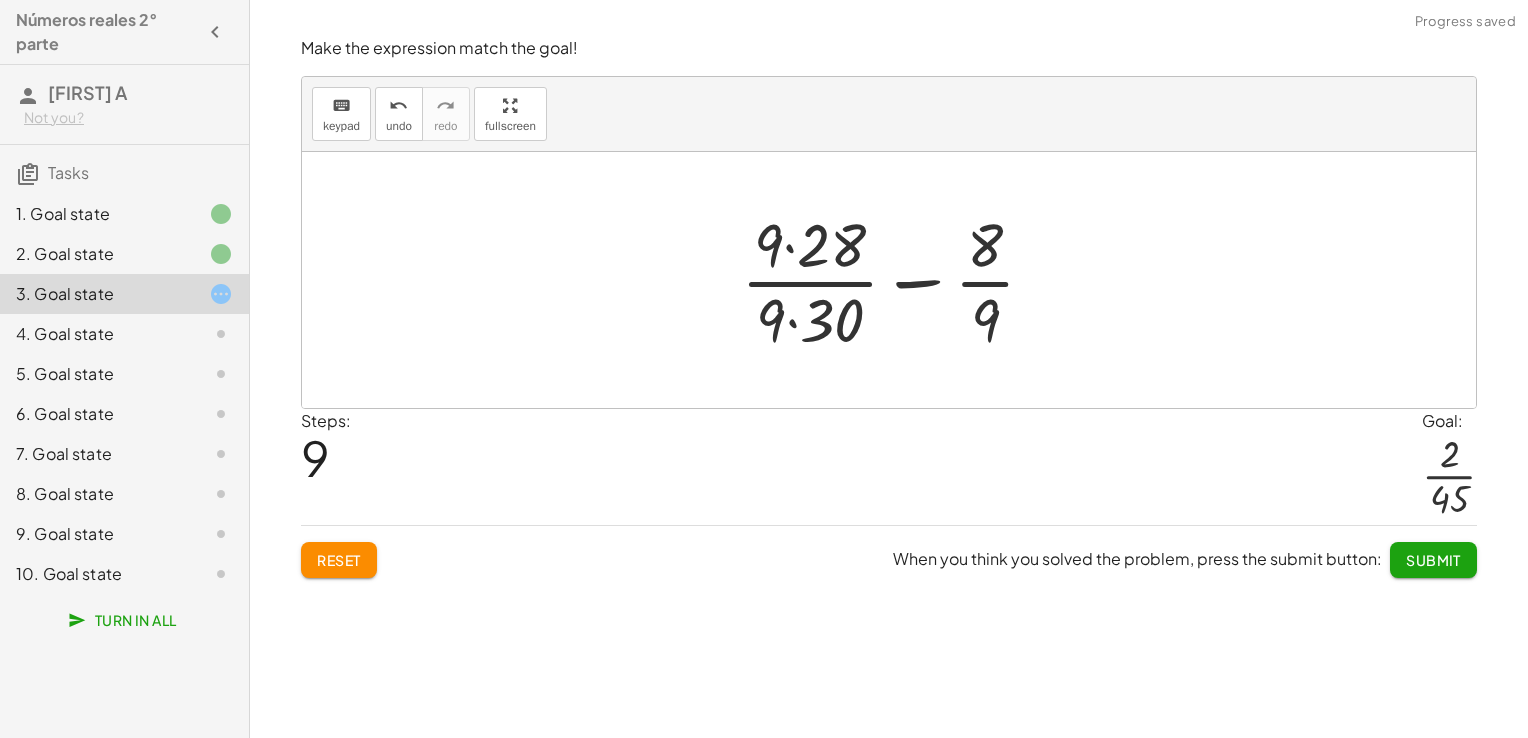 click at bounding box center (896, 280) 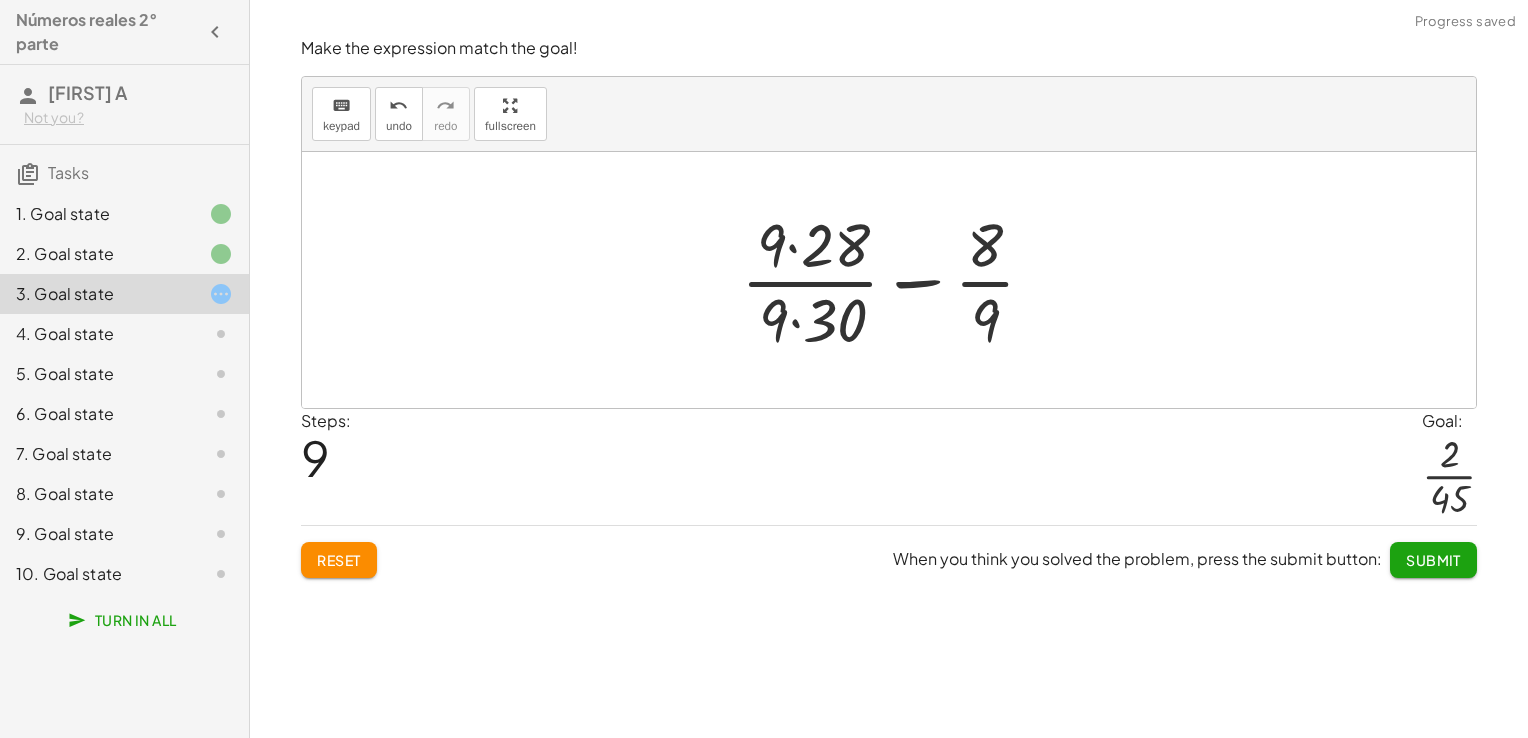 click at bounding box center (896, 280) 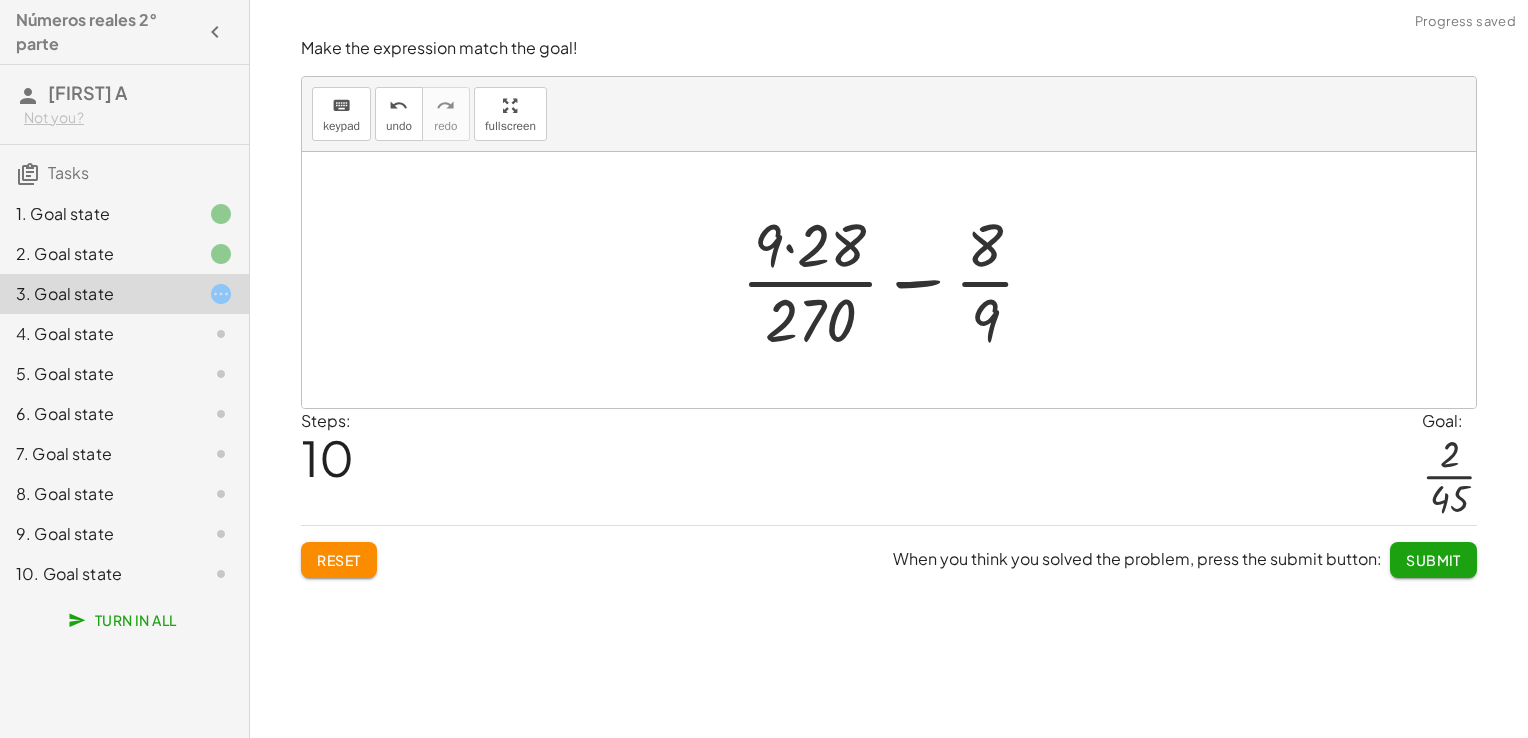 click at bounding box center (896, 280) 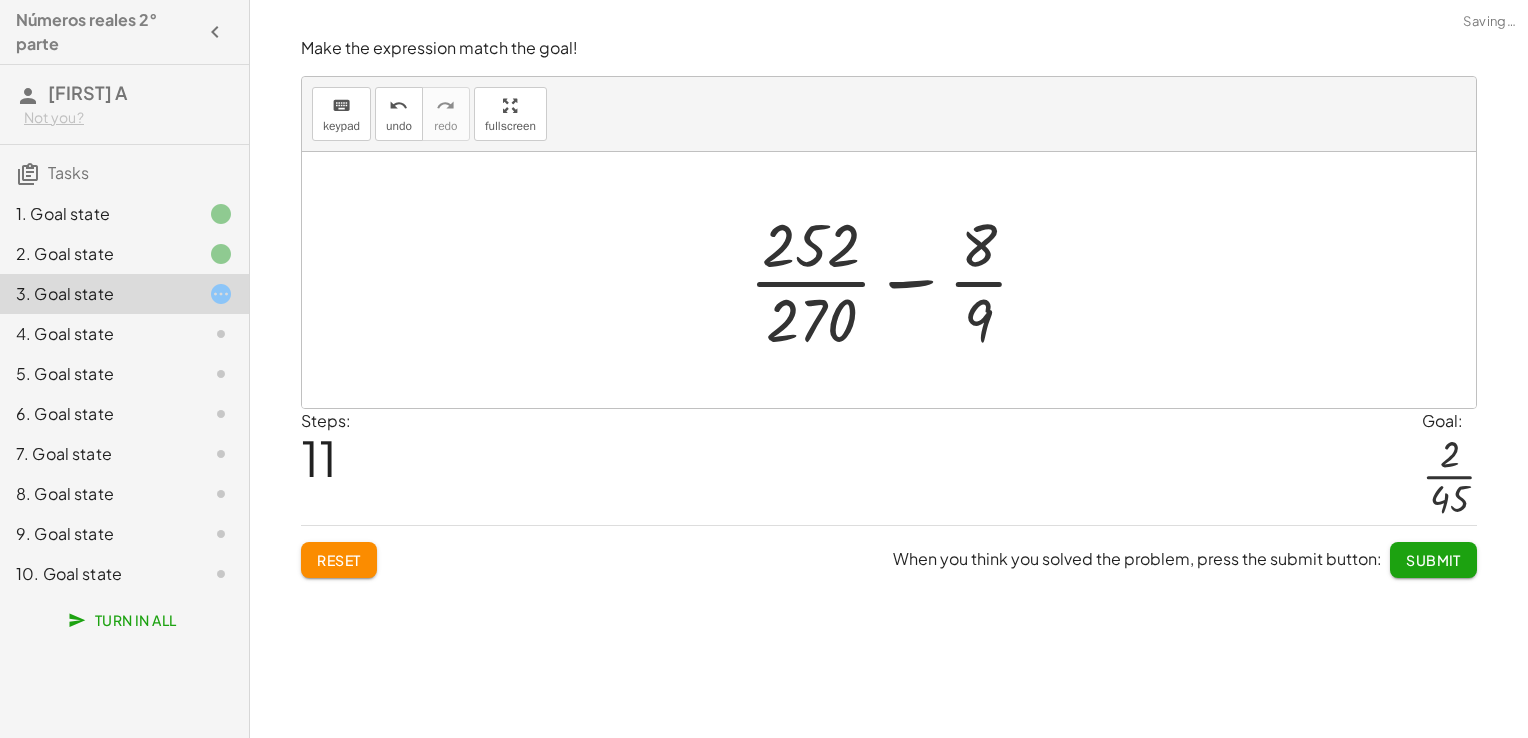 click at bounding box center (897, 280) 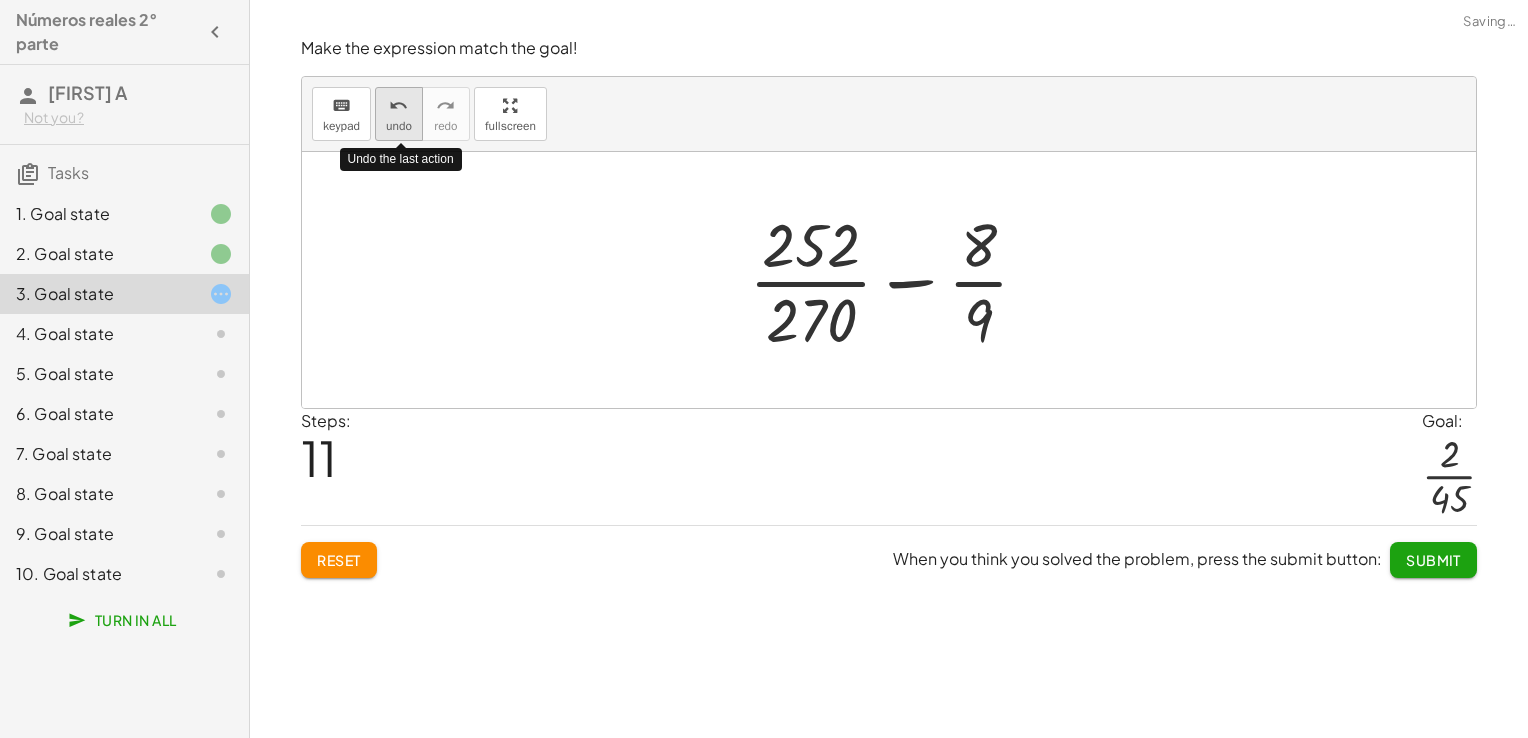 click on "undo" at bounding box center [399, 126] 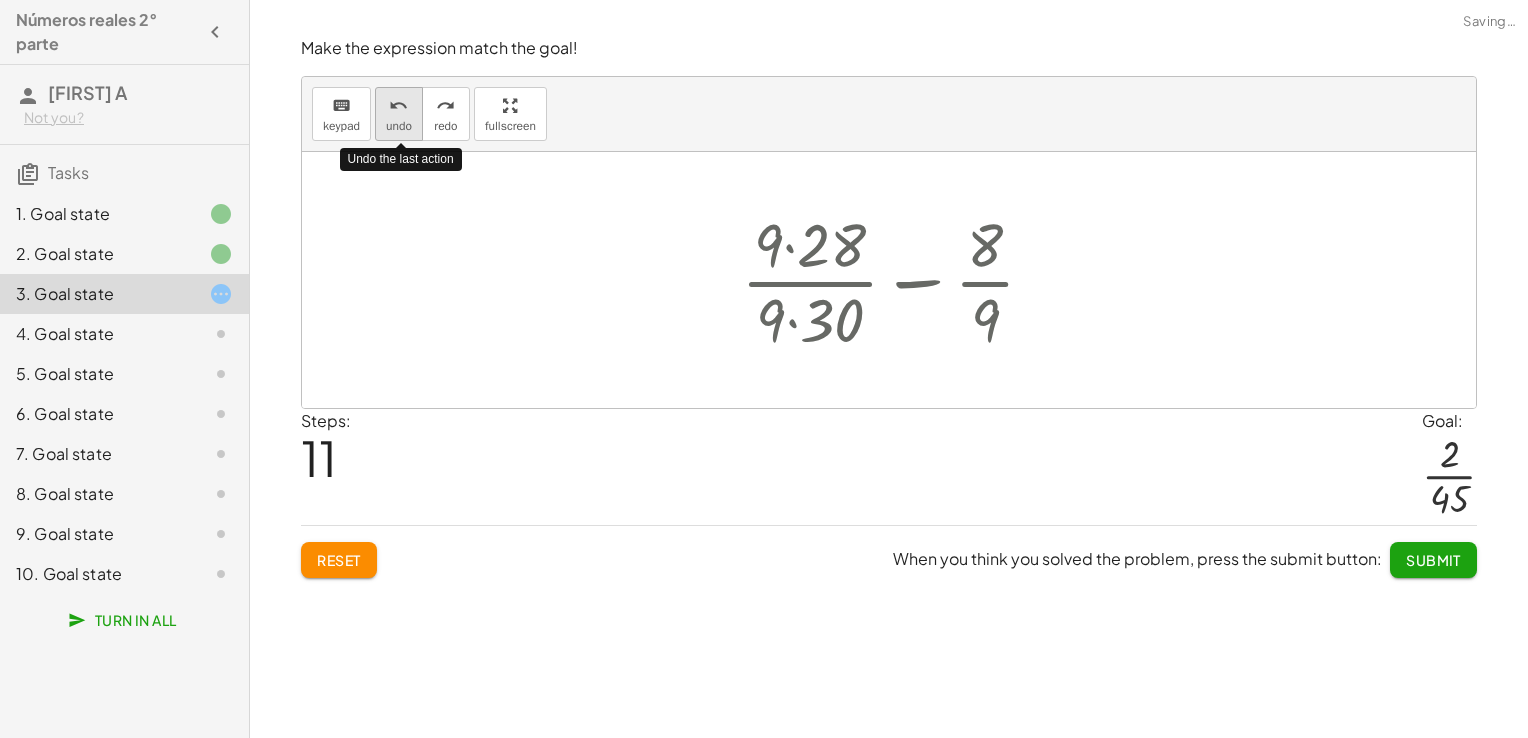 click on "undo" at bounding box center (399, 126) 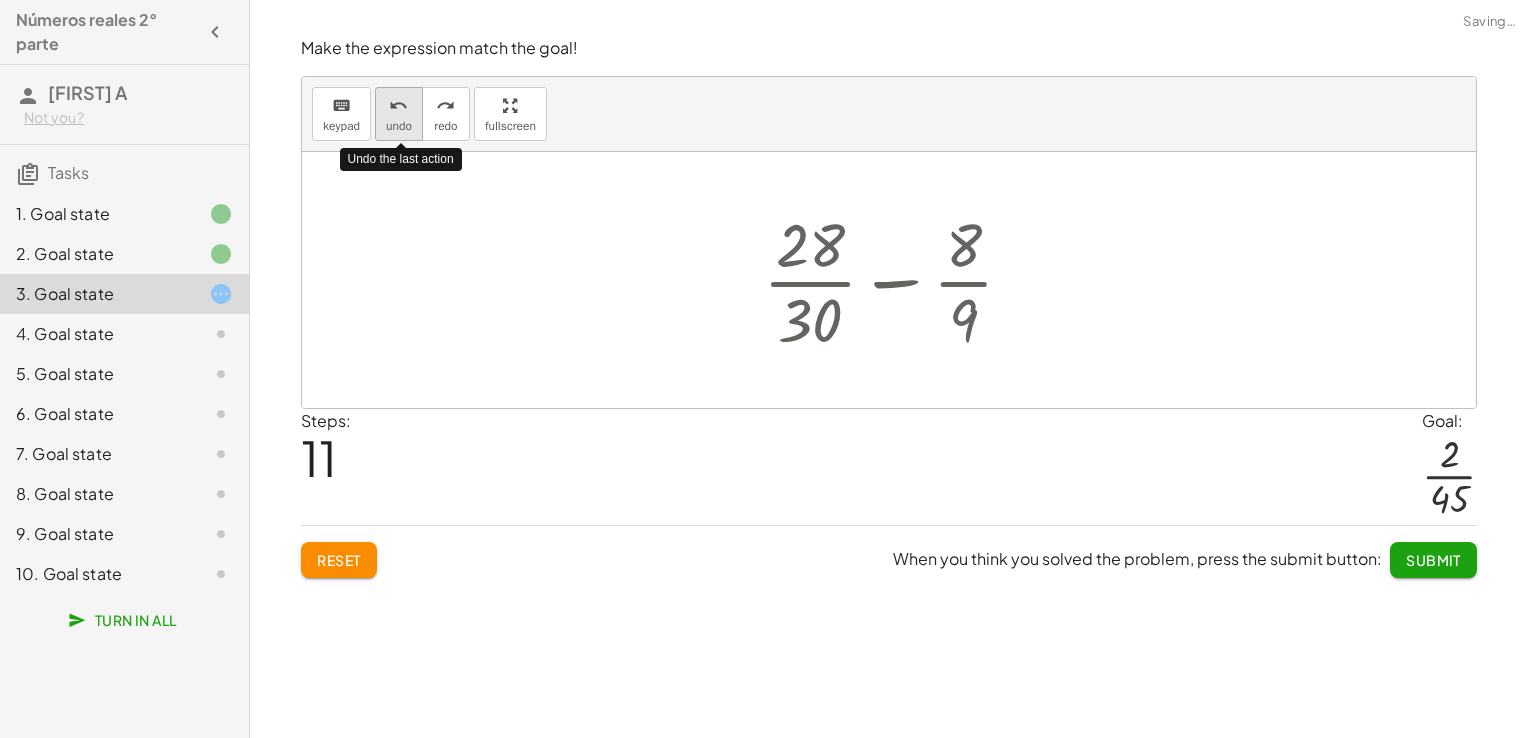 click on "undo" at bounding box center [399, 126] 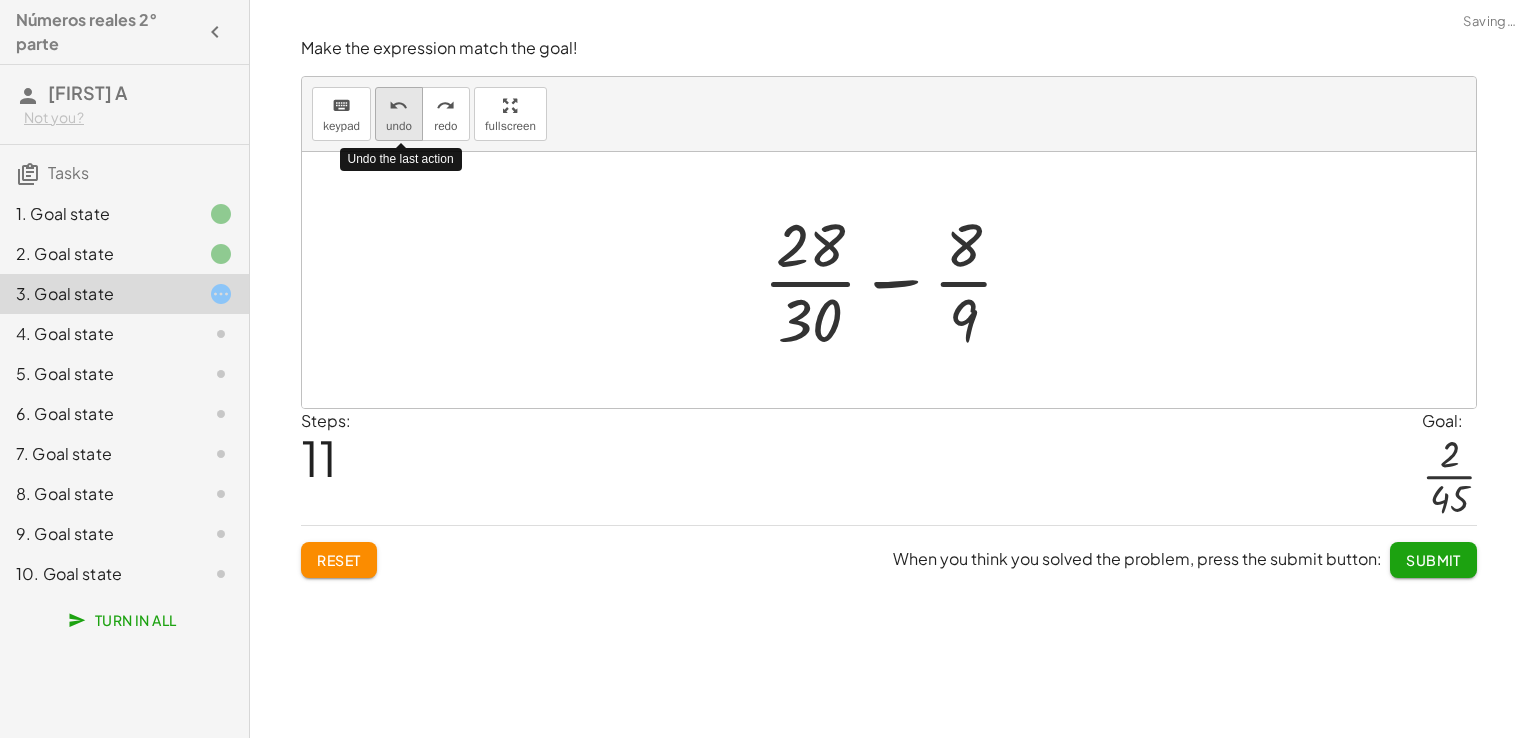 click on "undo" at bounding box center [398, 106] 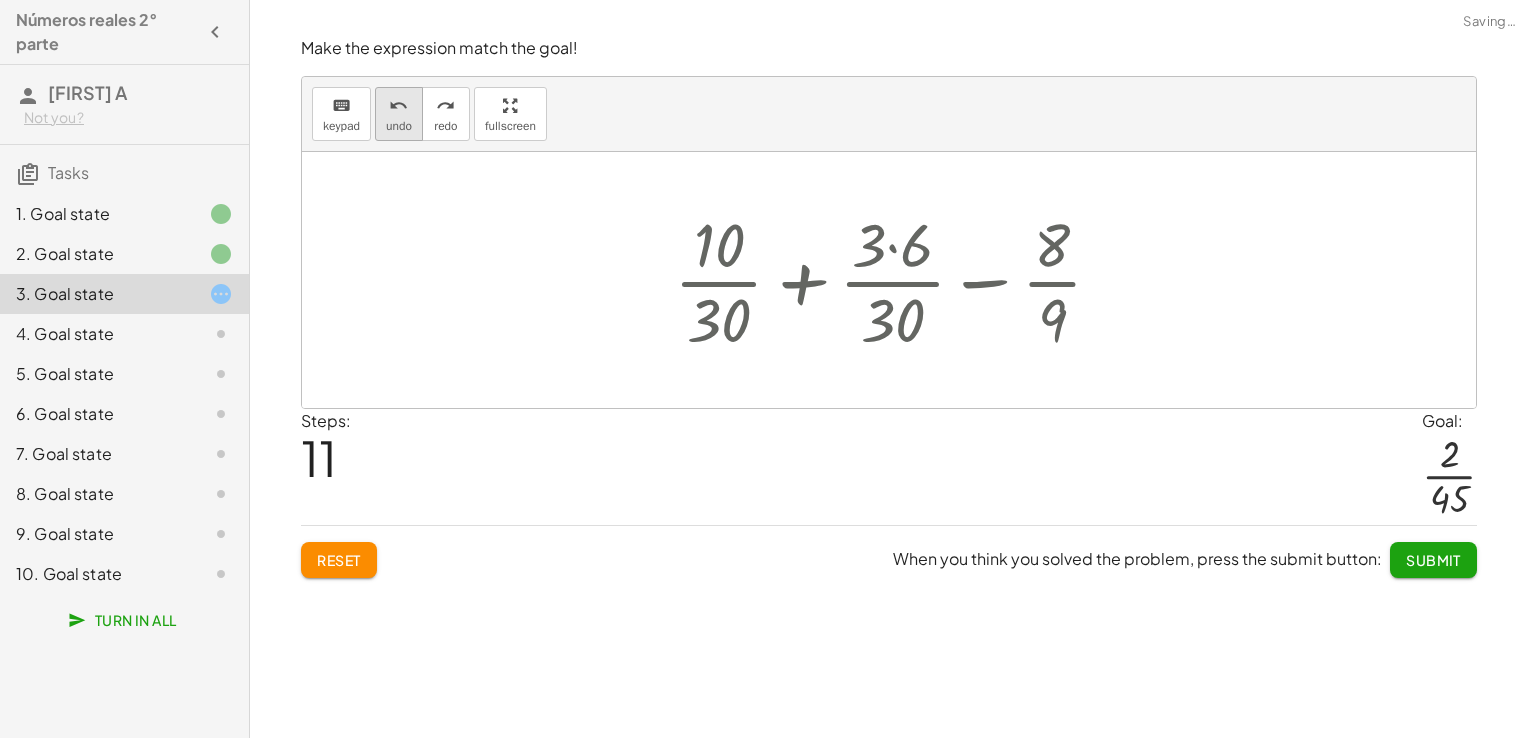 click on "undo undo" at bounding box center (399, 114) 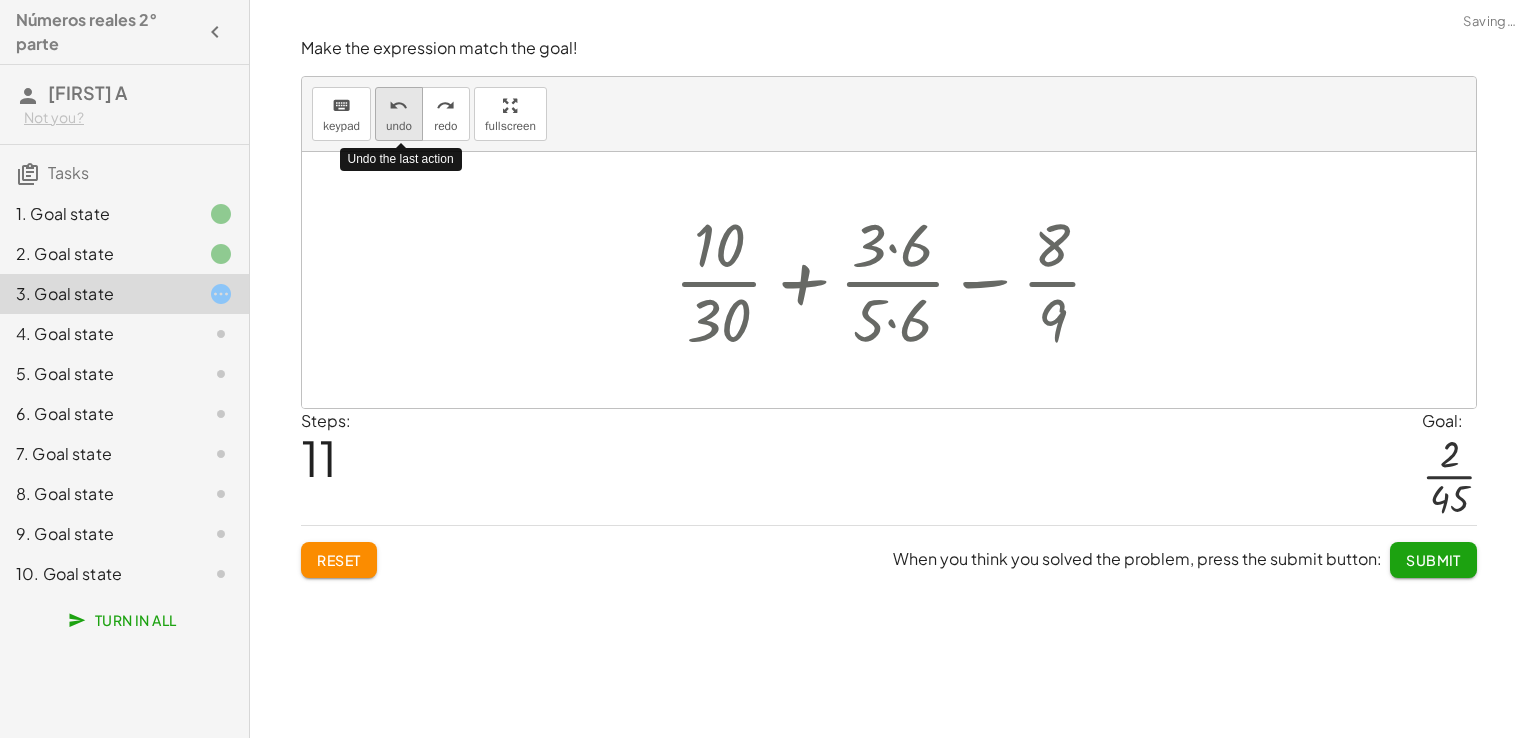 click on "undo undo" at bounding box center [399, 114] 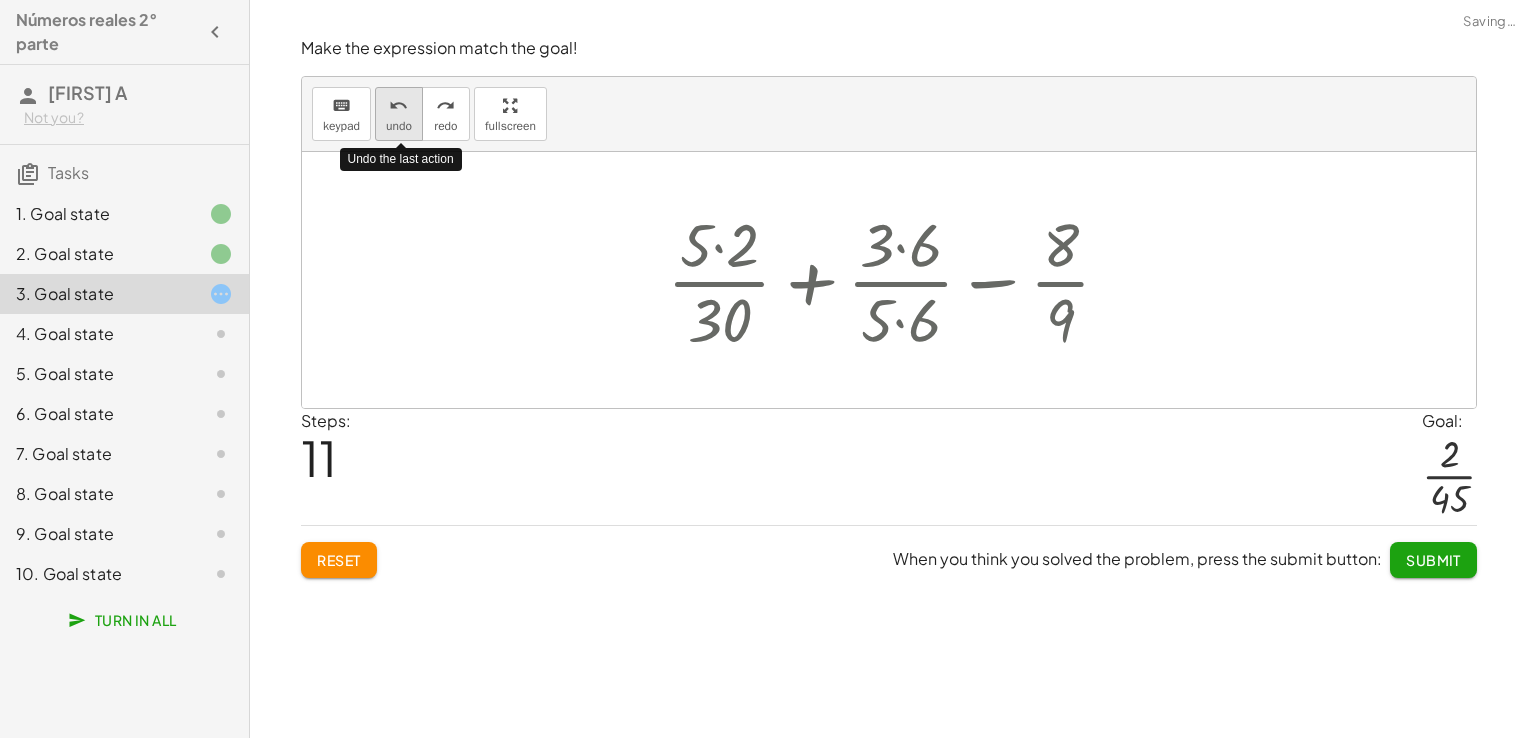 click on "undo undo" at bounding box center (399, 114) 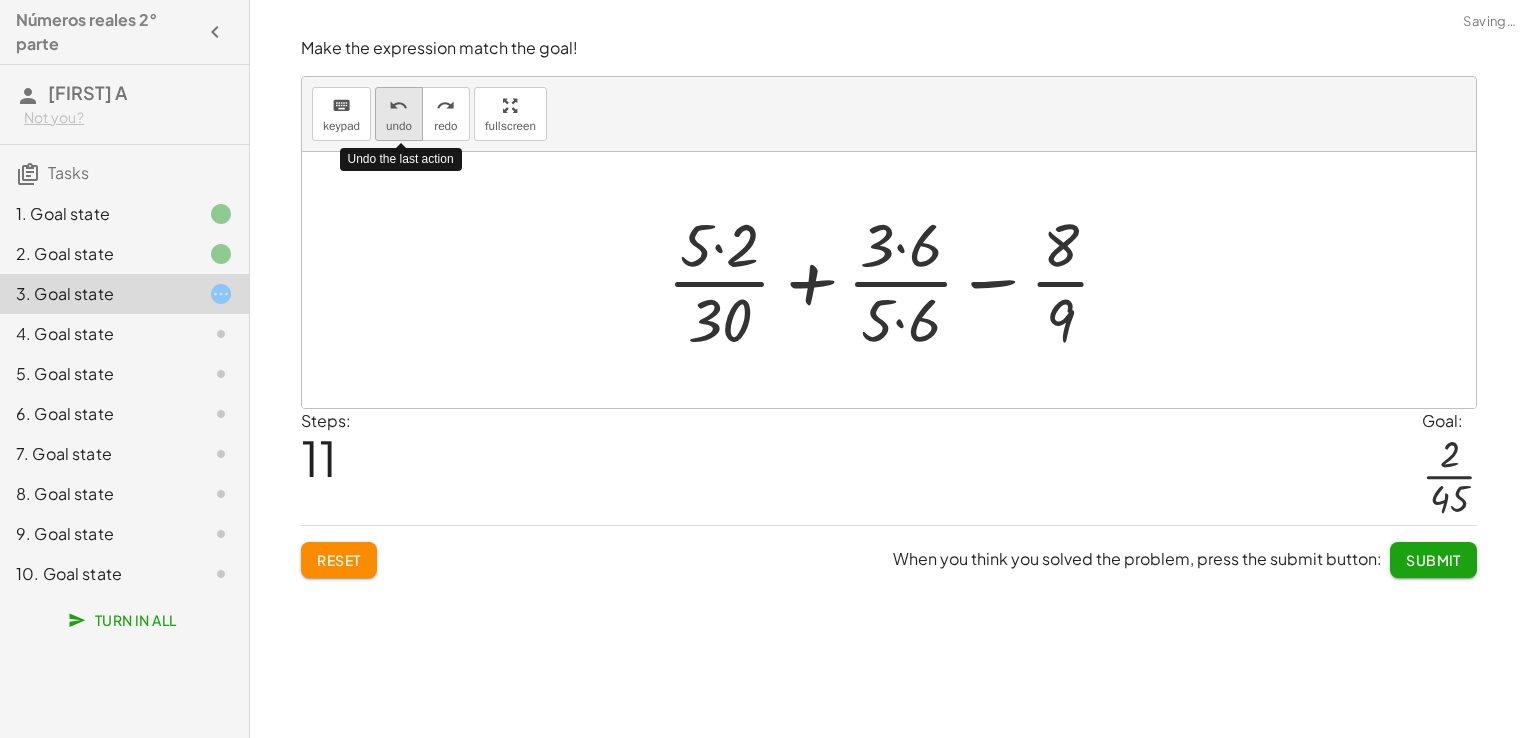 click on "undo undo" at bounding box center (399, 114) 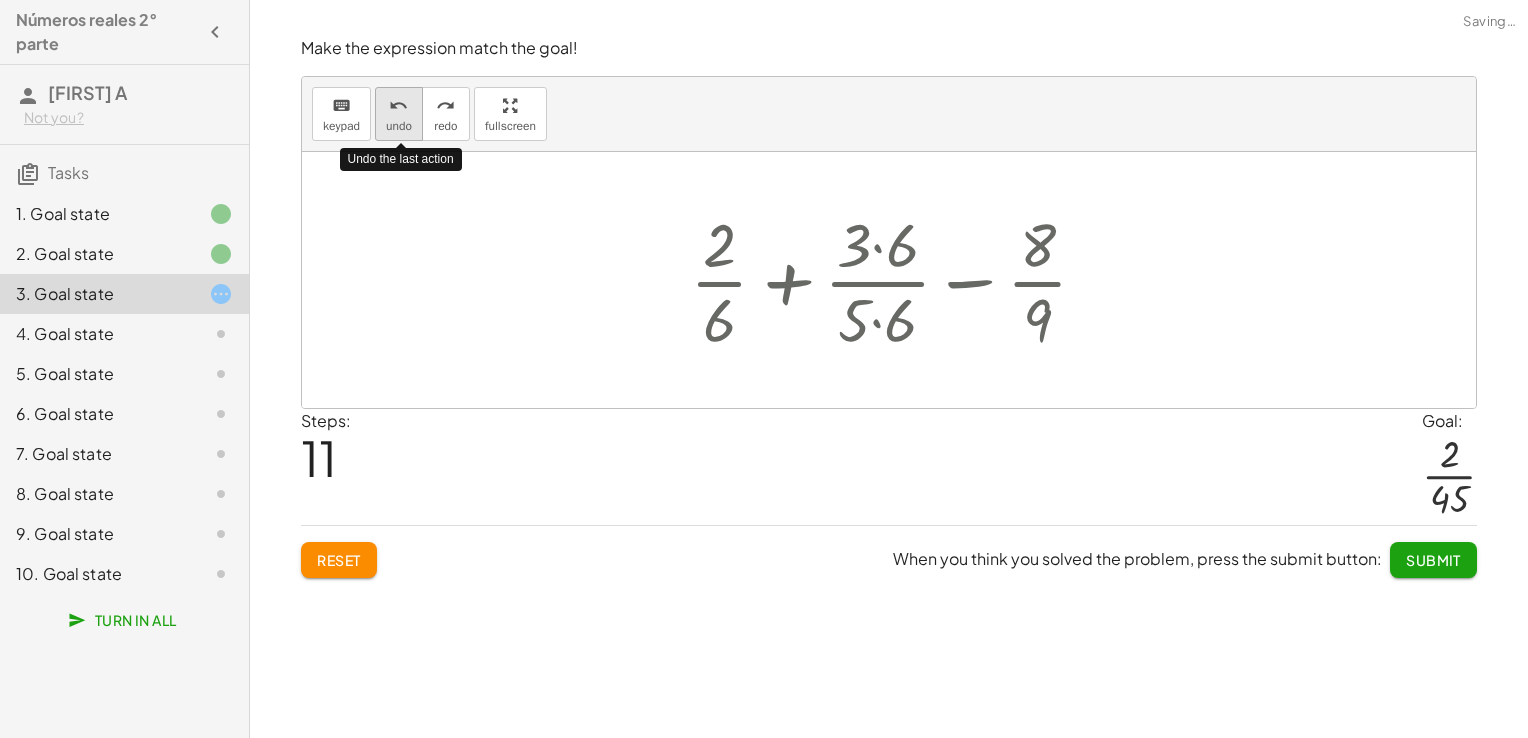 click on "undo undo" at bounding box center (399, 114) 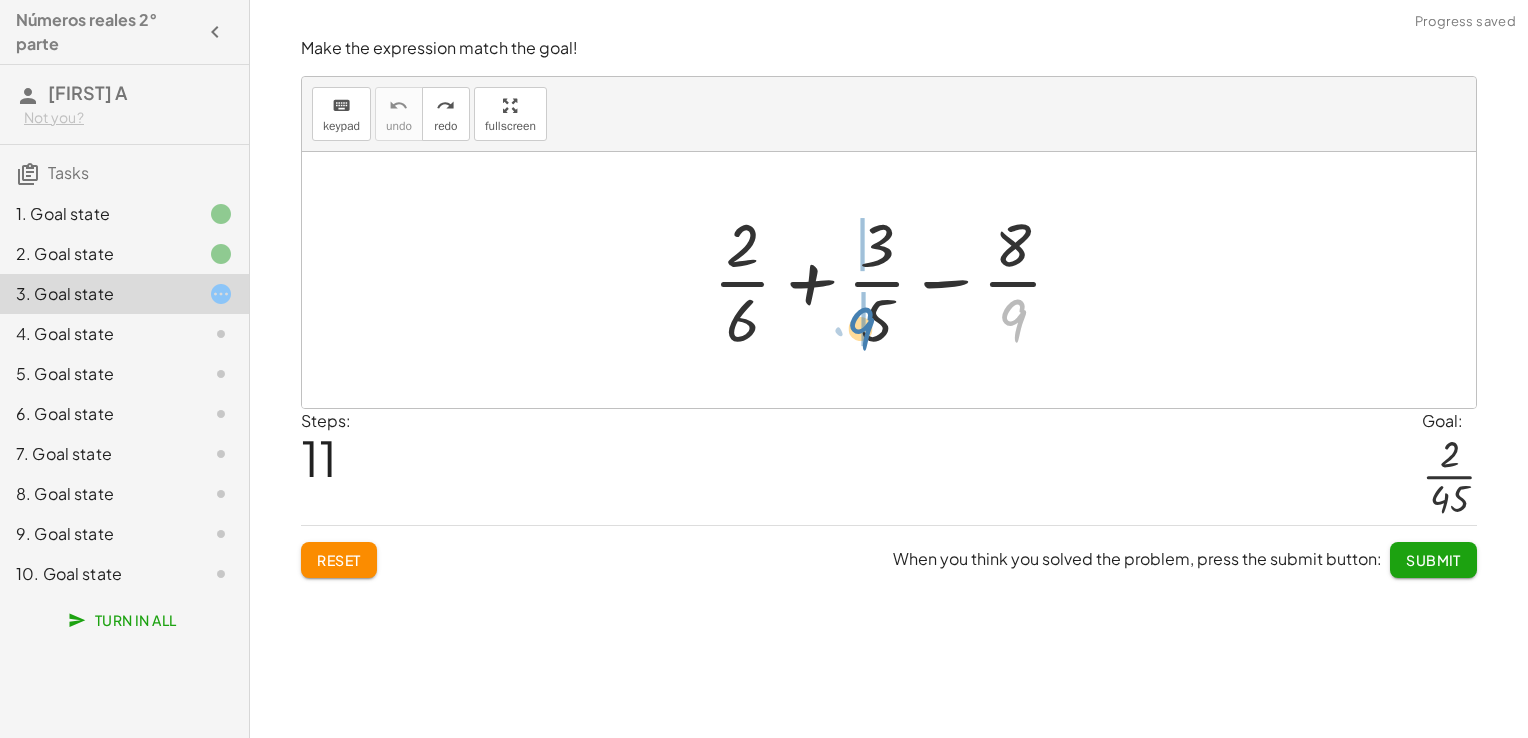 drag, startPoint x: 1017, startPoint y: 322, endPoint x: 863, endPoint y: 331, distance: 154.26276 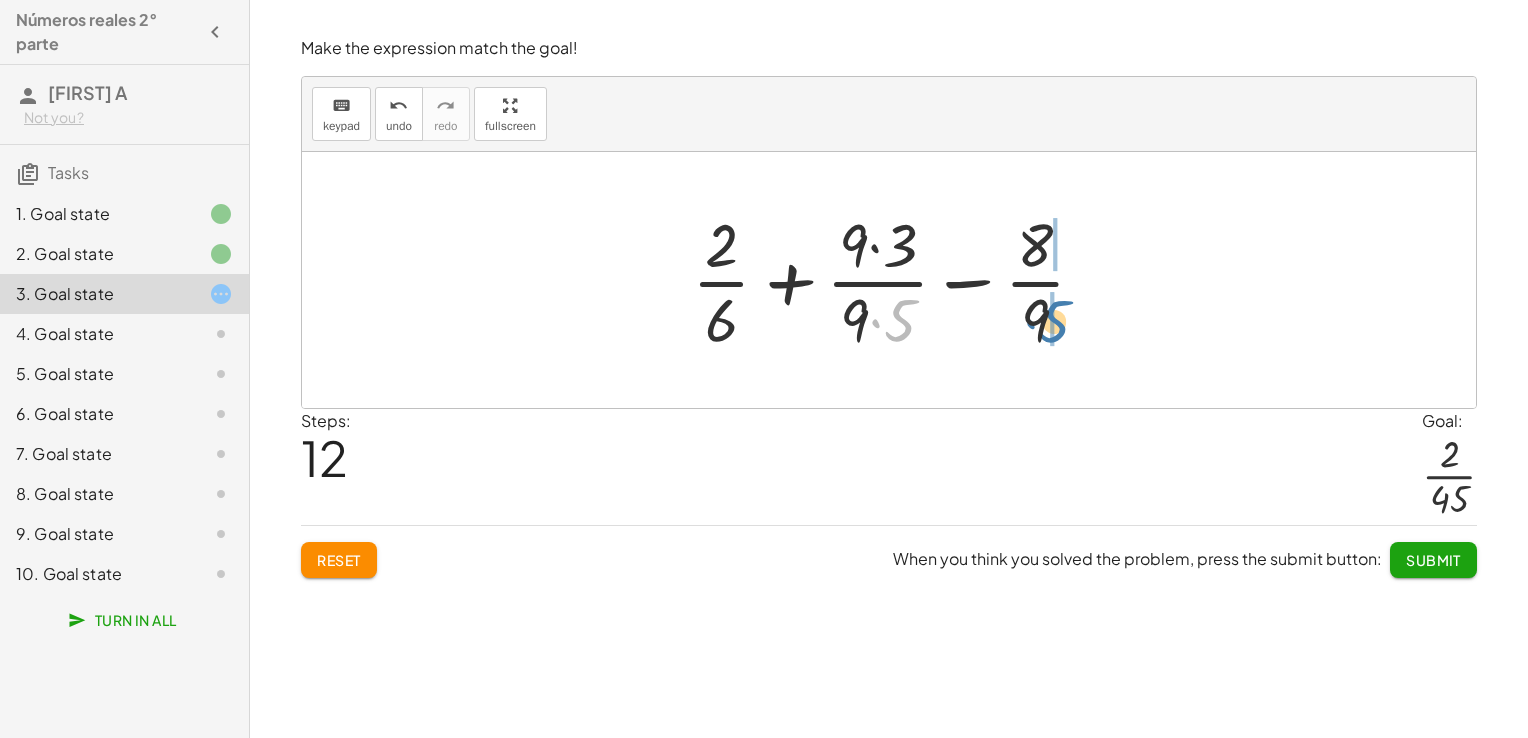 drag, startPoint x: 904, startPoint y: 314, endPoint x: 1061, endPoint y: 315, distance: 157.00319 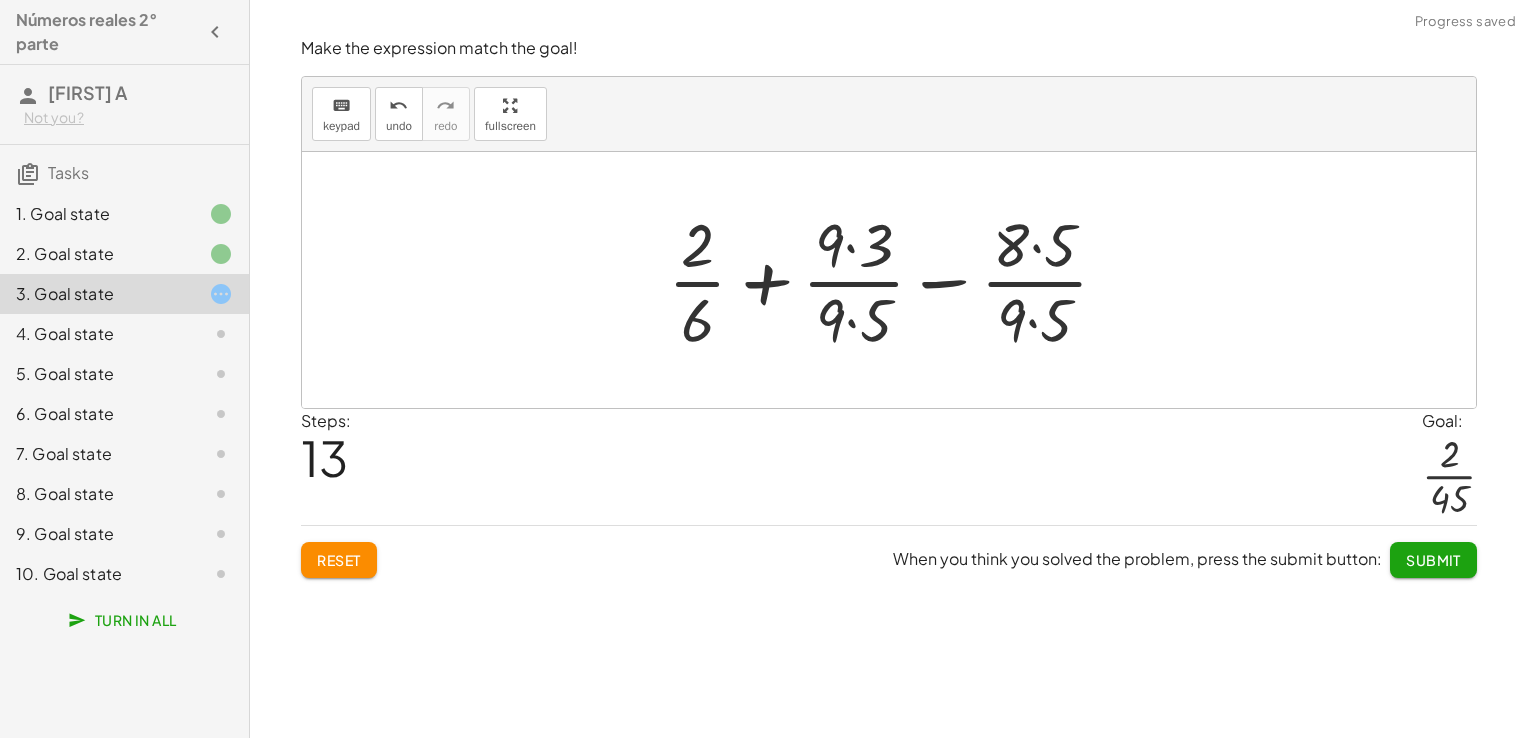 click at bounding box center [896, 280] 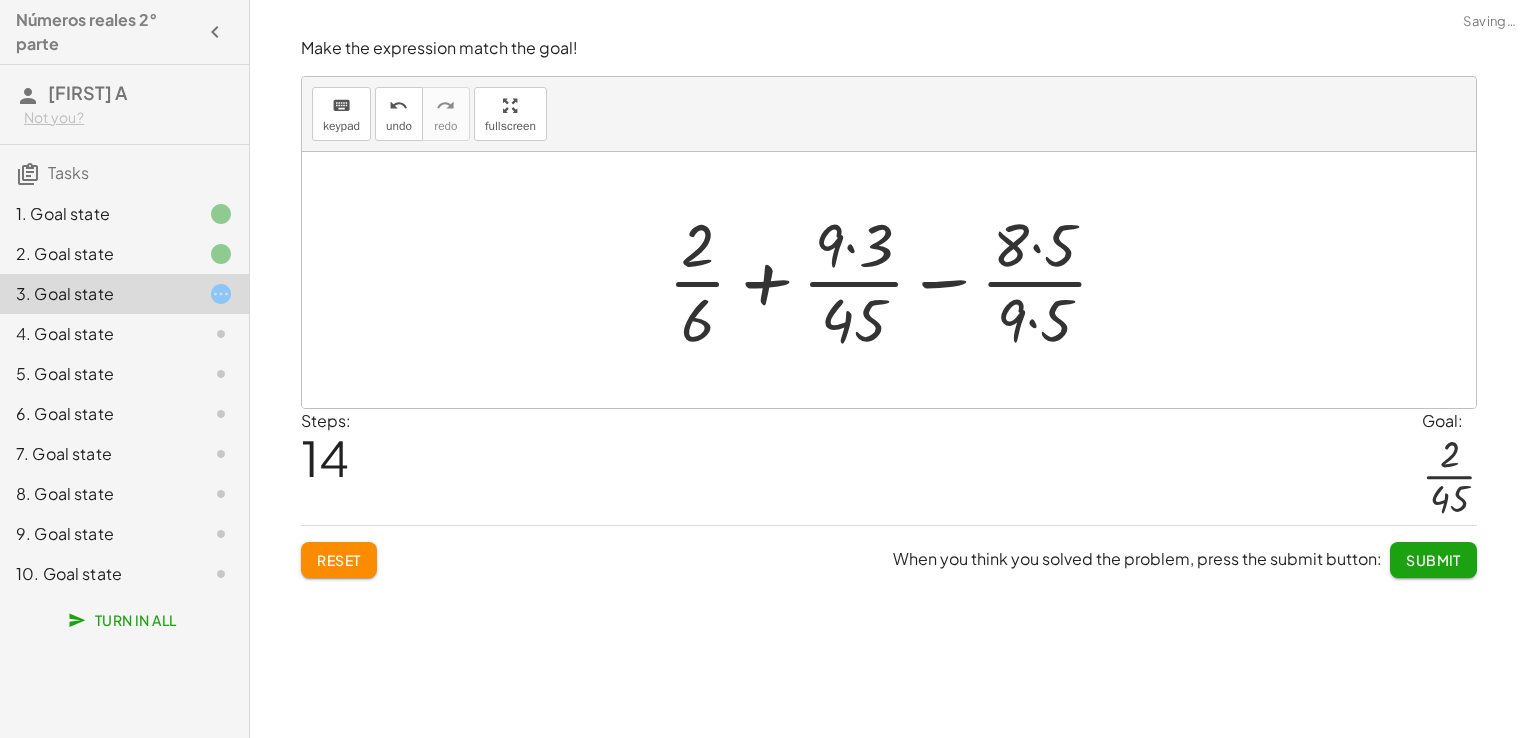 click at bounding box center [896, 280] 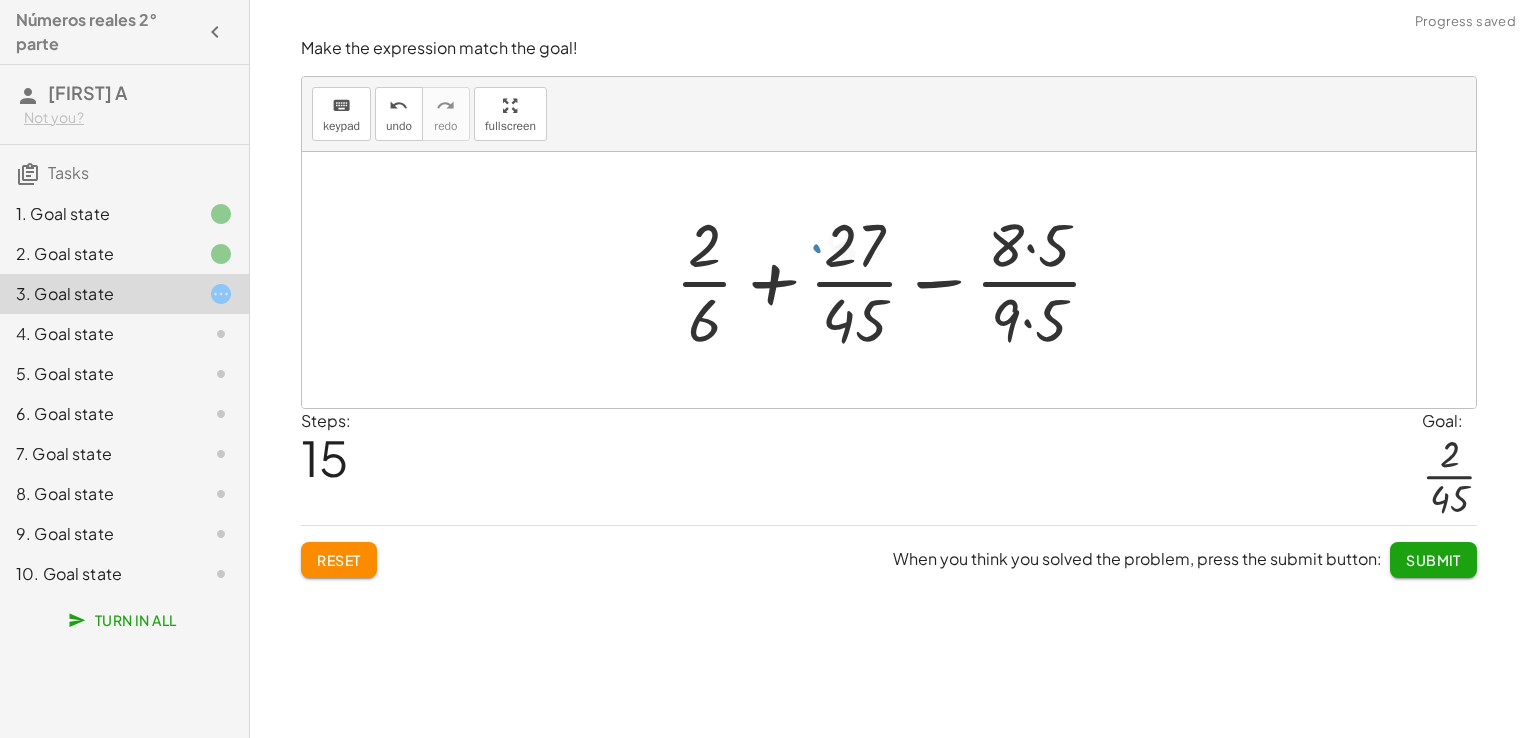 click at bounding box center (897, 280) 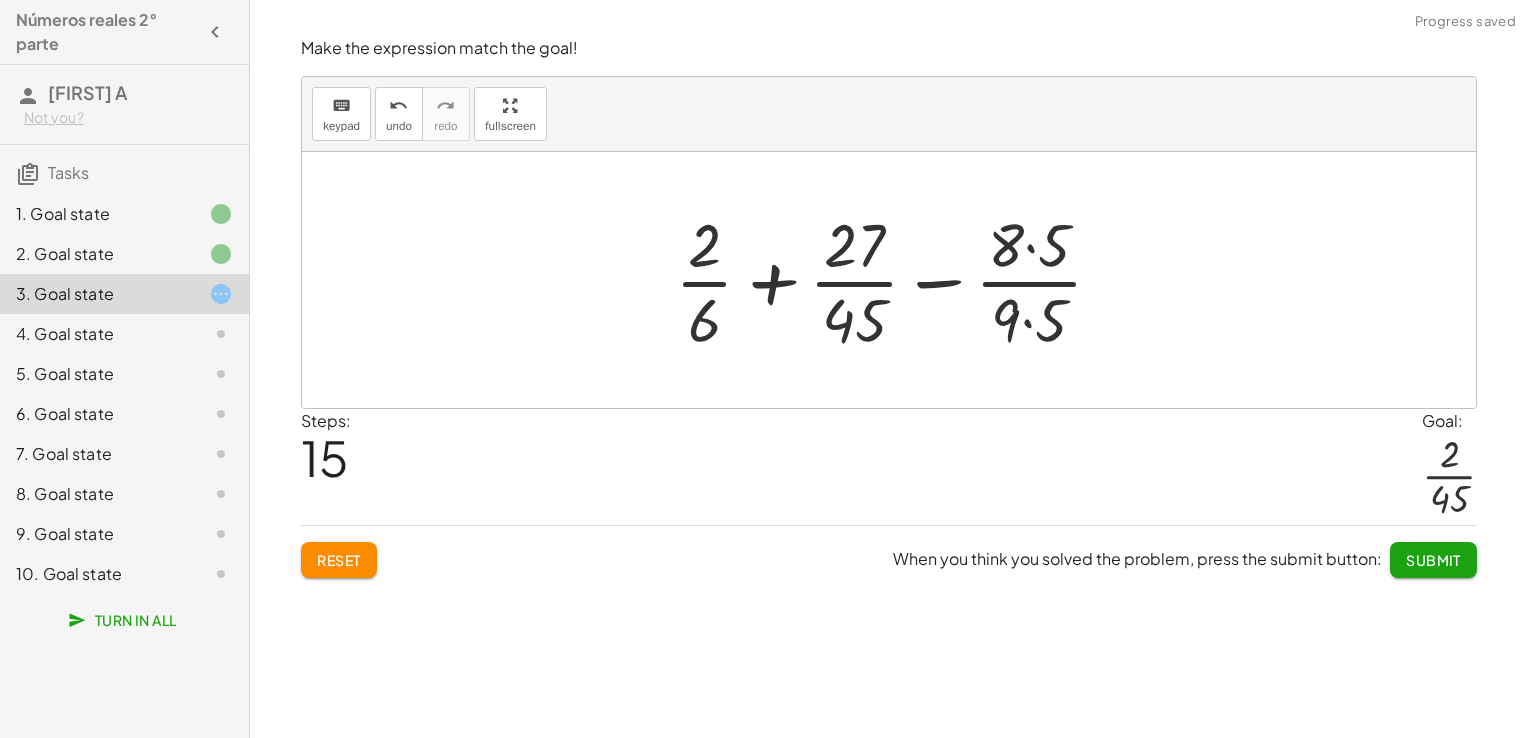 click at bounding box center (897, 280) 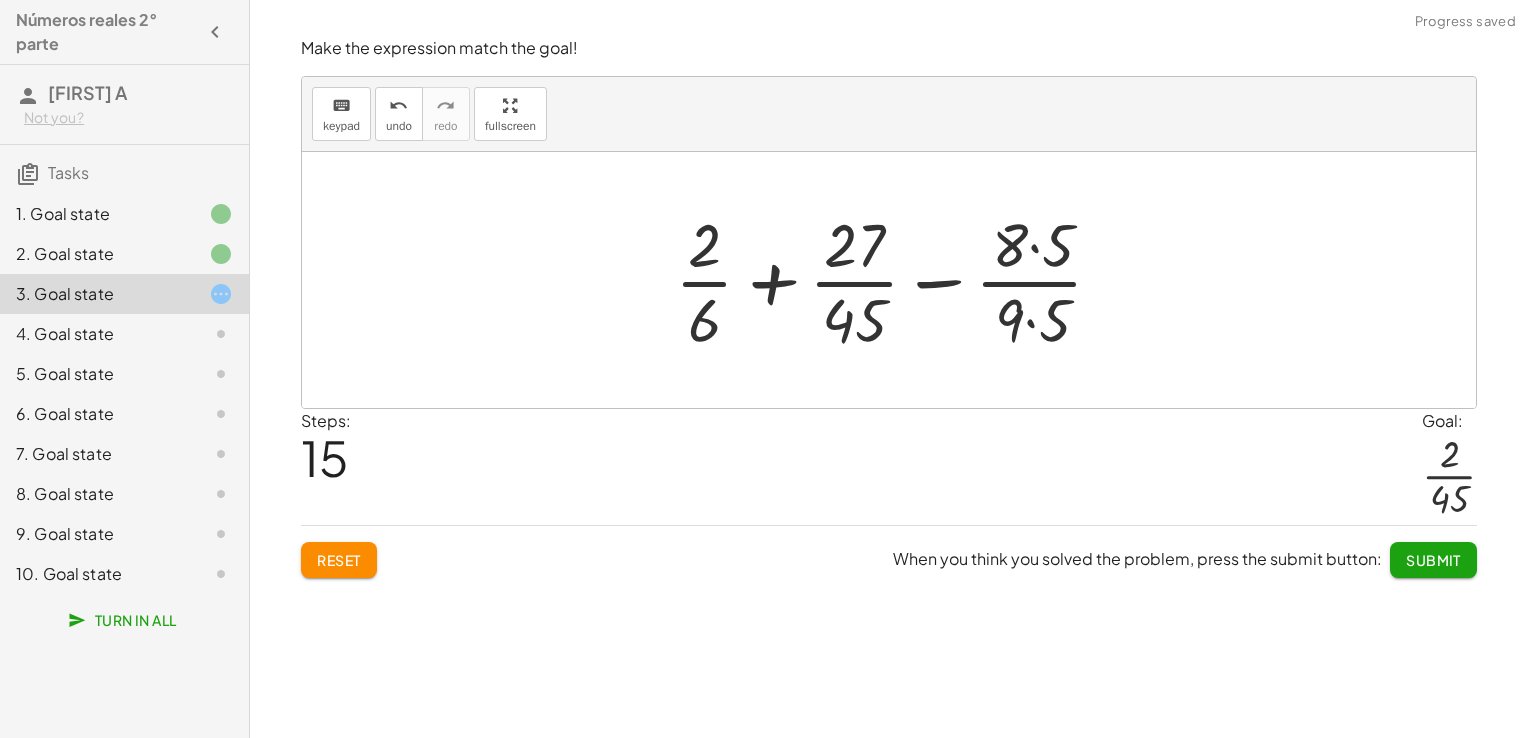 click at bounding box center (897, 280) 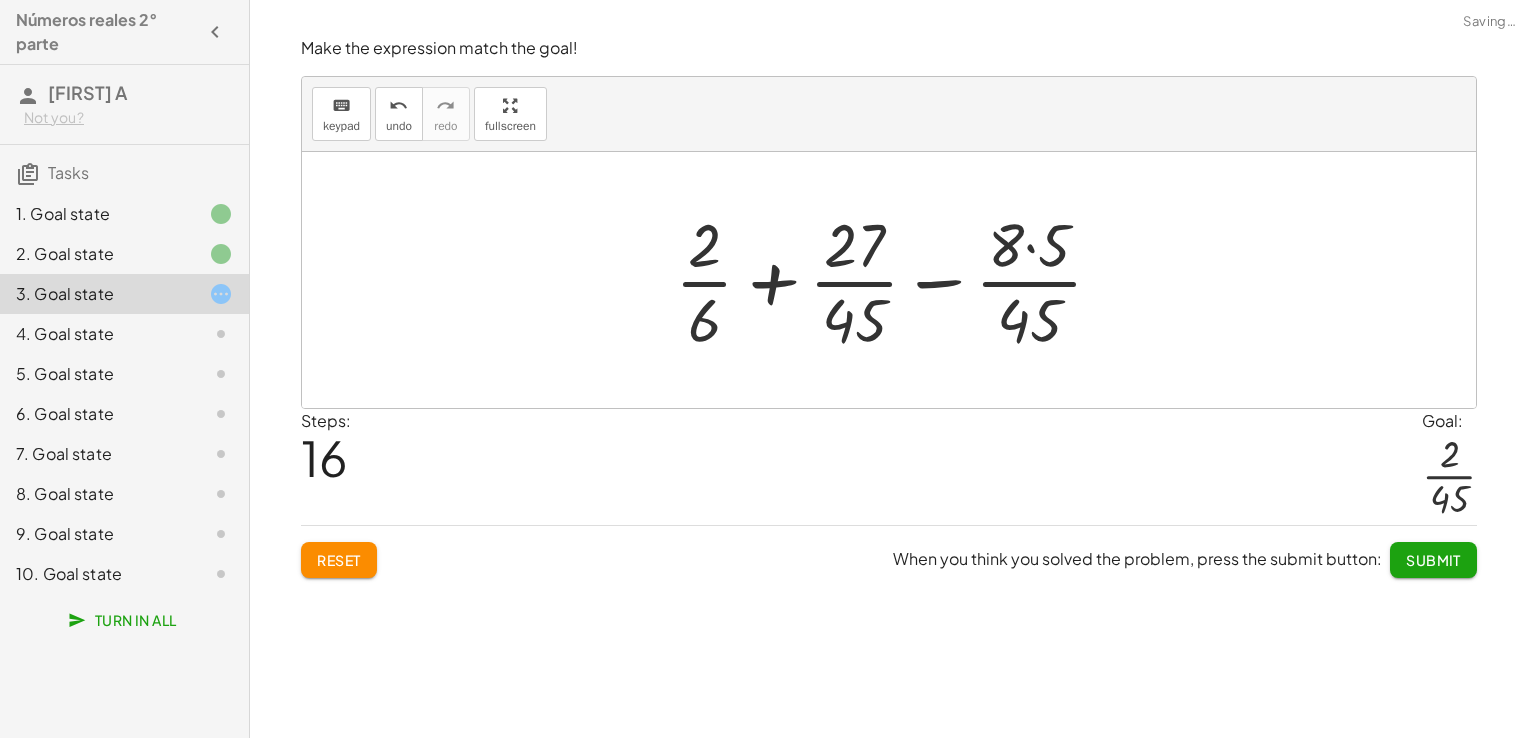 click at bounding box center [897, 280] 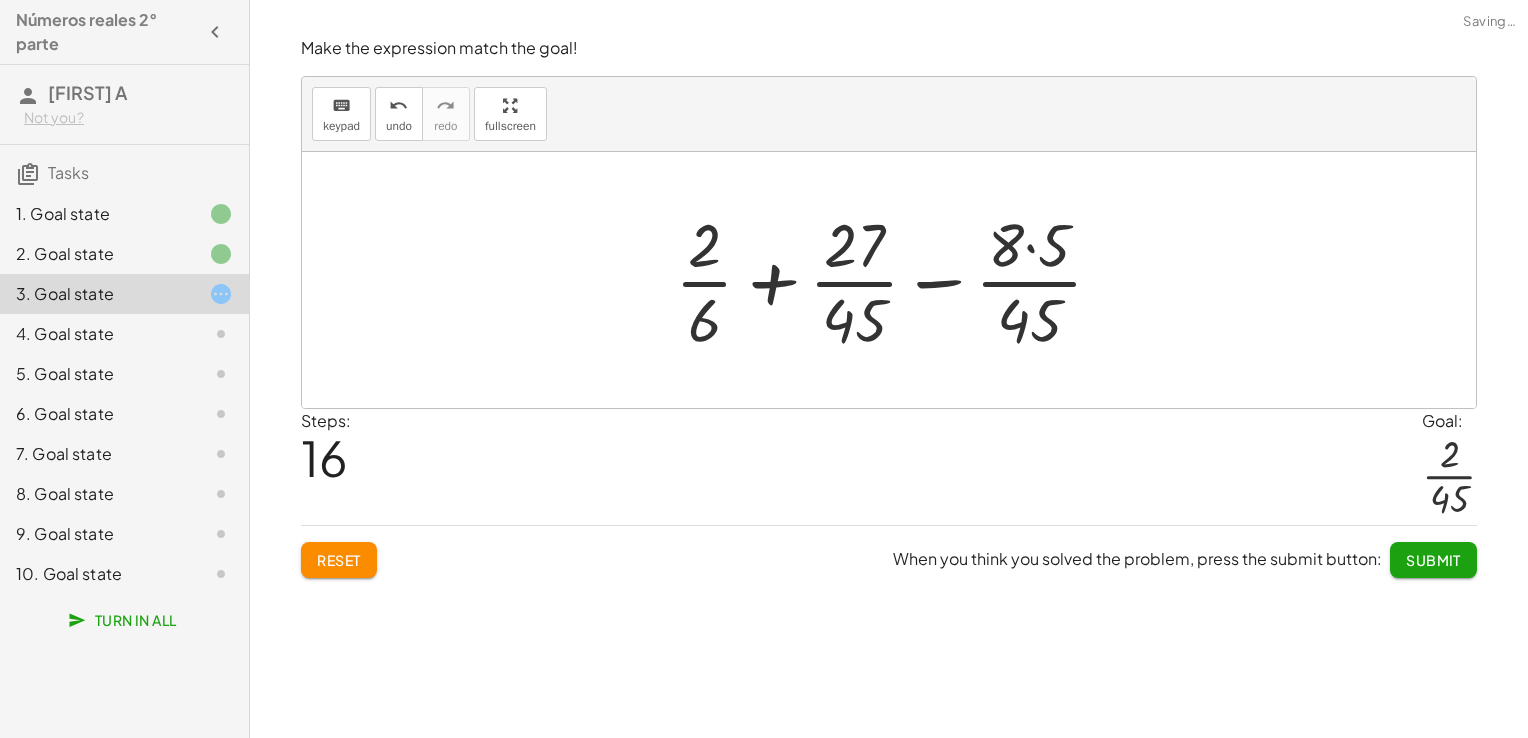 click at bounding box center [897, 280] 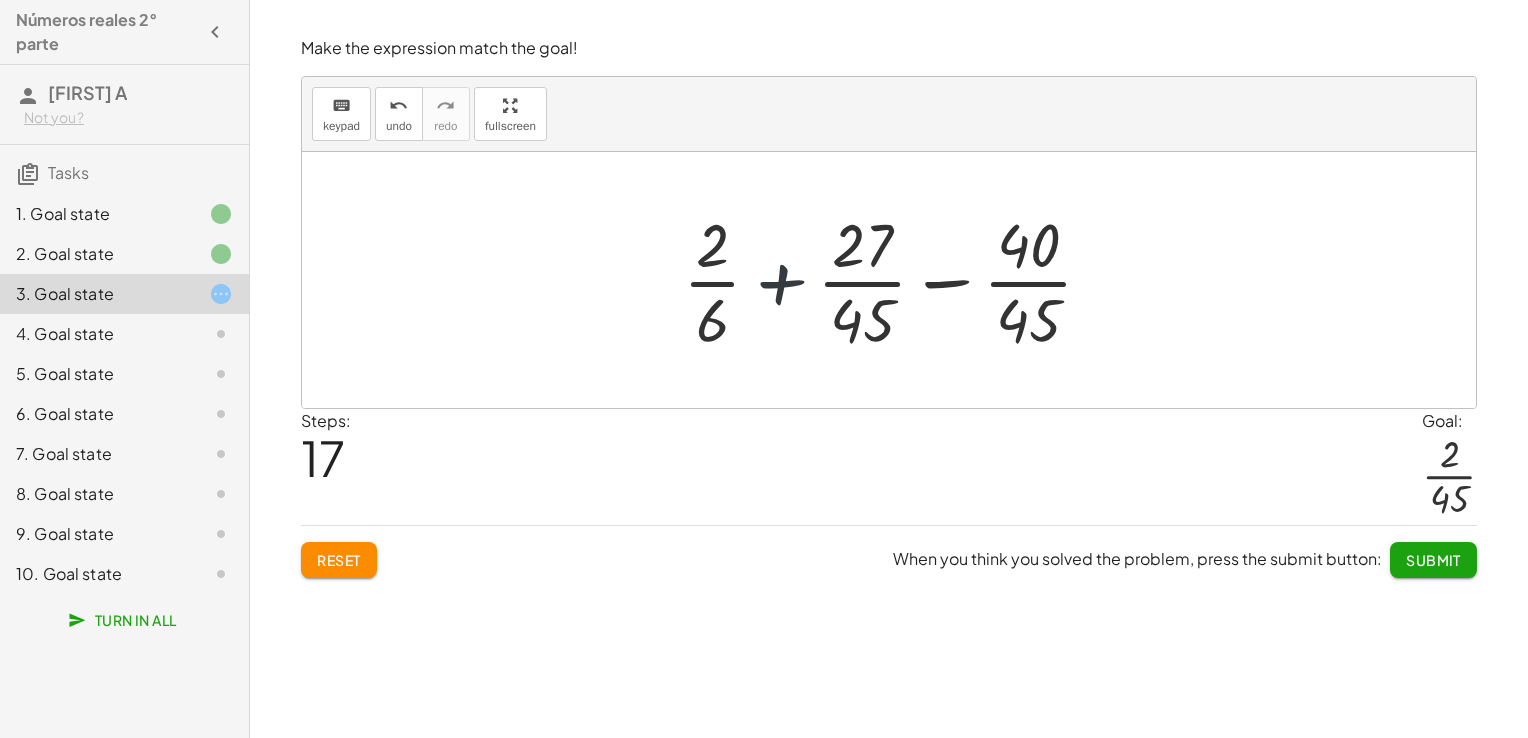 click at bounding box center [896, 280] 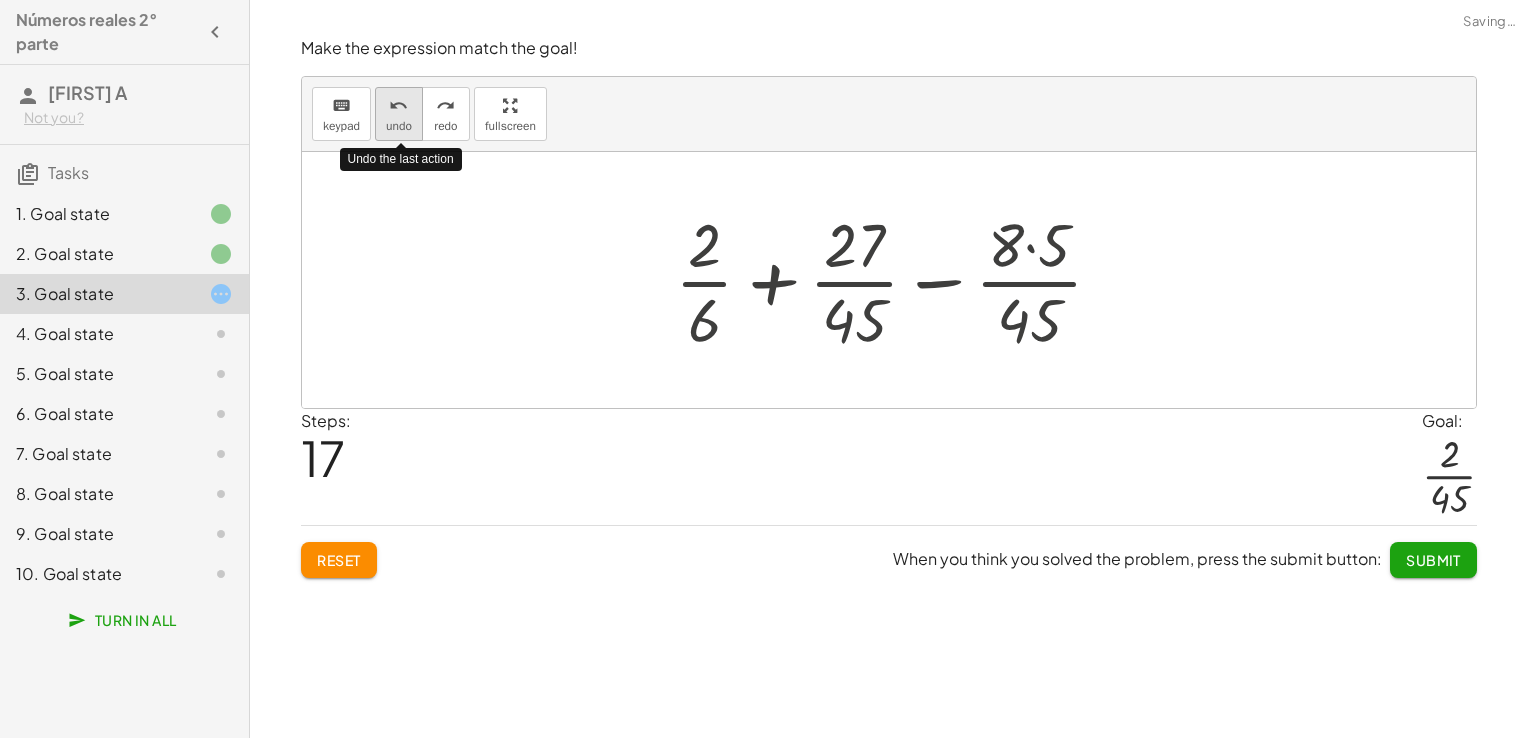 click on "undo" at bounding box center [399, 126] 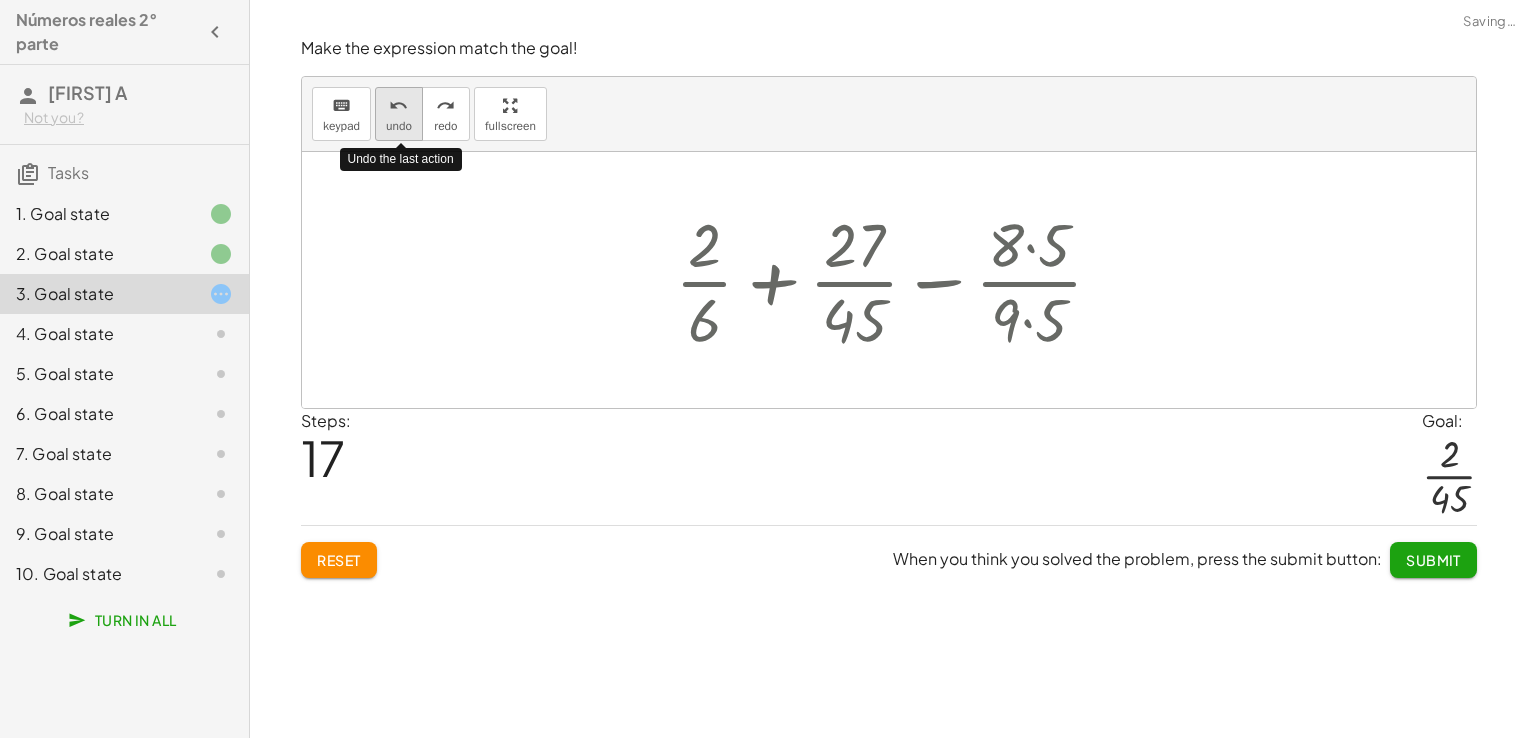 click on "undo" at bounding box center [399, 126] 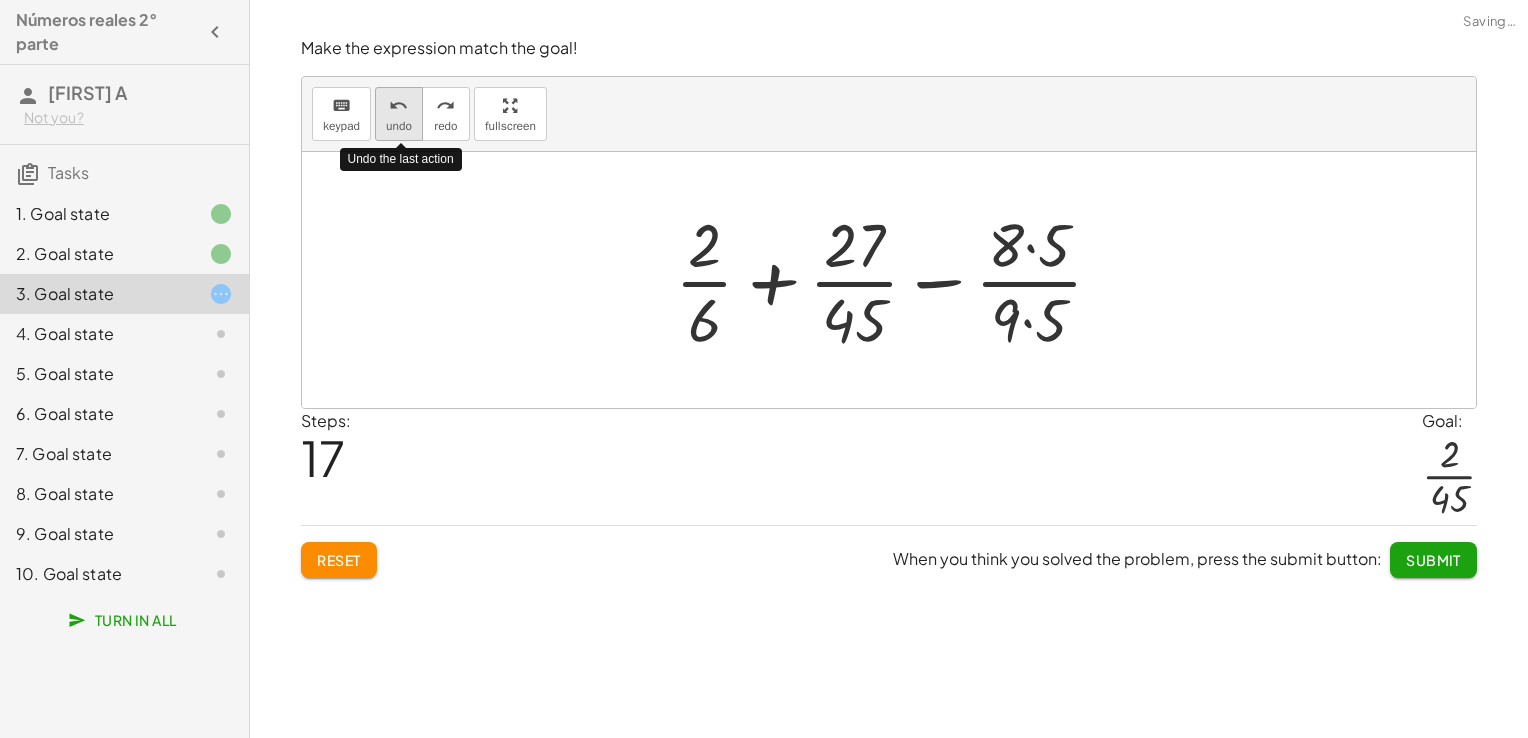 click on "undo" at bounding box center (399, 126) 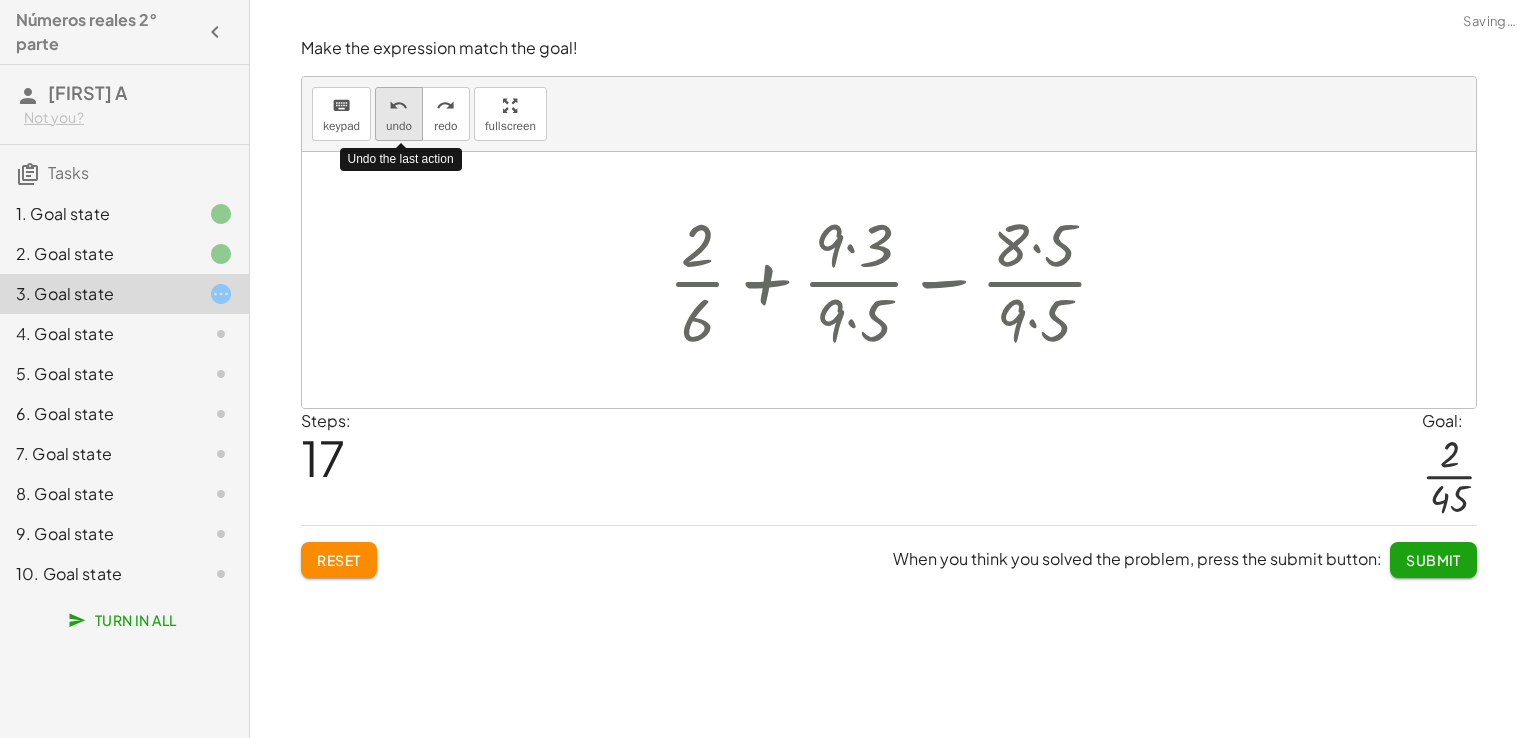 click on "undo" at bounding box center (399, 126) 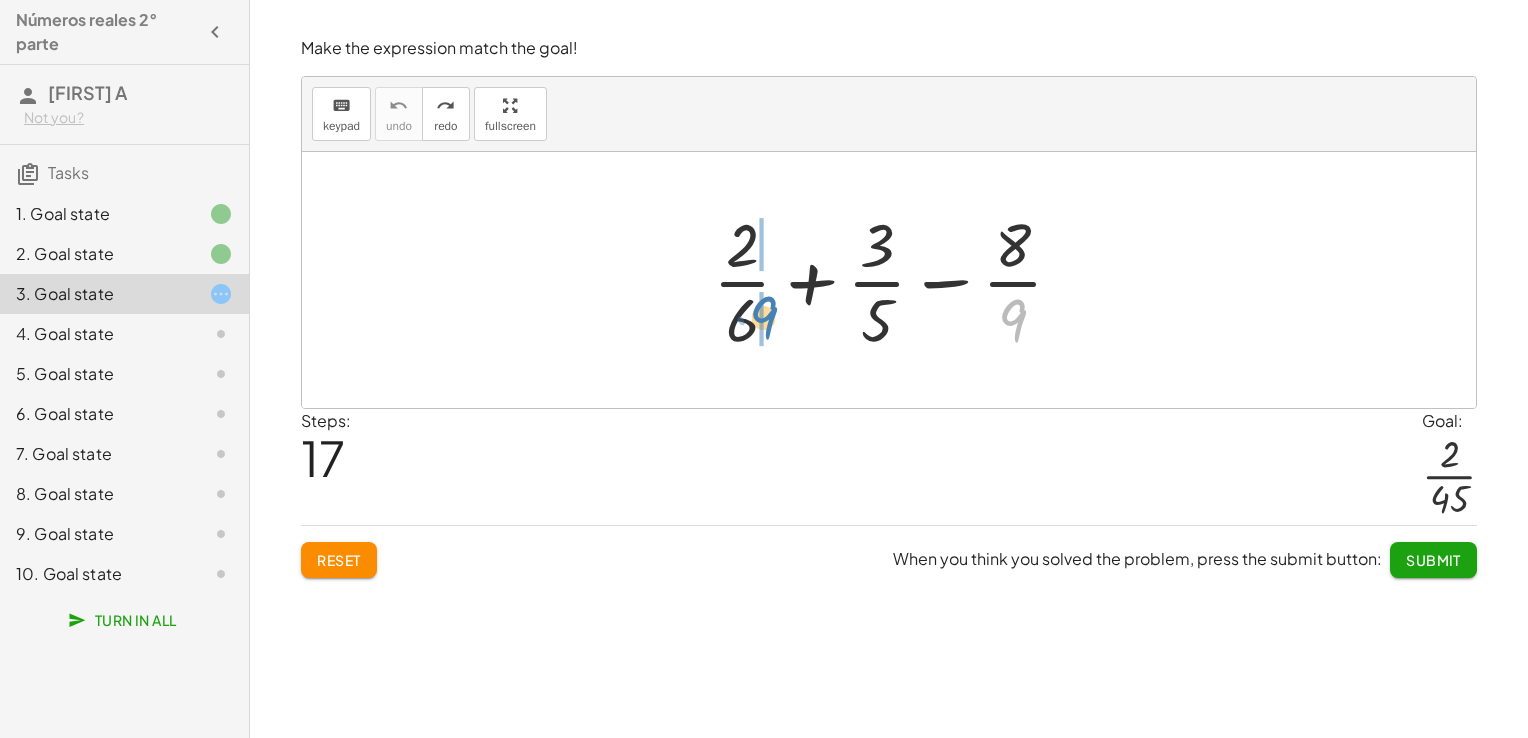 drag, startPoint x: 1010, startPoint y: 315, endPoint x: 744, endPoint y: 315, distance: 266 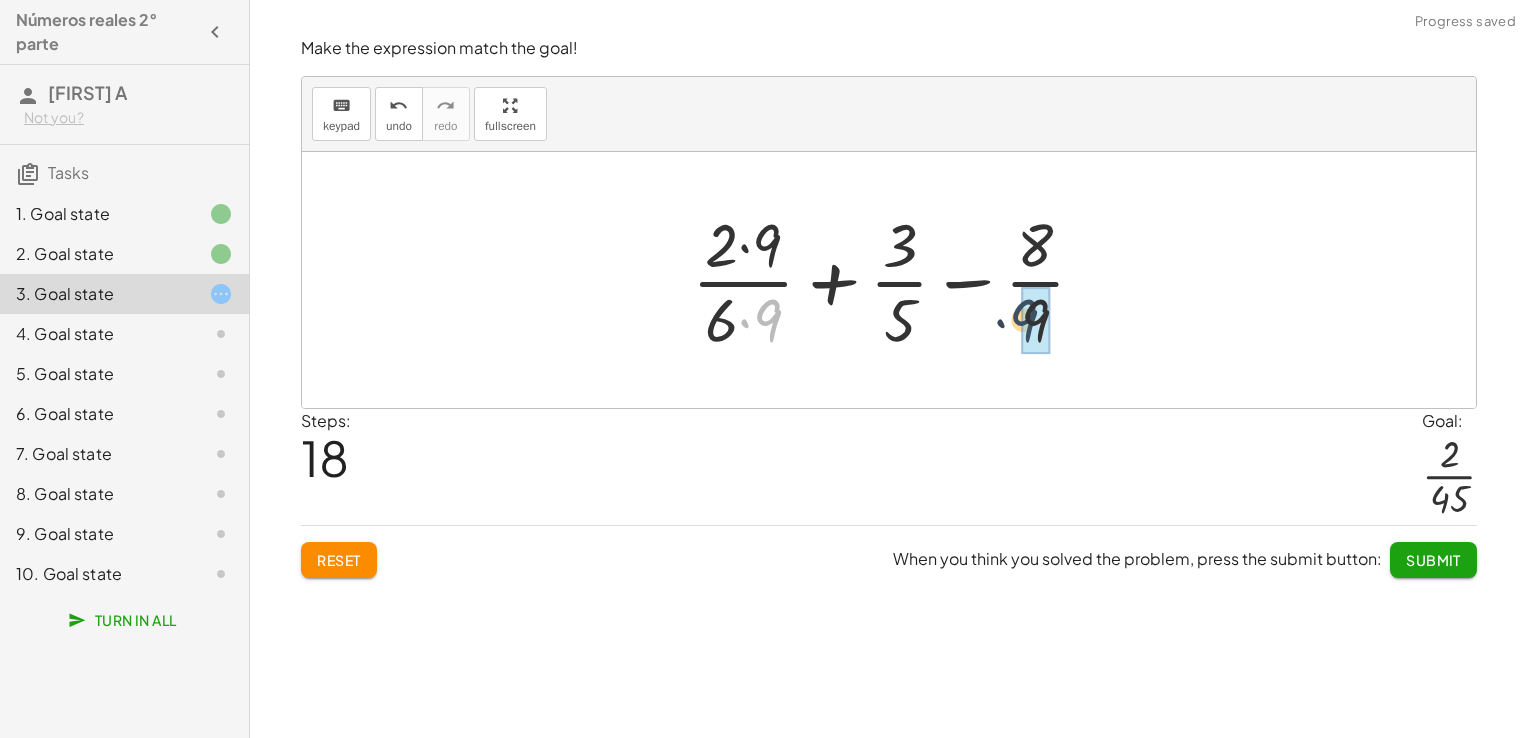 drag, startPoint x: 770, startPoint y: 324, endPoint x: 1079, endPoint y: 334, distance: 309.16177 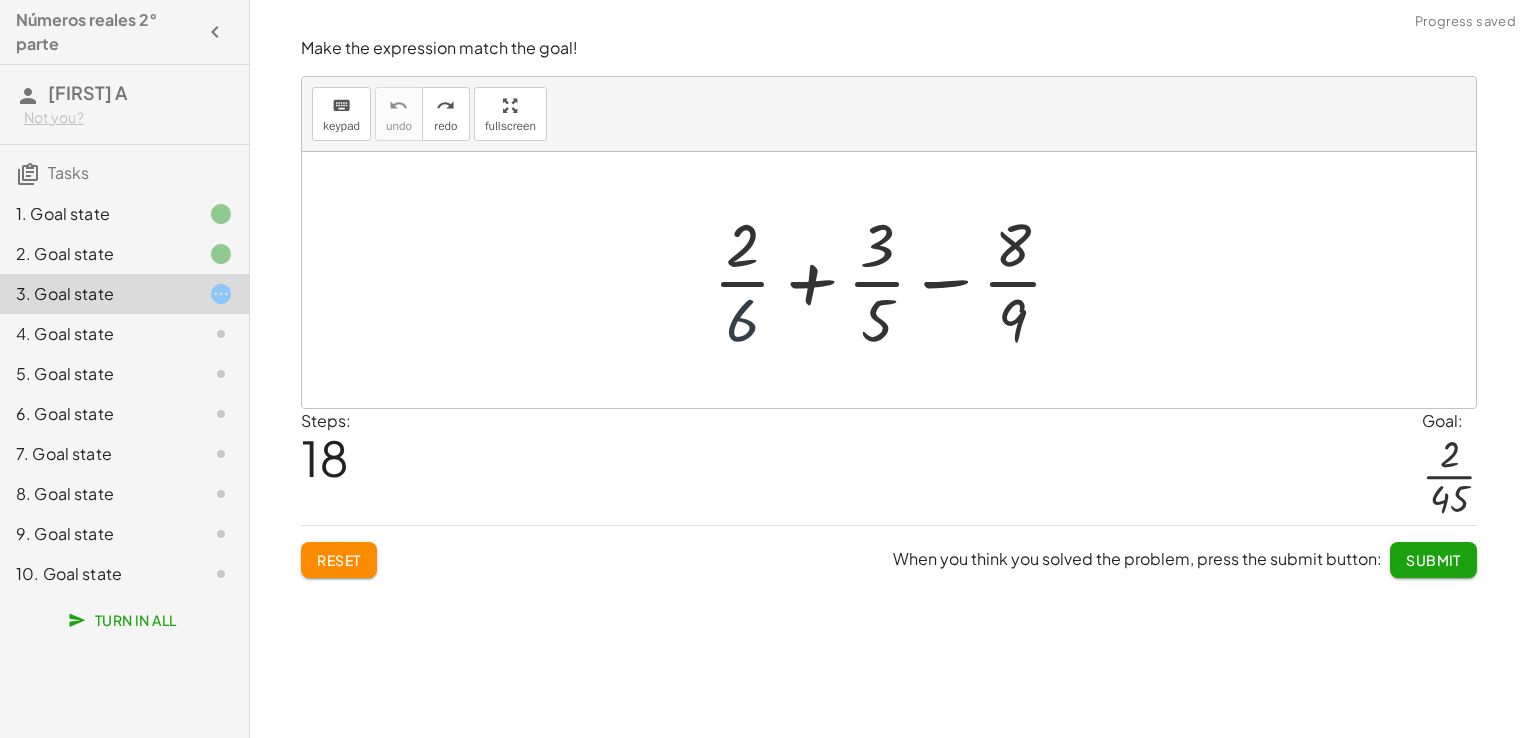 drag, startPoint x: 755, startPoint y: 323, endPoint x: 836, endPoint y: 345, distance: 83.9345 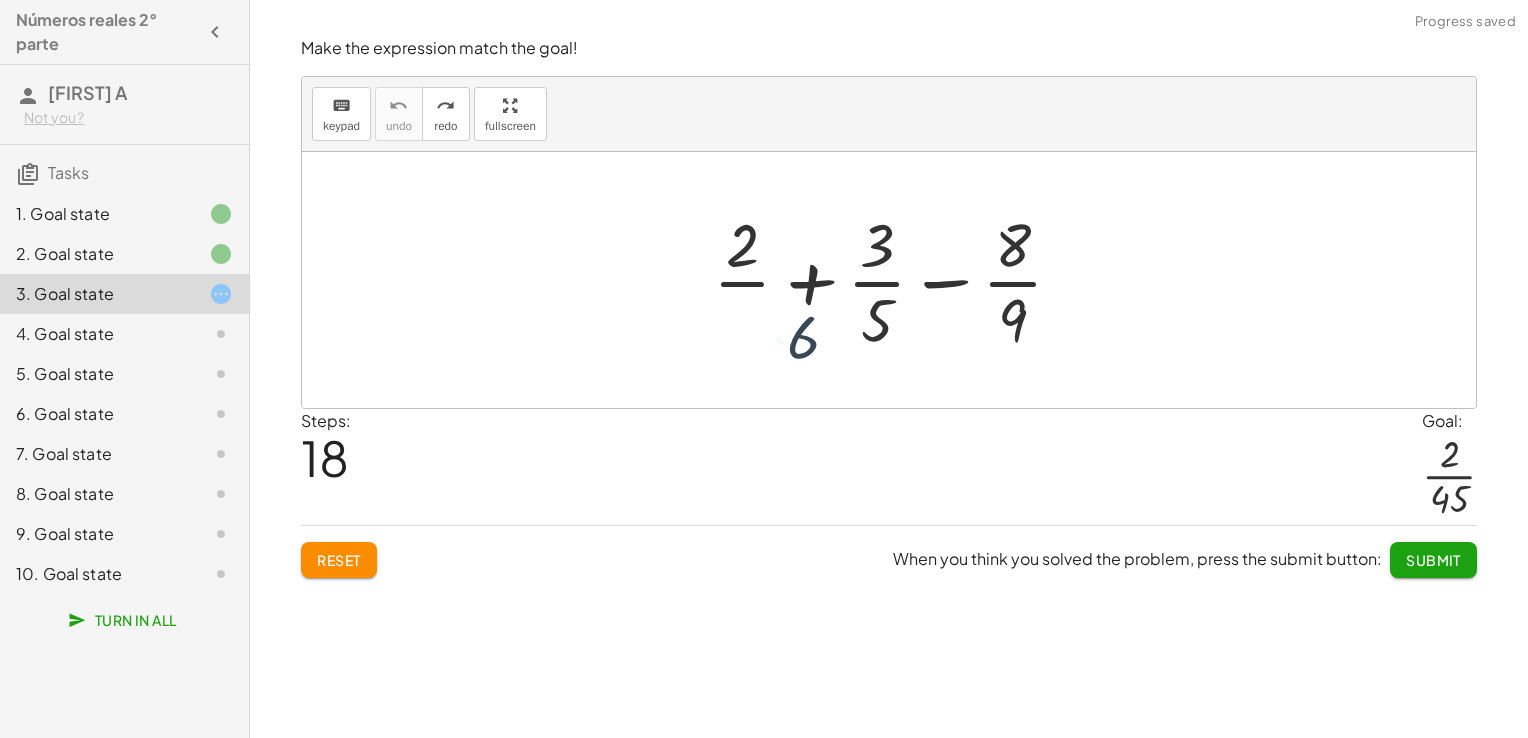 click at bounding box center (896, 280) 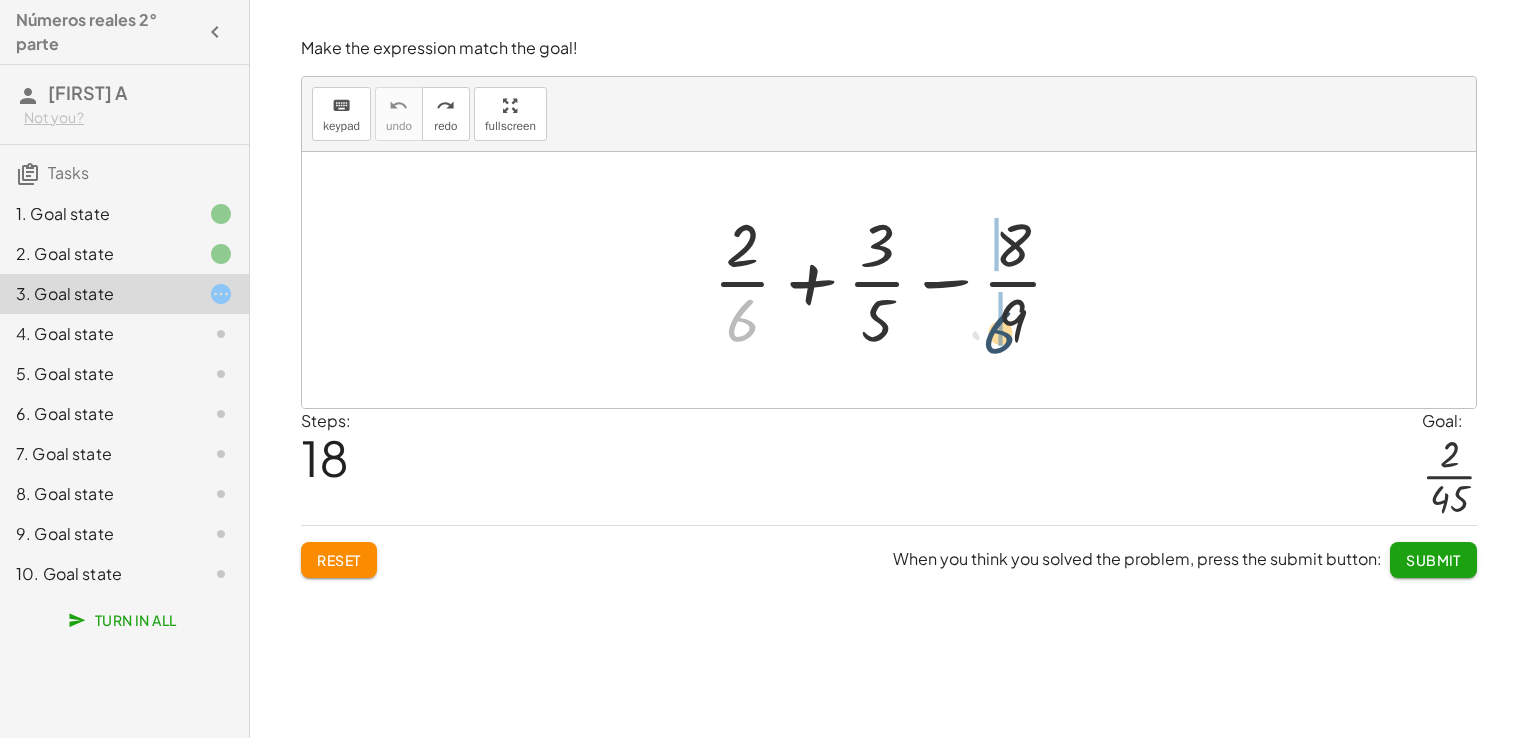 drag, startPoint x: 741, startPoint y: 318, endPoint x: 1030, endPoint y: 323, distance: 289.04324 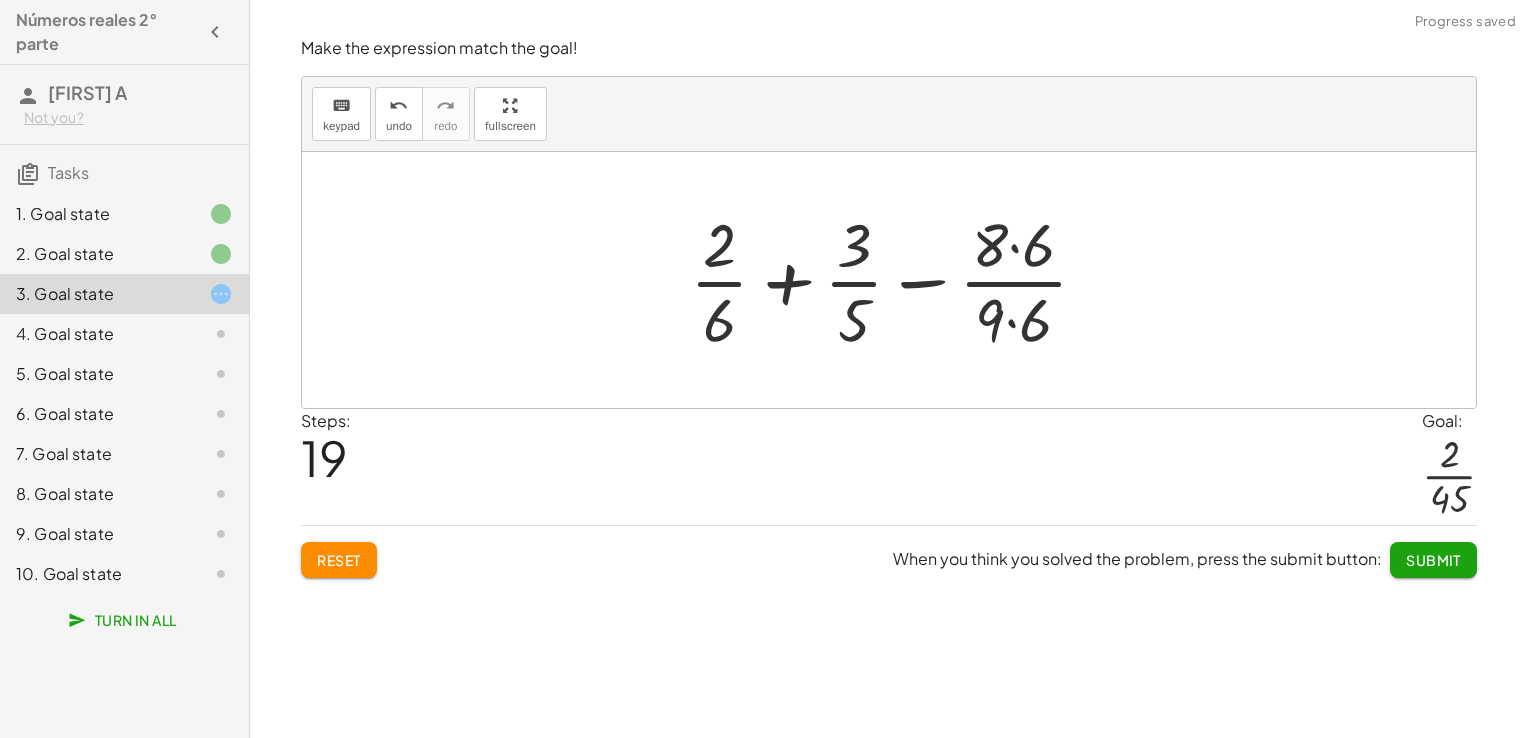 click at bounding box center [897, 280] 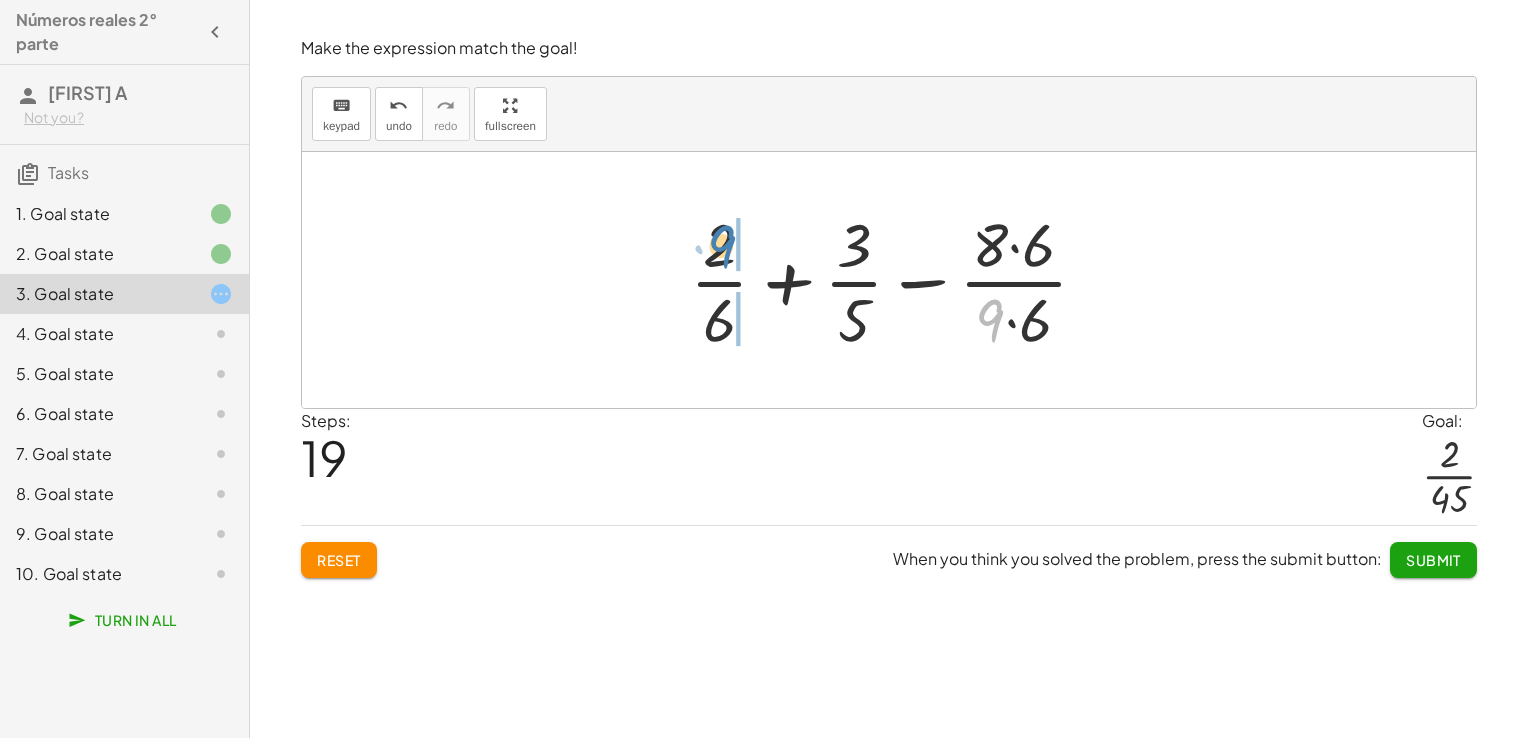 drag, startPoint x: 991, startPoint y: 307, endPoint x: 725, endPoint y: 233, distance: 276.10144 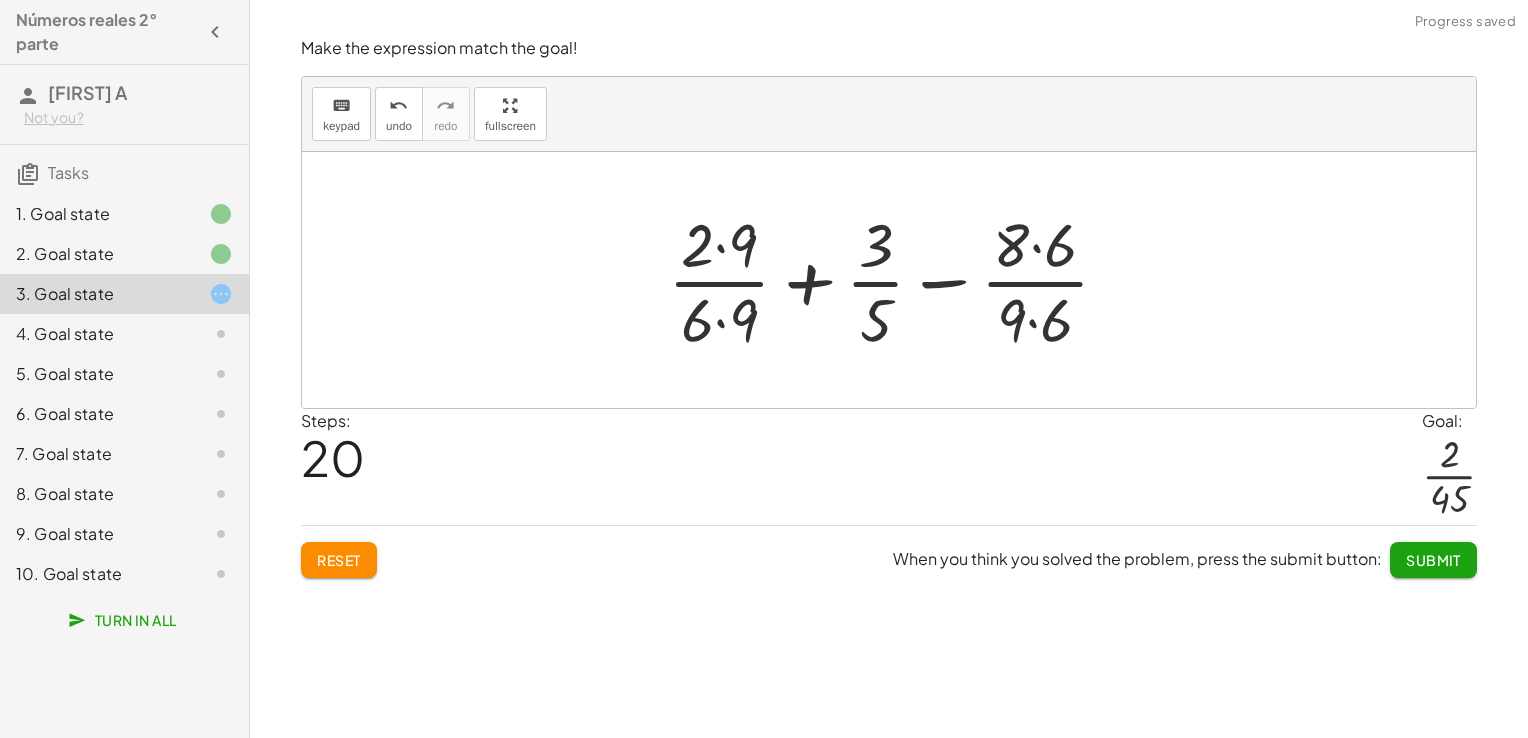 click at bounding box center [896, 280] 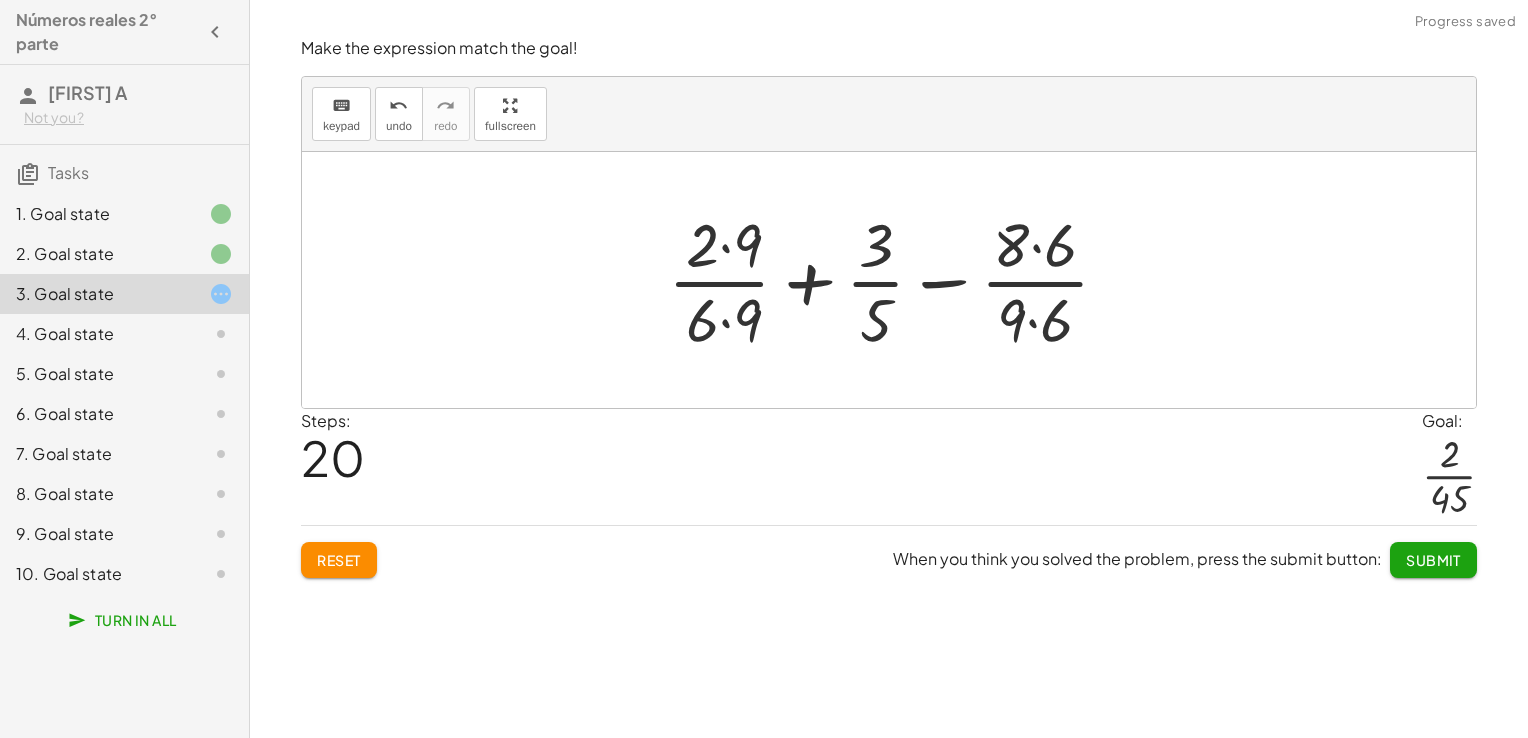 click at bounding box center (896, 280) 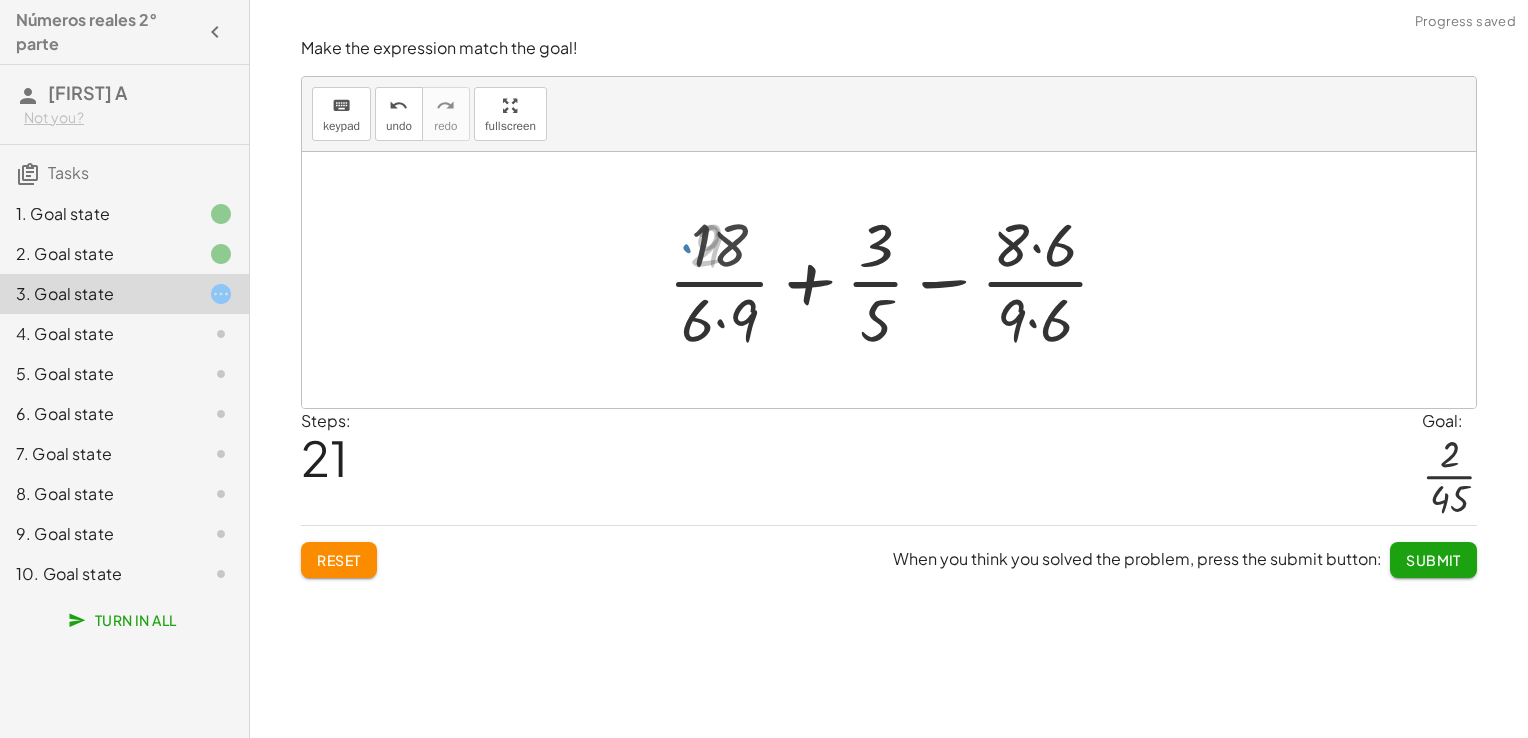 click at bounding box center (896, 280) 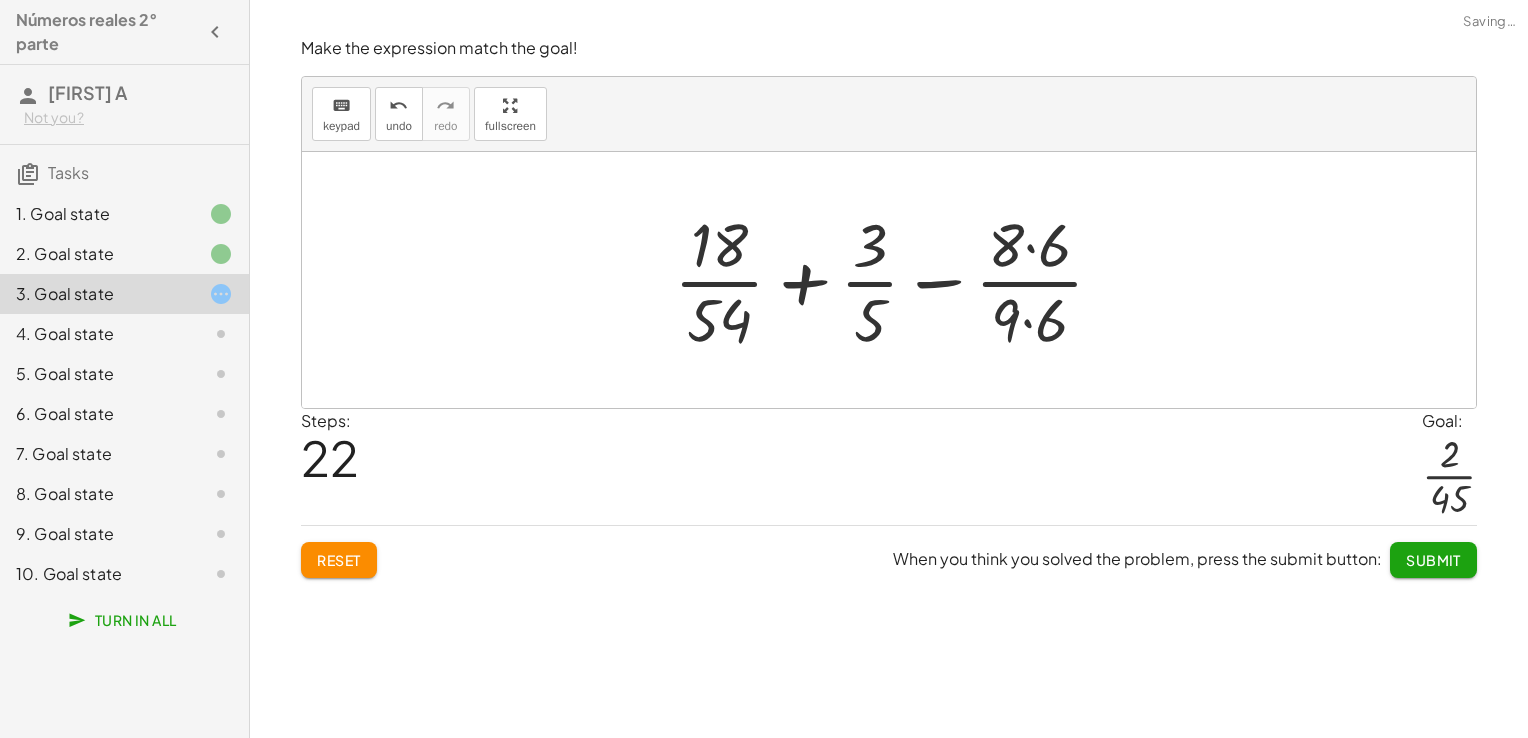 click at bounding box center [897, 280] 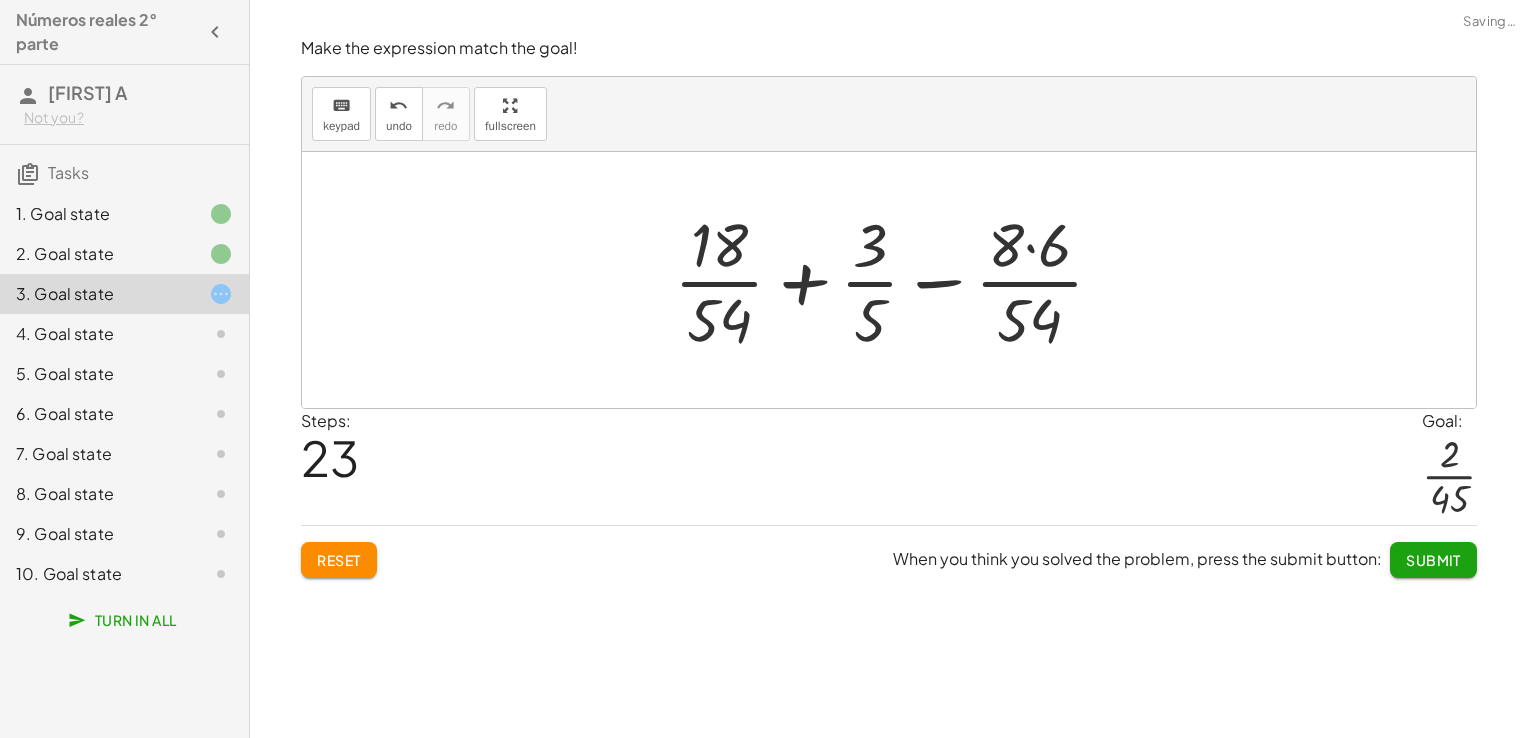 click at bounding box center (897, 280) 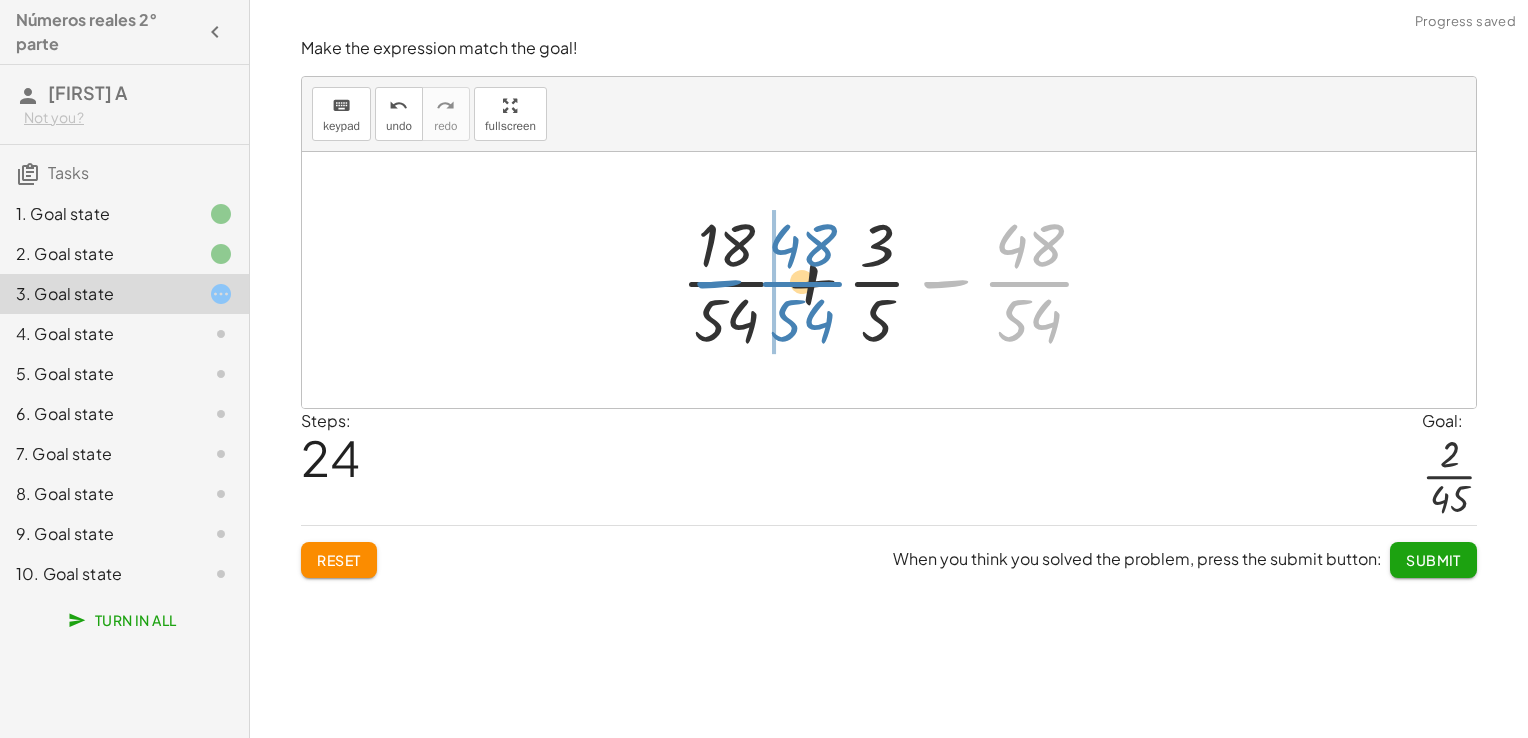 drag, startPoint x: 1036, startPoint y: 278, endPoint x: 809, endPoint y: 278, distance: 227 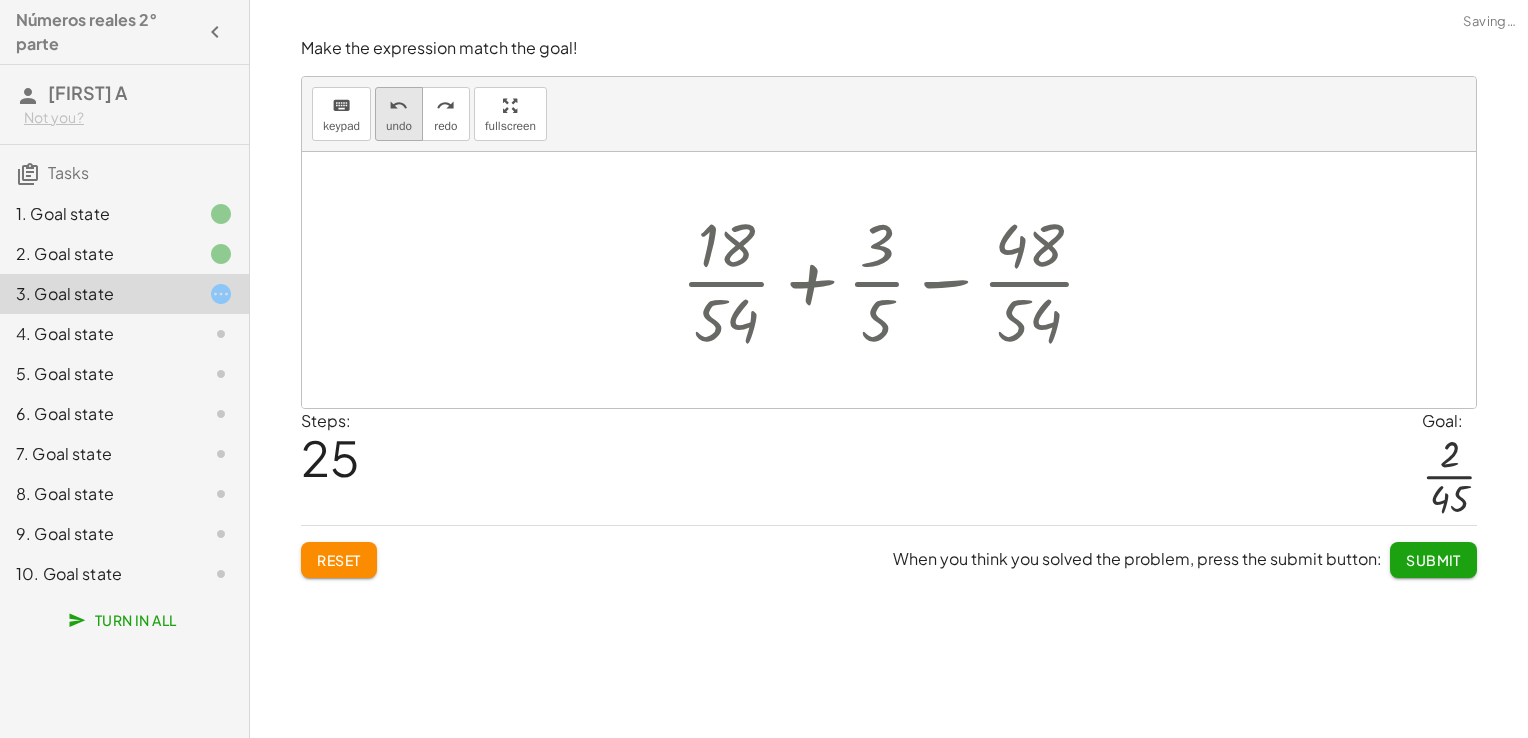 click on "undo" at bounding box center [399, 126] 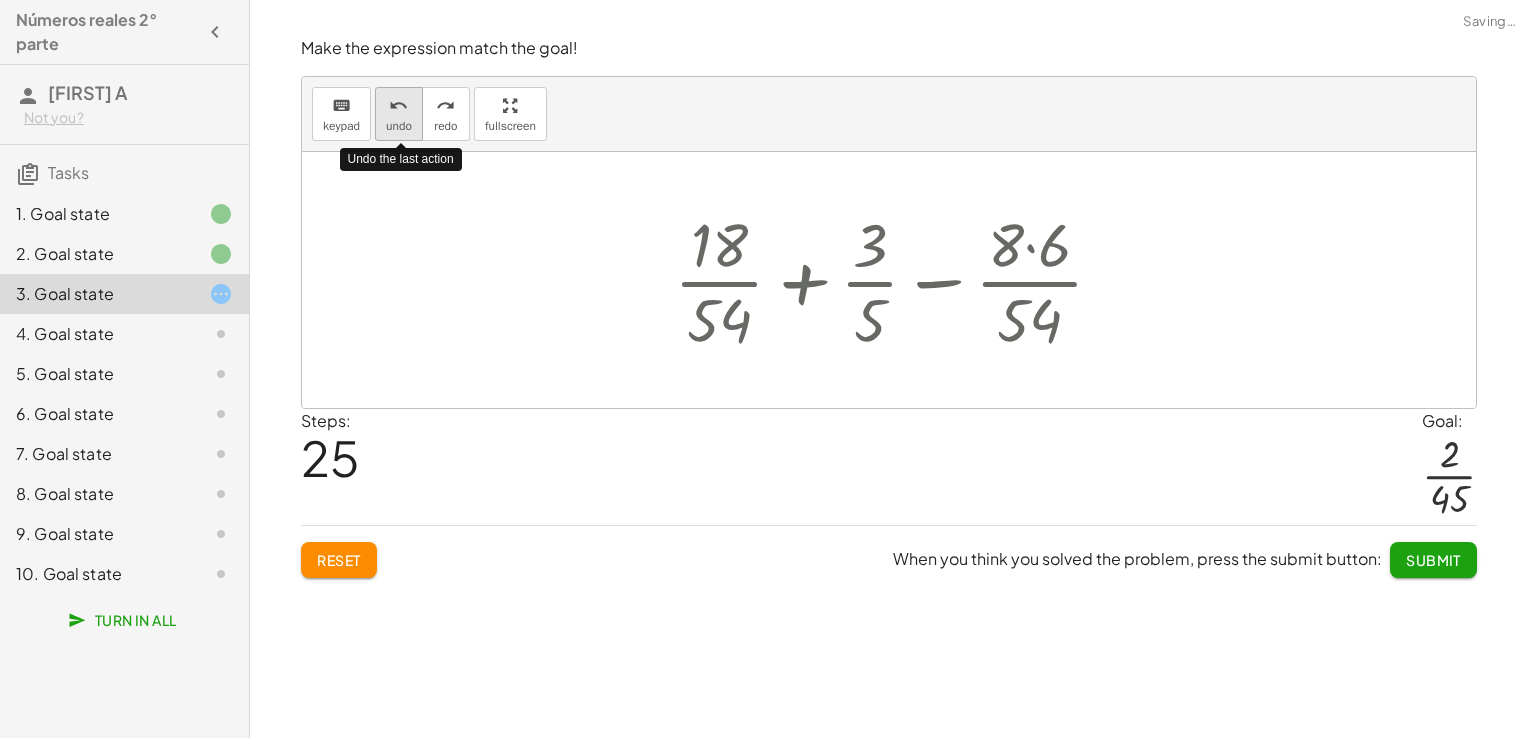 click on "undo" at bounding box center (399, 126) 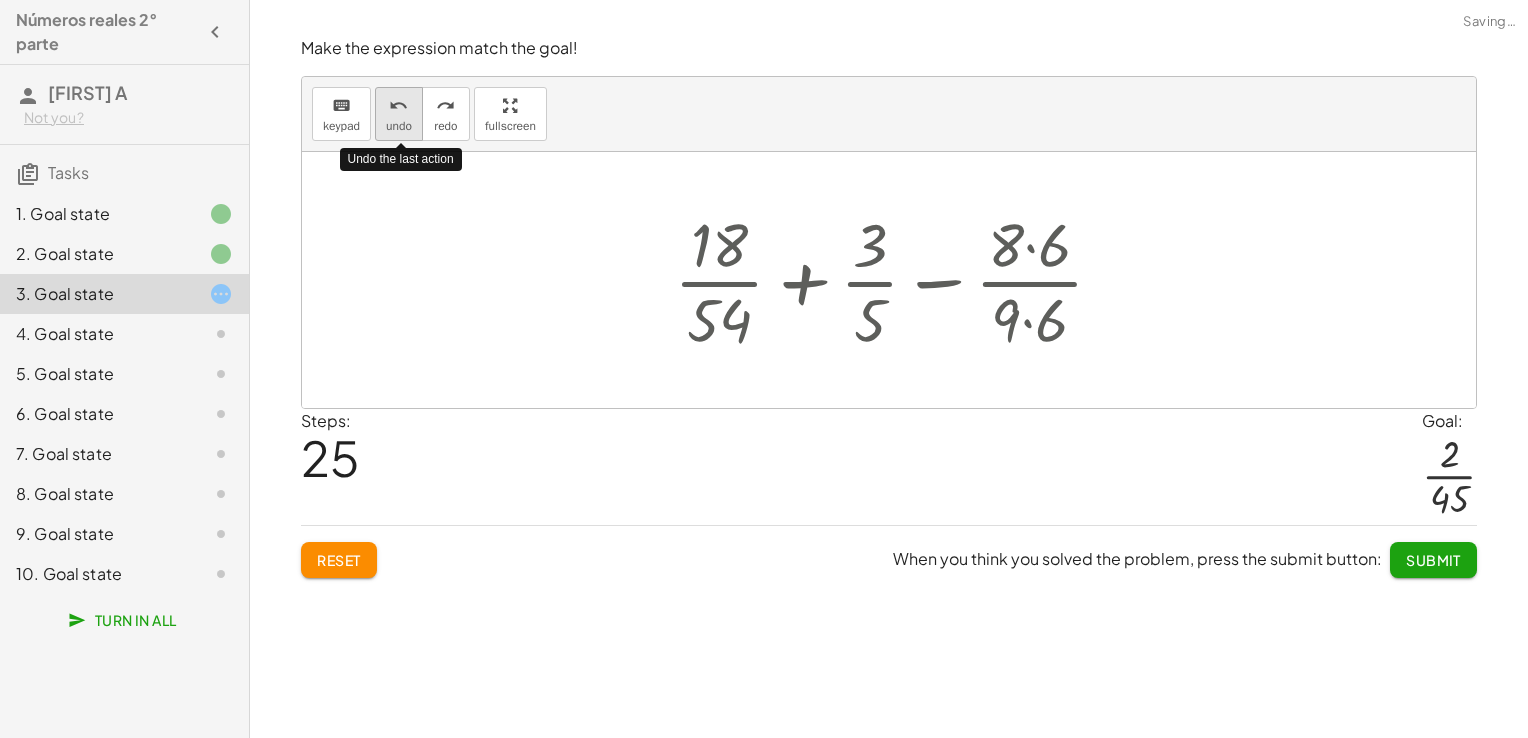 click on "undo" at bounding box center [399, 126] 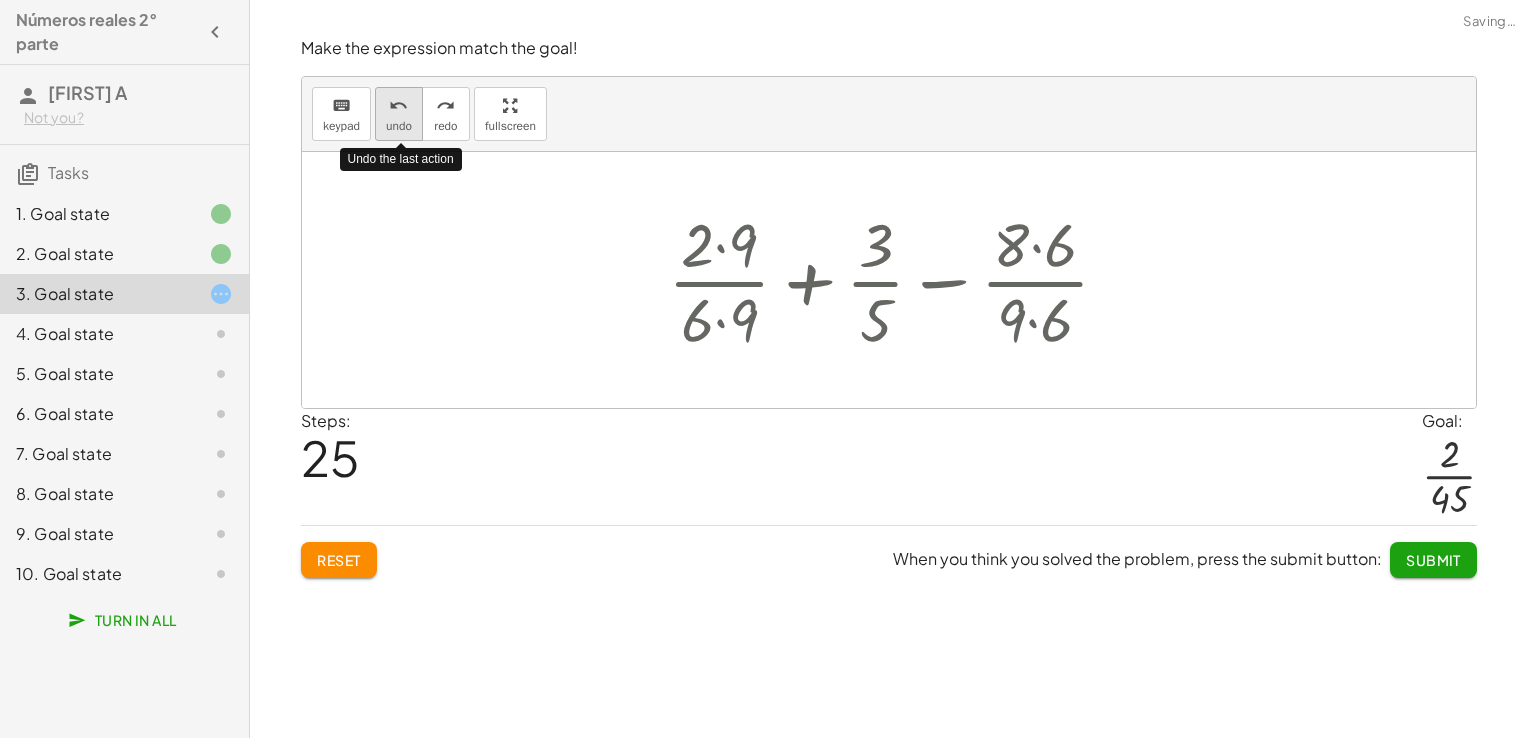 click on "undo" at bounding box center [399, 126] 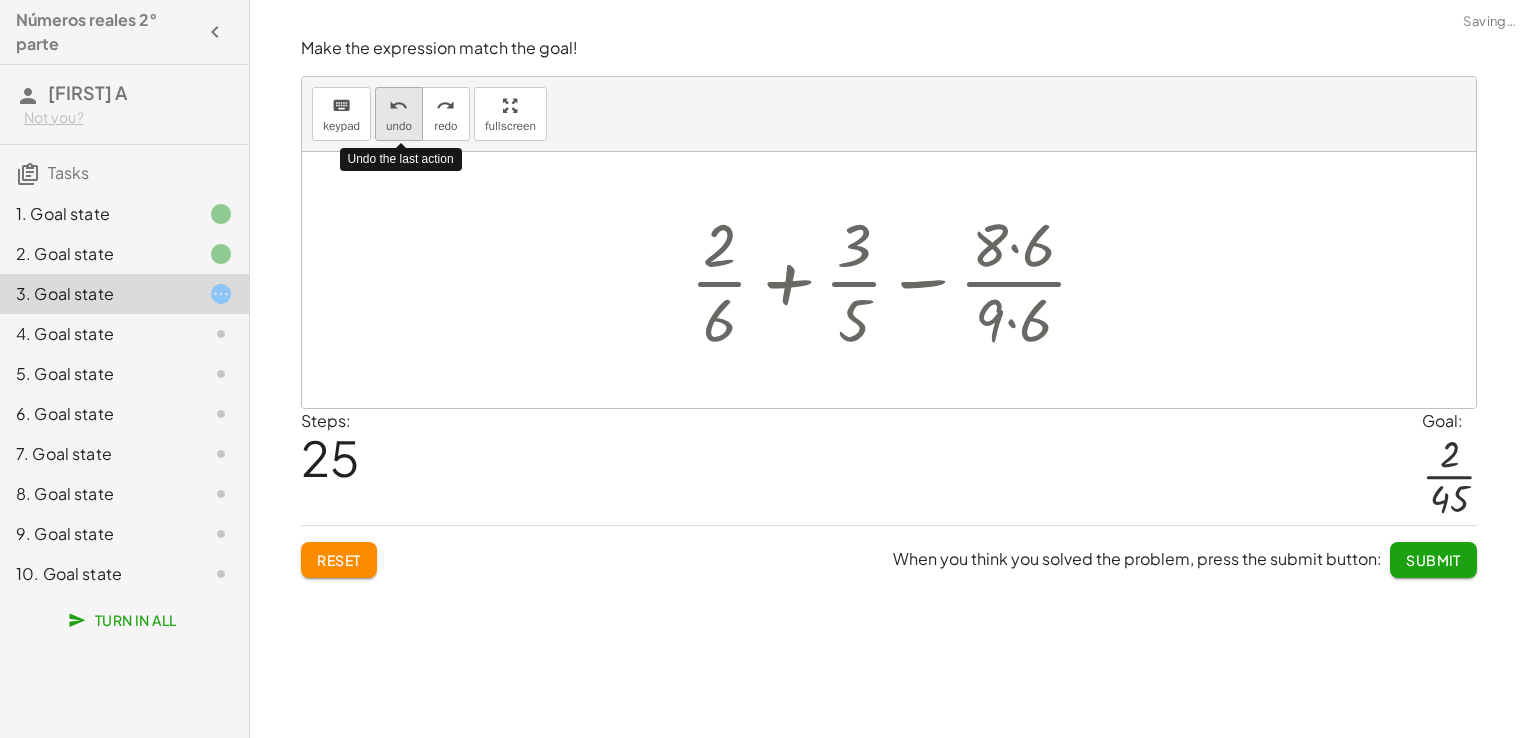 click on "undo" at bounding box center [399, 126] 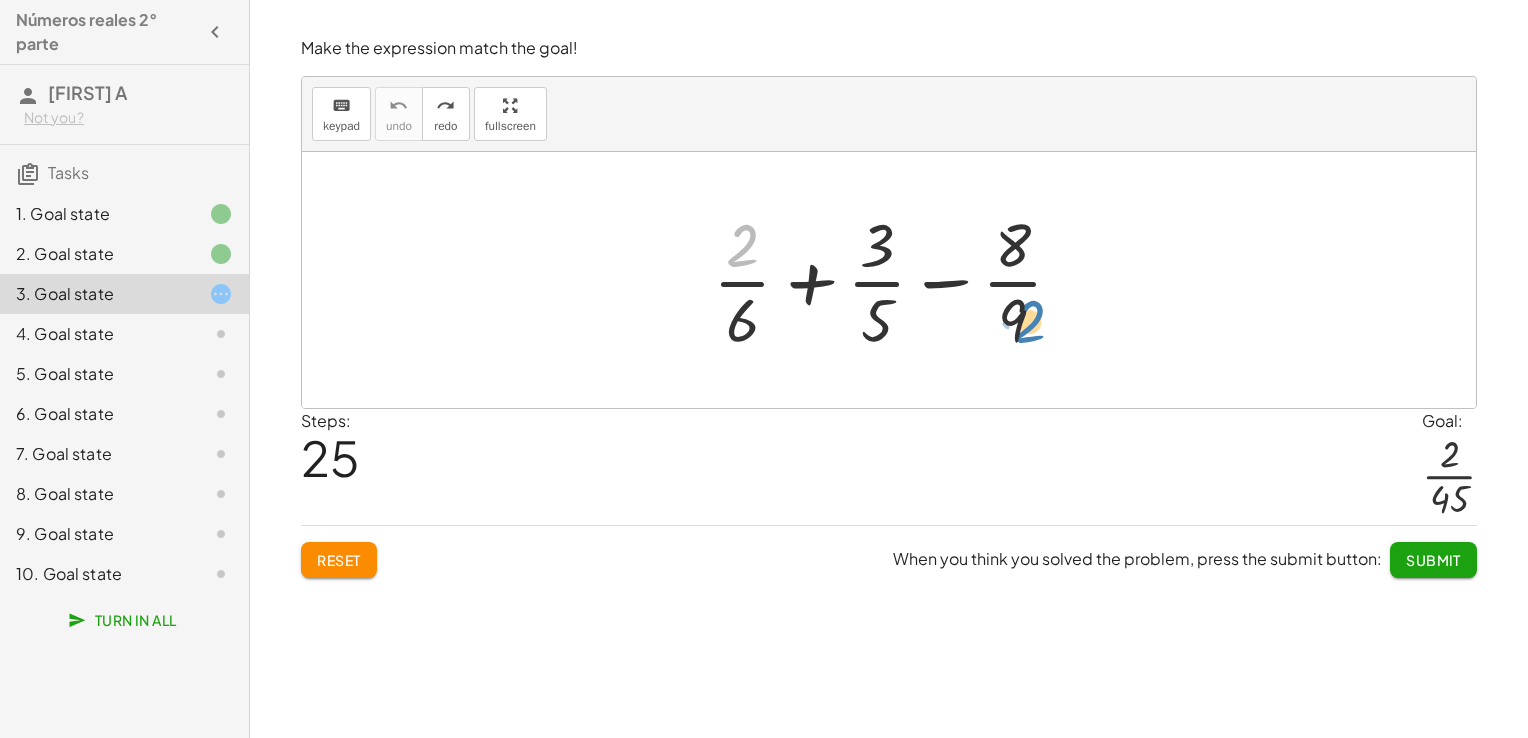 drag, startPoint x: 747, startPoint y: 235, endPoint x: 1034, endPoint y: 310, distance: 296.63782 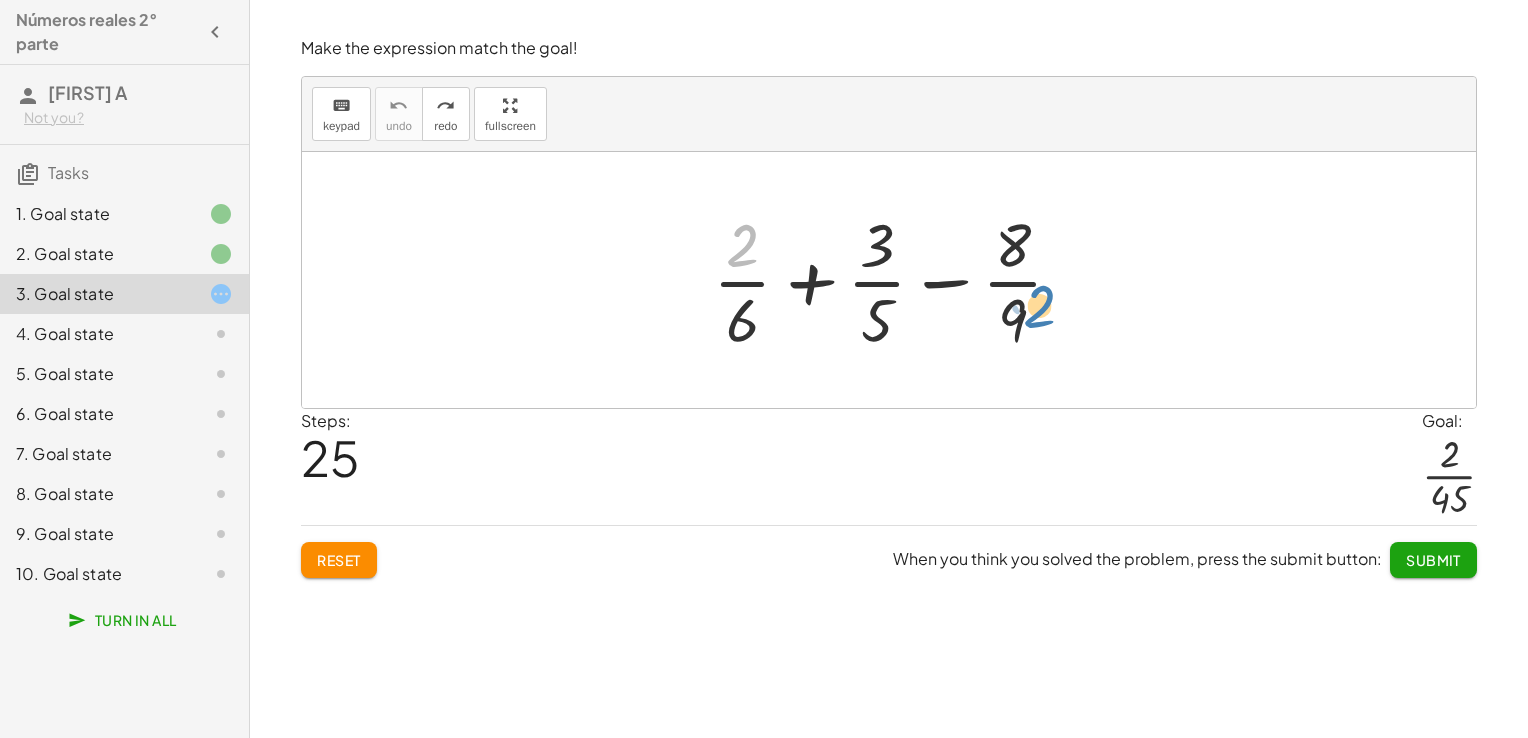 drag, startPoint x: 739, startPoint y: 238, endPoint x: 1032, endPoint y: 298, distance: 299.08026 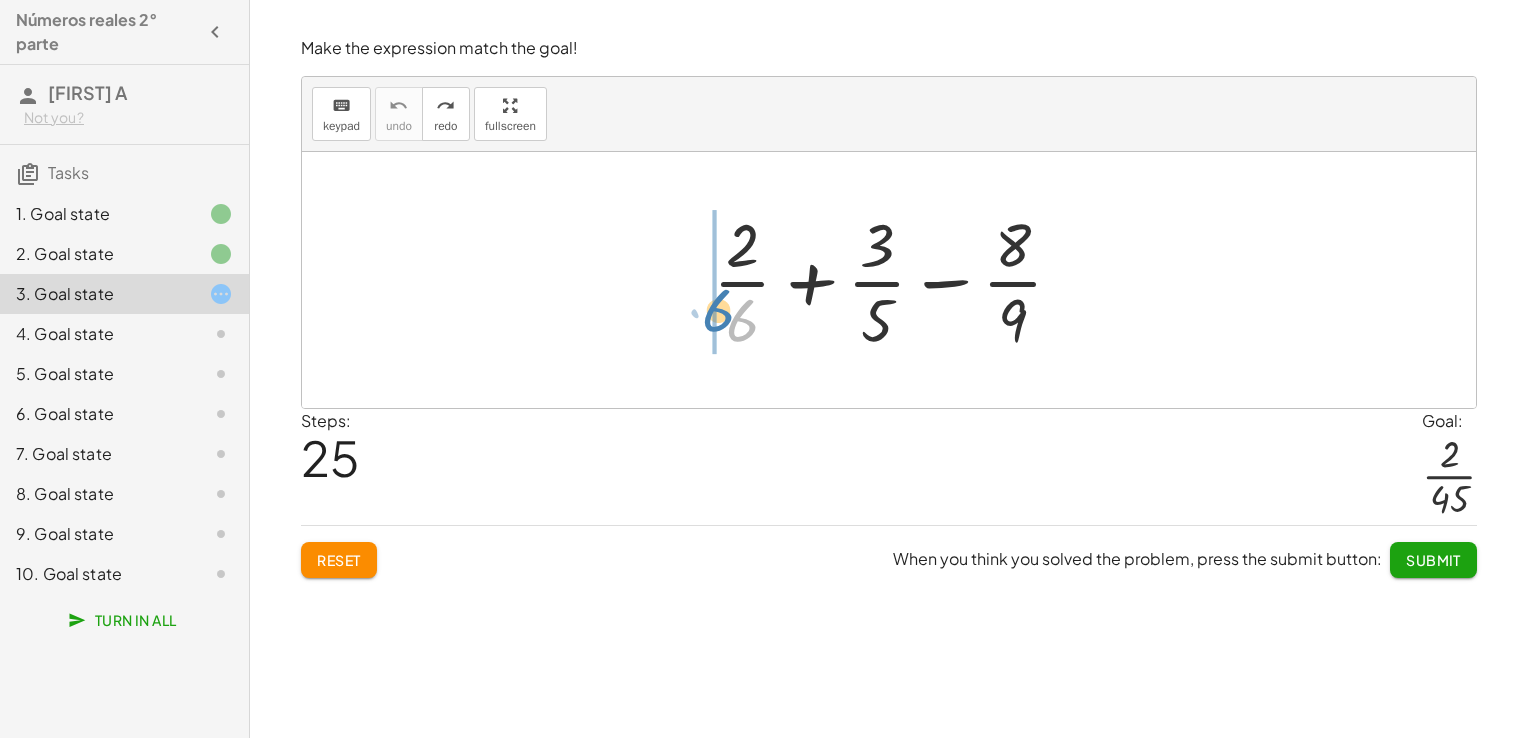 drag, startPoint x: 751, startPoint y: 314, endPoint x: 730, endPoint y: 306, distance: 22.472204 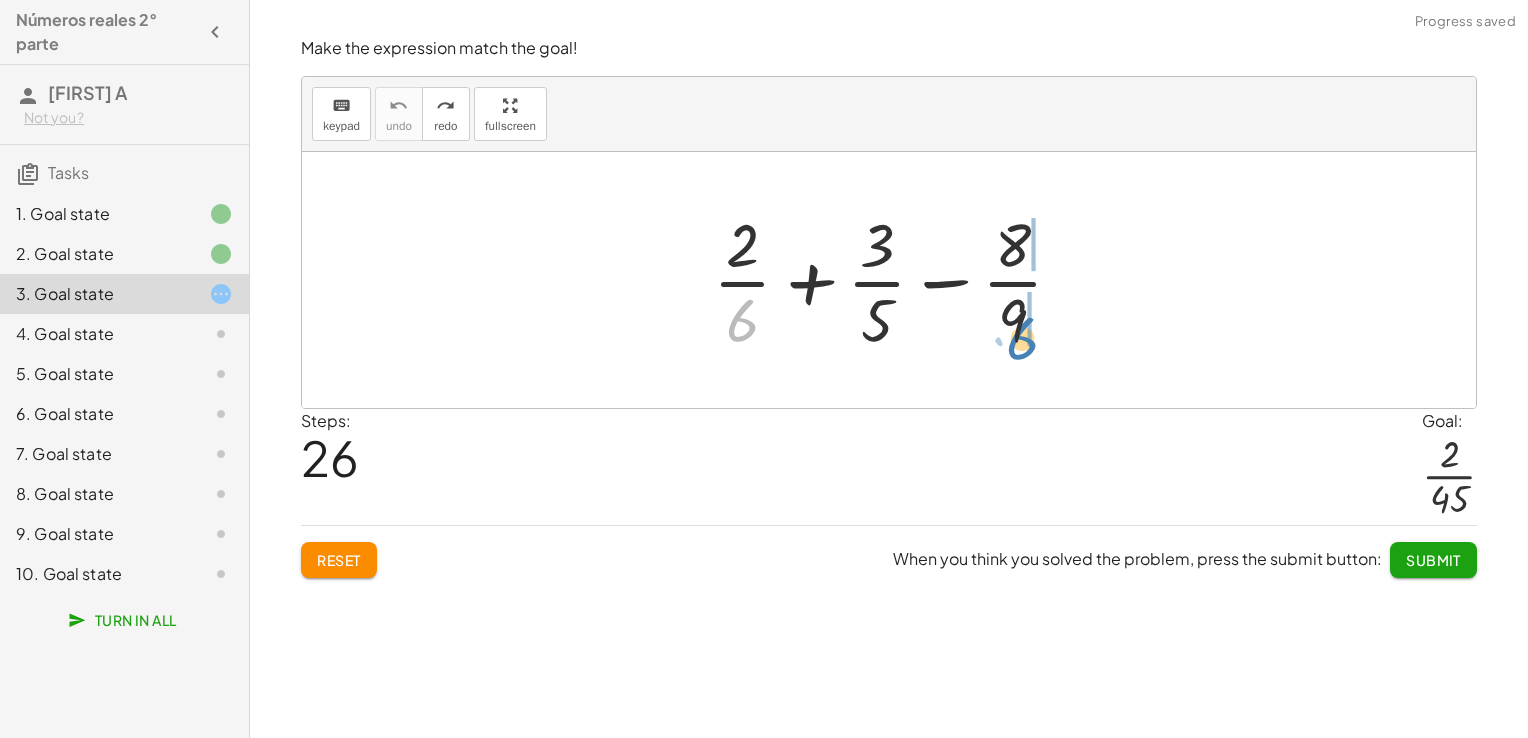 drag, startPoint x: 732, startPoint y: 309, endPoint x: 1014, endPoint y: 327, distance: 282.57388 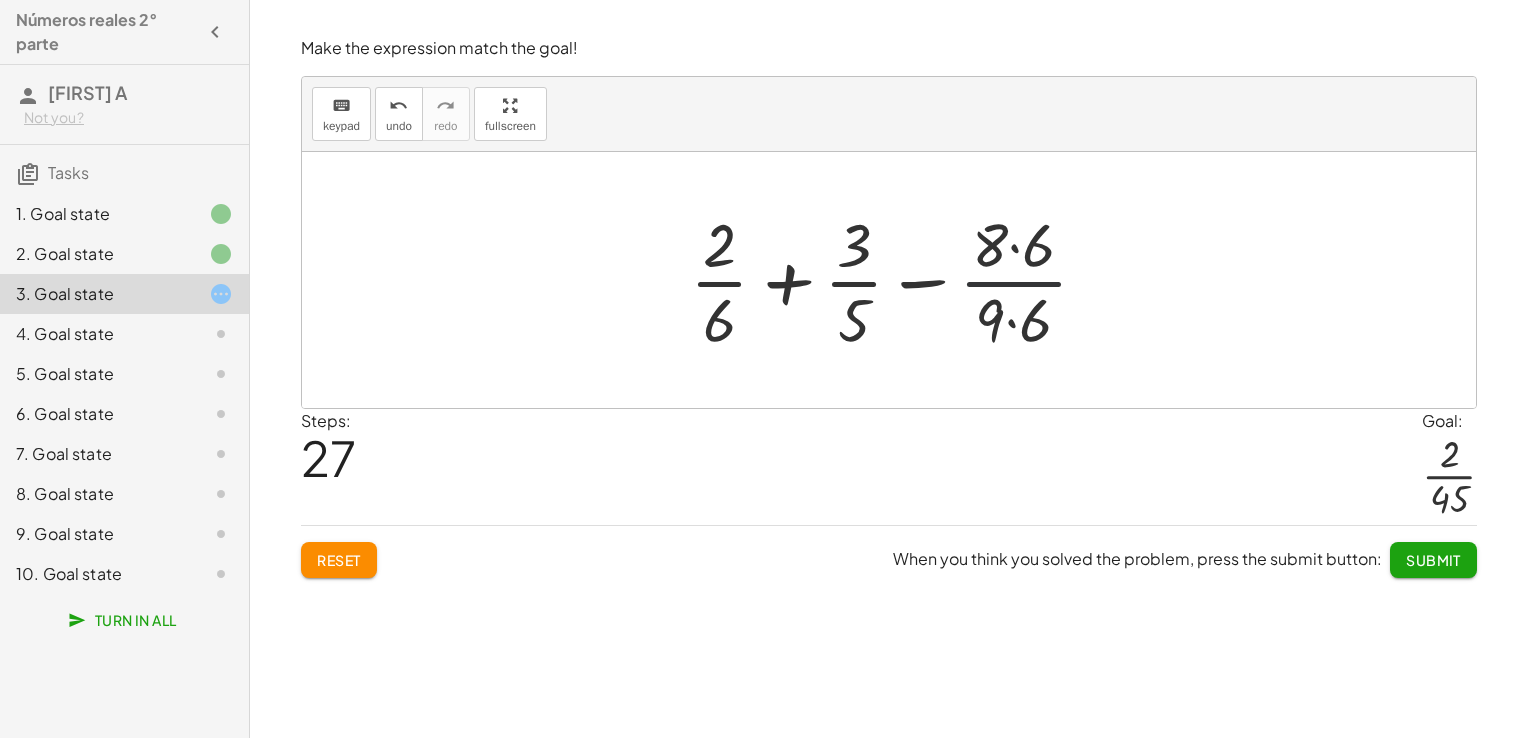 click at bounding box center (897, 280) 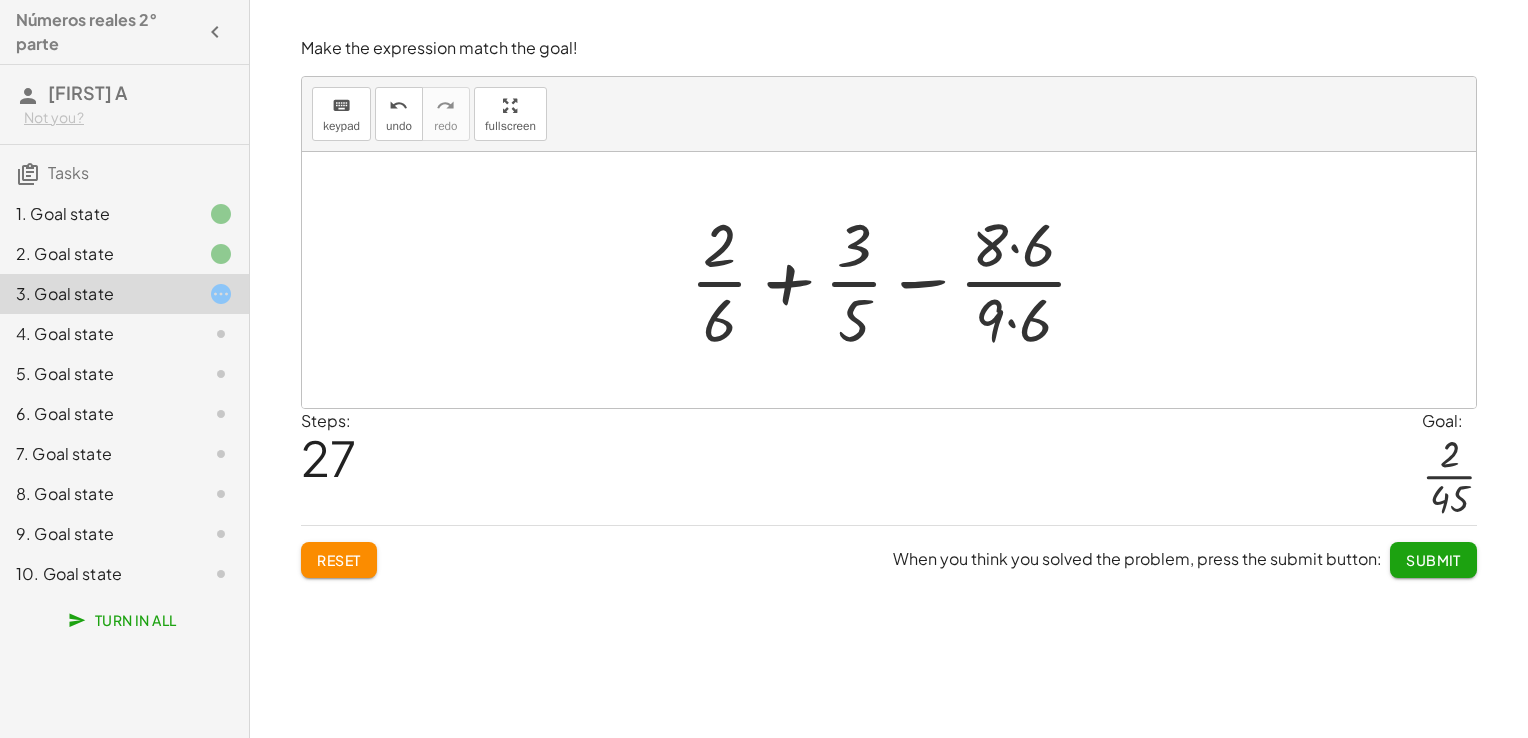 click at bounding box center [897, 280] 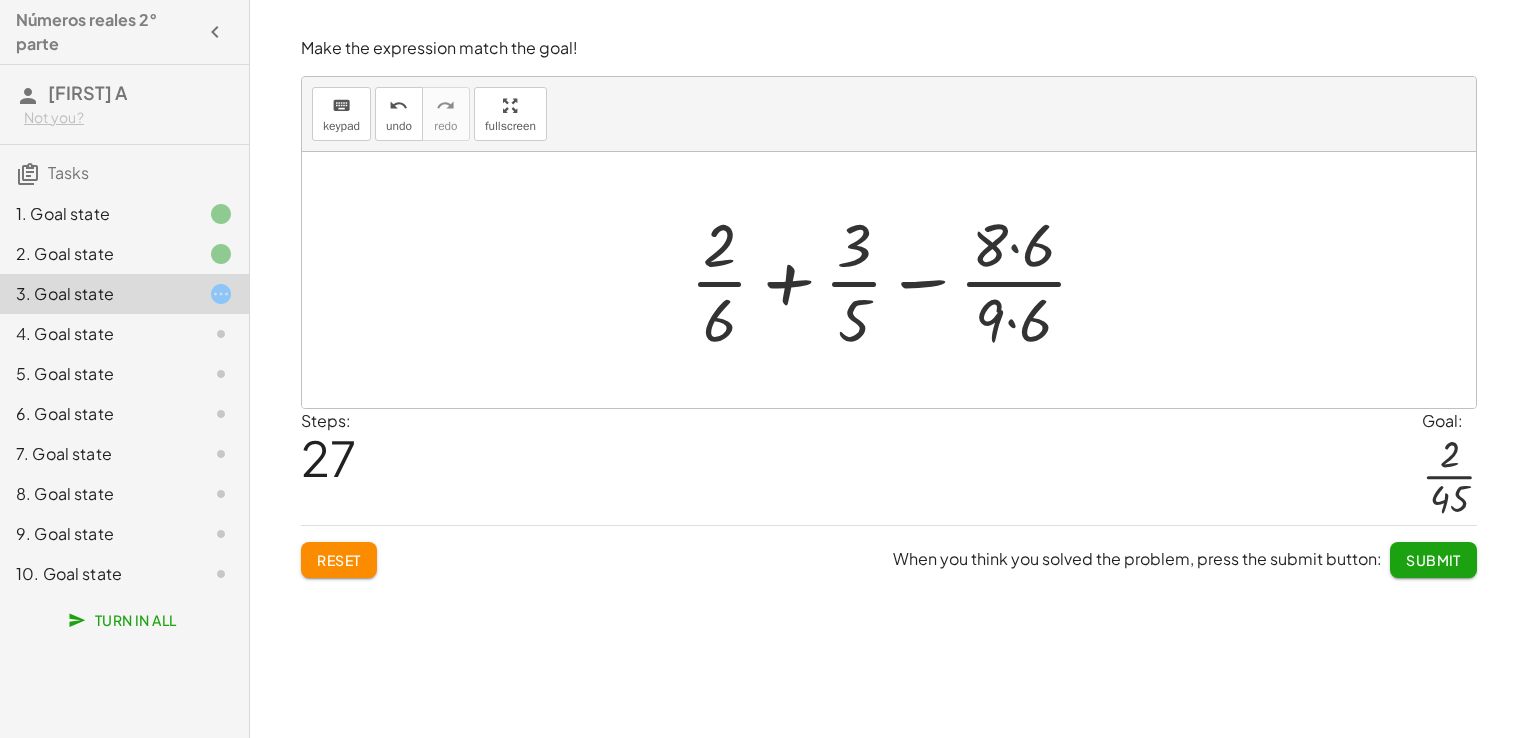 click at bounding box center [897, 280] 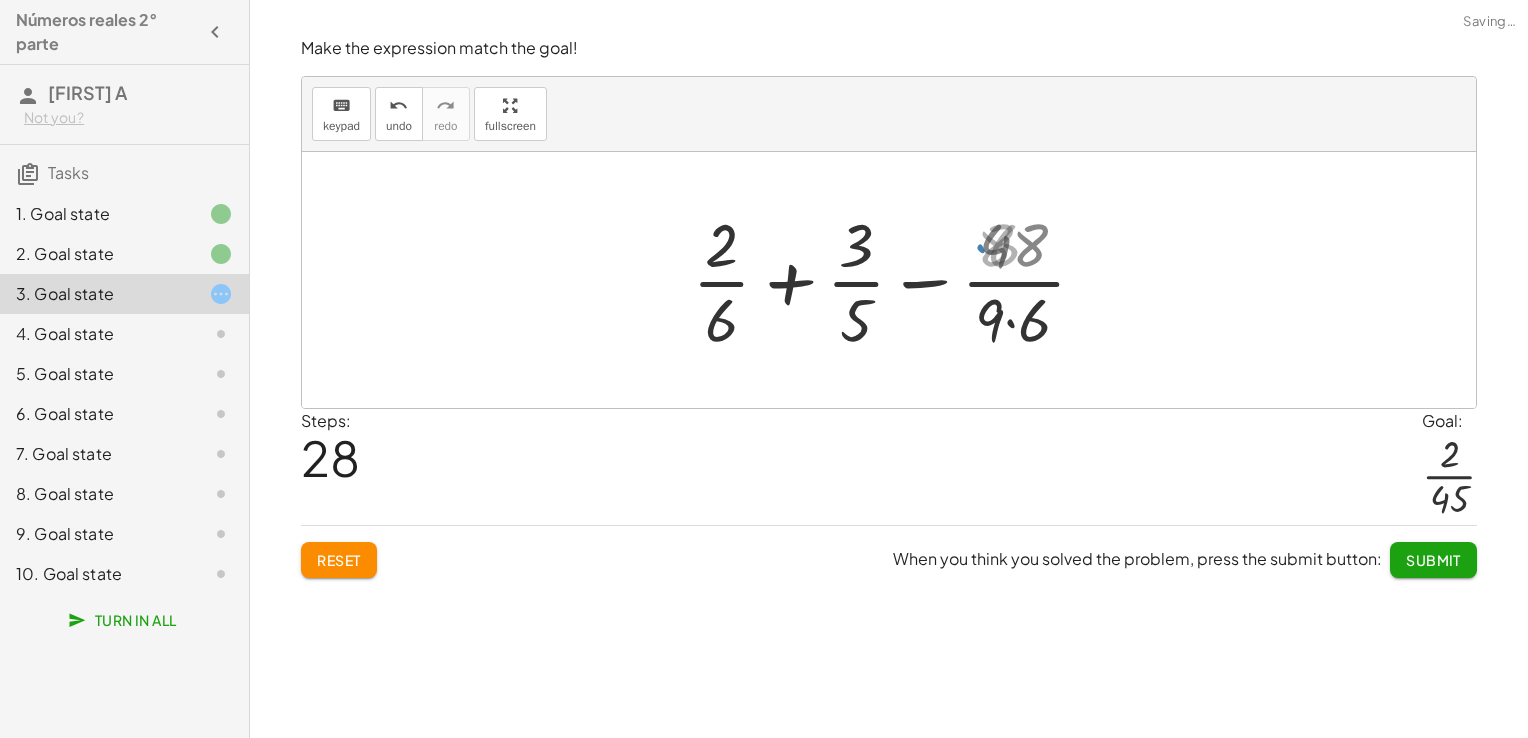 click at bounding box center (896, 280) 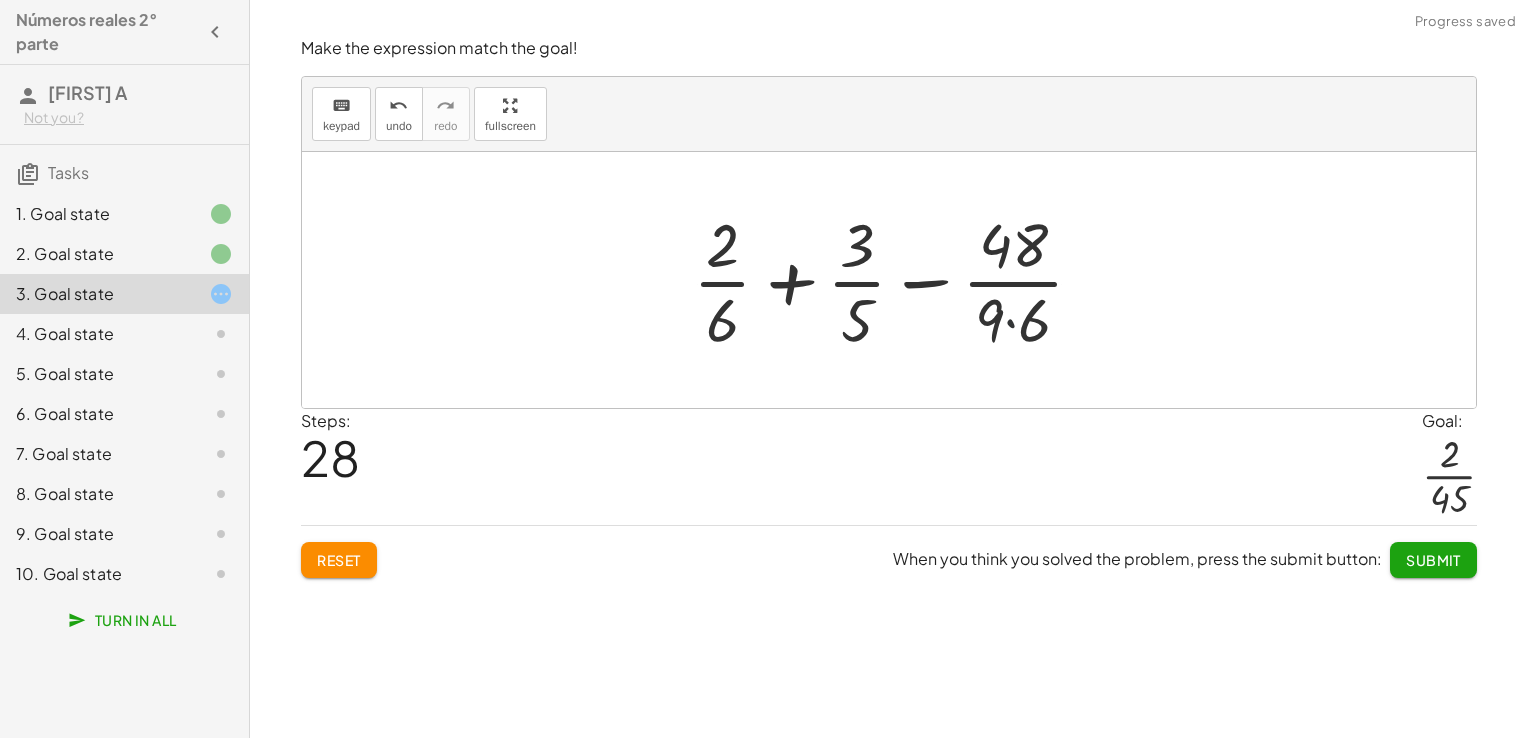 click at bounding box center (896, 280) 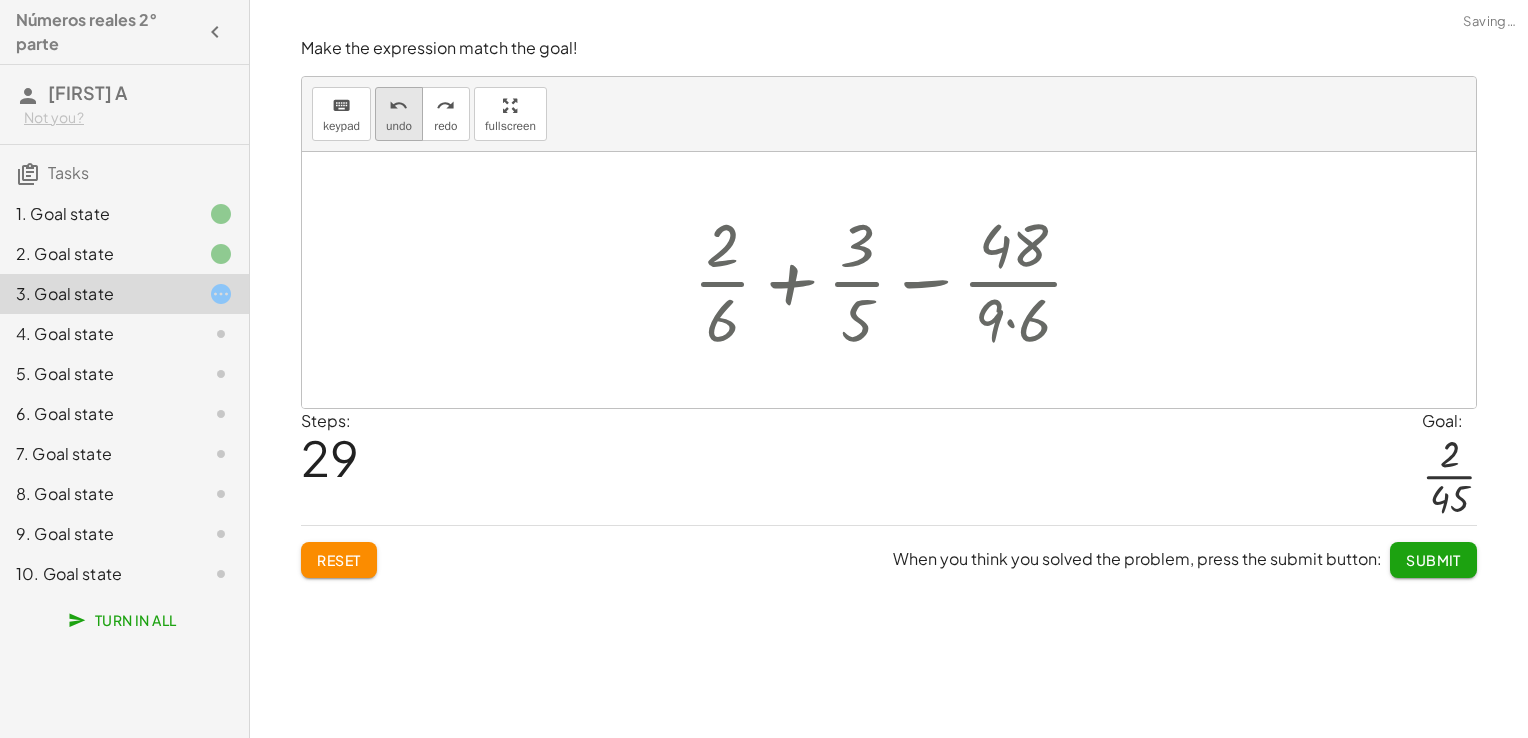 click on "undo" at bounding box center (398, 106) 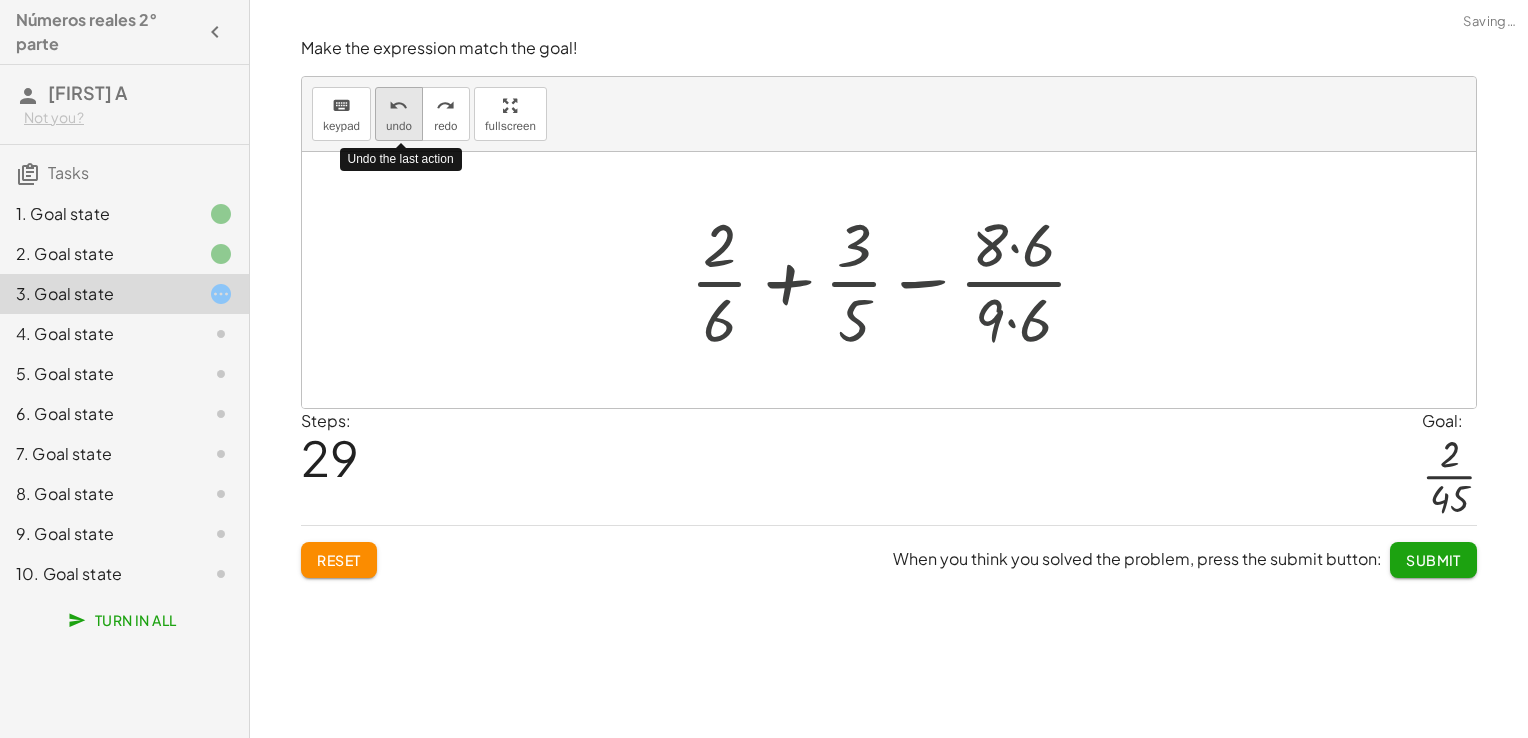 click on "undo" at bounding box center [398, 106] 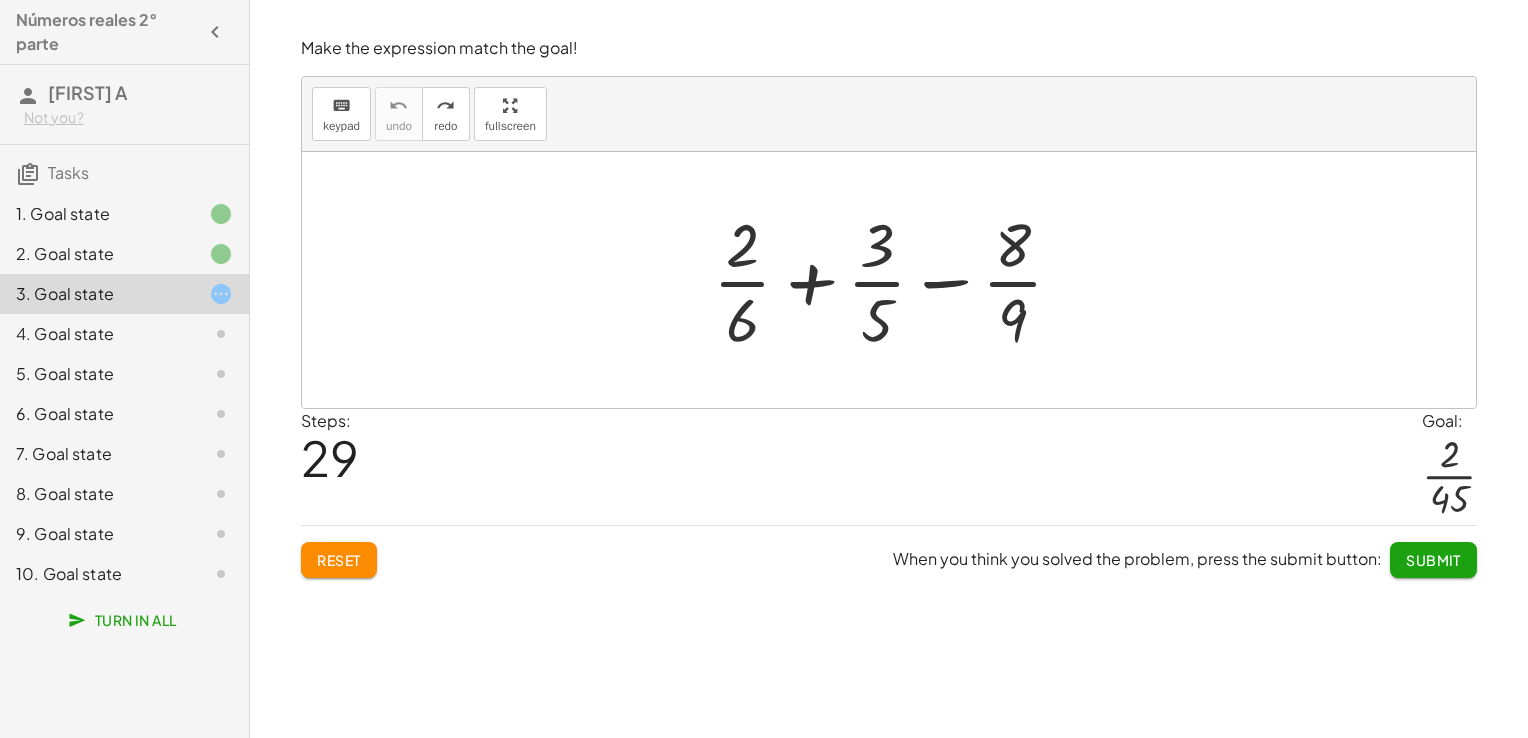 click on "4. Goal state" 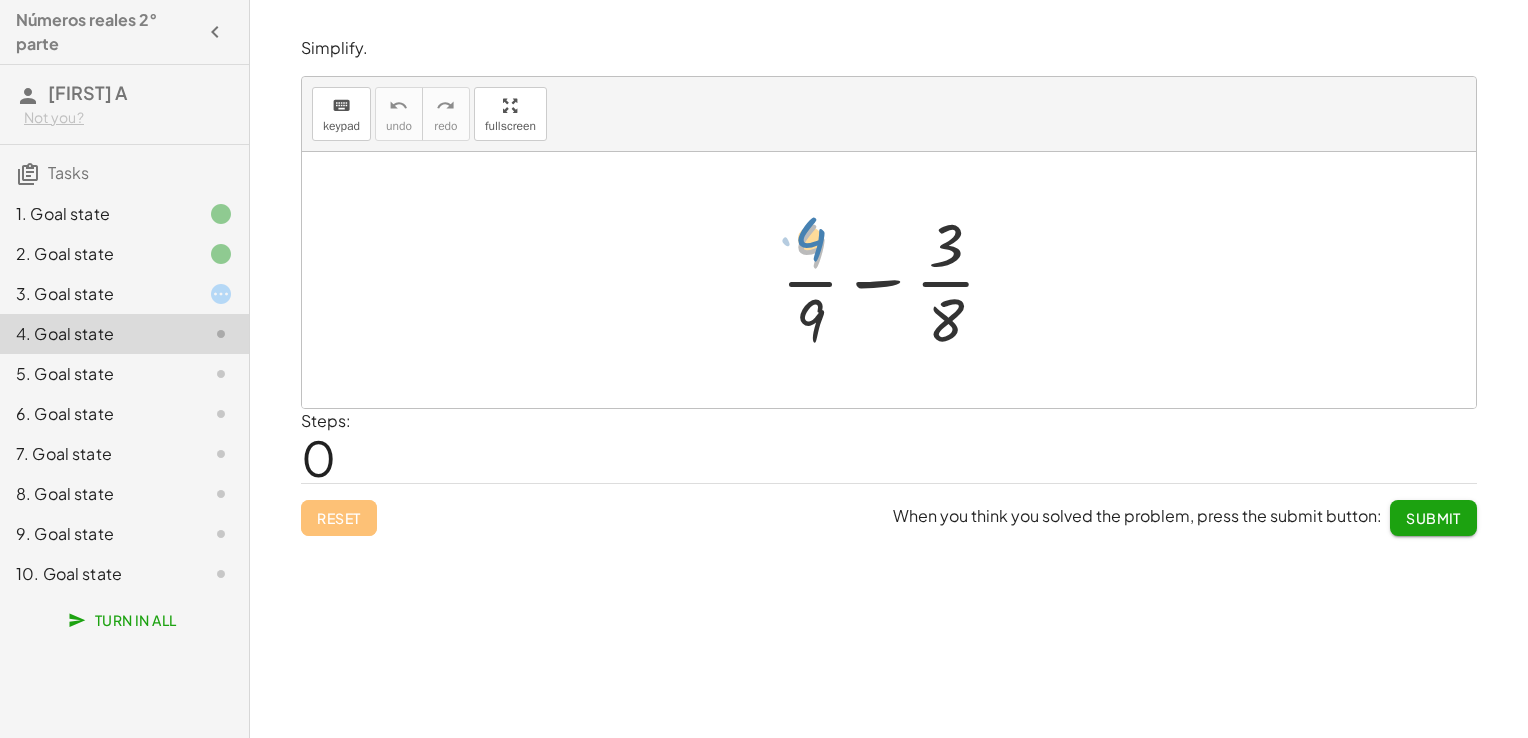 click at bounding box center (896, 280) 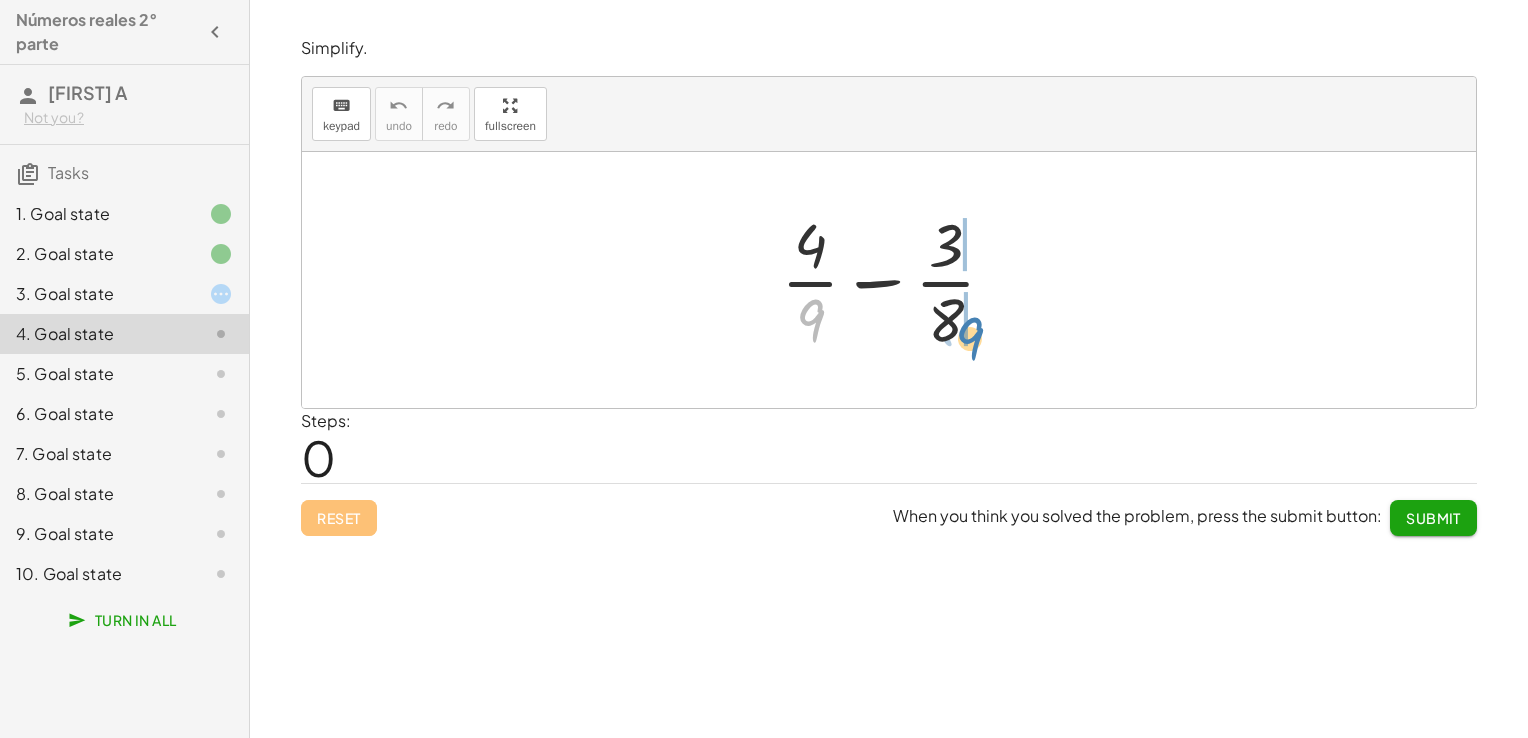 drag, startPoint x: 805, startPoint y: 318, endPoint x: 963, endPoint y: 334, distance: 158.80806 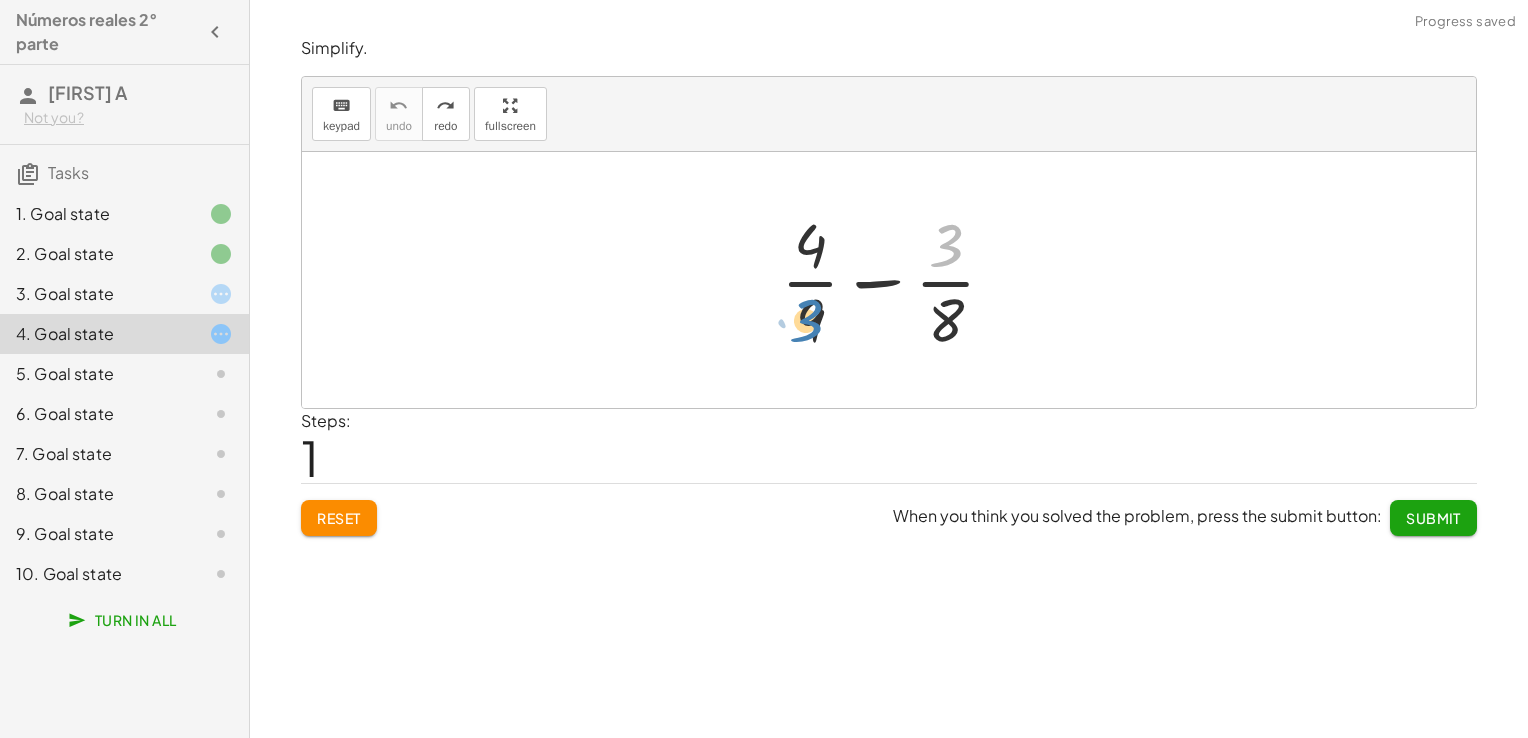 drag, startPoint x: 944, startPoint y: 229, endPoint x: 816, endPoint y: 304, distance: 148.35431 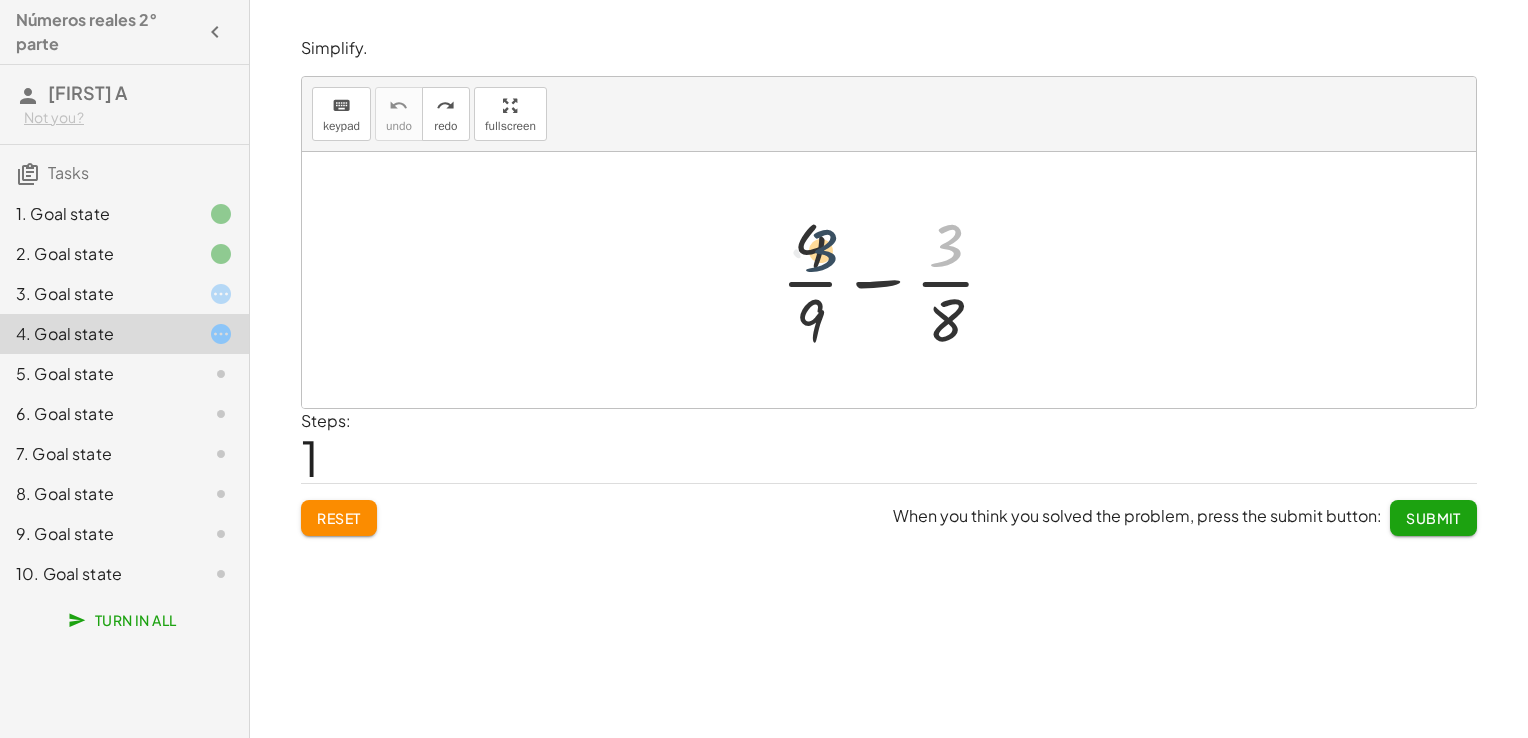 drag, startPoint x: 954, startPoint y: 237, endPoint x: 815, endPoint y: 238, distance: 139.0036 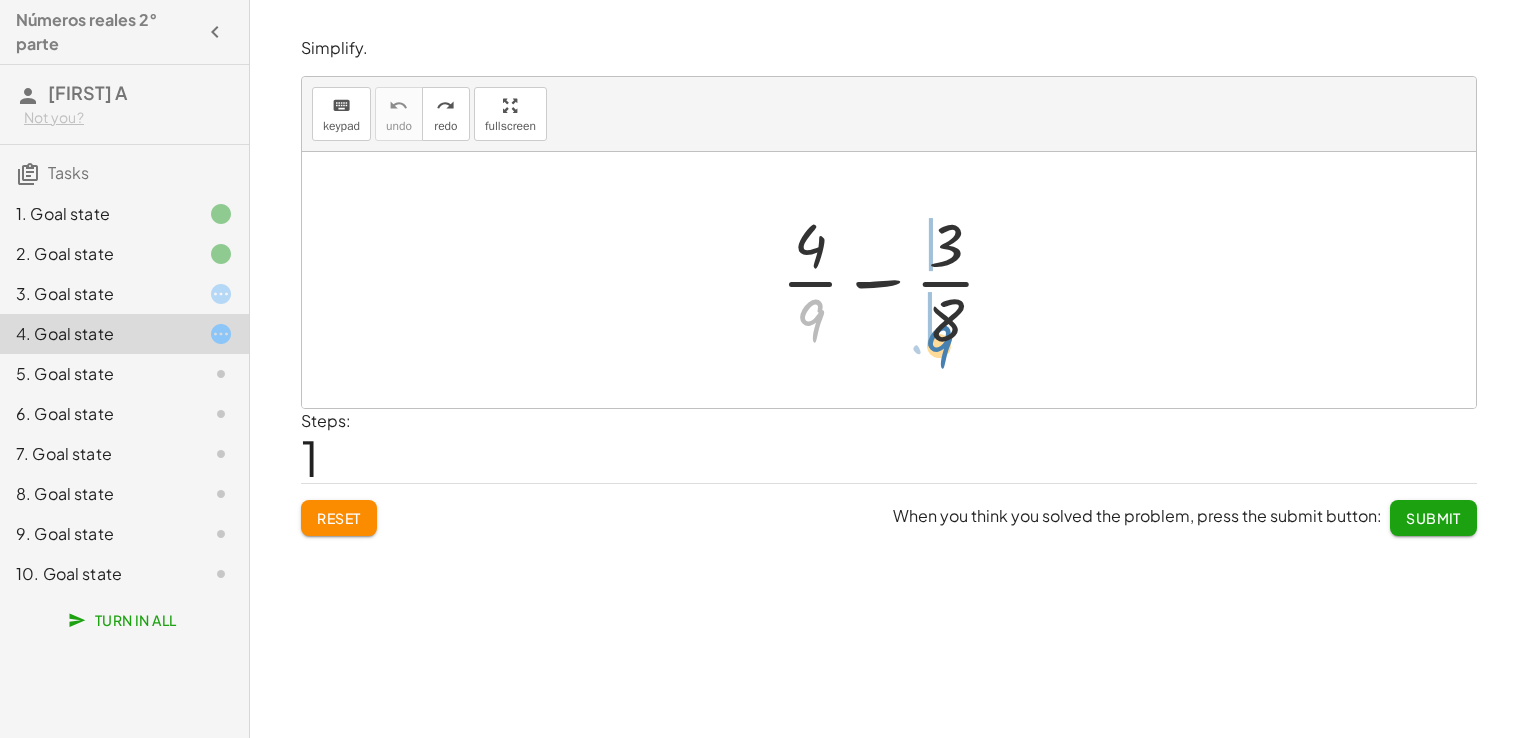 drag, startPoint x: 800, startPoint y: 308, endPoint x: 930, endPoint y: 332, distance: 132.19682 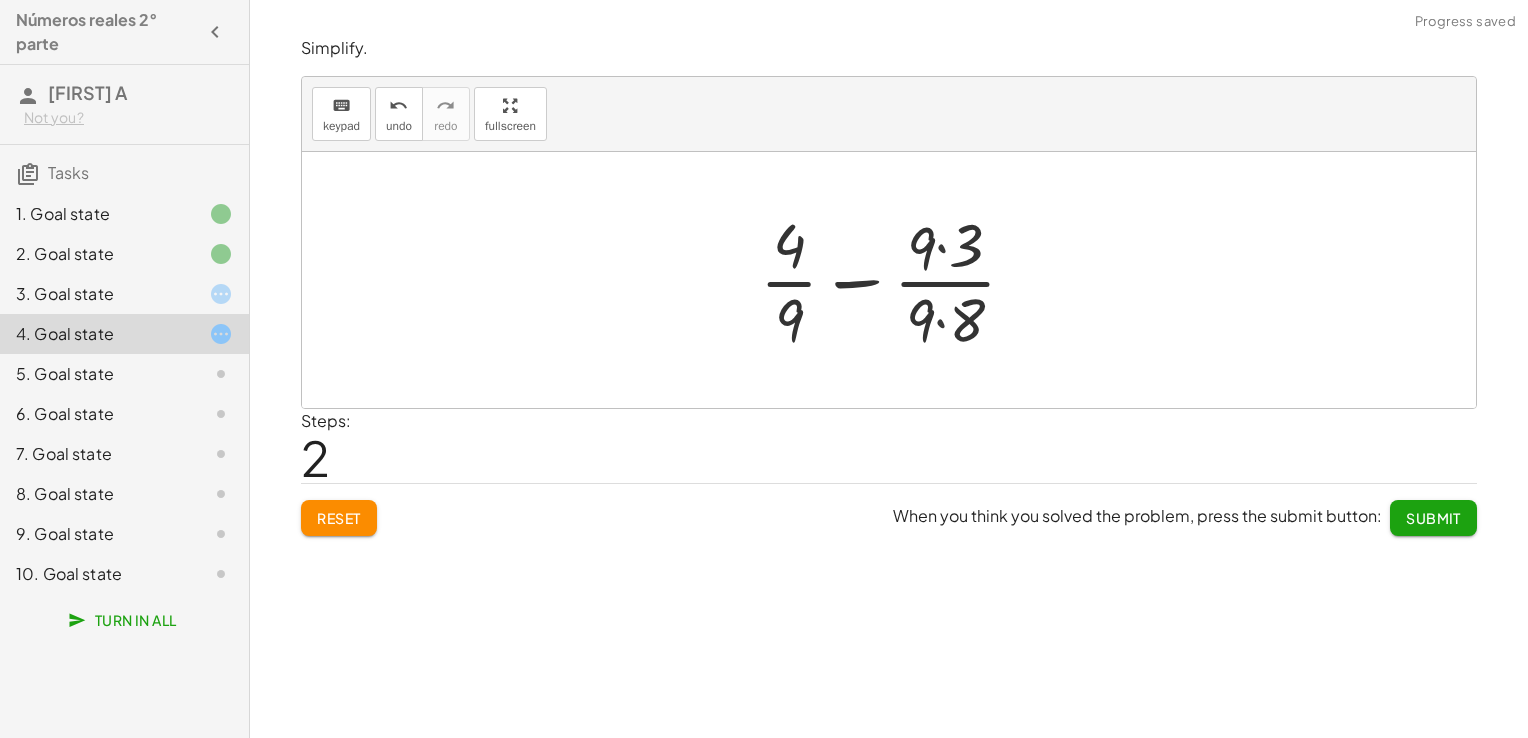 click at bounding box center (896, 280) 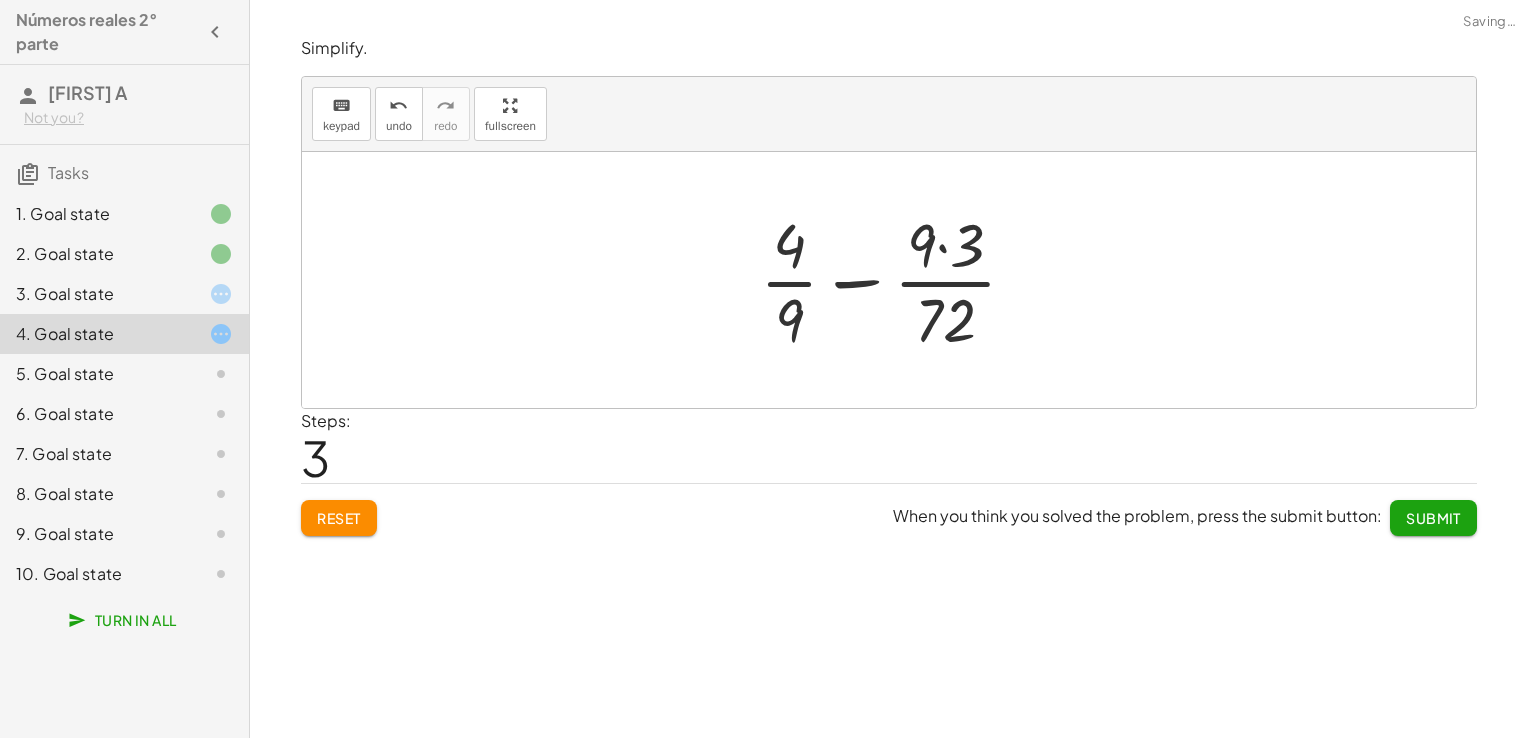 click at bounding box center (896, 280) 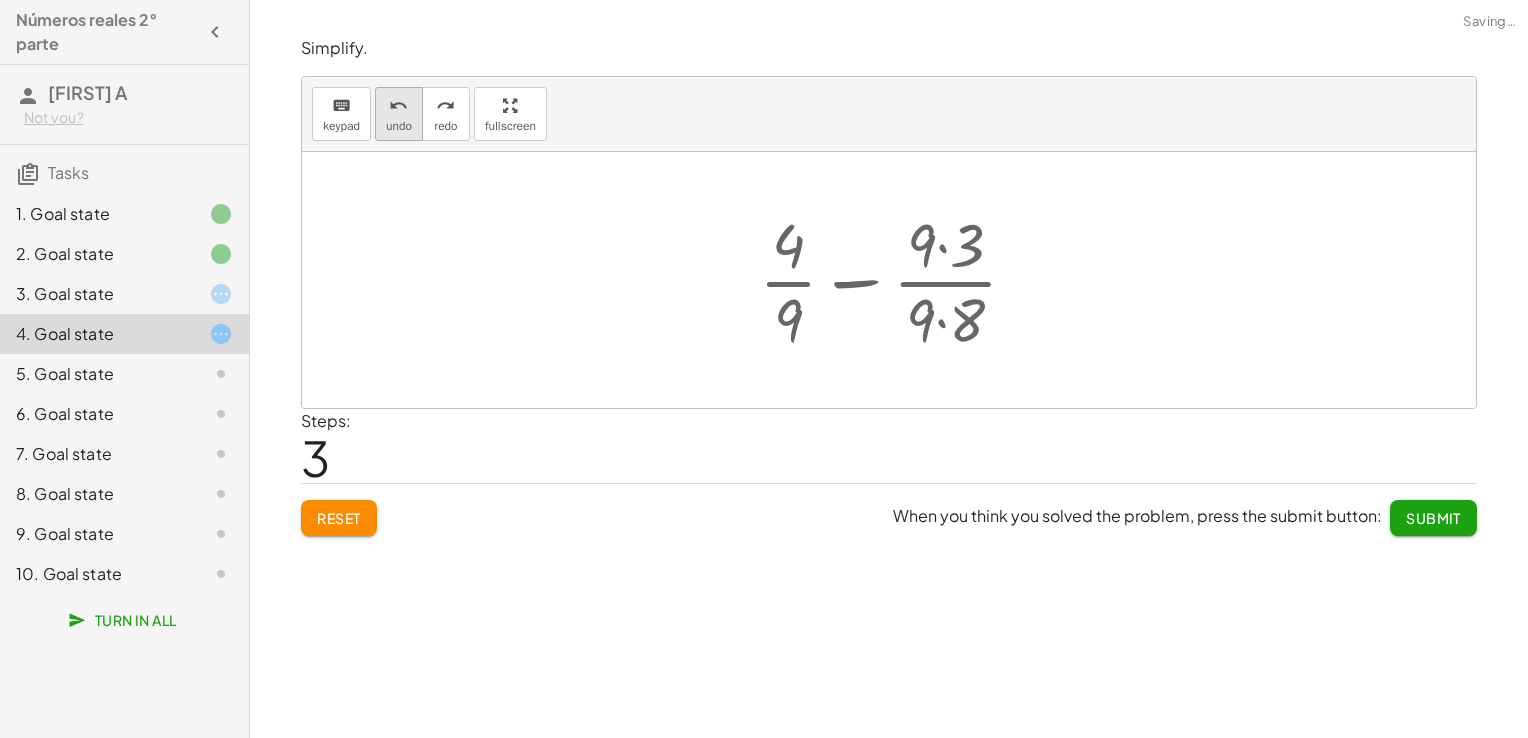 click on "undo" at bounding box center (399, 105) 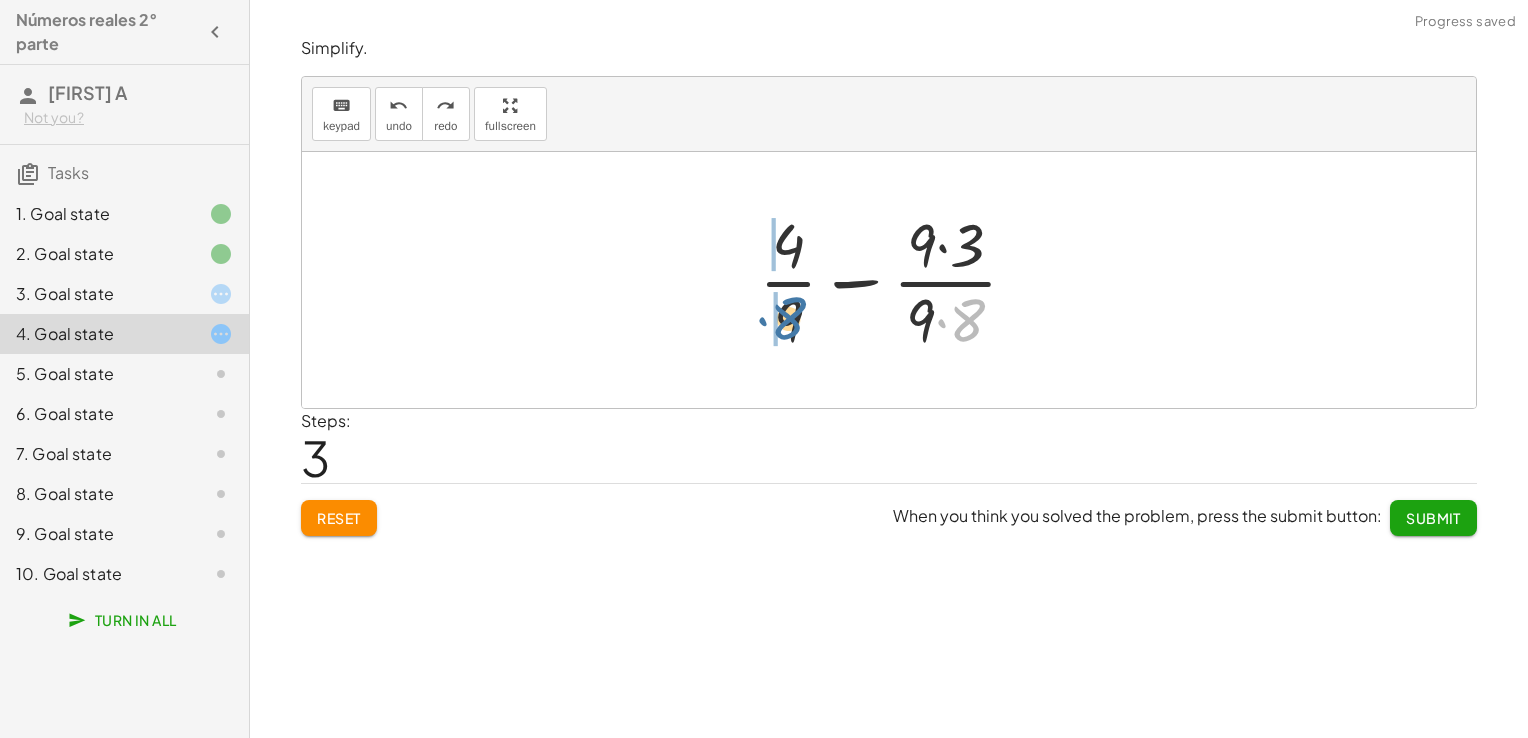 drag, startPoint x: 972, startPoint y: 326, endPoint x: 785, endPoint y: 326, distance: 187 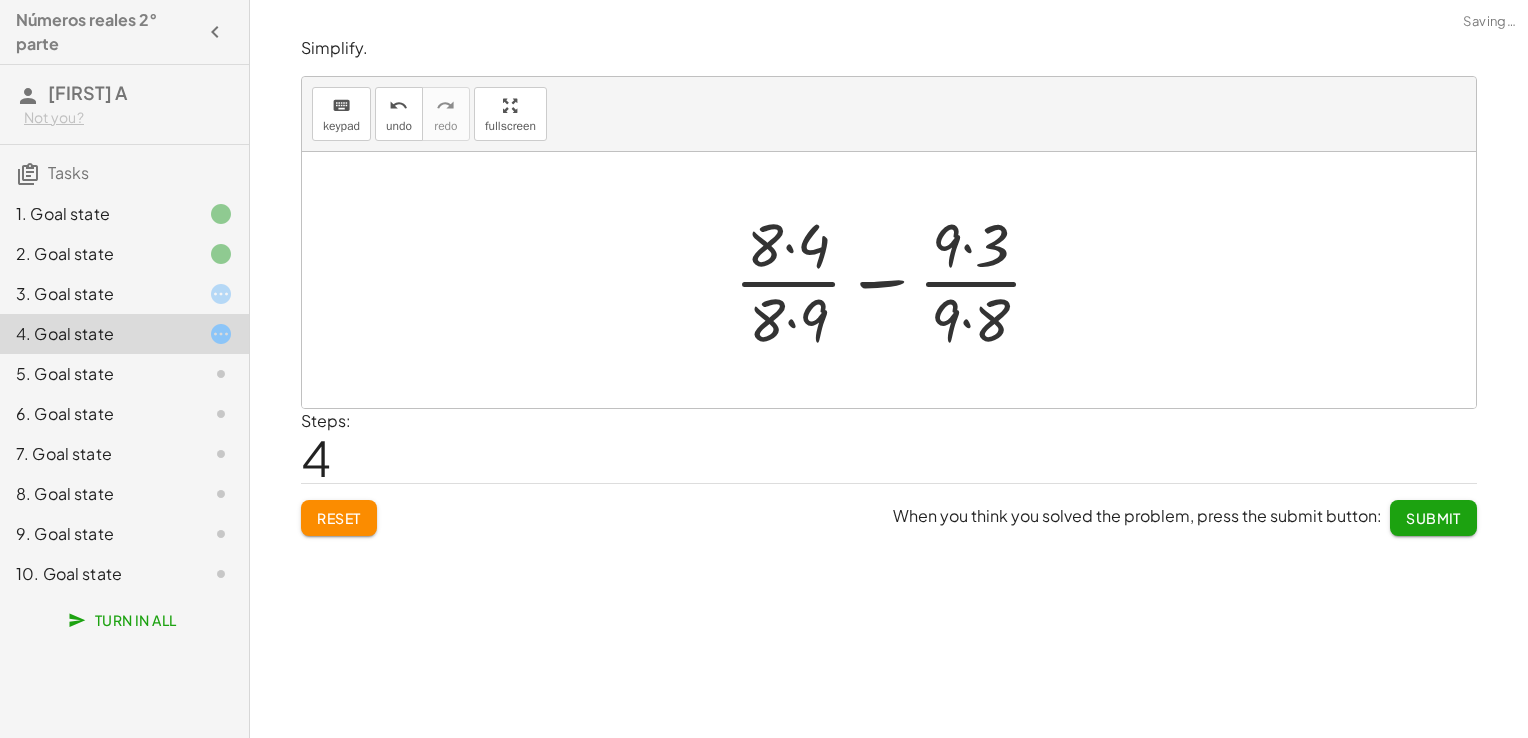click at bounding box center (896, 280) 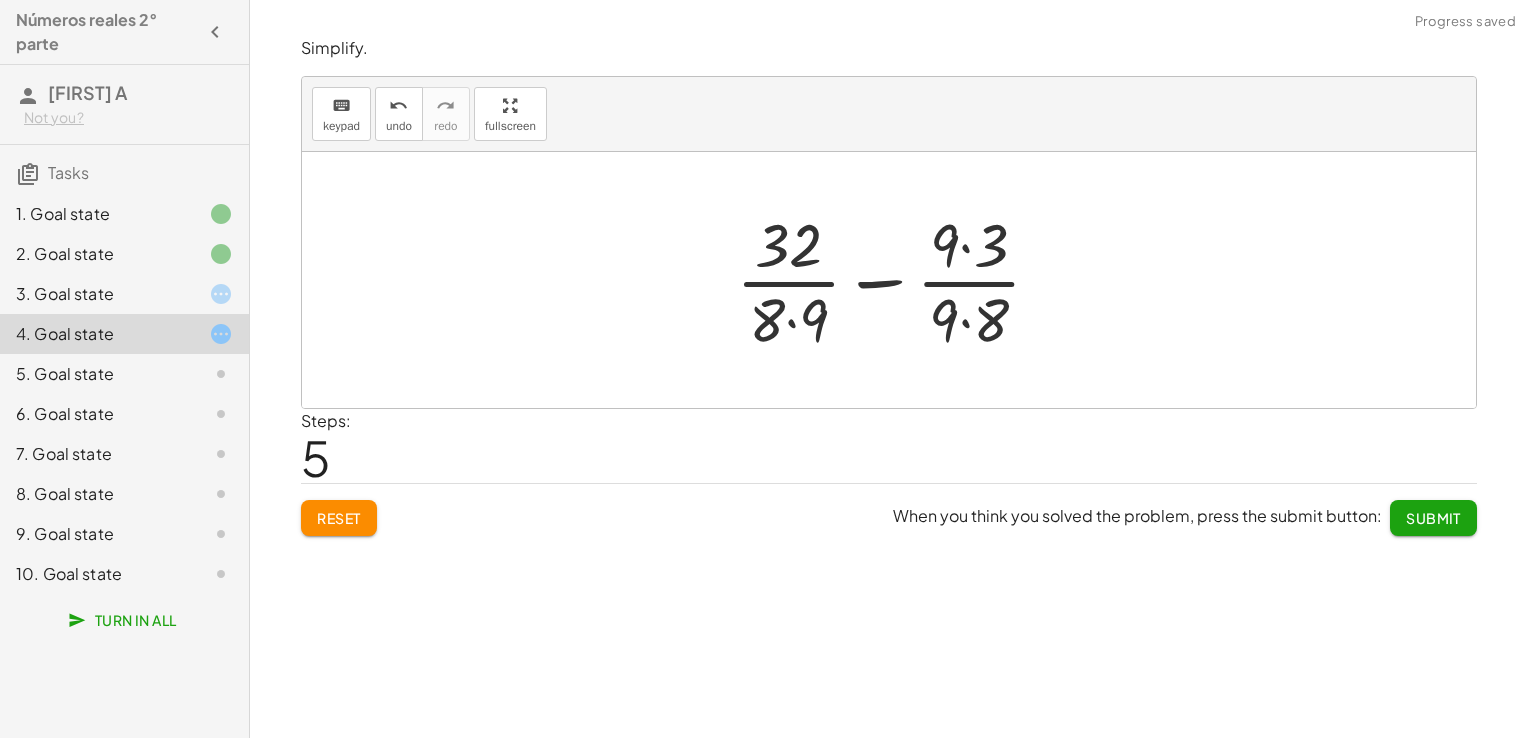 click at bounding box center (896, 280) 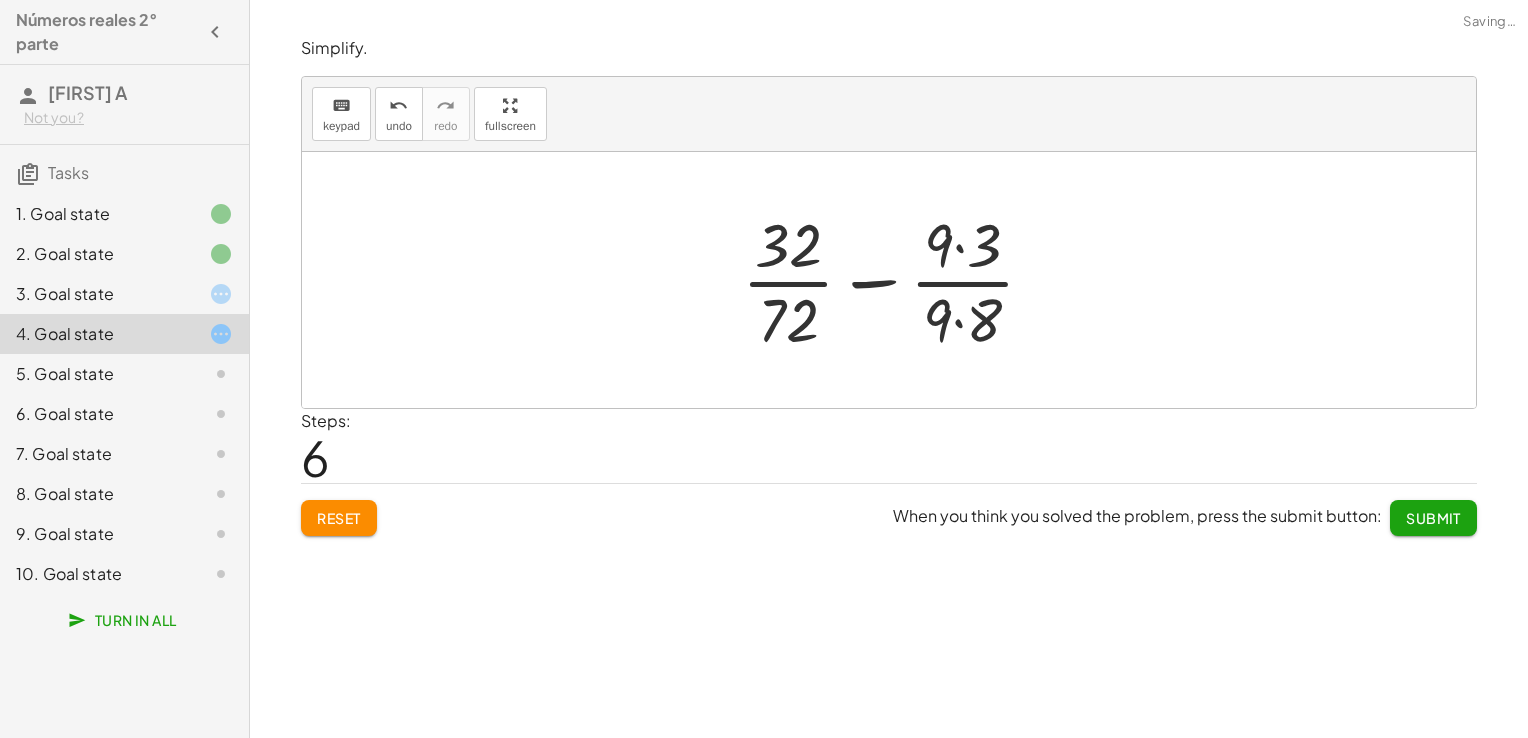 click at bounding box center (896, 280) 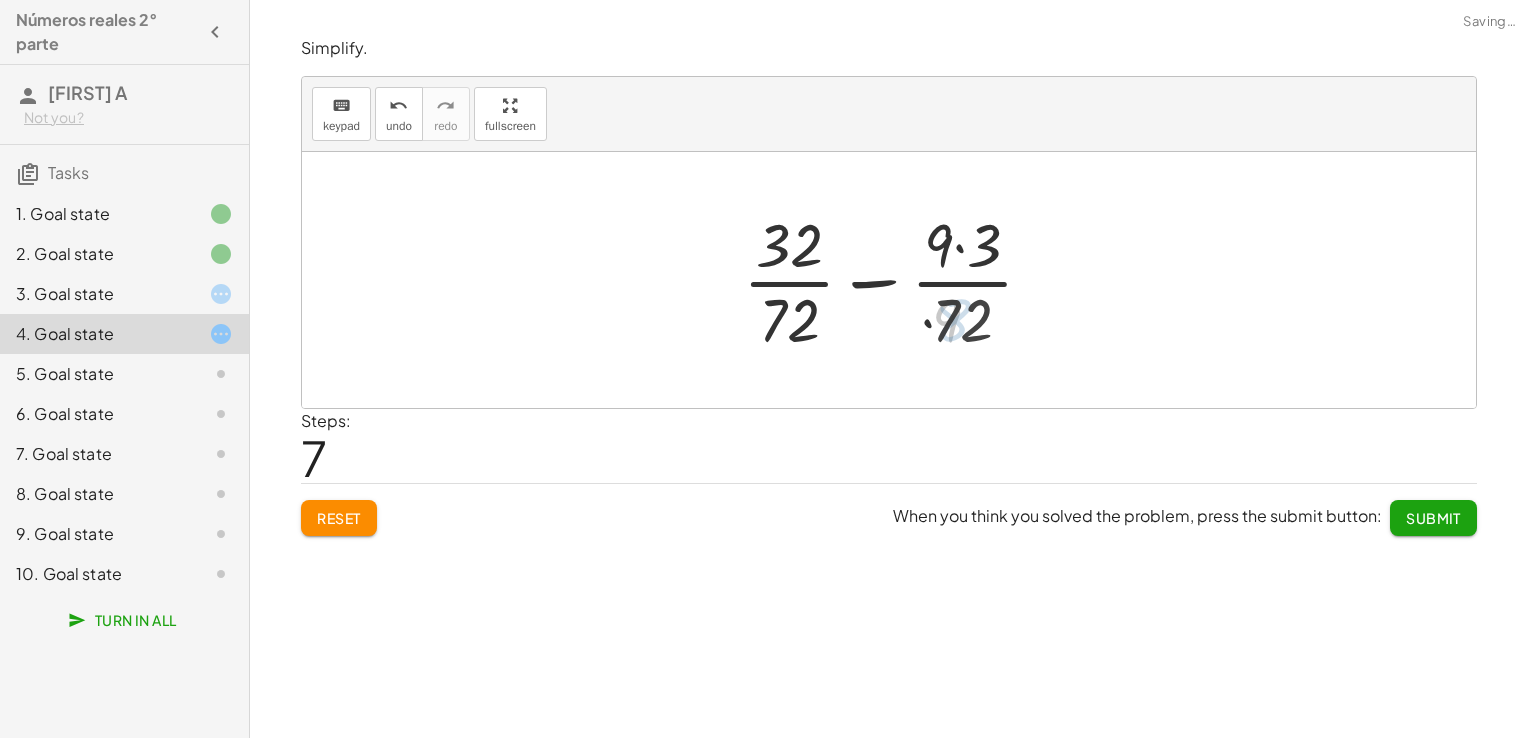 click at bounding box center [896, 280] 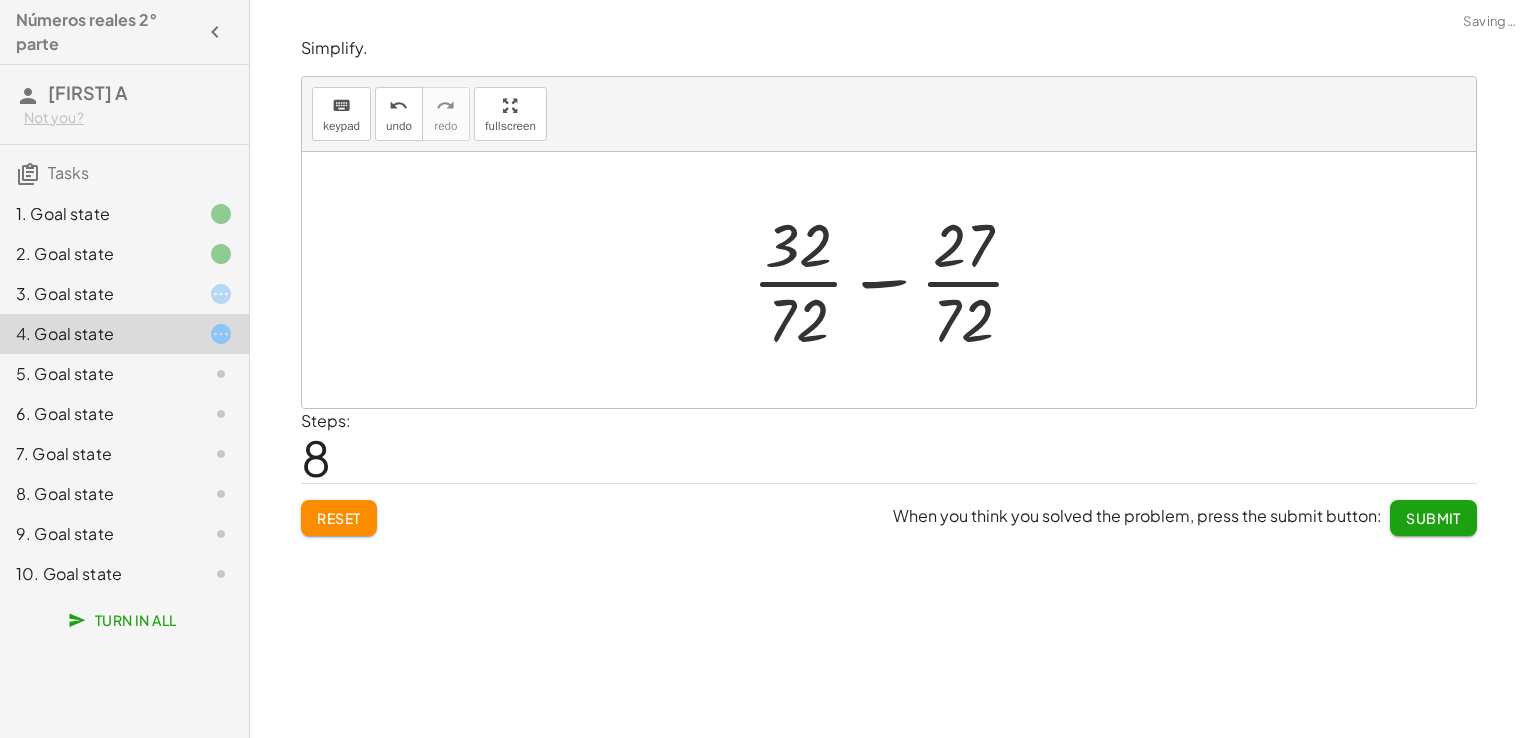 click at bounding box center [896, 280] 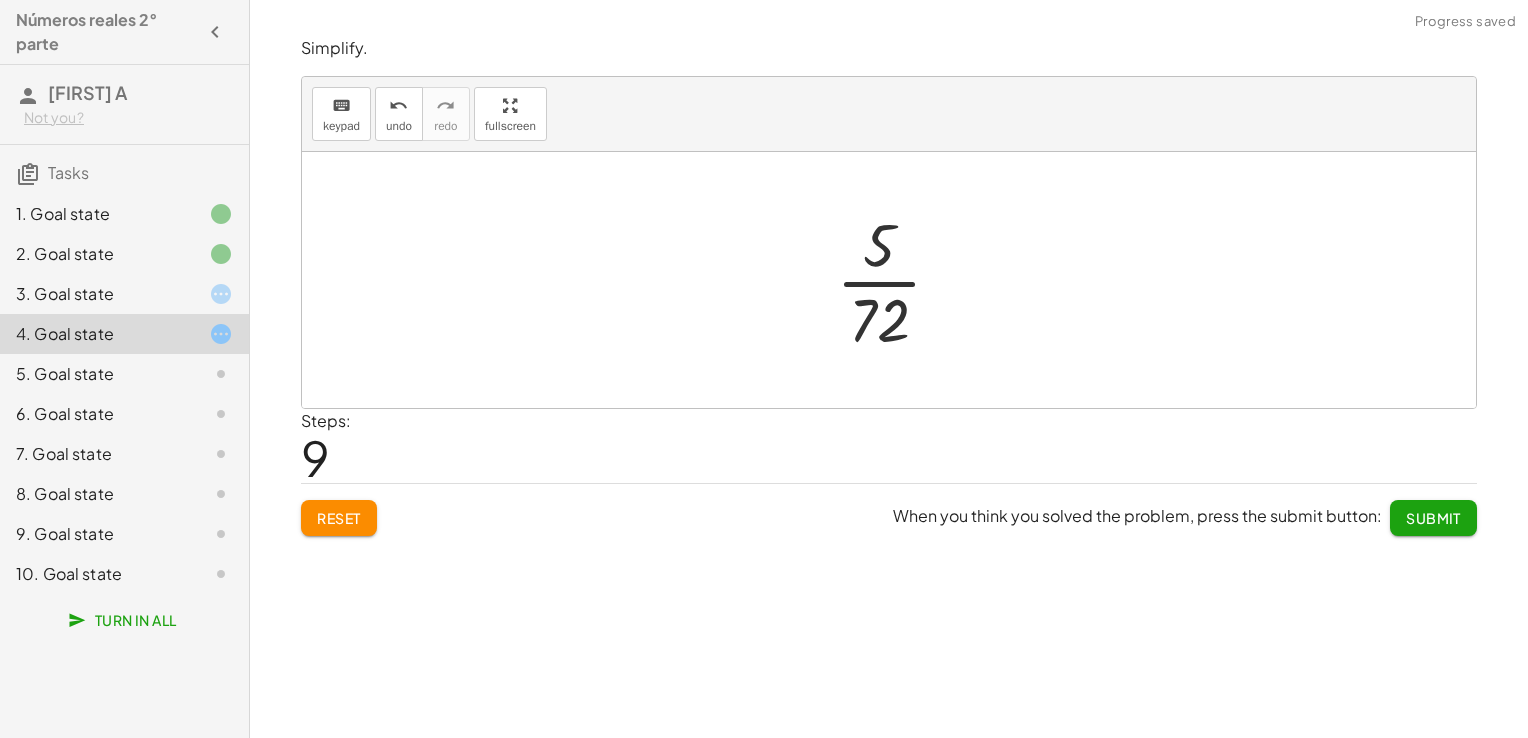 click at bounding box center [897, 280] 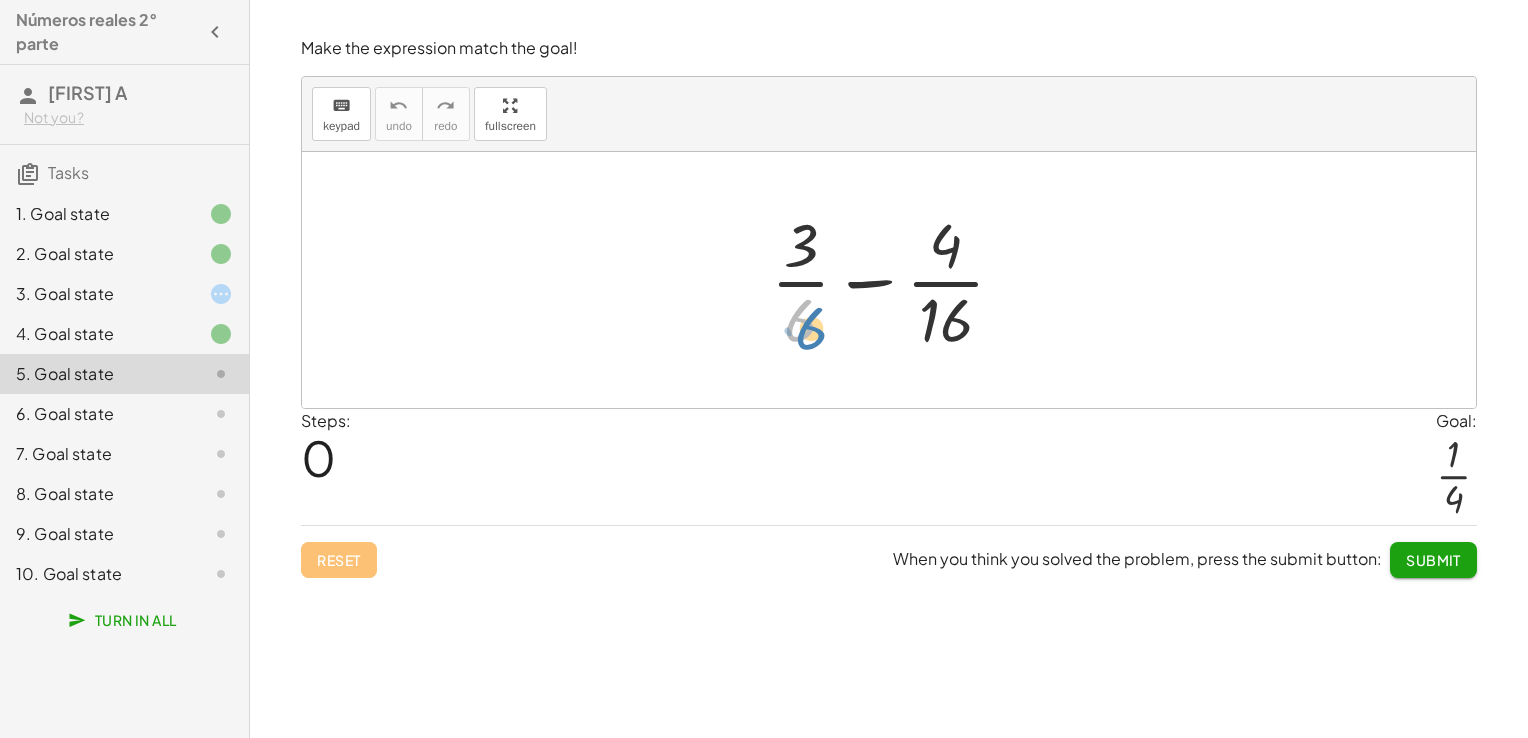 drag, startPoint x: 790, startPoint y: 318, endPoint x: 800, endPoint y: 326, distance: 12.806249 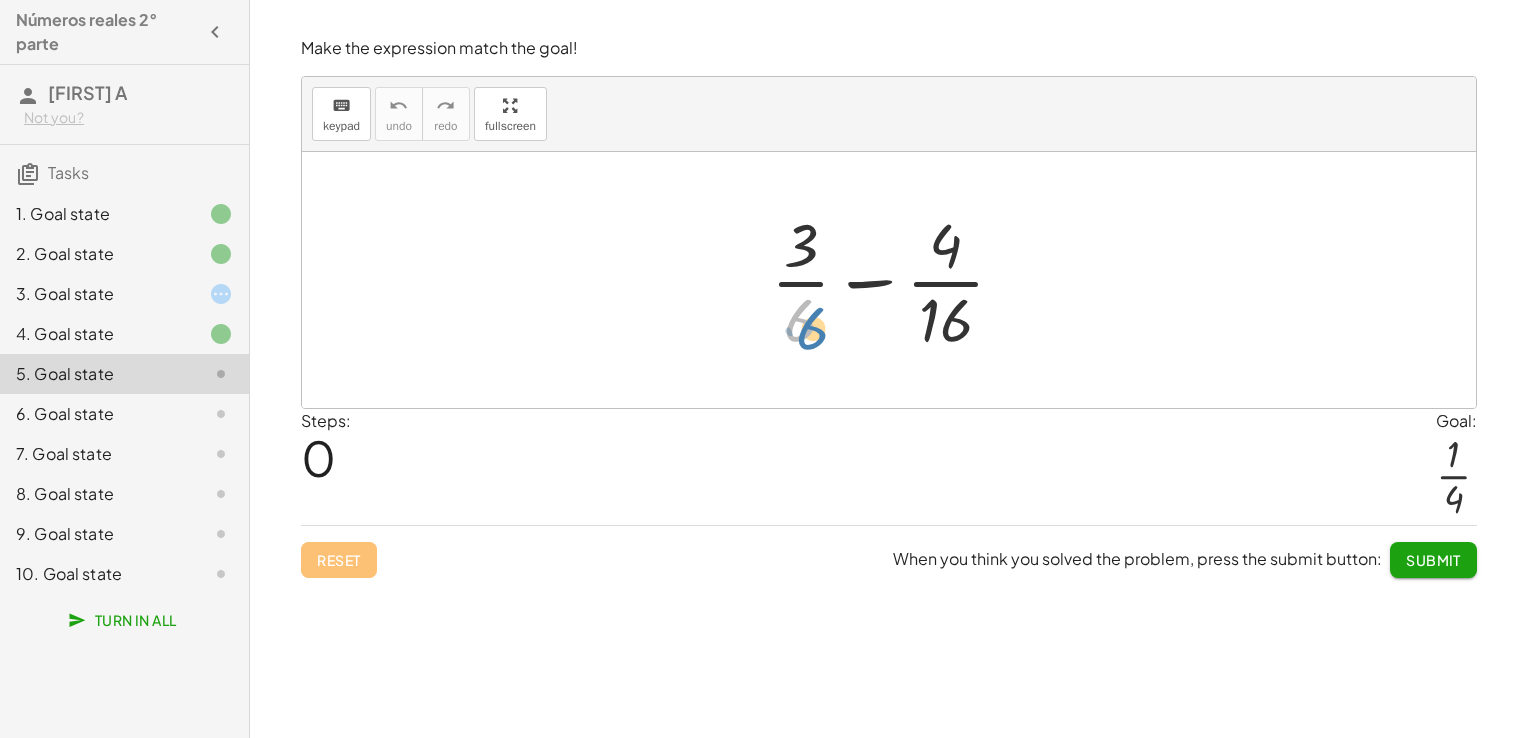 drag, startPoint x: 804, startPoint y: 307, endPoint x: 815, endPoint y: 315, distance: 13.601471 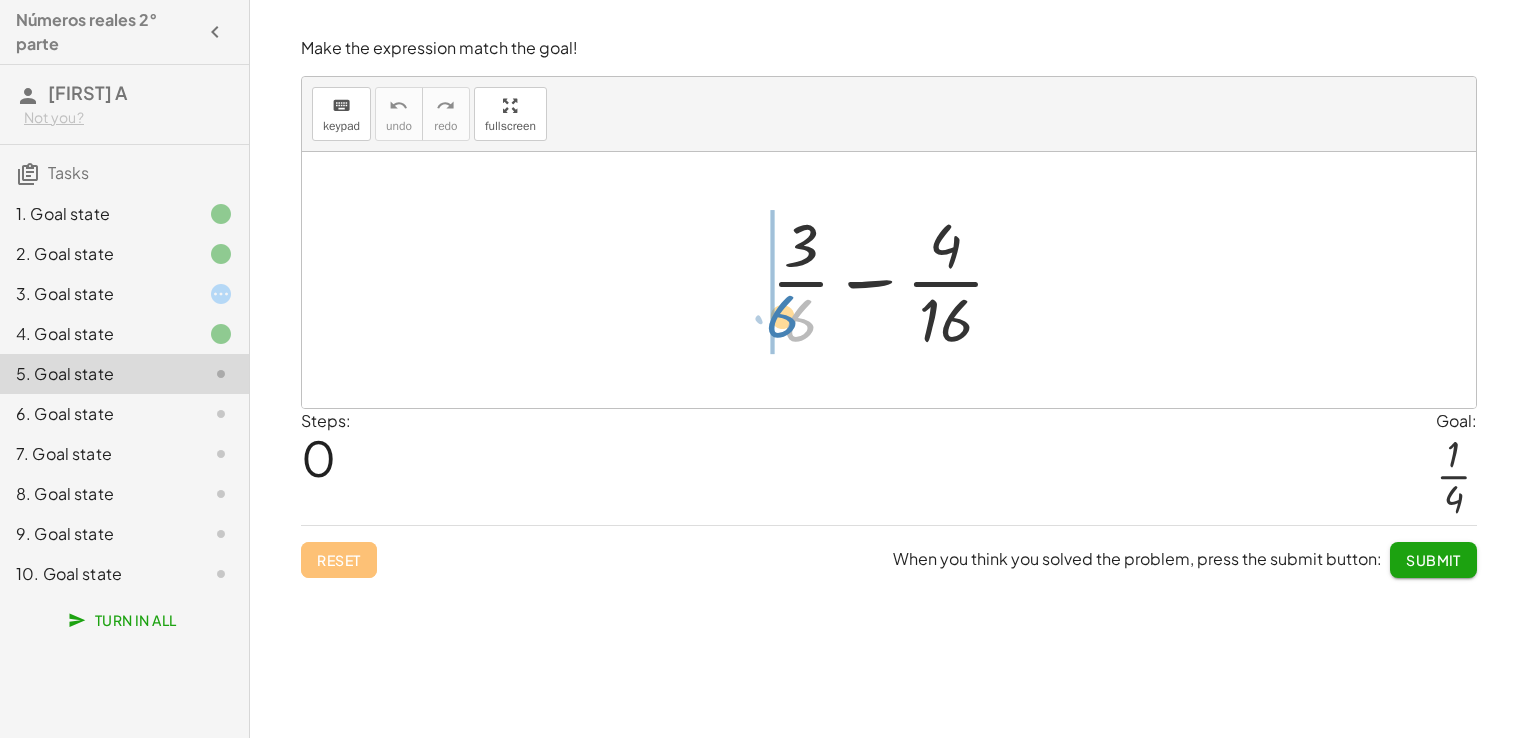 drag, startPoint x: 803, startPoint y: 316, endPoint x: 782, endPoint y: 311, distance: 21.587032 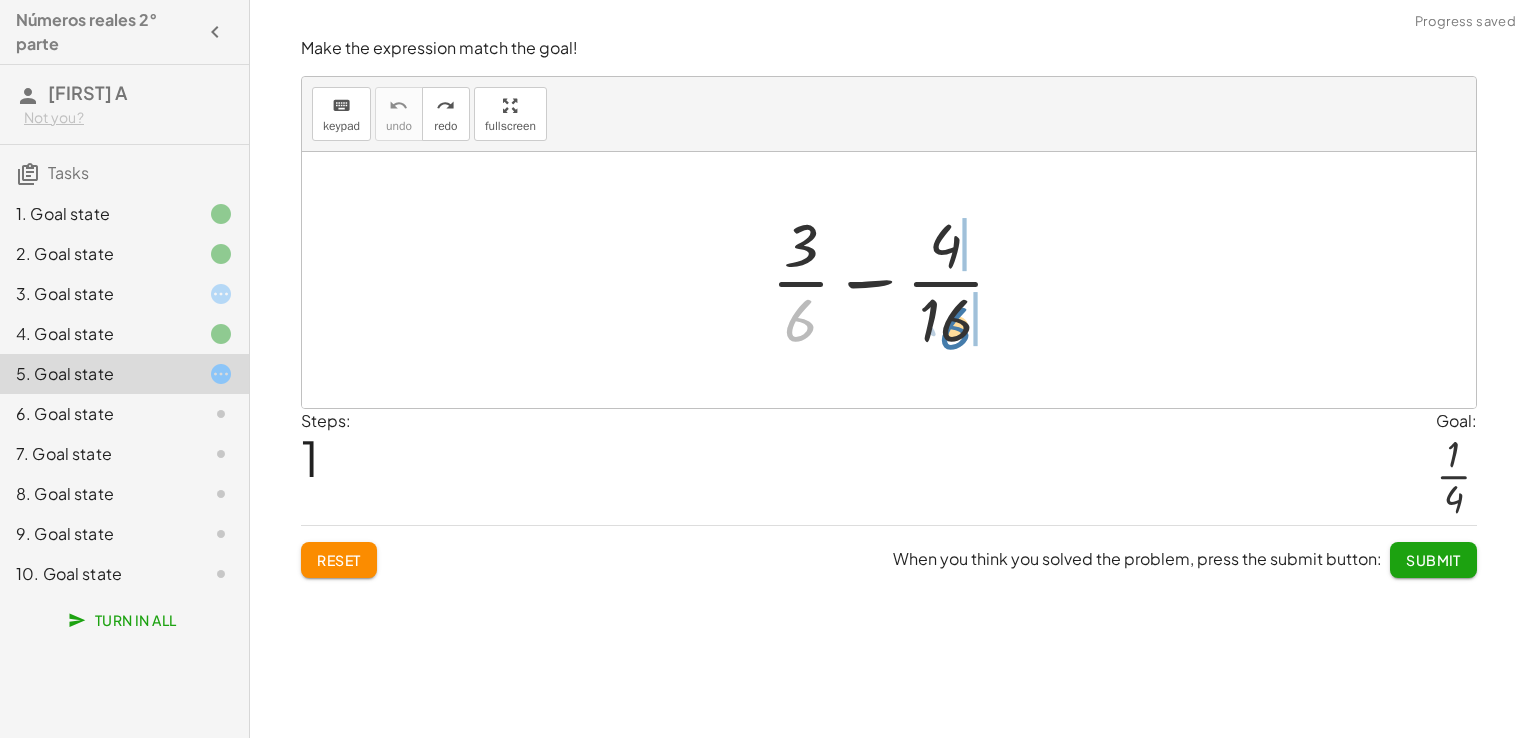 drag, startPoint x: 819, startPoint y: 324, endPoint x: 977, endPoint y: 332, distance: 158.20241 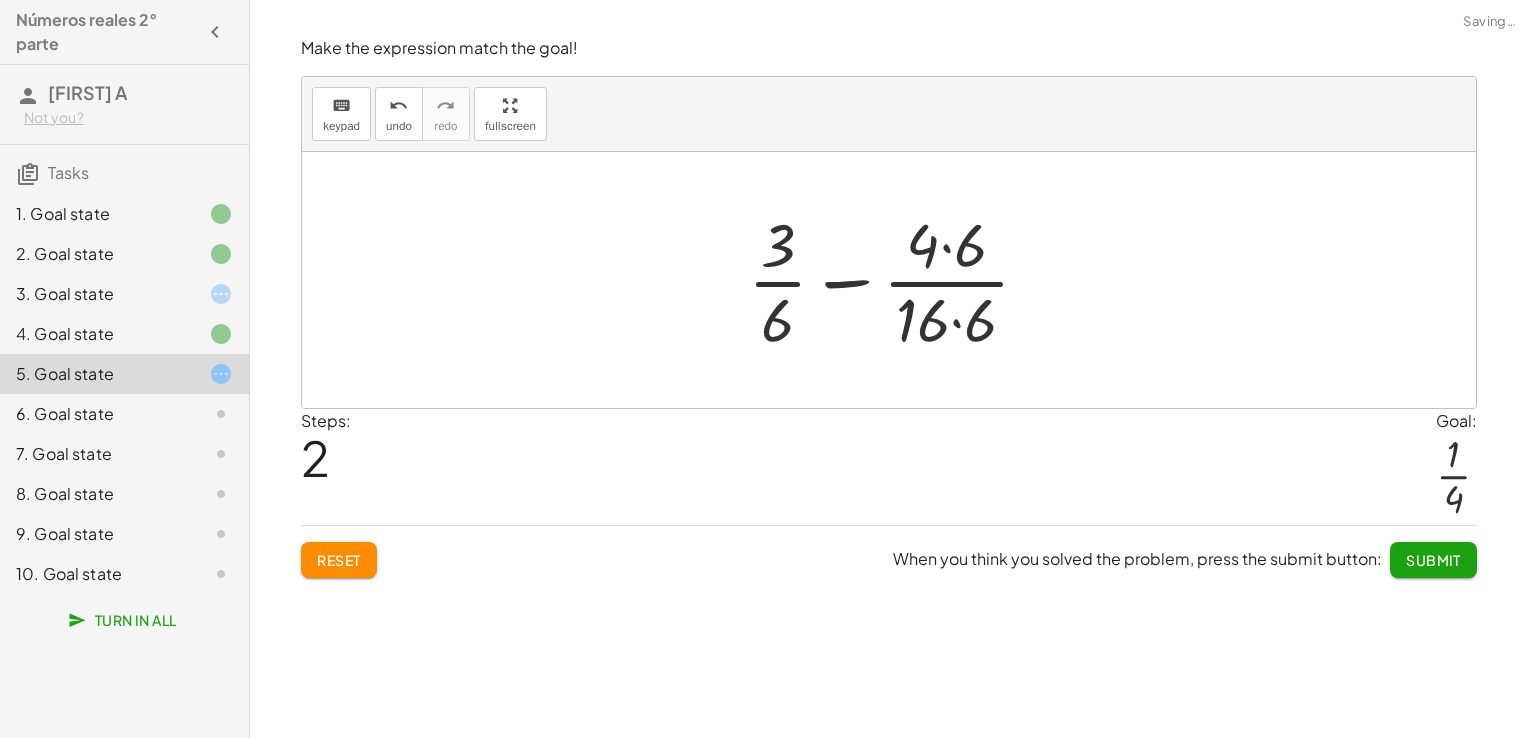 click at bounding box center (897, 280) 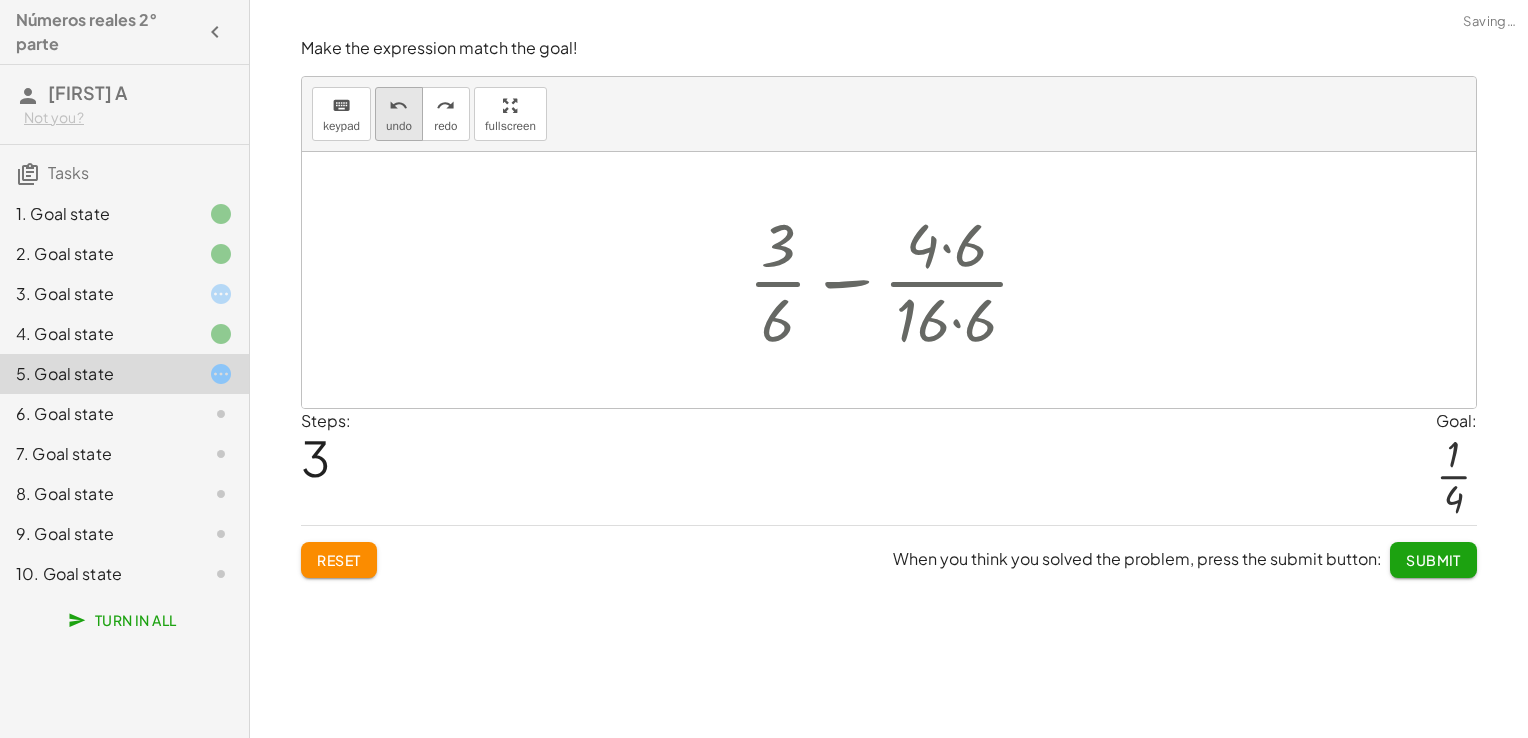 click on "undo" at bounding box center [399, 105] 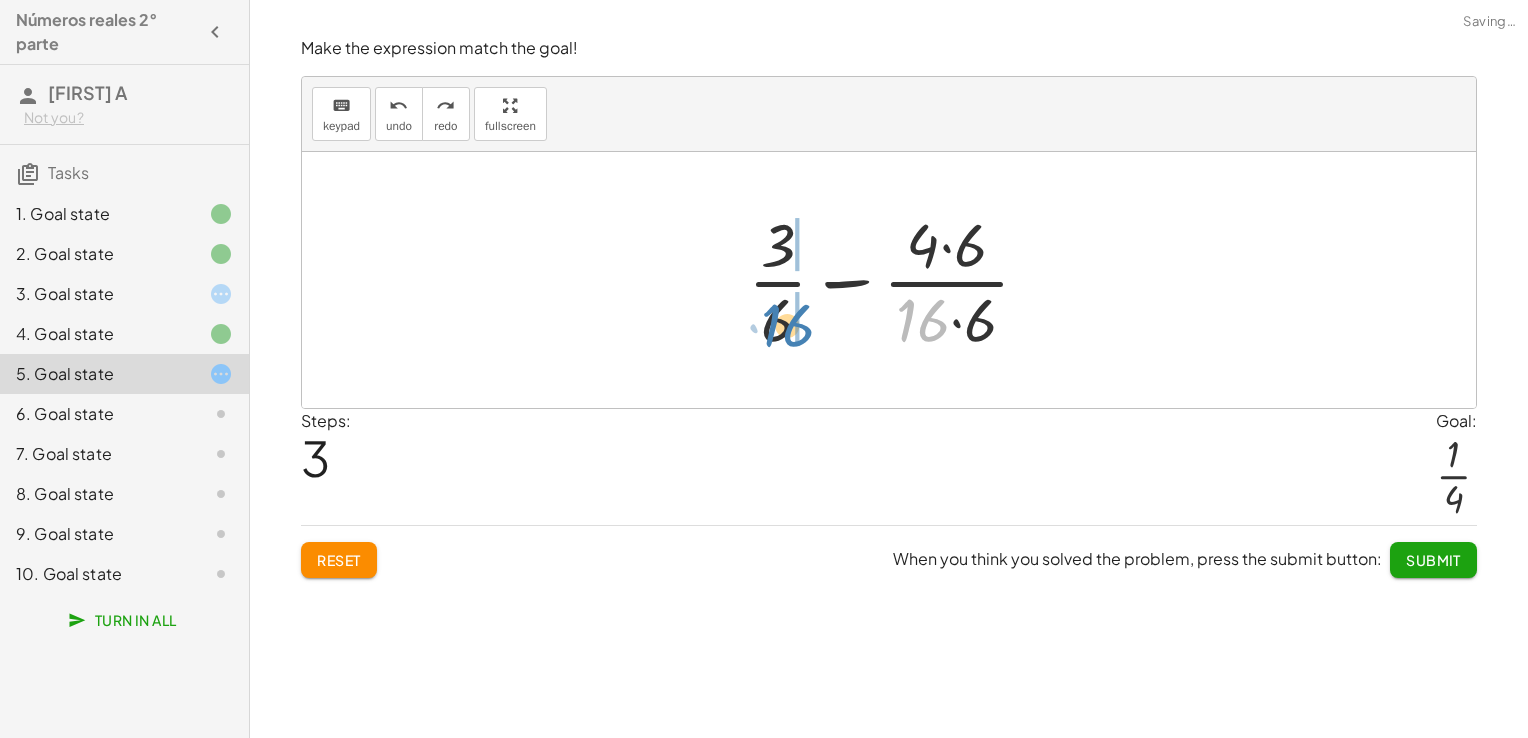 drag, startPoint x: 938, startPoint y: 326, endPoint x: 802, endPoint y: 332, distance: 136.1323 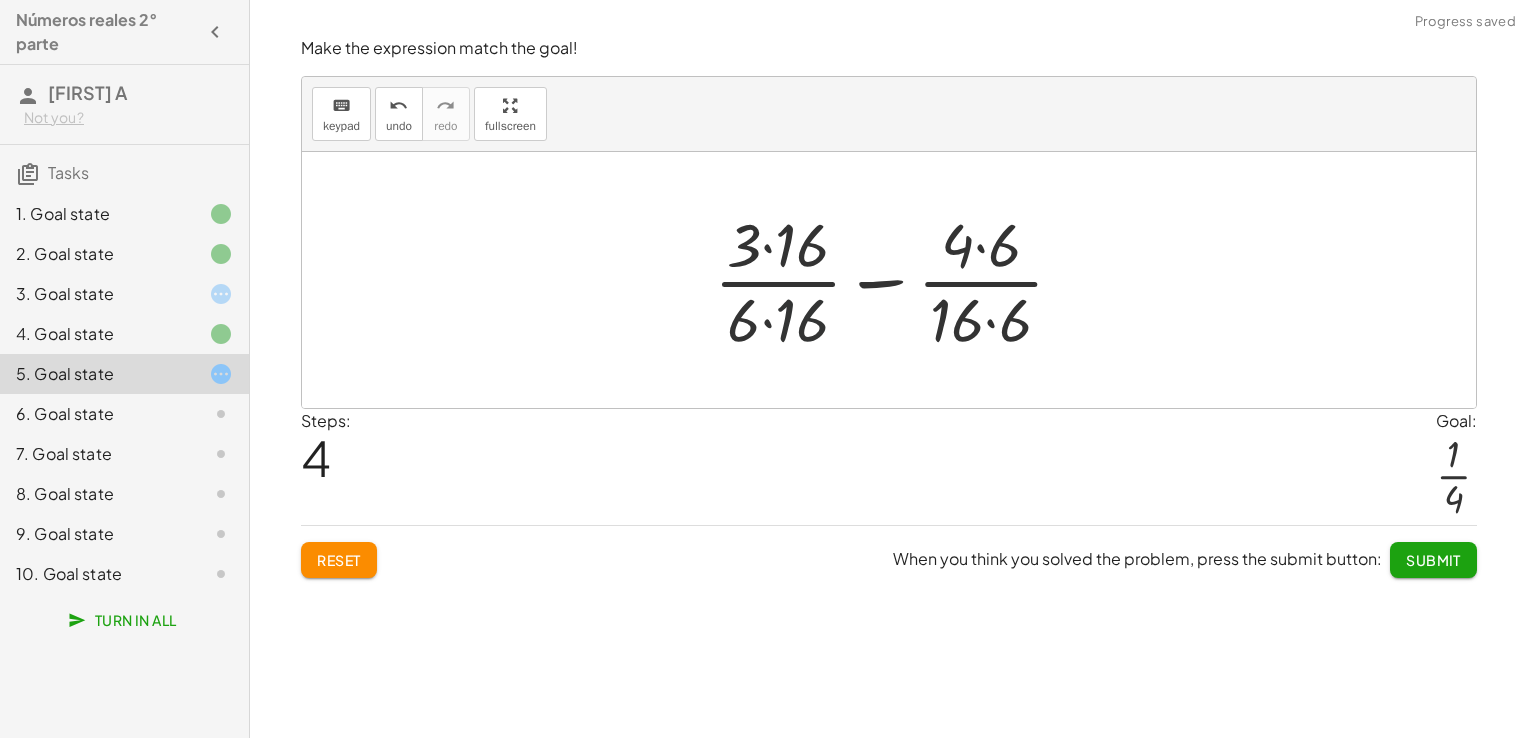 click at bounding box center [897, 280] 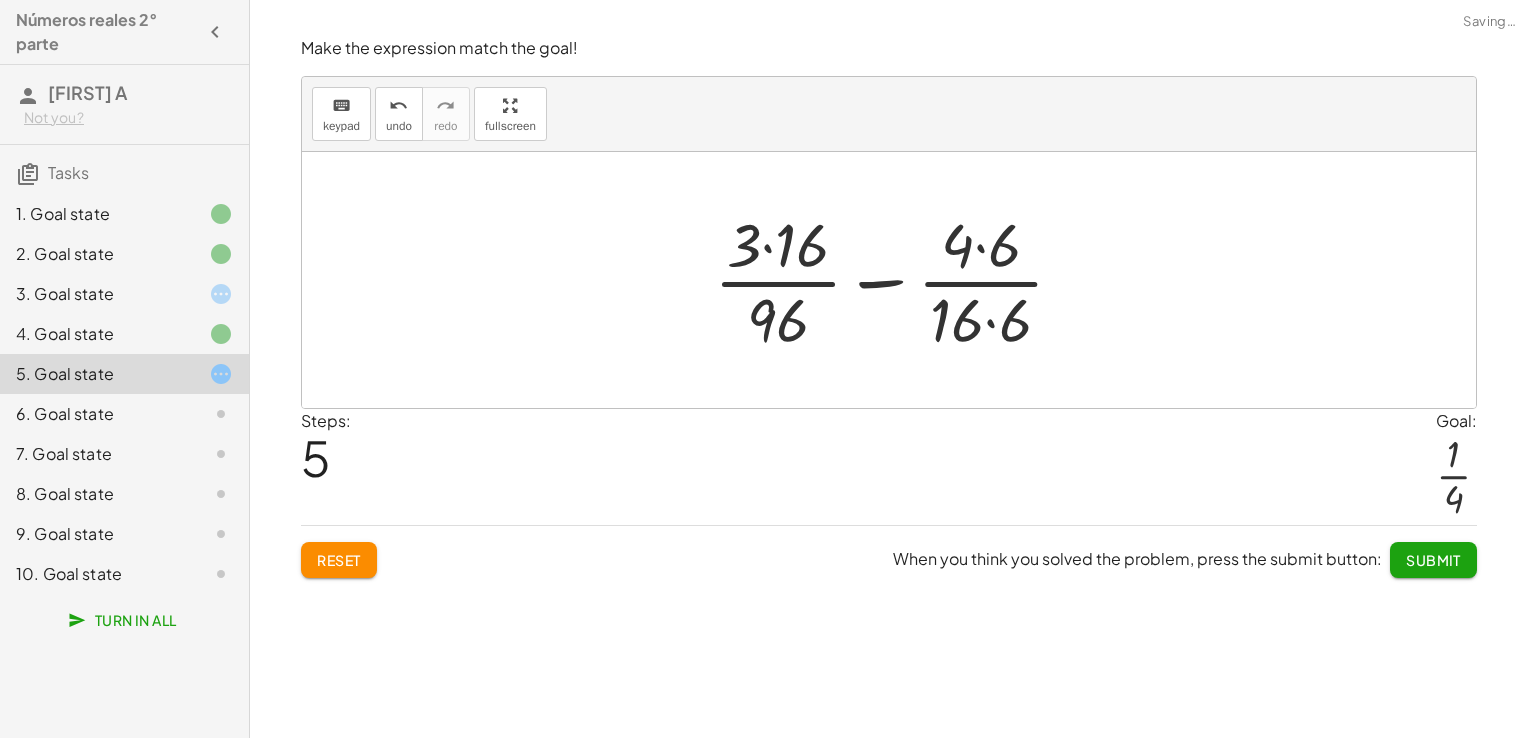 click at bounding box center (897, 280) 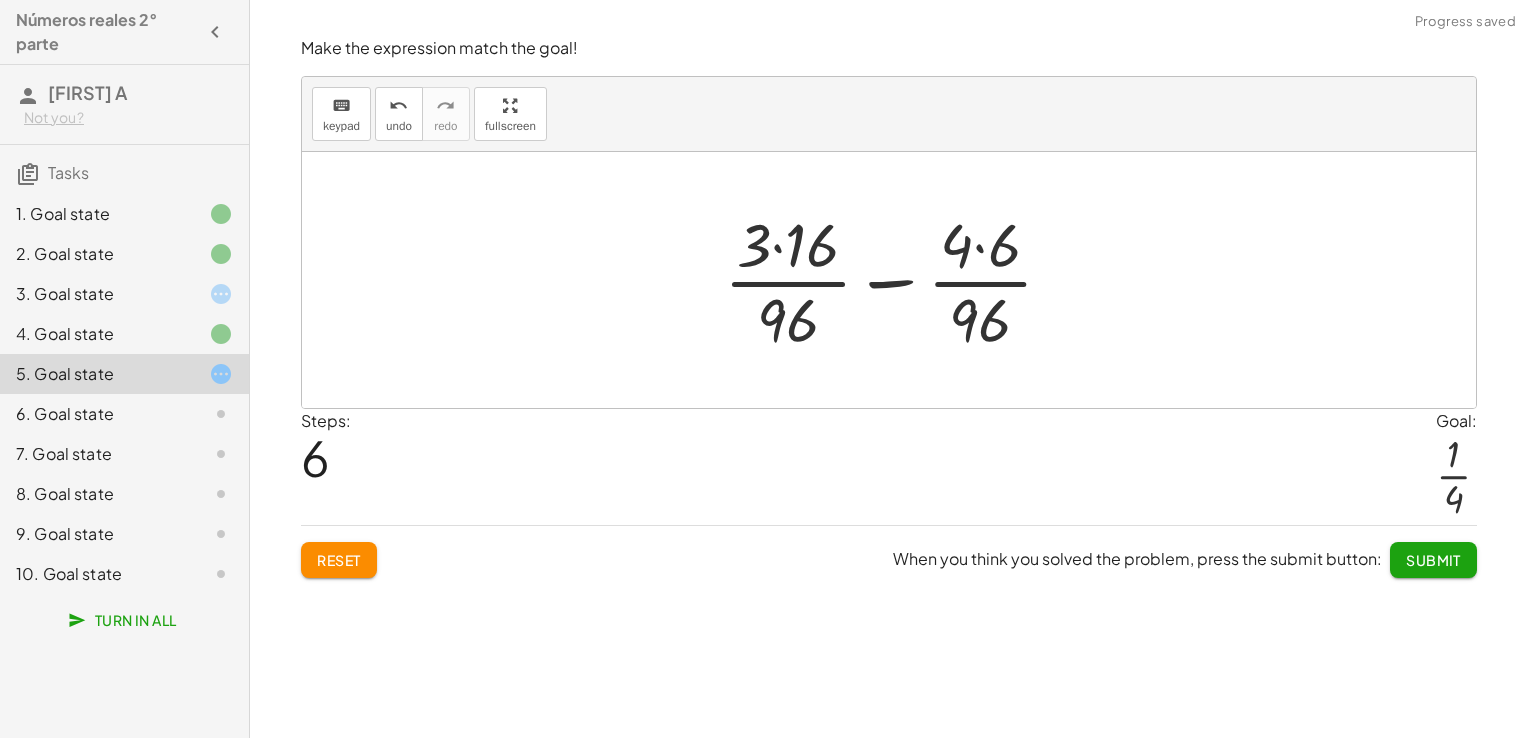 click at bounding box center [896, 280] 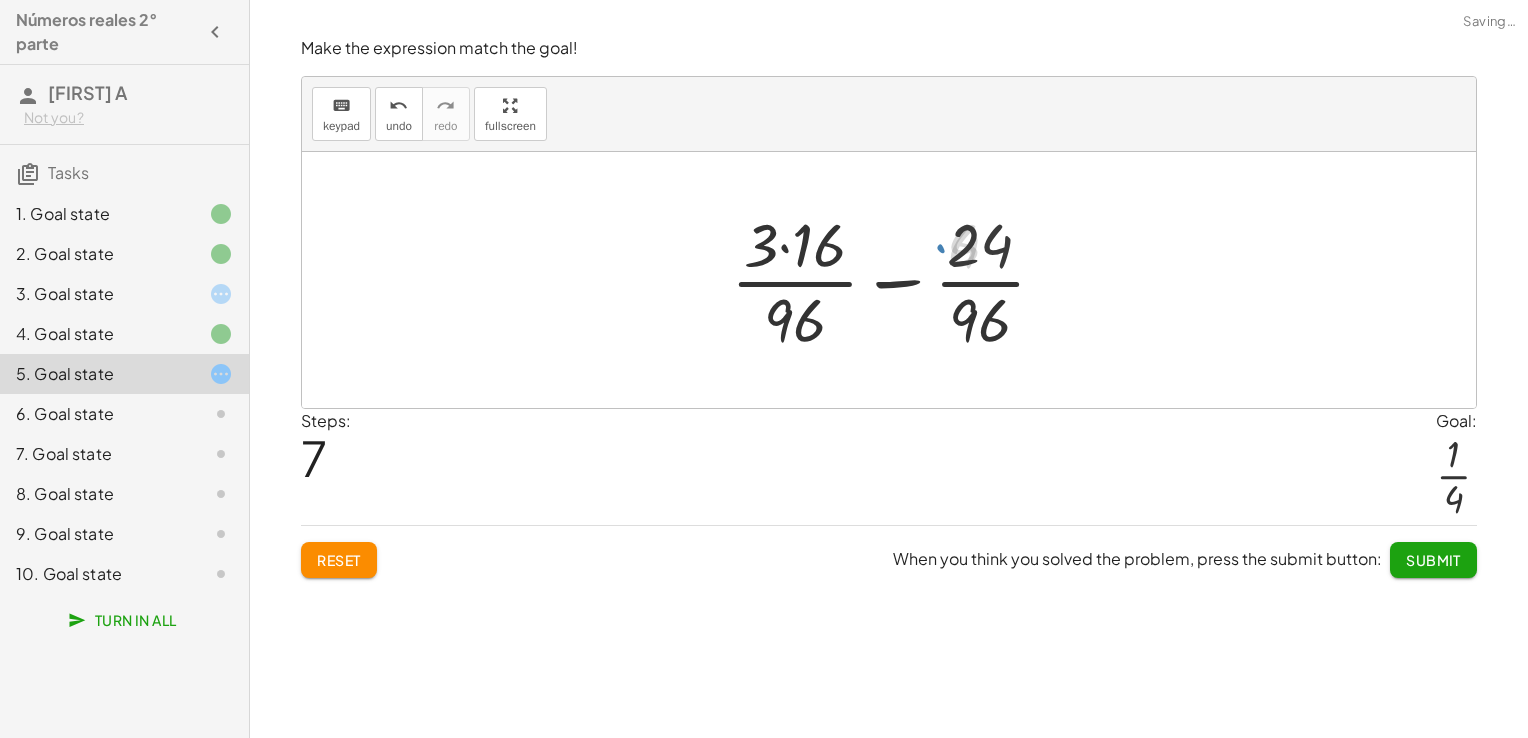 click at bounding box center [896, 280] 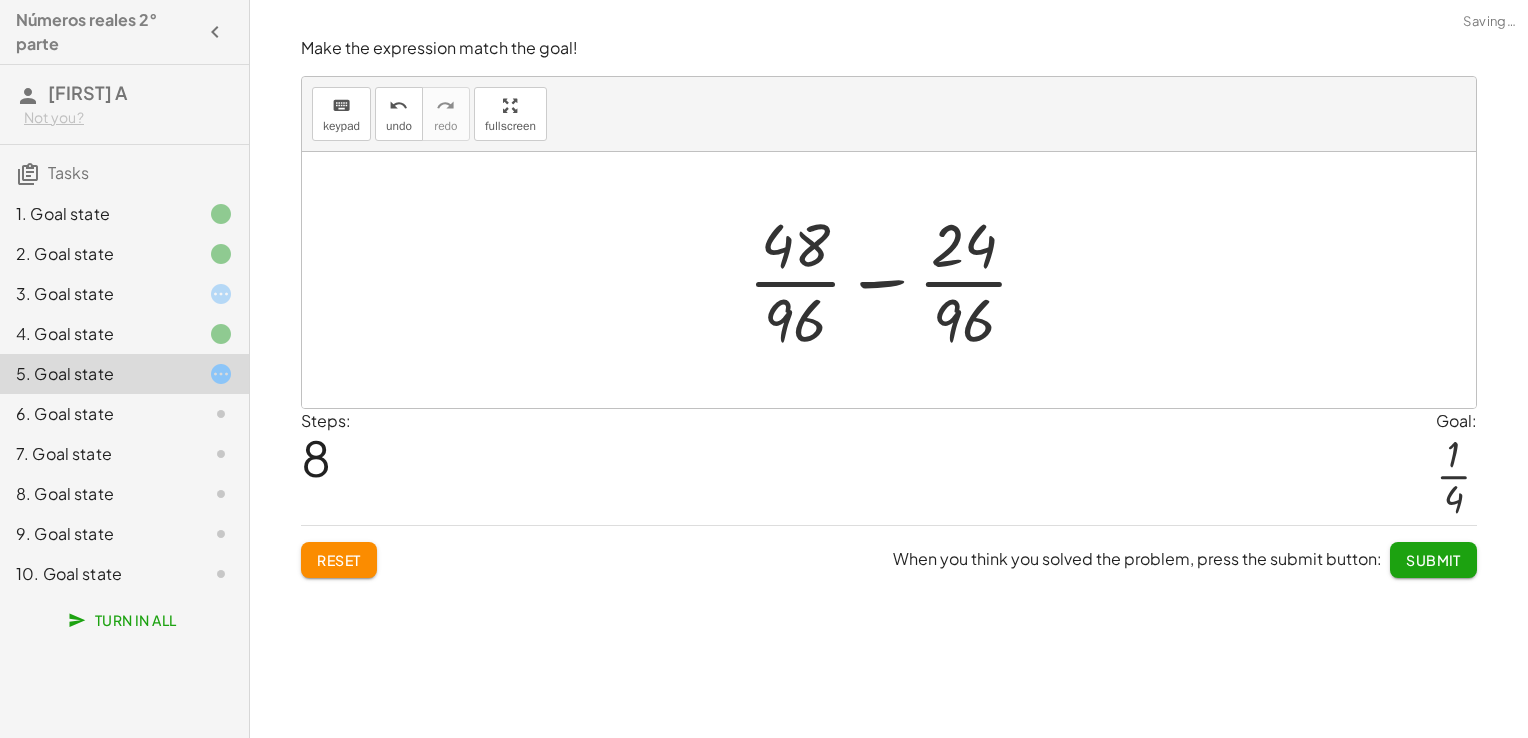click at bounding box center [896, 280] 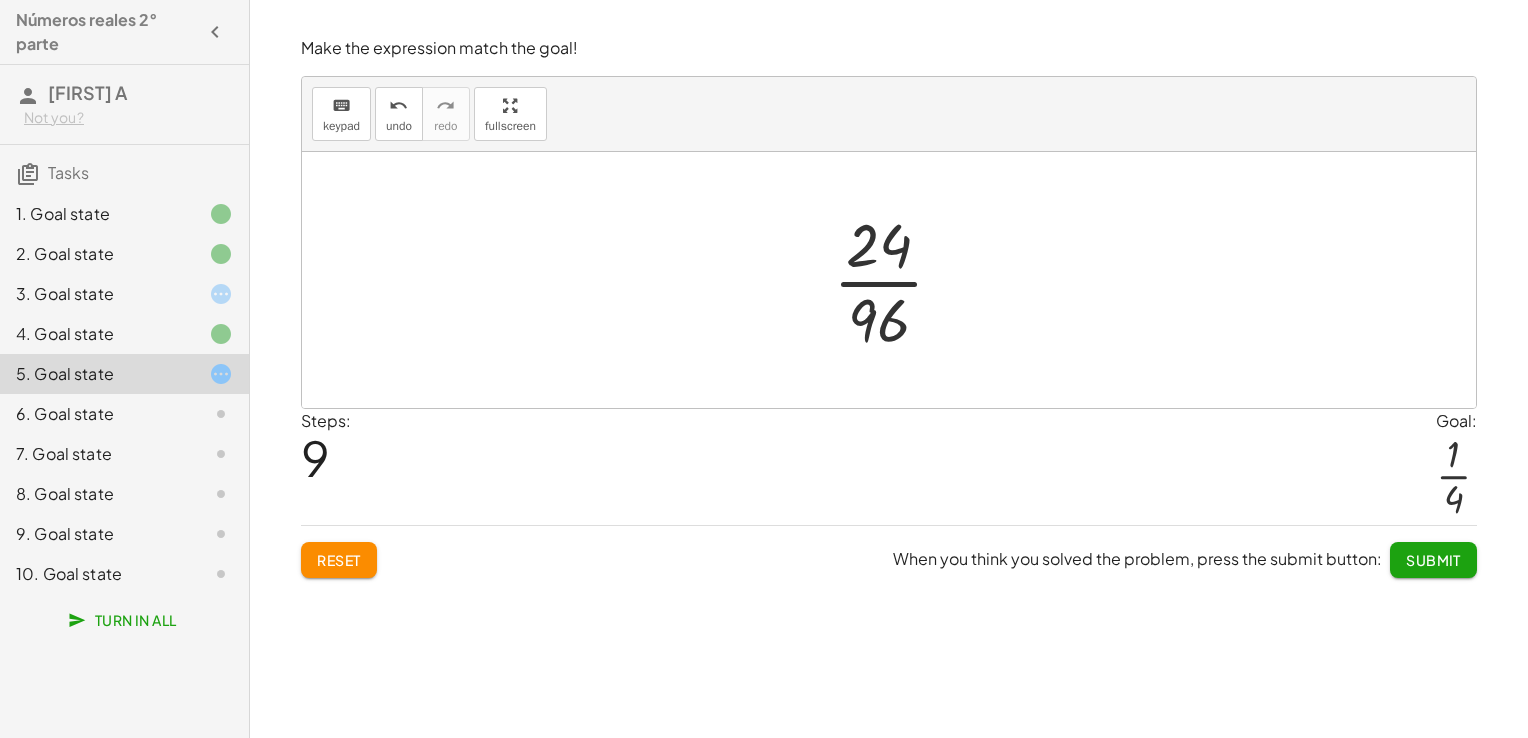 click on "Submit" at bounding box center [1433, 560] 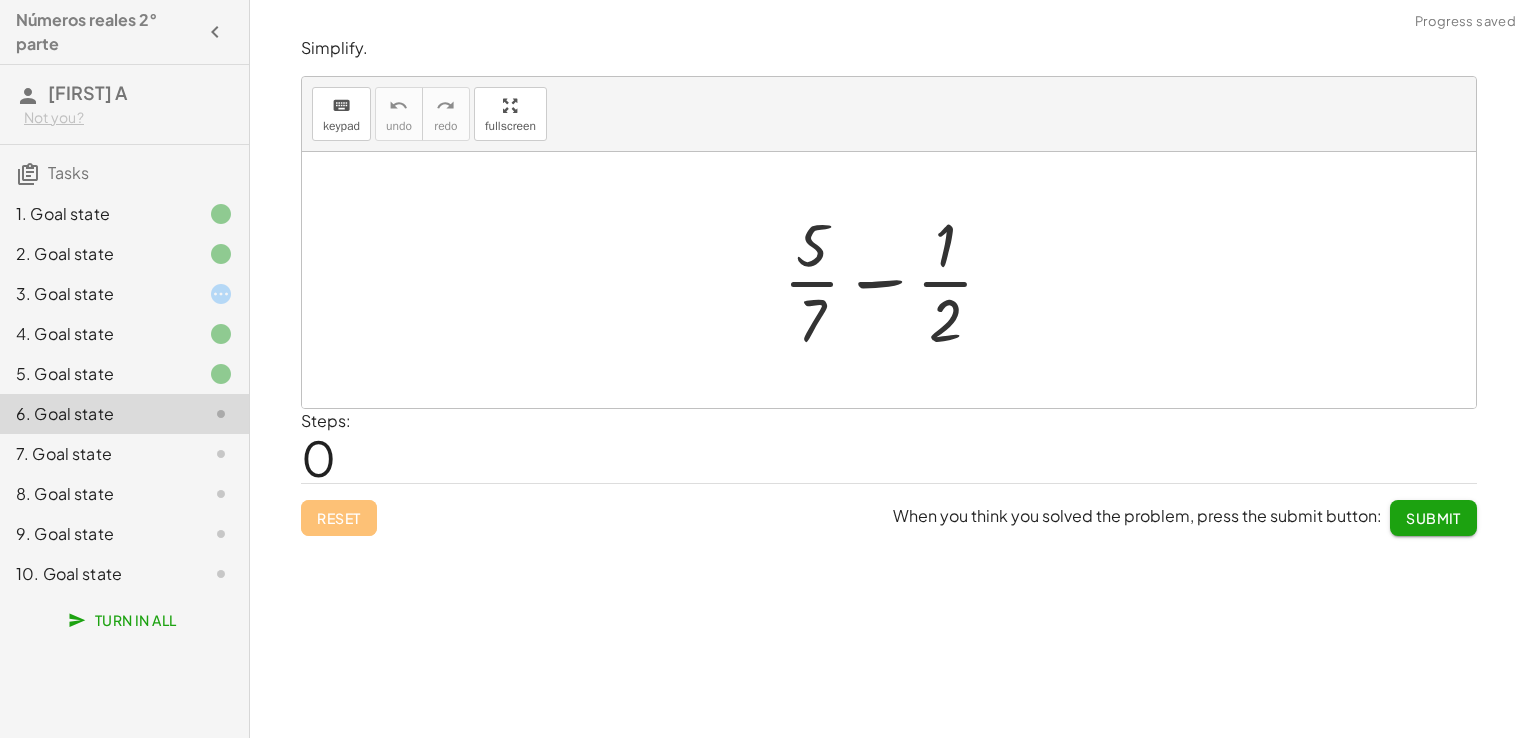 click on "5. Goal state" 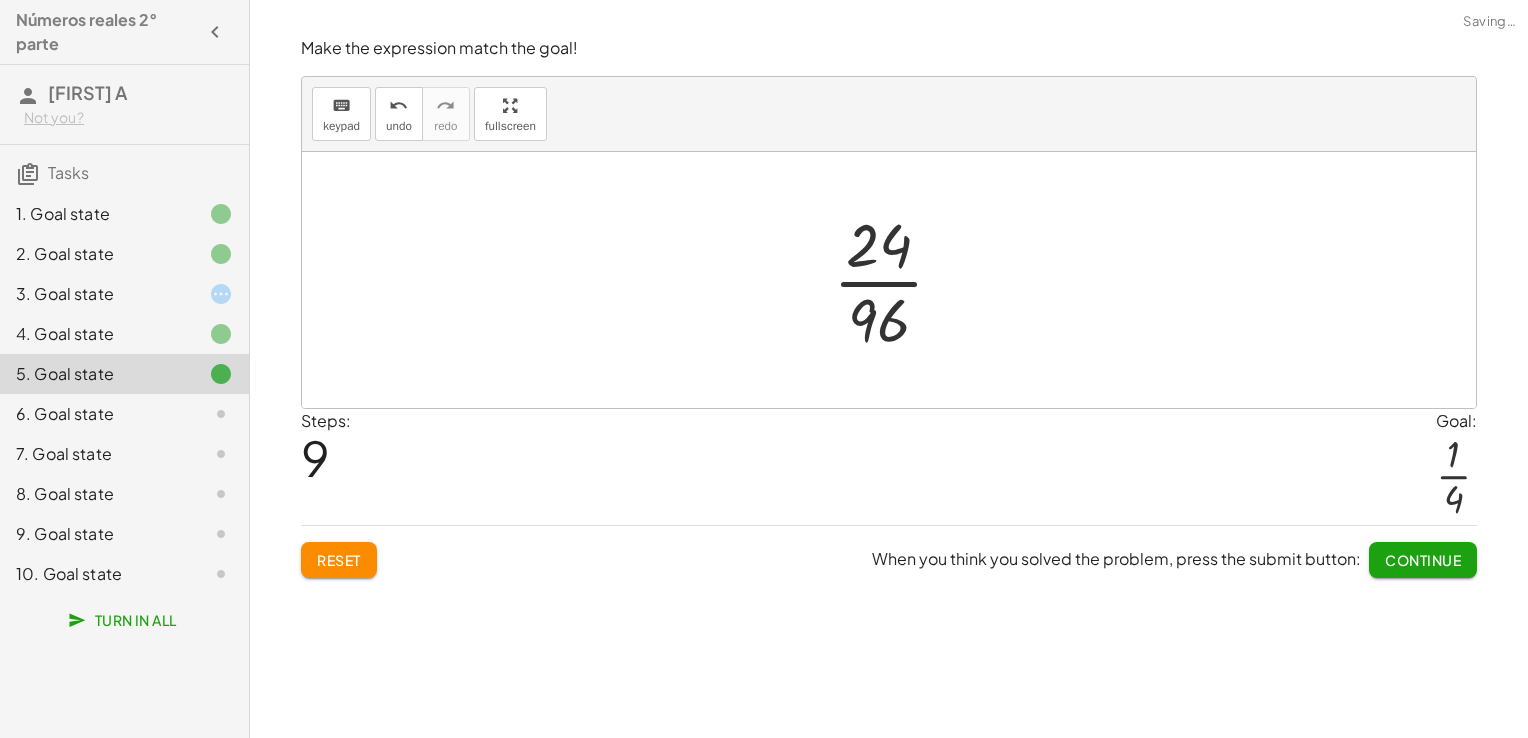 click at bounding box center (896, 280) 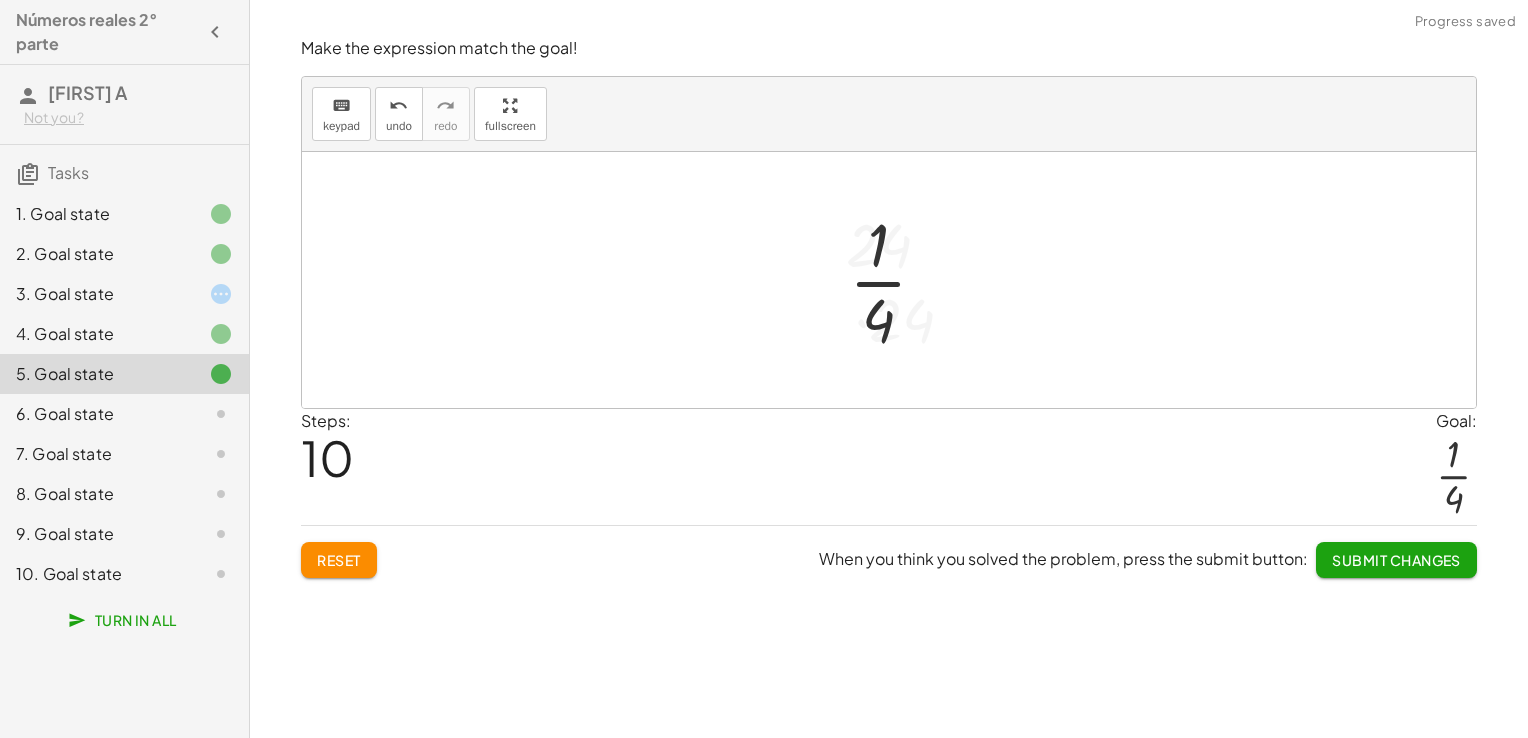 click at bounding box center [896, 280] 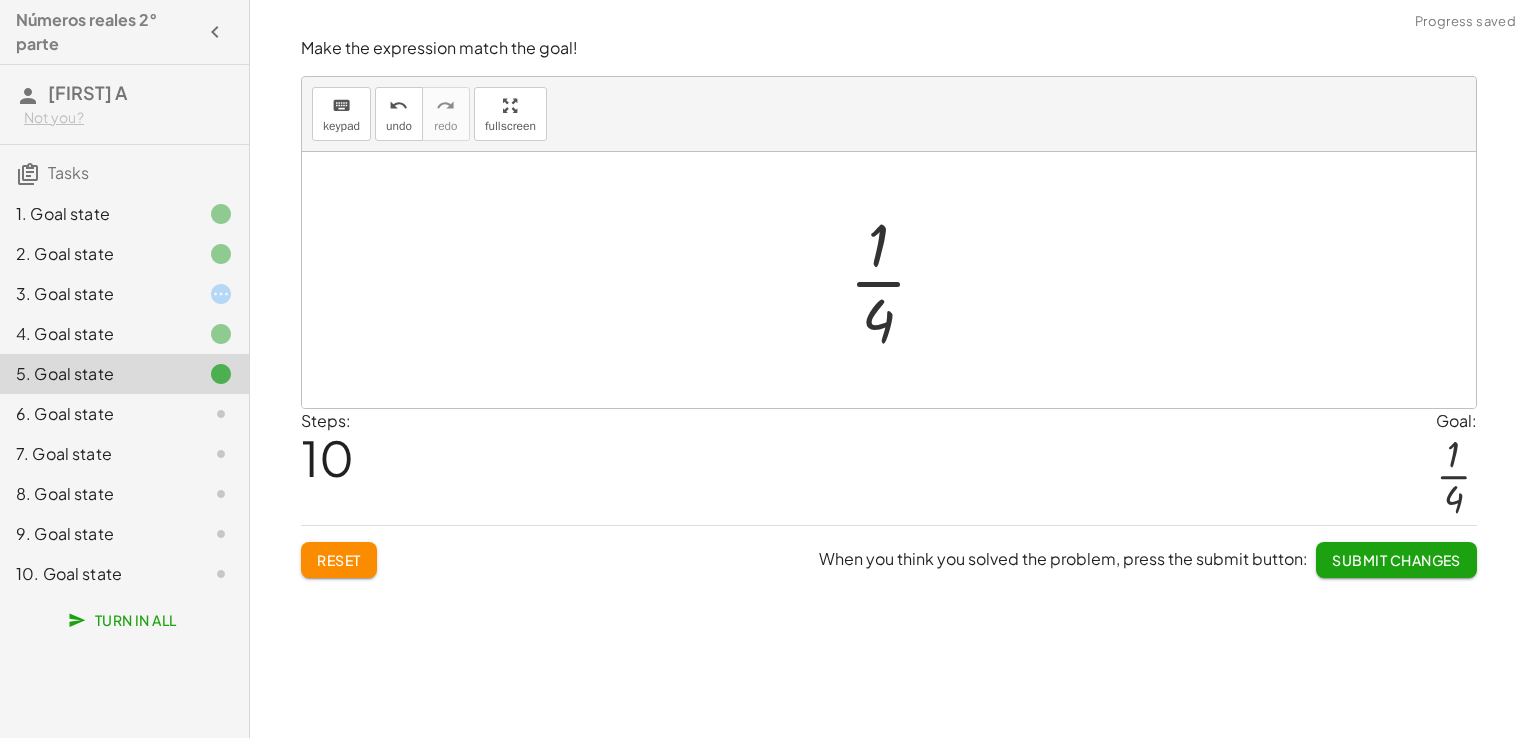 click on "Submit Changes" at bounding box center (1396, 560) 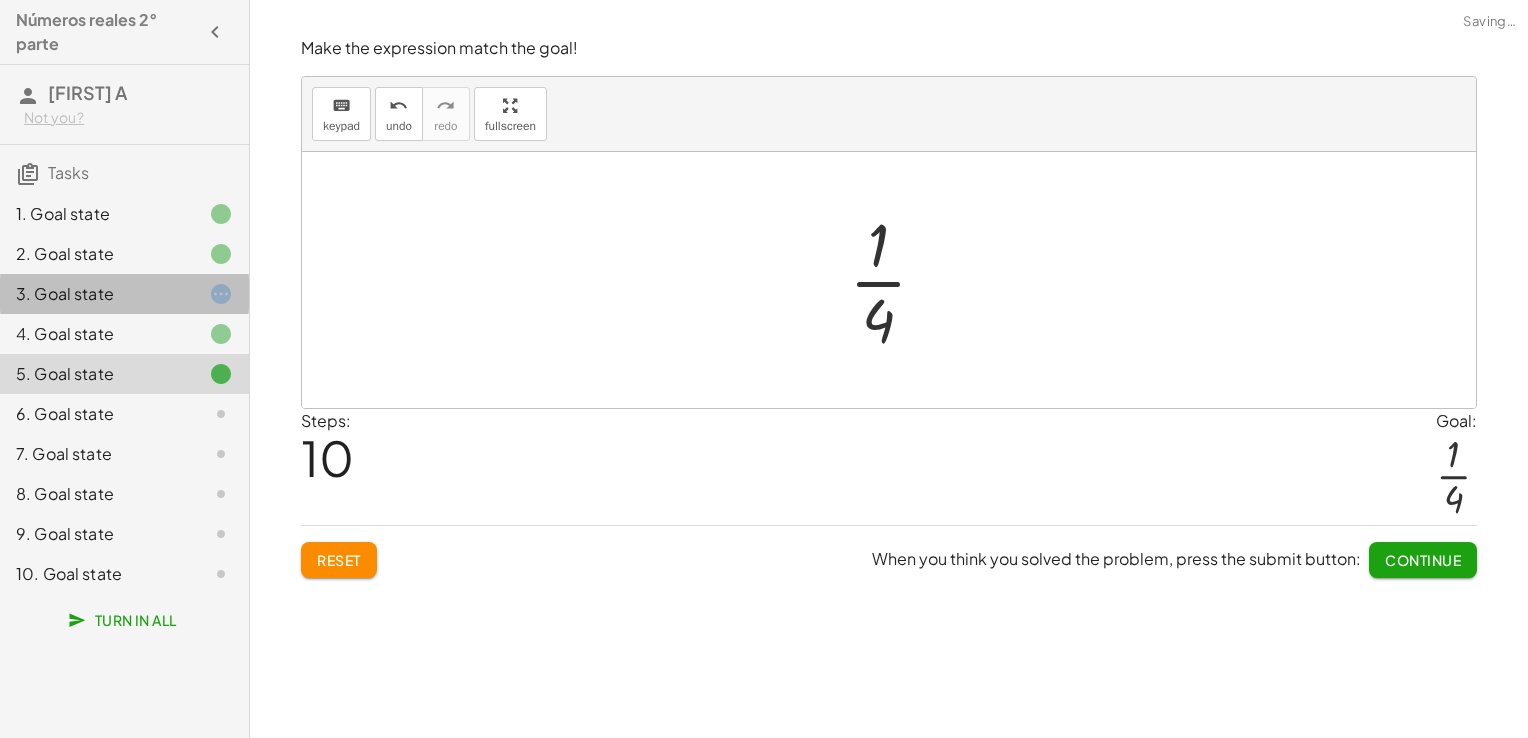 click on "3. Goal state" 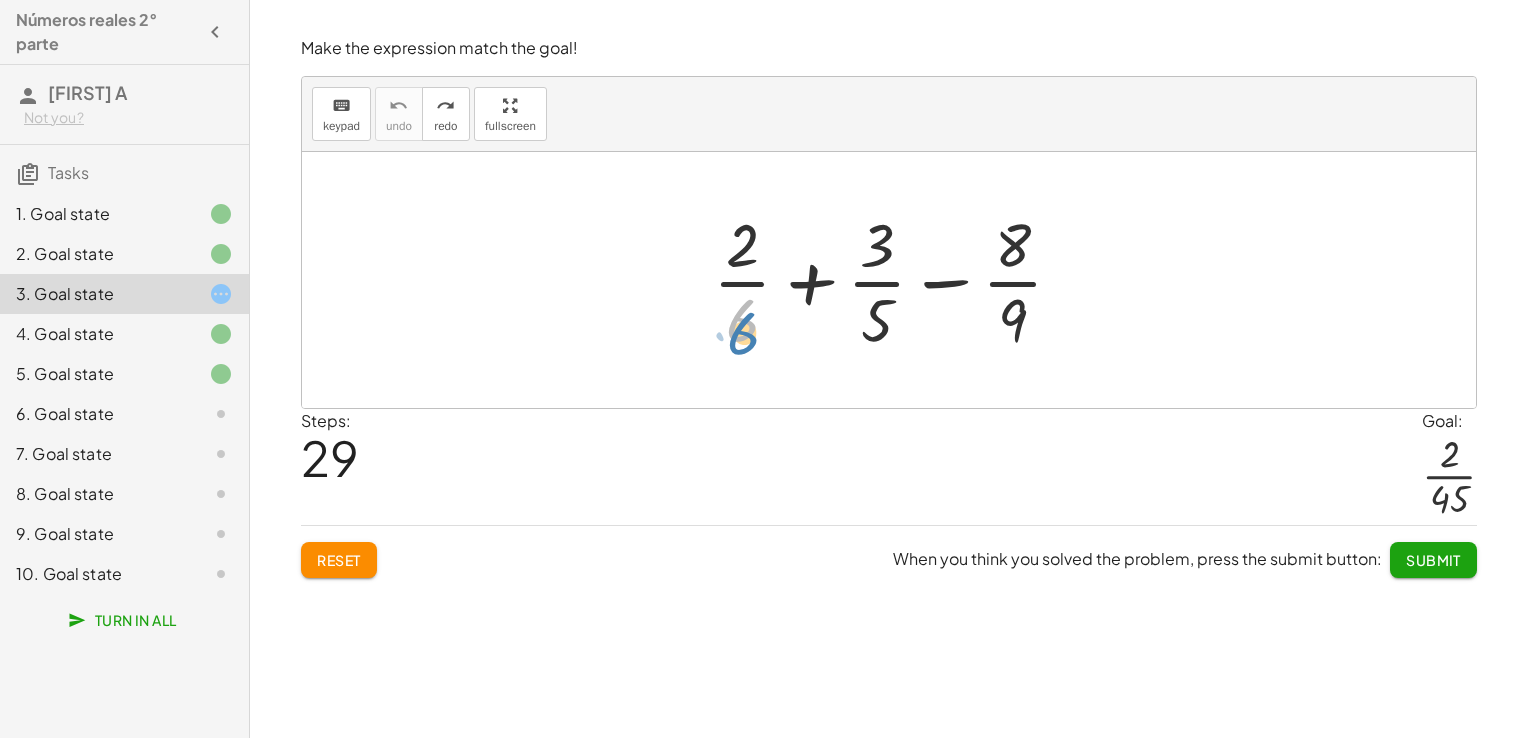 drag, startPoint x: 748, startPoint y: 319, endPoint x: 747, endPoint y: 332, distance: 13.038404 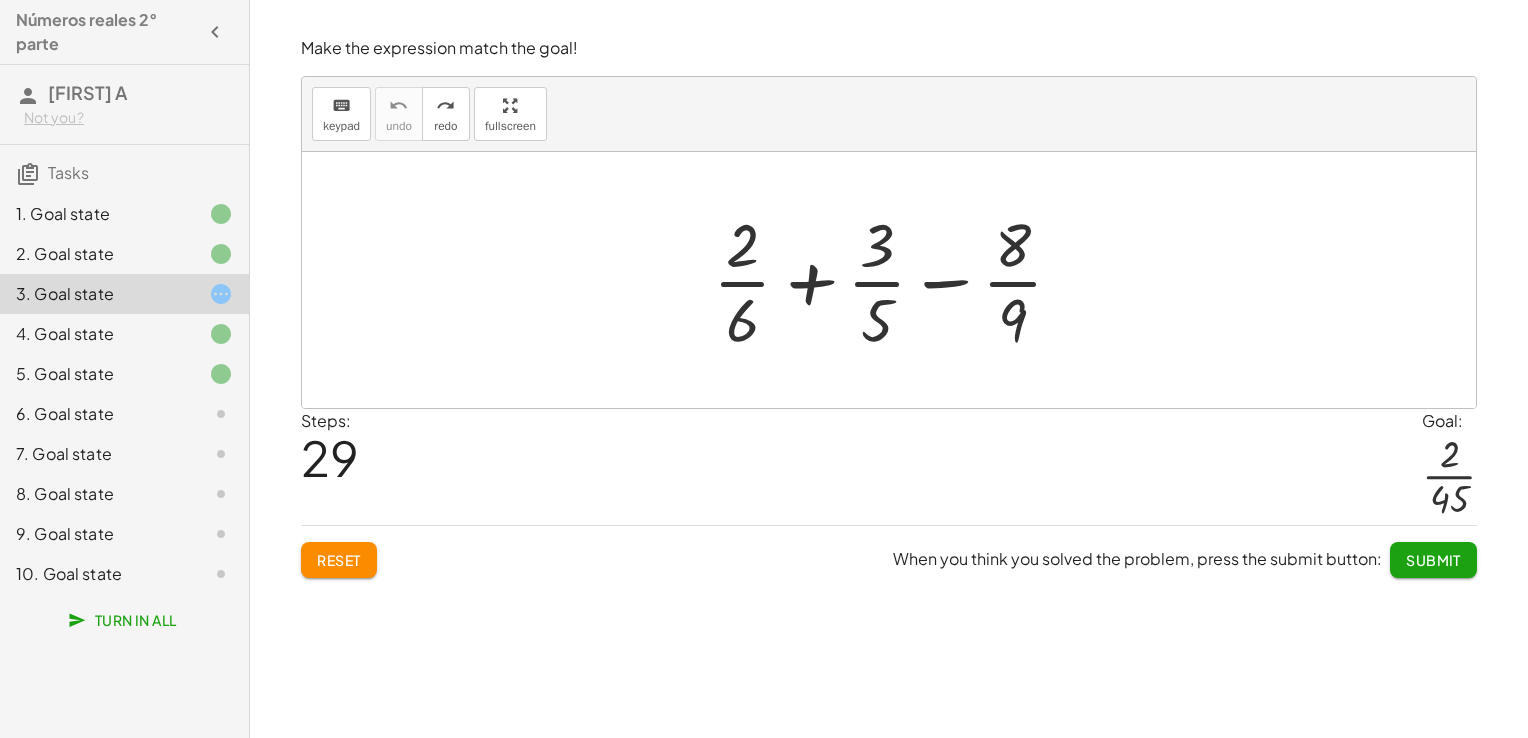 click on "6. Goal state" 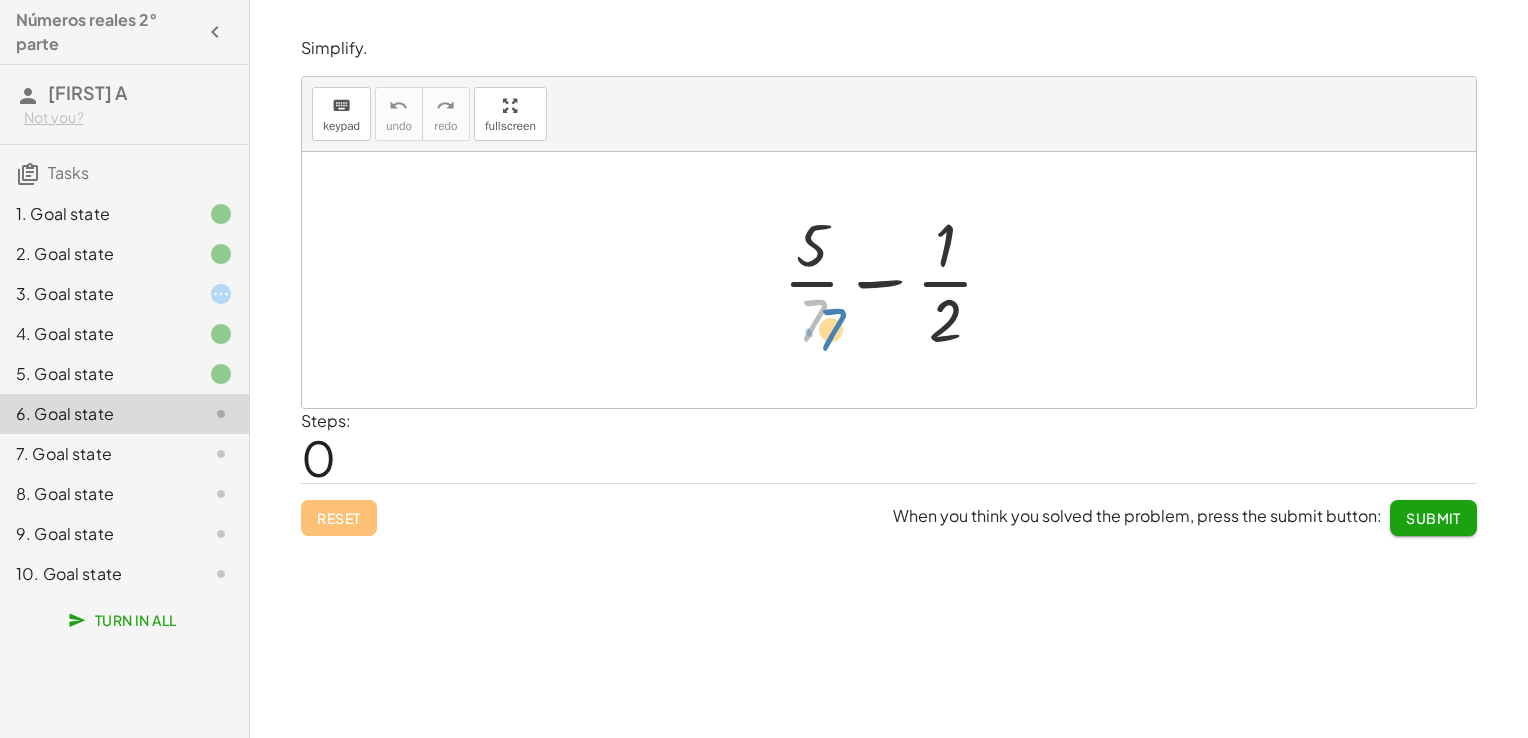 drag, startPoint x: 807, startPoint y: 328, endPoint x: 822, endPoint y: 338, distance: 18.027756 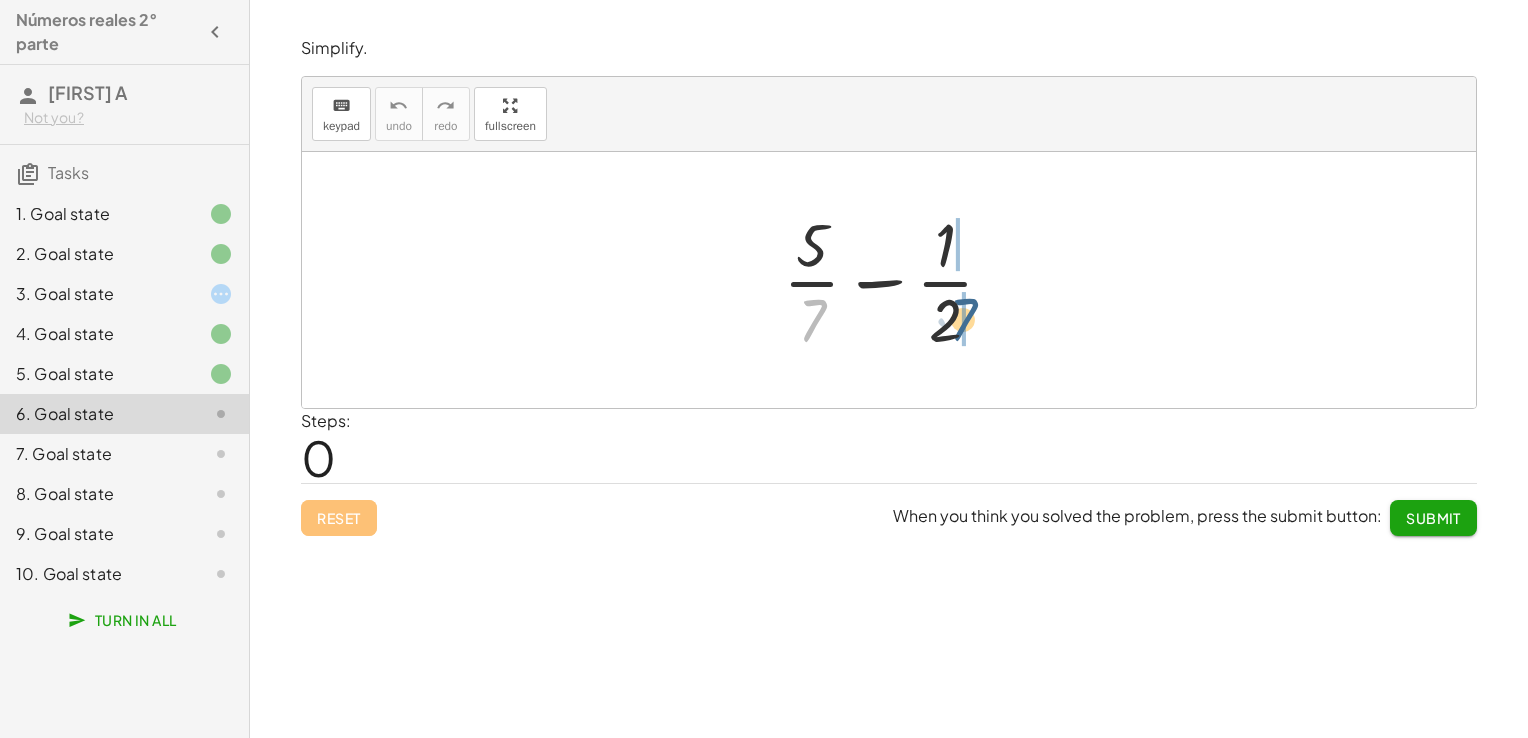 drag, startPoint x: 822, startPoint y: 338, endPoint x: 976, endPoint y: 337, distance: 154.00325 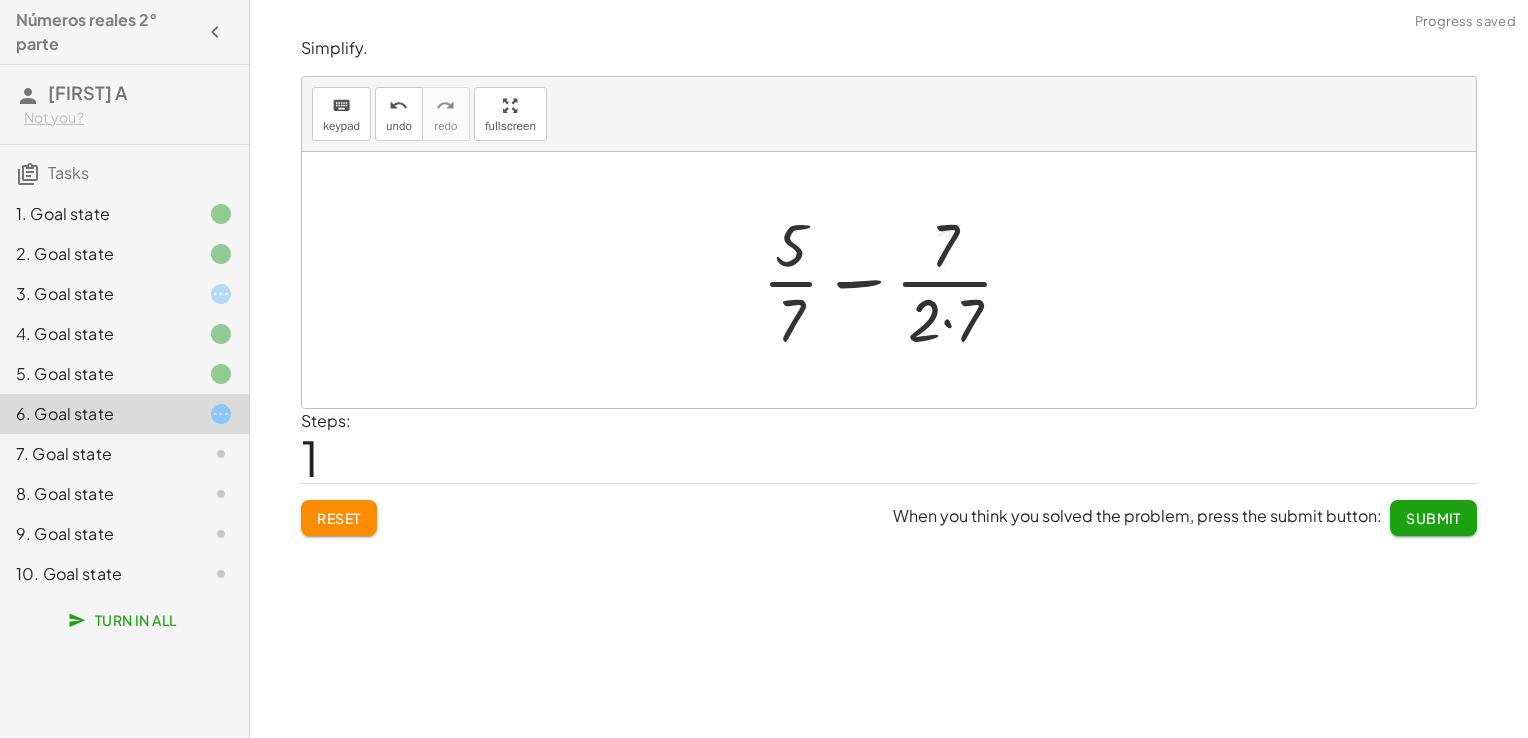 click at bounding box center (896, 280) 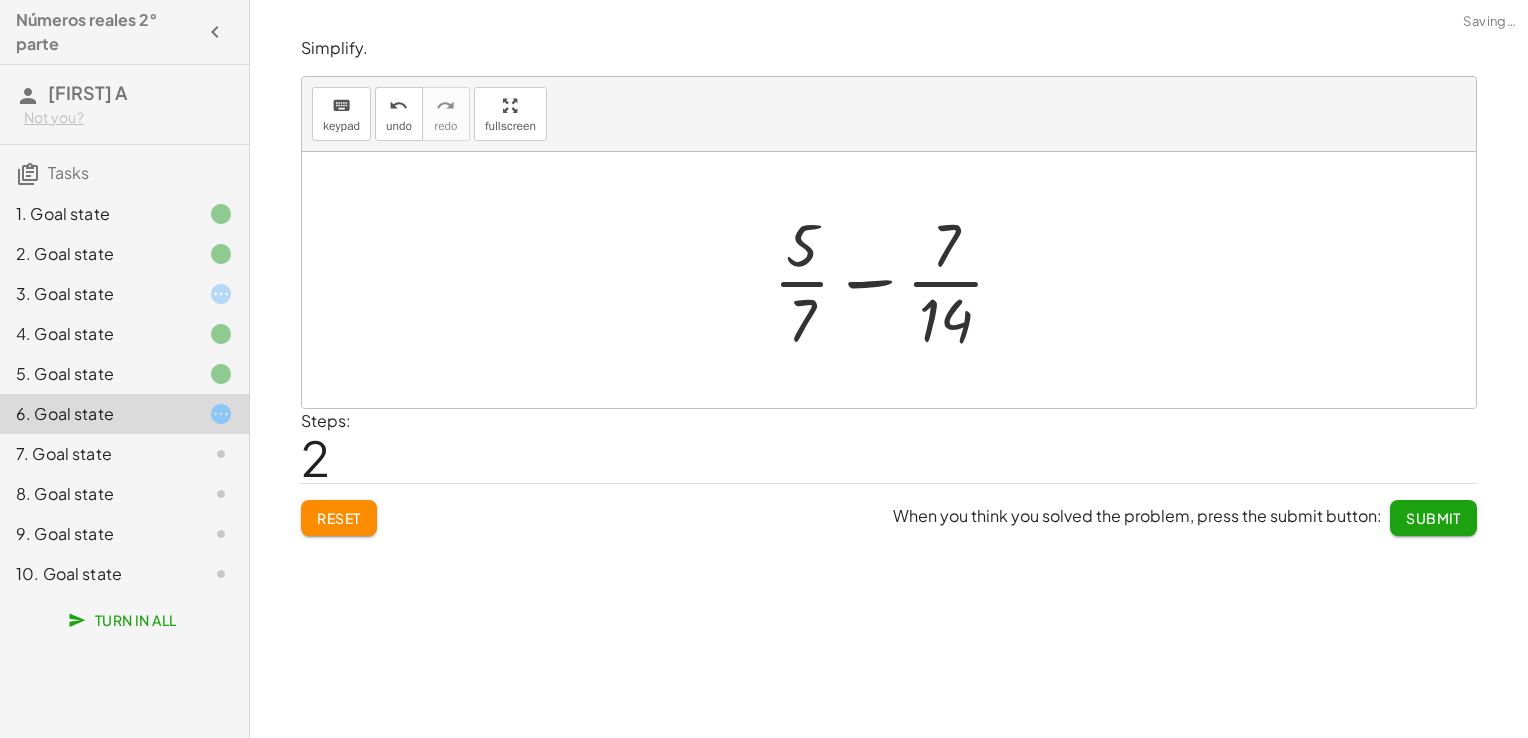 click on "keyboard keypad undo undo redo redo fullscreen" at bounding box center (889, 114) 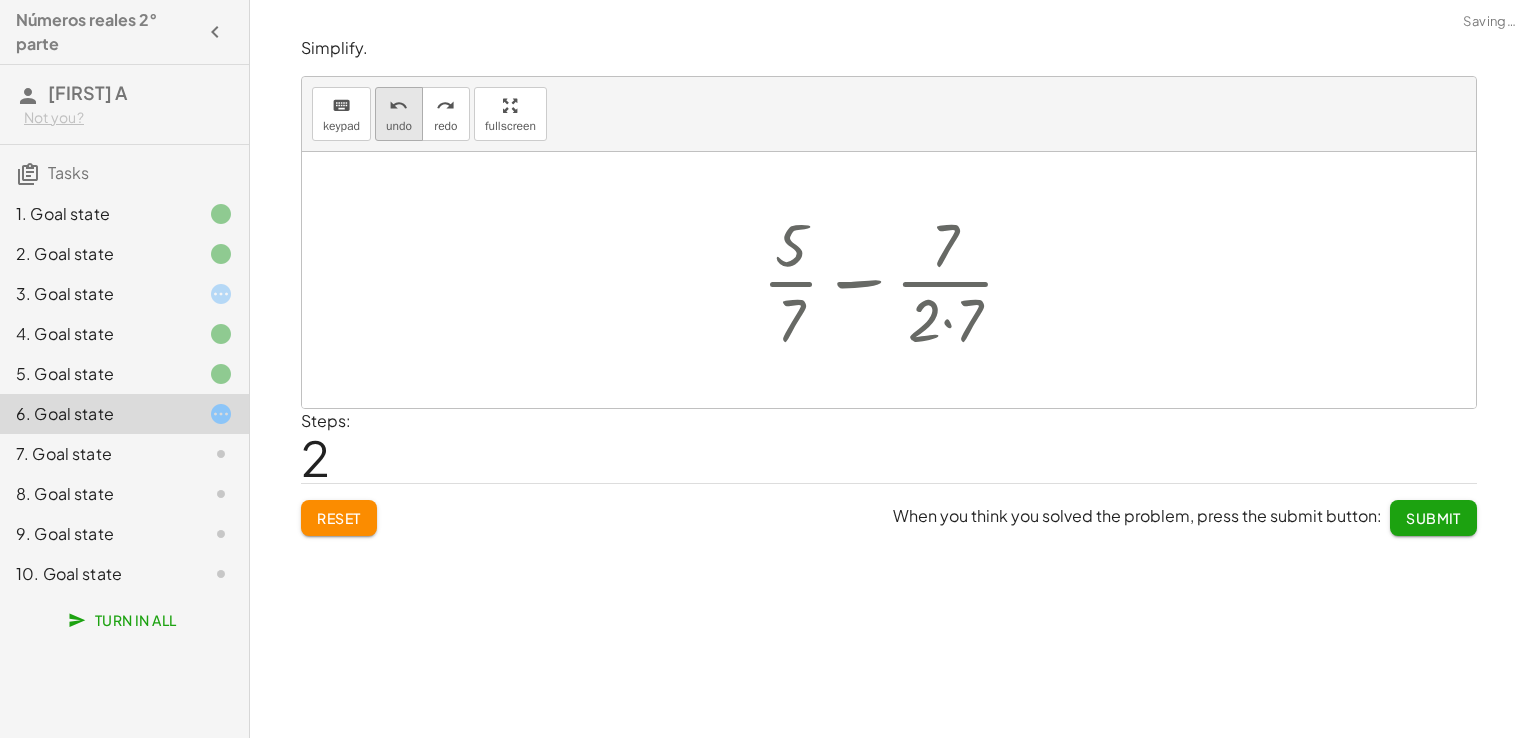 click on "undo" at bounding box center (399, 126) 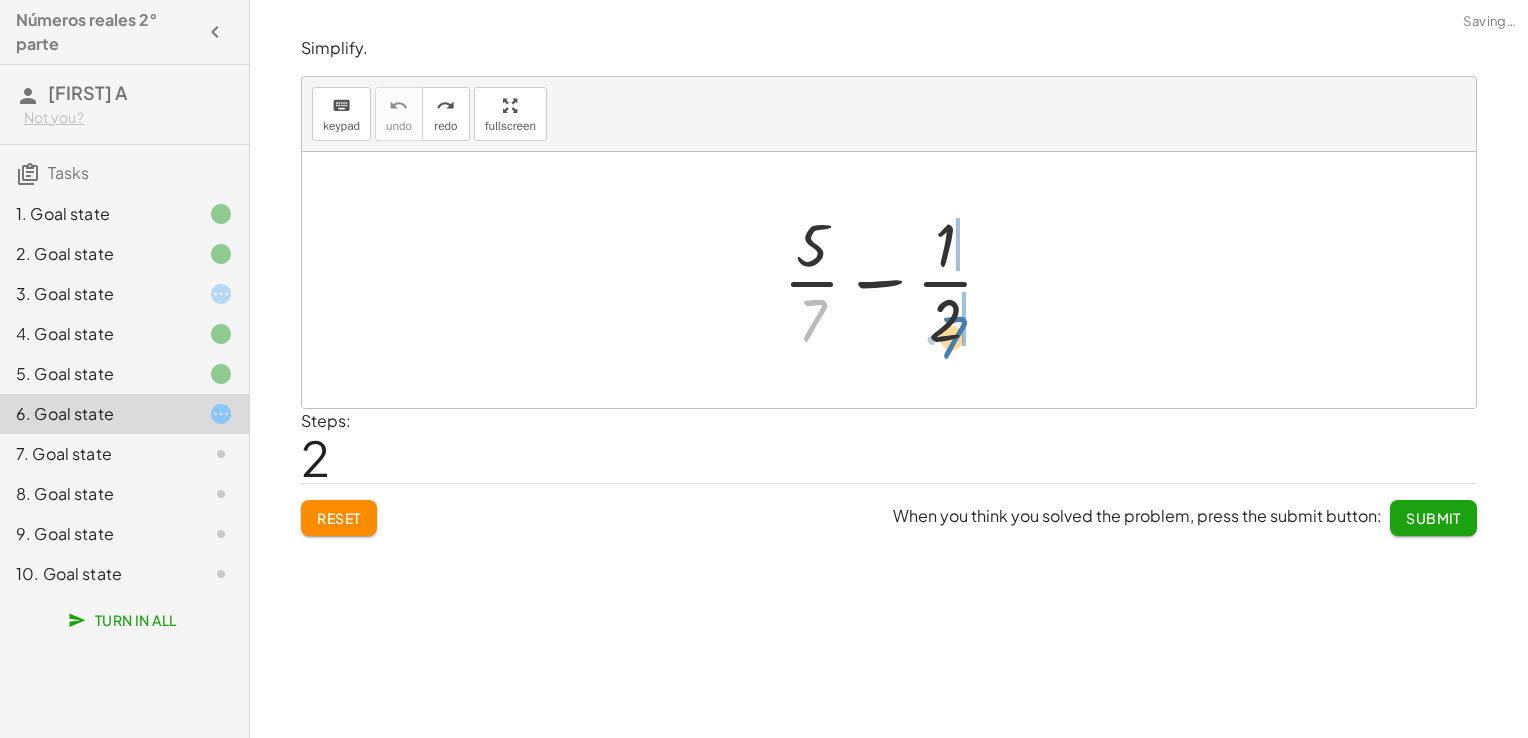 drag, startPoint x: 805, startPoint y: 316, endPoint x: 946, endPoint y: 333, distance: 142.02112 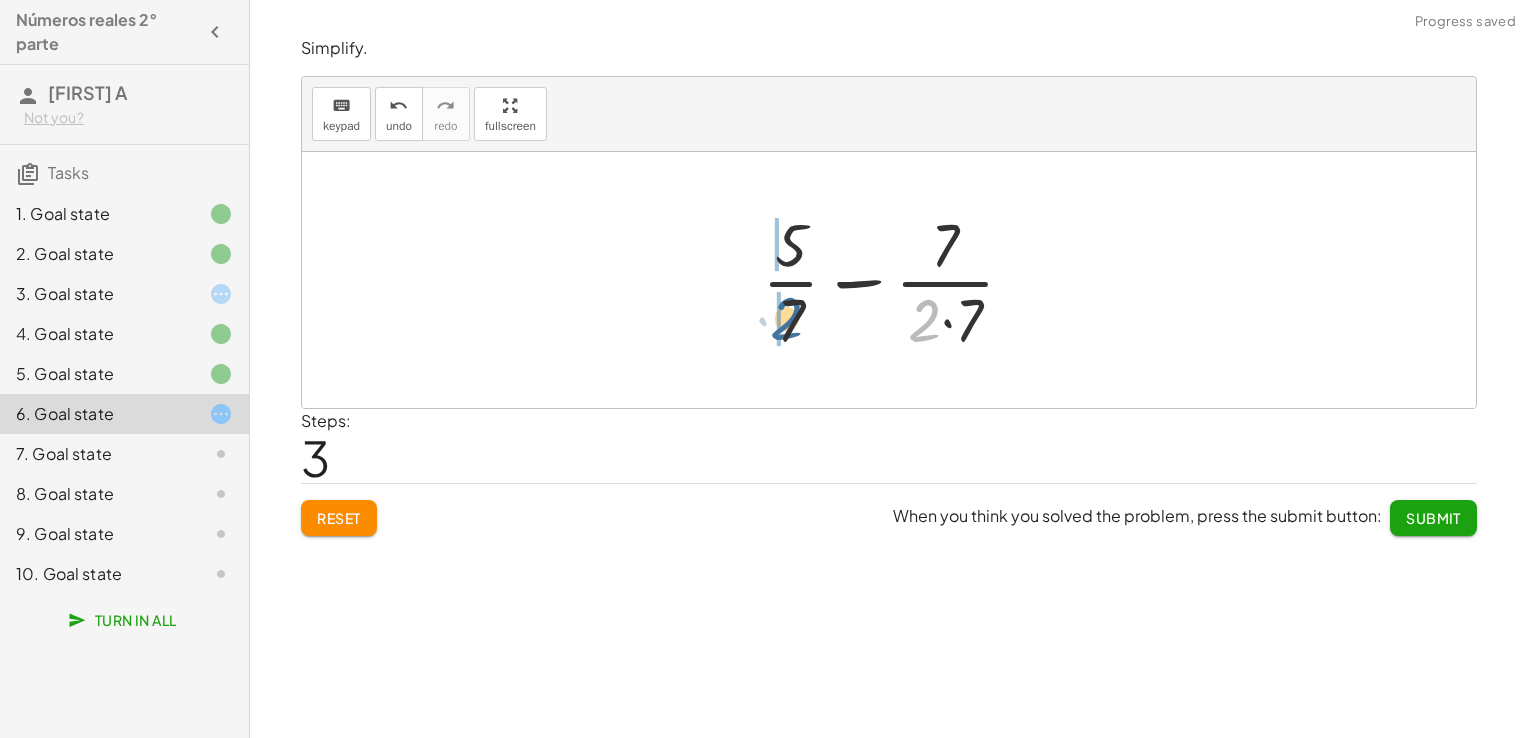 drag, startPoint x: 928, startPoint y: 324, endPoint x: 790, endPoint y: 322, distance: 138.0145 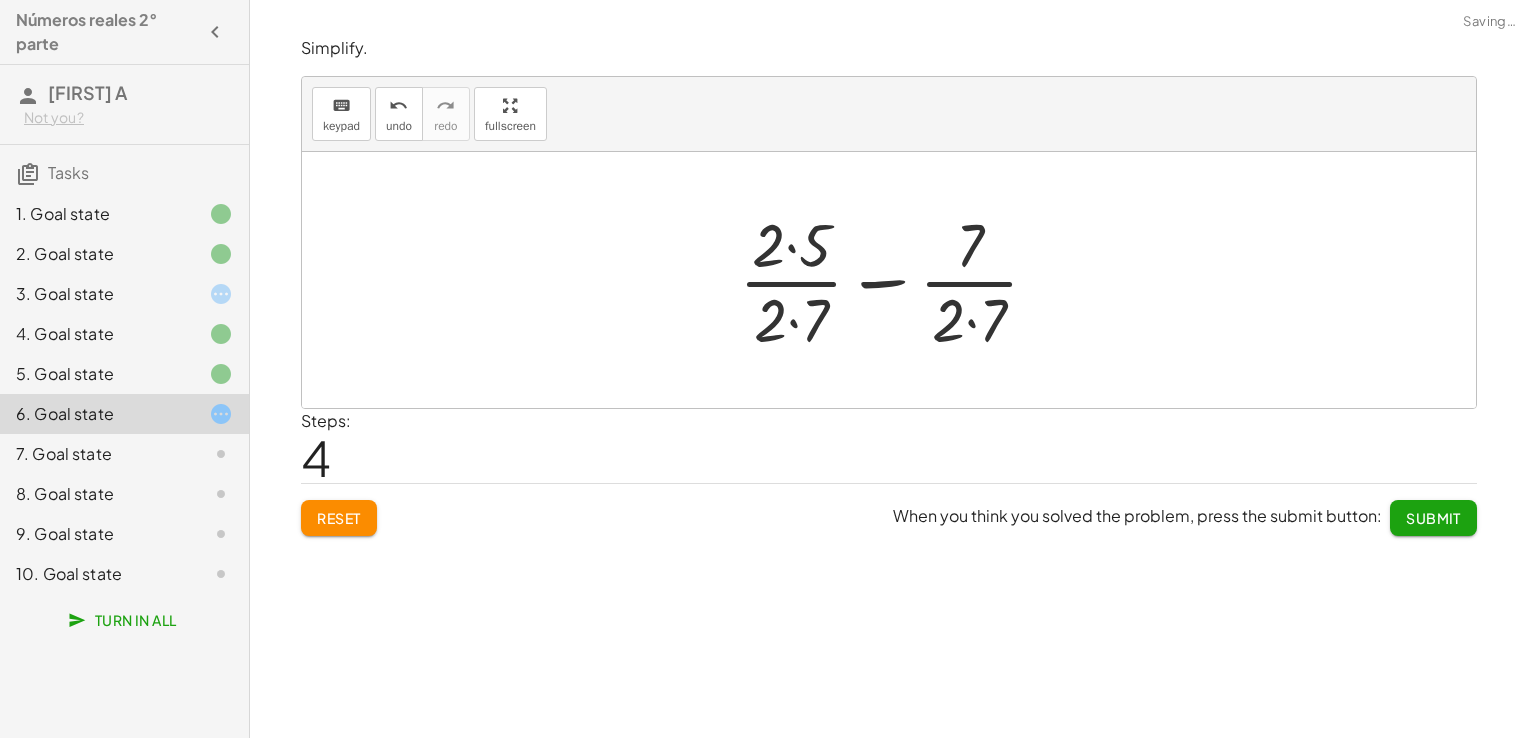 click at bounding box center (897, 280) 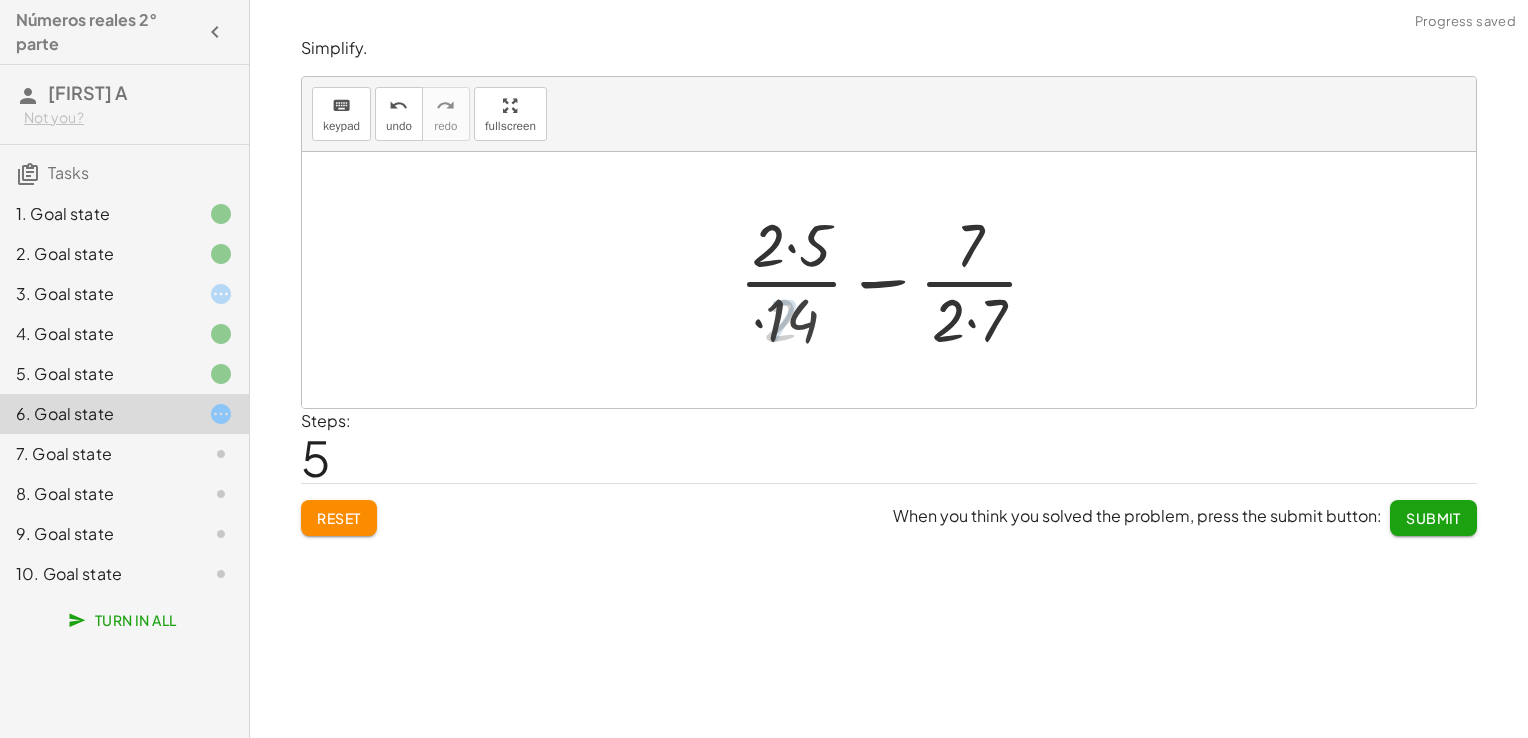 click at bounding box center (897, 280) 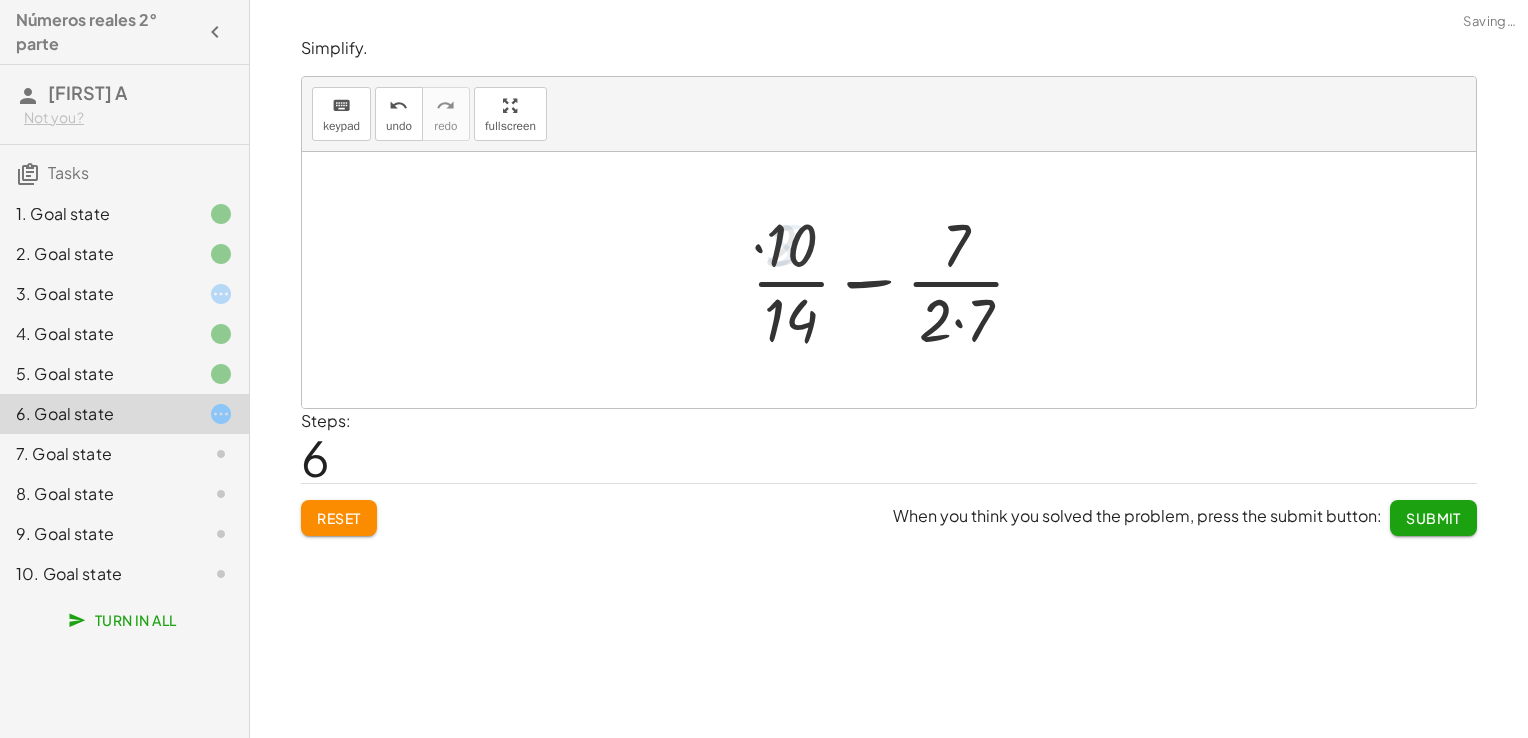 click at bounding box center [896, 280] 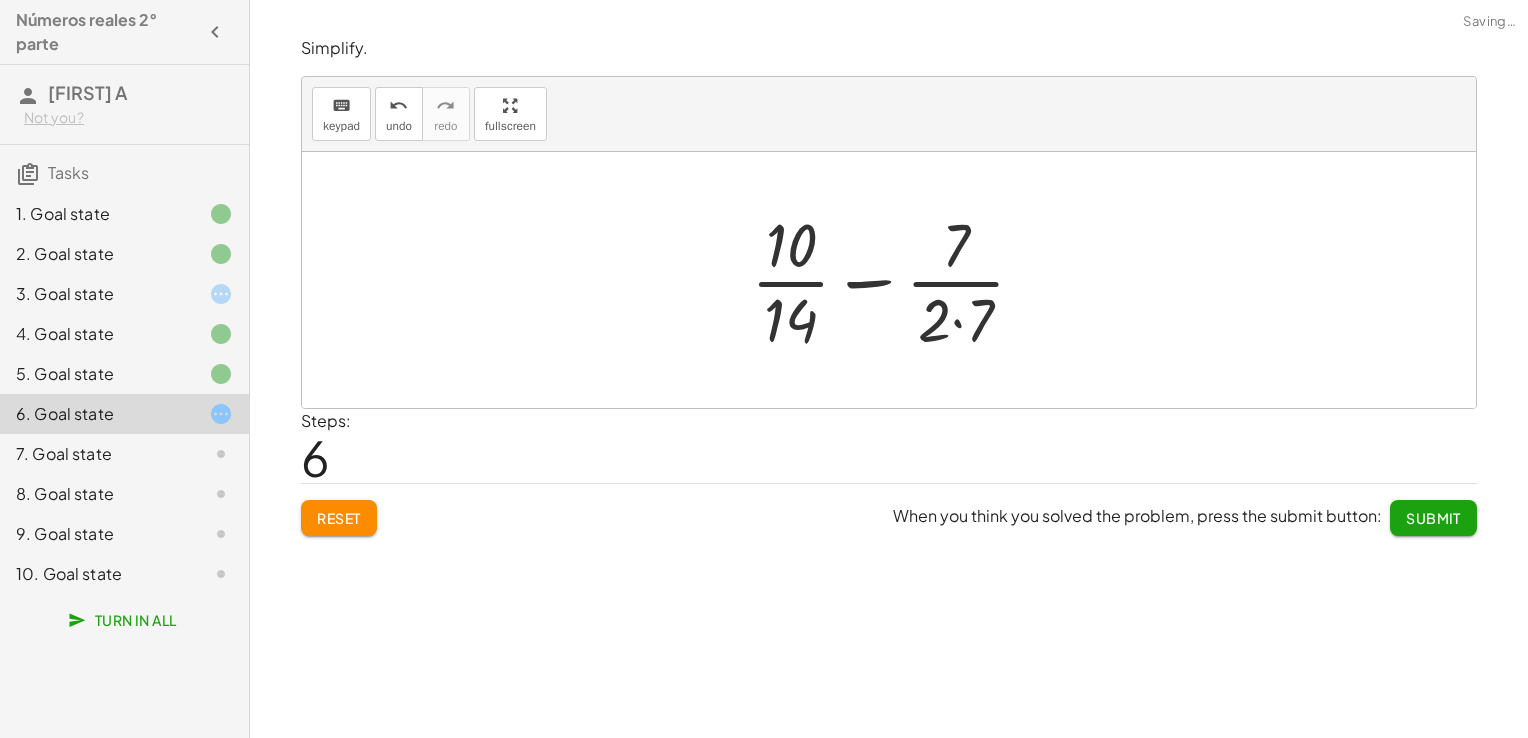 click at bounding box center [896, 280] 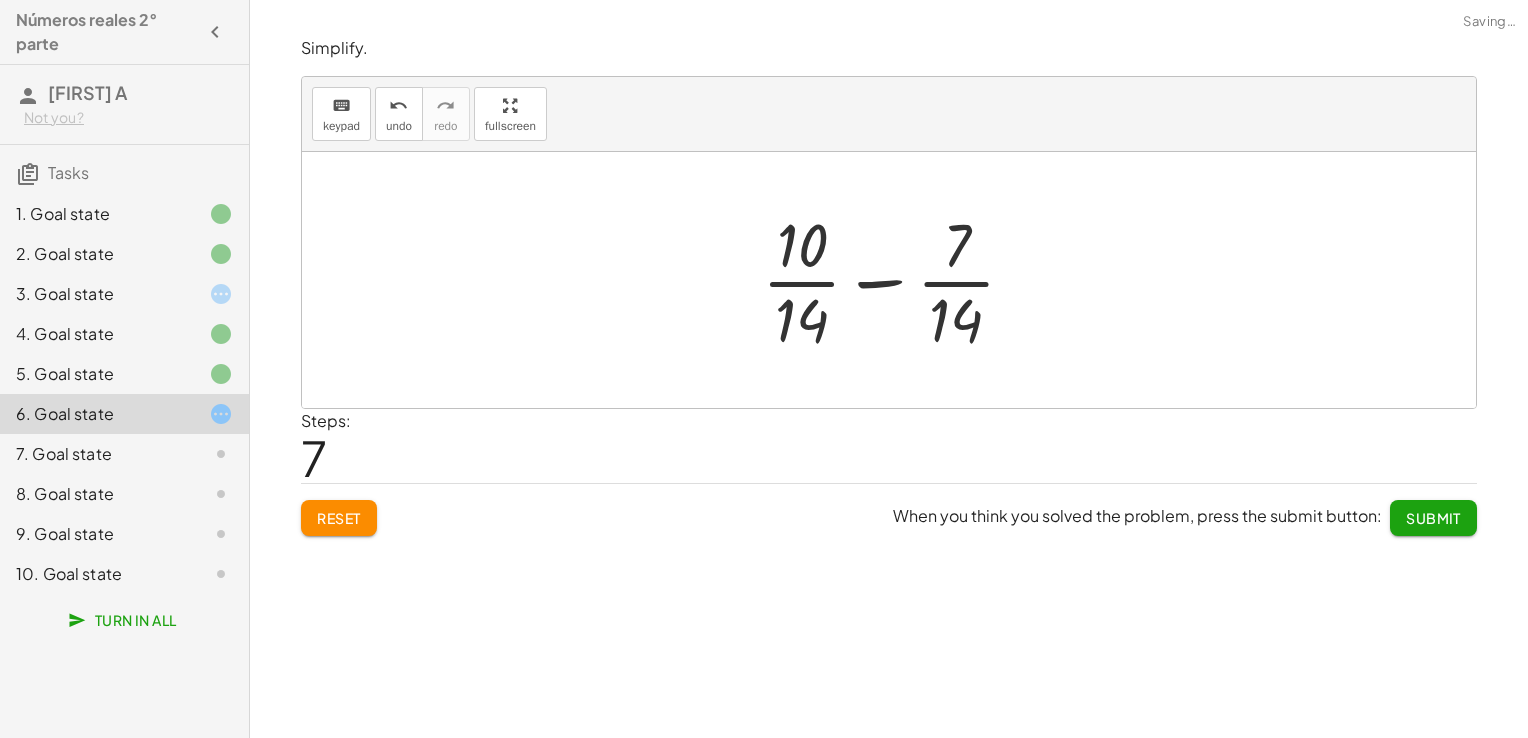 click at bounding box center [896, 280] 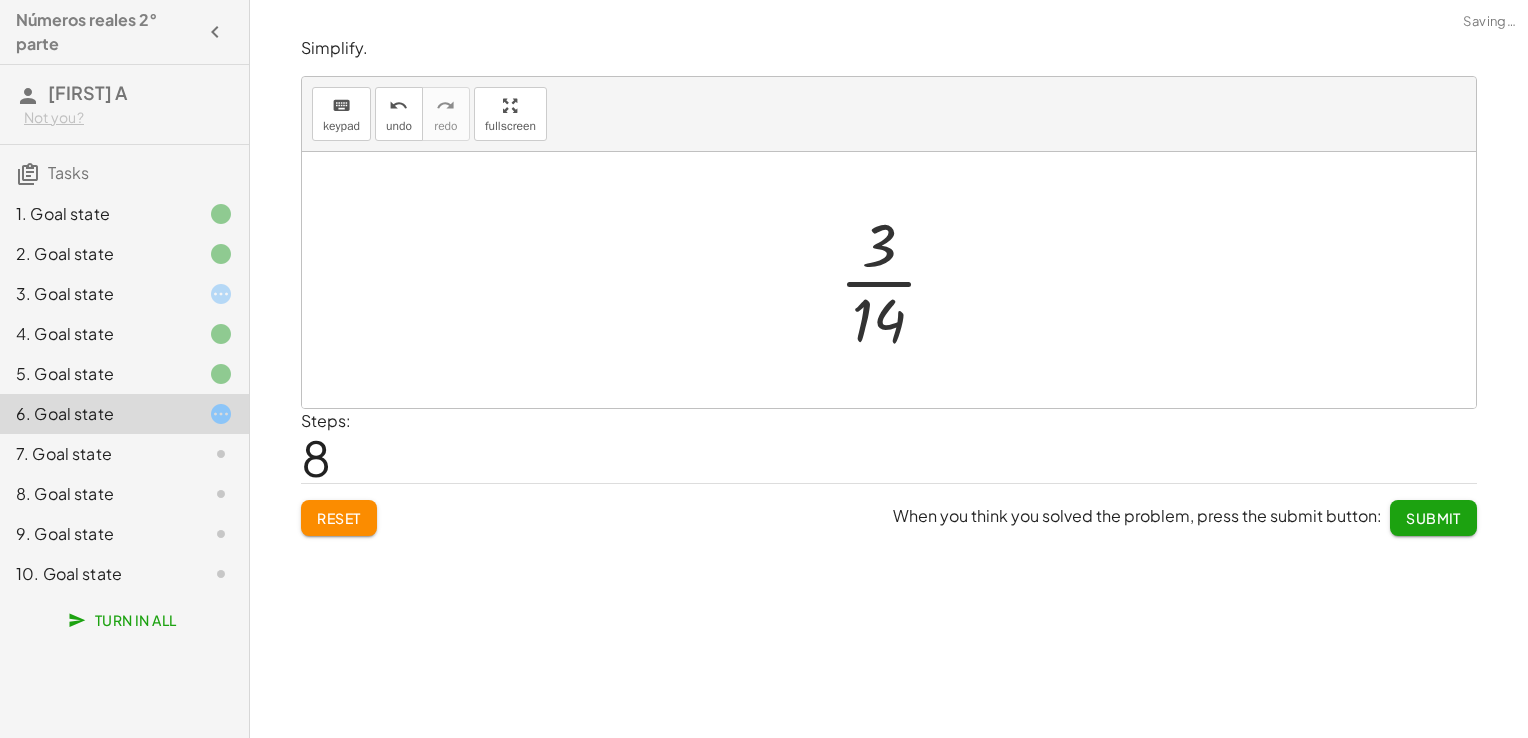 click at bounding box center [896, 280] 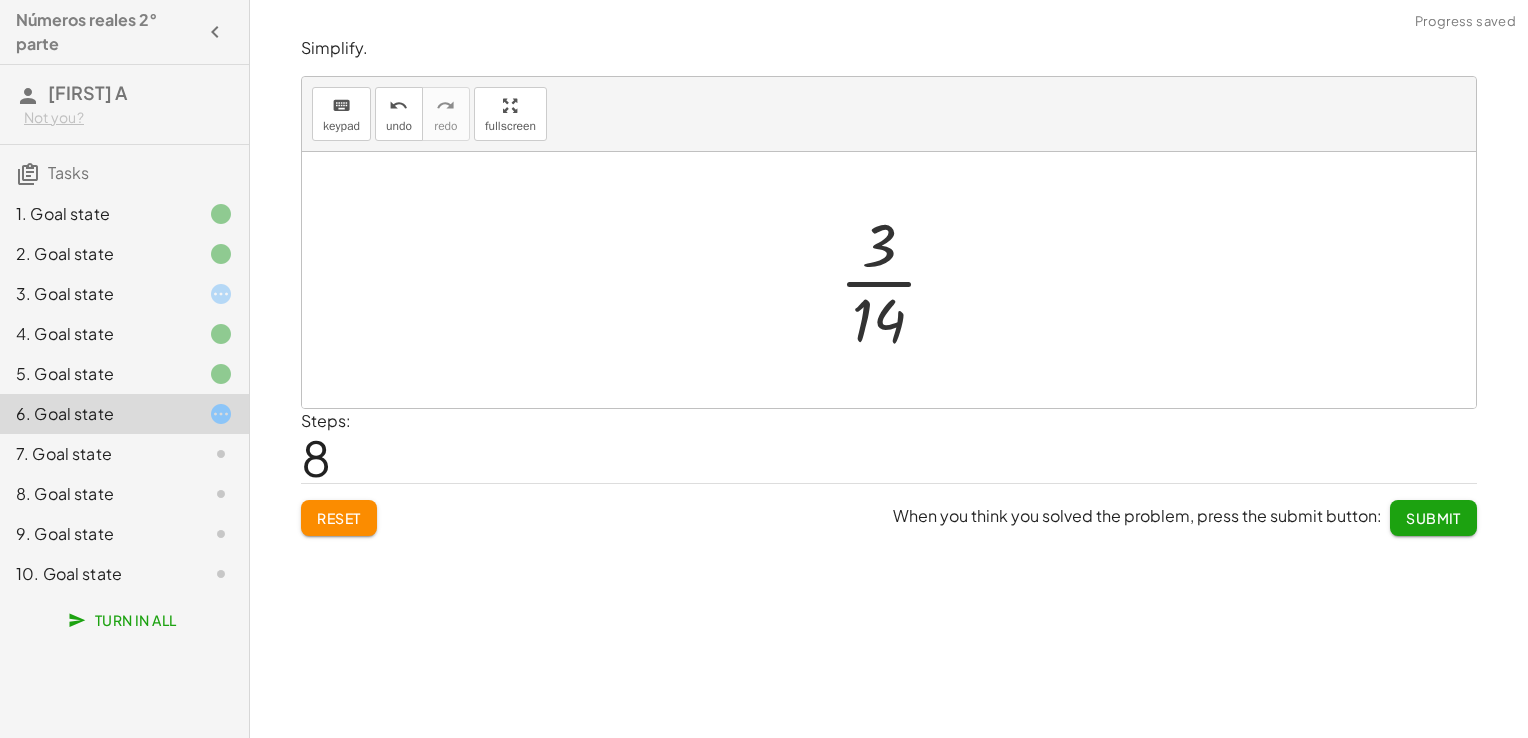 click on "Submit" 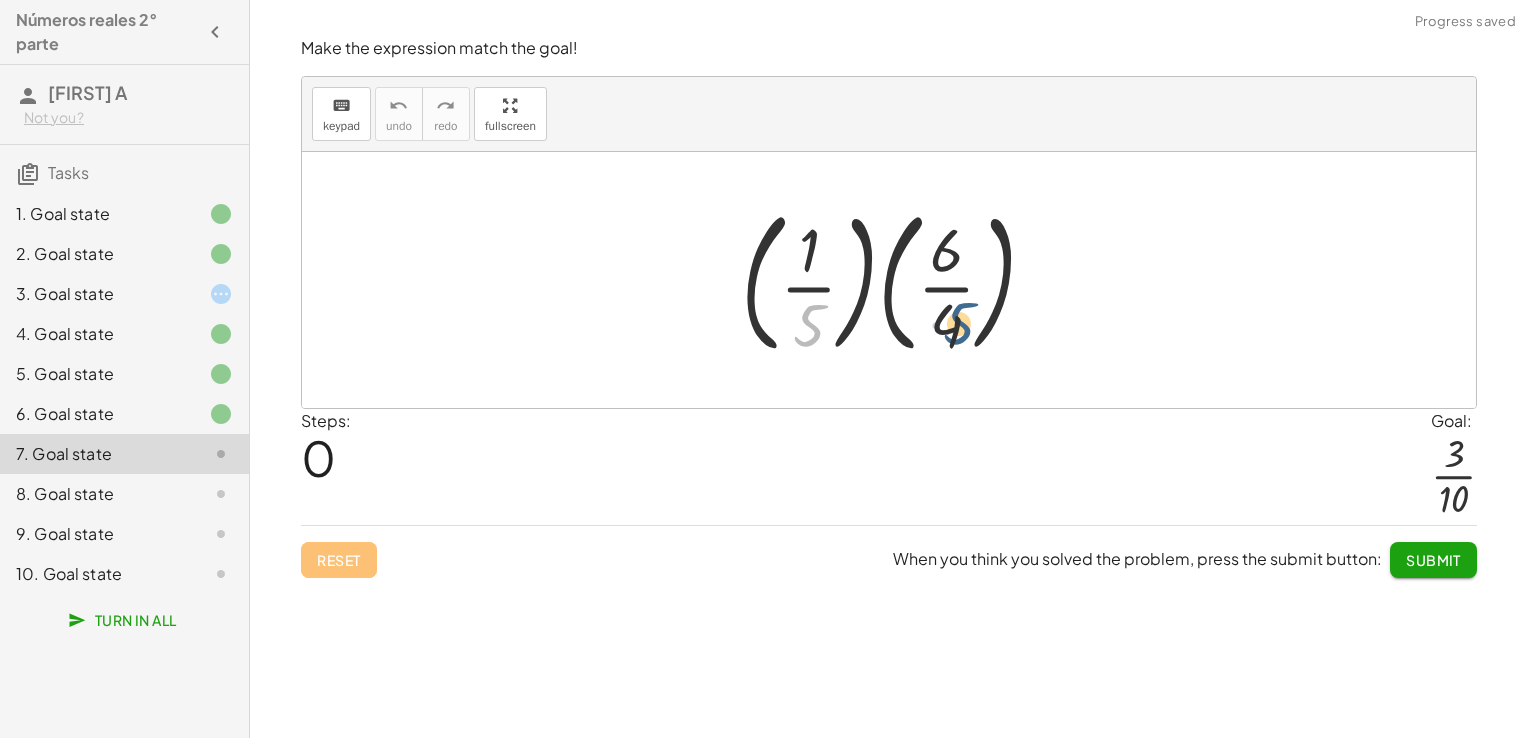 drag, startPoint x: 802, startPoint y: 313, endPoint x: 964, endPoint y: 312, distance: 162.00308 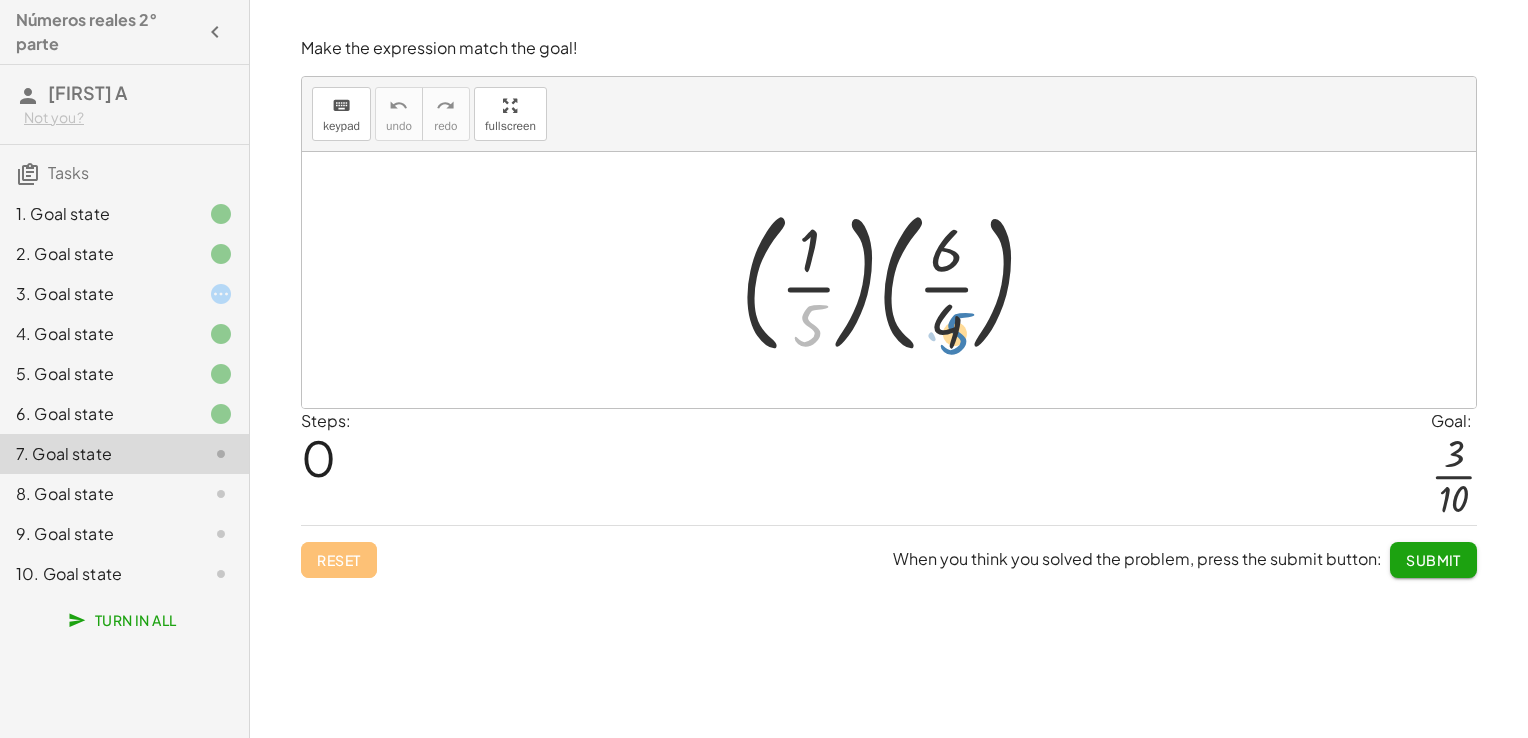 drag, startPoint x: 811, startPoint y: 317, endPoint x: 957, endPoint y: 317, distance: 146 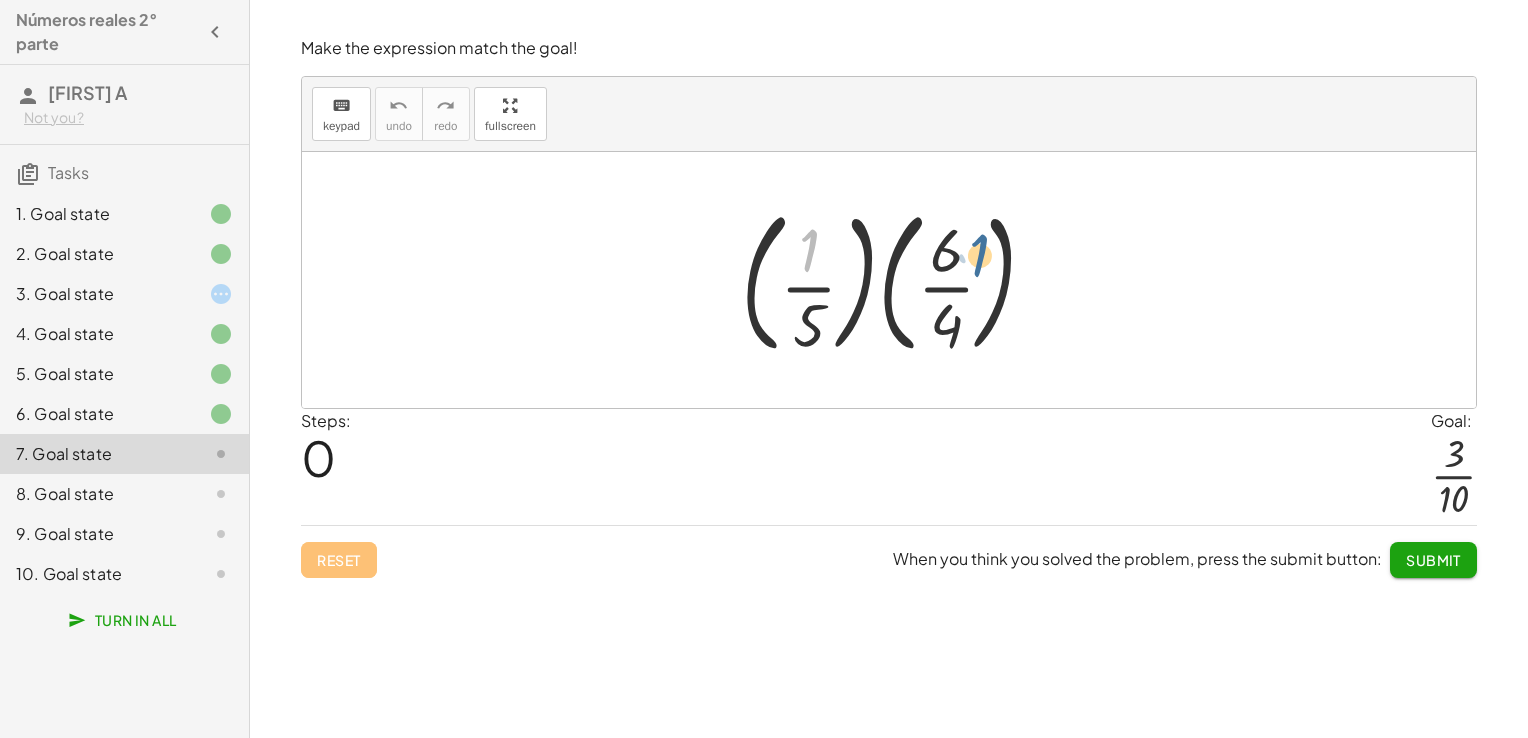 drag, startPoint x: 814, startPoint y: 246, endPoint x: 956, endPoint y: 258, distance: 142.50613 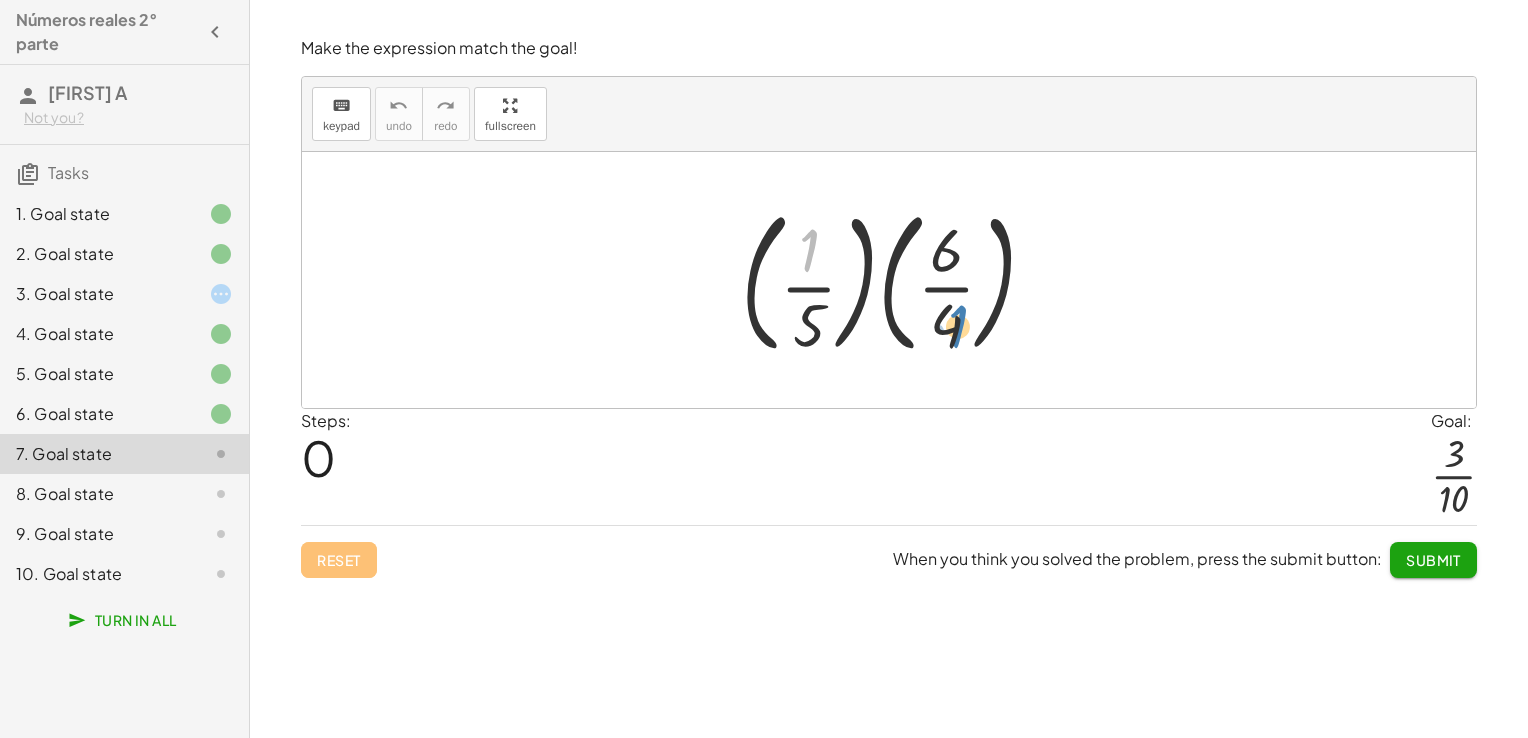 drag, startPoint x: 811, startPoint y: 226, endPoint x: 968, endPoint y: 301, distance: 173.99425 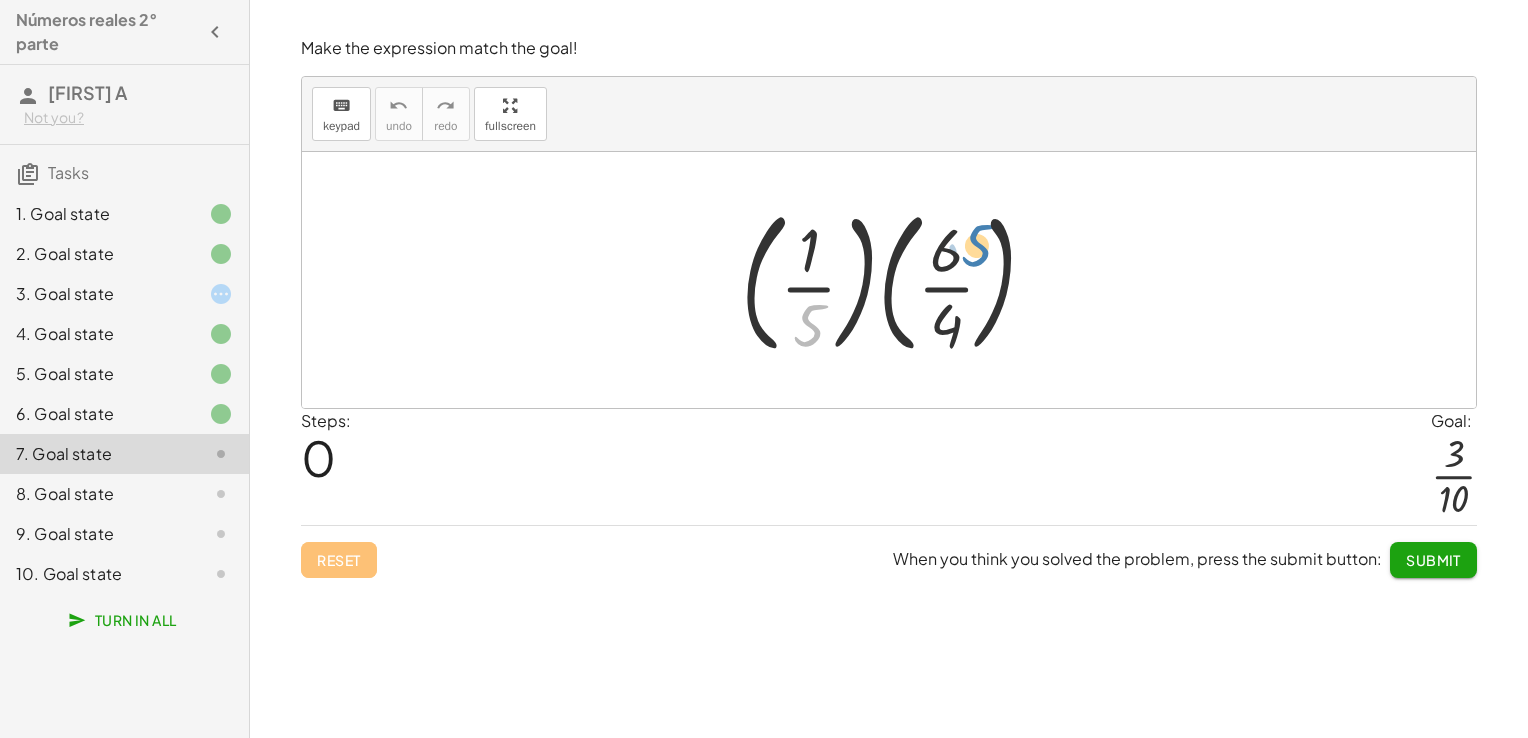 drag, startPoint x: 808, startPoint y: 323, endPoint x: 948, endPoint y: 250, distance: 157.8892 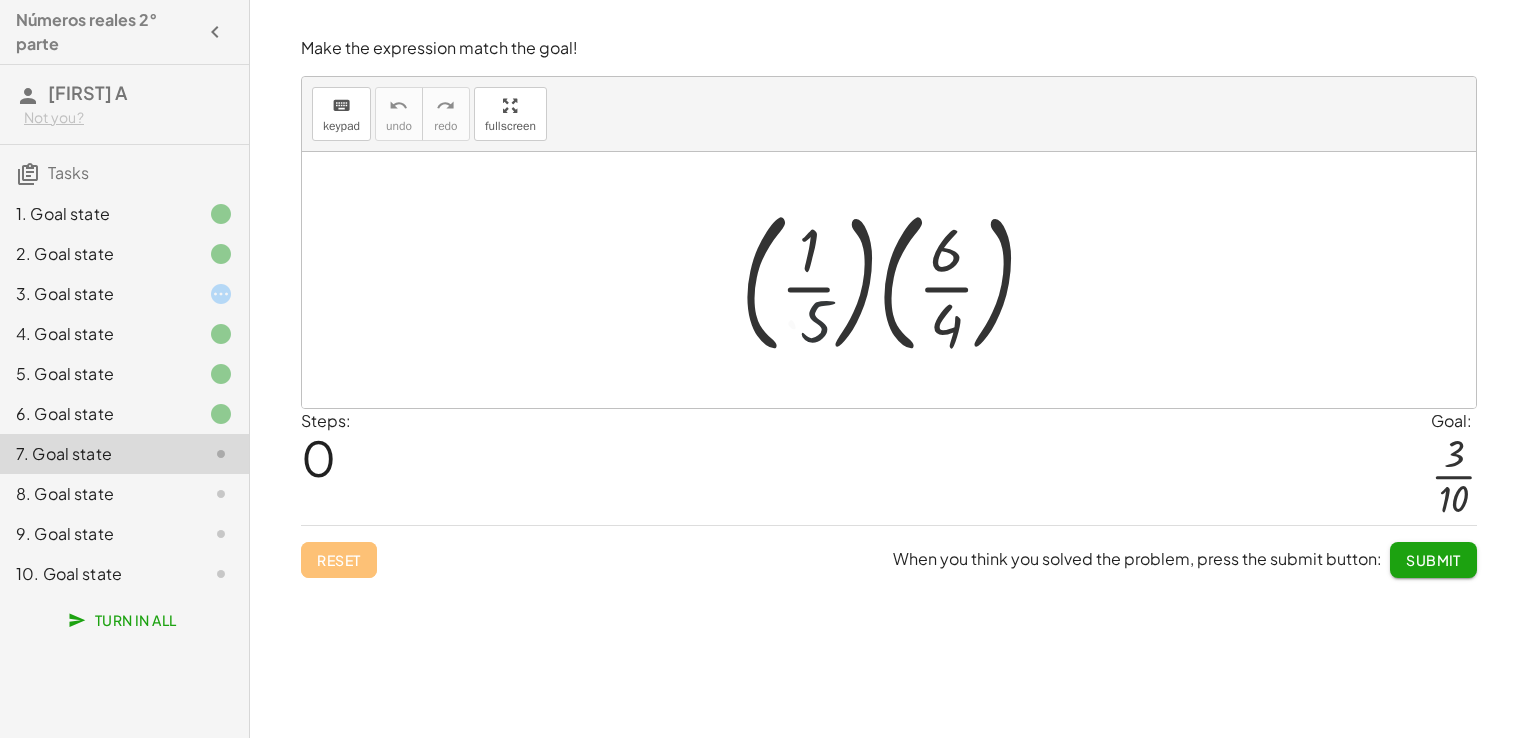 click at bounding box center (896, 280) 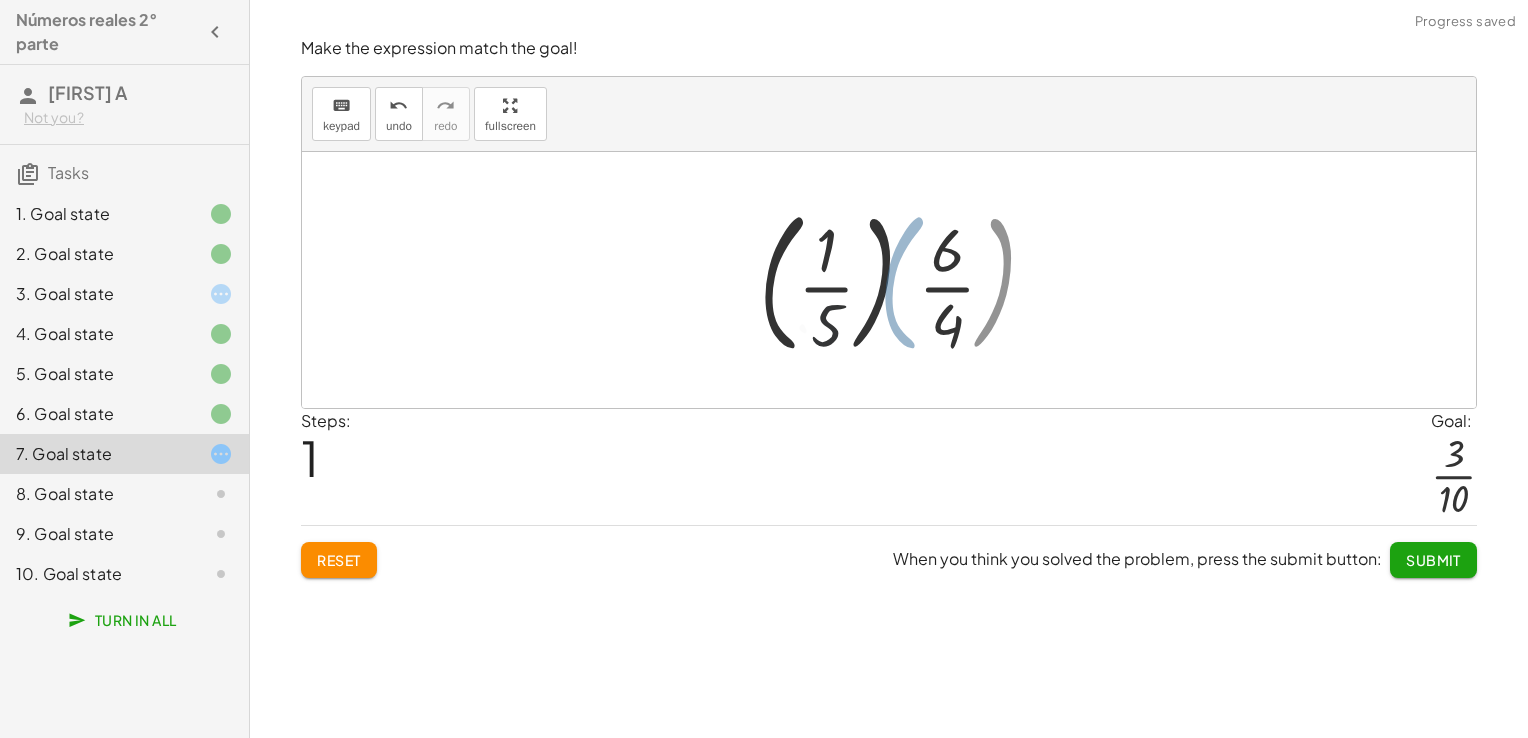 click at bounding box center [897, 280] 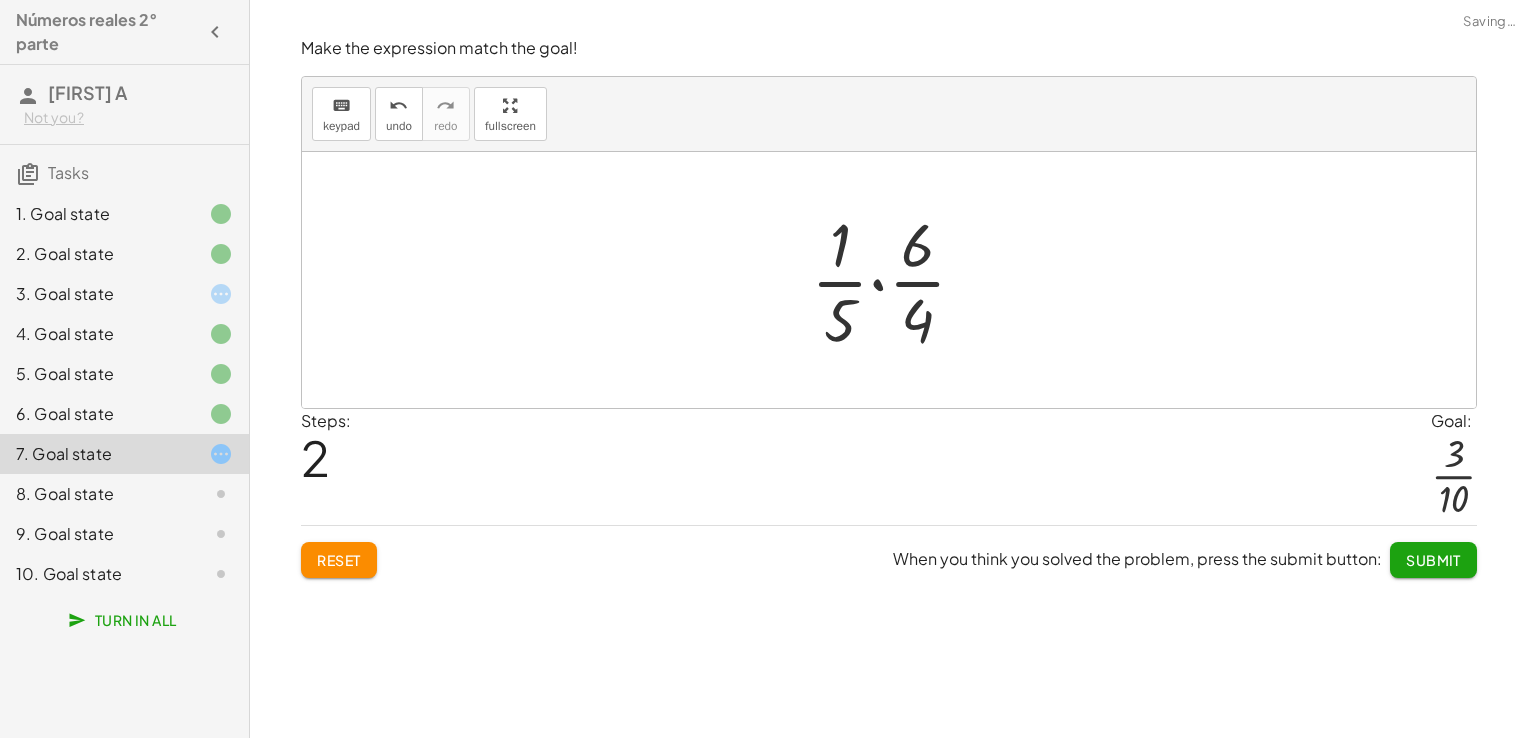 click at bounding box center (897, 280) 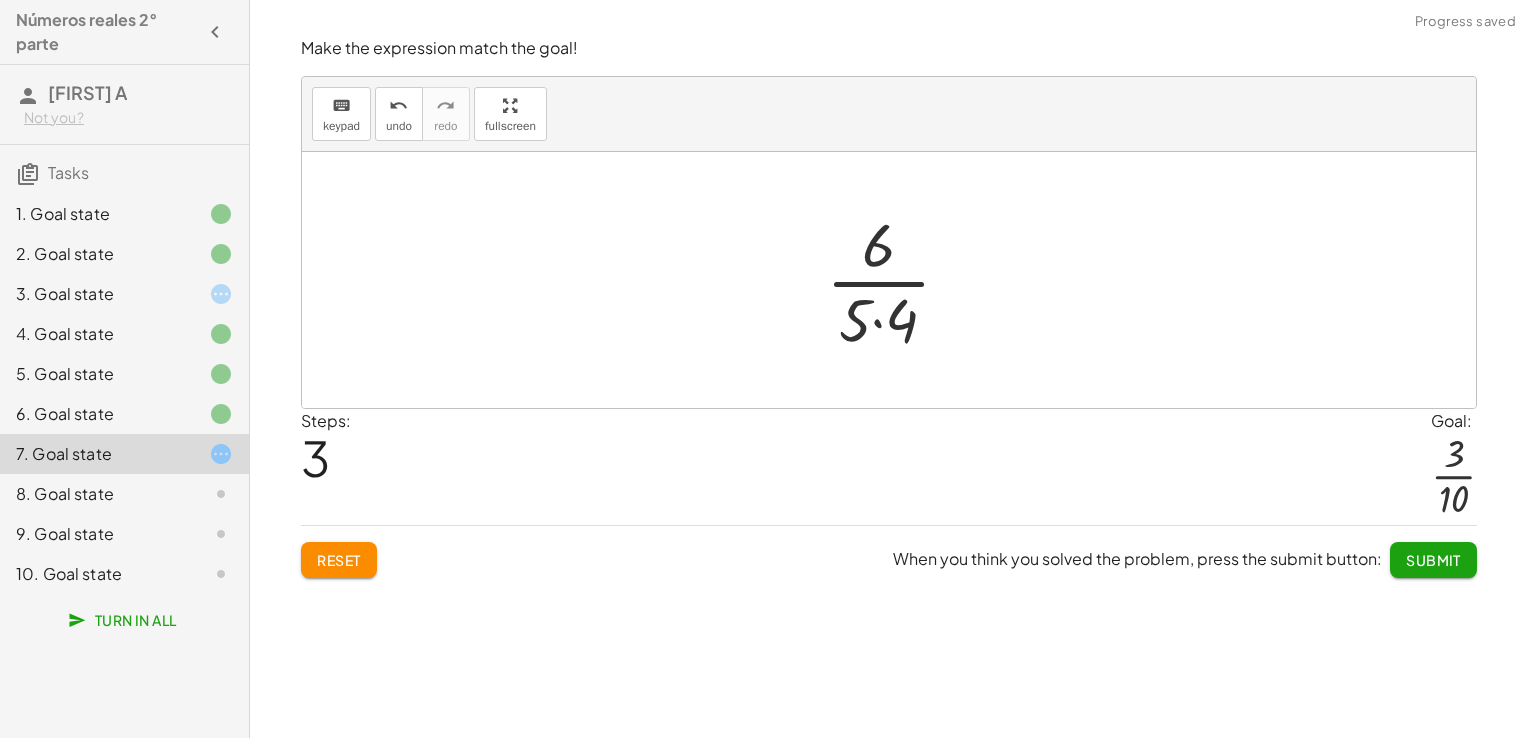click at bounding box center (896, 280) 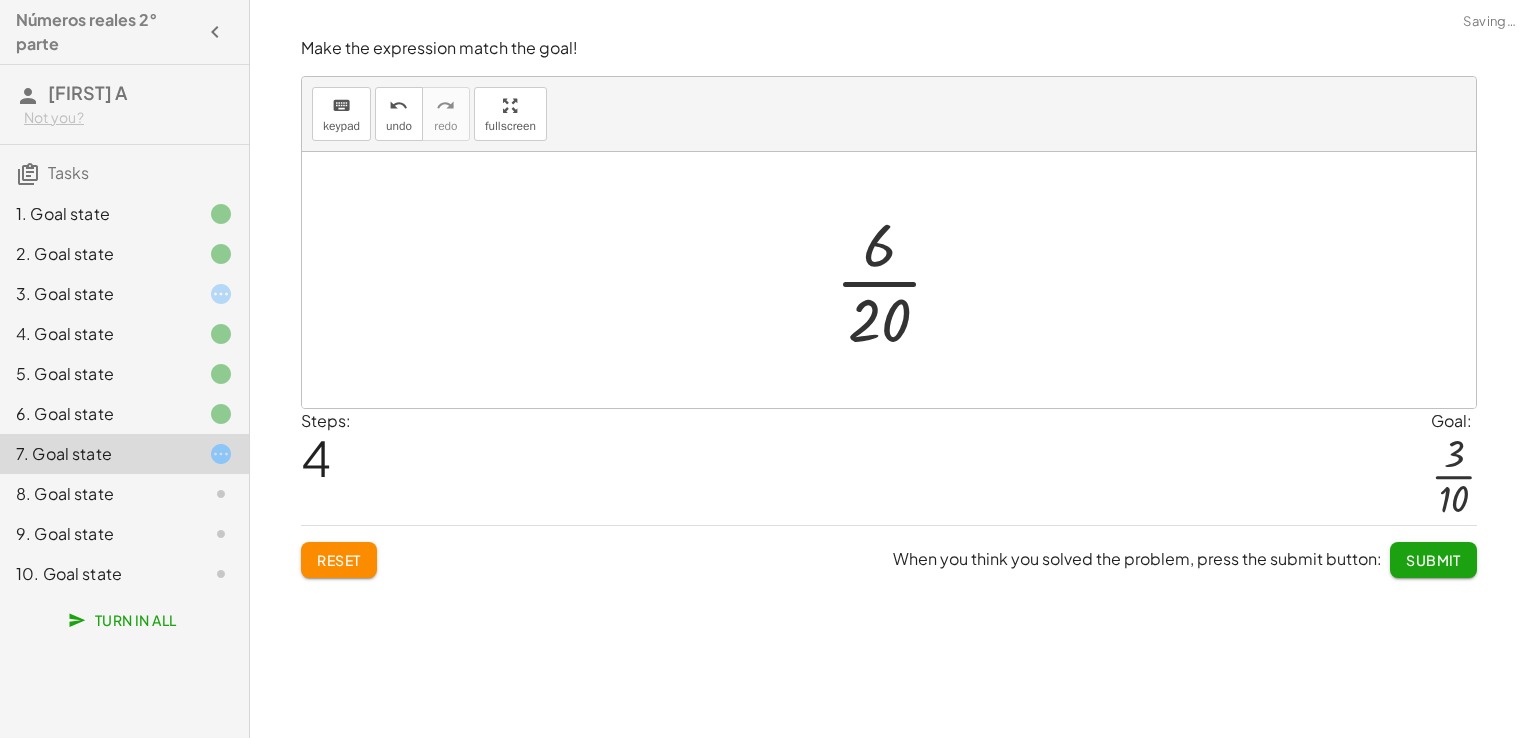 click at bounding box center (897, 280) 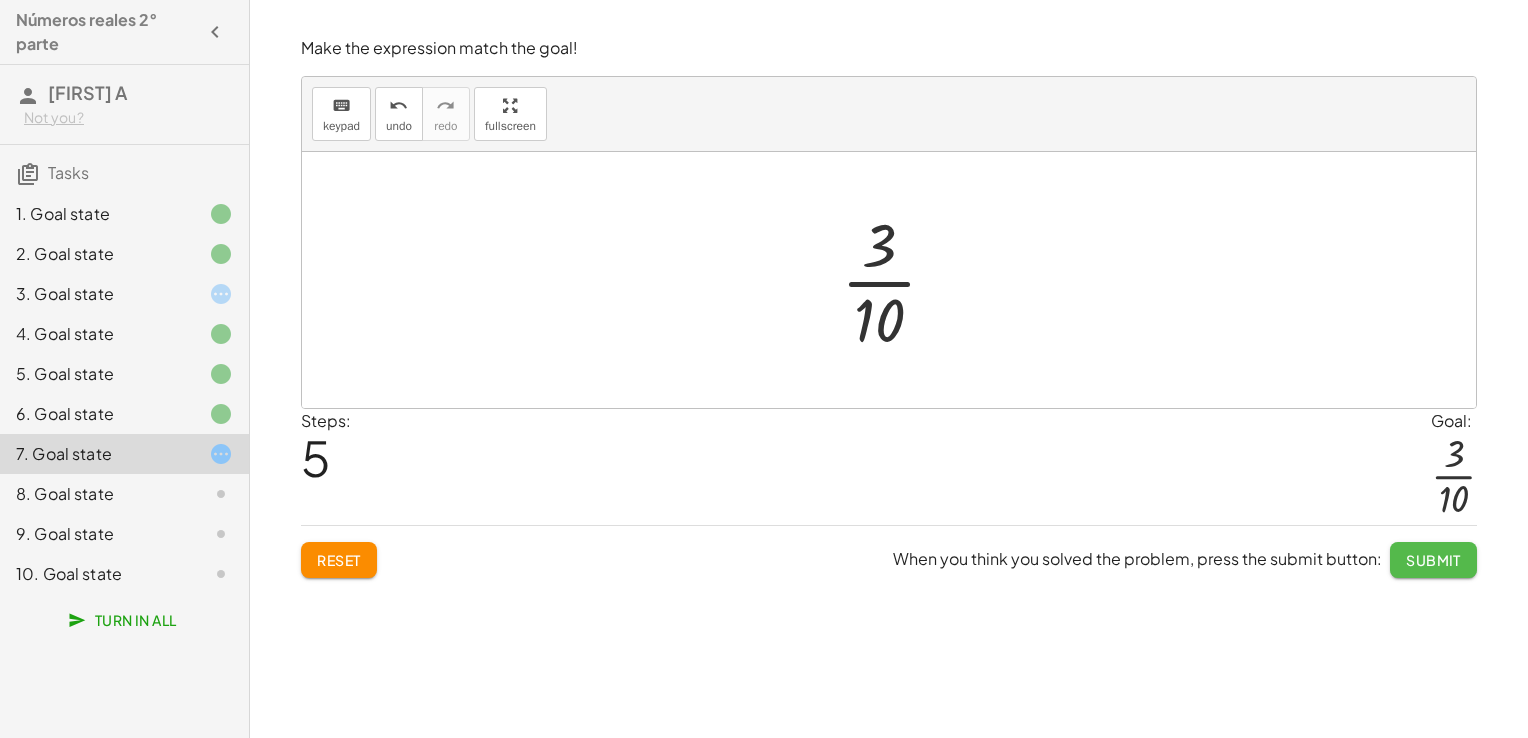 click on "Submit" 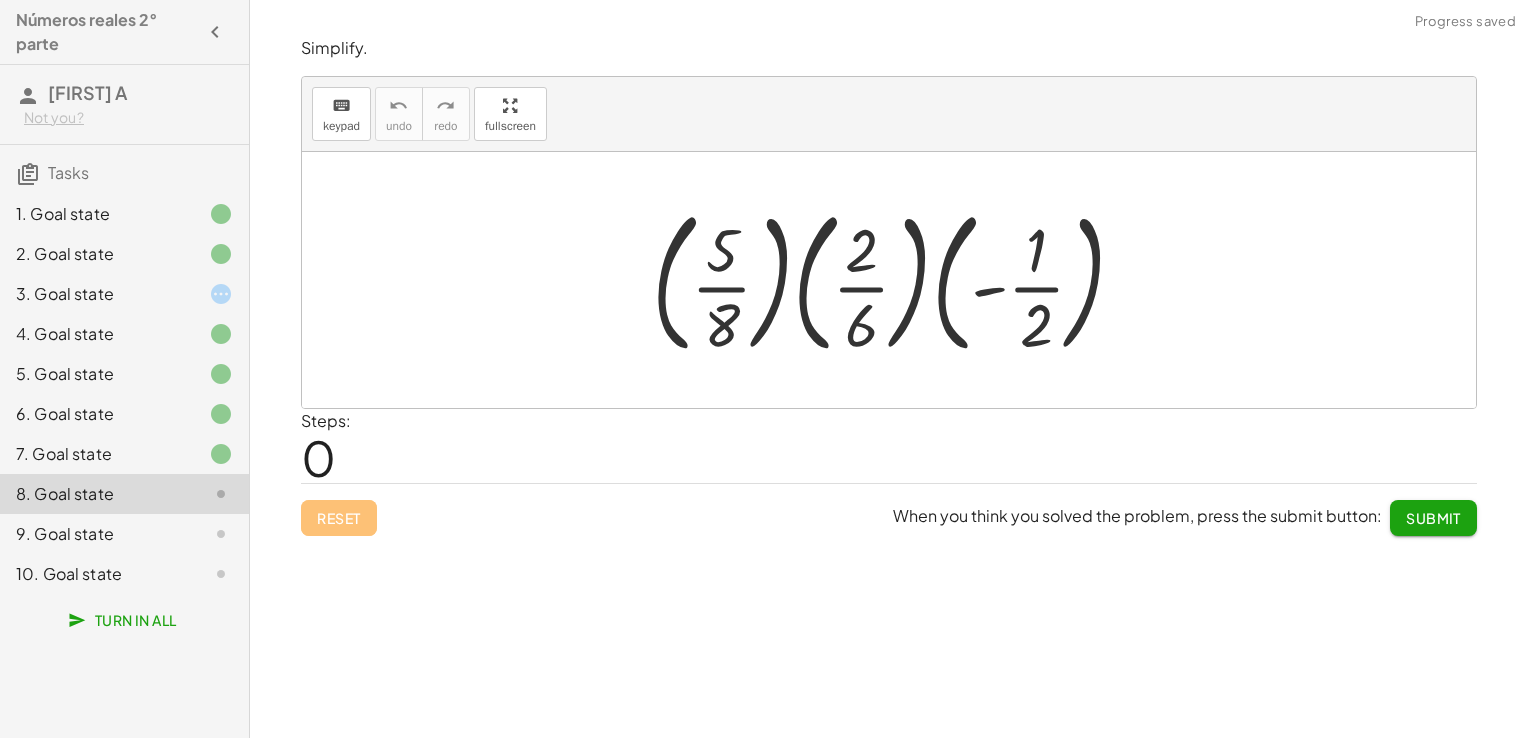 click 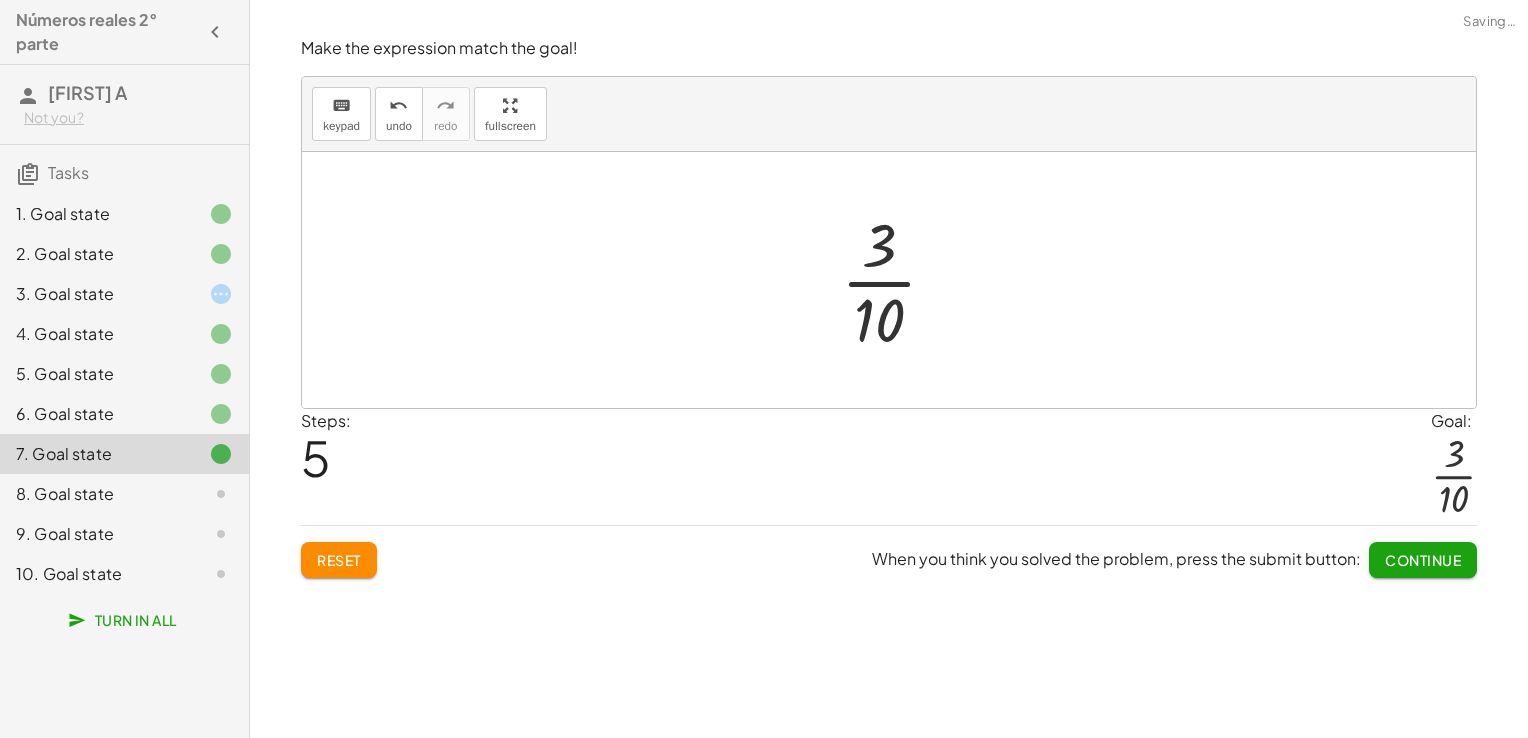 click 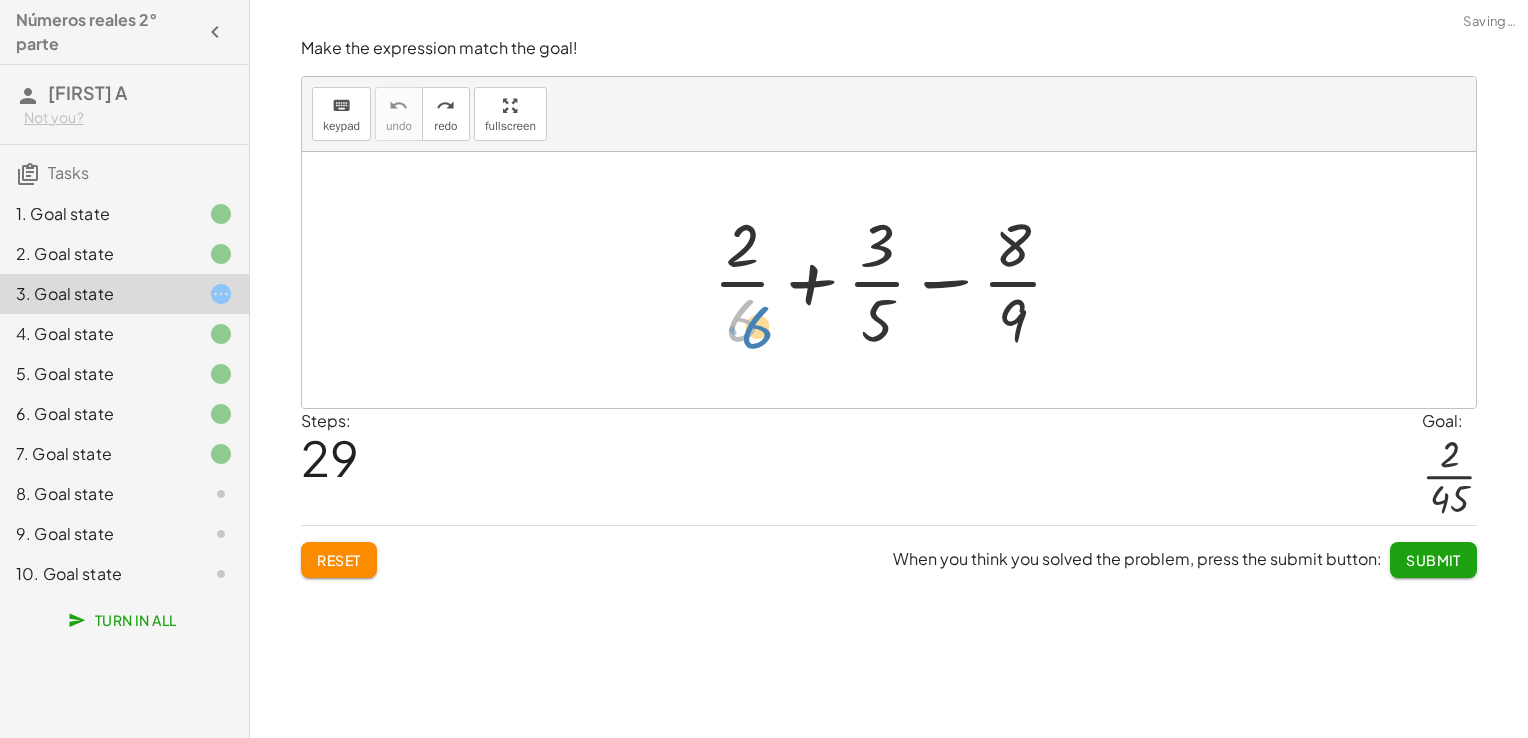 drag, startPoint x: 743, startPoint y: 323, endPoint x: 756, endPoint y: 330, distance: 14.764823 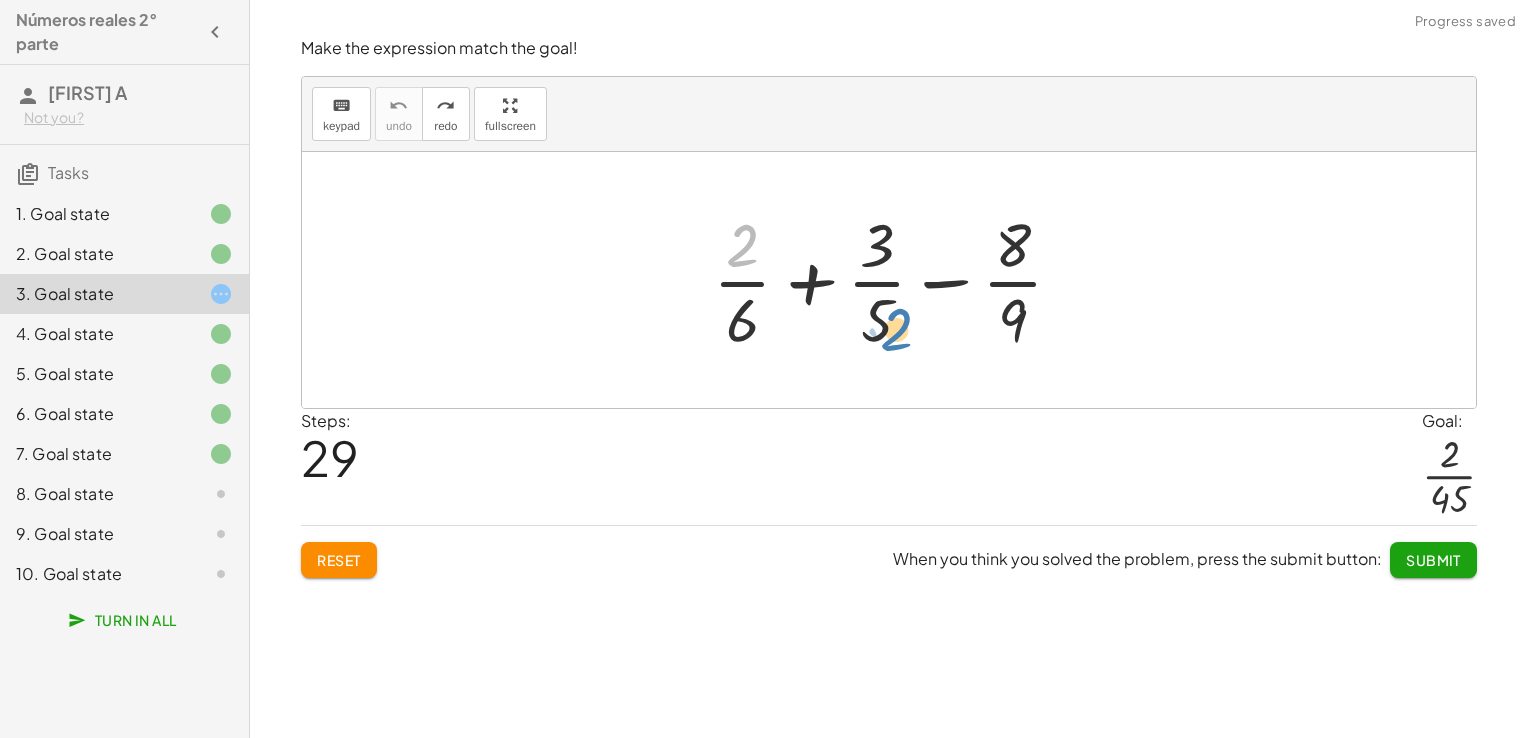 drag, startPoint x: 743, startPoint y: 253, endPoint x: 877, endPoint y: 340, distance: 159.76546 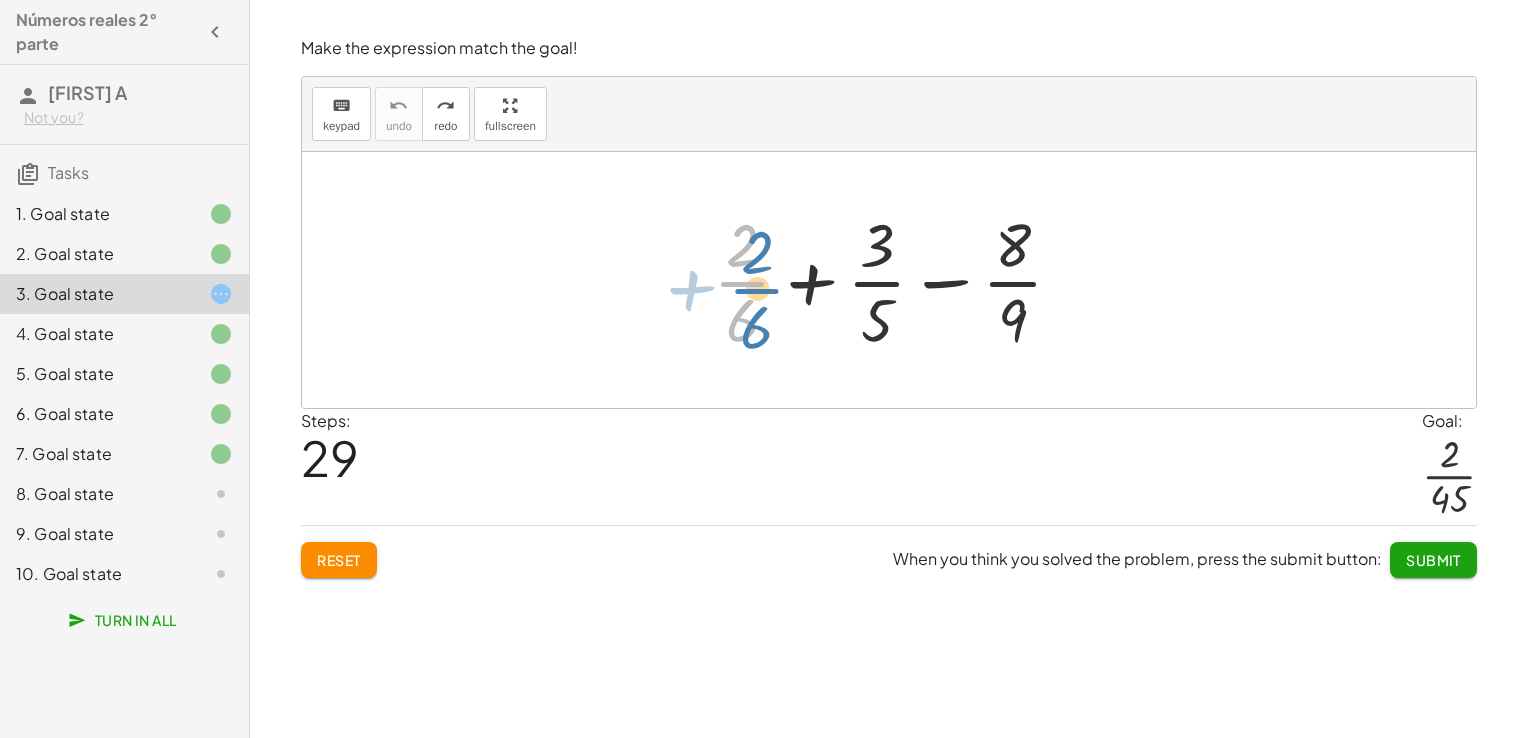click at bounding box center [896, 280] 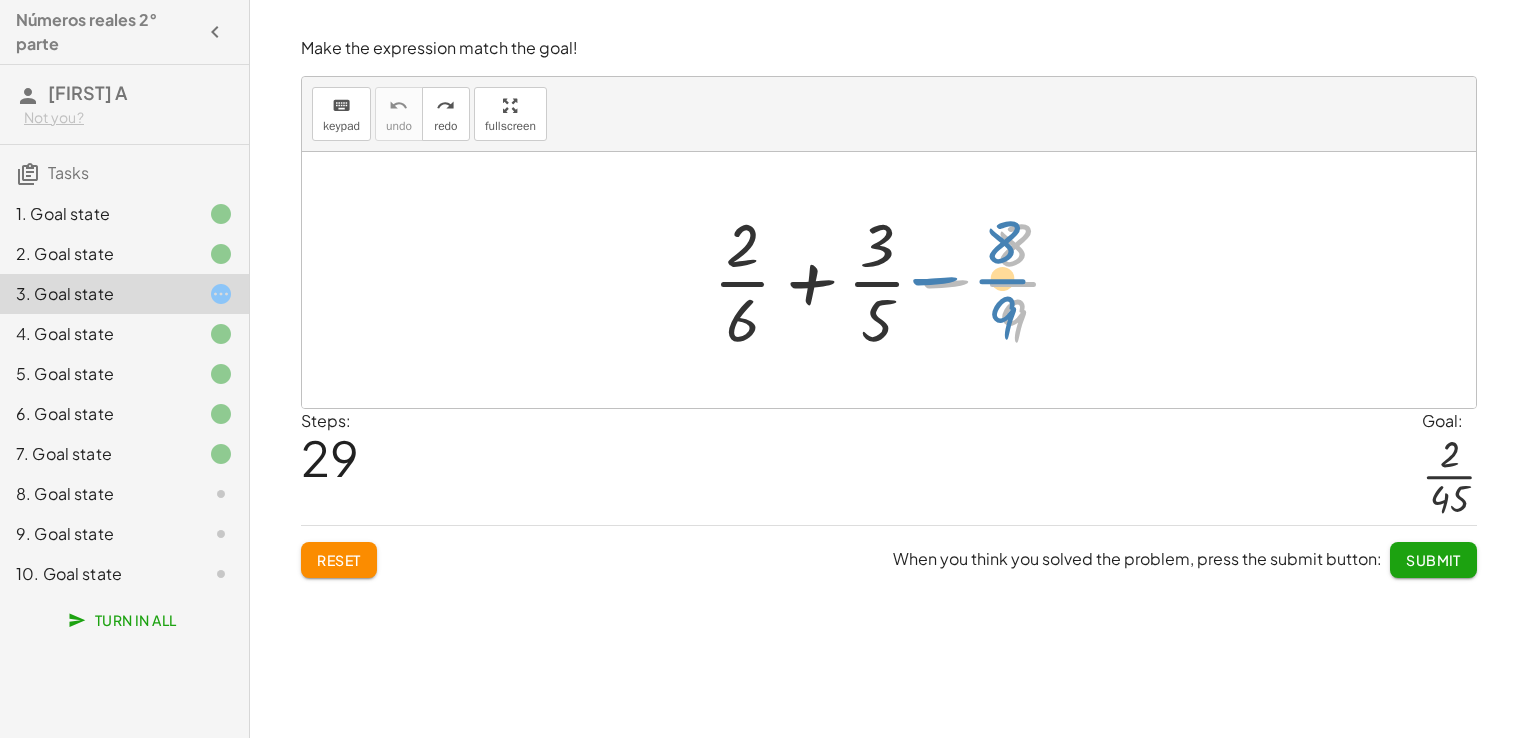click at bounding box center [896, 280] 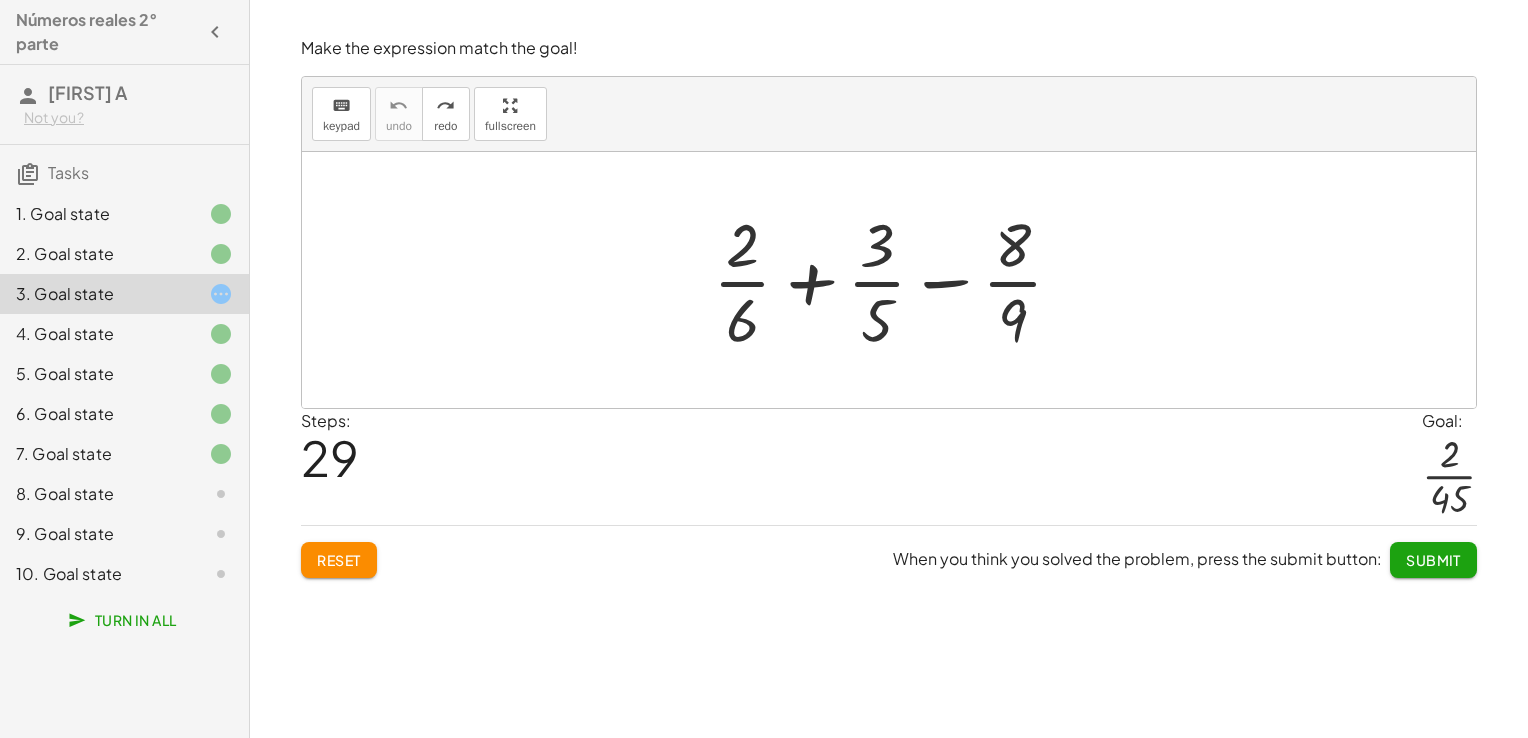 click on "8. Goal state" 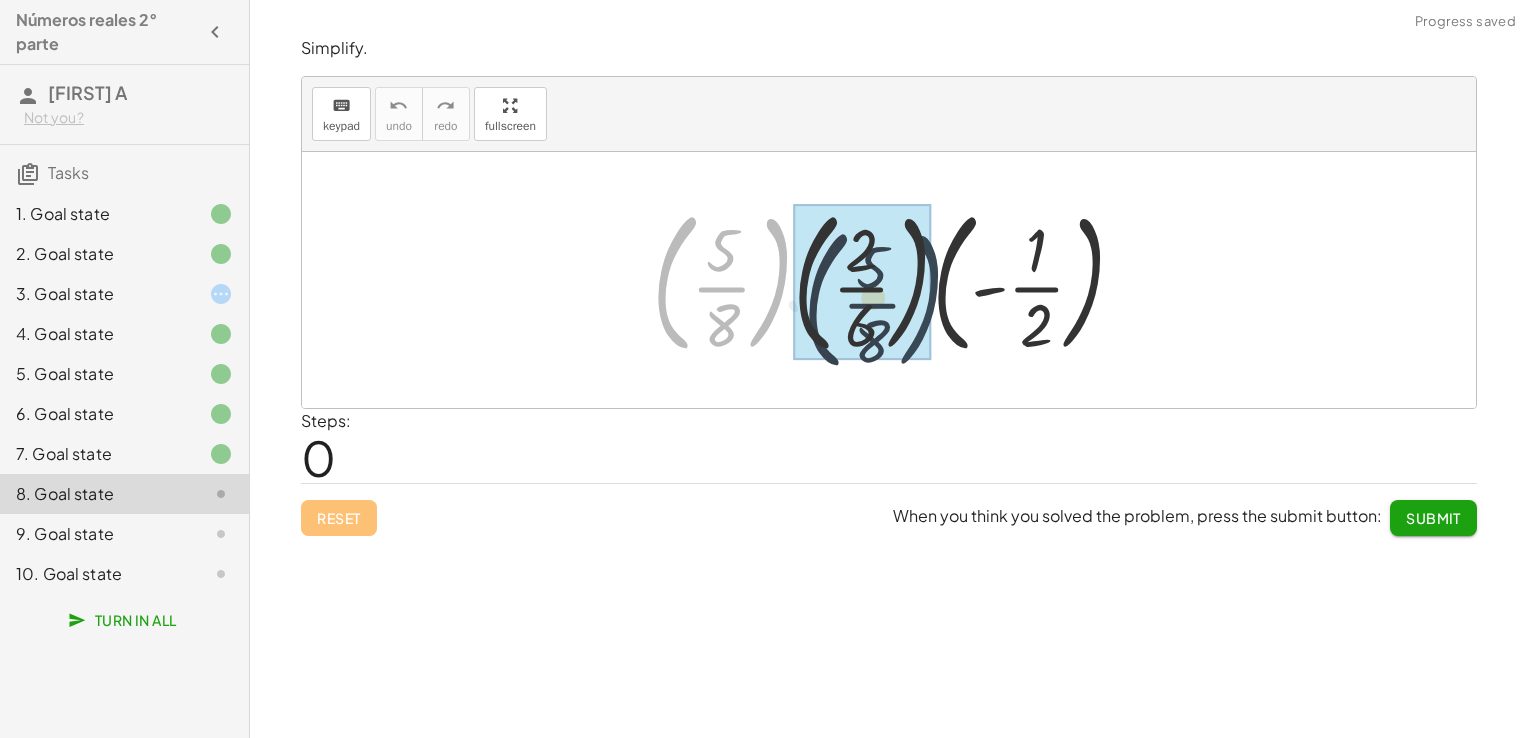 drag, startPoint x: 748, startPoint y: 266, endPoint x: 902, endPoint y: 283, distance: 154.93547 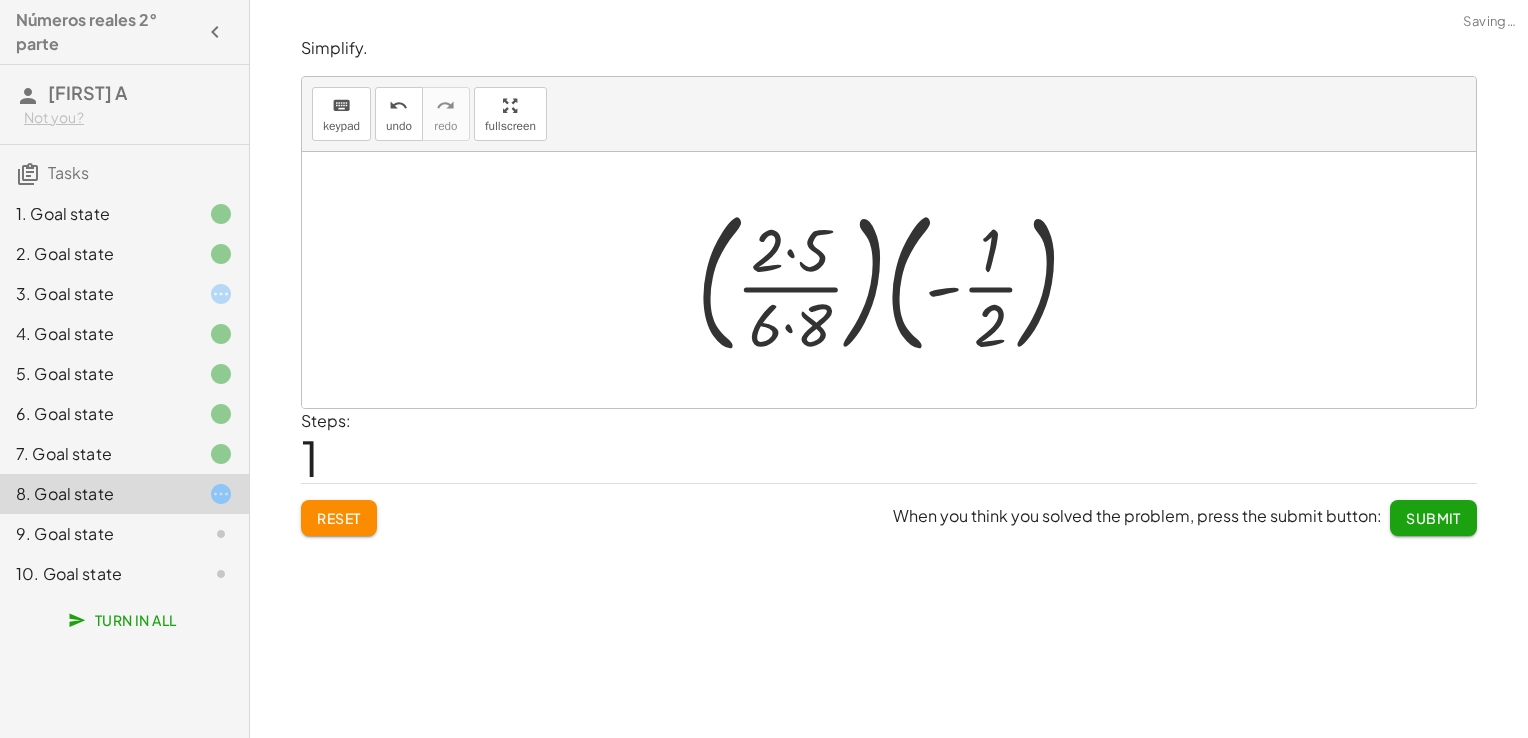 click at bounding box center [896, 280] 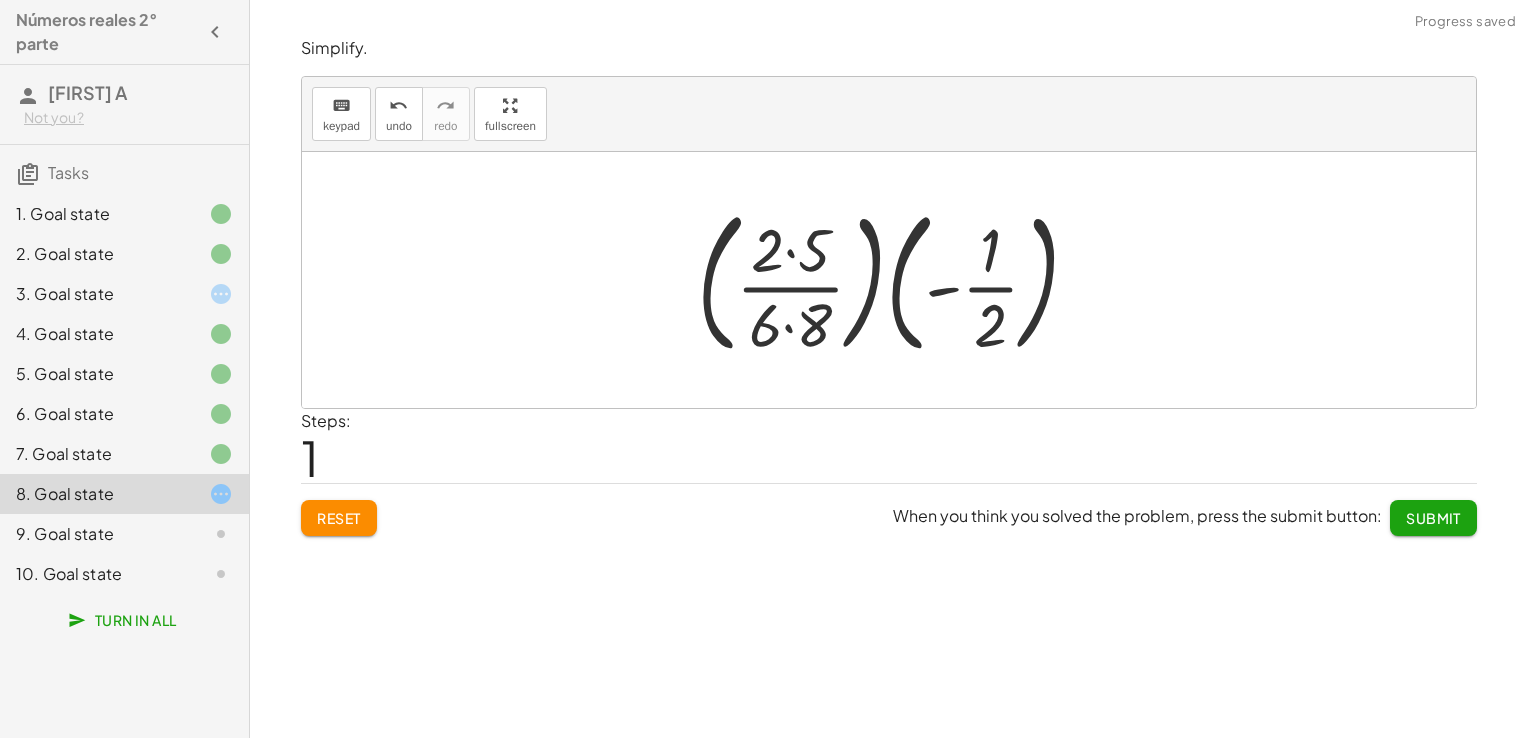 click at bounding box center (896, 280) 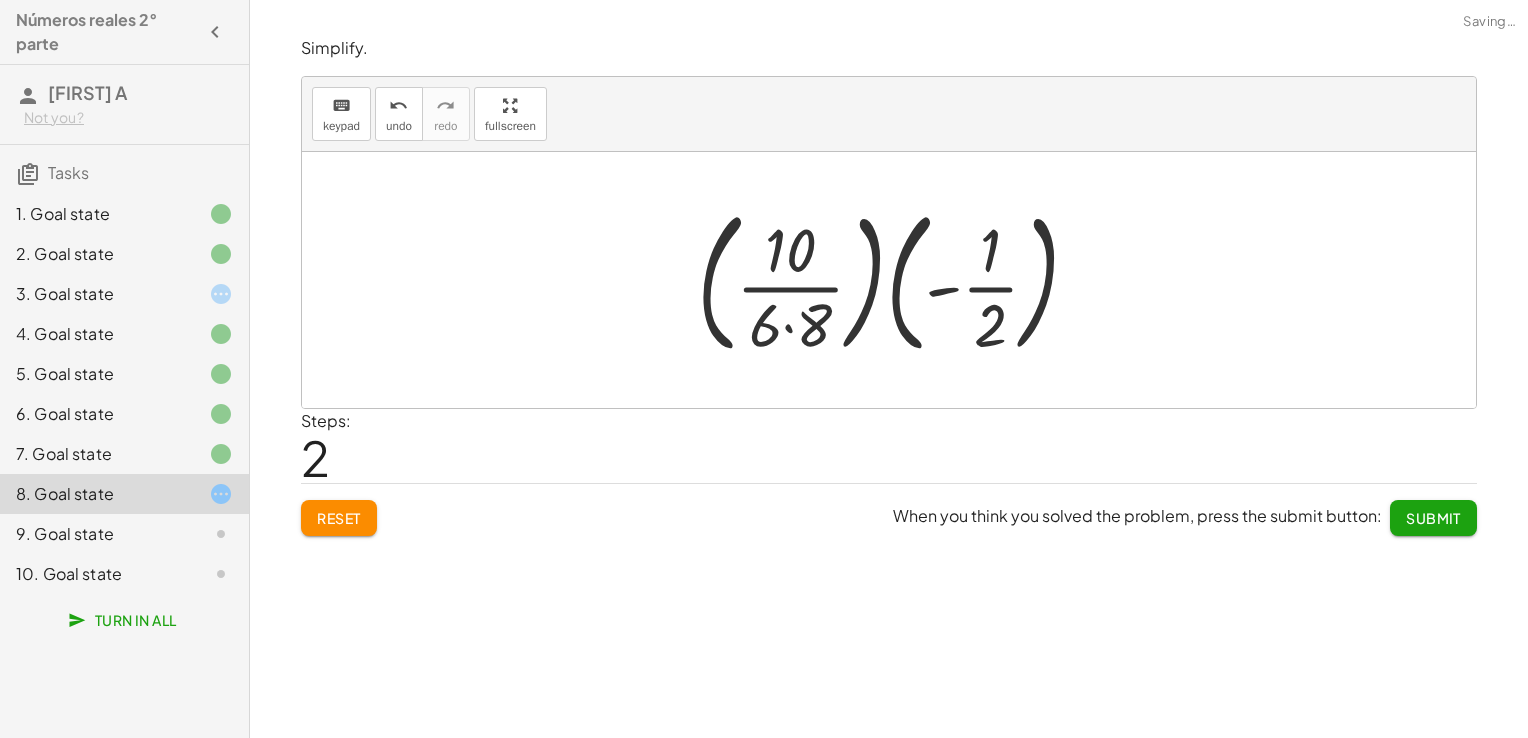 click at bounding box center [896, 280] 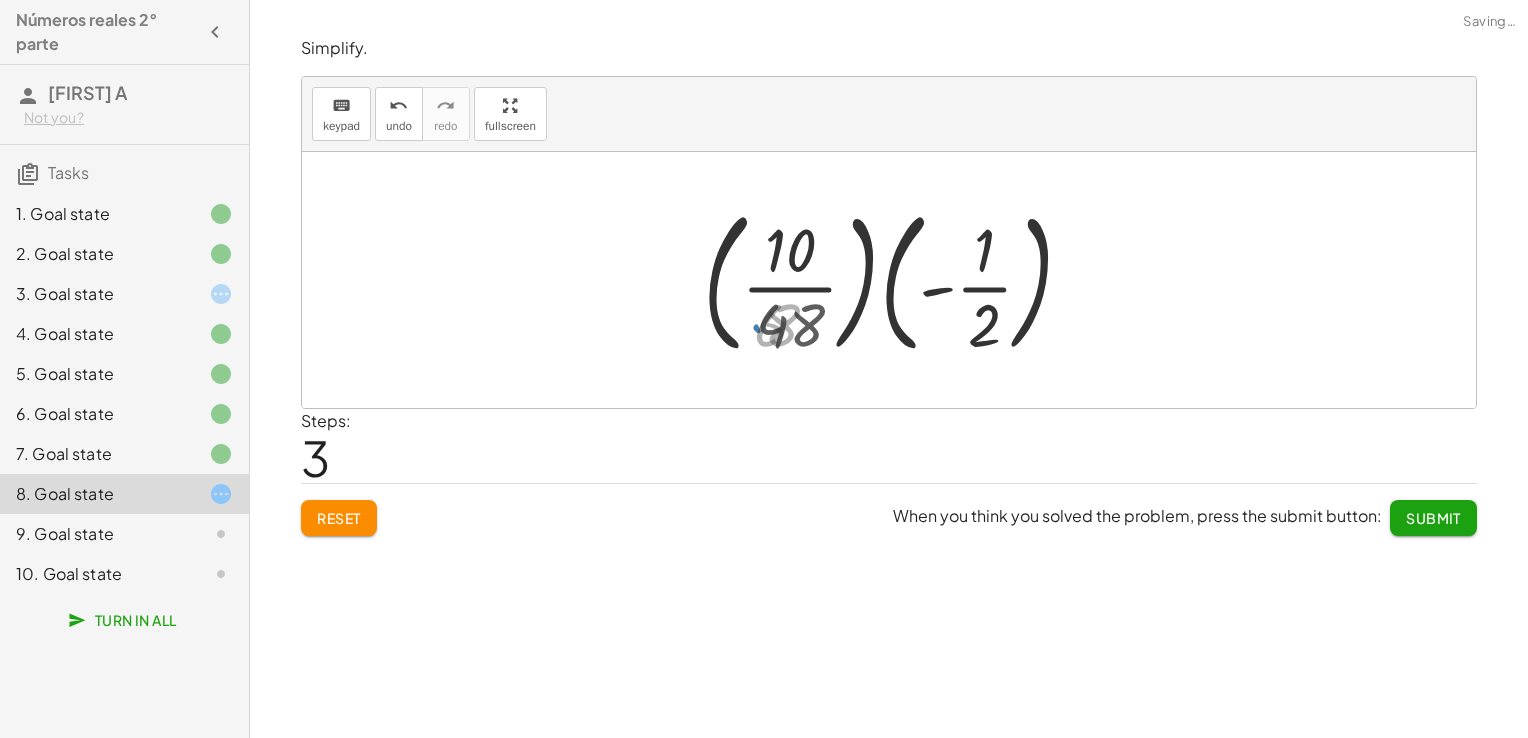 click at bounding box center (896, 280) 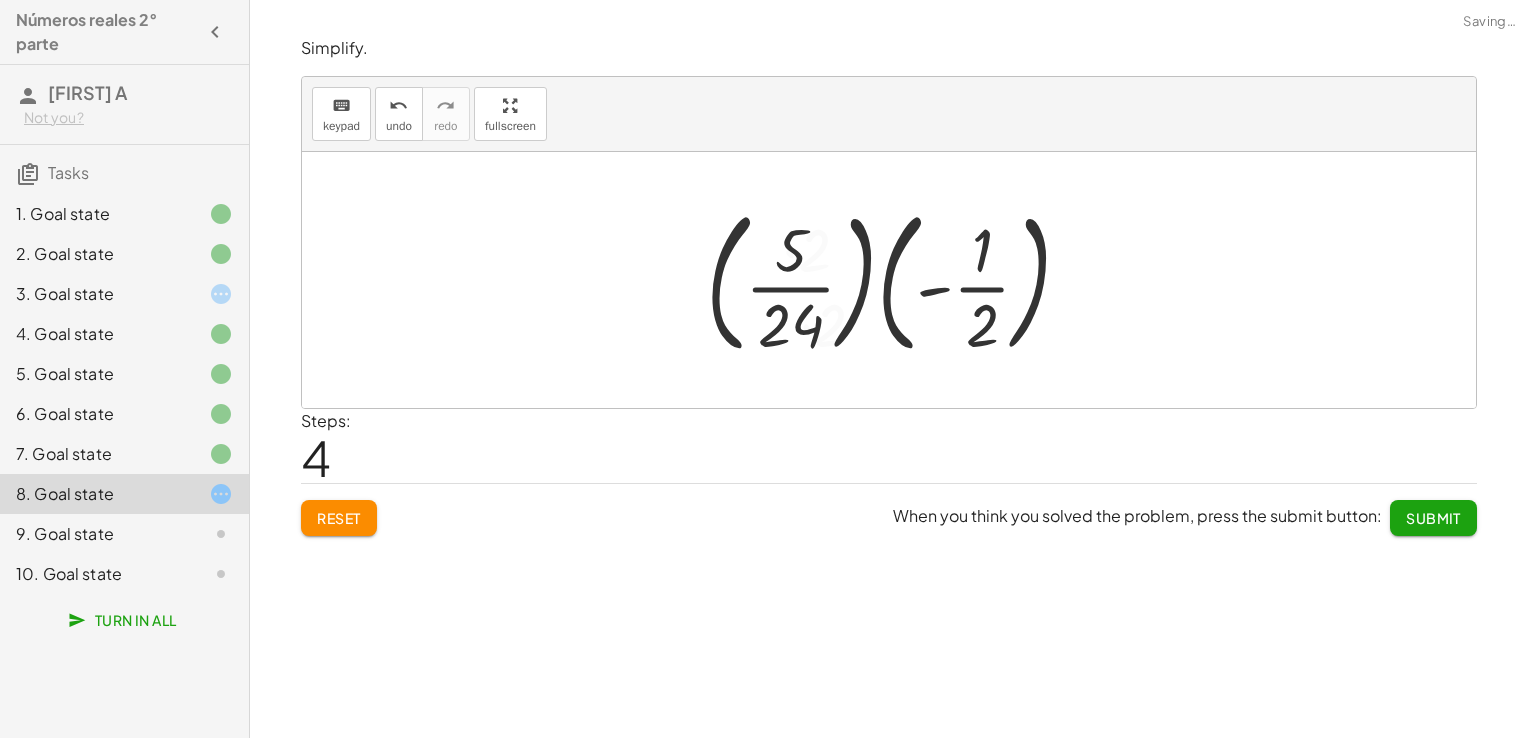 click at bounding box center (896, 280) 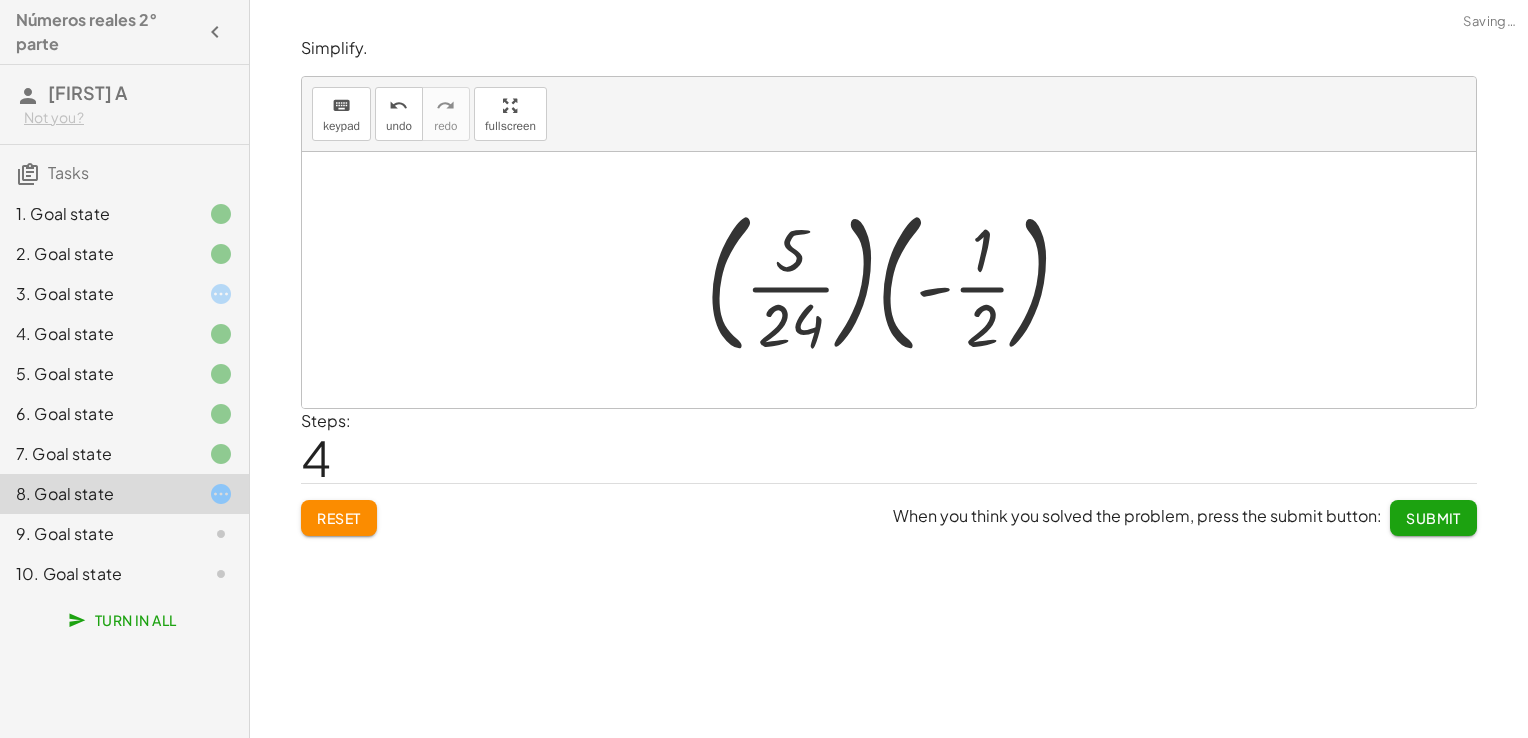 click at bounding box center [896, 280] 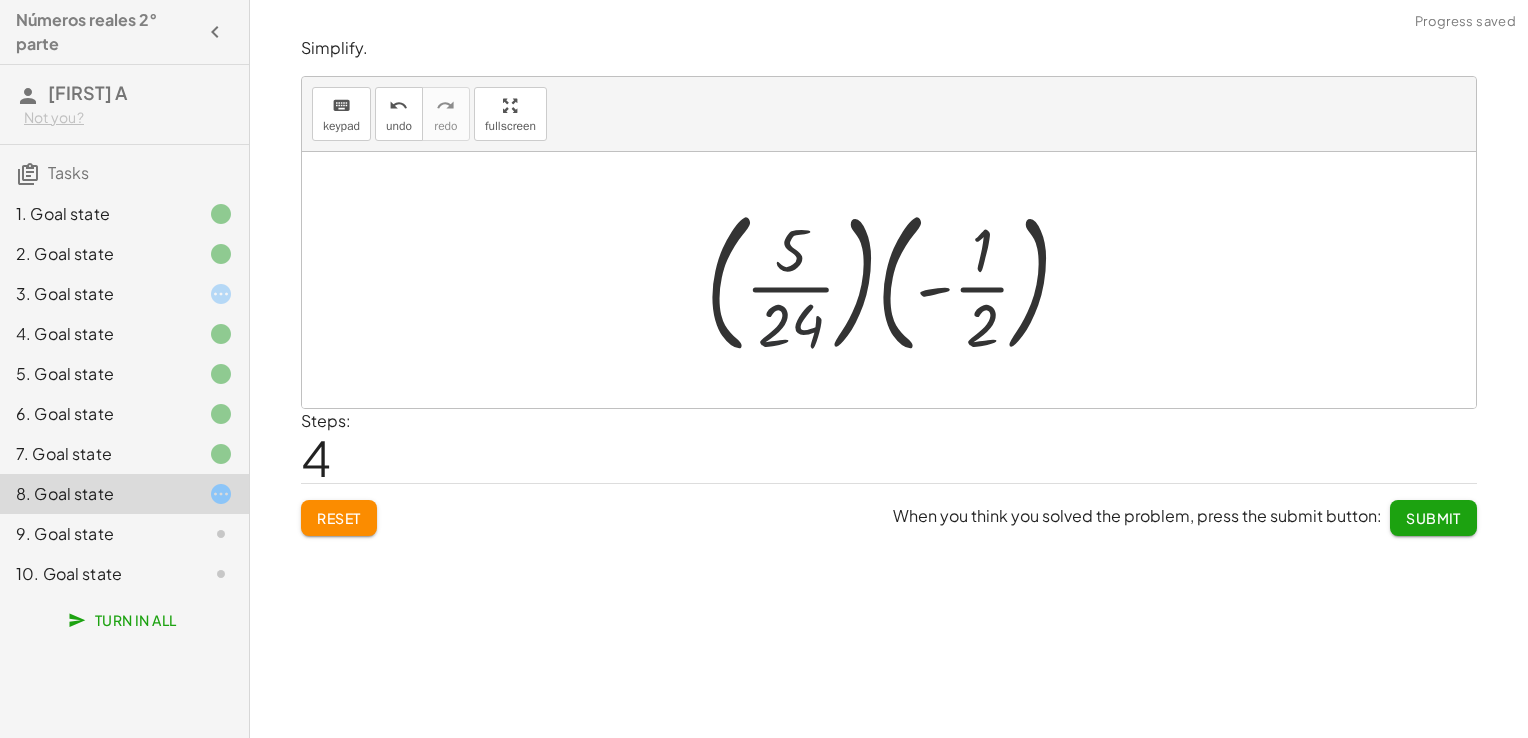 click at bounding box center (896, 280) 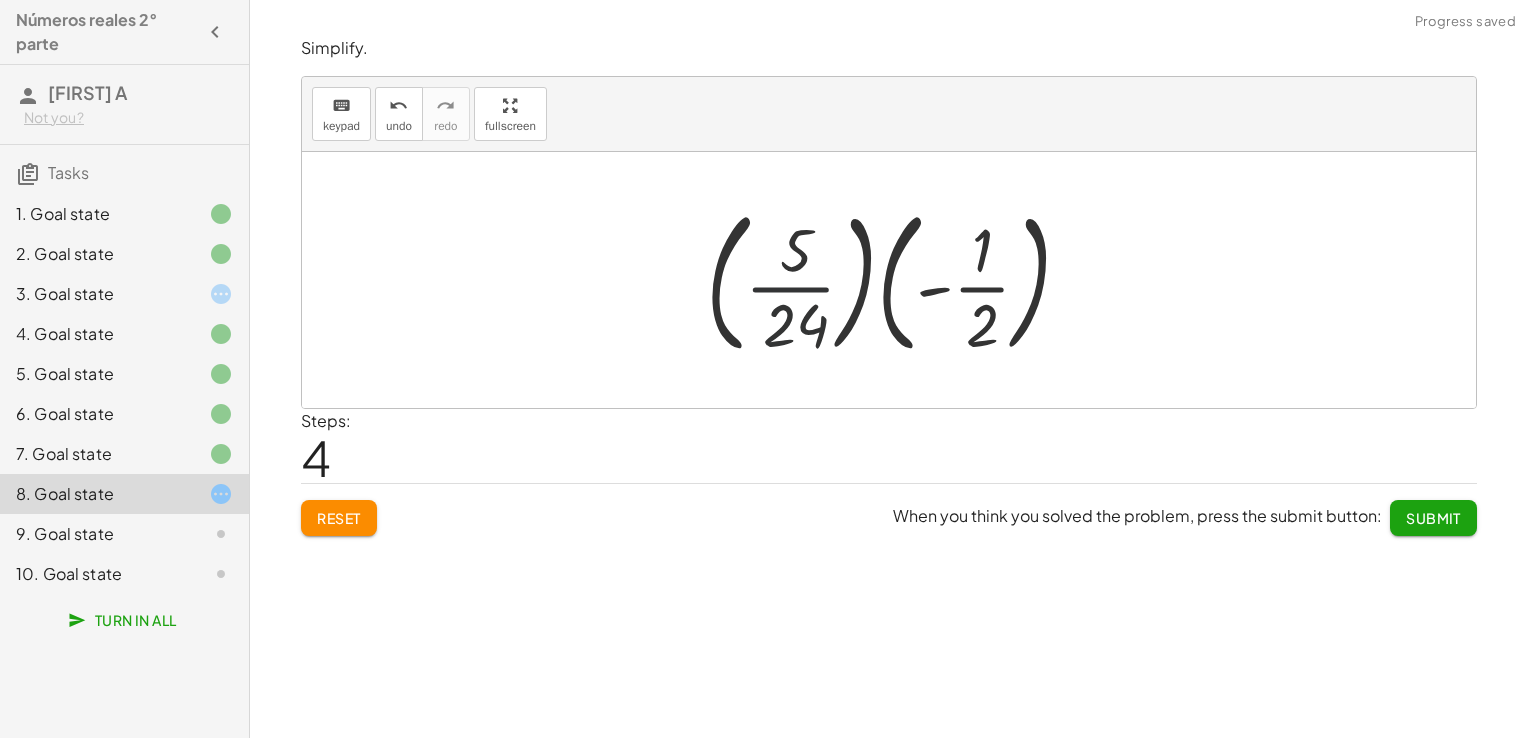 click at bounding box center [896, 280] 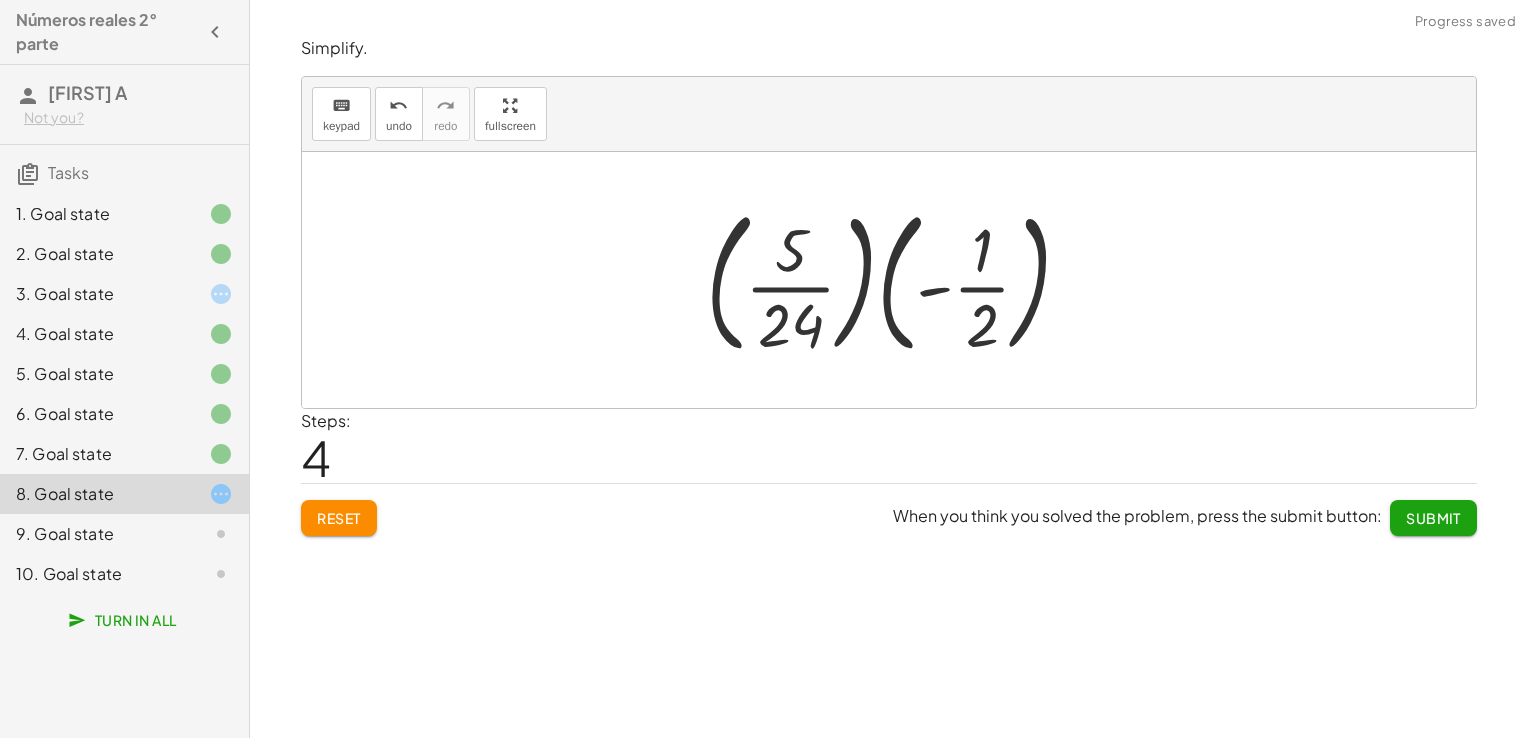click at bounding box center [896, 280] 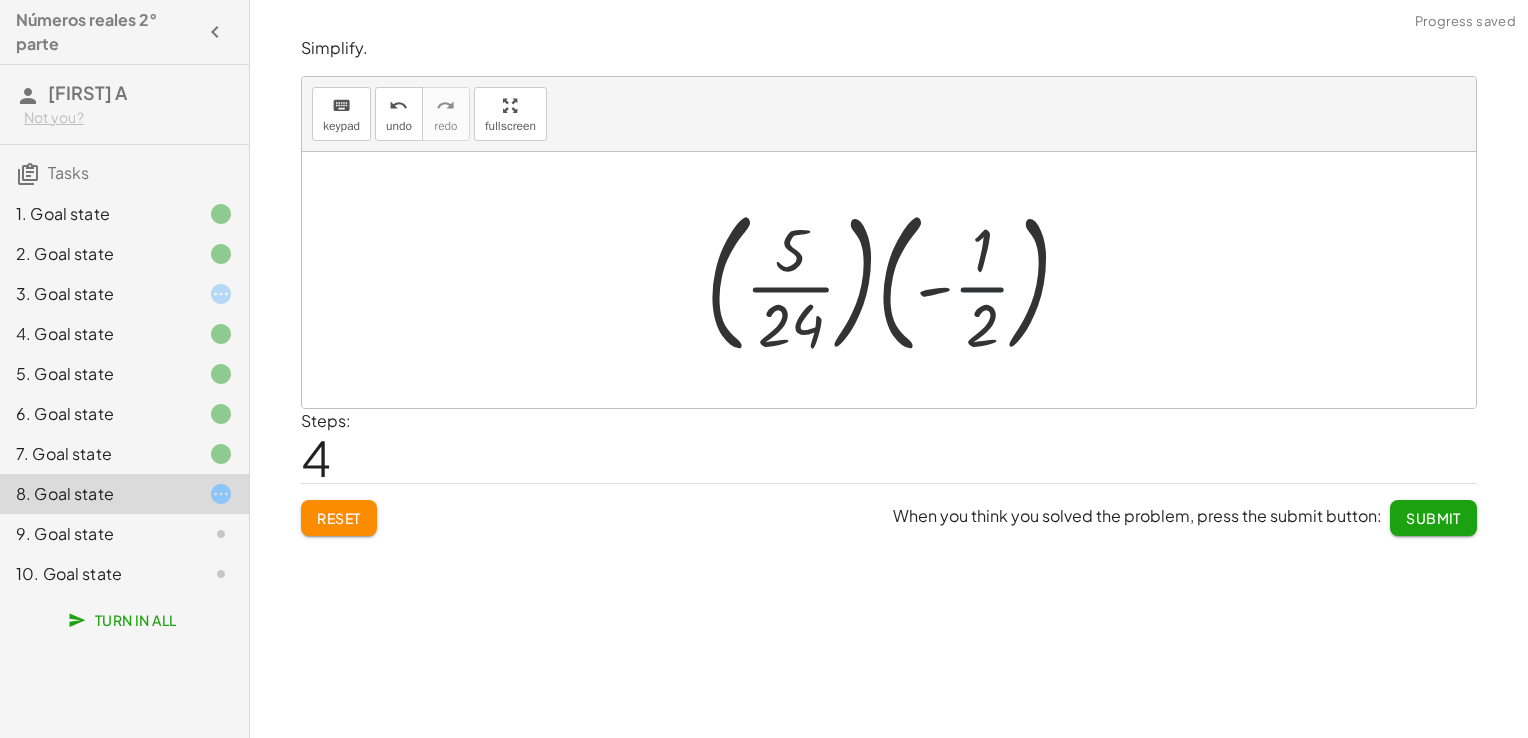 click at bounding box center [896, 280] 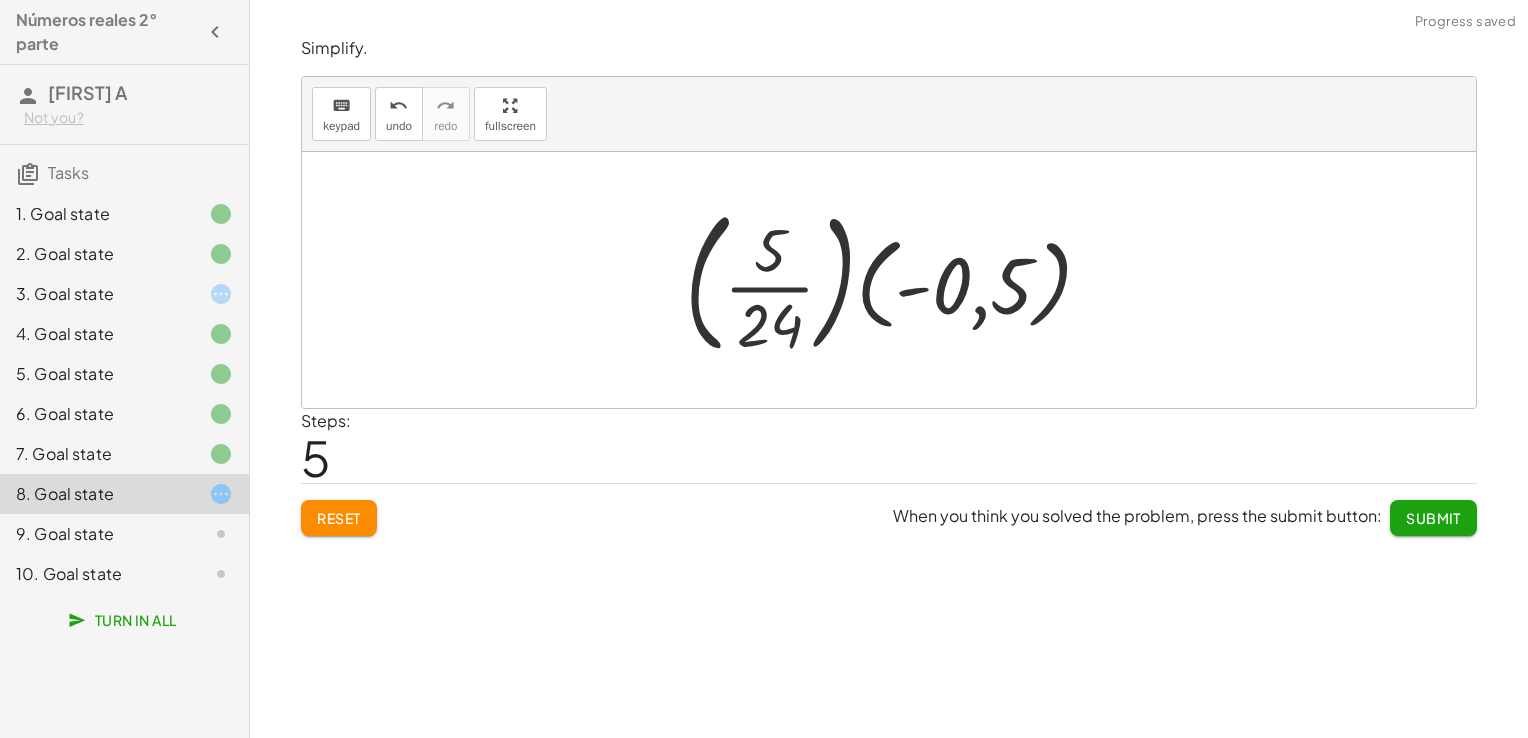click at bounding box center (896, 280) 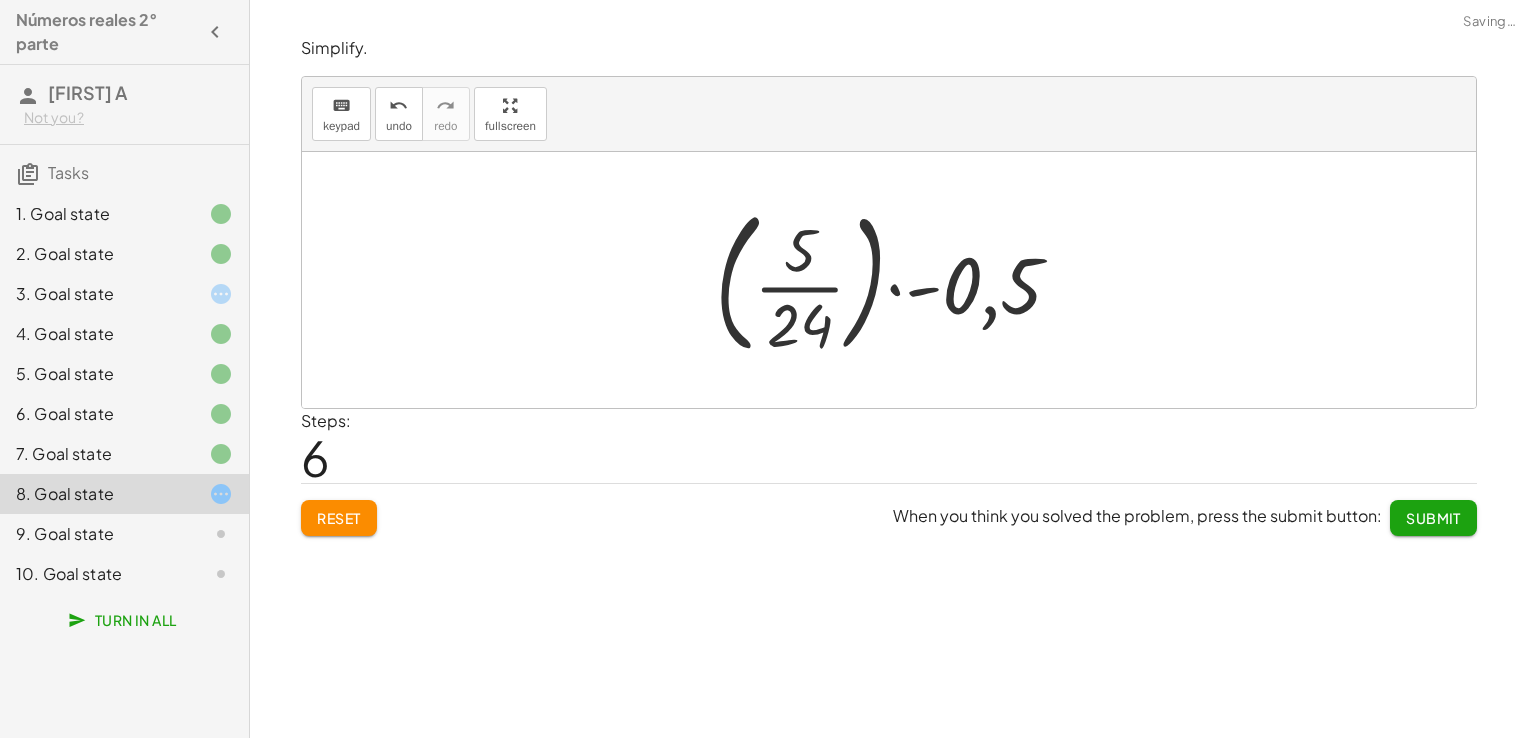 click at bounding box center (896, 280) 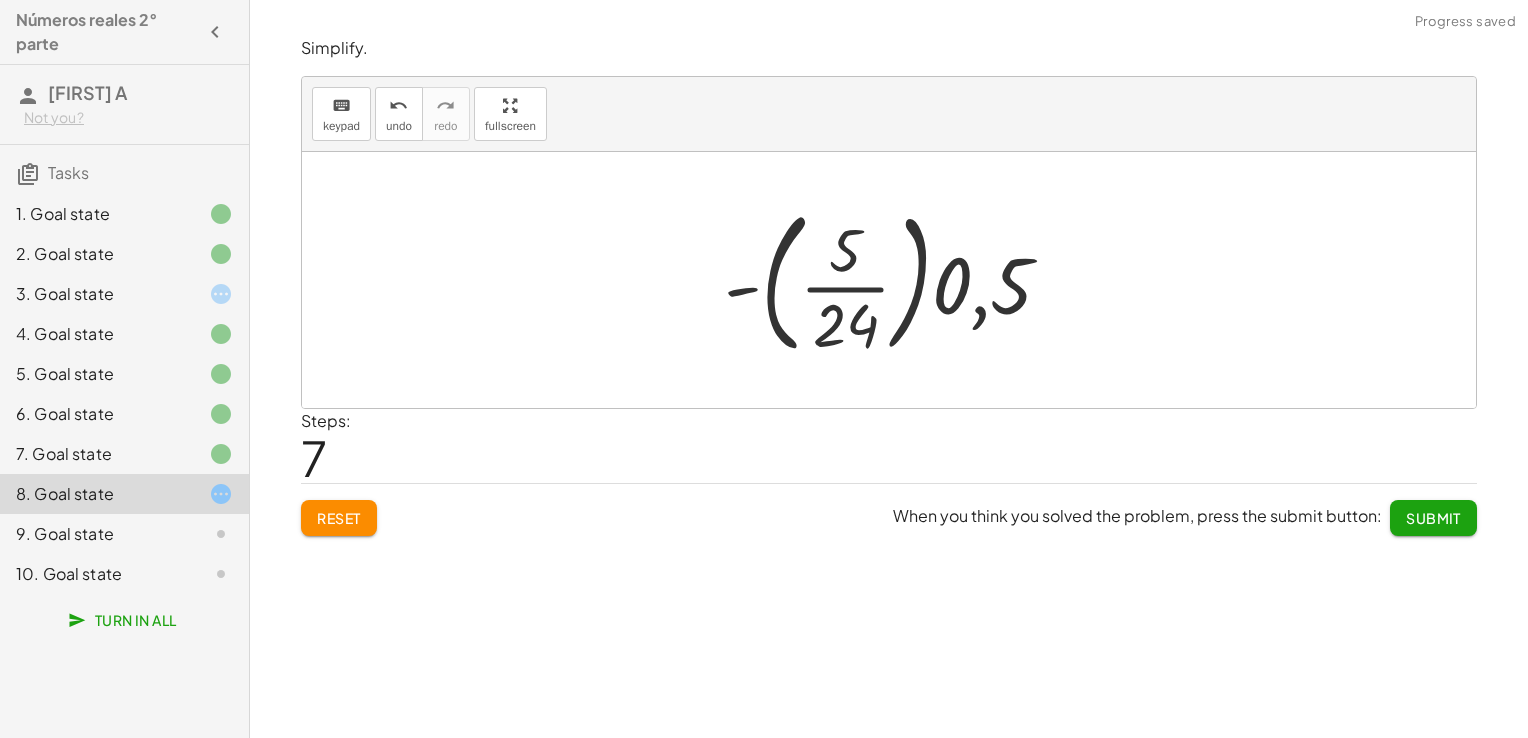 click at bounding box center [896, 280] 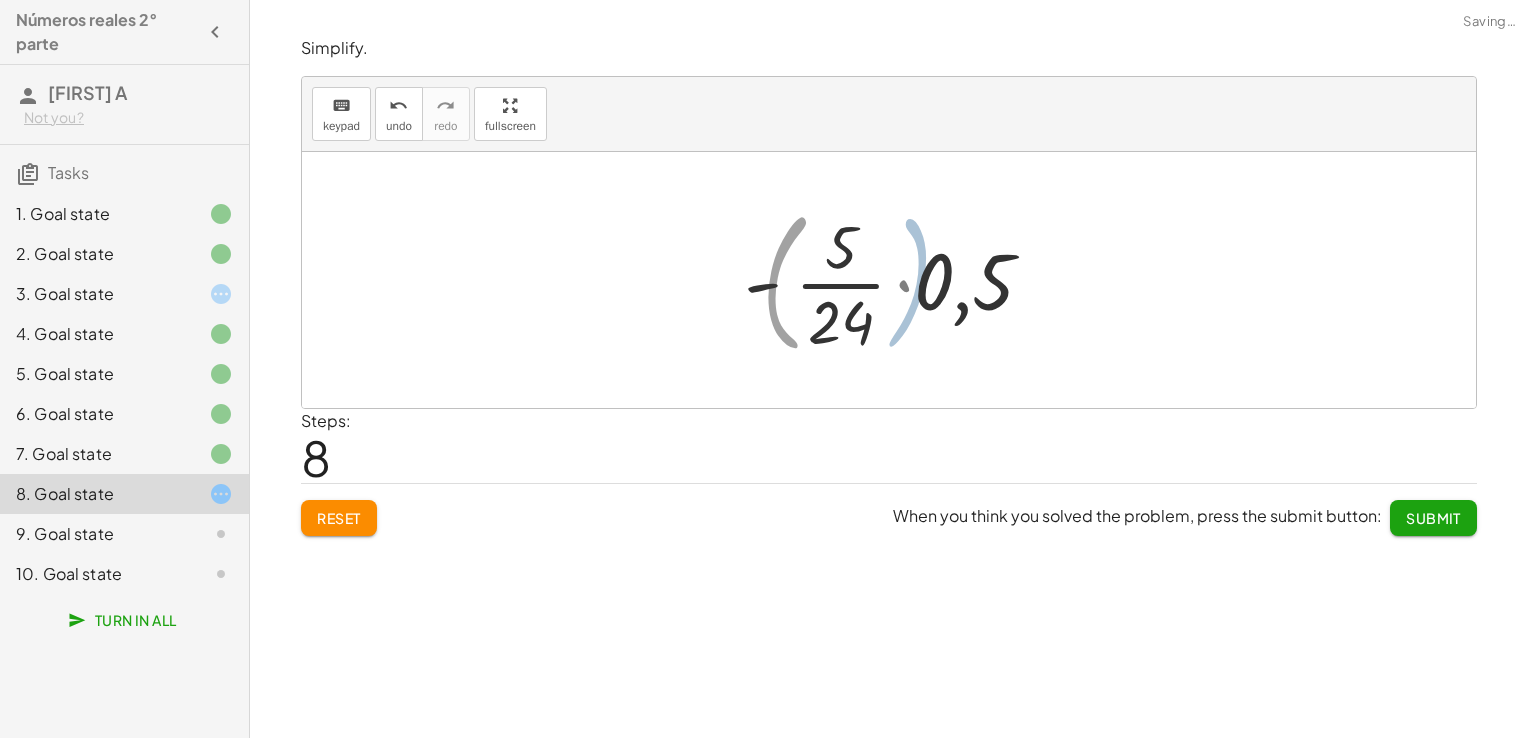 click at bounding box center (897, 280) 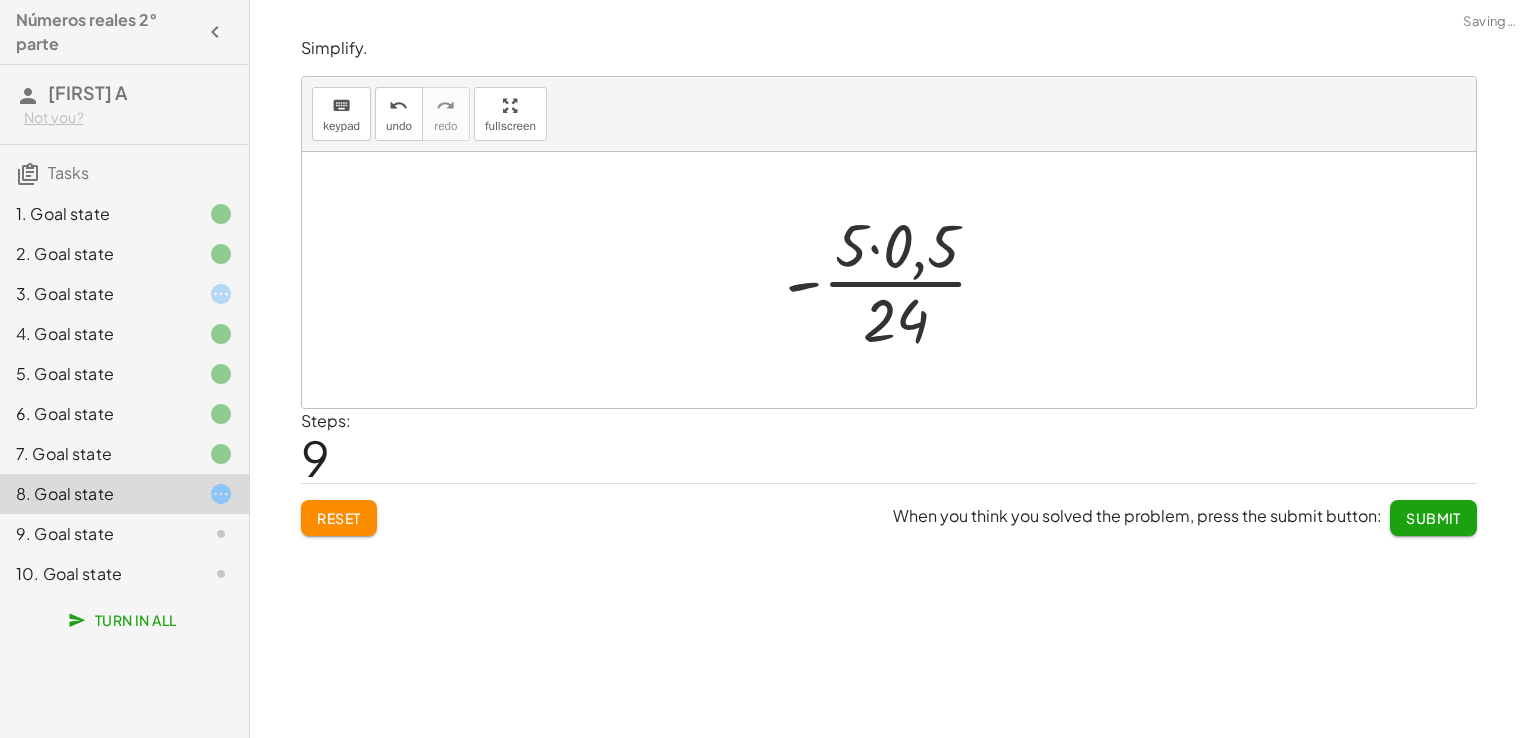 click at bounding box center [896, 280] 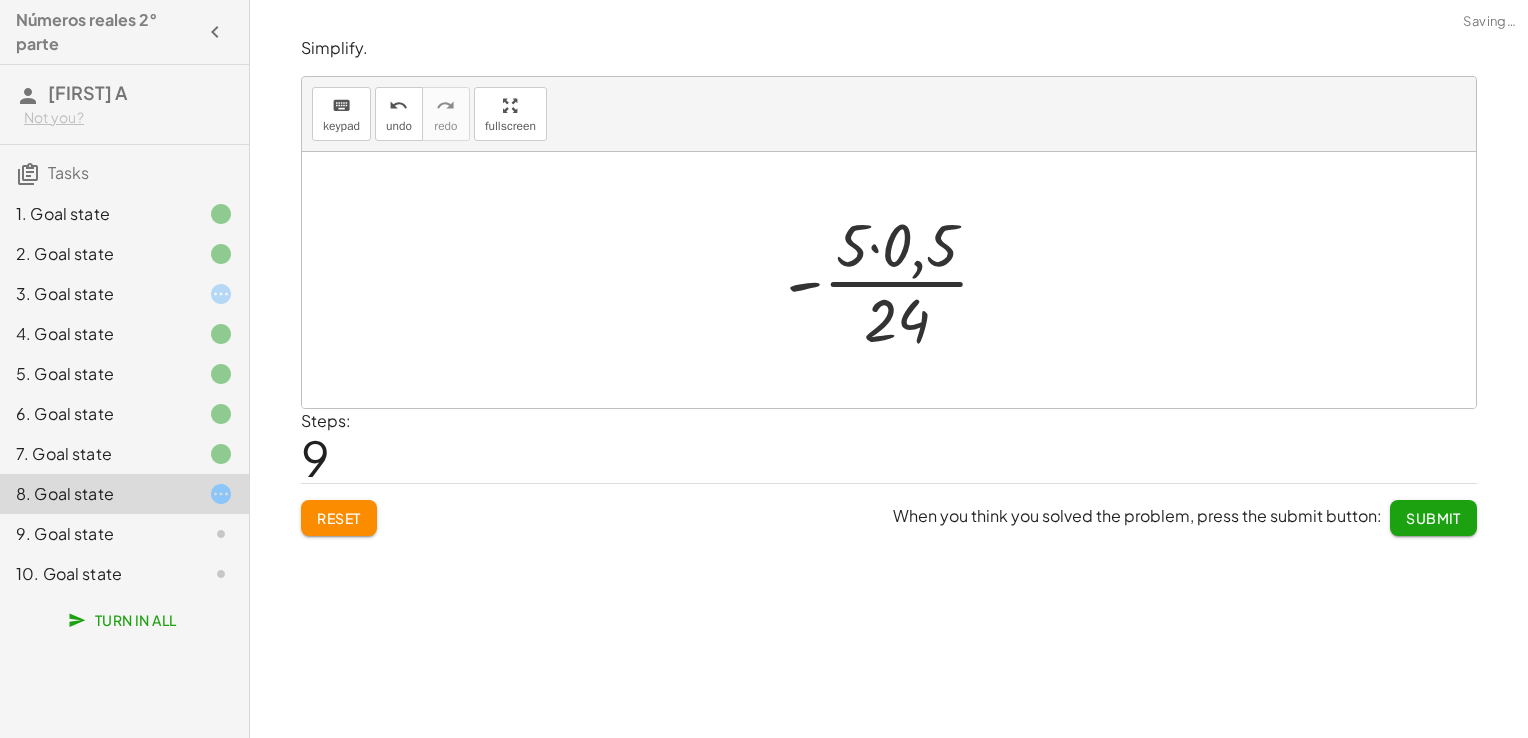 click at bounding box center [896, 280] 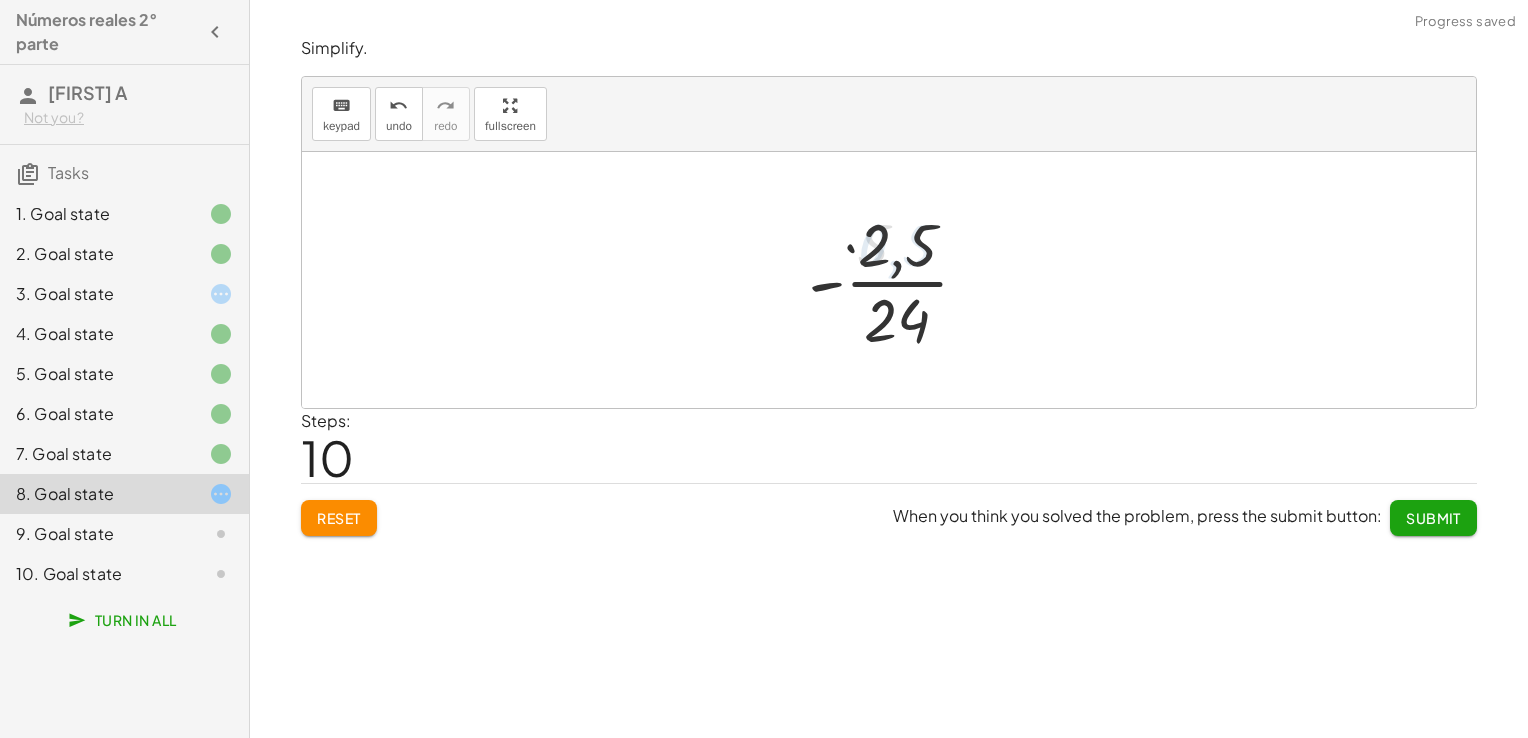 click at bounding box center (896, 280) 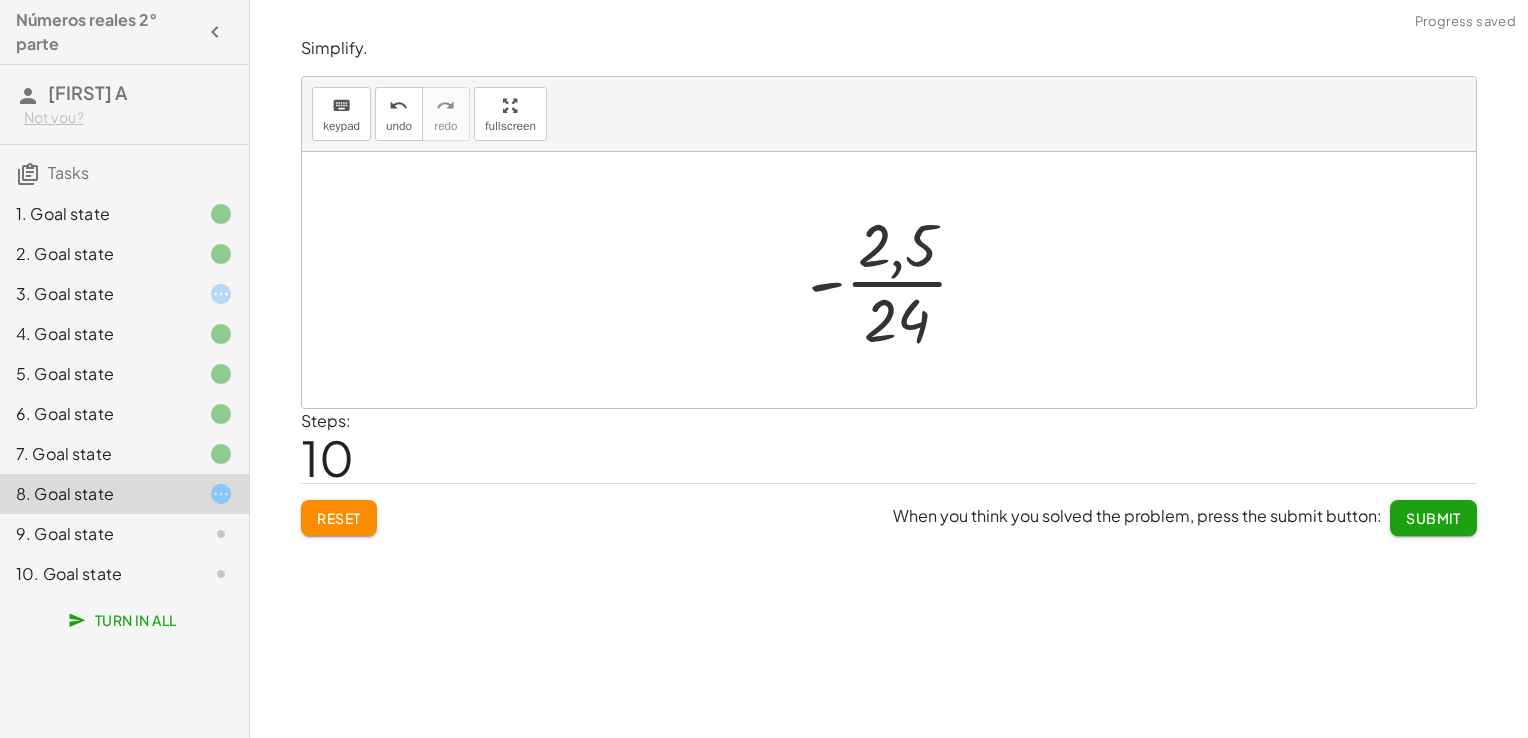 click at bounding box center (896, 280) 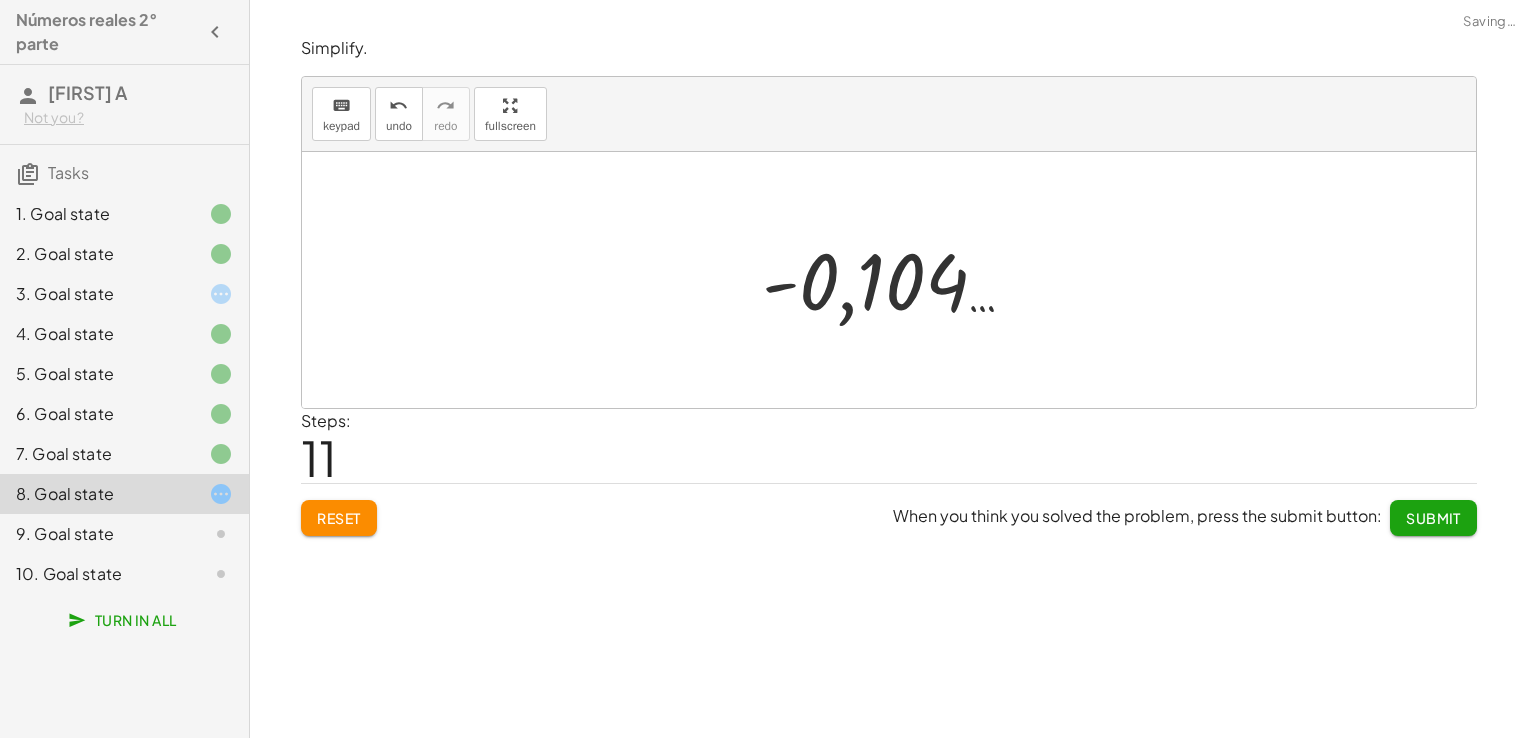 click at bounding box center (896, 280) 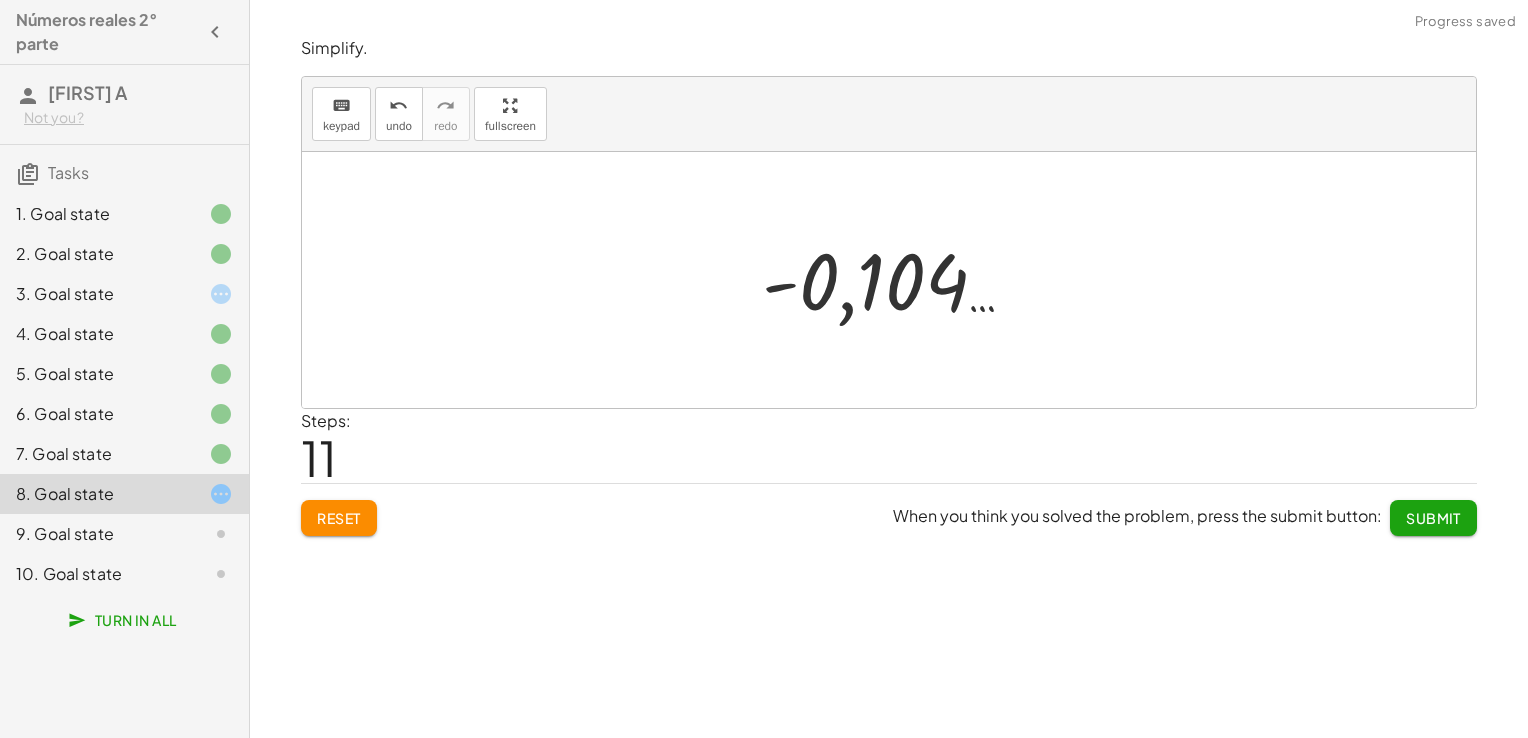 click on "Reset" at bounding box center [339, 518] 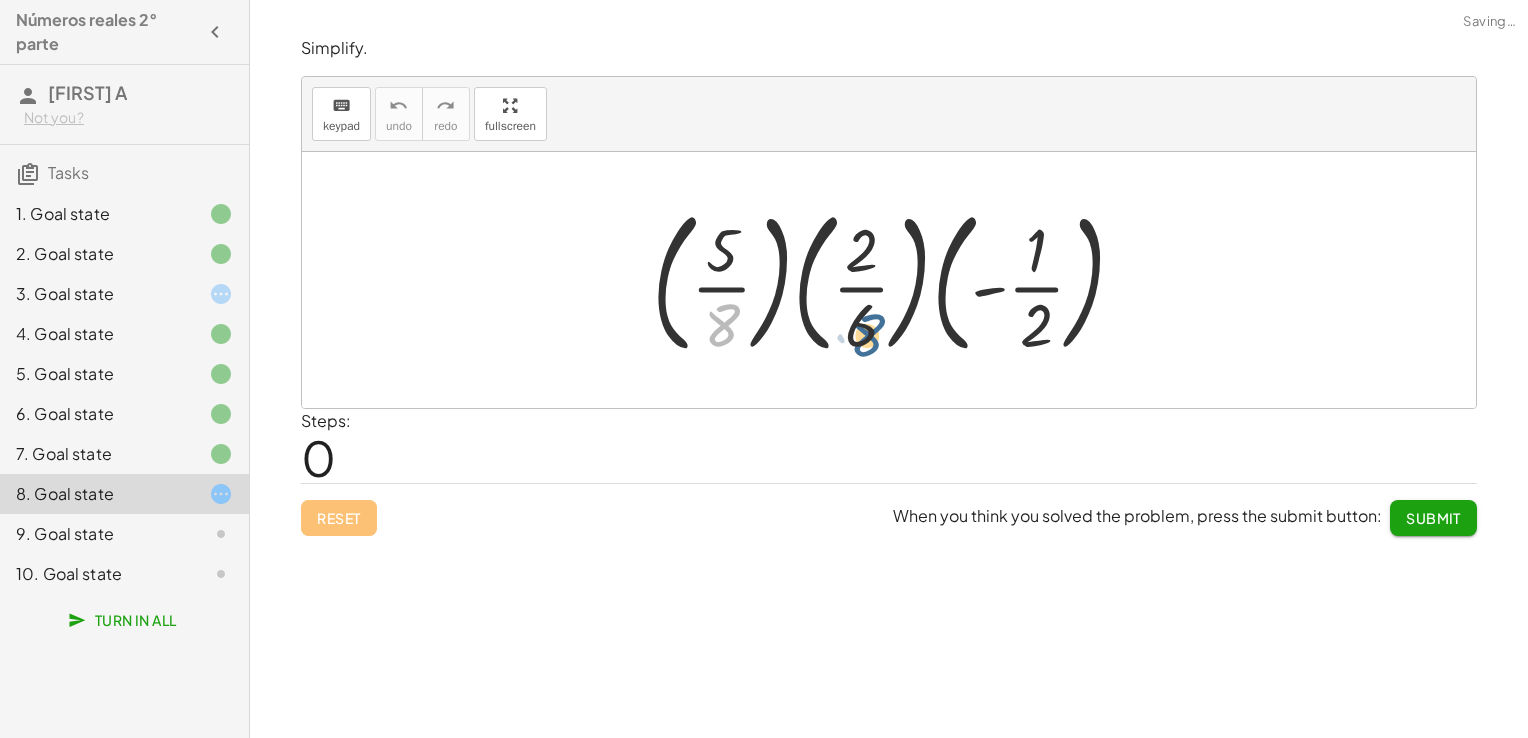 drag, startPoint x: 730, startPoint y: 325, endPoint x: 877, endPoint y: 335, distance: 147.33974 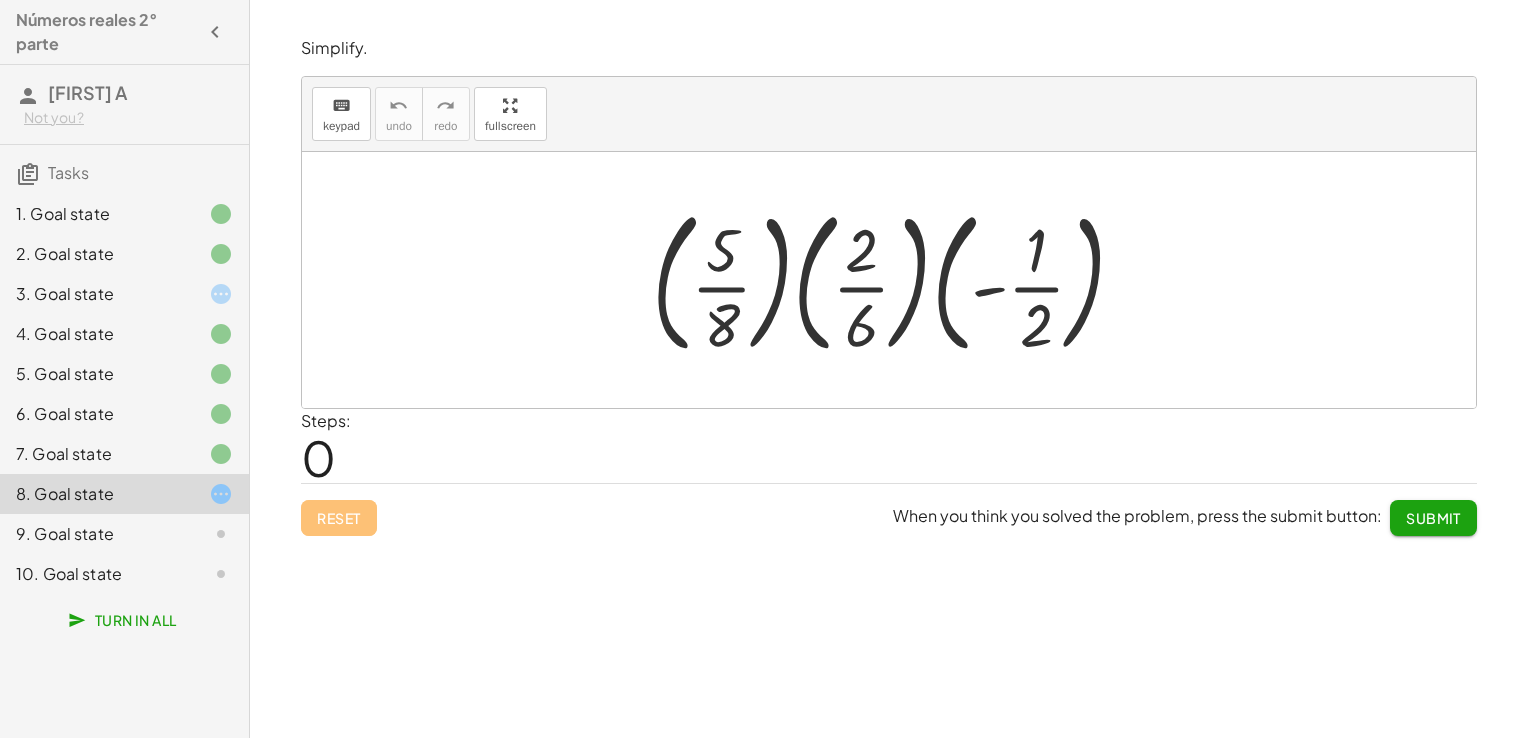 click on "3. Goal state" 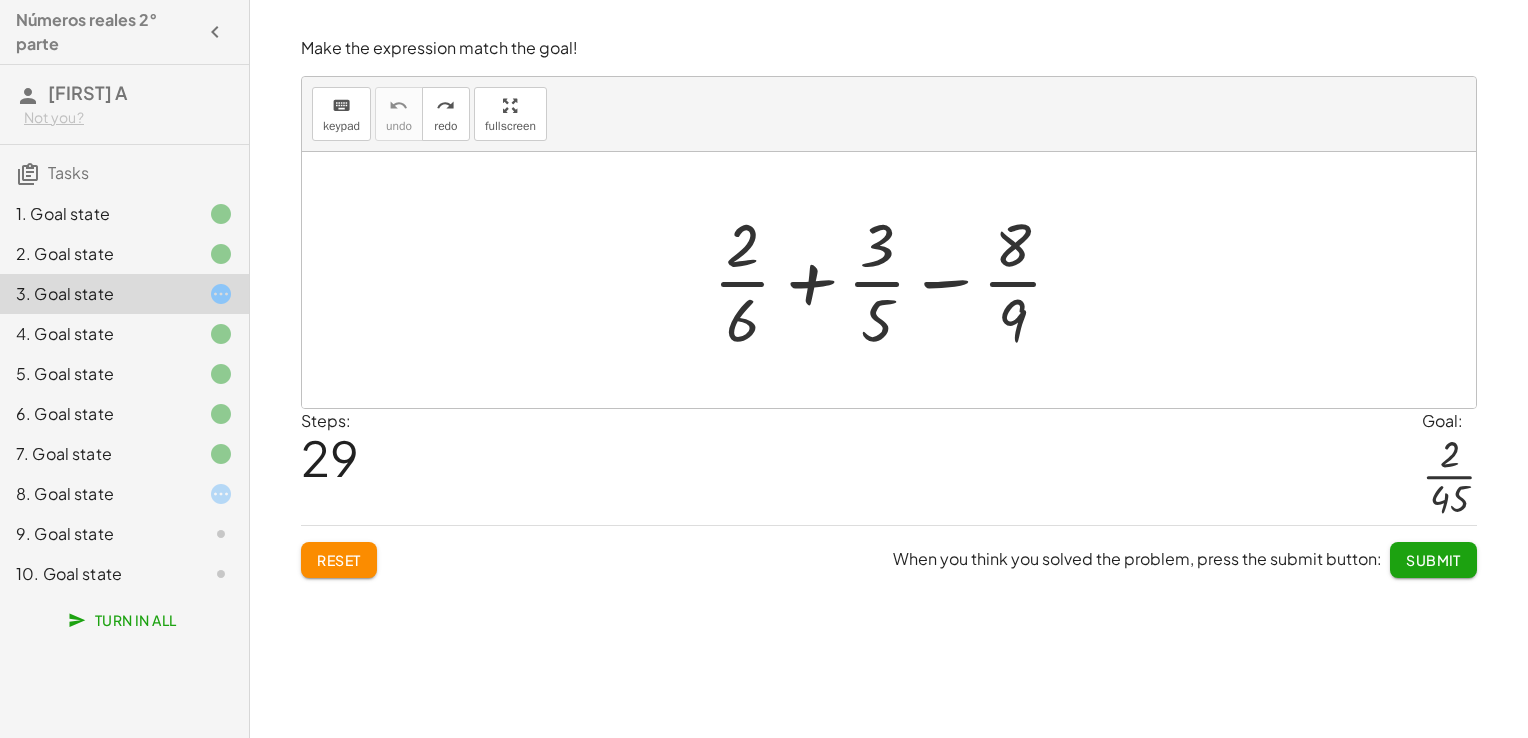 click on "Submit" at bounding box center [1433, 560] 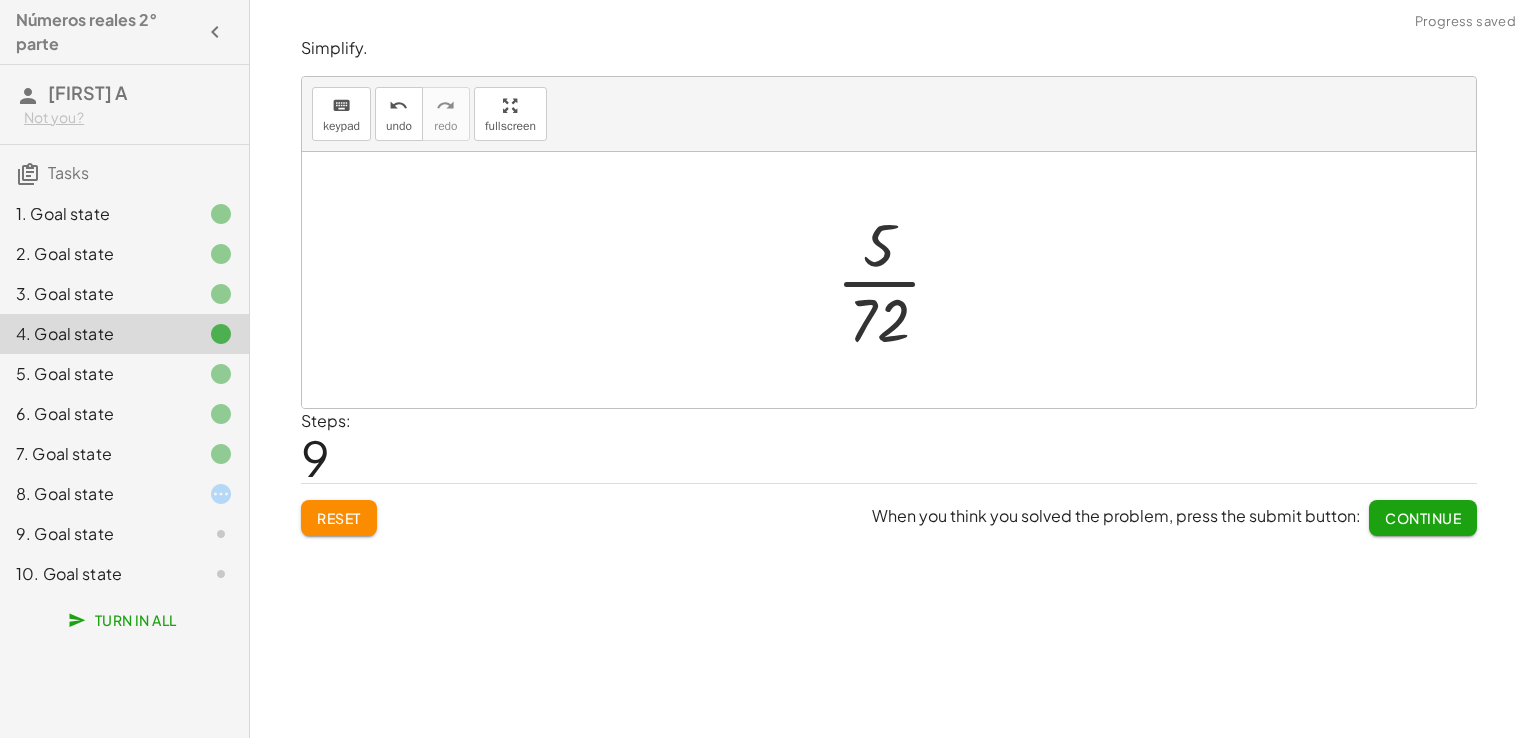 click on "3. Goal state" 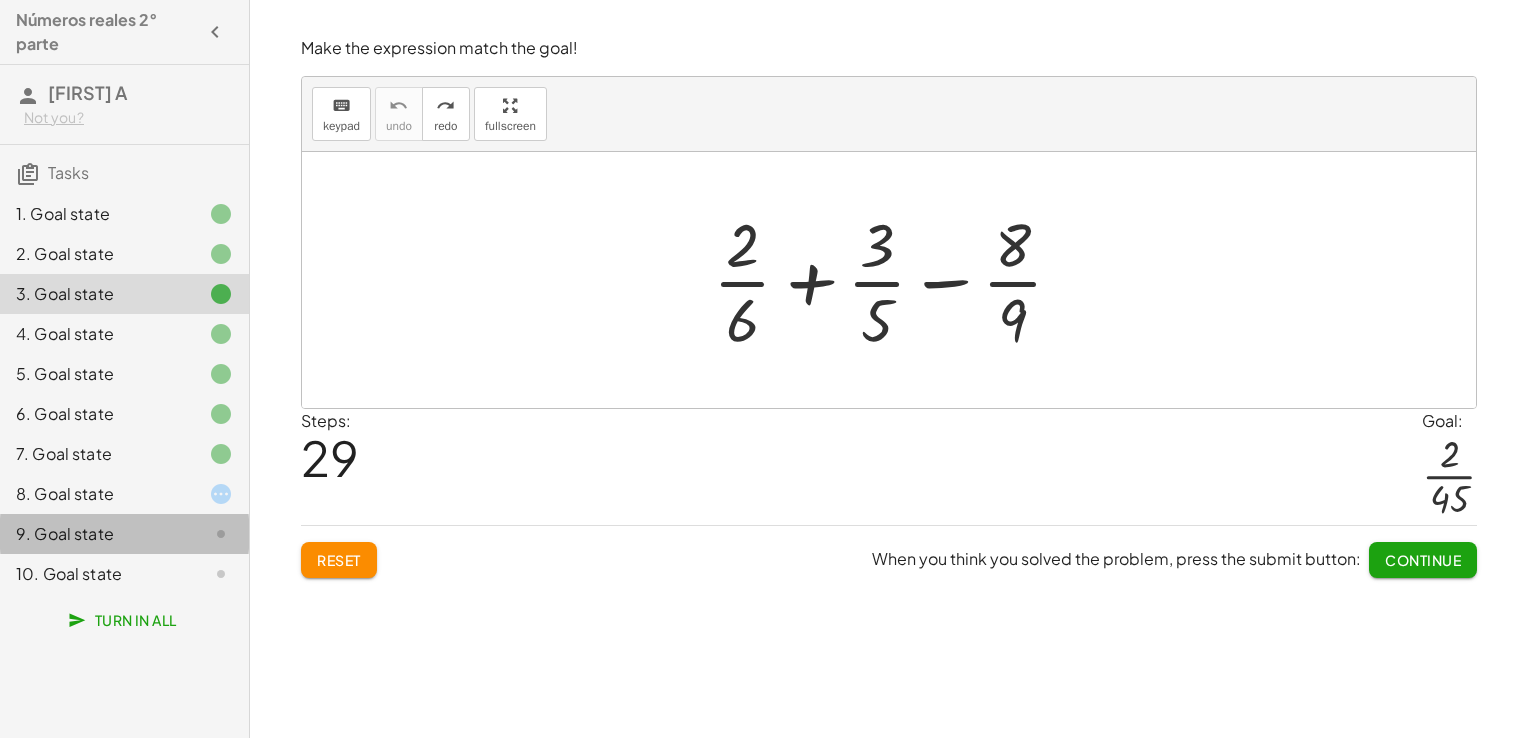 click on "9. Goal state" 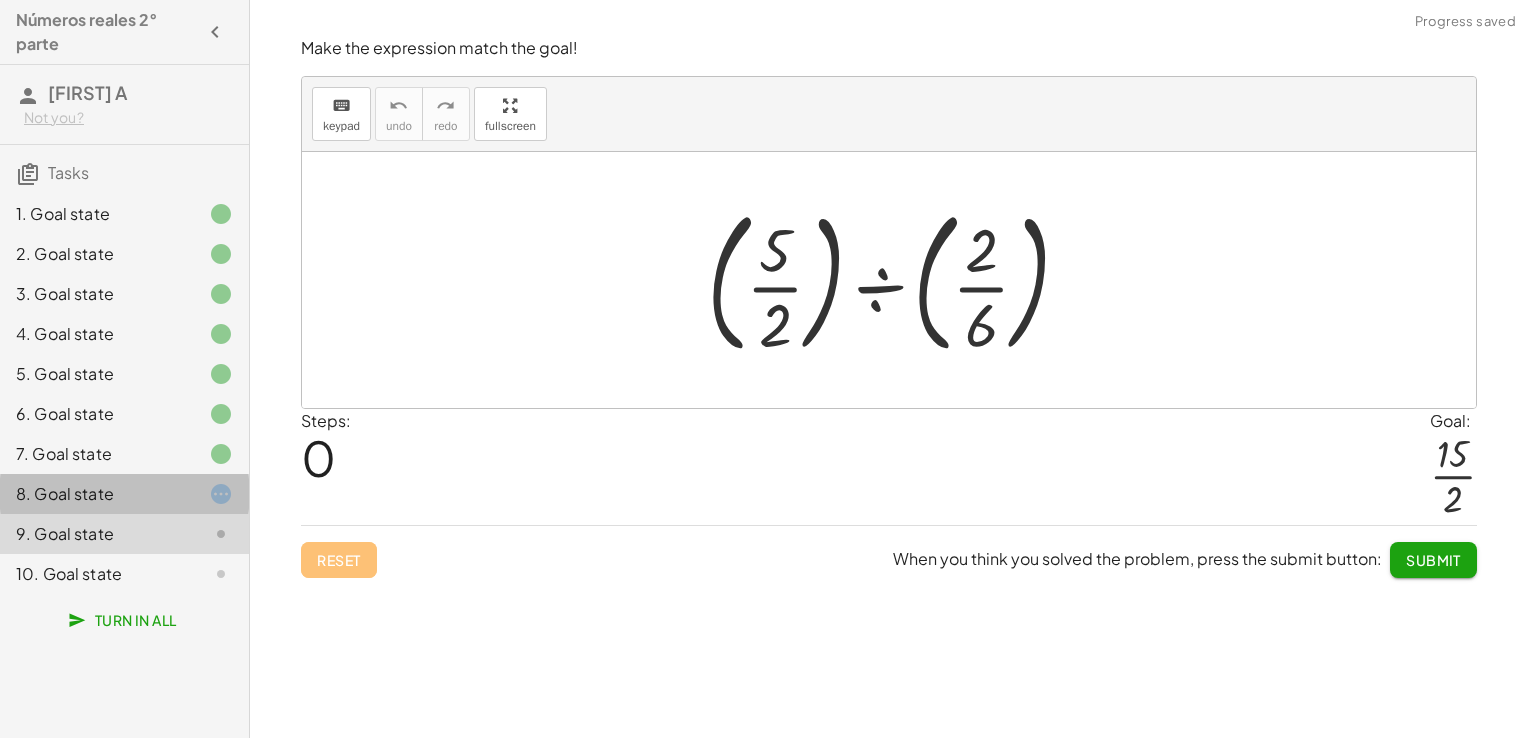 click on "8. Goal state" 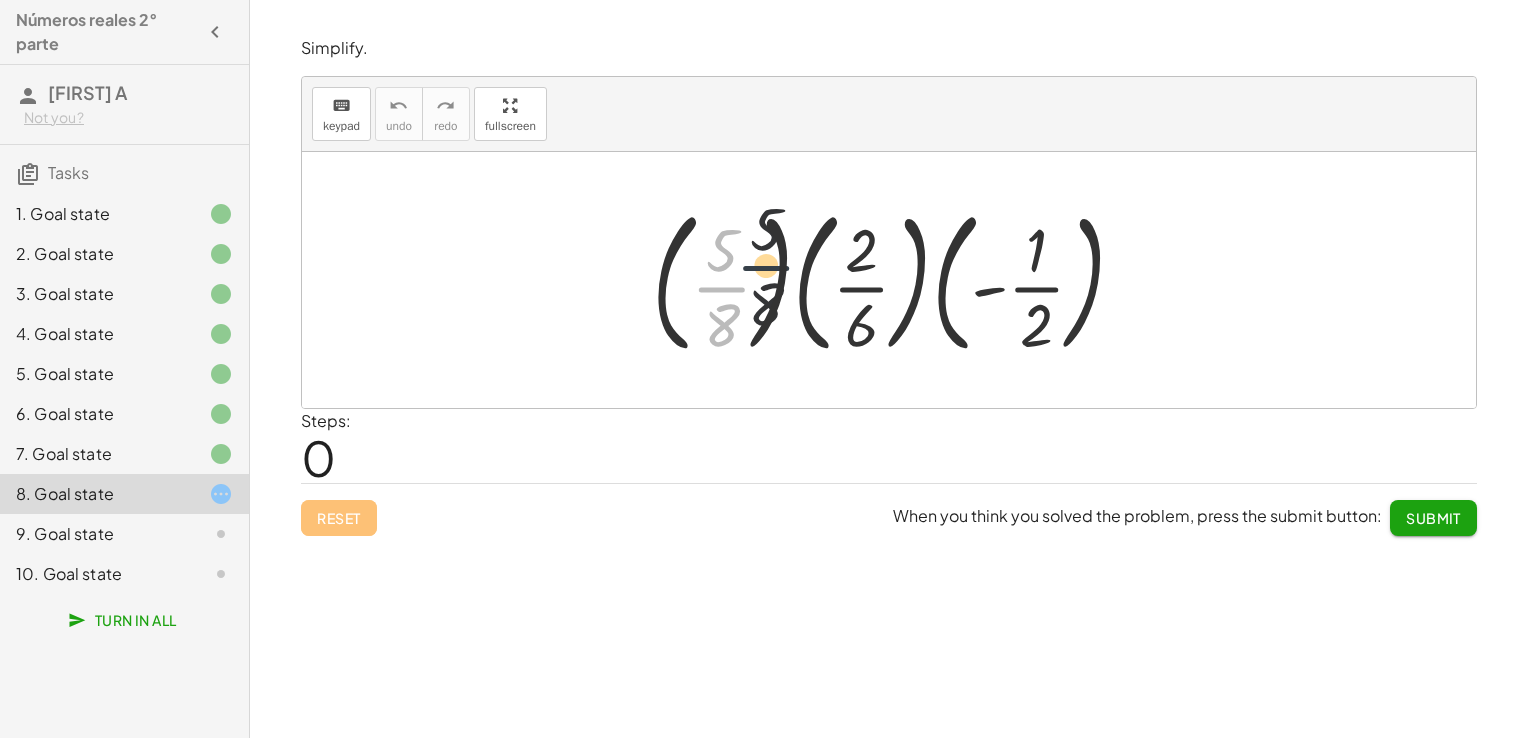 drag, startPoint x: 700, startPoint y: 273, endPoint x: 748, endPoint y: 250, distance: 53.225933 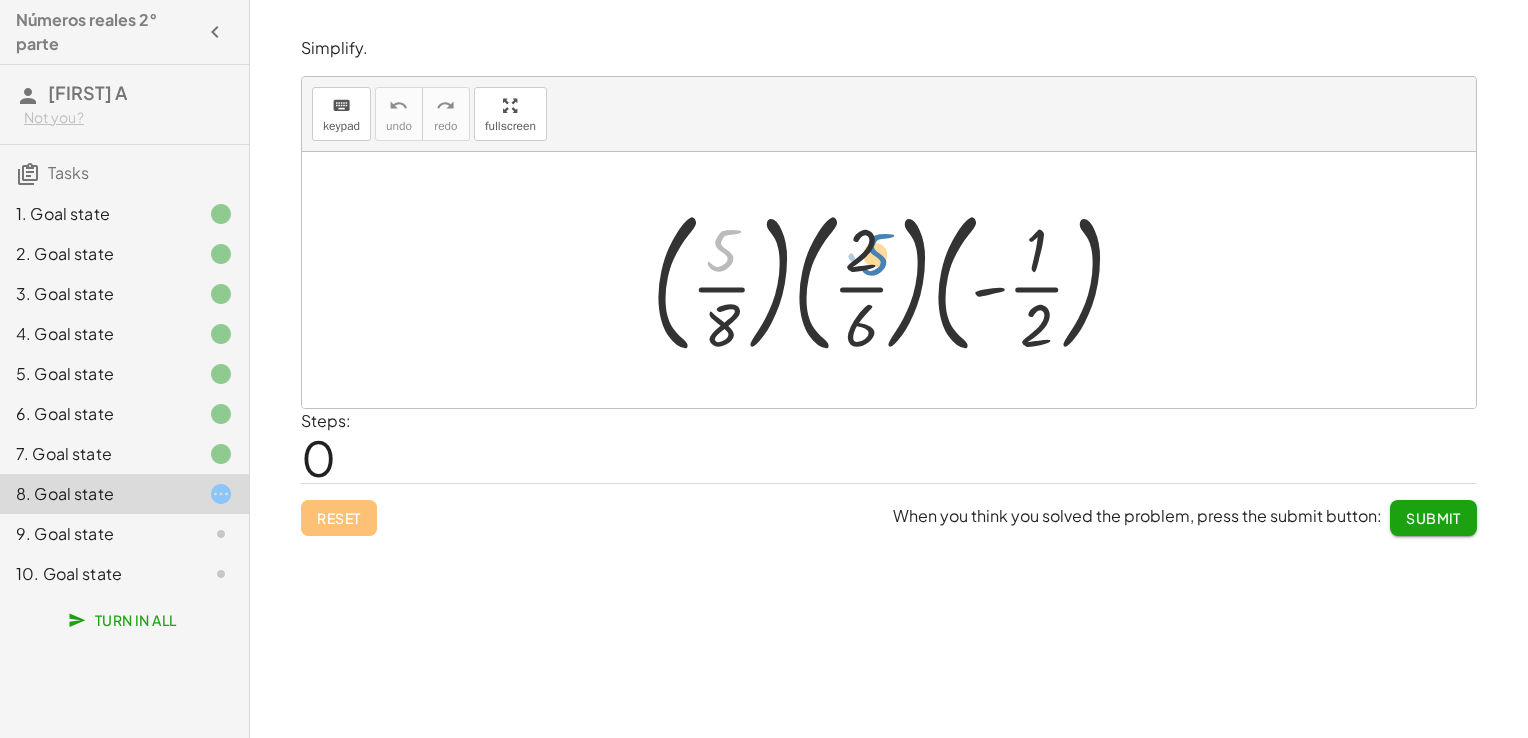 drag, startPoint x: 735, startPoint y: 245, endPoint x: 888, endPoint y: 246, distance: 153.00327 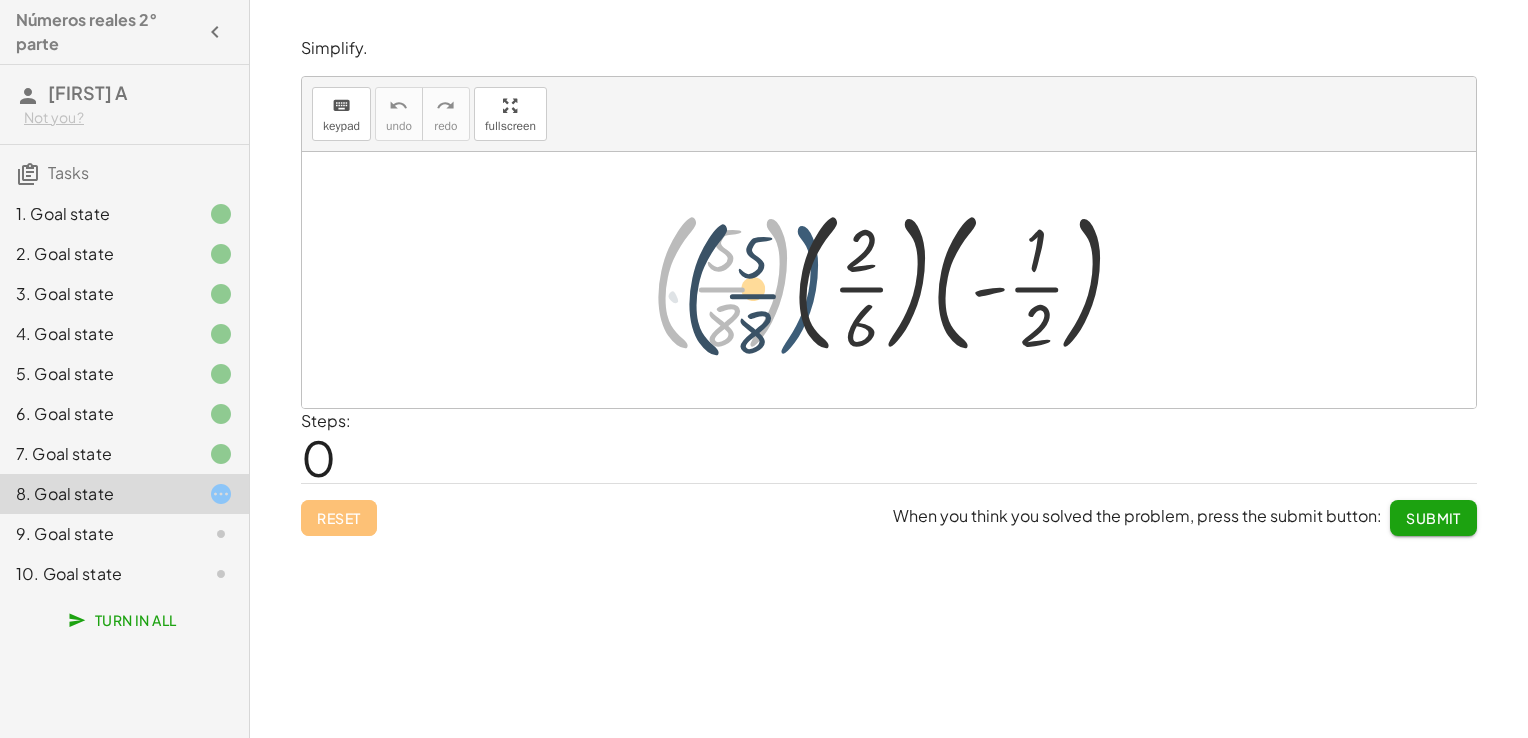 drag, startPoint x: 771, startPoint y: 275, endPoint x: 747, endPoint y: 270, distance: 24.5153 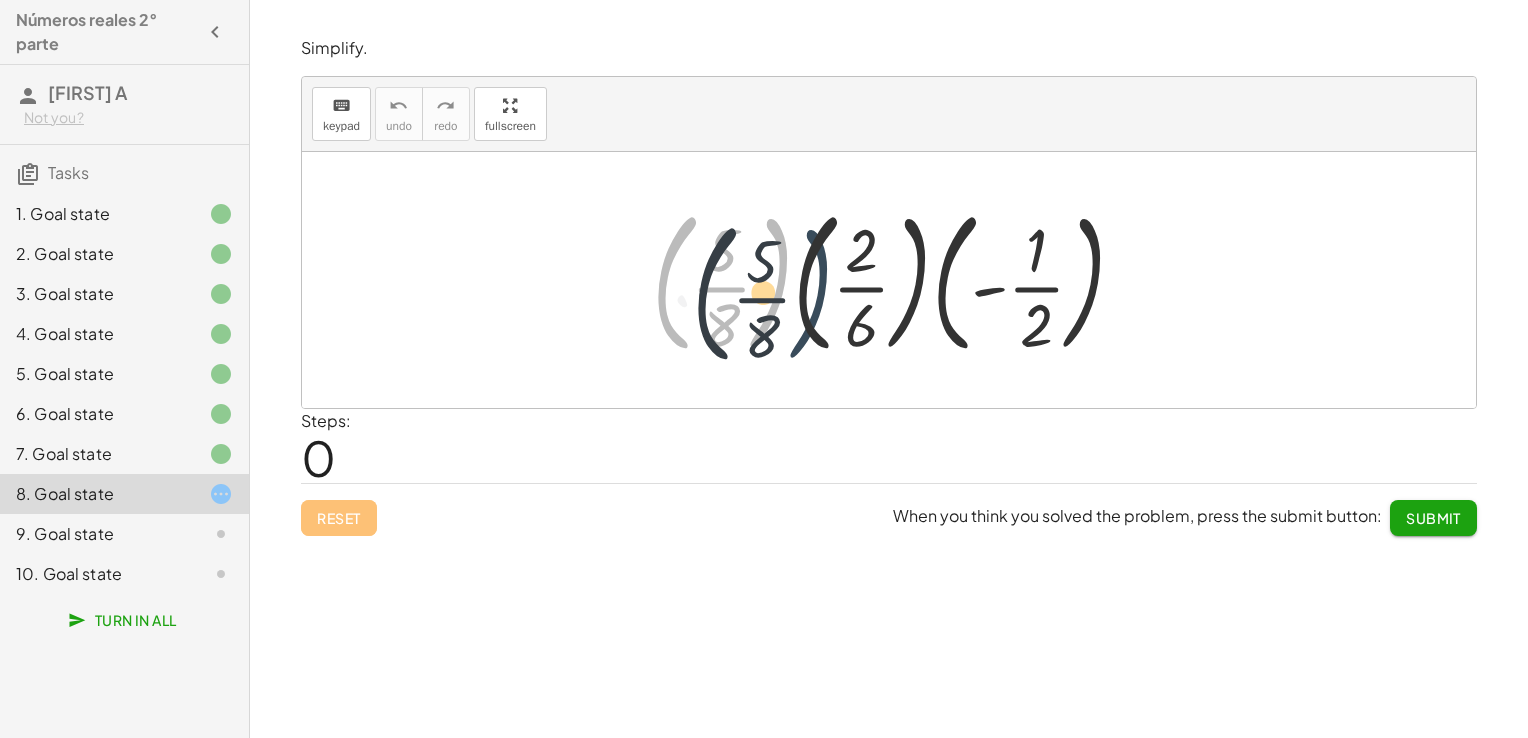 click at bounding box center (897, 280) 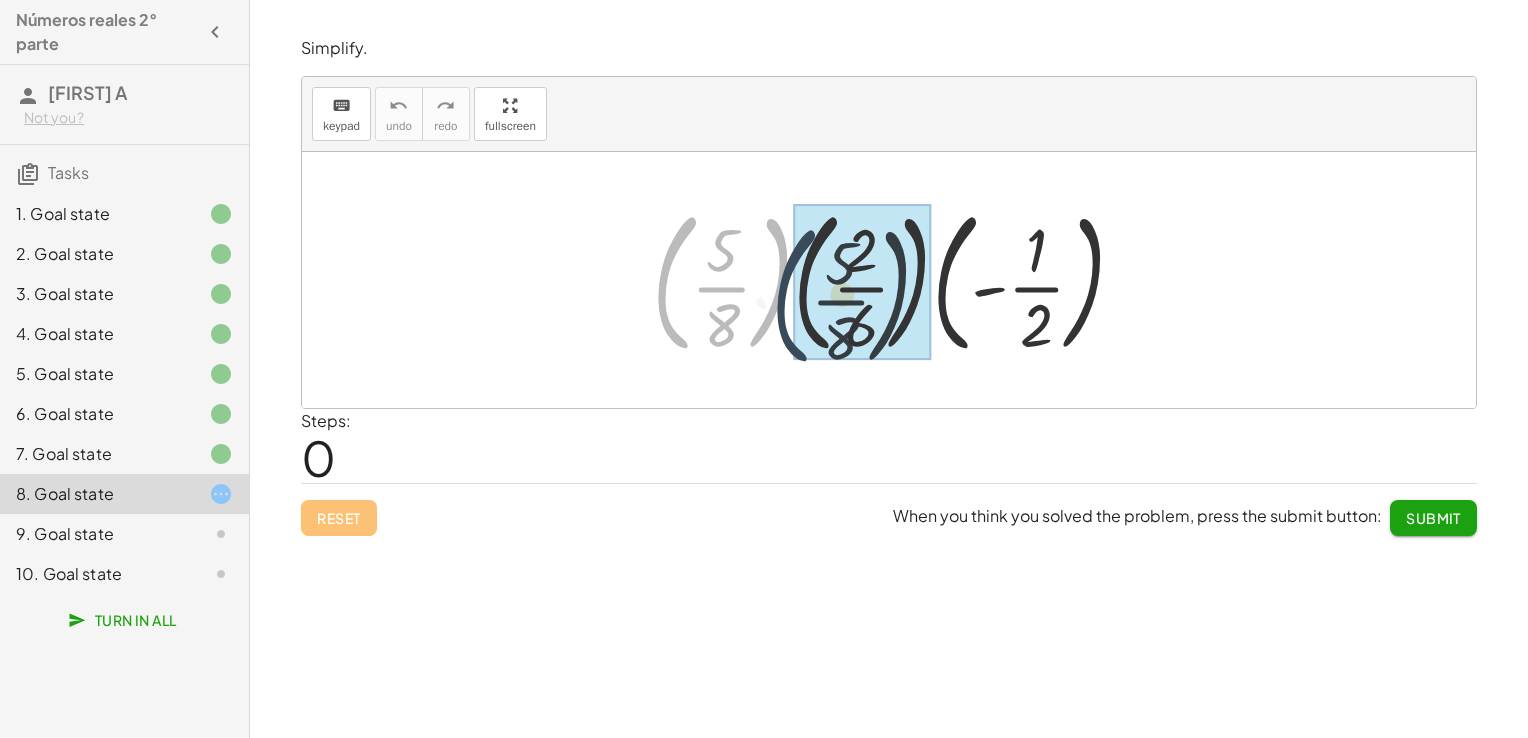 drag, startPoint x: 679, startPoint y: 287, endPoint x: 816, endPoint y: 302, distance: 137.81873 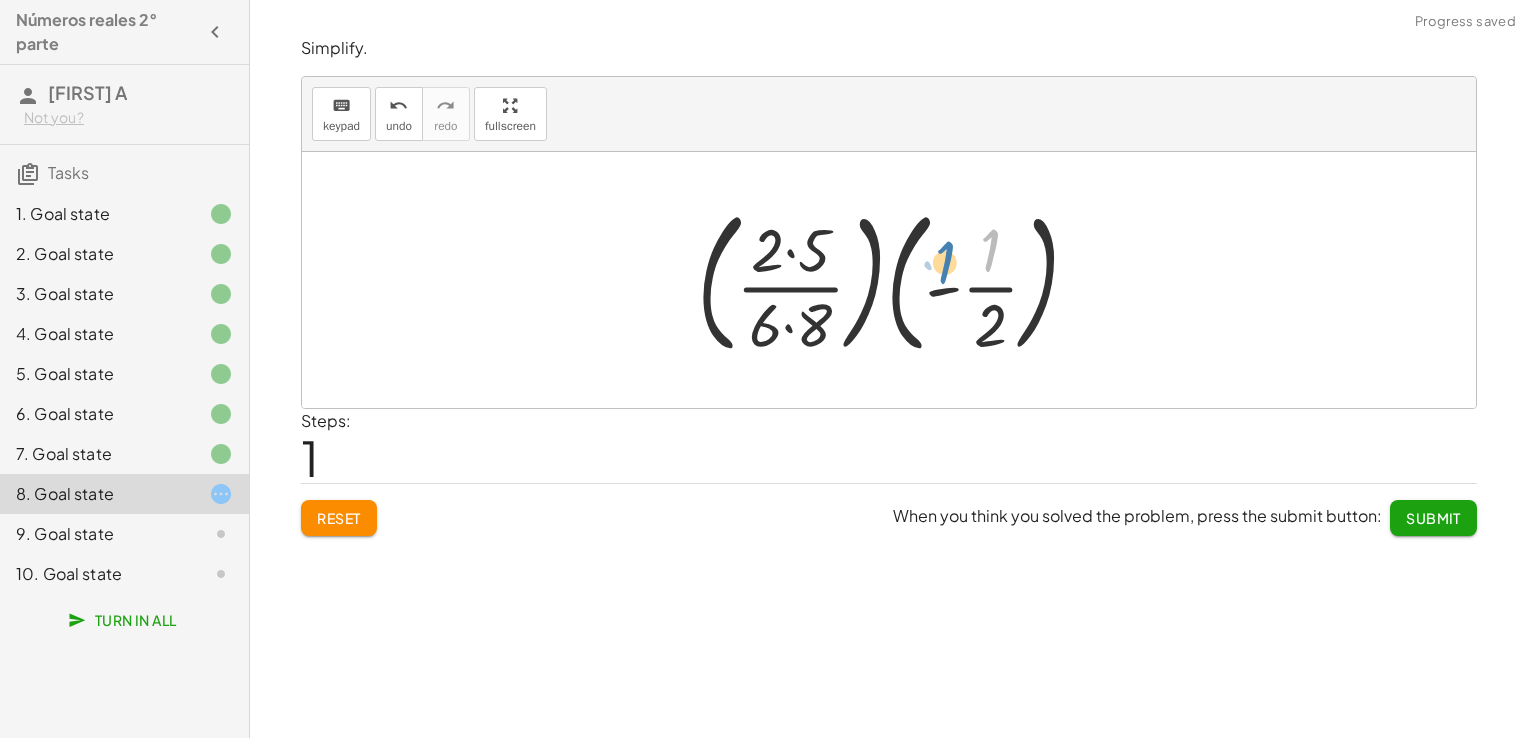drag, startPoint x: 990, startPoint y: 260, endPoint x: 976, endPoint y: 268, distance: 16.124516 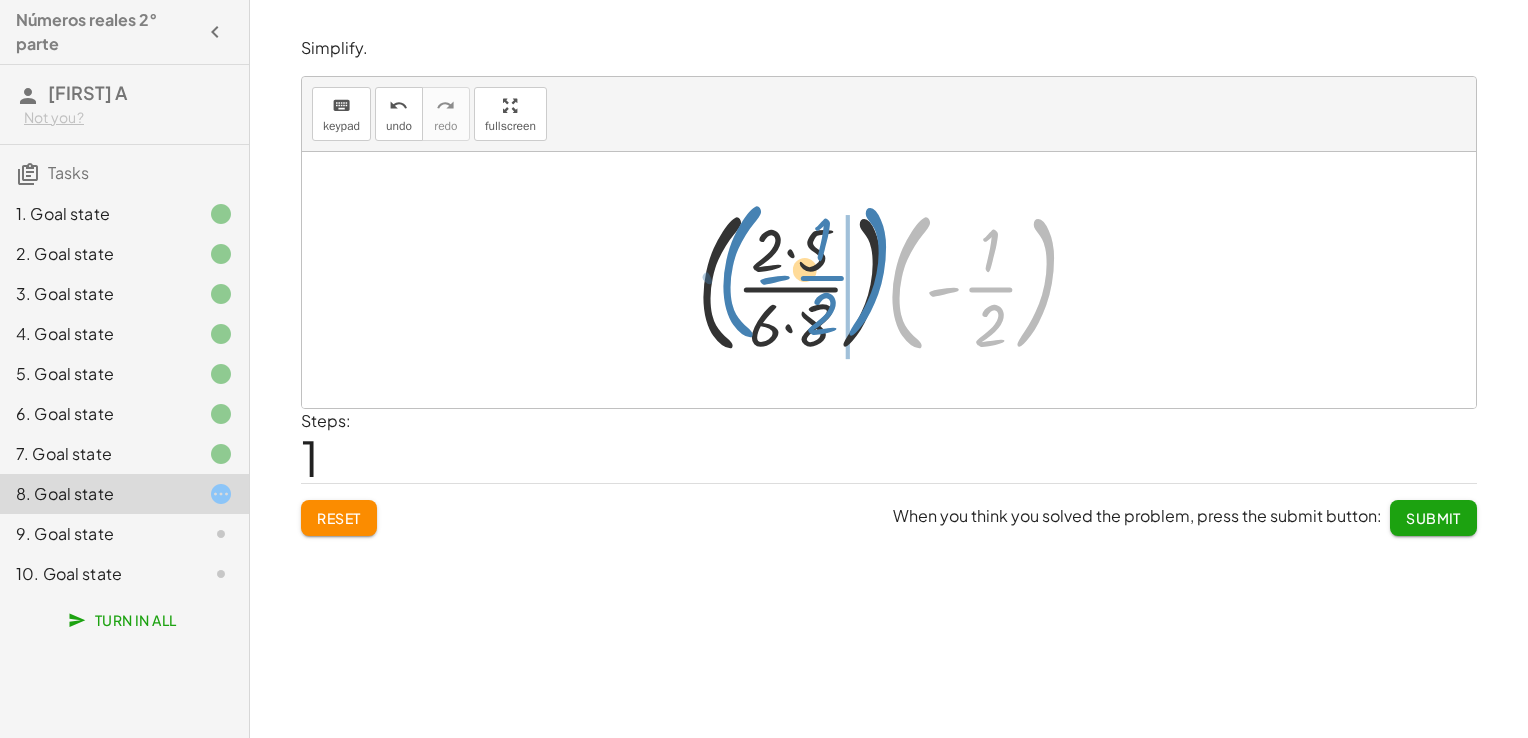 drag, startPoint x: 920, startPoint y: 306, endPoint x: 729, endPoint y: 296, distance: 191.2616 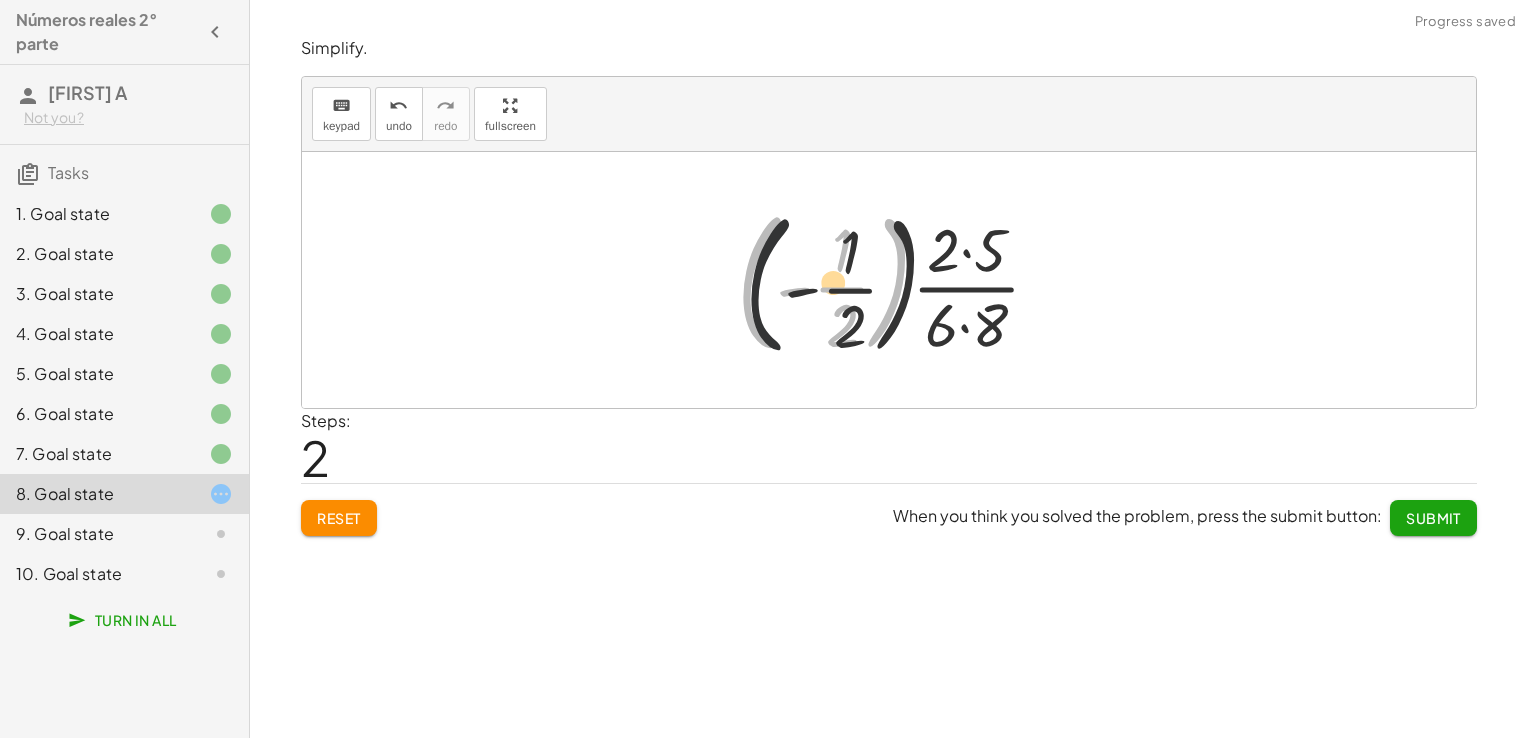 drag, startPoint x: 746, startPoint y: 275, endPoint x: 1019, endPoint y: 302, distance: 274.3319 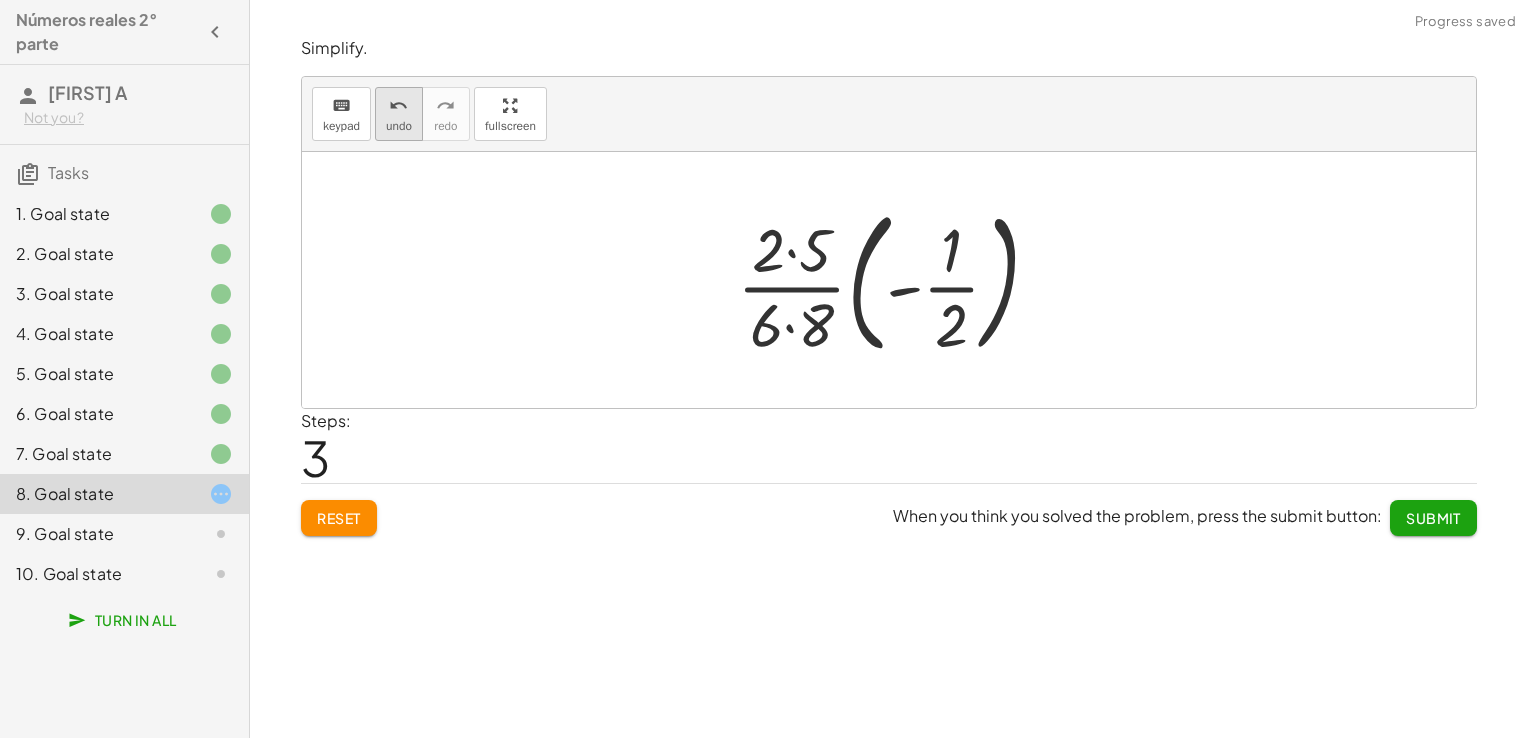click on "undo undo" at bounding box center [399, 114] 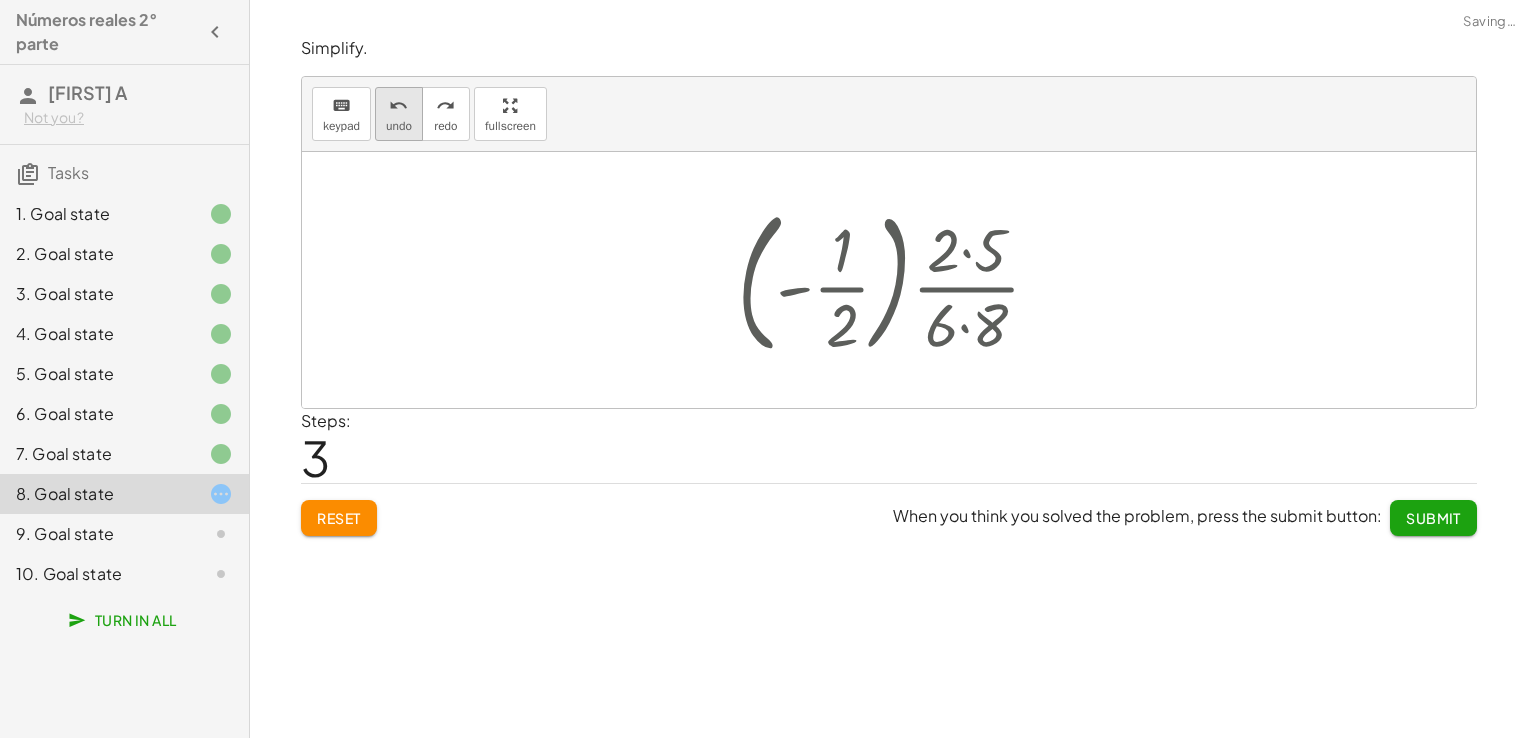 click on "undo undo" at bounding box center [399, 114] 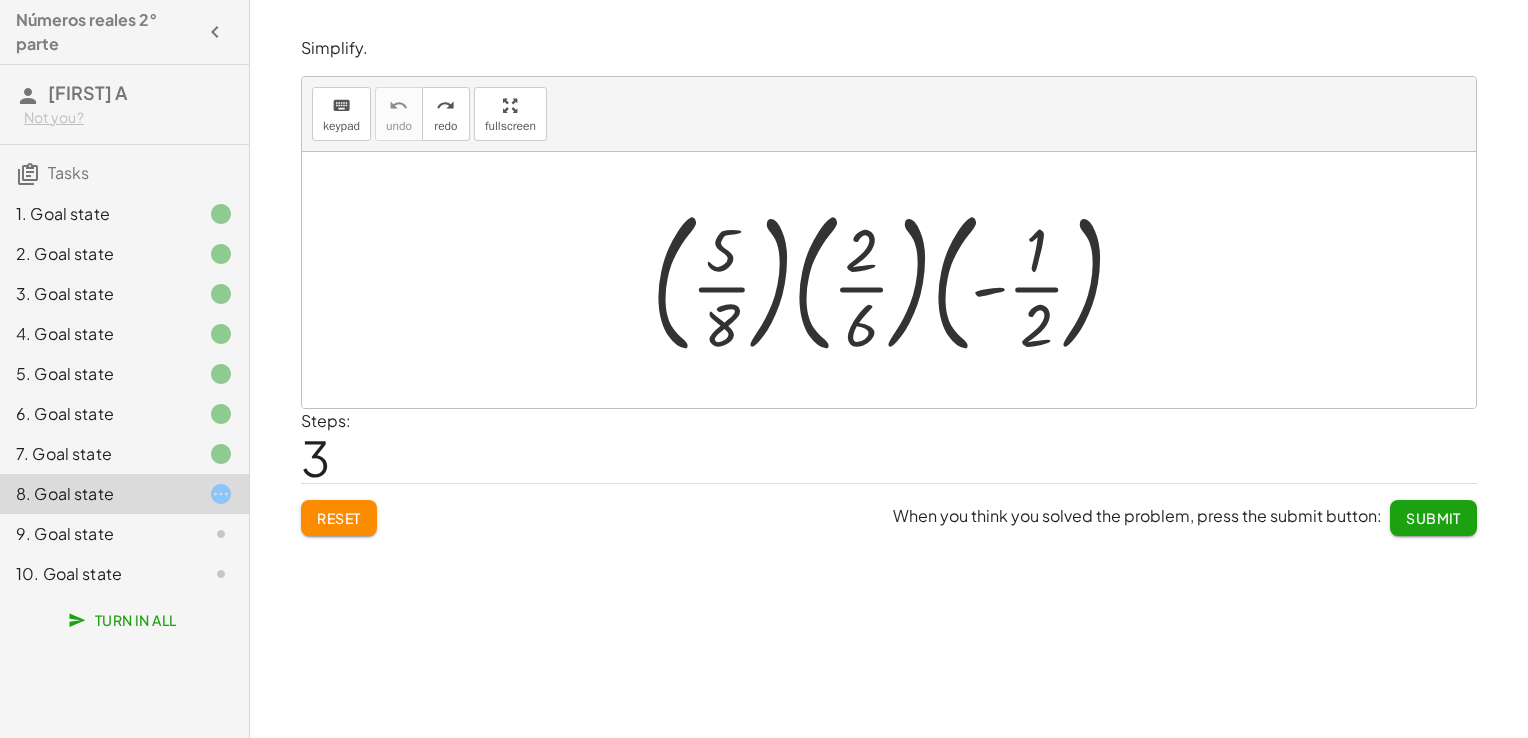 click at bounding box center [897, 280] 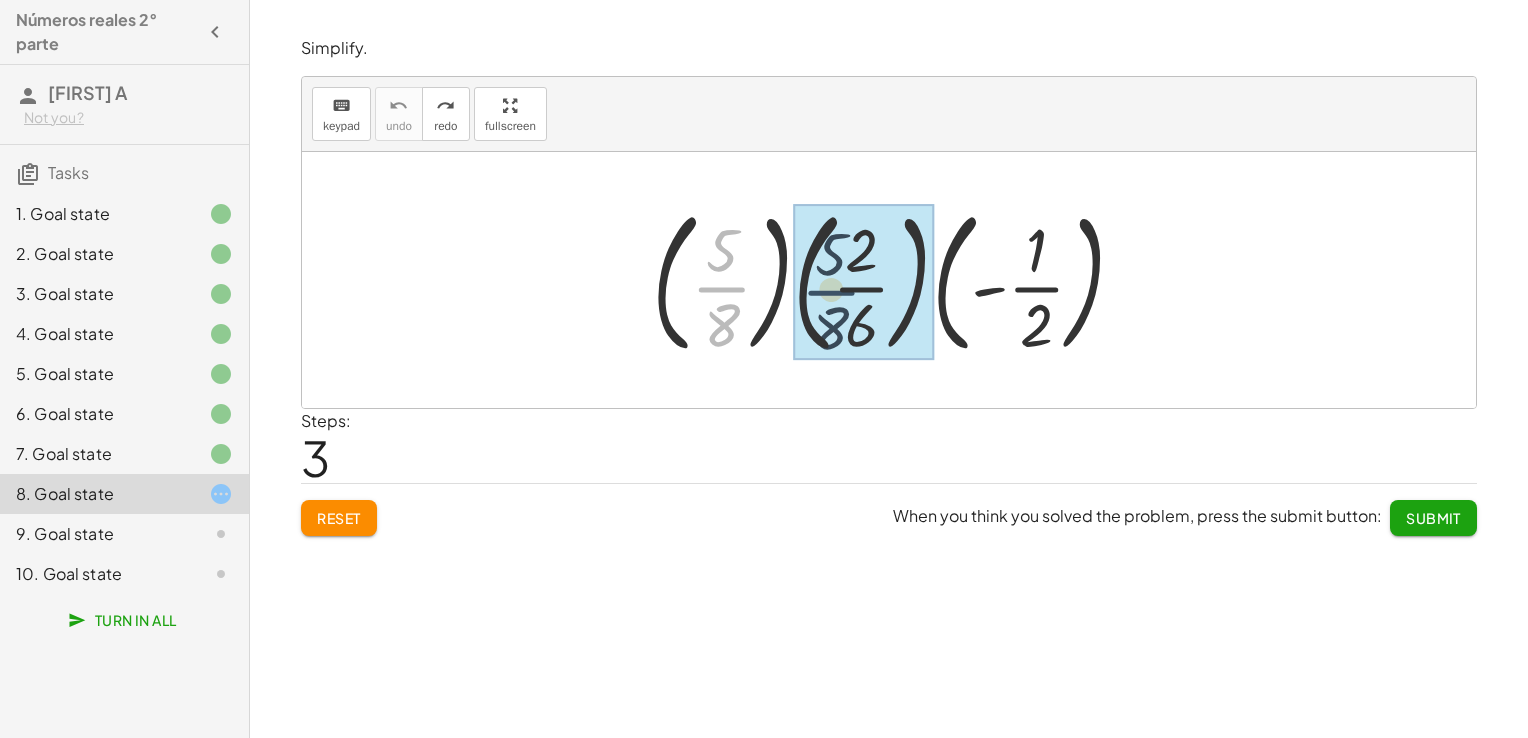 drag, startPoint x: 715, startPoint y: 288, endPoint x: 857, endPoint y: 285, distance: 142.0317 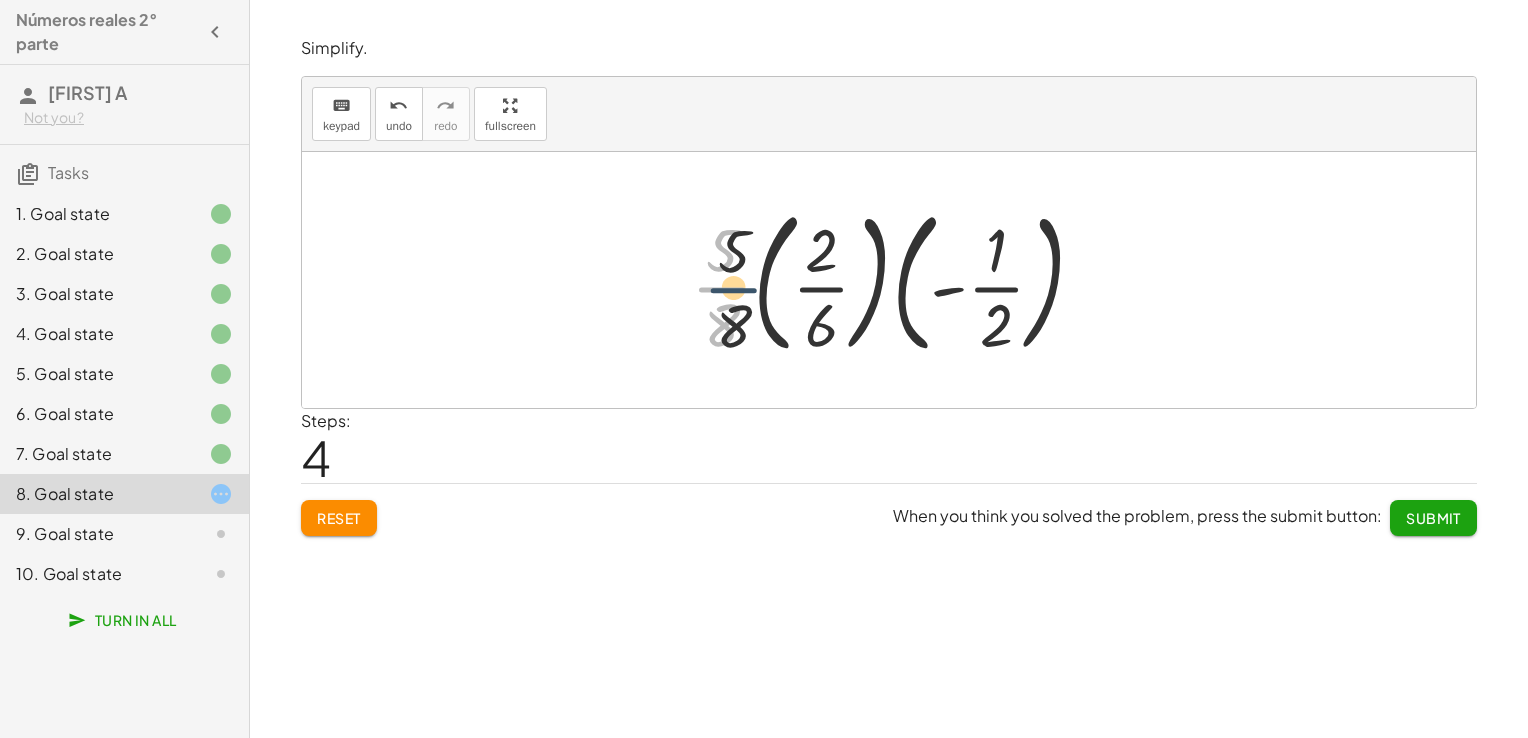 drag, startPoint x: 718, startPoint y: 289, endPoint x: 729, endPoint y: 290, distance: 11.045361 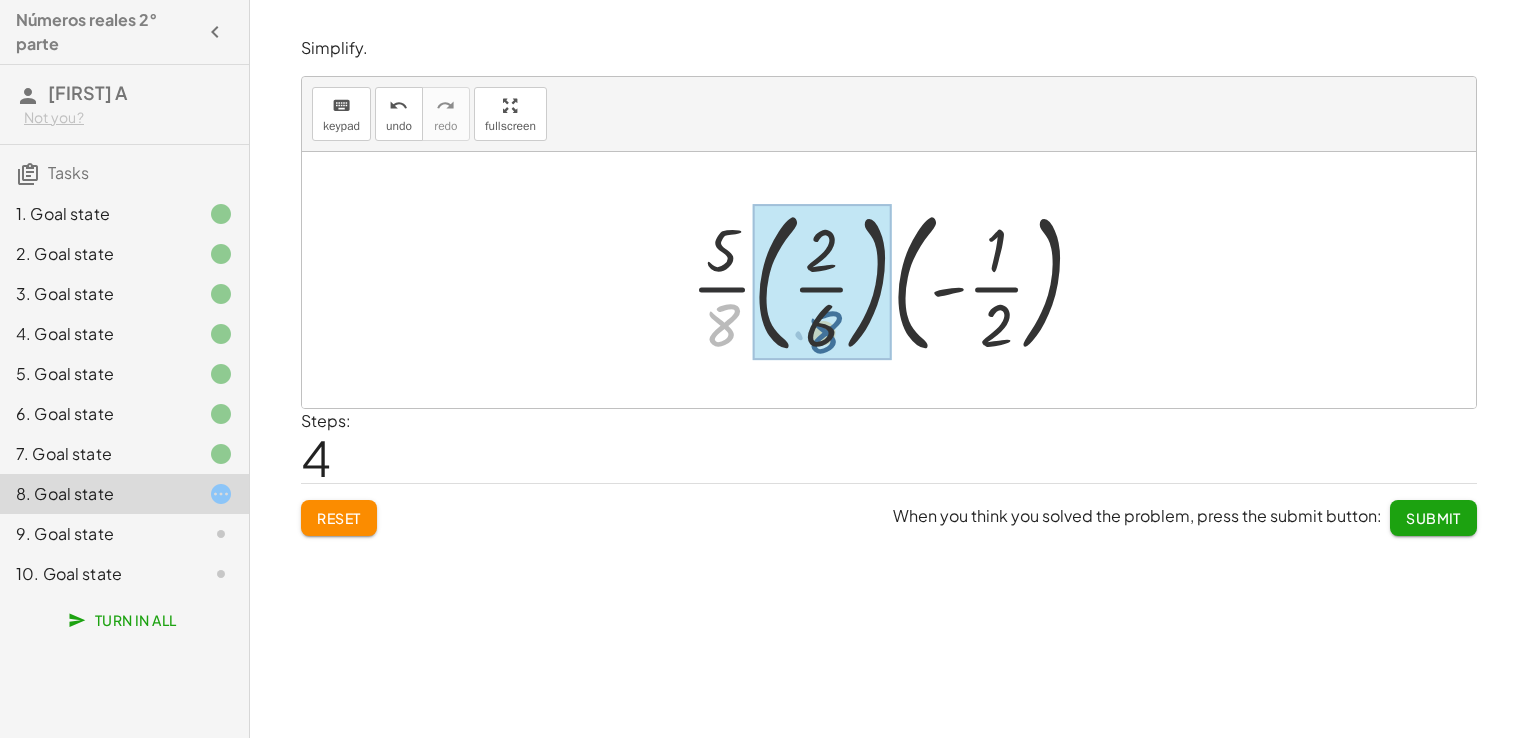 drag, startPoint x: 720, startPoint y: 323, endPoint x: 824, endPoint y: 329, distance: 104.172935 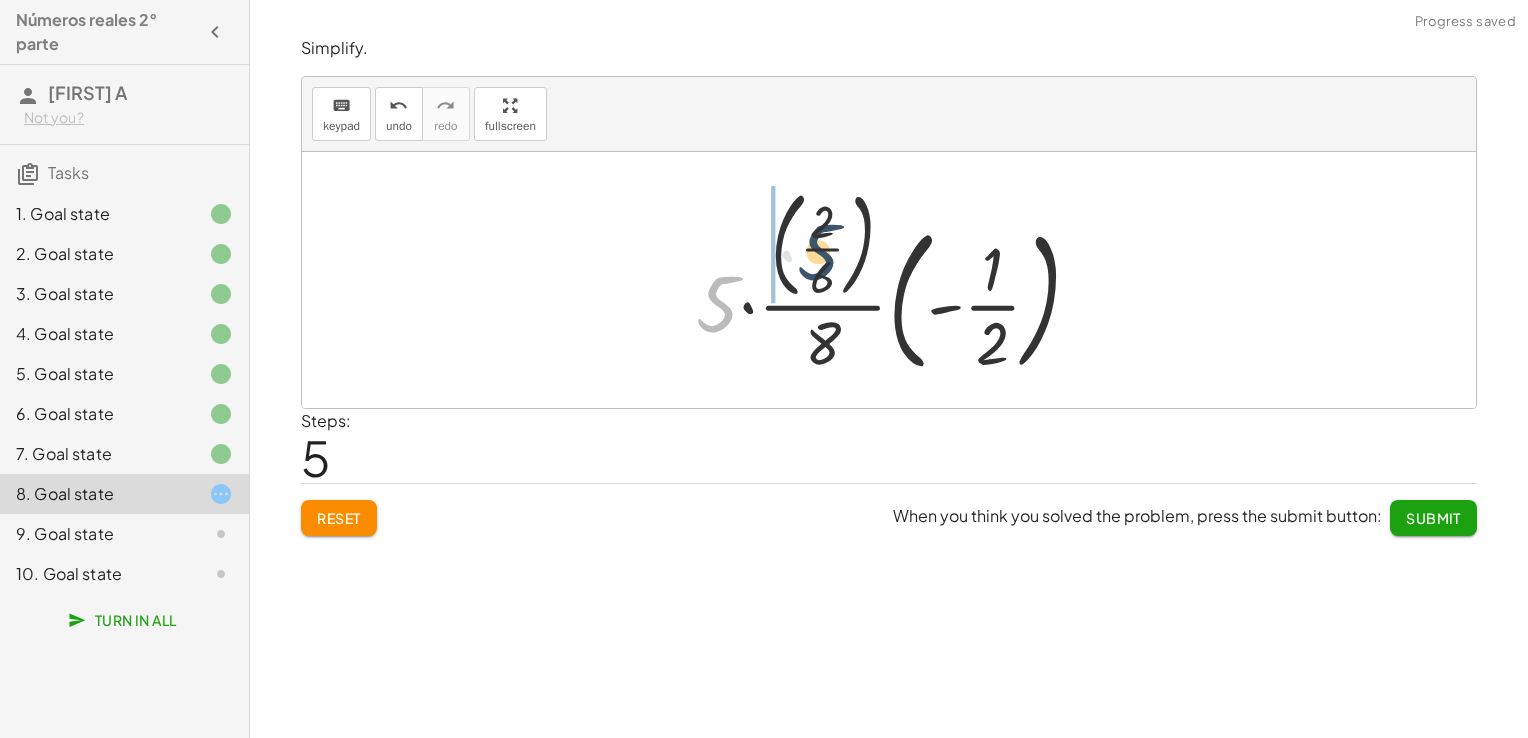 drag, startPoint x: 716, startPoint y: 299, endPoint x: 819, endPoint y: 243, distance: 117.239075 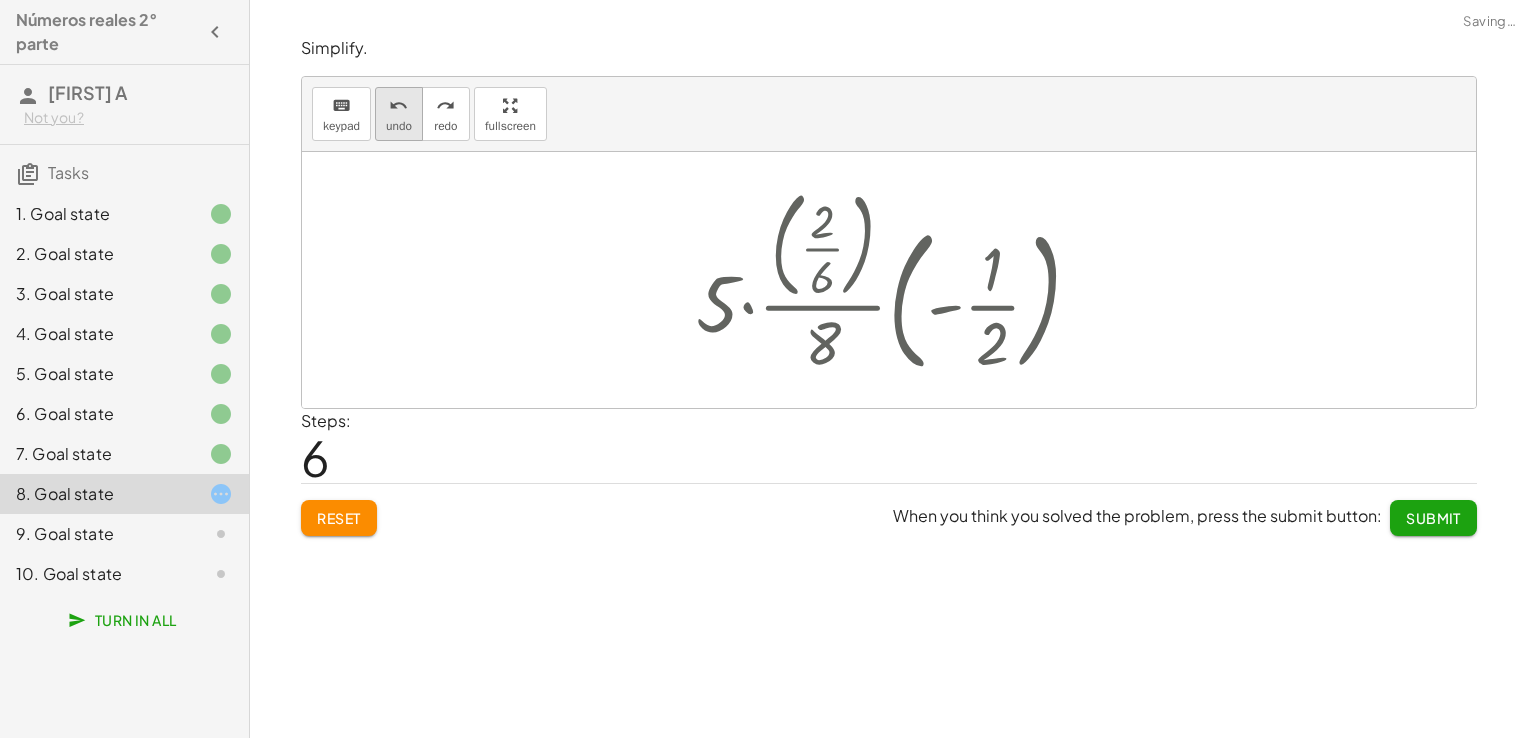 click on "undo" at bounding box center [398, 106] 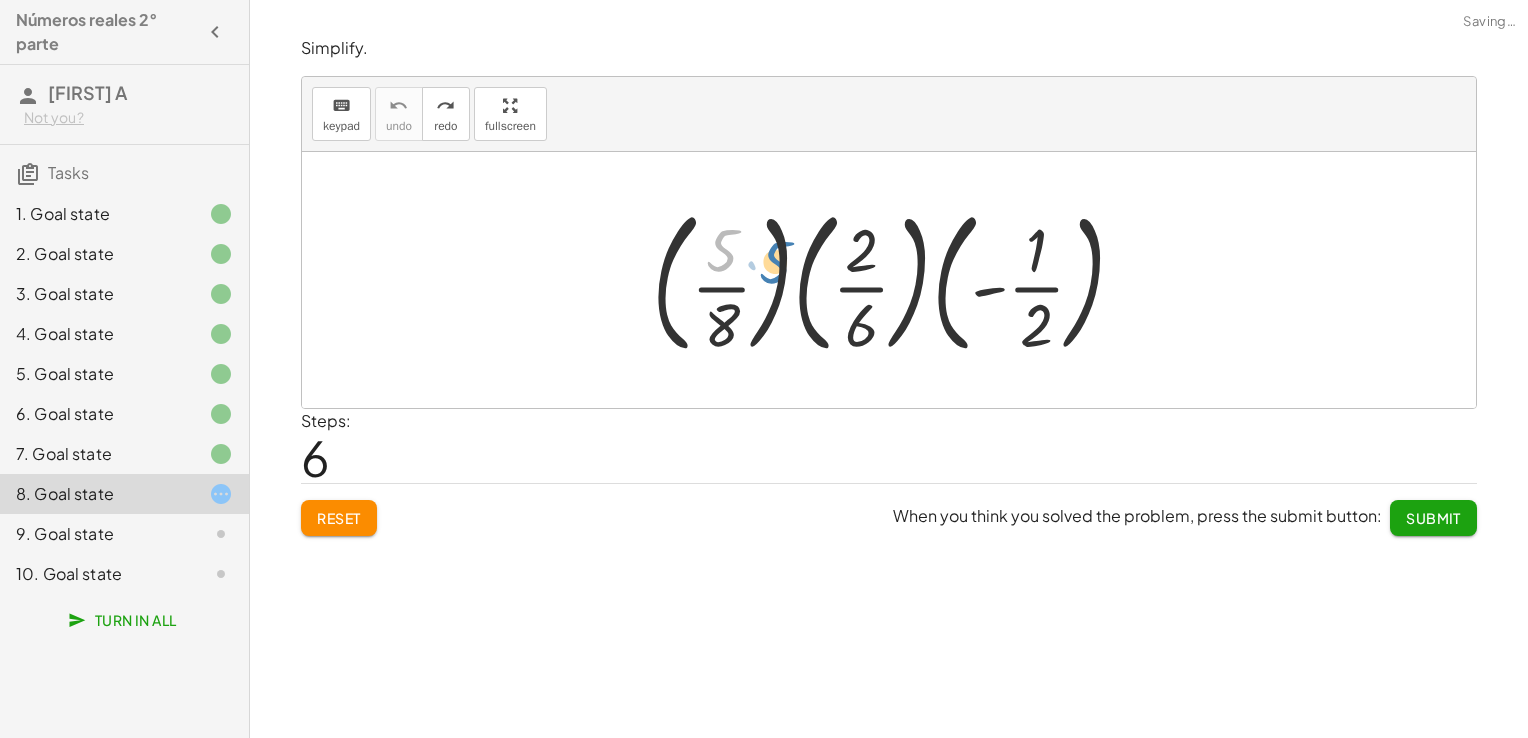 click at bounding box center (897, 280) 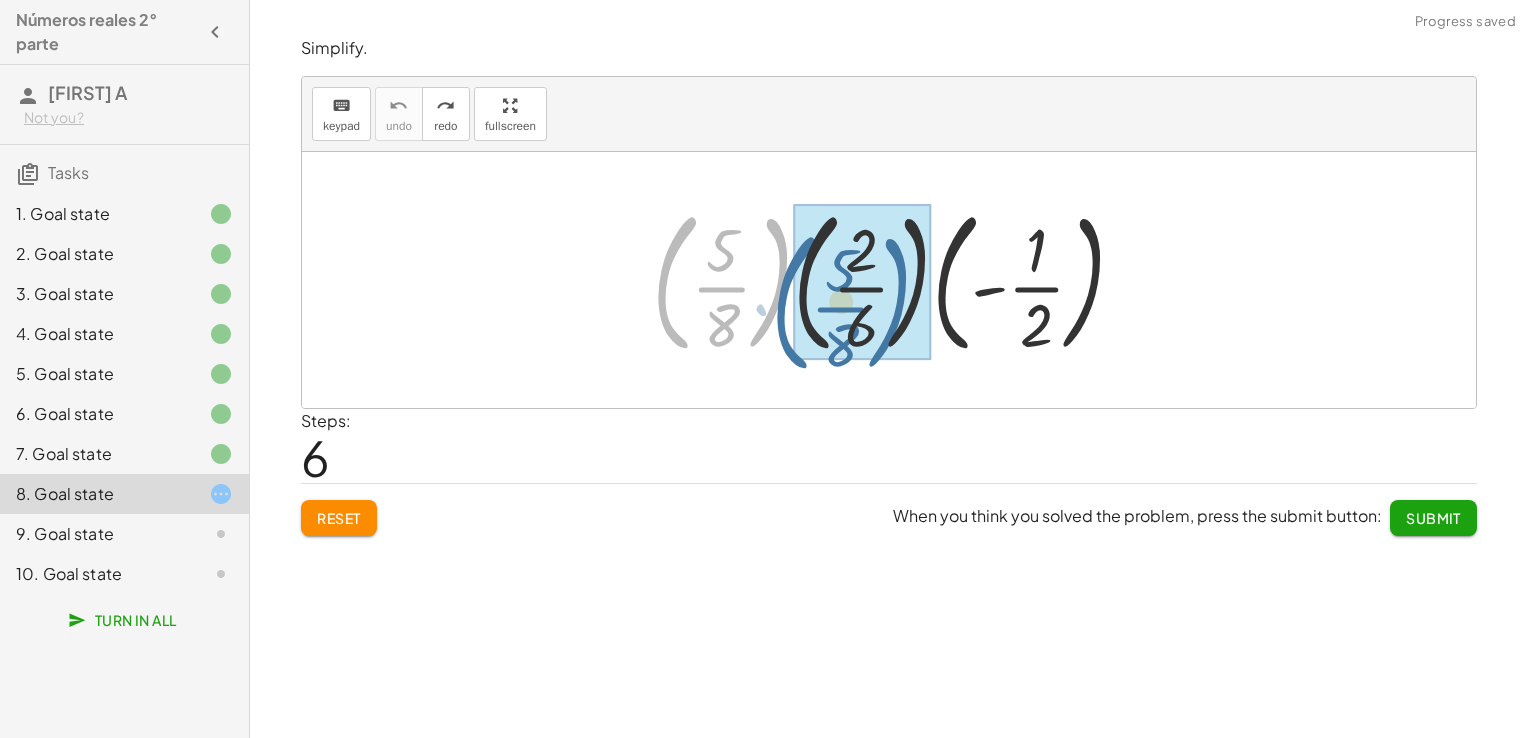 drag, startPoint x: 669, startPoint y: 282, endPoint x: 789, endPoint y: 302, distance: 121.65525 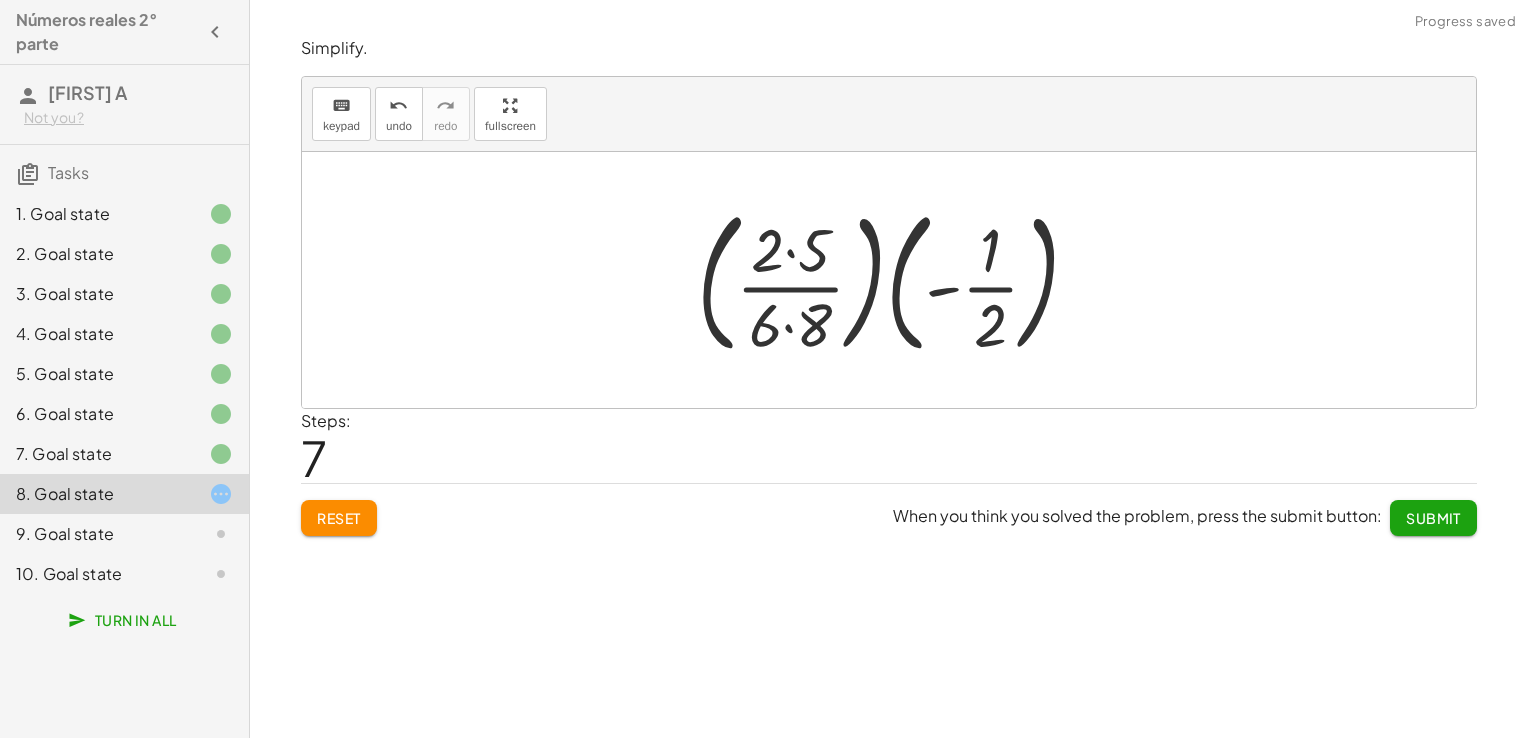 click at bounding box center [896, 280] 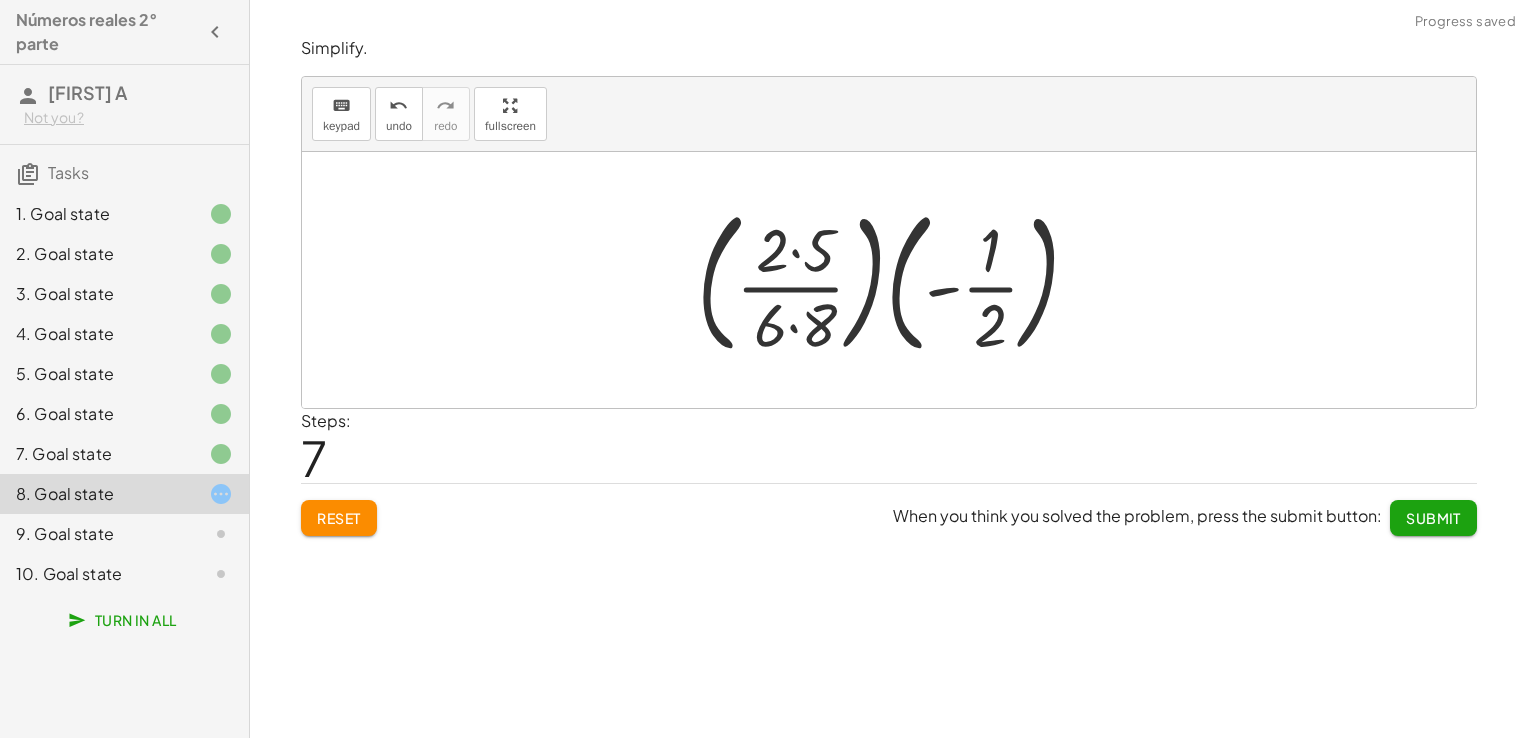 click at bounding box center (896, 280) 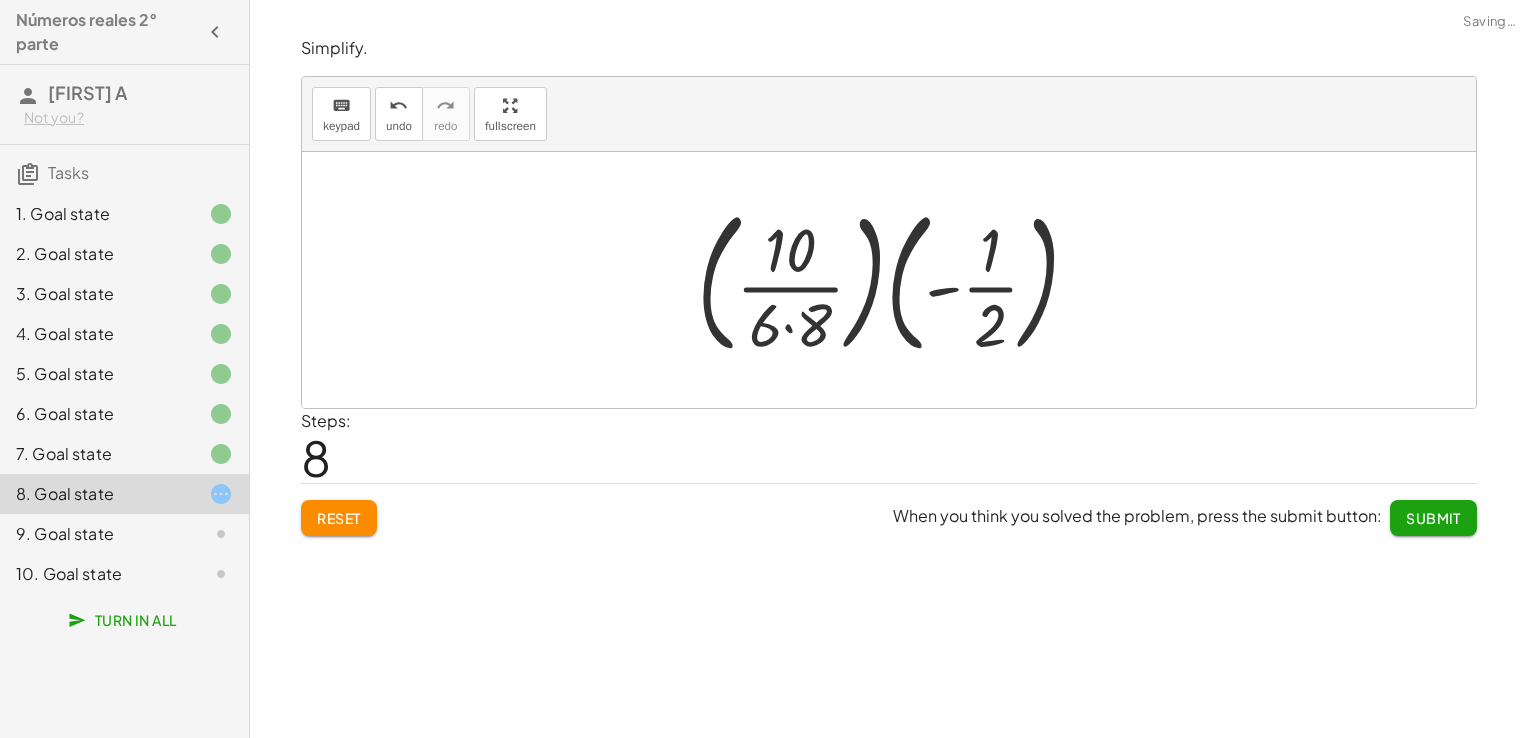 click at bounding box center (896, 280) 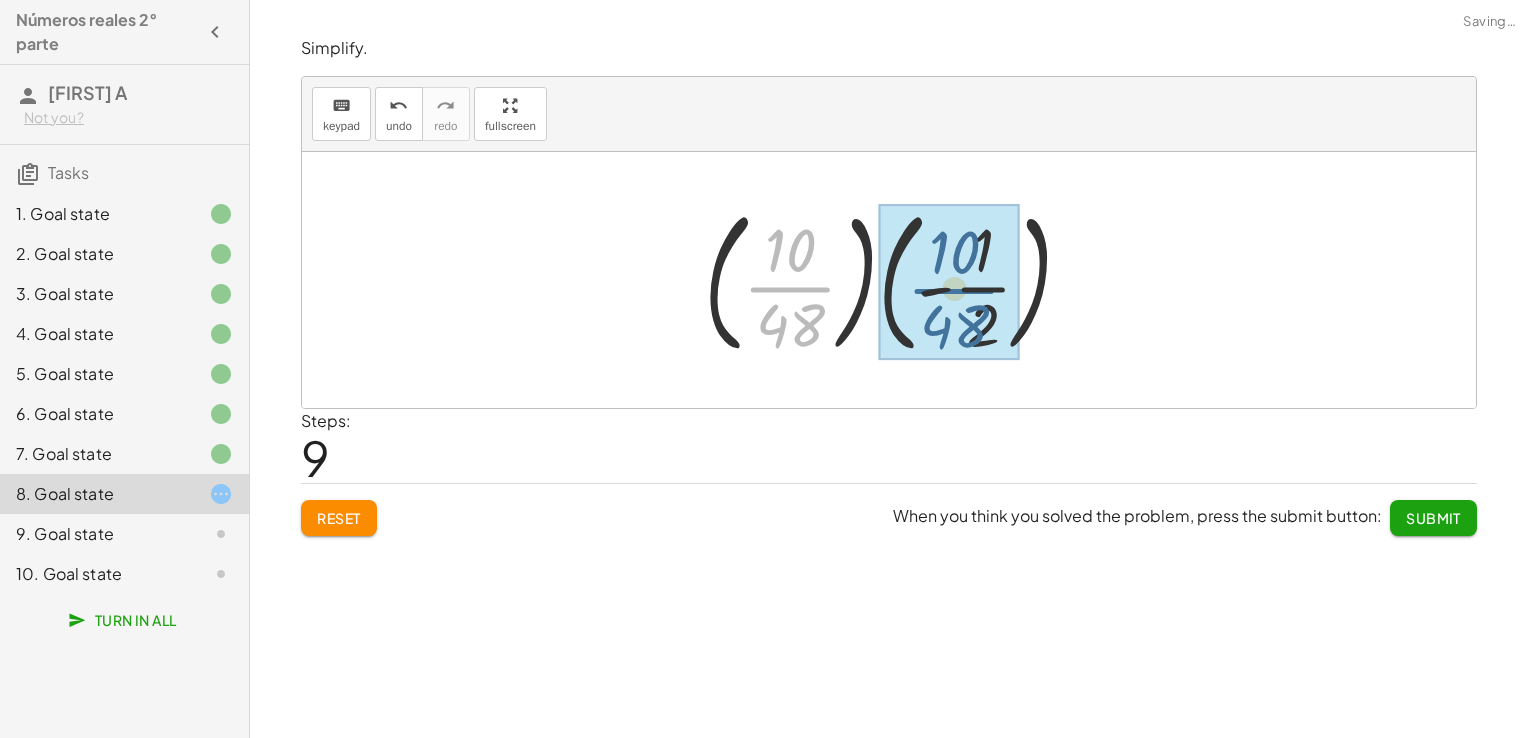 drag, startPoint x: 791, startPoint y: 276, endPoint x: 961, endPoint y: 277, distance: 170.00294 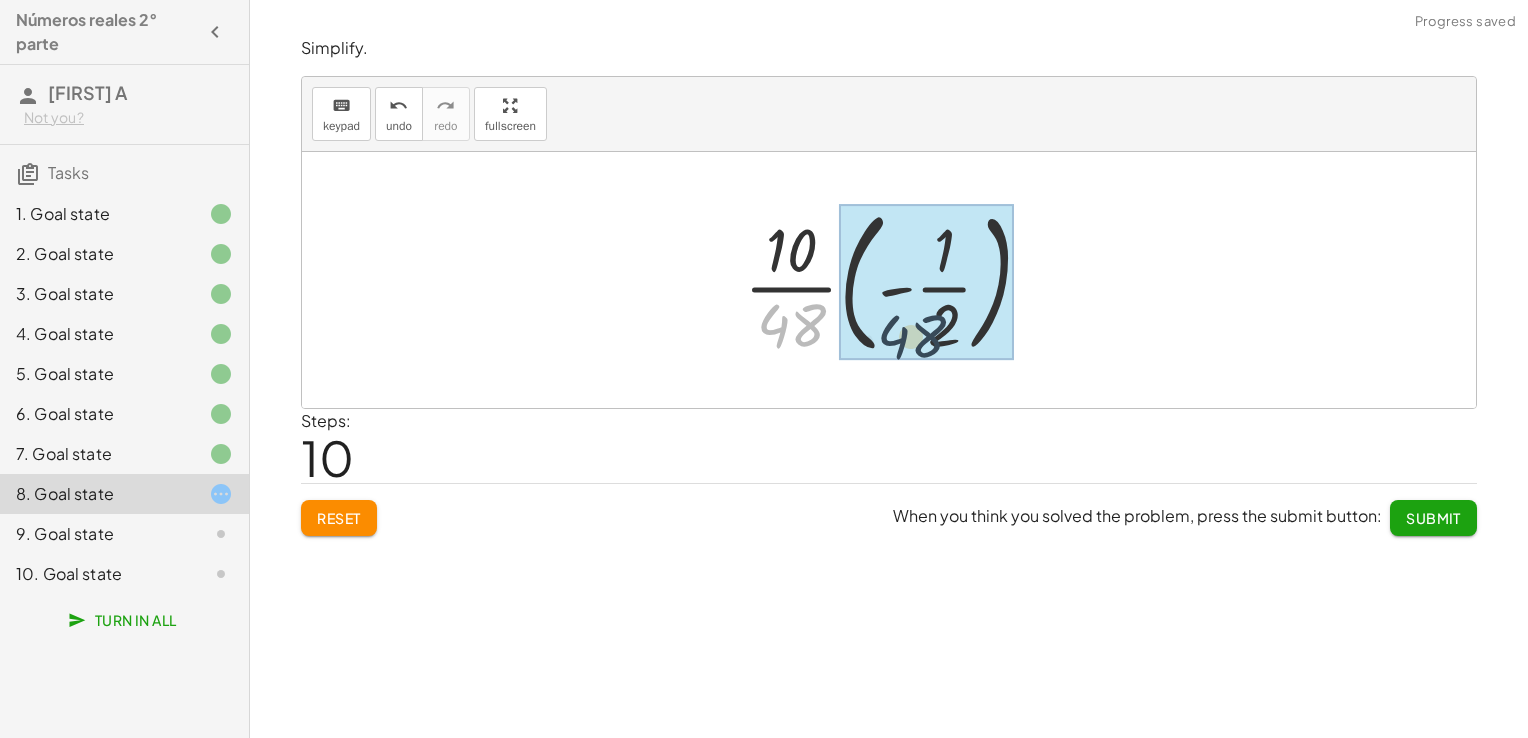 drag, startPoint x: 812, startPoint y: 330, endPoint x: 947, endPoint y: 344, distance: 135.72398 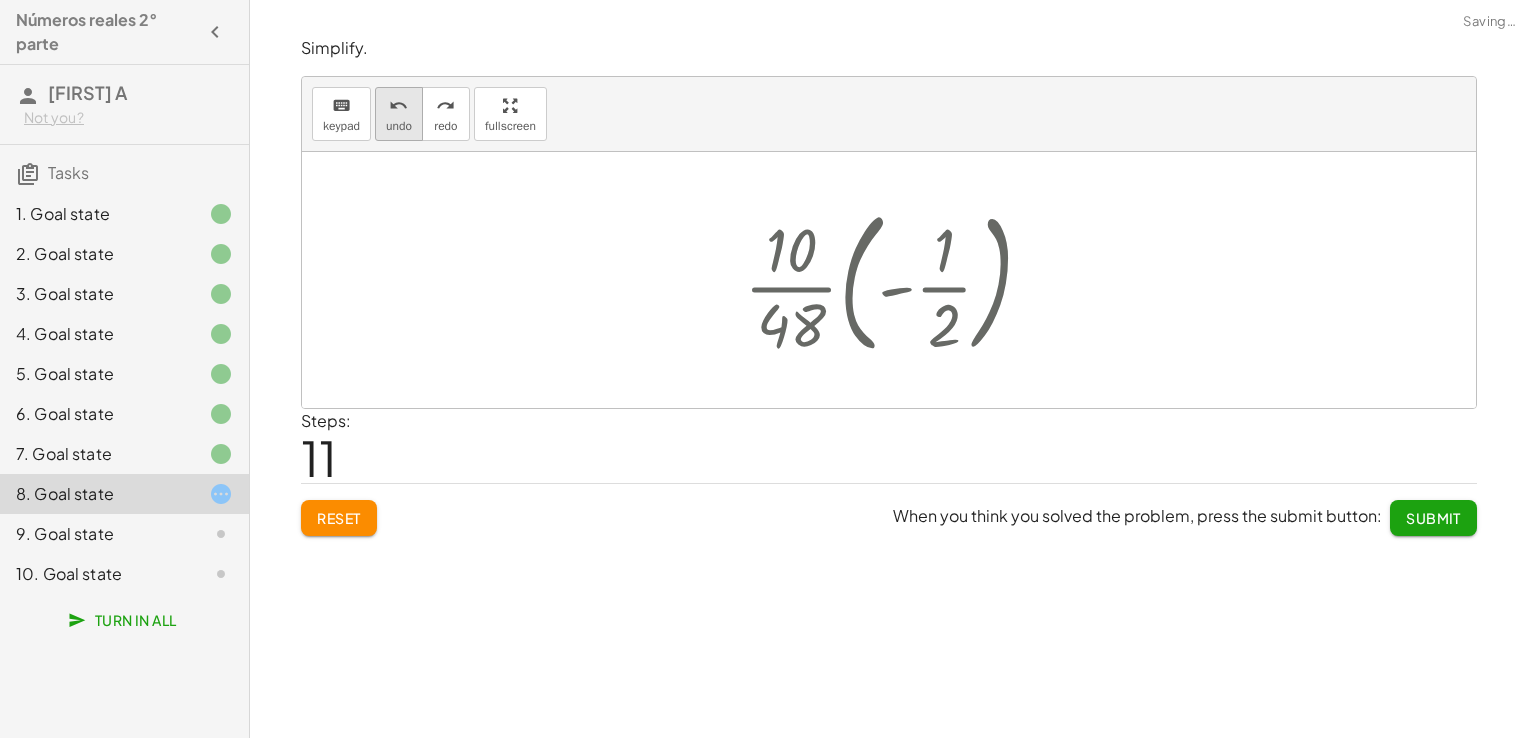click on "undo undo" at bounding box center [399, 114] 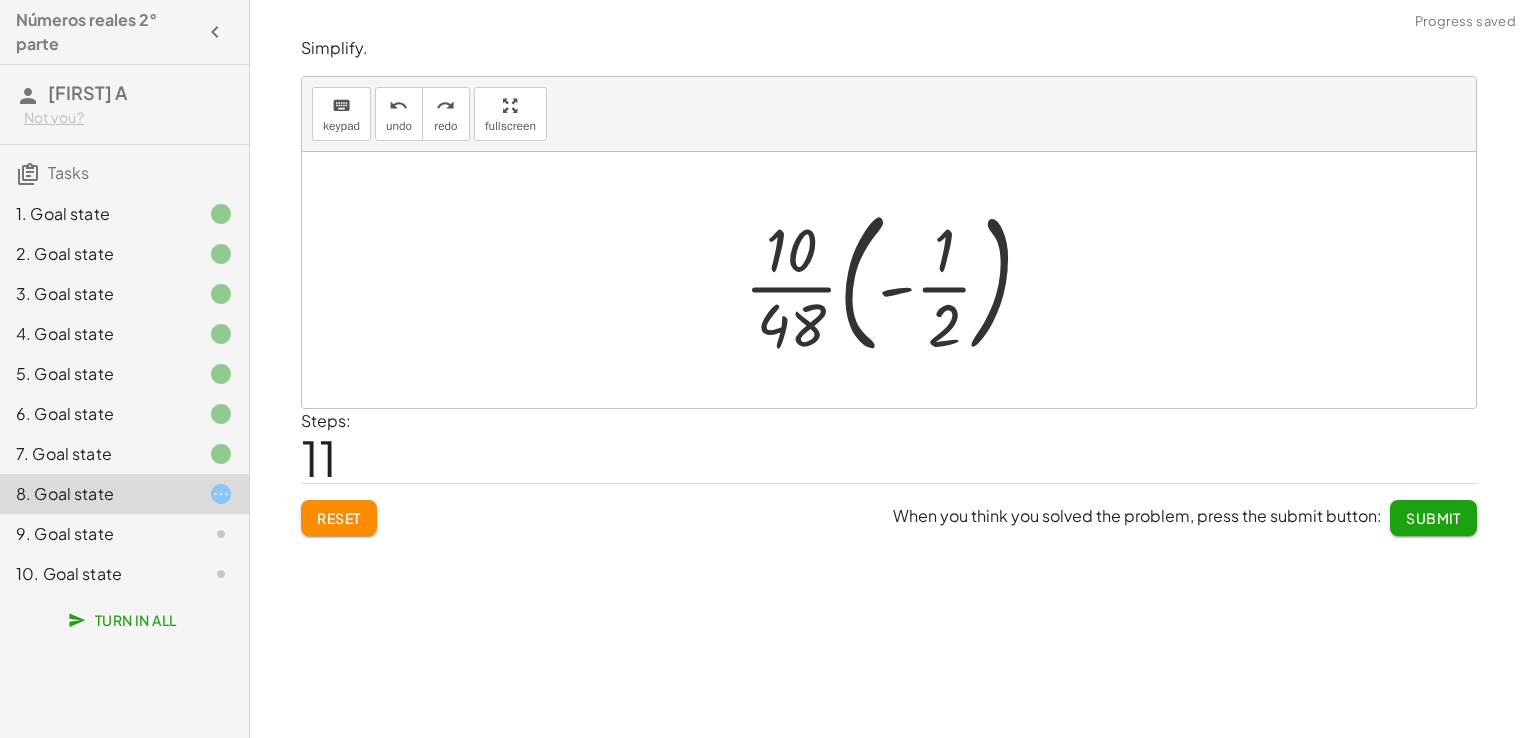 click at bounding box center (896, 280) 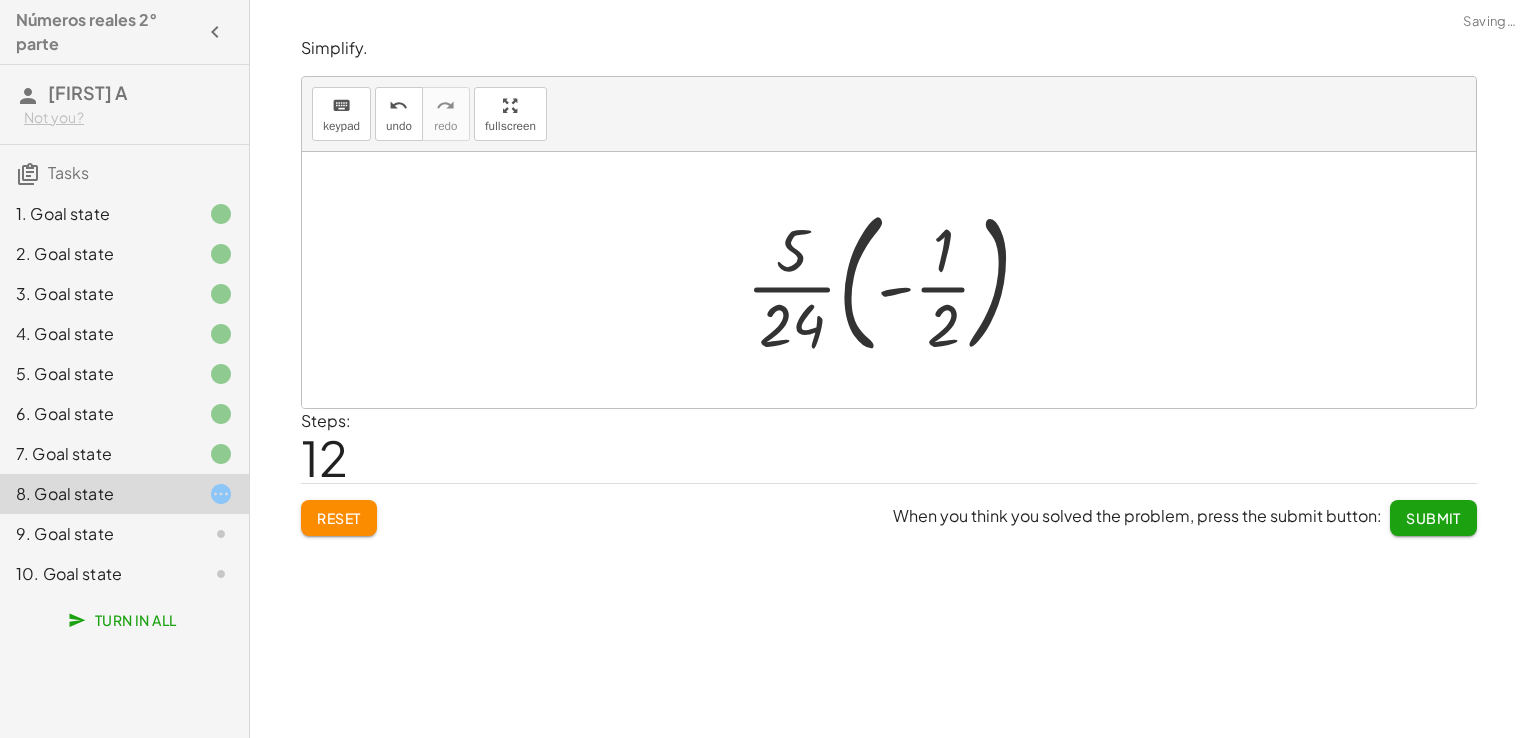 click at bounding box center (897, 280) 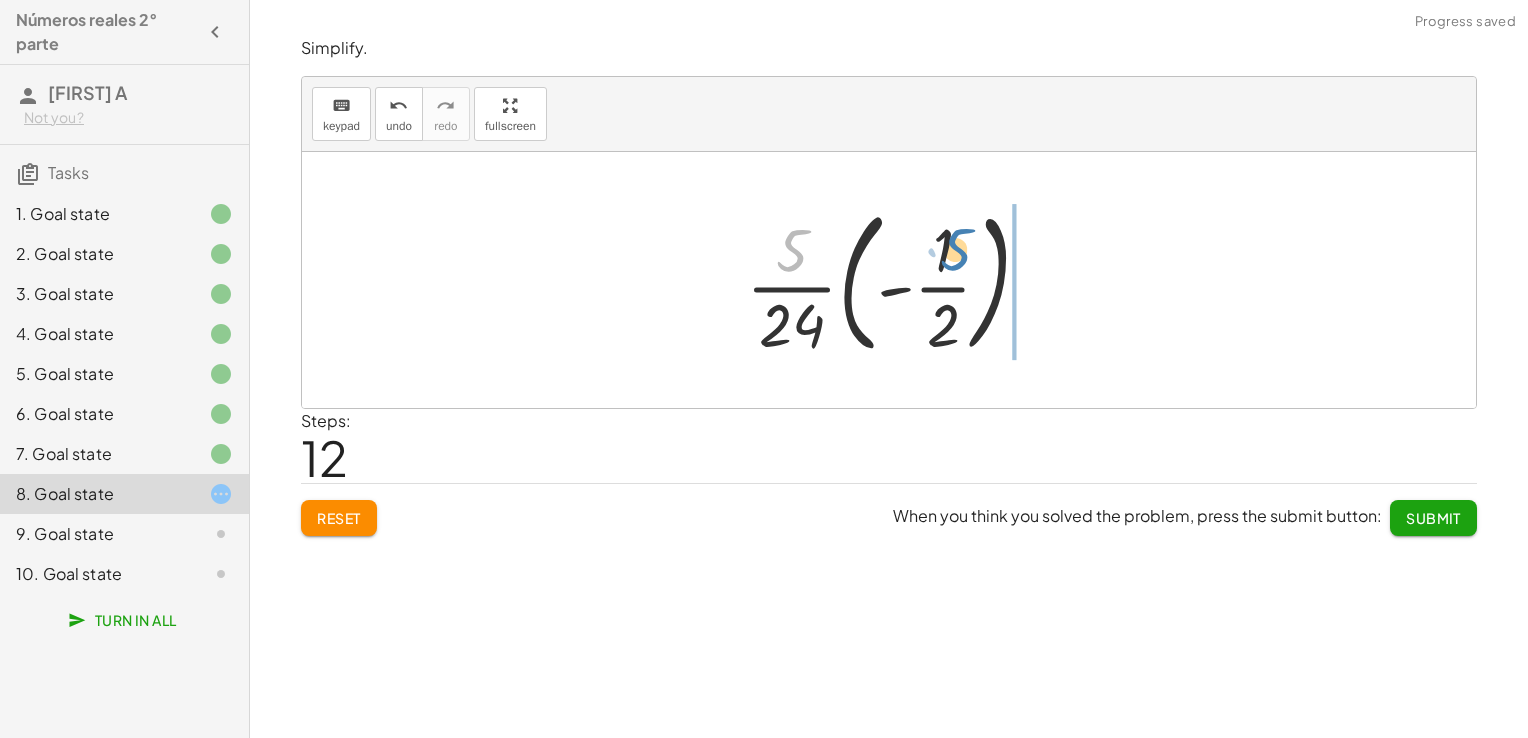 drag, startPoint x: 792, startPoint y: 259, endPoint x: 951, endPoint y: 258, distance: 159.00314 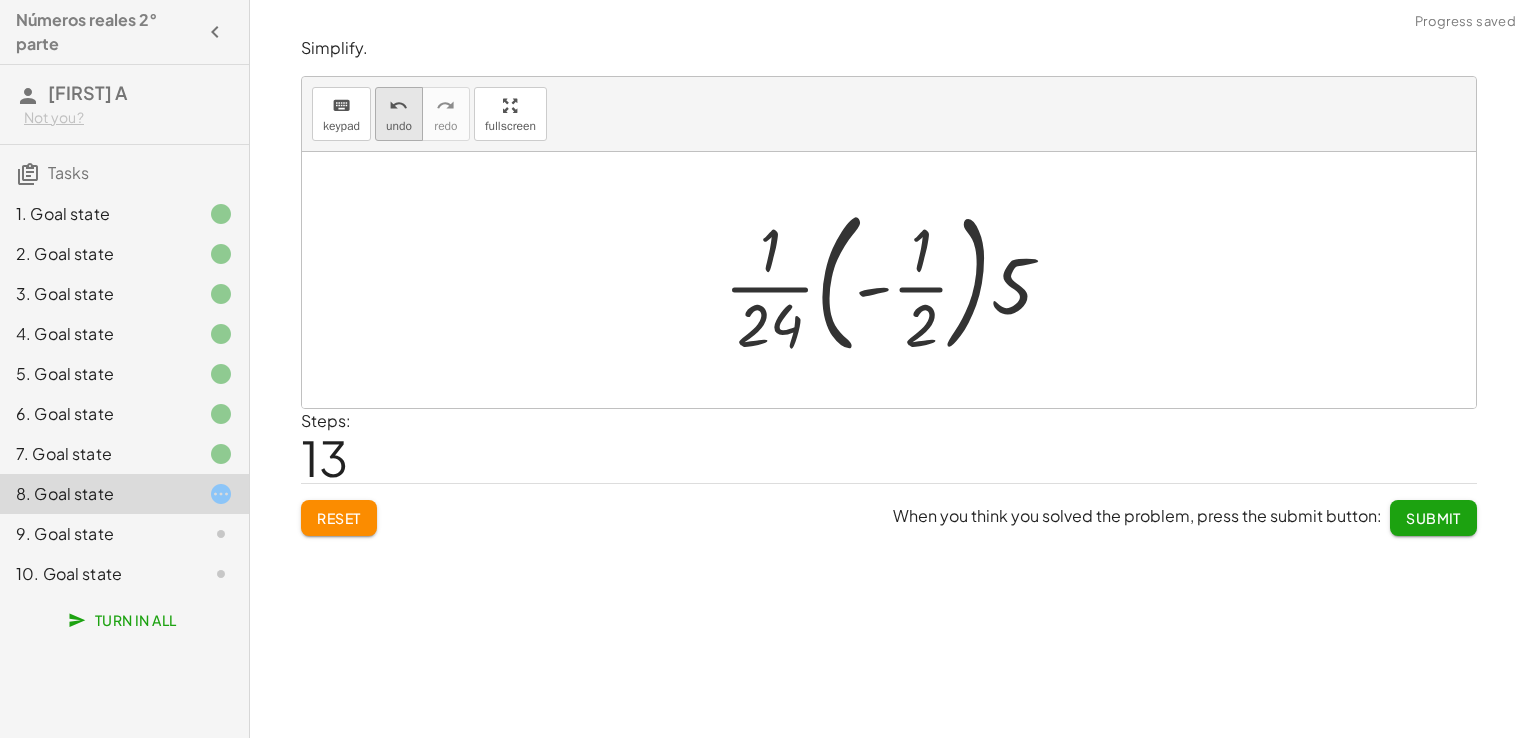 click on "undo" at bounding box center [399, 126] 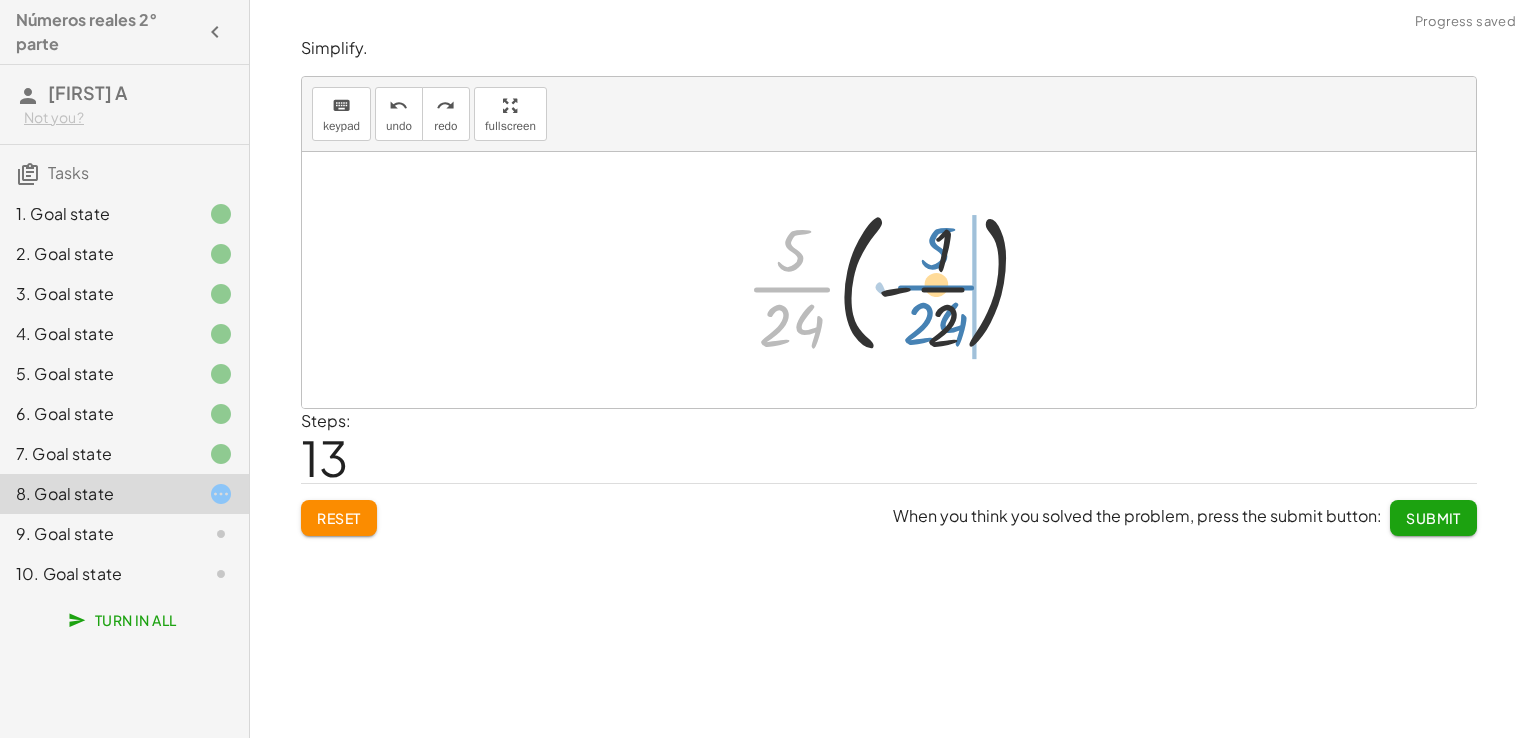 drag, startPoint x: 792, startPoint y: 276, endPoint x: 936, endPoint y: 274, distance: 144.01389 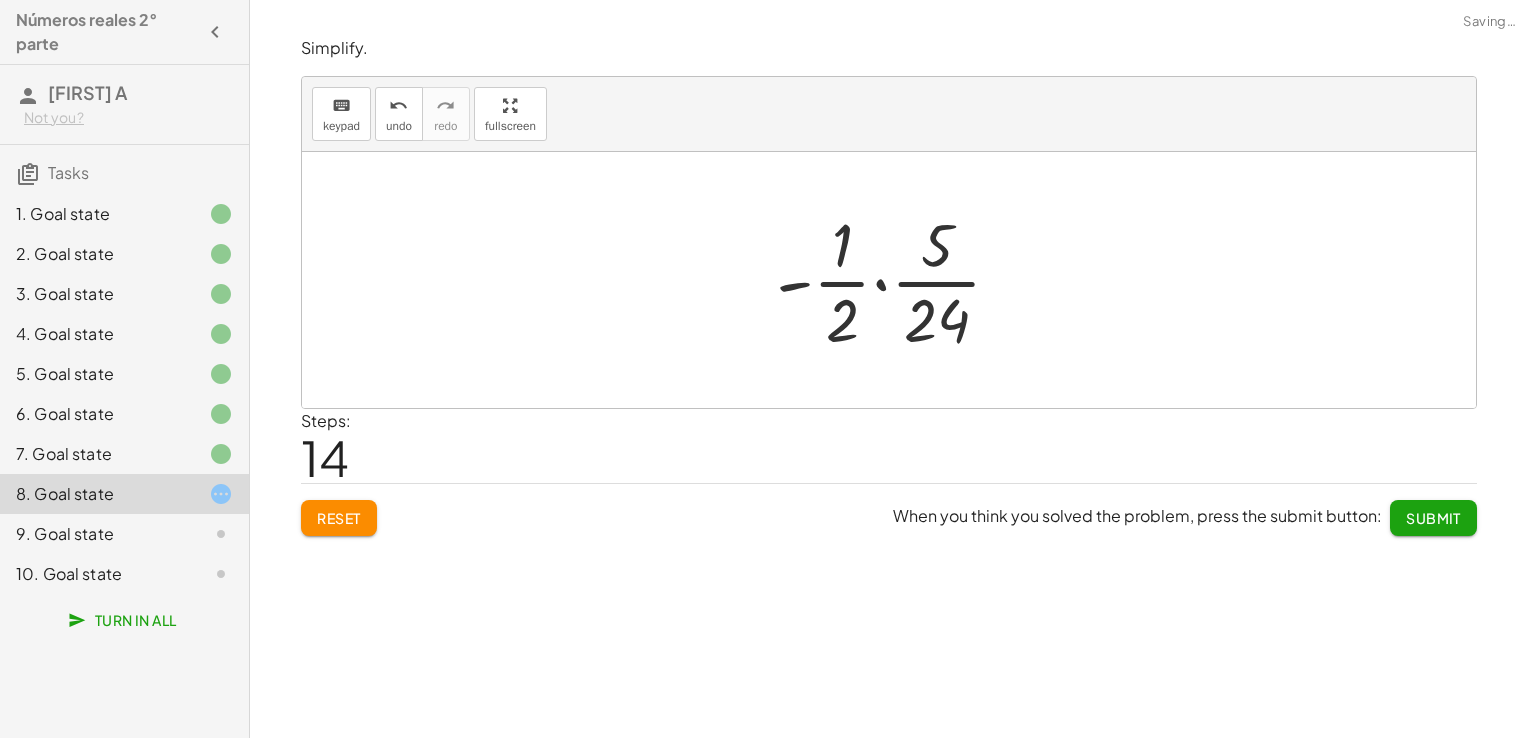 click at bounding box center [897, 280] 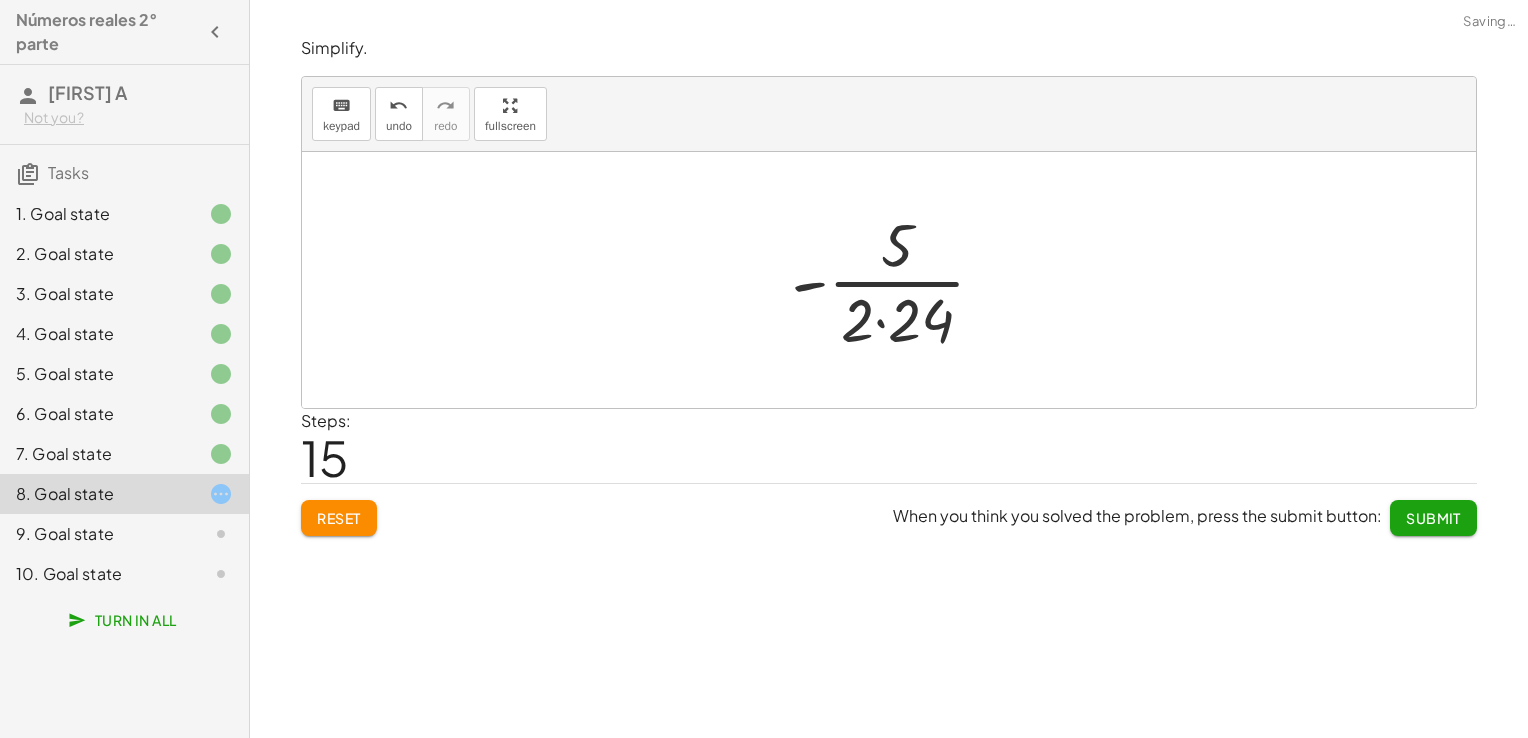 click at bounding box center [896, 280] 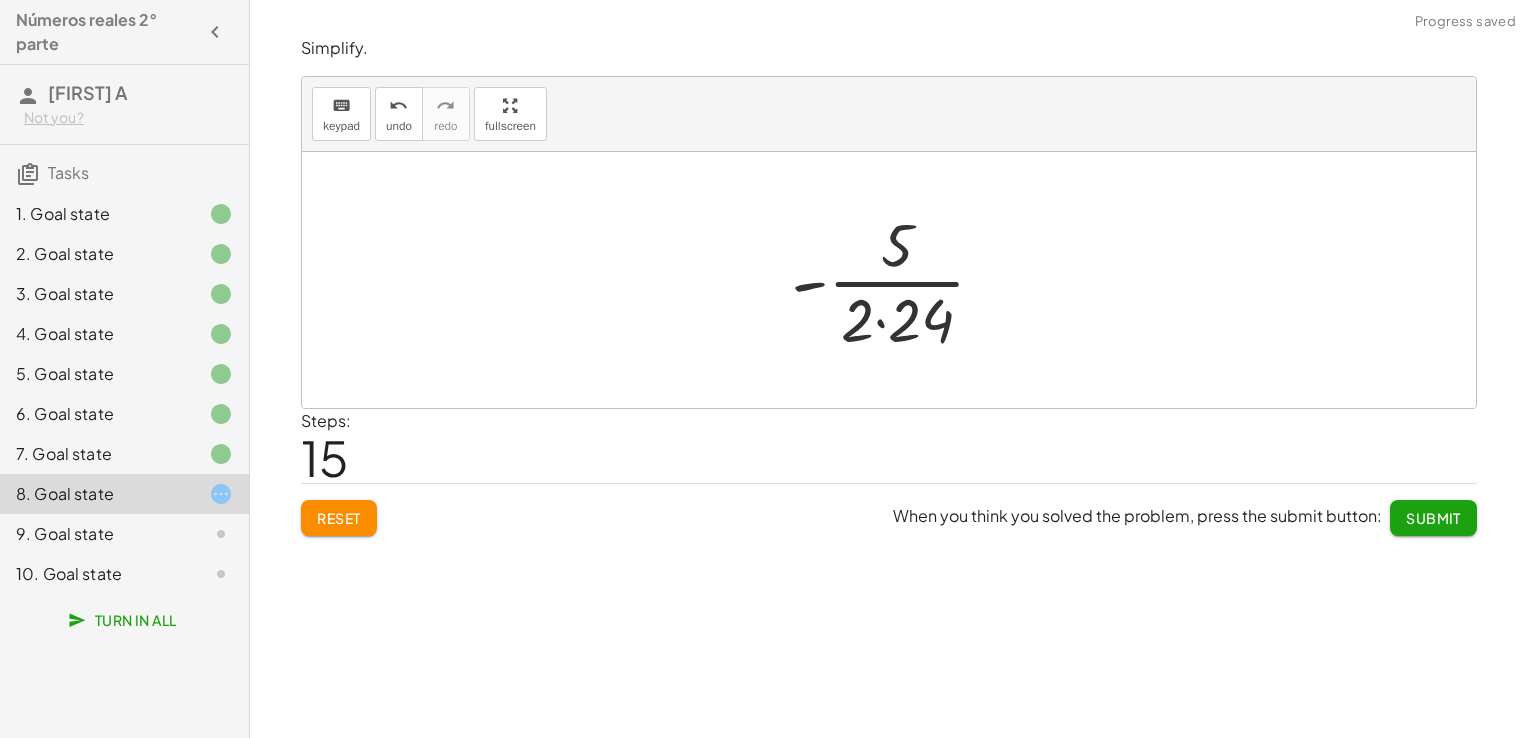 click at bounding box center [896, 280] 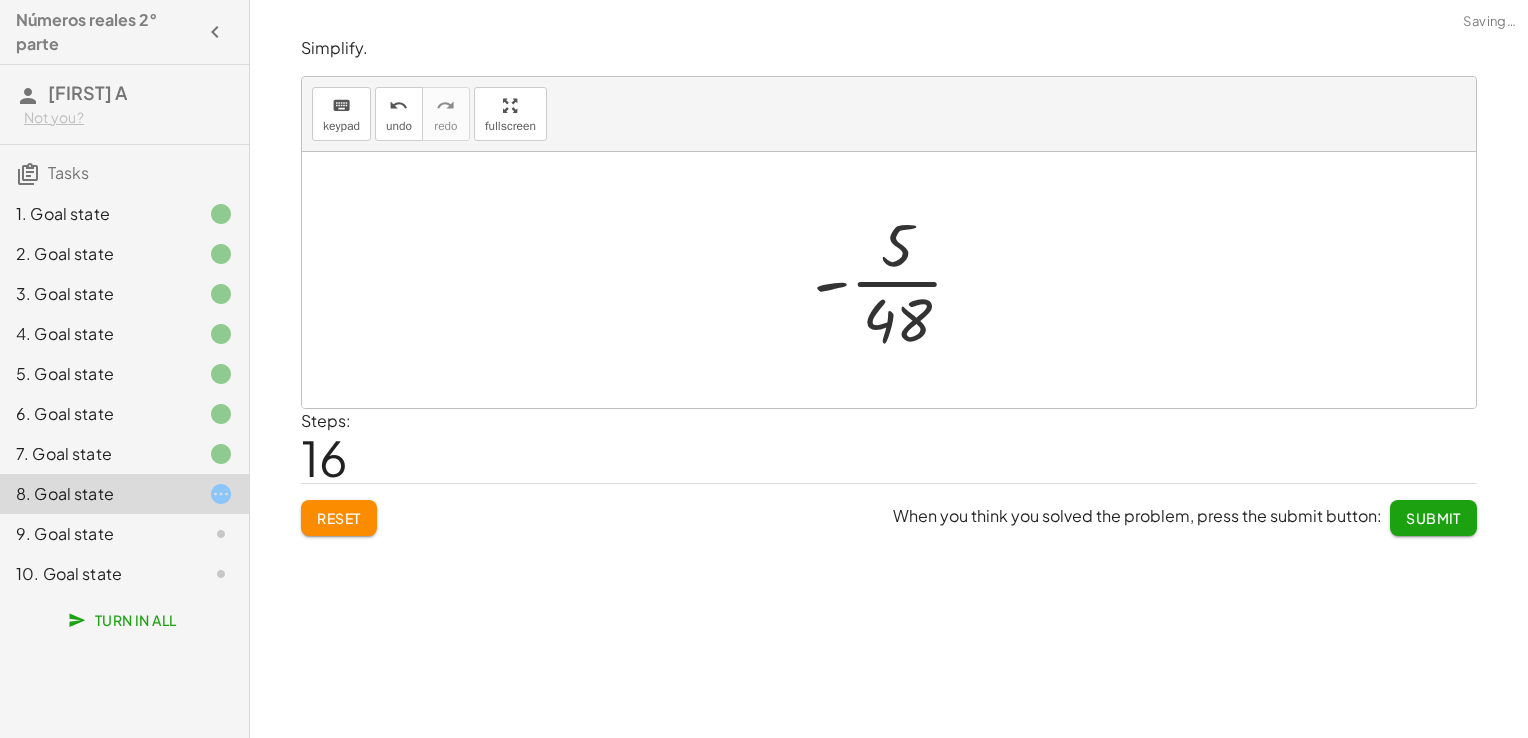 click at bounding box center (896, 280) 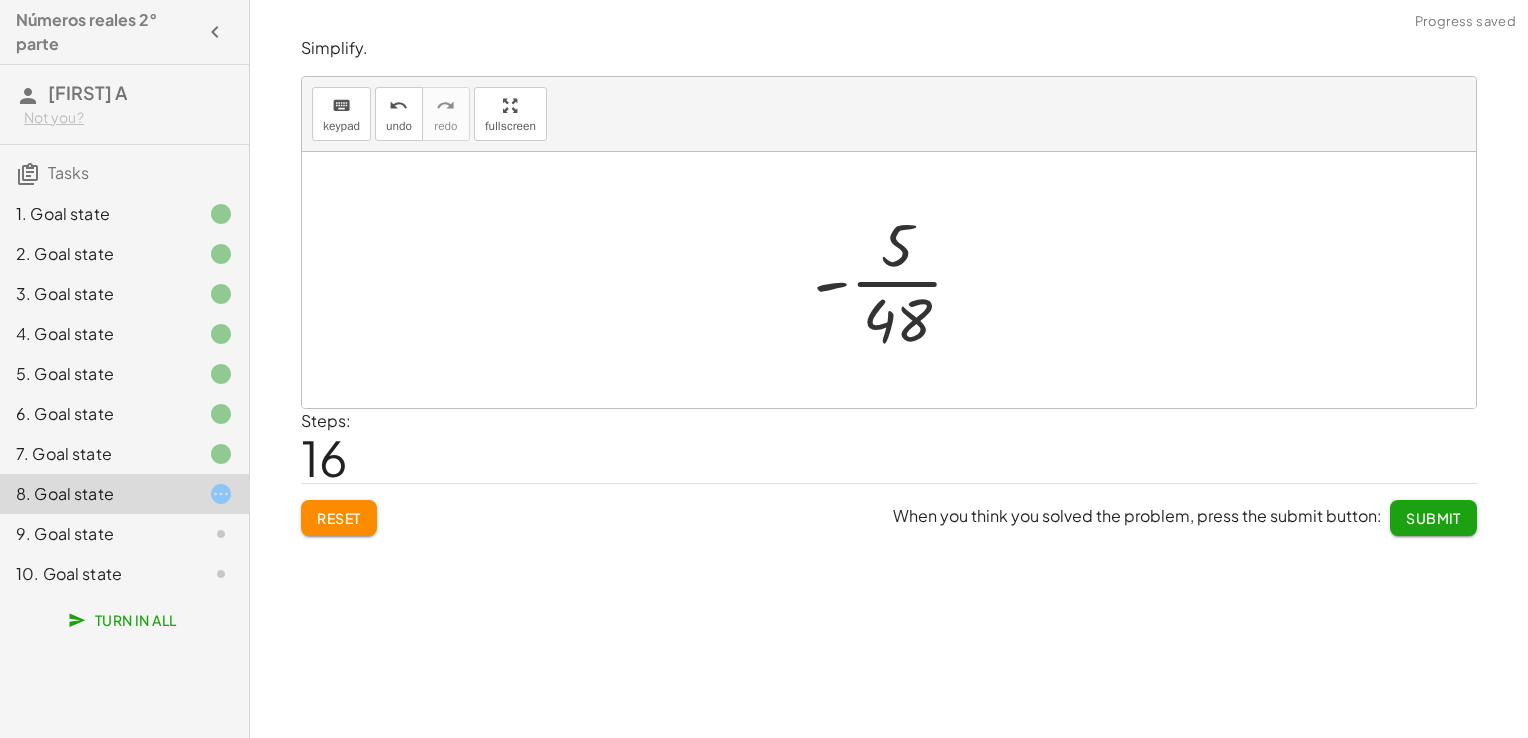 click on "Submit" at bounding box center (1433, 518) 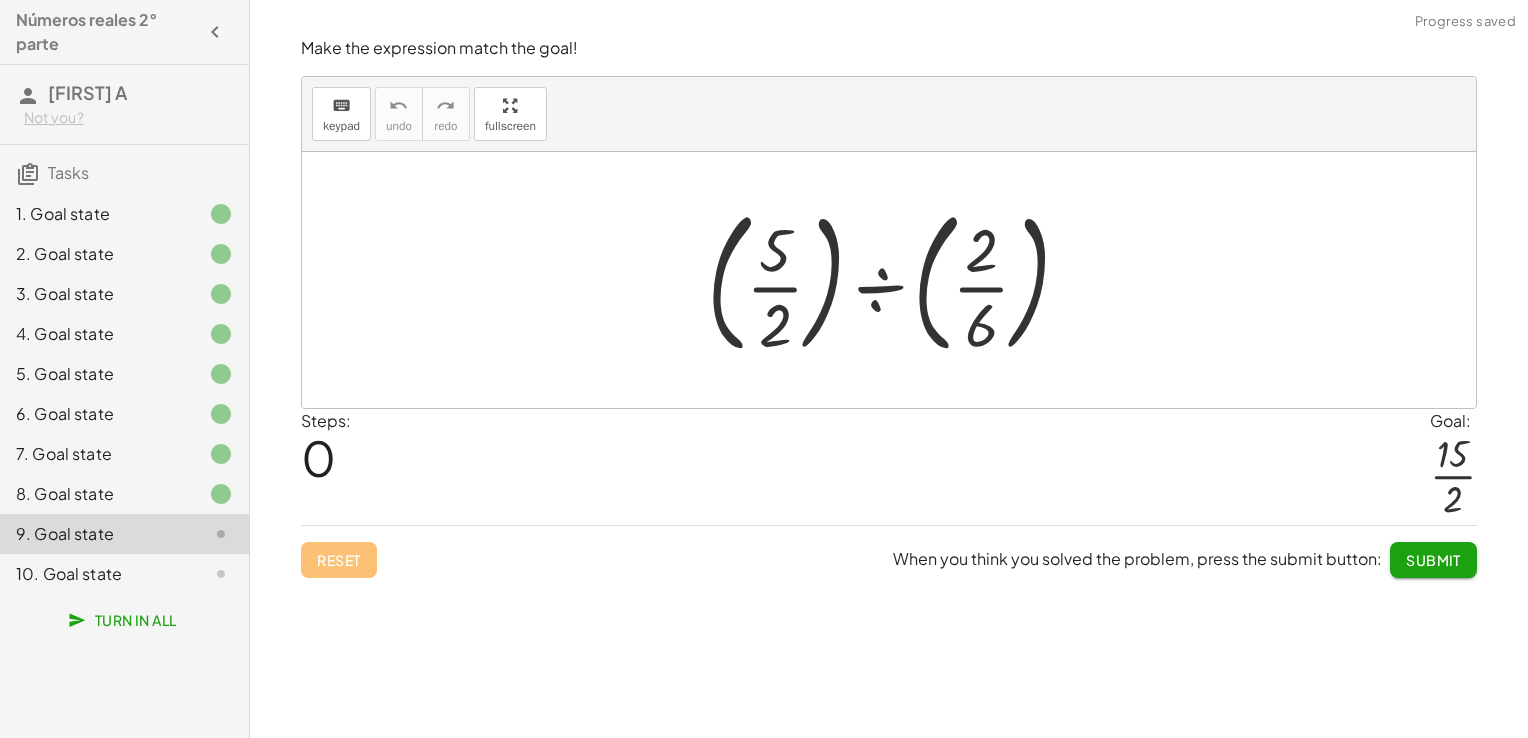 click on "8. Goal state" 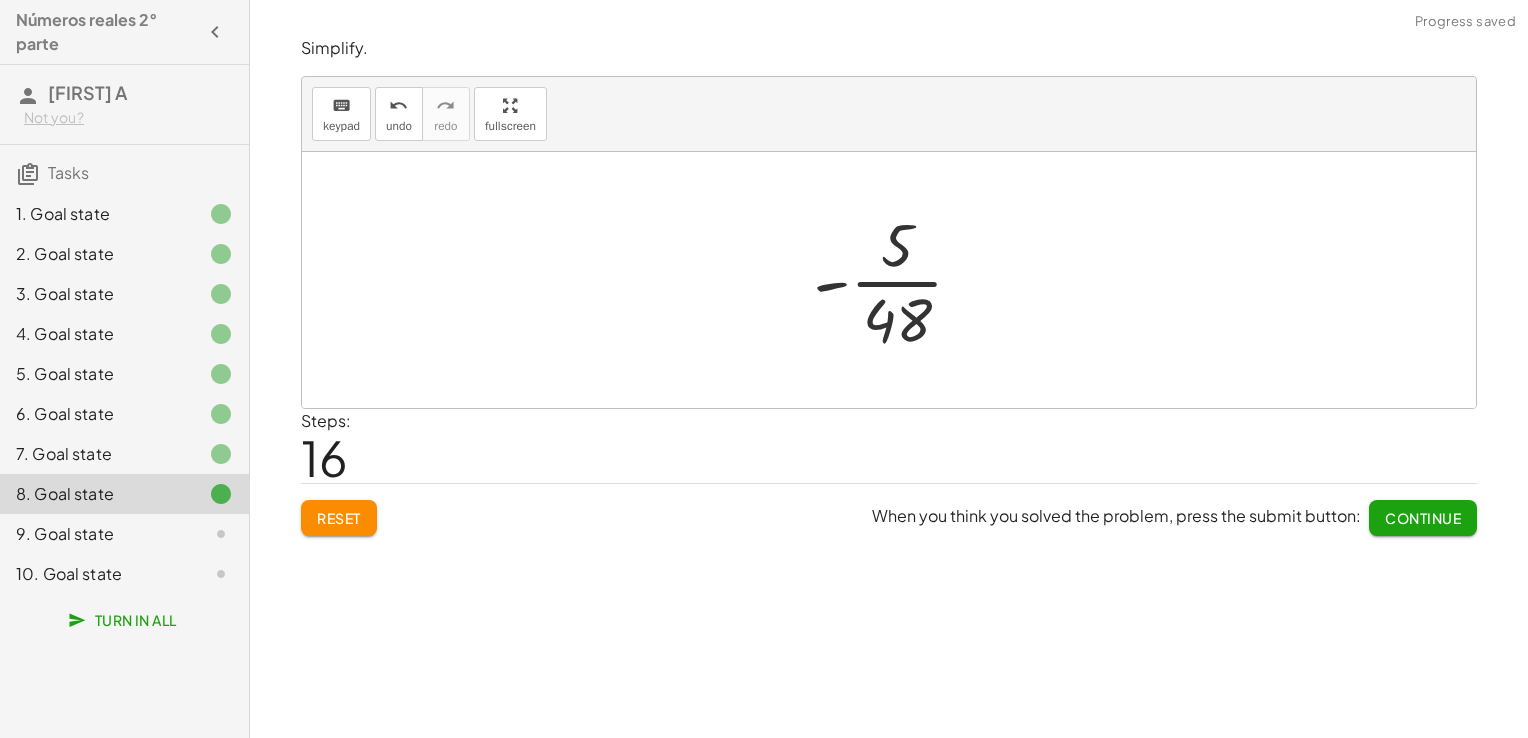 click on "4. Goal state" 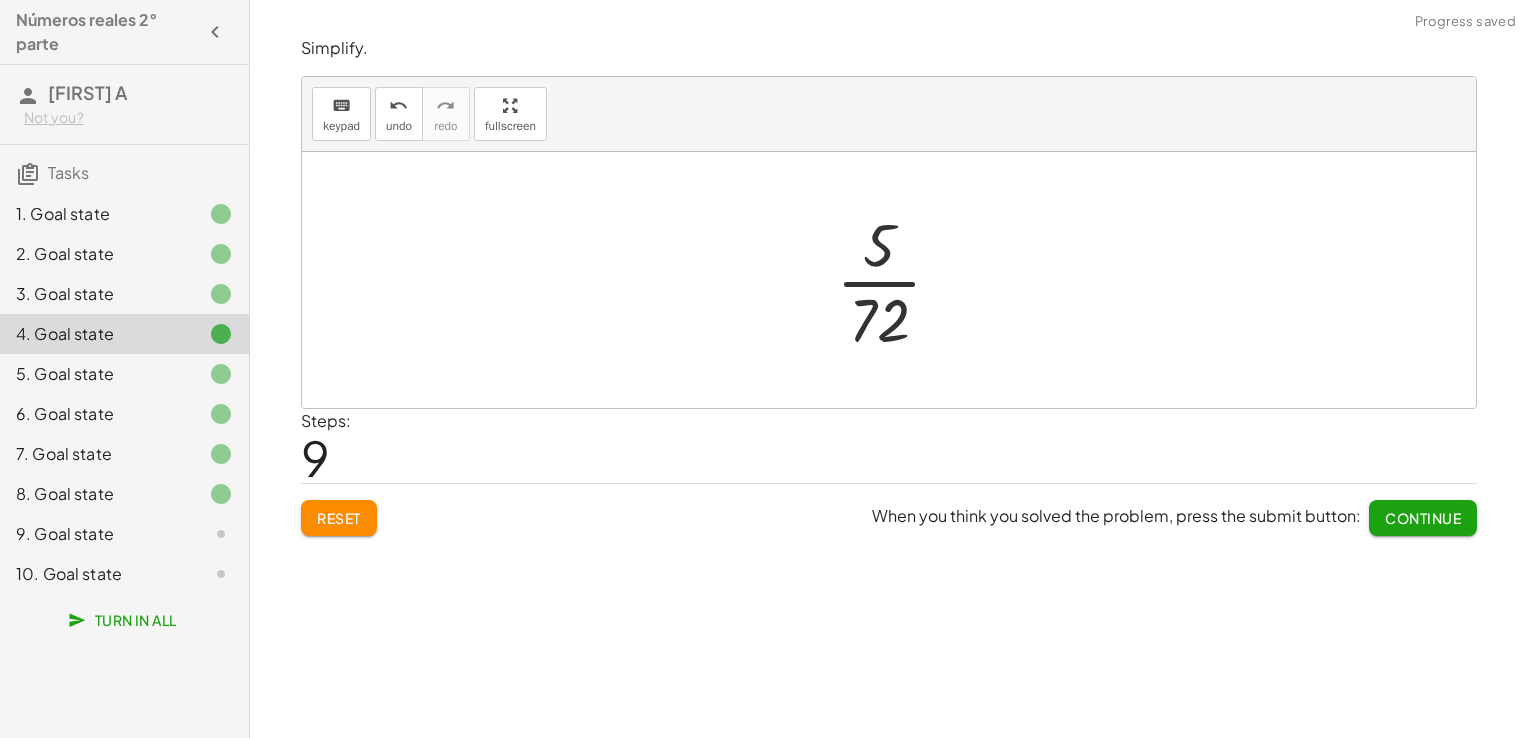 click on "3. Goal state" 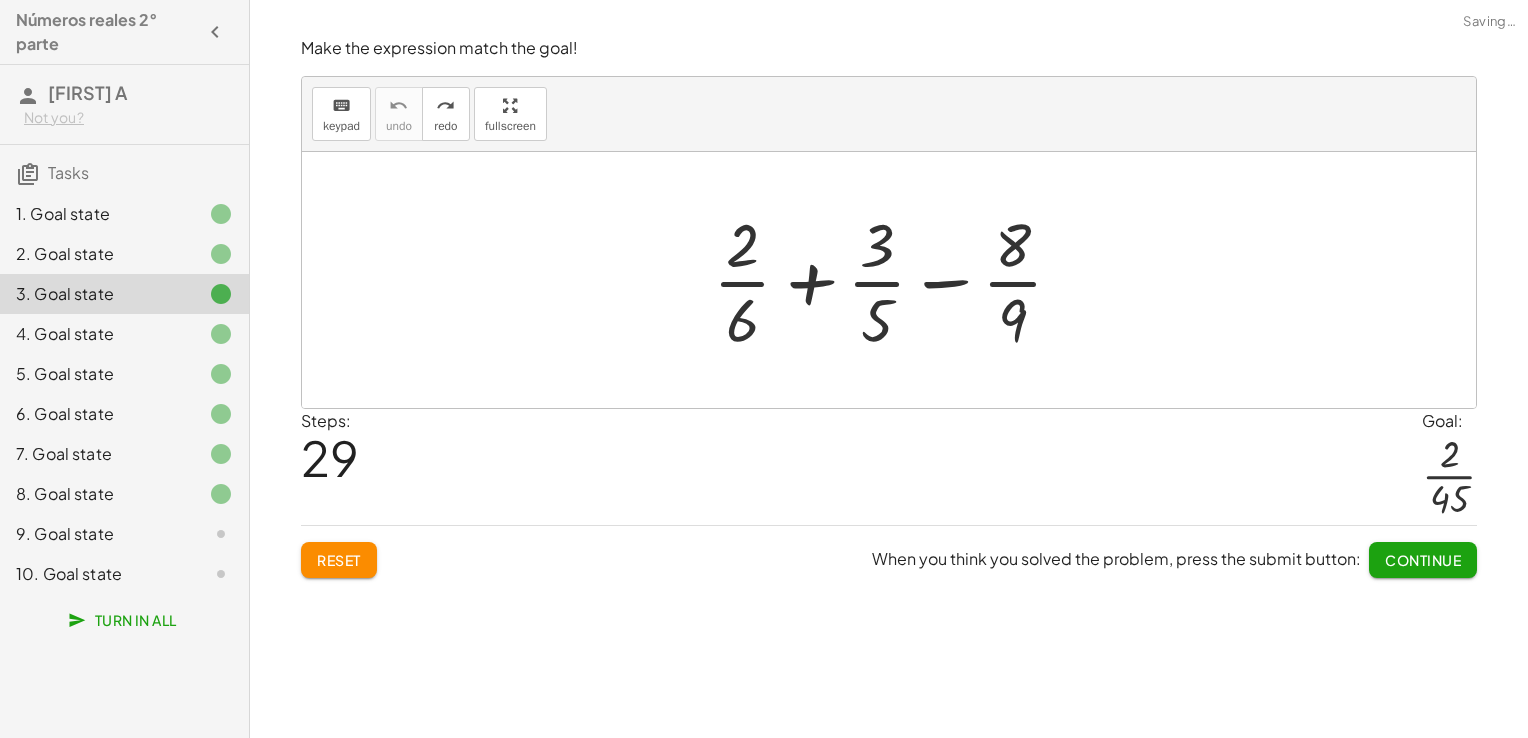 click on "9. Goal state" 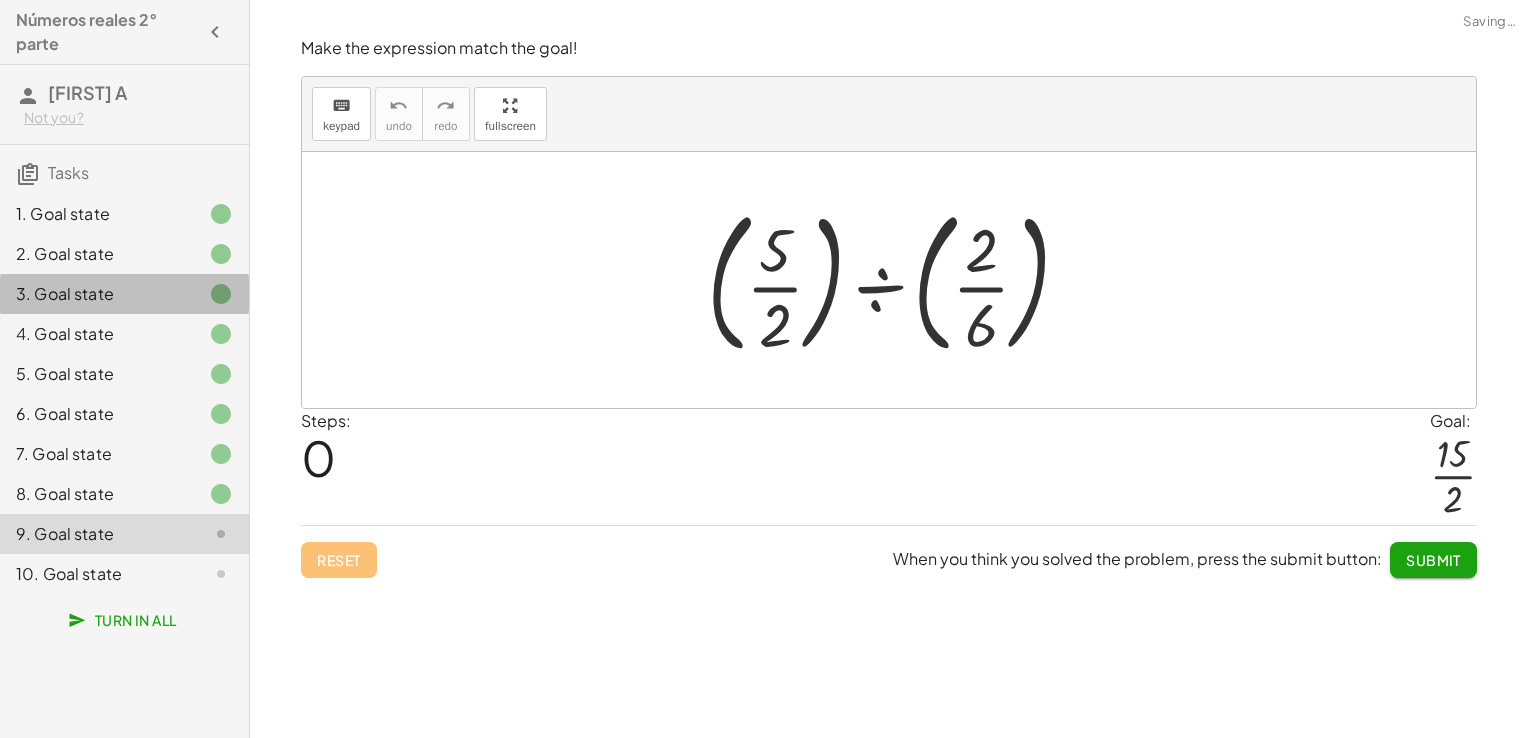 click on "3. Goal state" 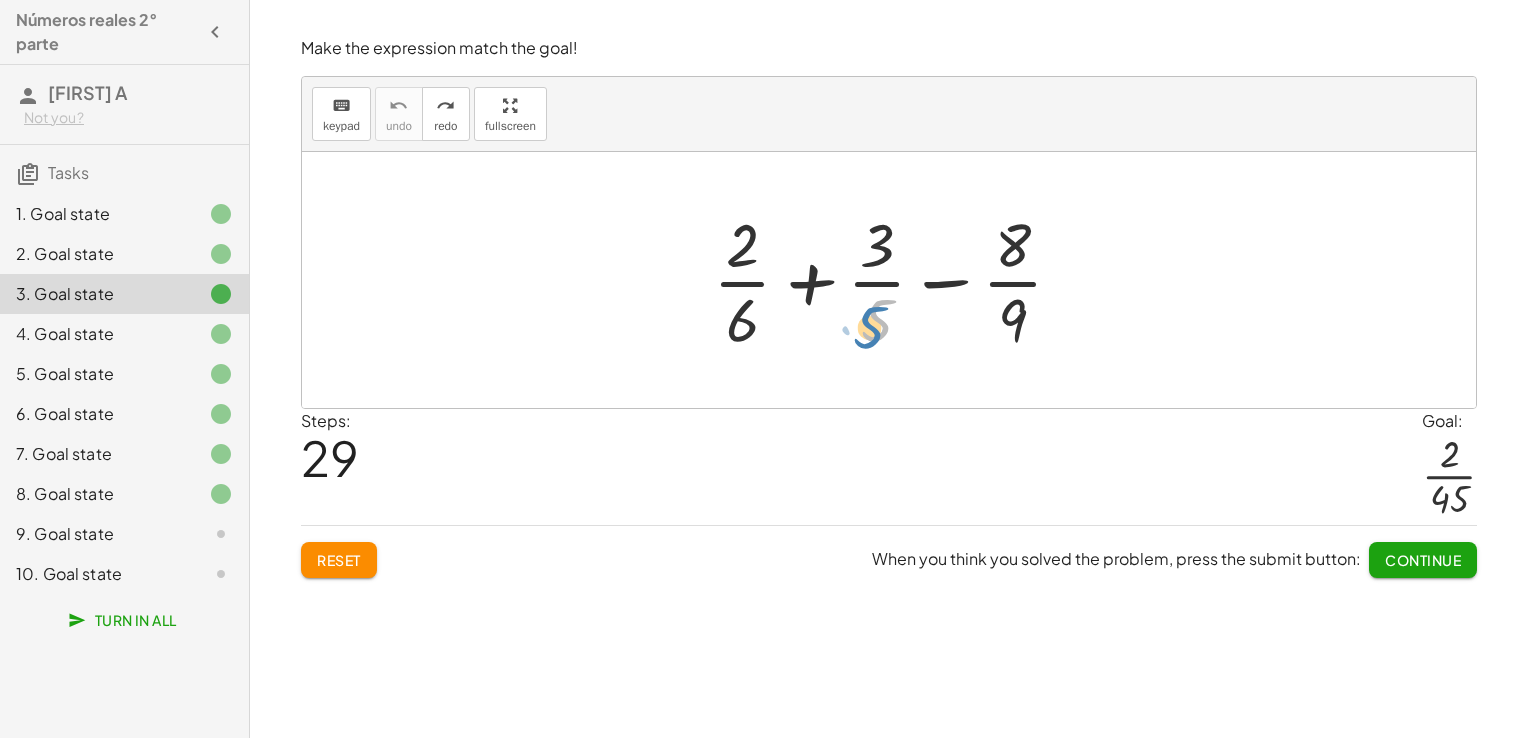 drag, startPoint x: 863, startPoint y: 322, endPoint x: 852, endPoint y: 330, distance: 13.601471 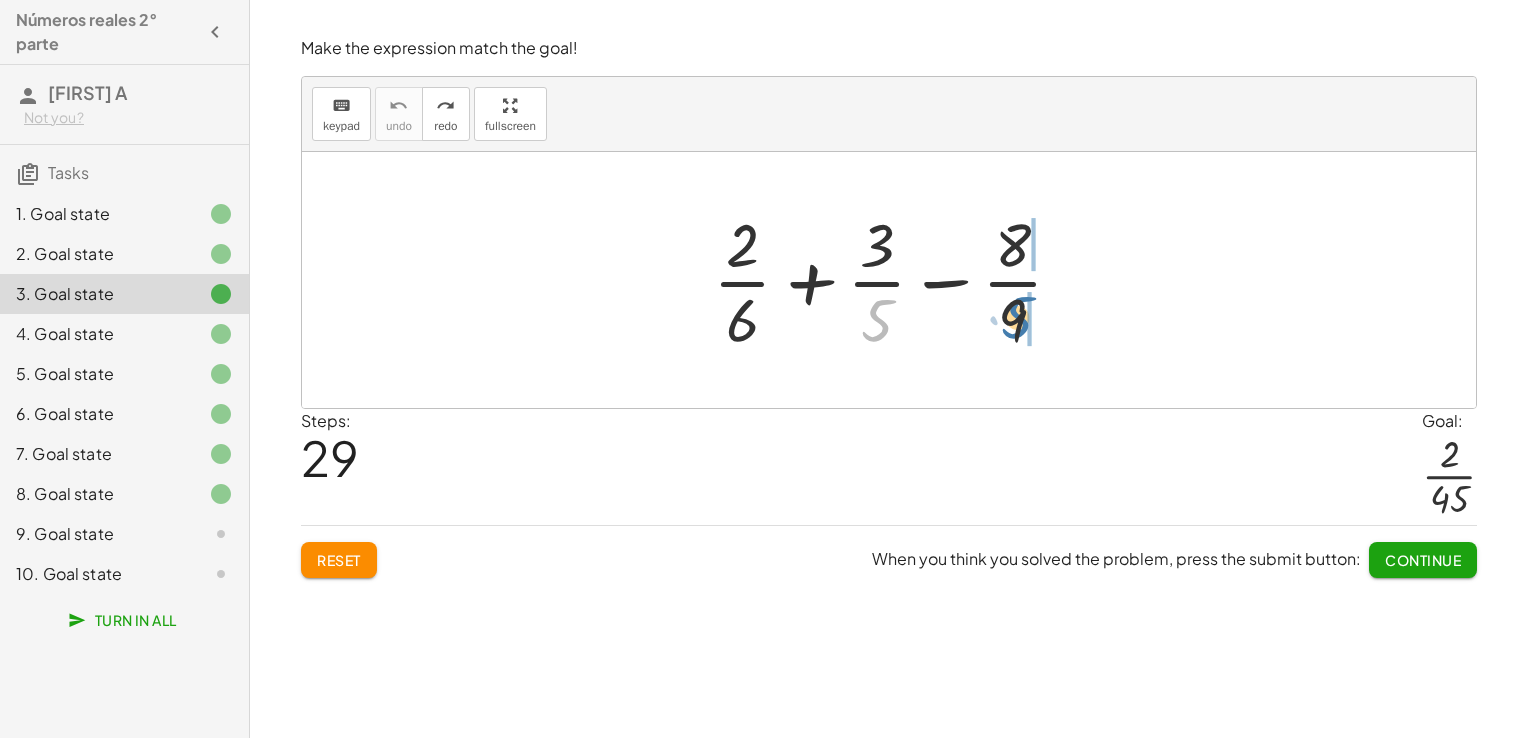 drag, startPoint x: 866, startPoint y: 323, endPoint x: 1007, endPoint y: 321, distance: 141.01419 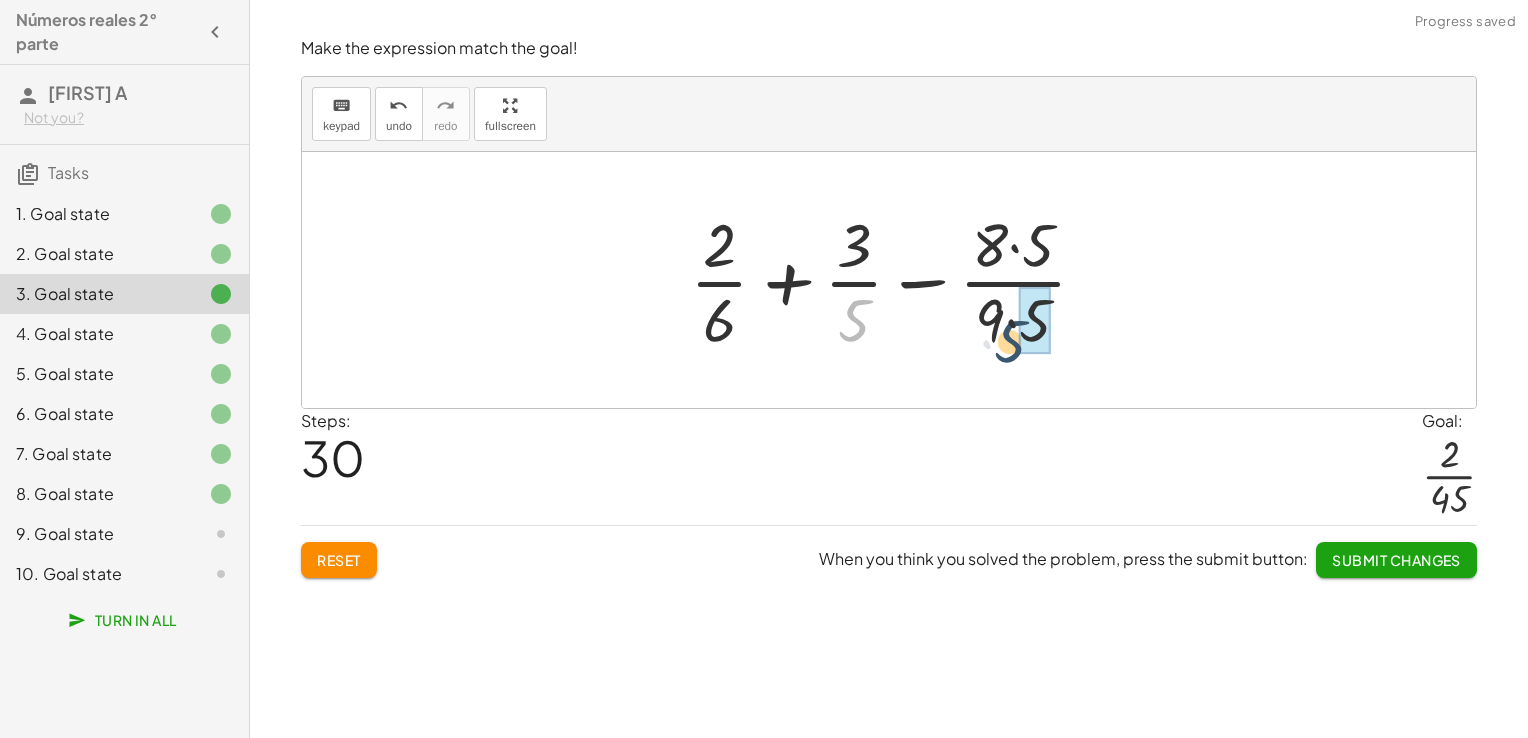 drag, startPoint x: 844, startPoint y: 321, endPoint x: 1052, endPoint y: 326, distance: 208.06009 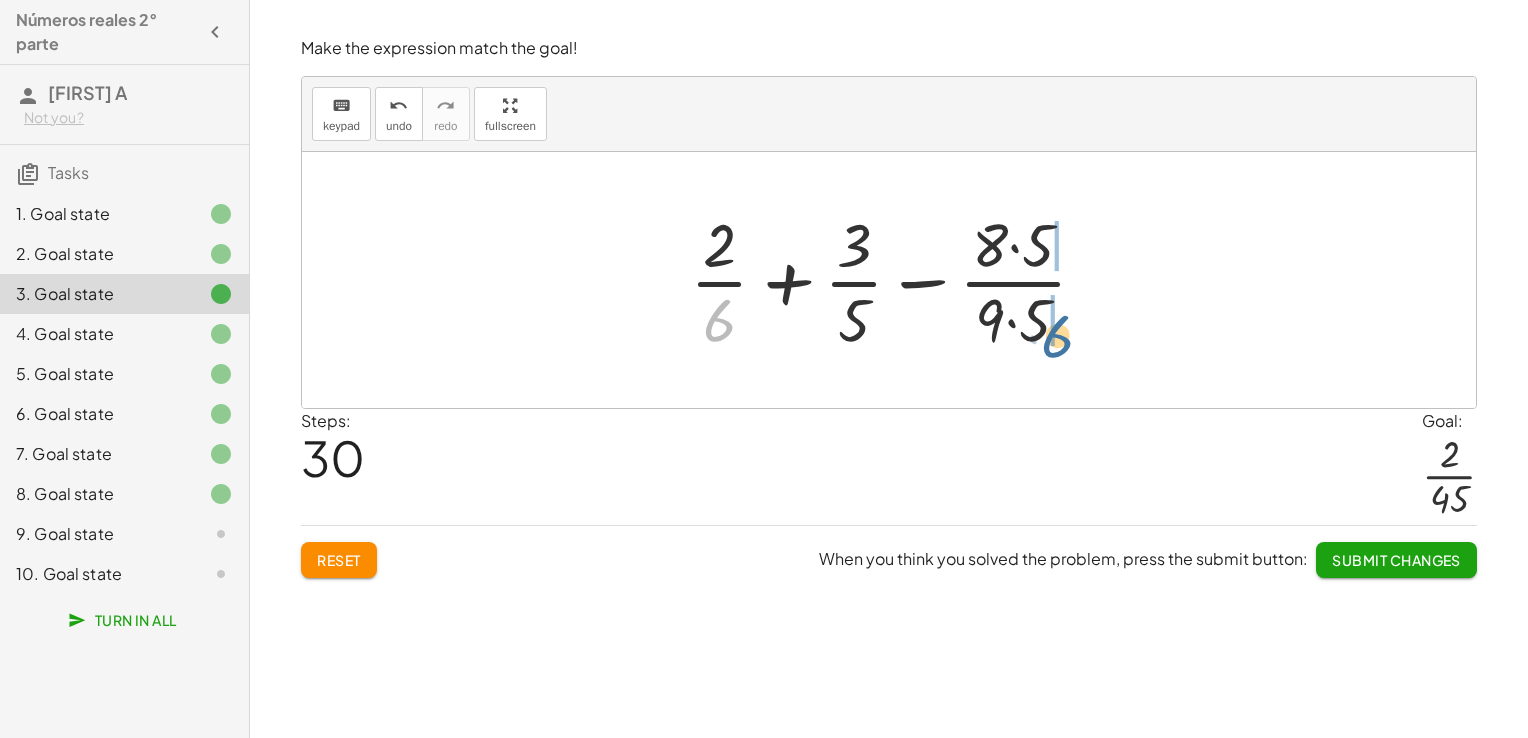 drag, startPoint x: 735, startPoint y: 321, endPoint x: 1076, endPoint y: 337, distance: 341.37515 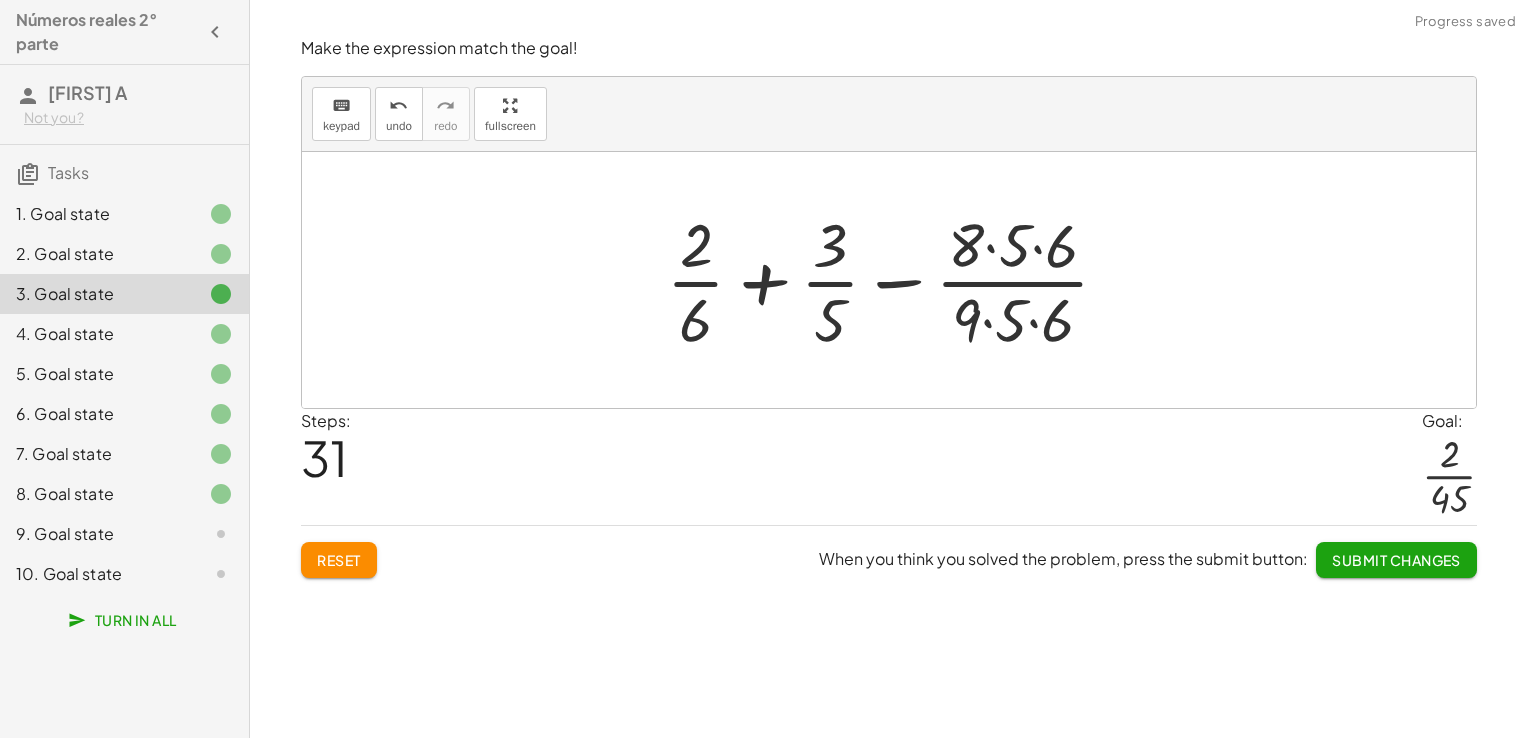click at bounding box center (896, 280) 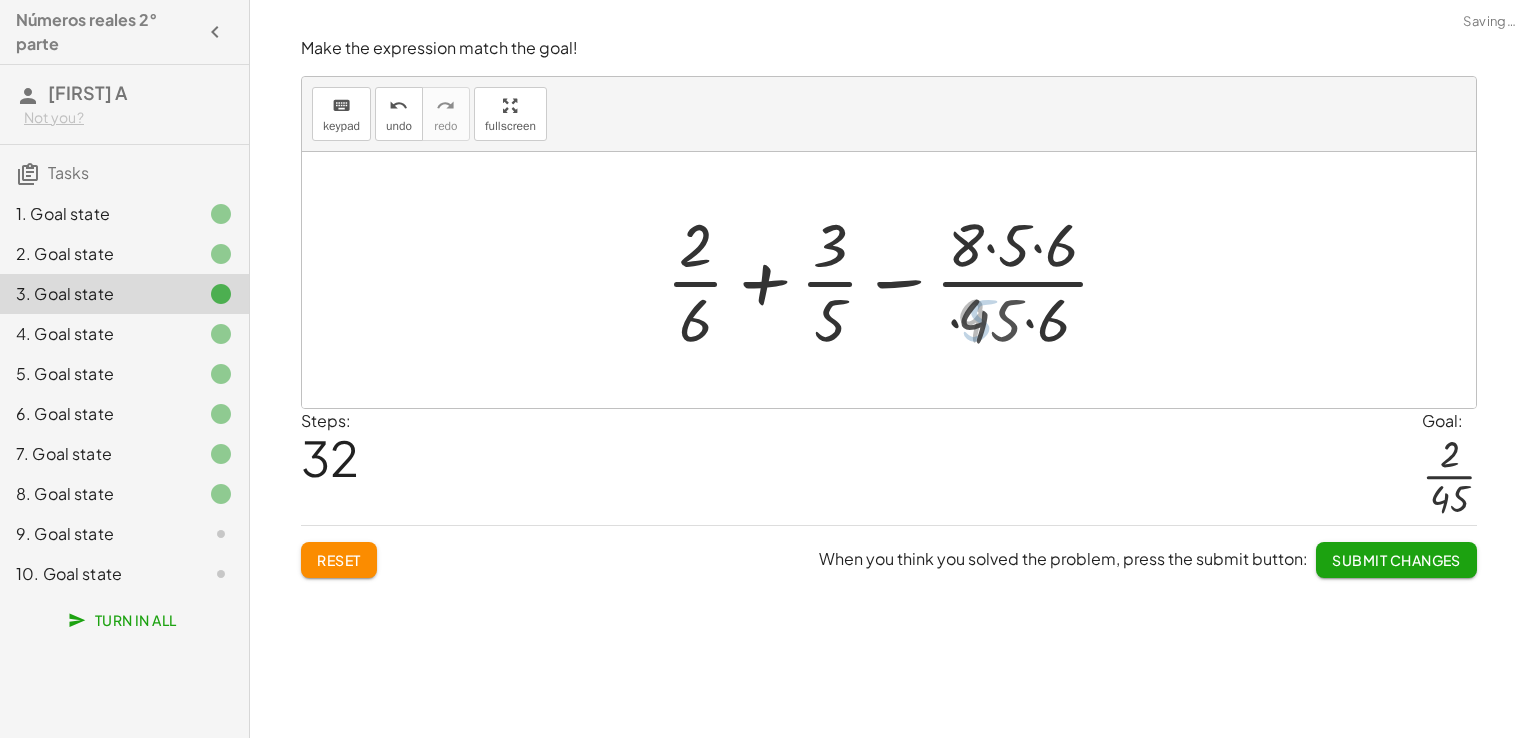 click at bounding box center (896, 280) 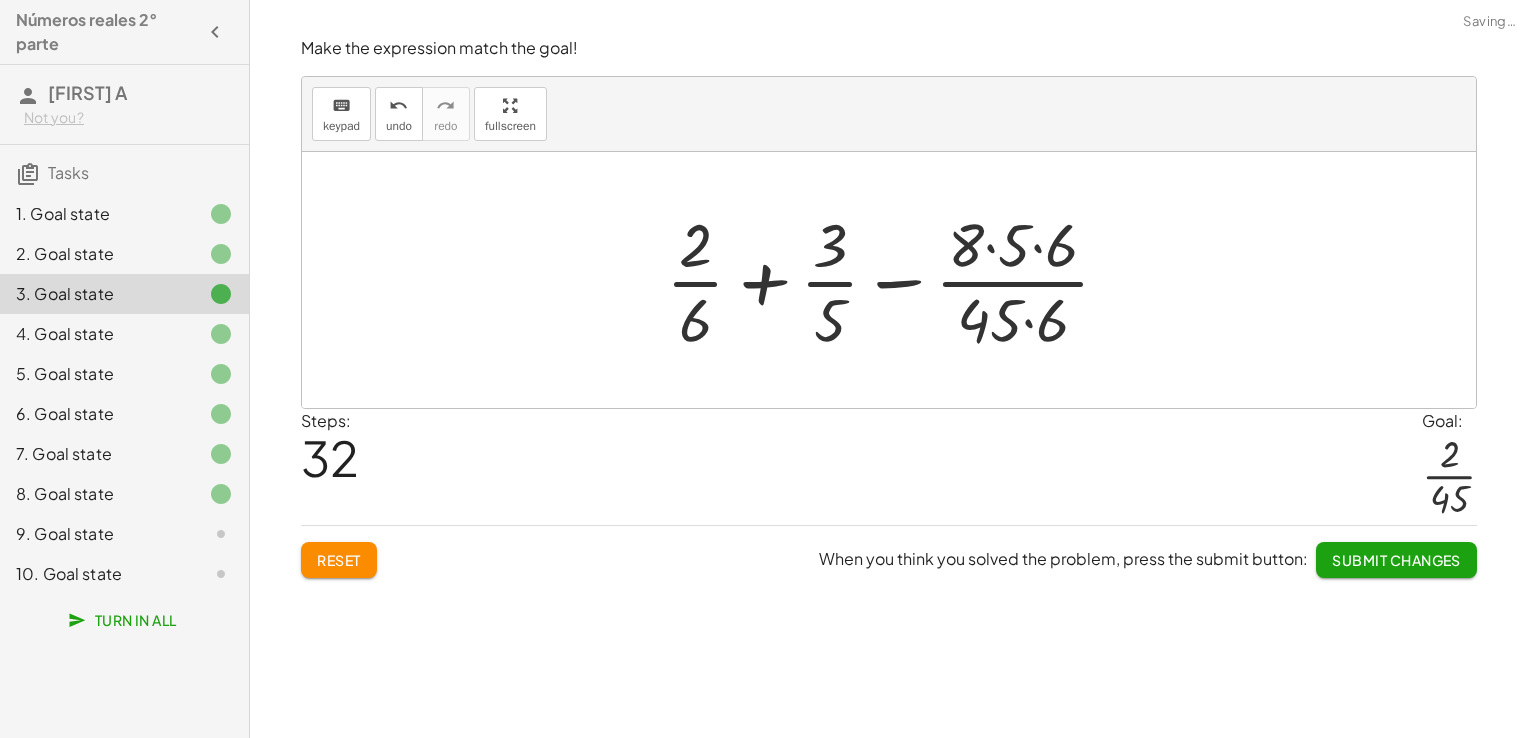 click at bounding box center [896, 280] 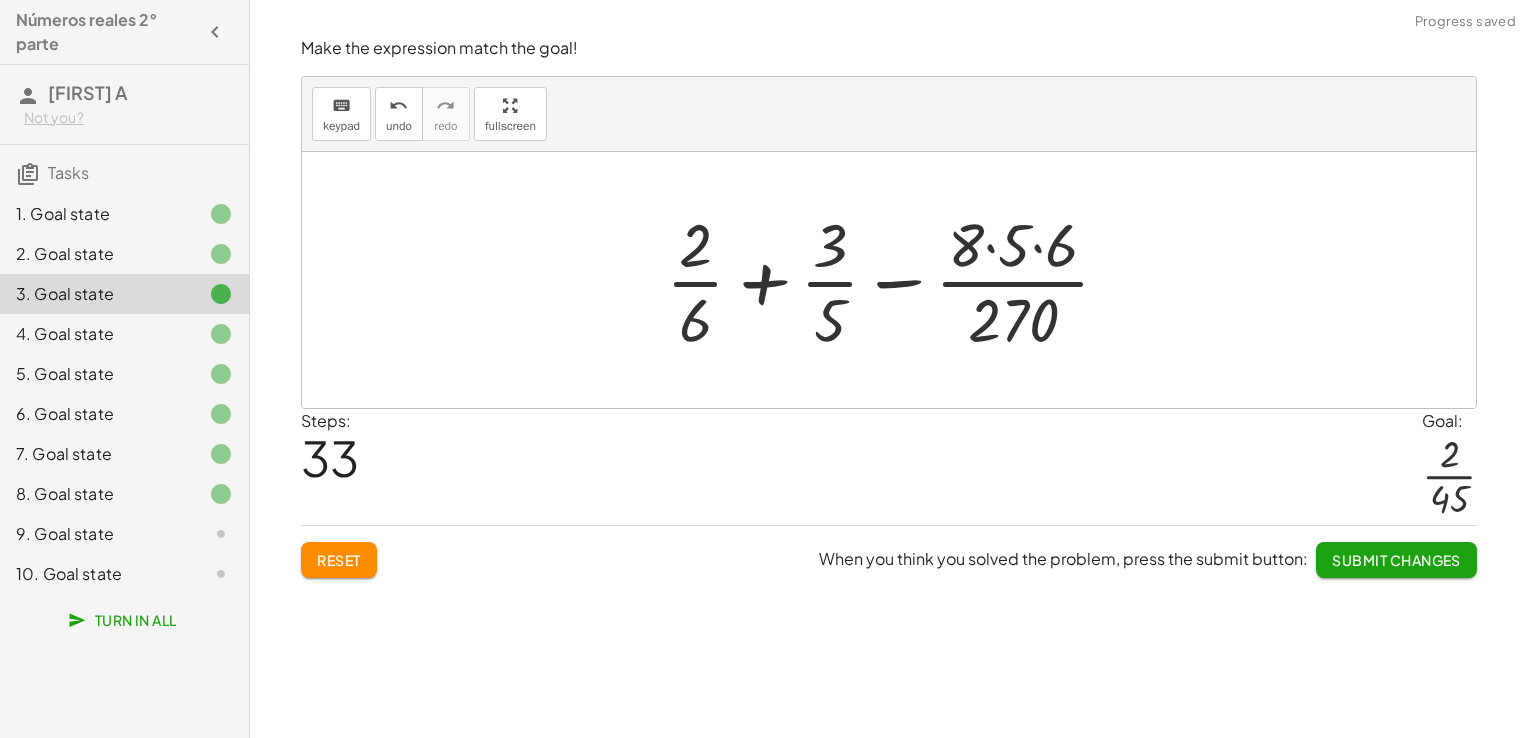 click at bounding box center (896, 280) 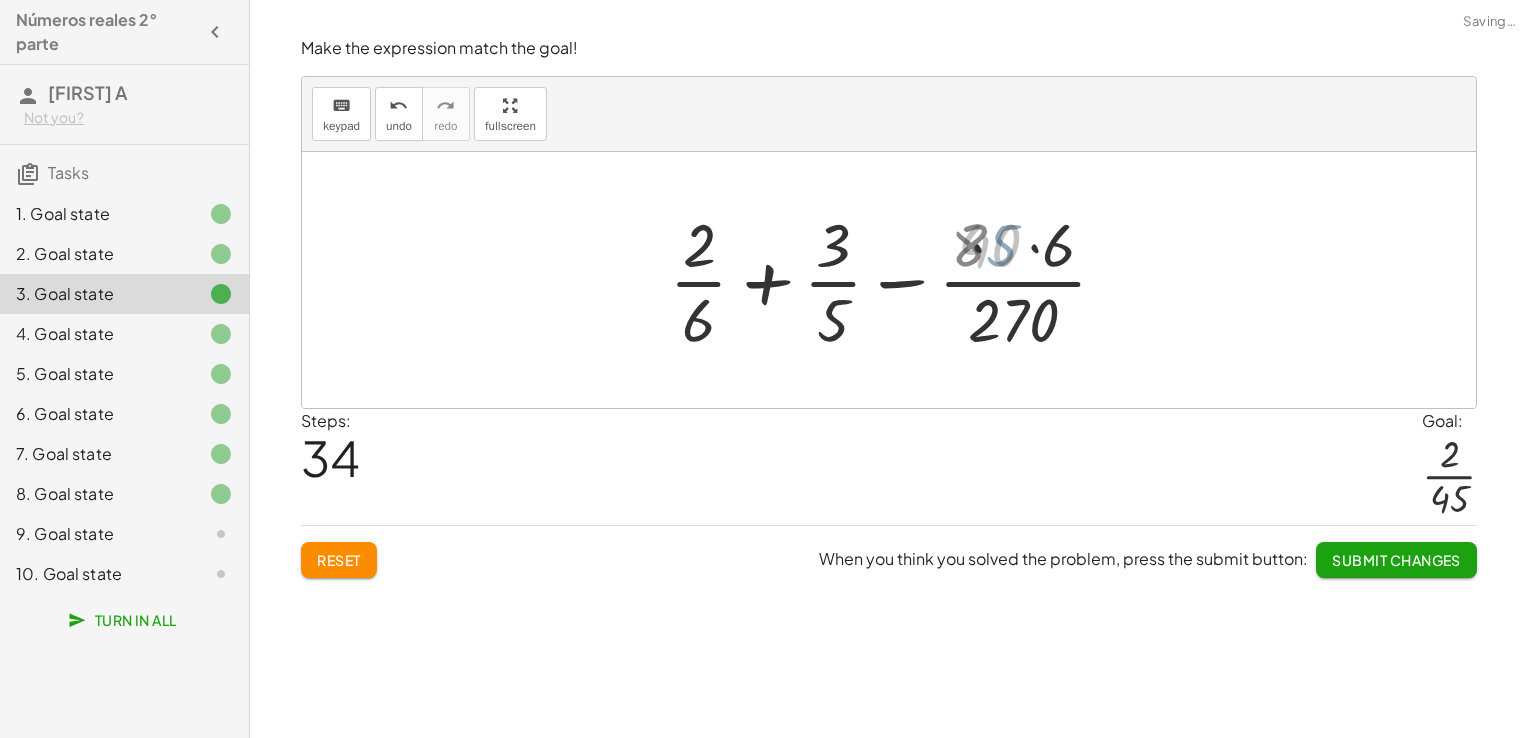 click at bounding box center (896, 280) 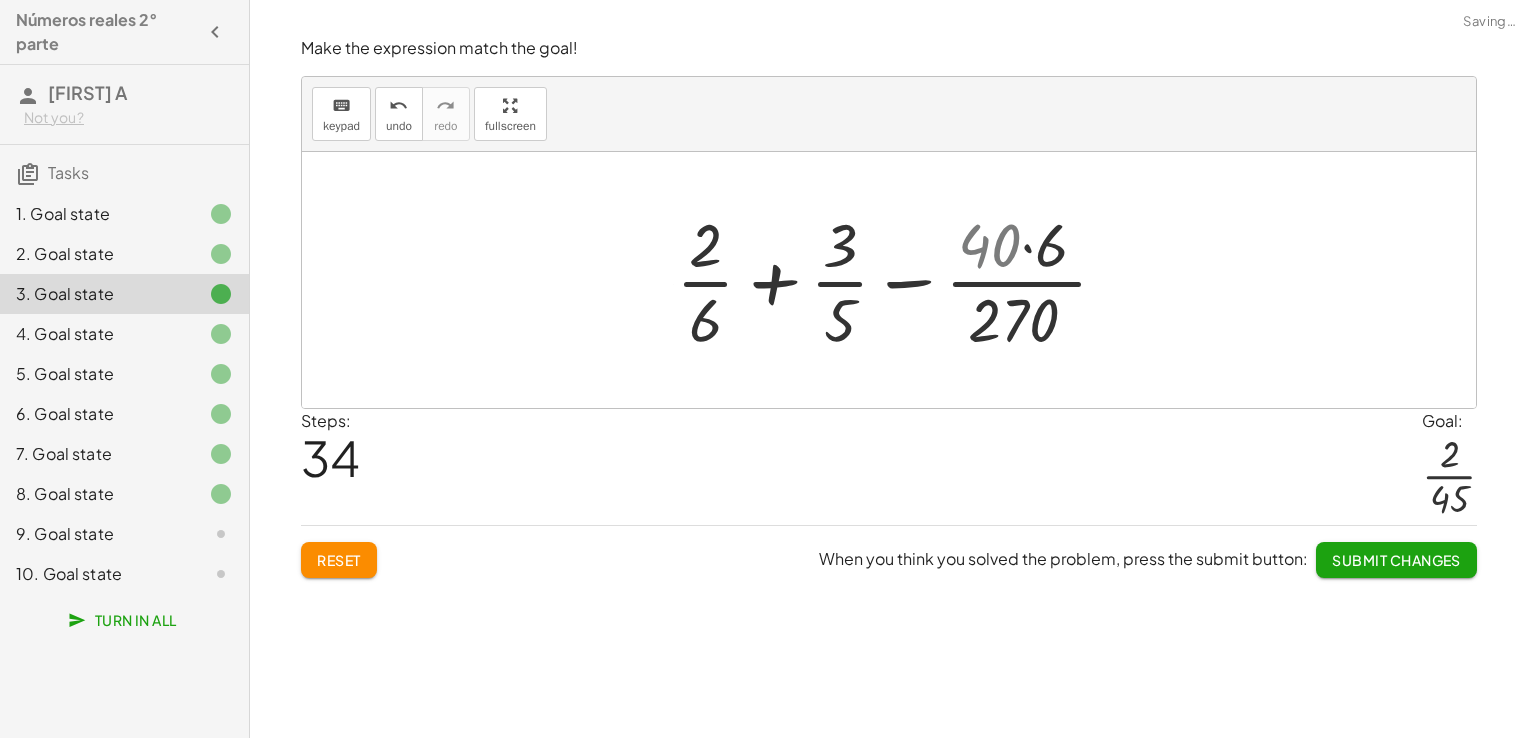 click at bounding box center (896, 280) 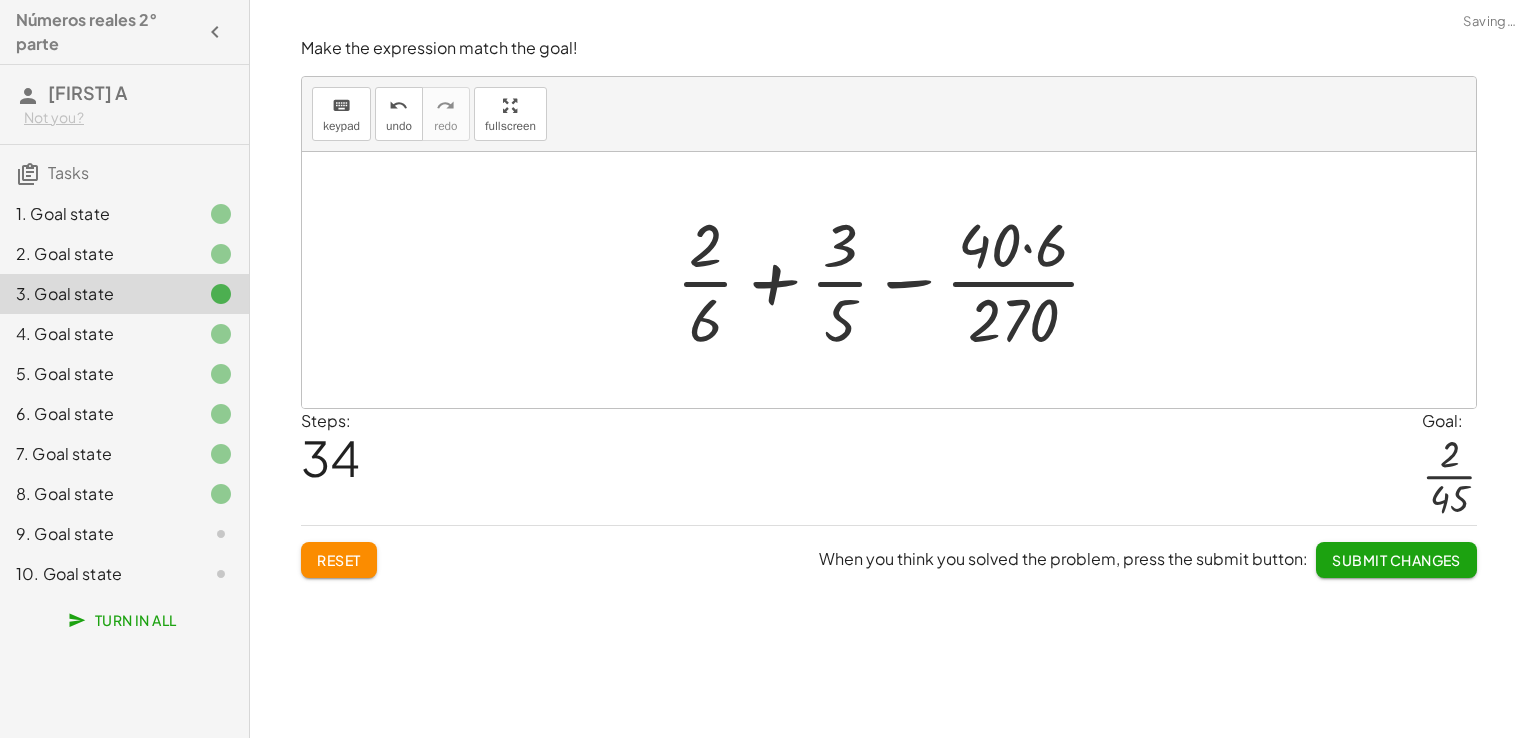 click at bounding box center (896, 280) 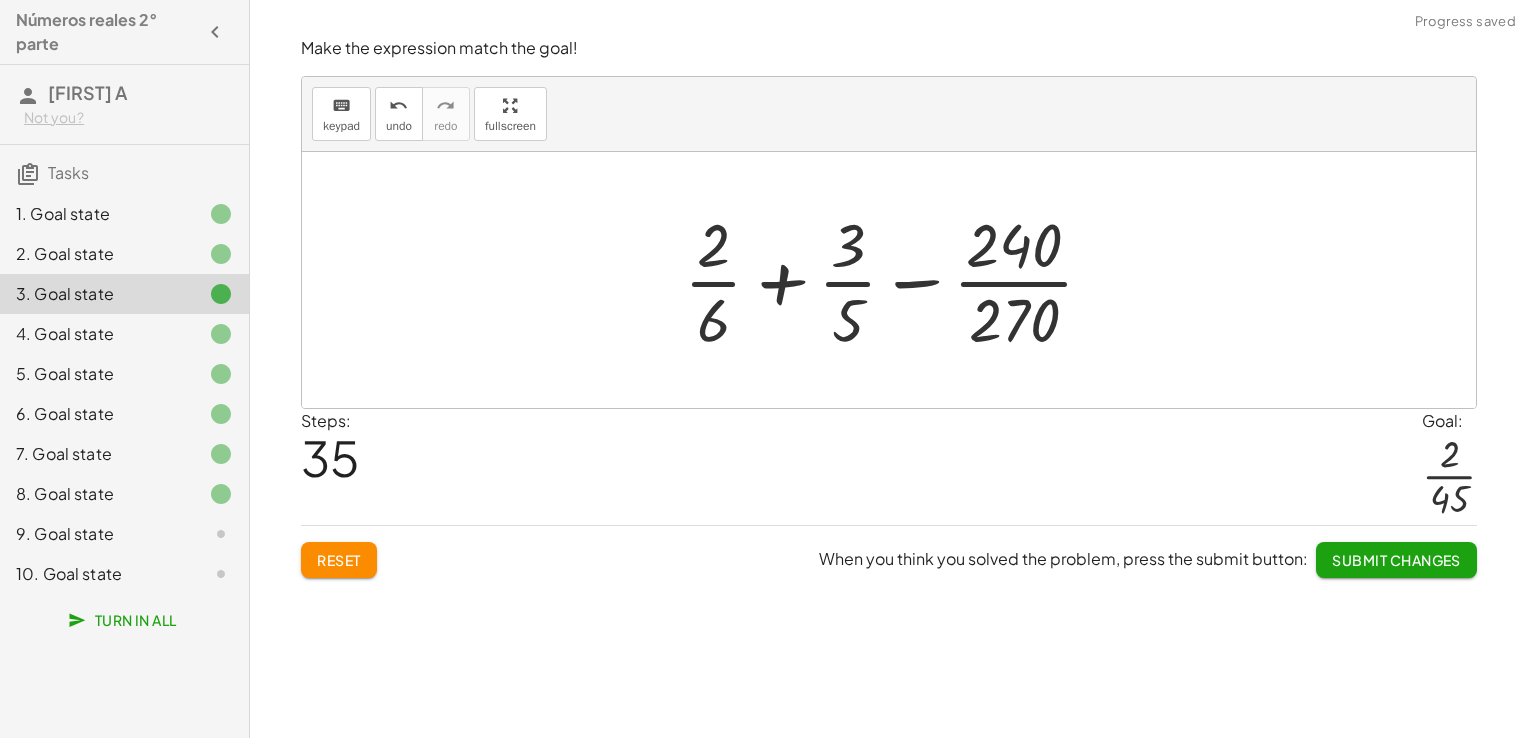 click at bounding box center (897, 280) 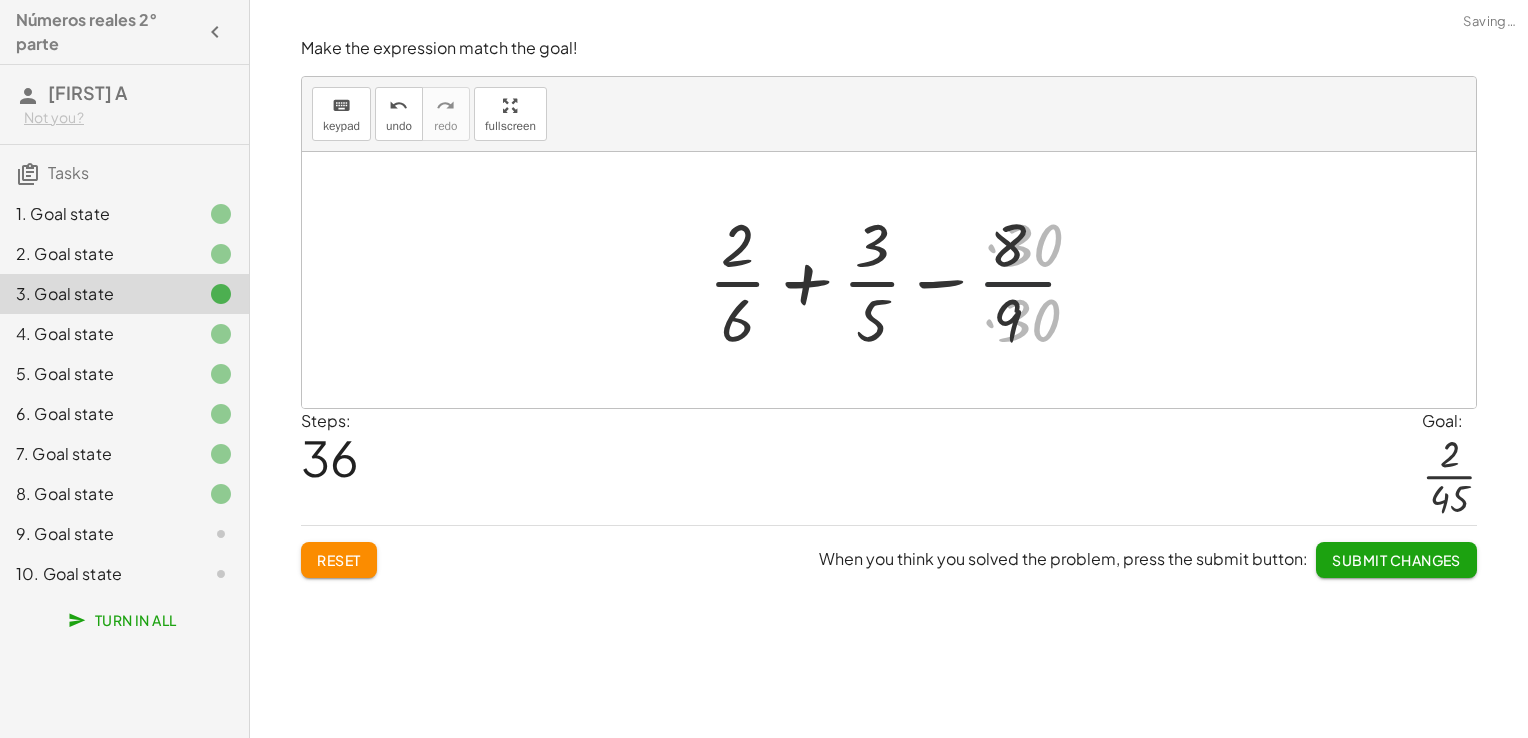 click at bounding box center (896, 280) 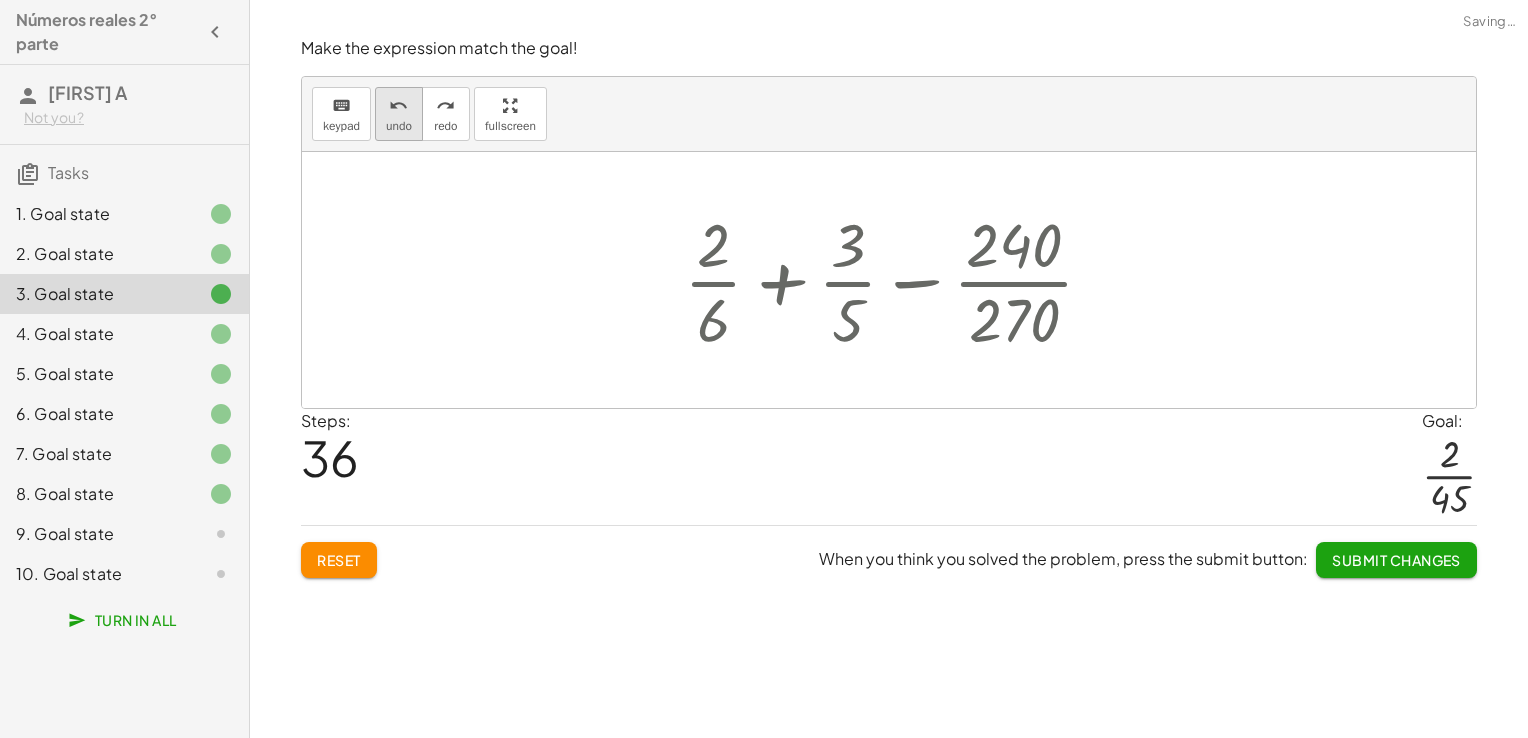 click on "undo undo" at bounding box center [399, 114] 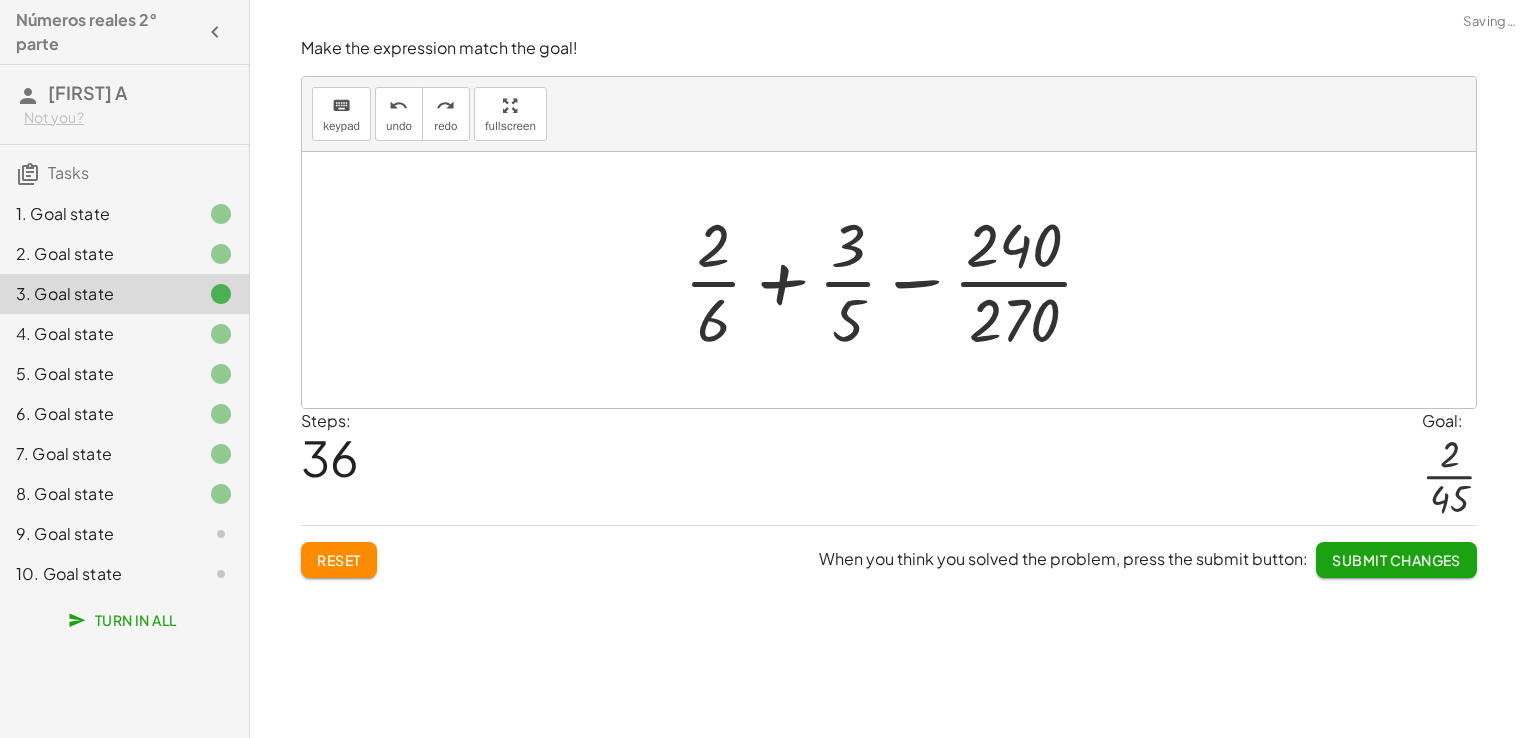 click at bounding box center [897, 280] 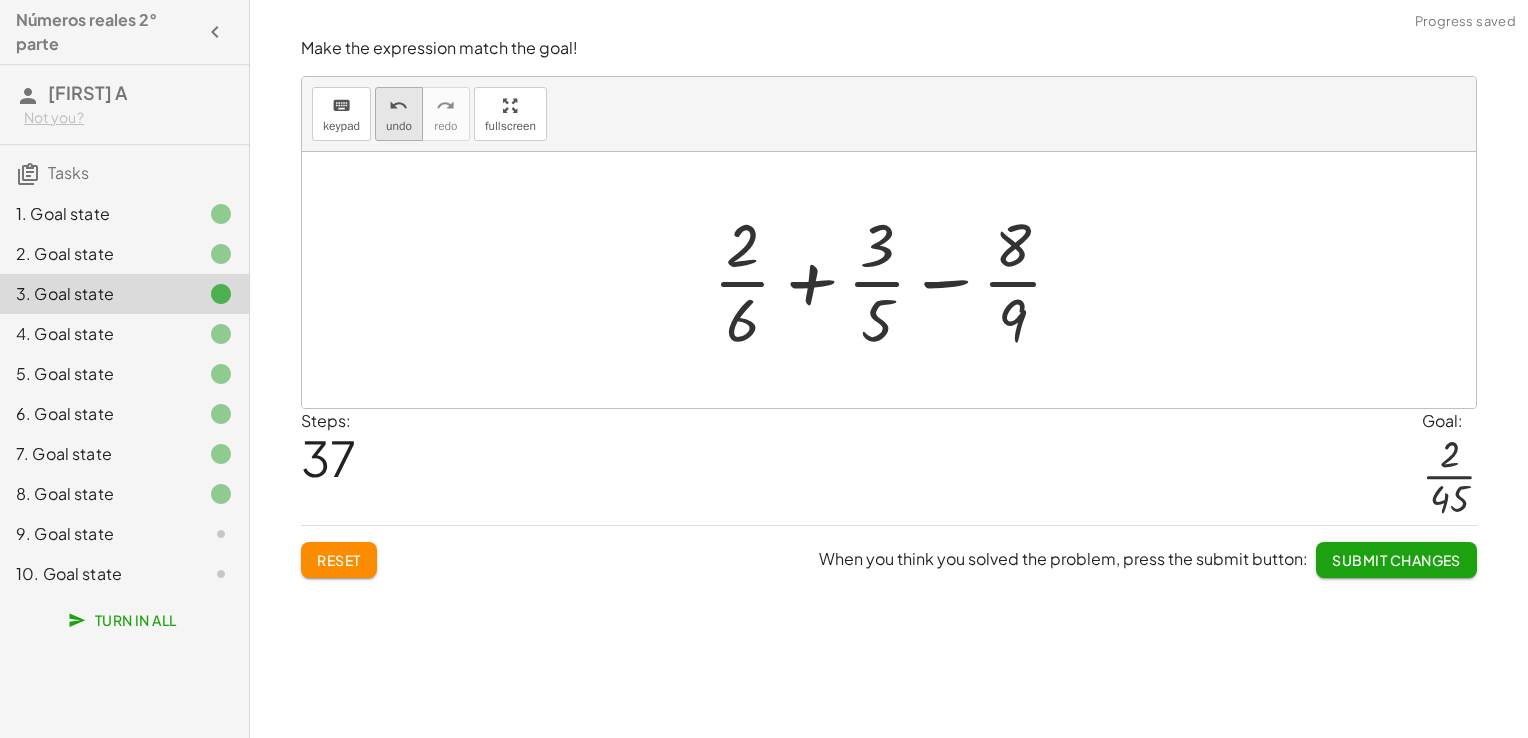 click on "undo" at bounding box center (399, 126) 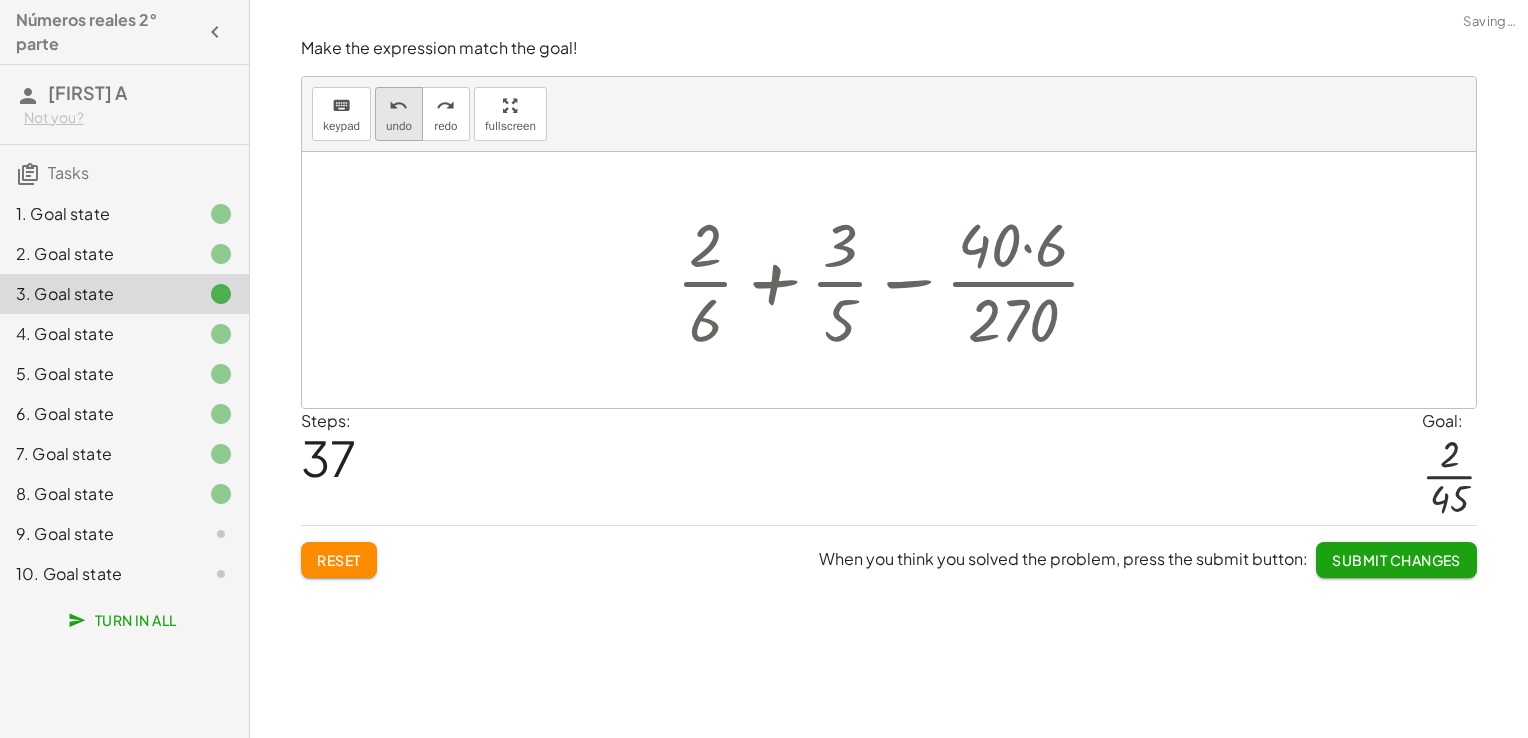 click on "undo" at bounding box center (398, 106) 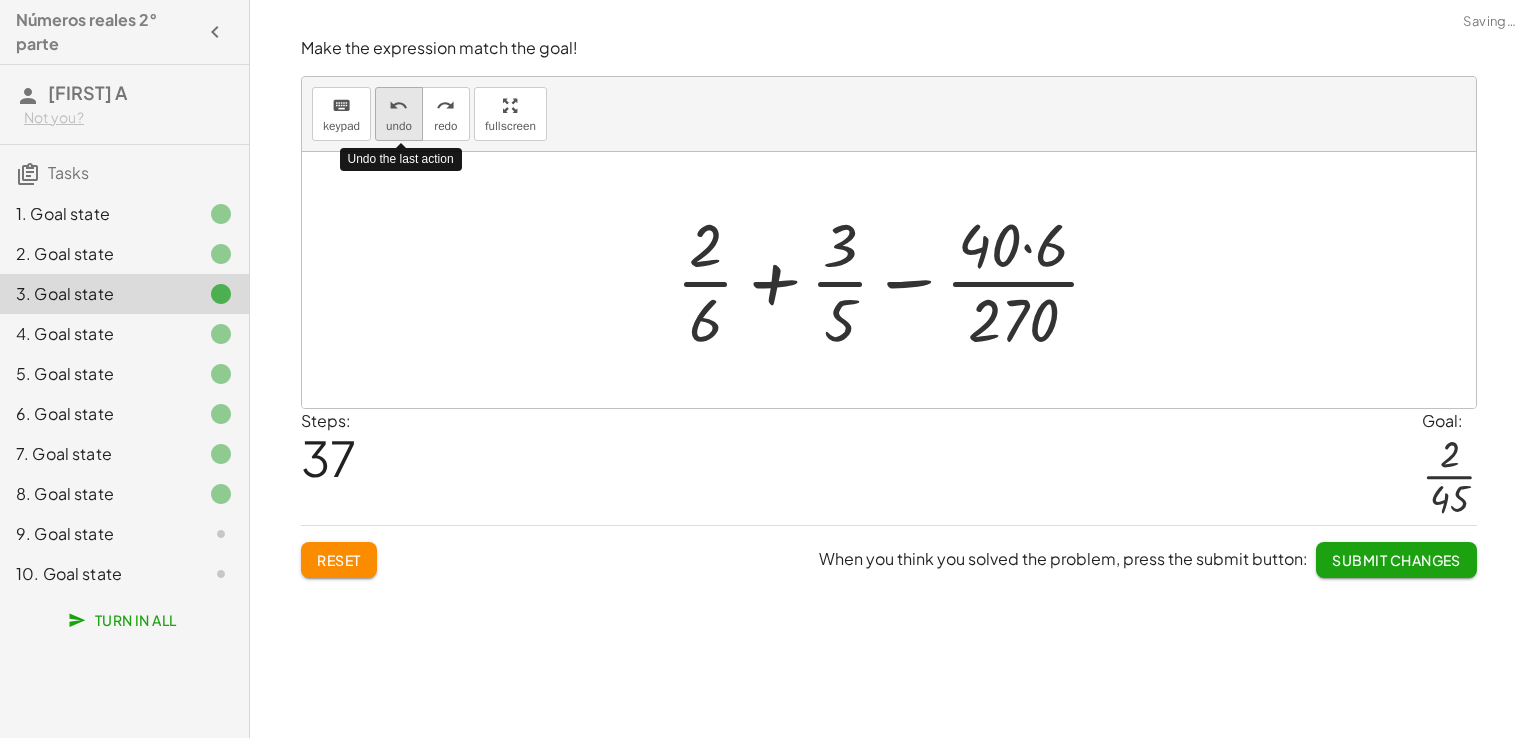 click on "undo" at bounding box center (398, 106) 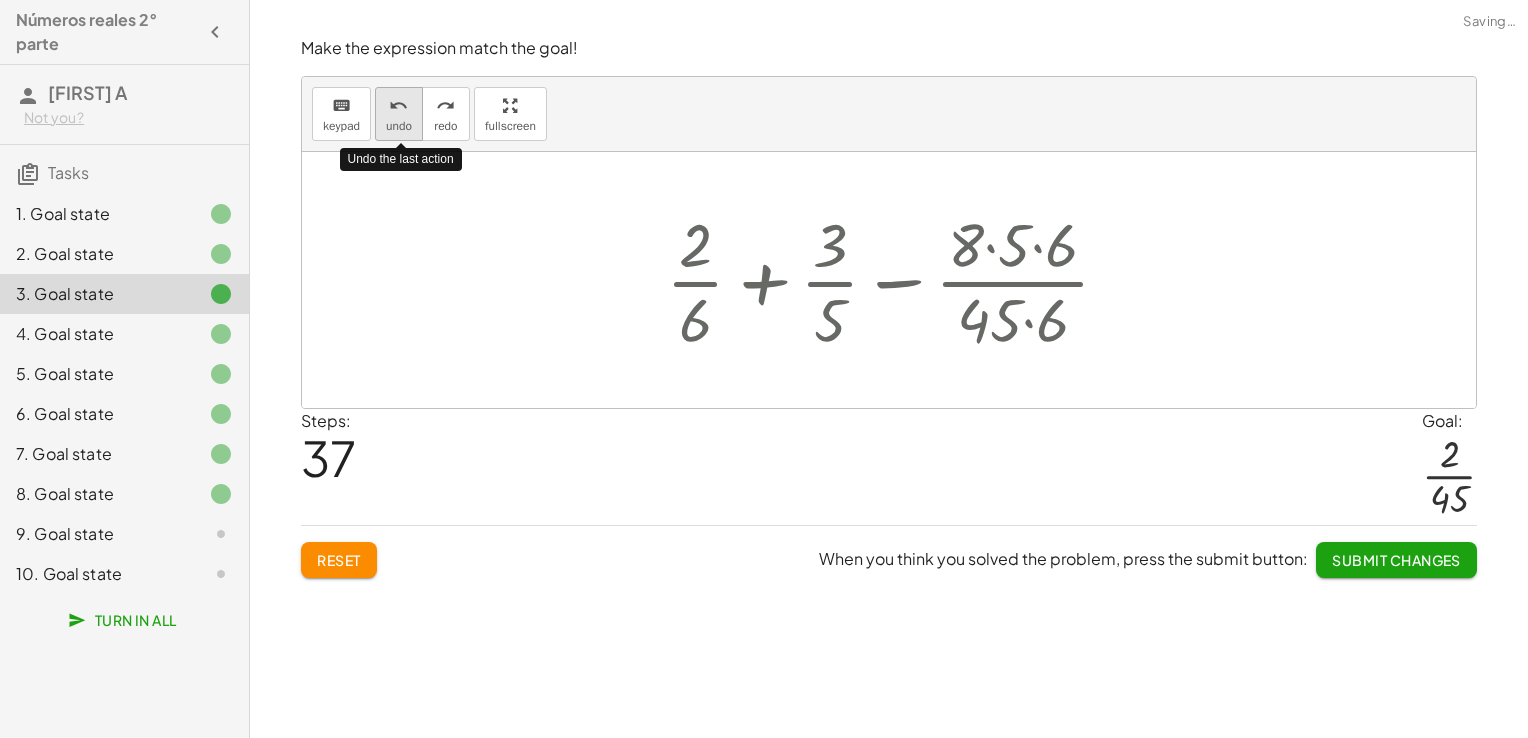 click on "undo" at bounding box center [398, 106] 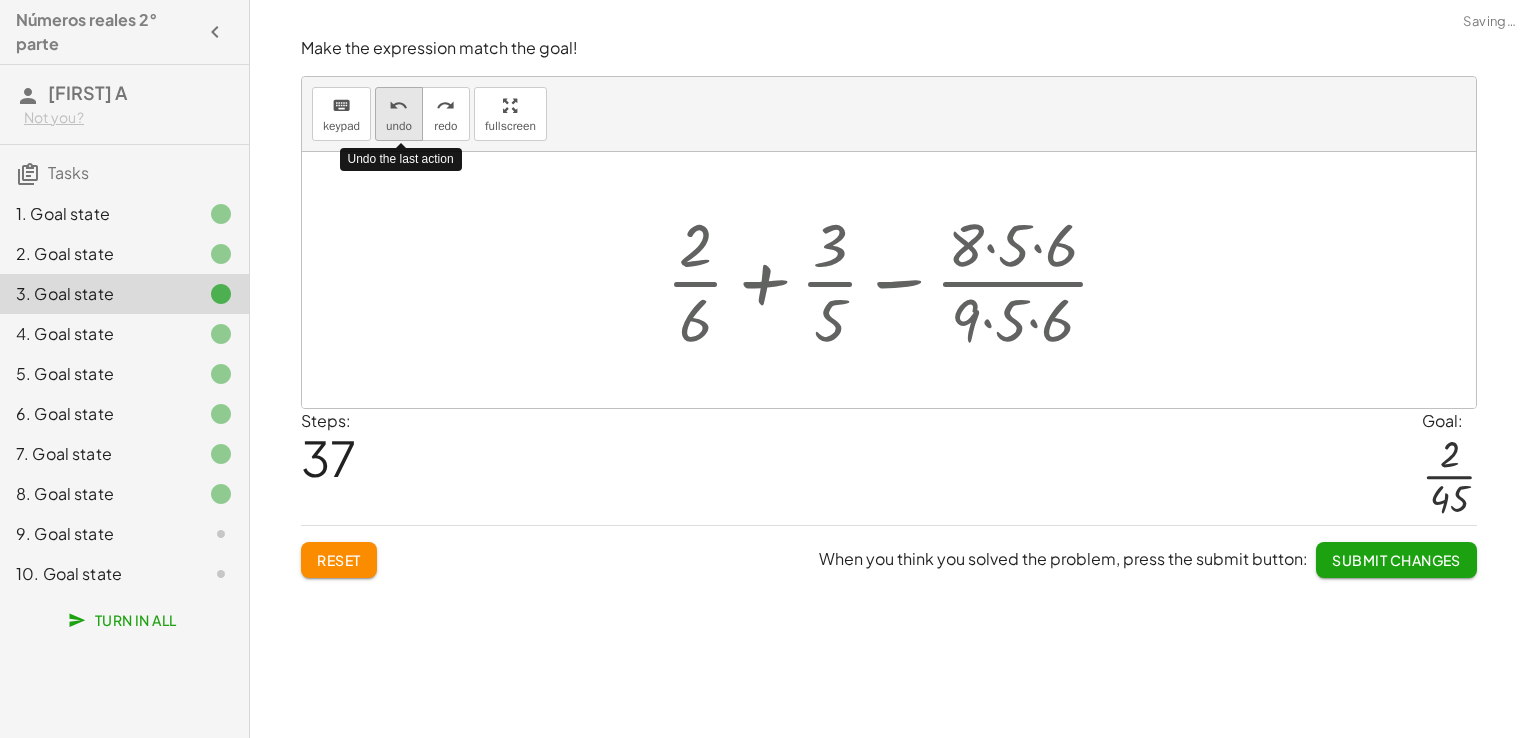 click on "undo" at bounding box center (398, 106) 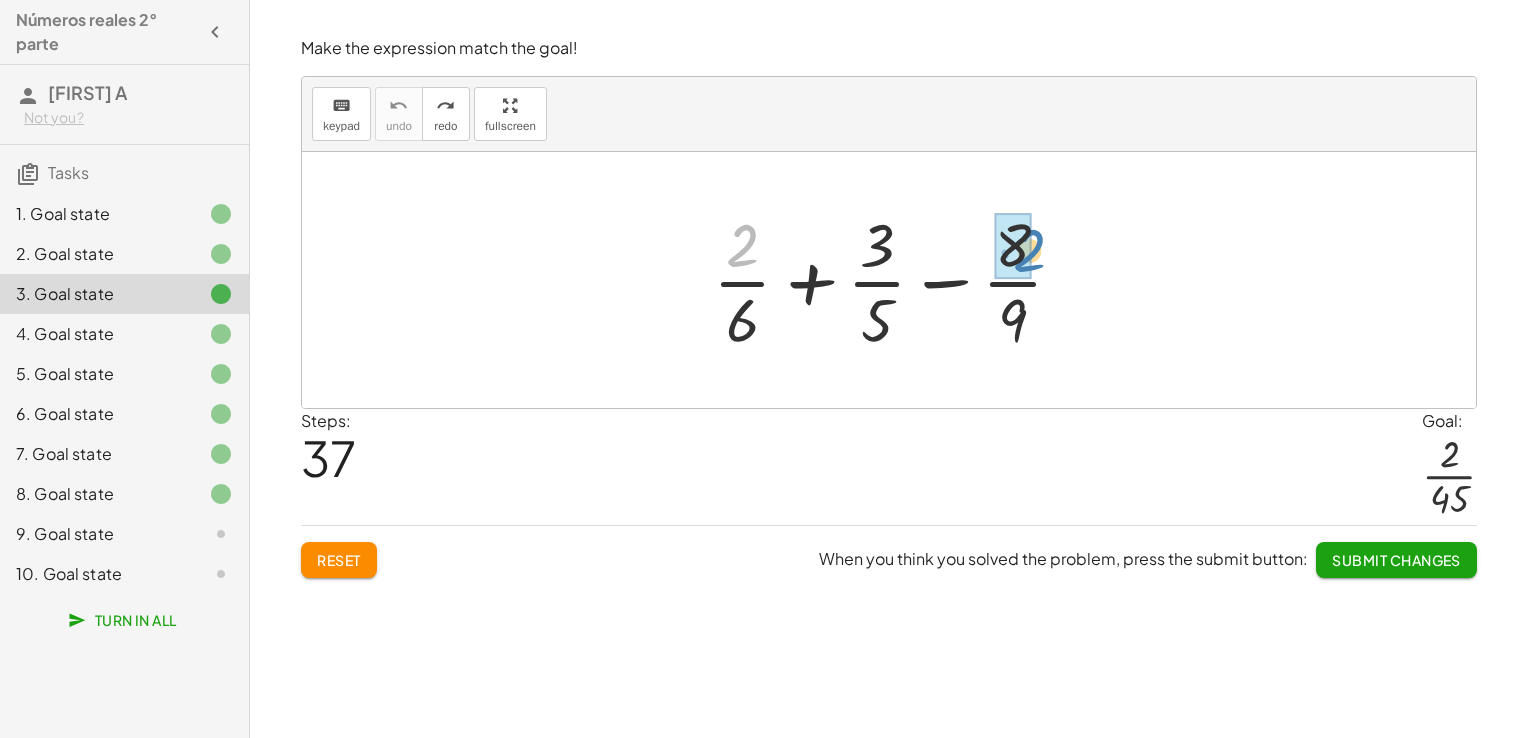 drag, startPoint x: 757, startPoint y: 260, endPoint x: 1043, endPoint y: 254, distance: 286.06293 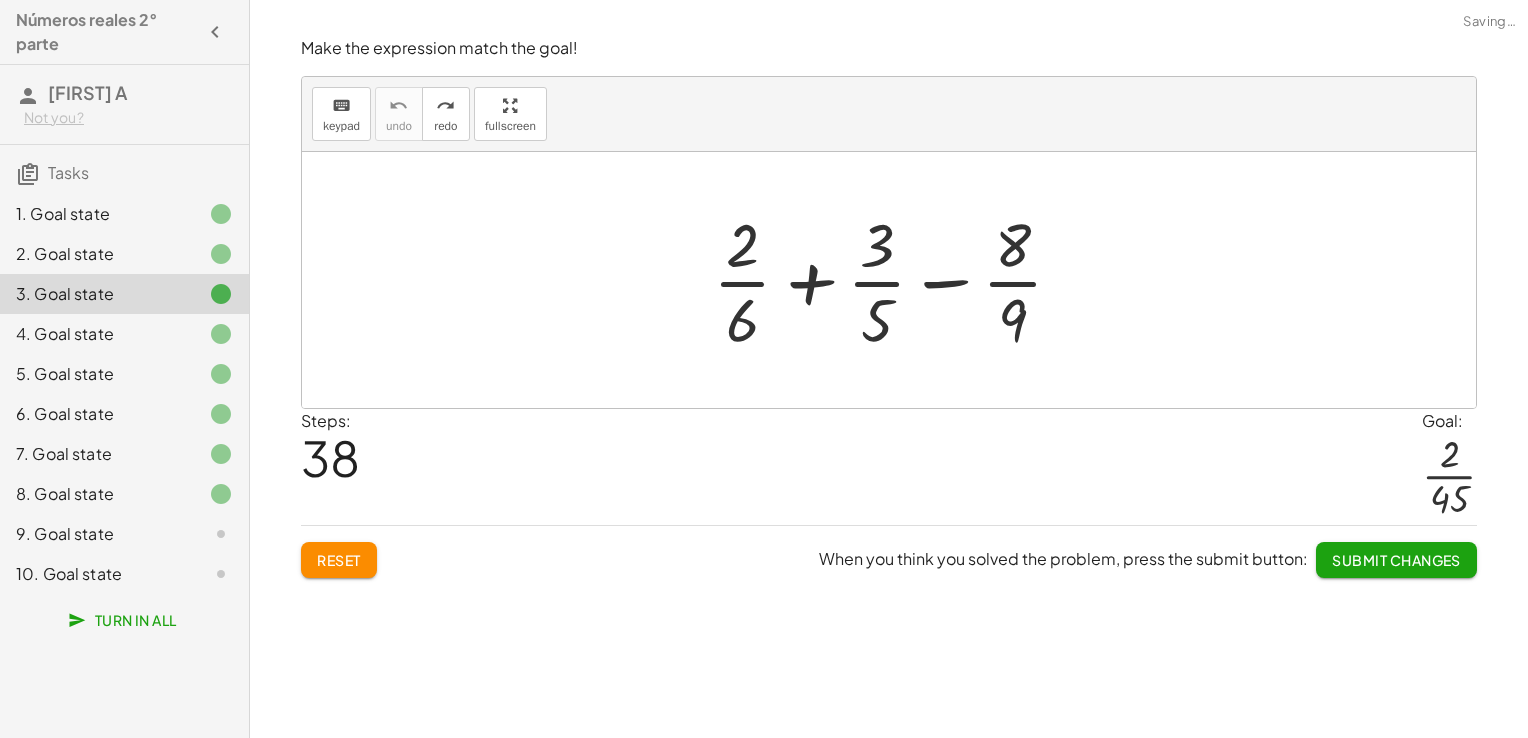 click on "9. Goal state" 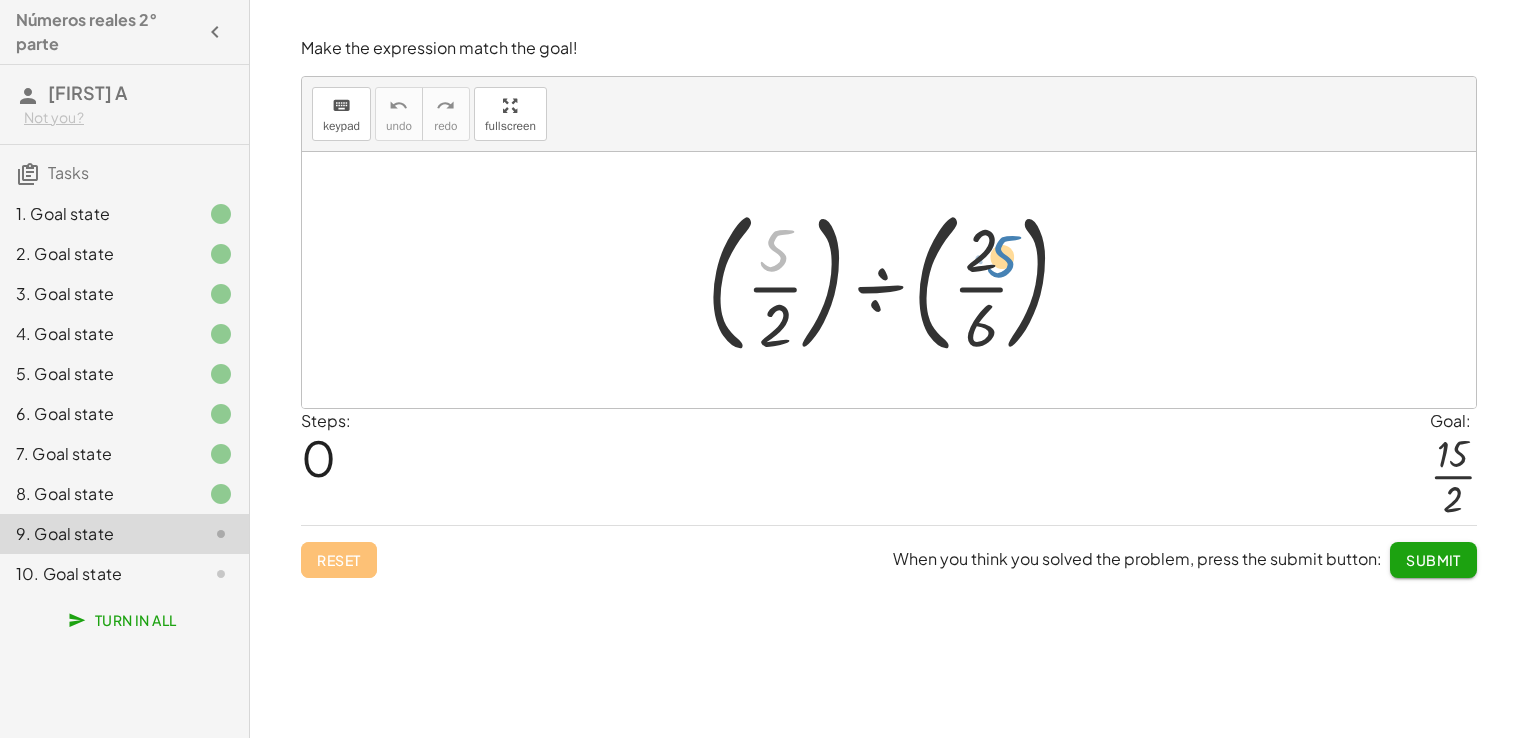 drag, startPoint x: 787, startPoint y: 243, endPoint x: 1014, endPoint y: 249, distance: 227.07928 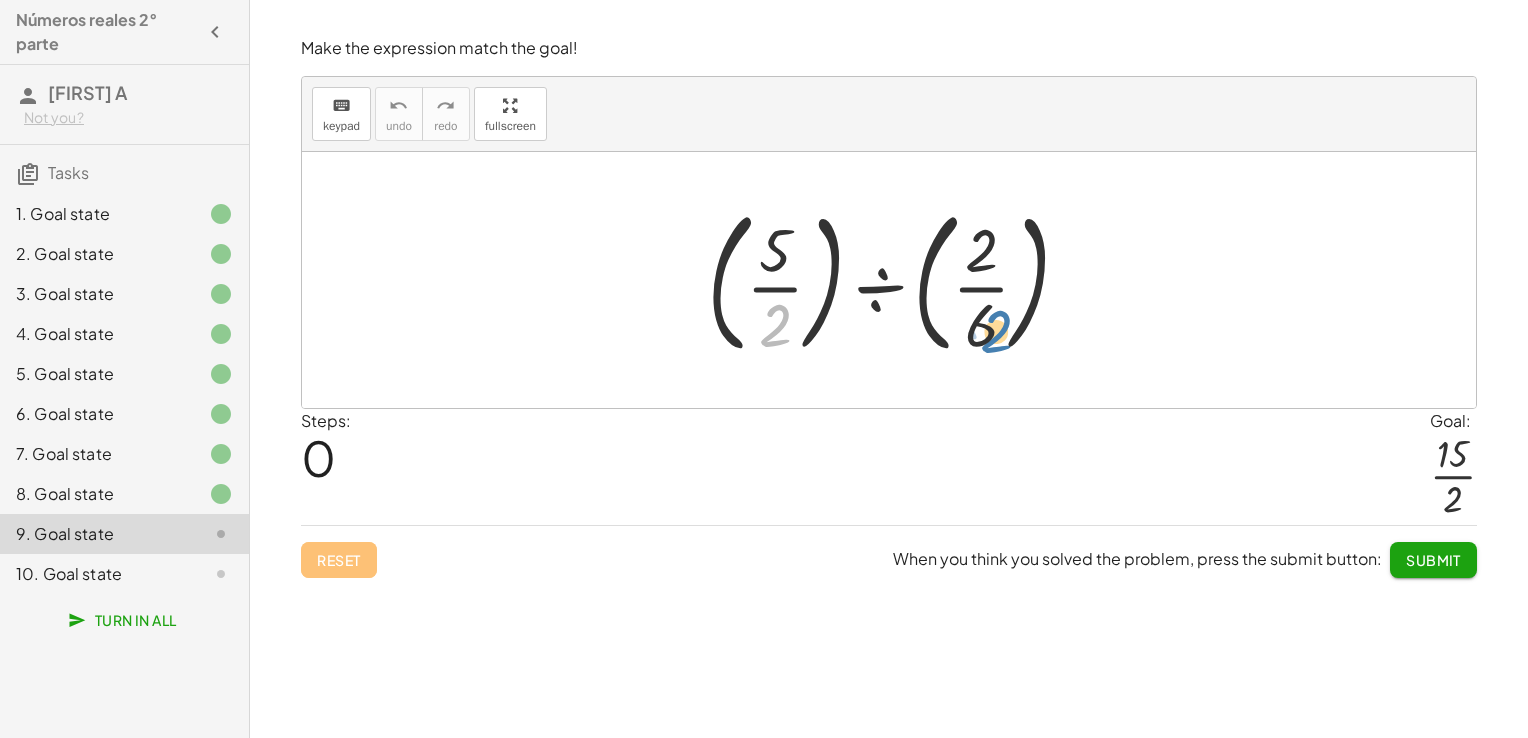 drag, startPoint x: 781, startPoint y: 318, endPoint x: 999, endPoint y: 317, distance: 218.00229 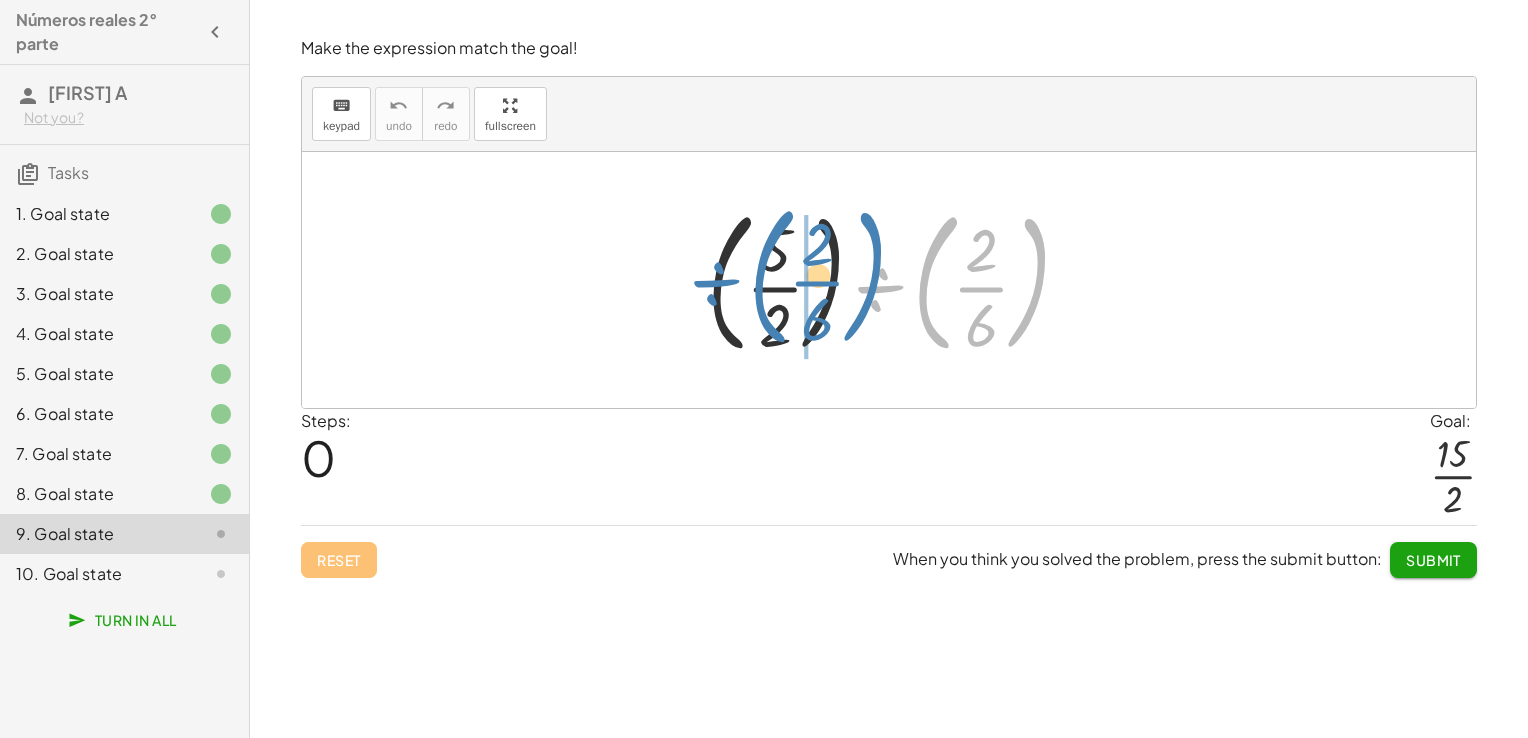 drag, startPoint x: 877, startPoint y: 282, endPoint x: 666, endPoint y: 273, distance: 211.19185 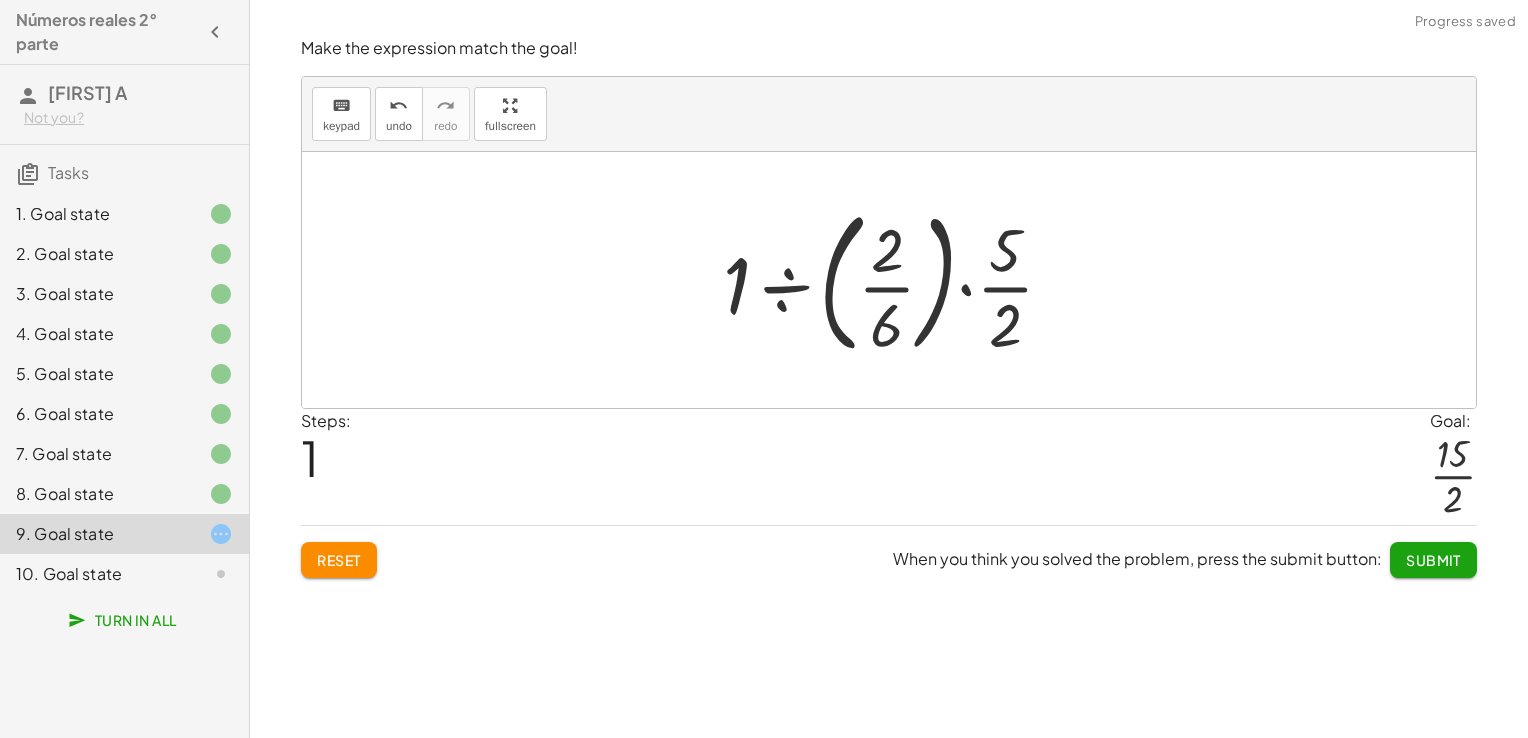 click at bounding box center (896, 280) 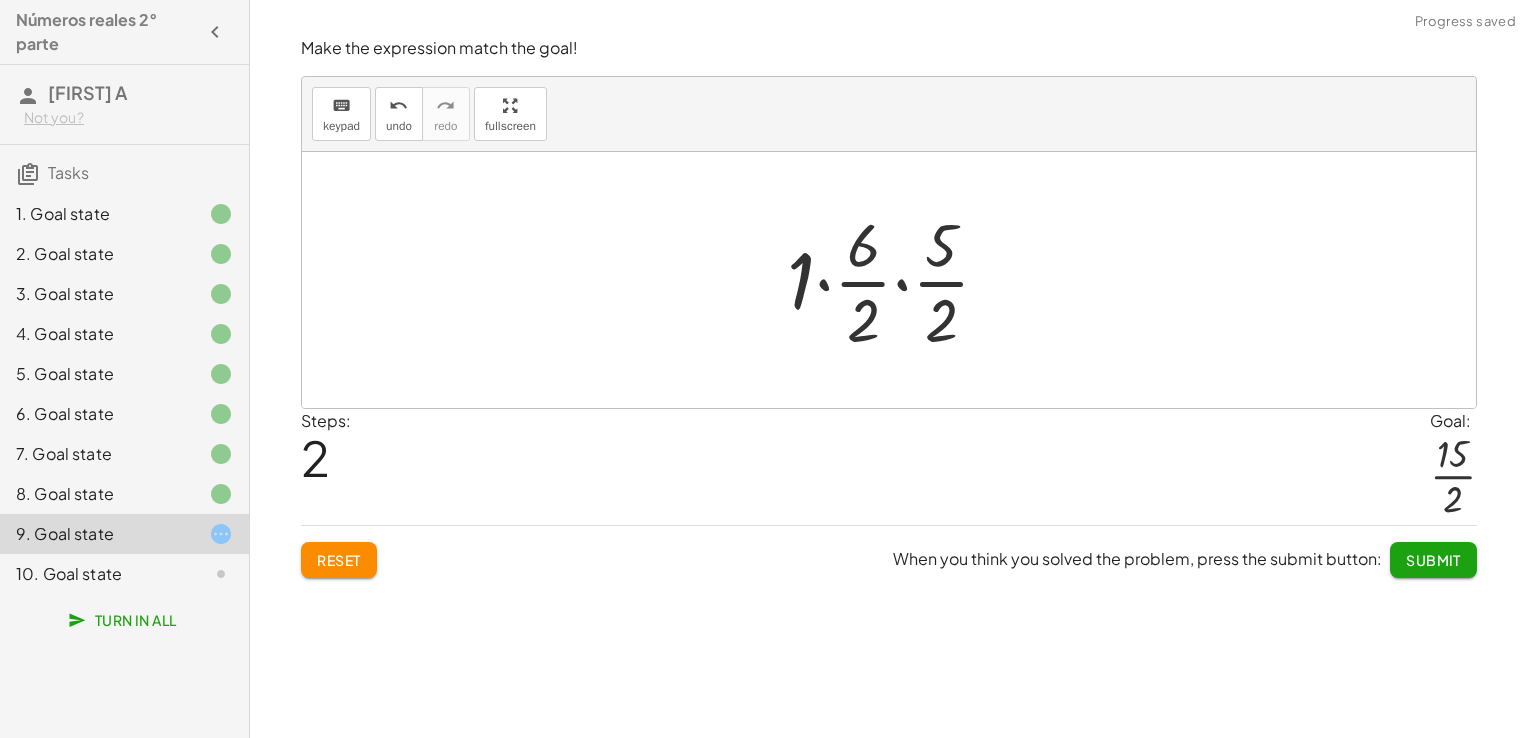 click at bounding box center (896, 280) 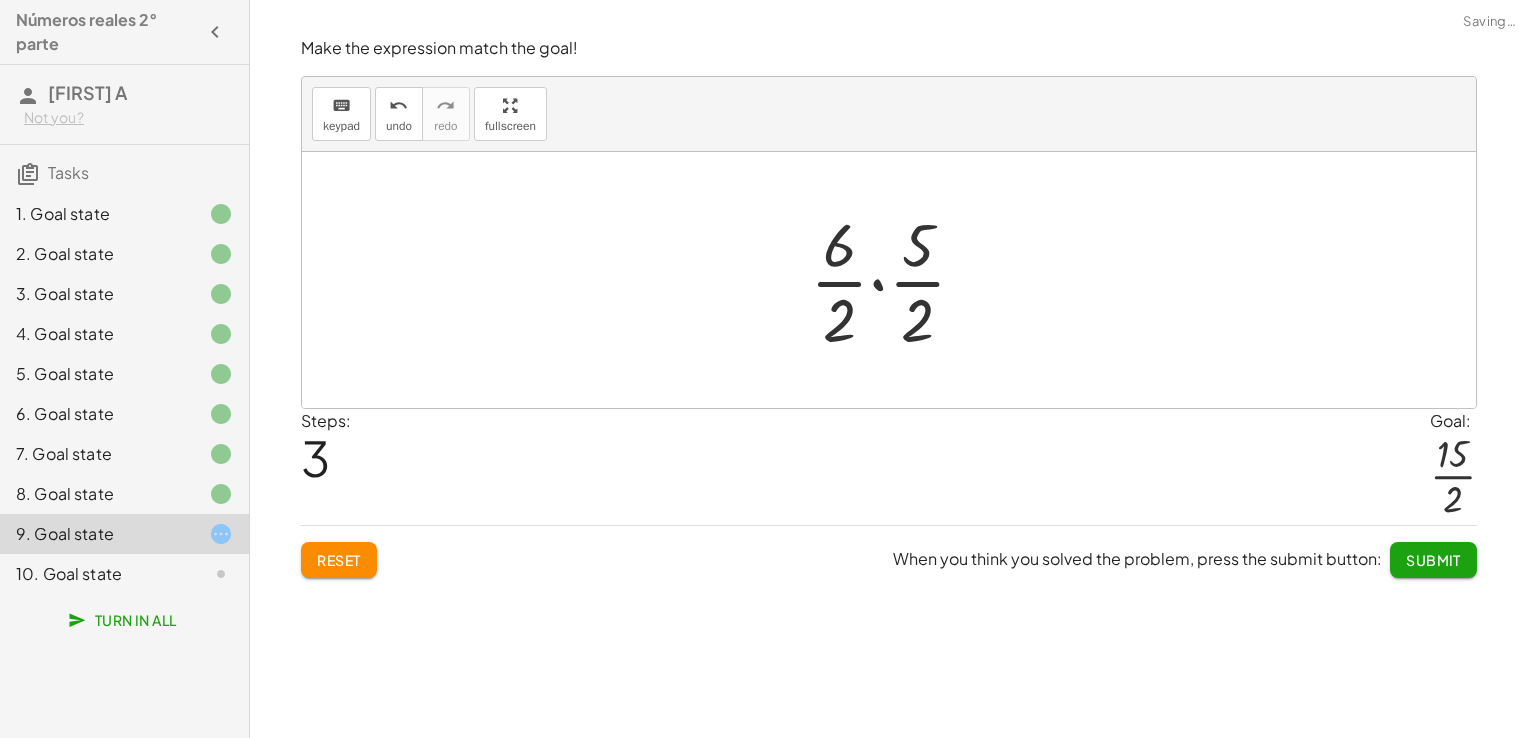 click at bounding box center (896, 280) 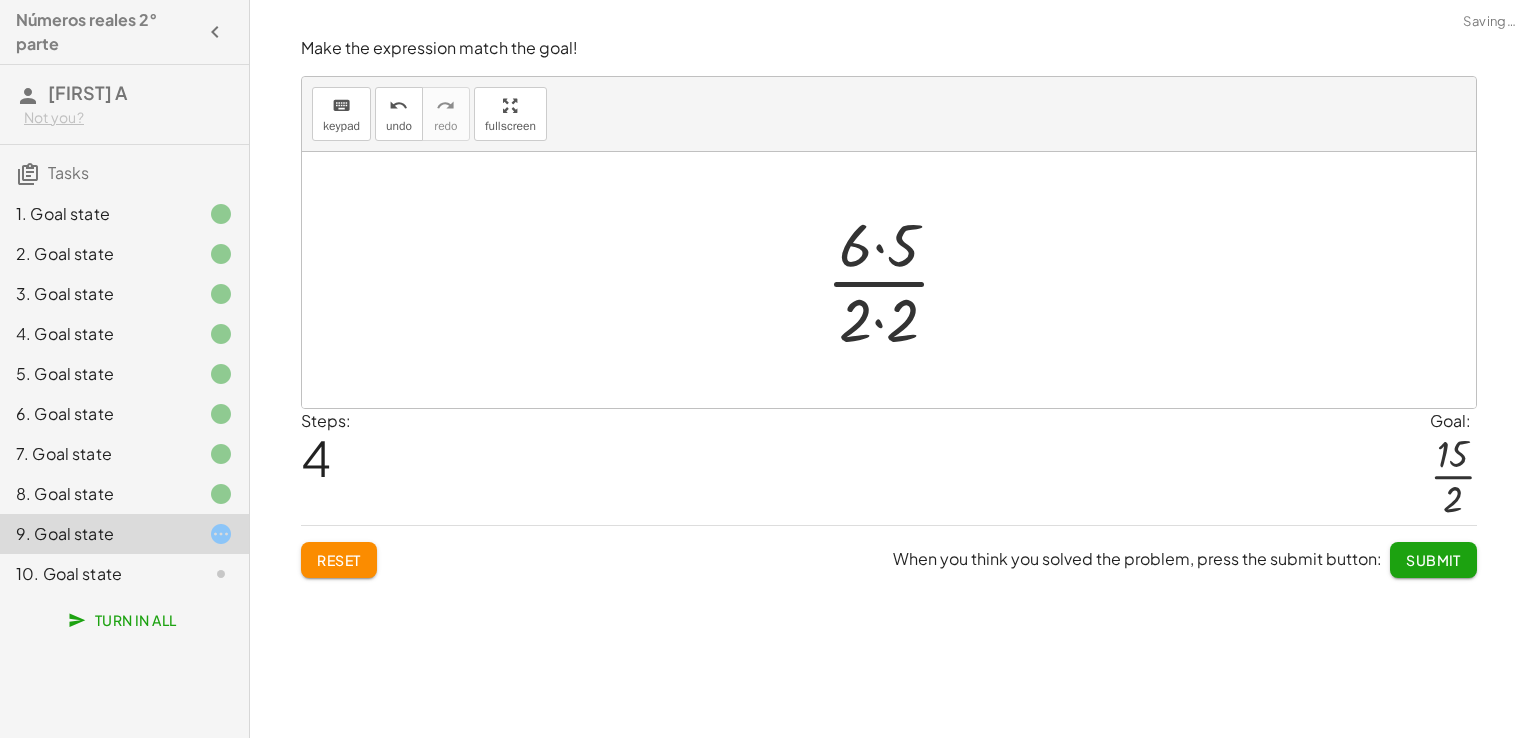 click at bounding box center (896, 280) 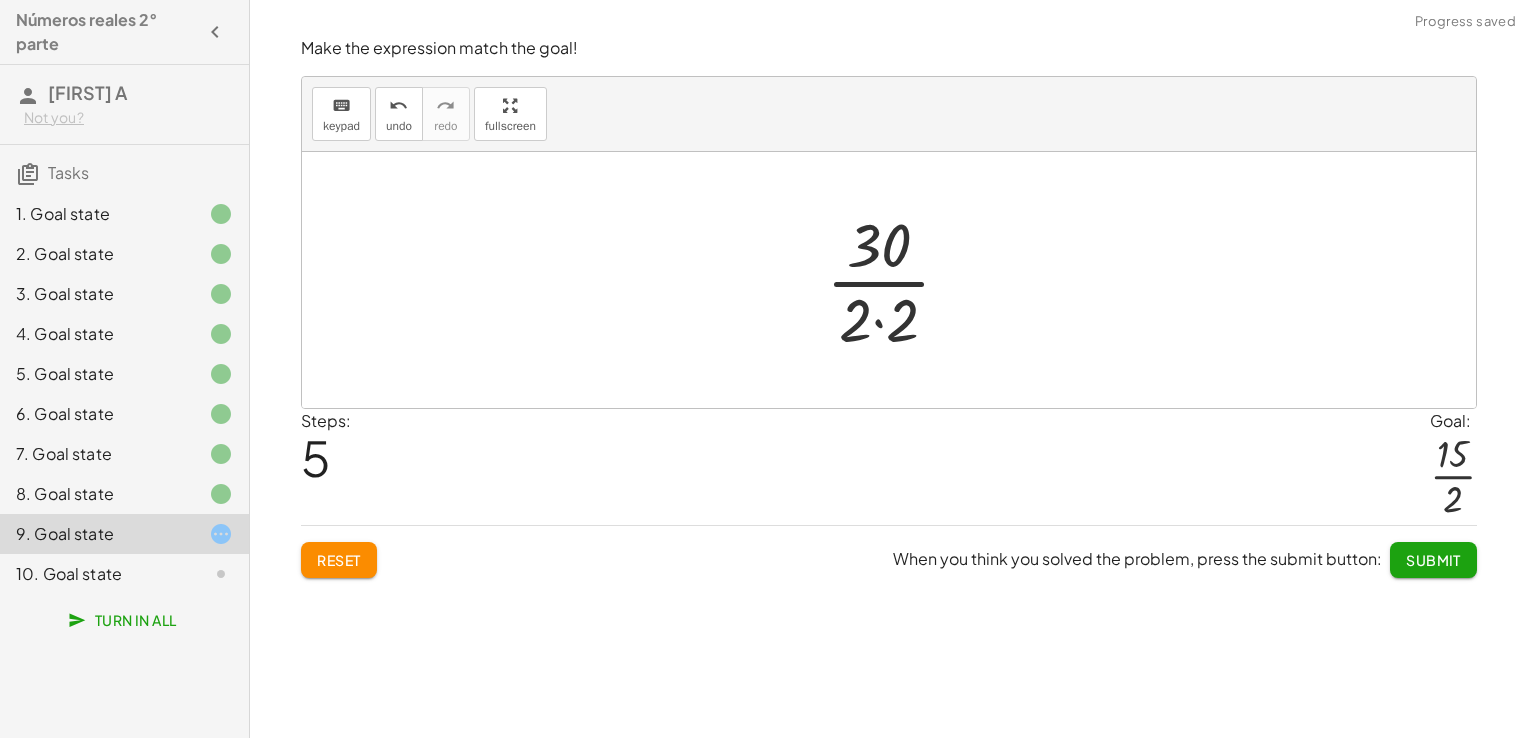 click at bounding box center [896, 280] 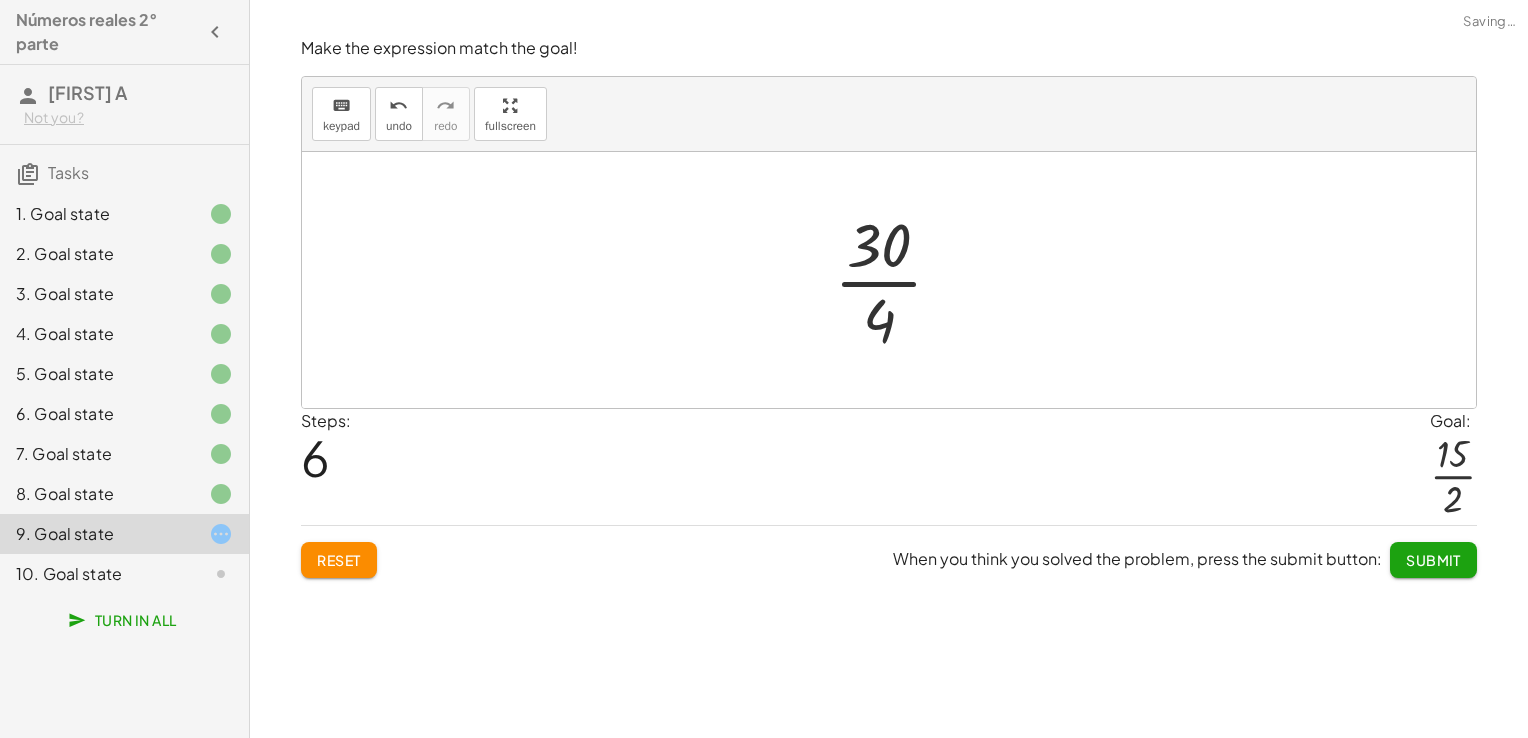 click at bounding box center (896, 280) 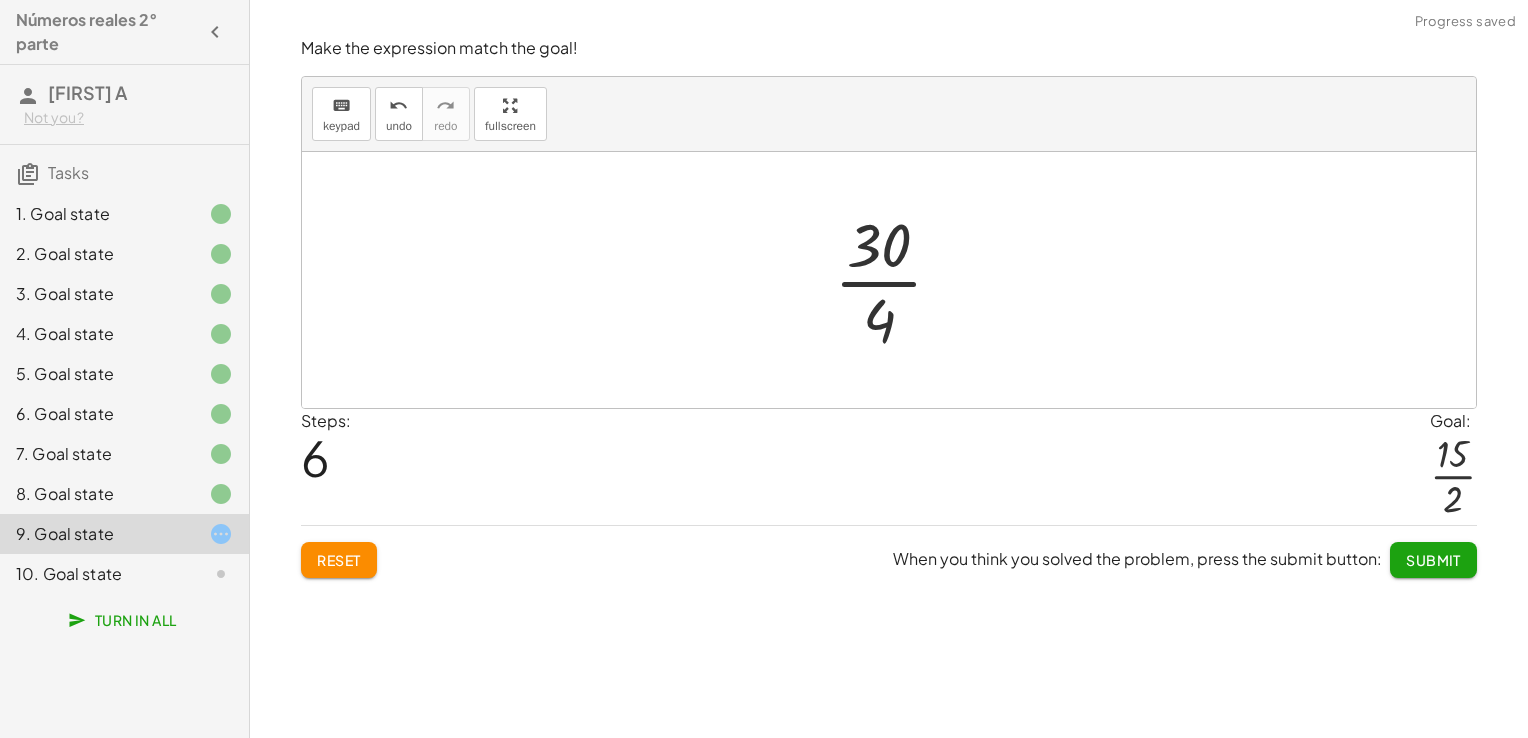 click at bounding box center [896, 280] 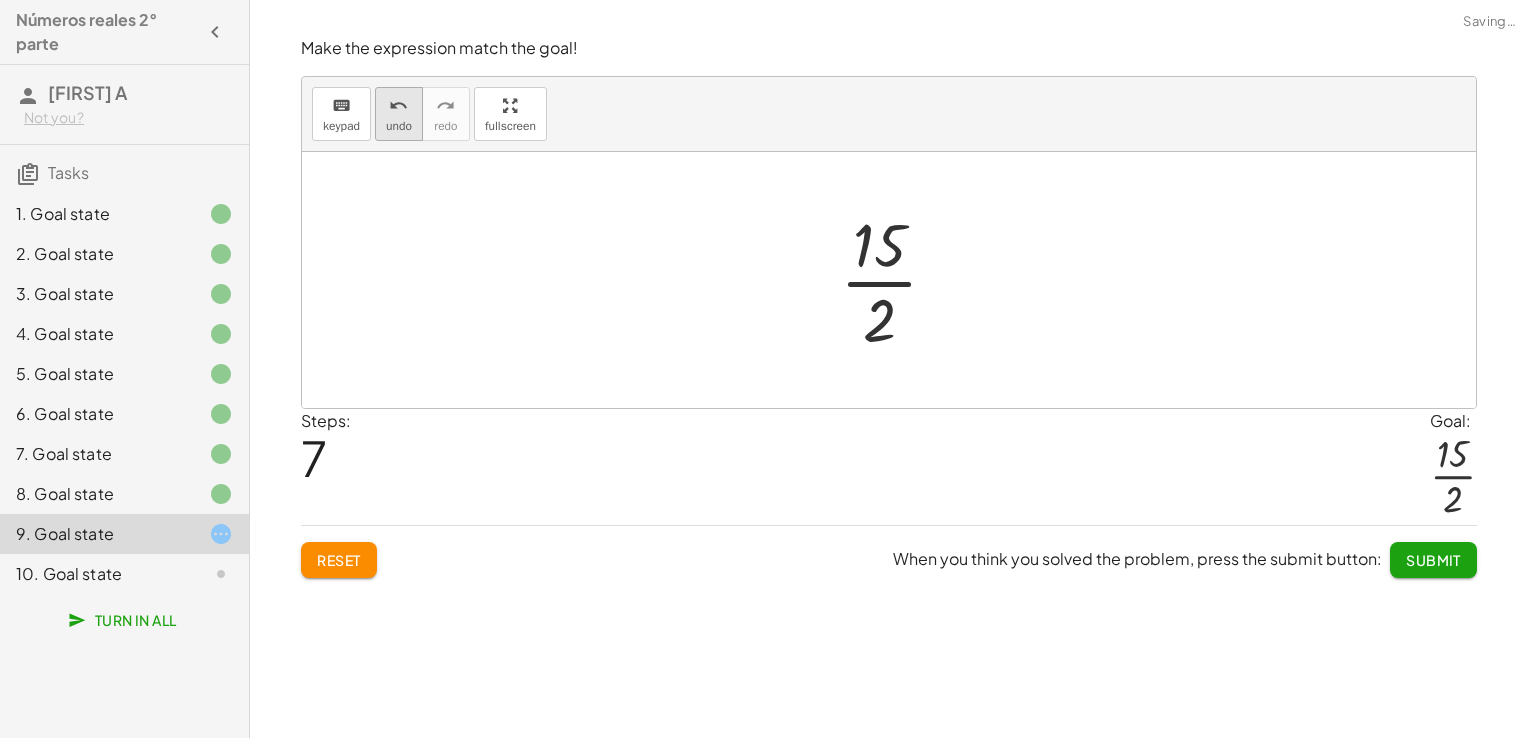 click on "undo" at bounding box center (399, 126) 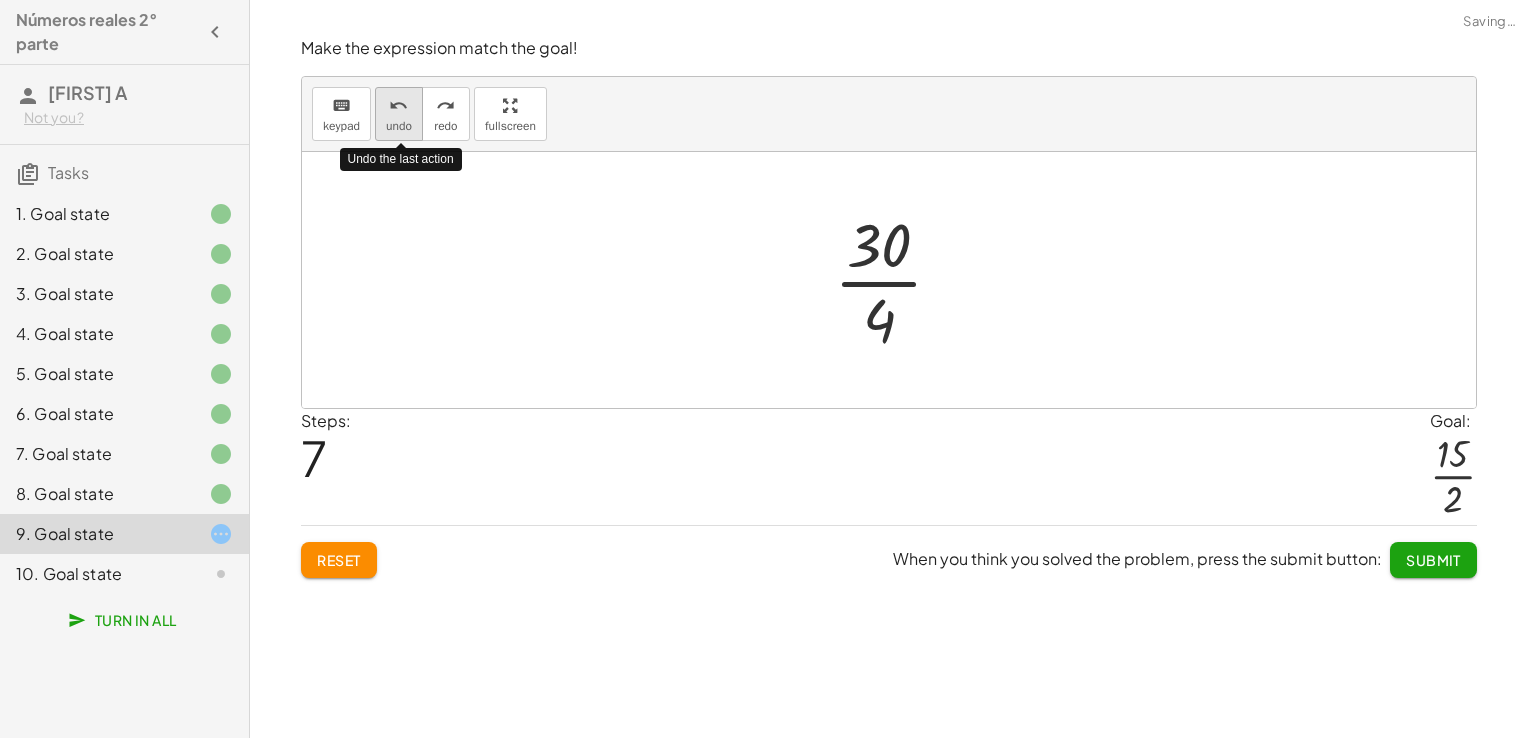 click on "undo" at bounding box center [399, 126] 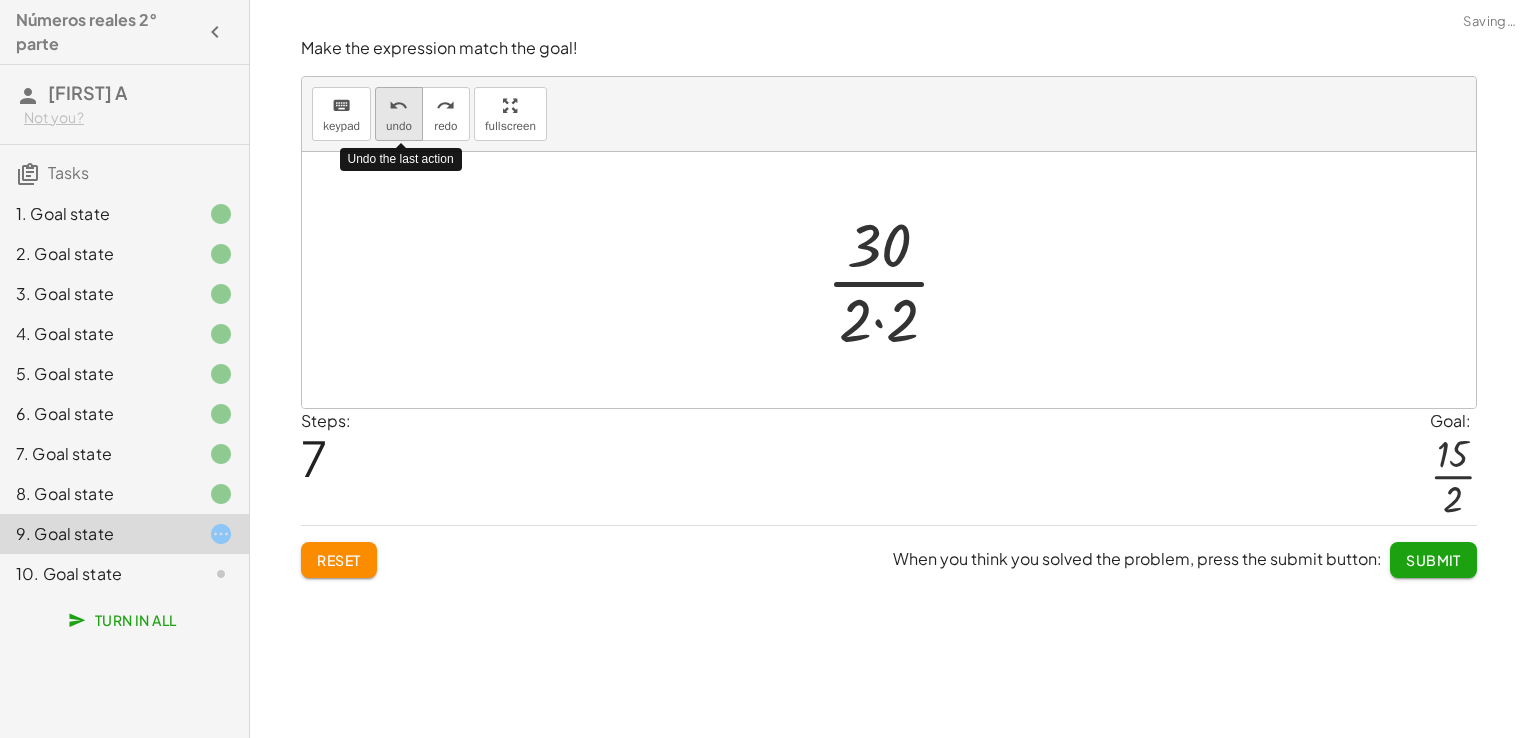 click on "undo undo" at bounding box center (399, 114) 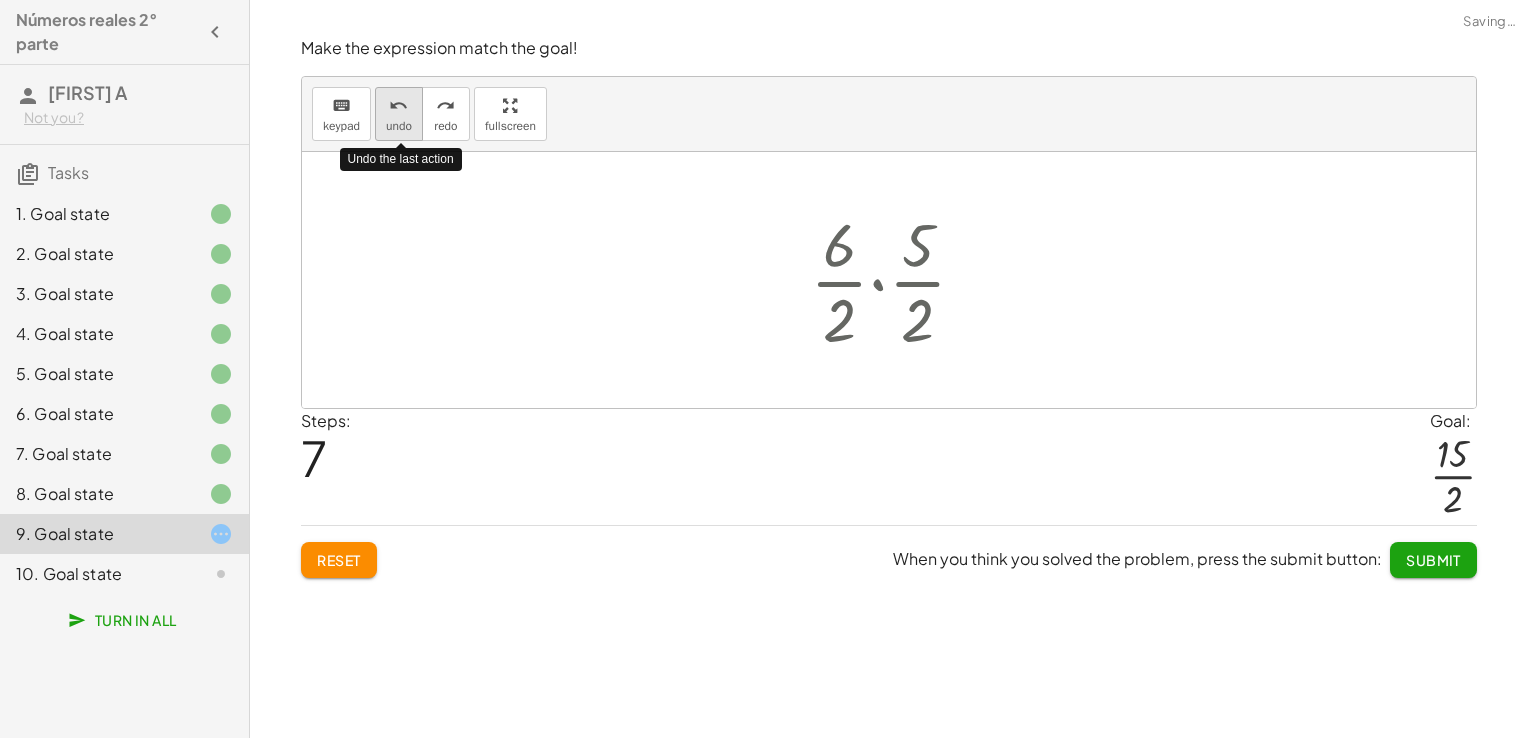 click on "undo undo" at bounding box center [399, 114] 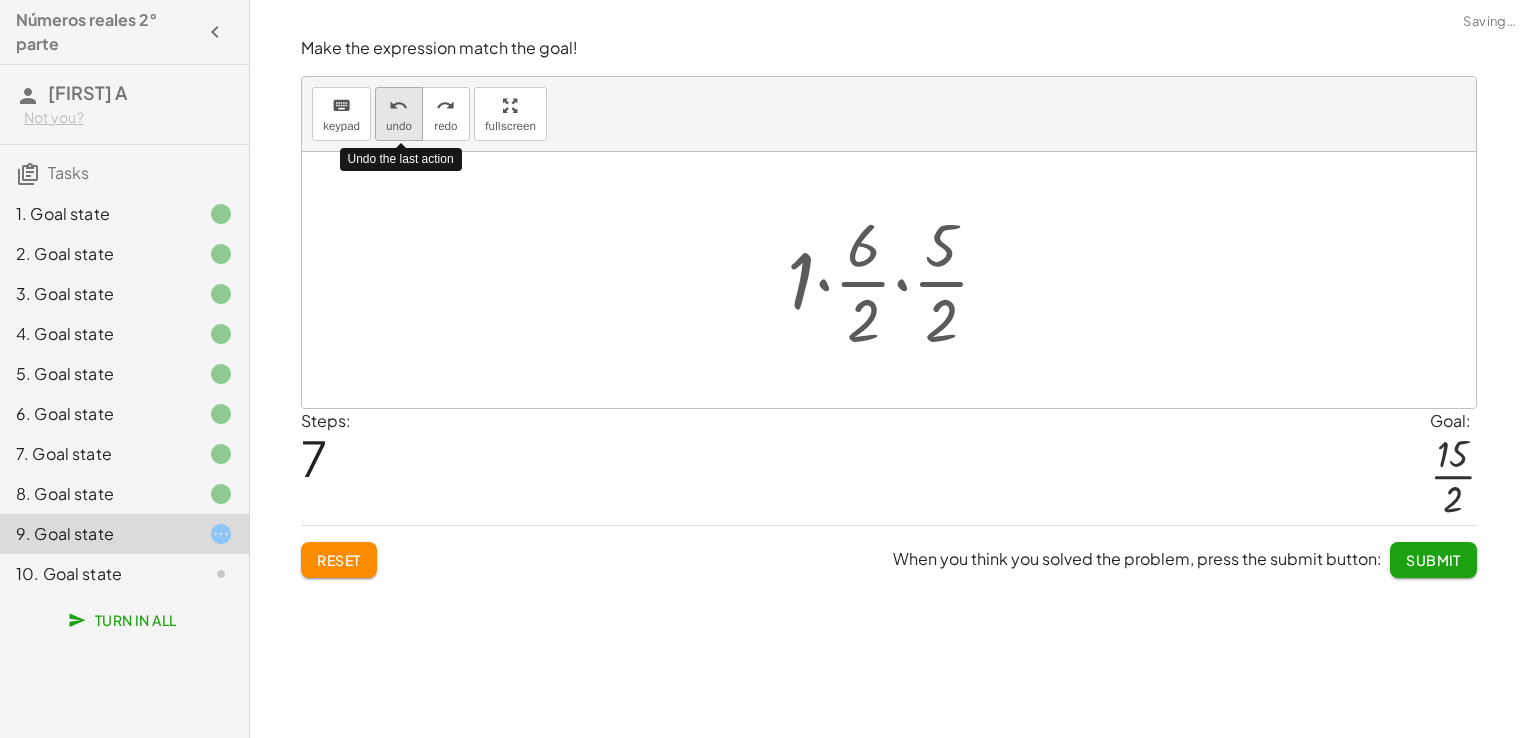 click on "undo undo" at bounding box center (399, 114) 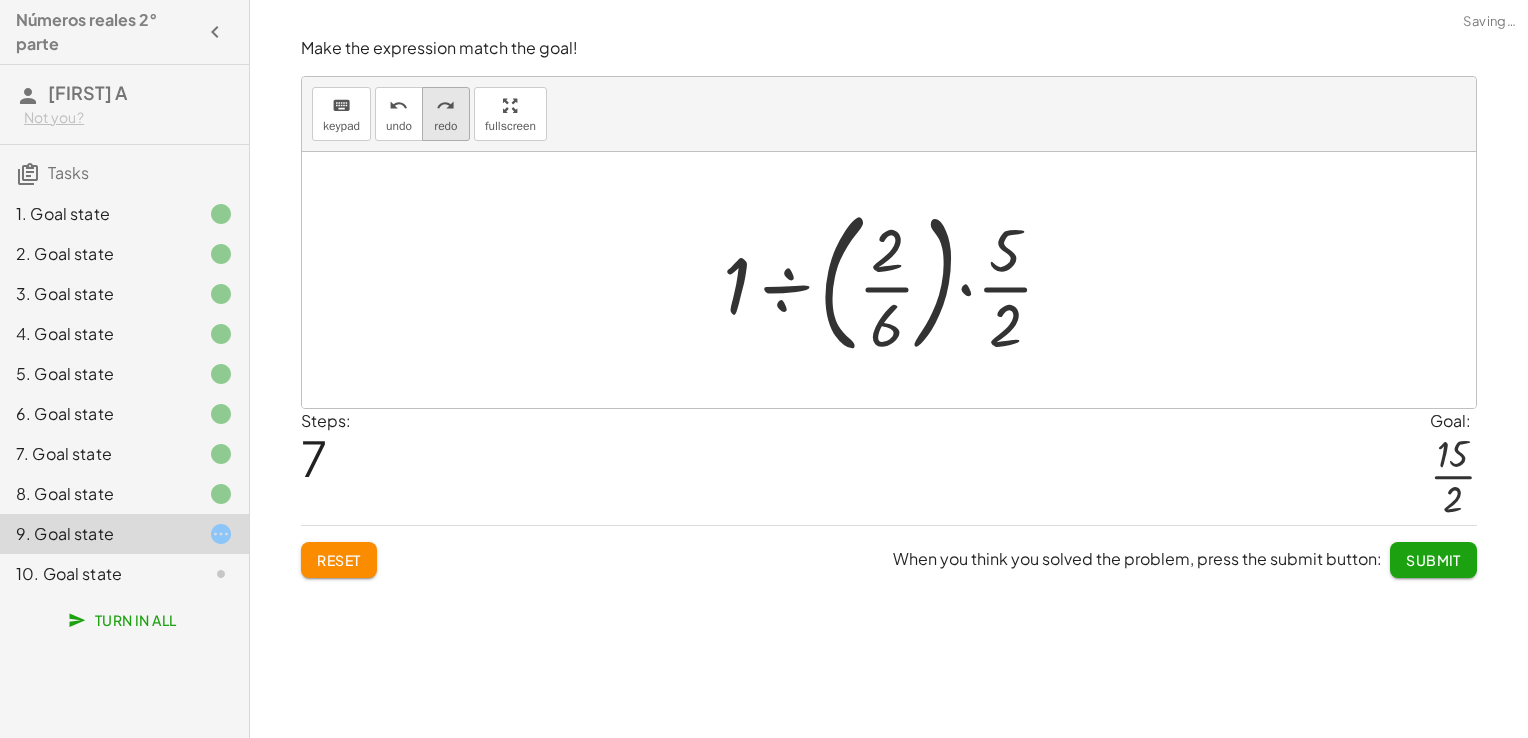 click on "redo" at bounding box center [445, 126] 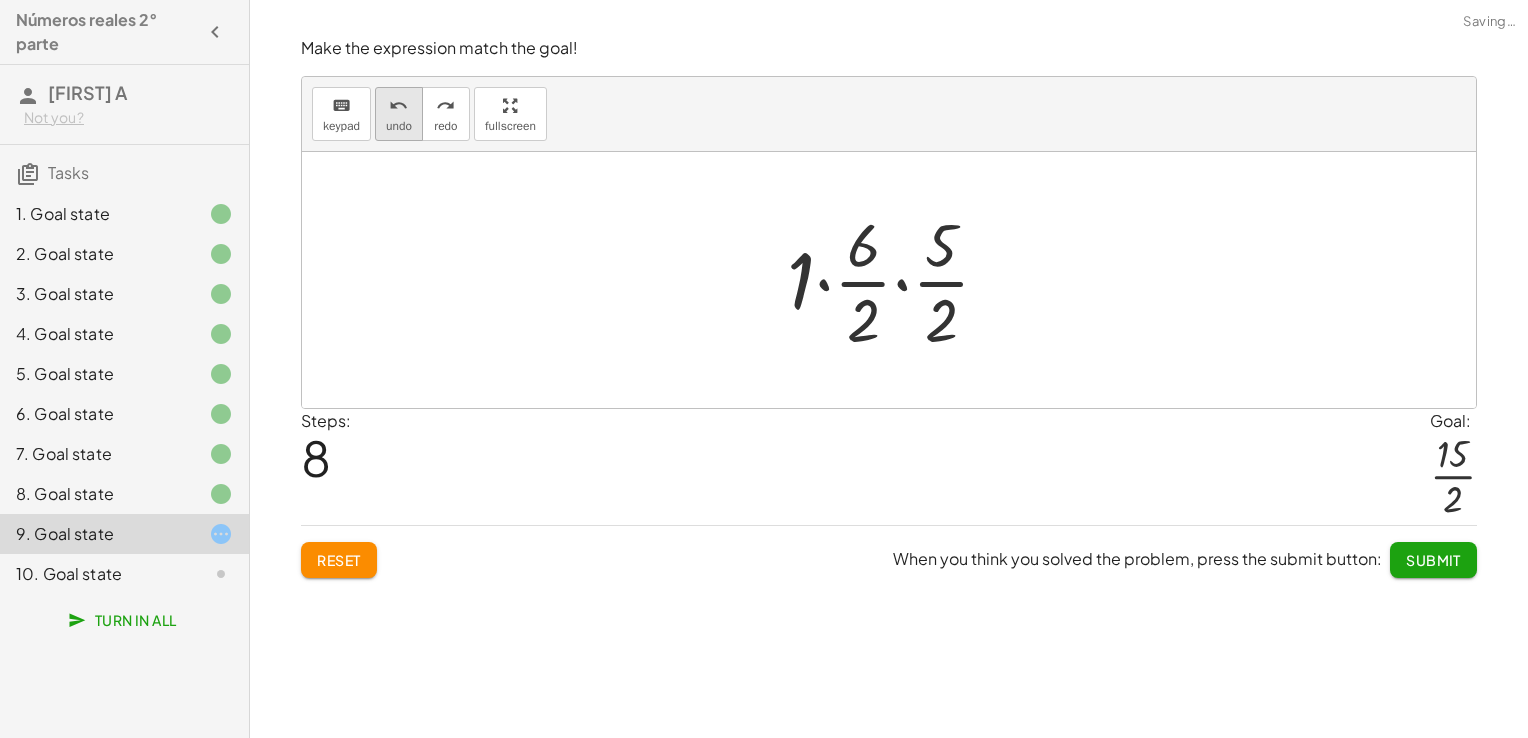 click on "undo" at bounding box center (398, 106) 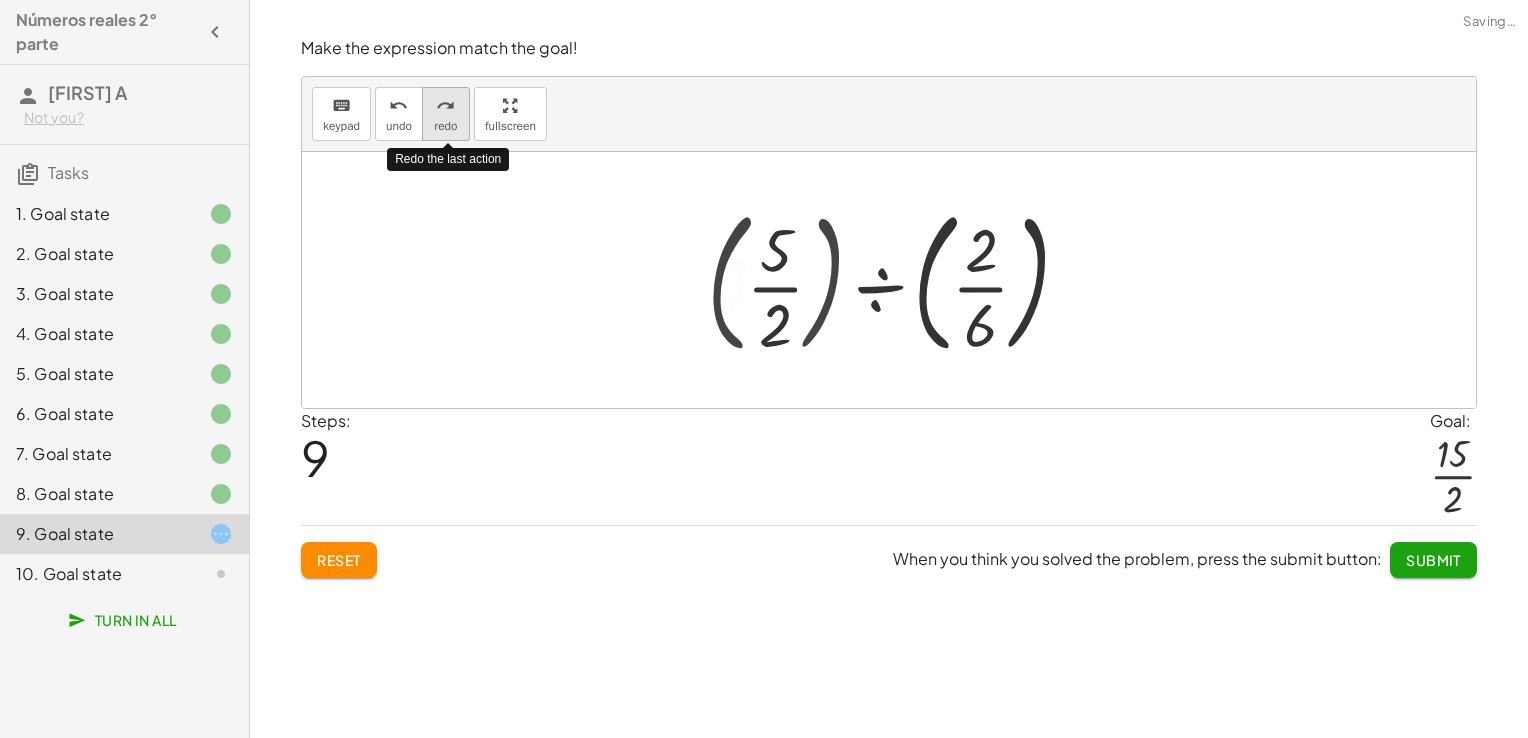 click on "redo" at bounding box center [445, 126] 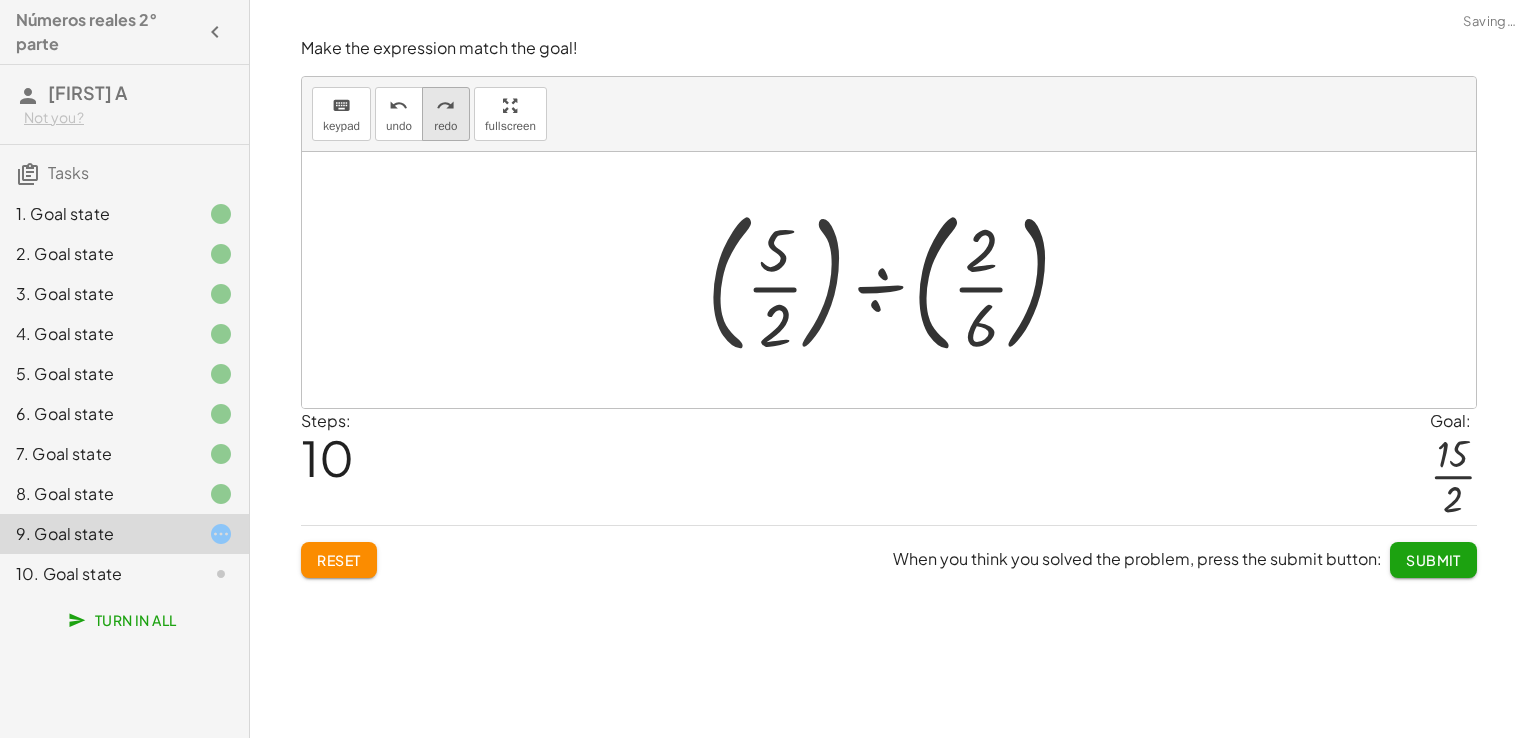 click on "redo" at bounding box center (445, 126) 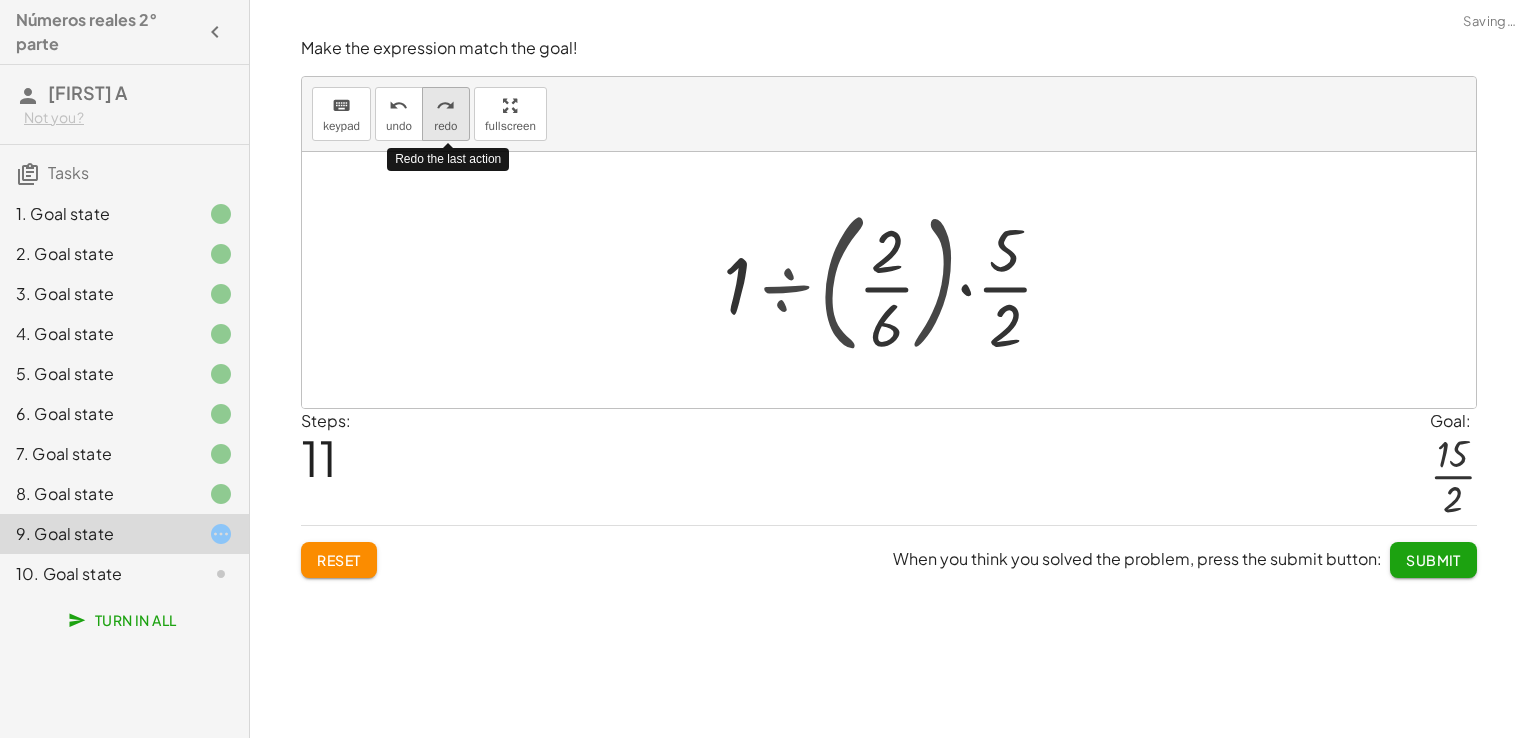 click on "redo" at bounding box center (445, 126) 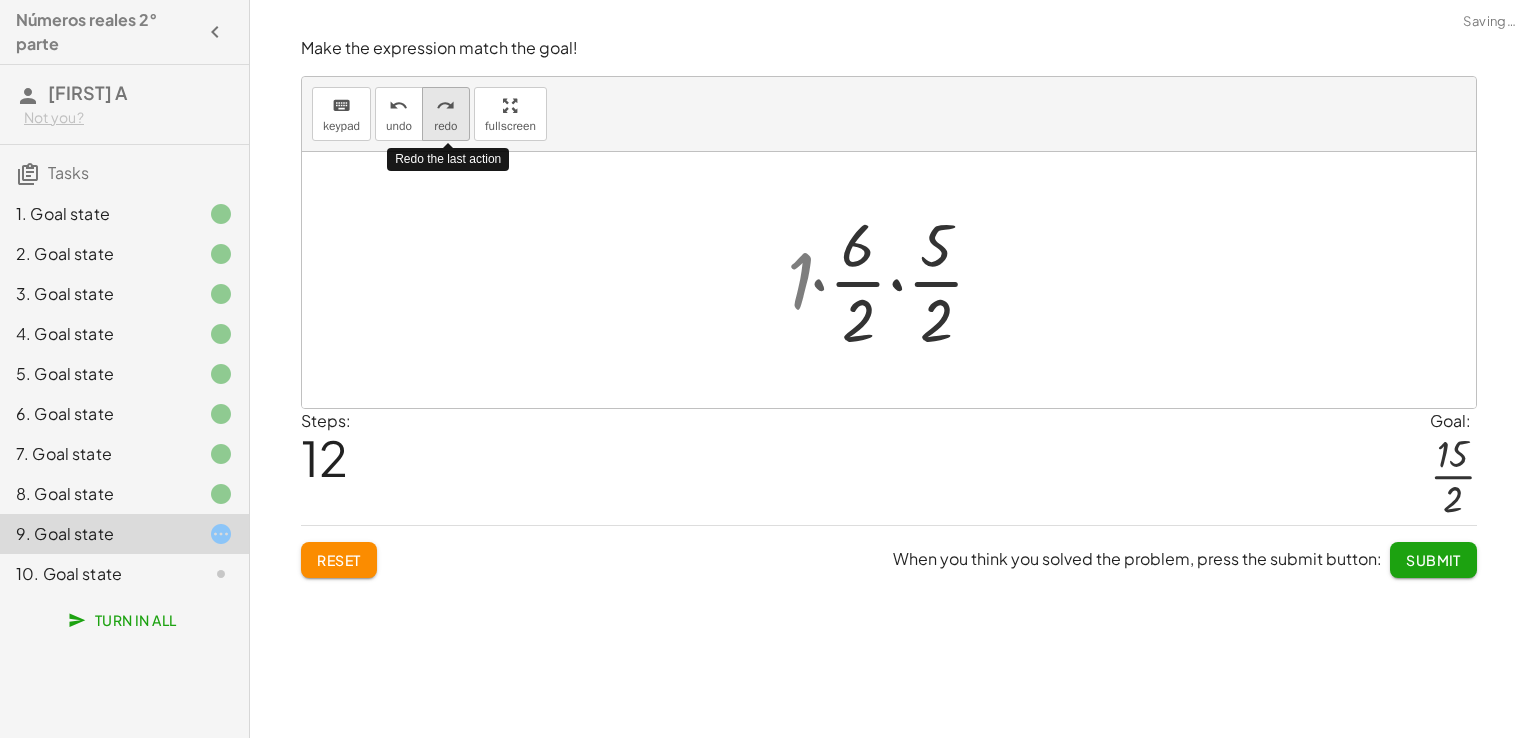 click on "redo" at bounding box center (445, 126) 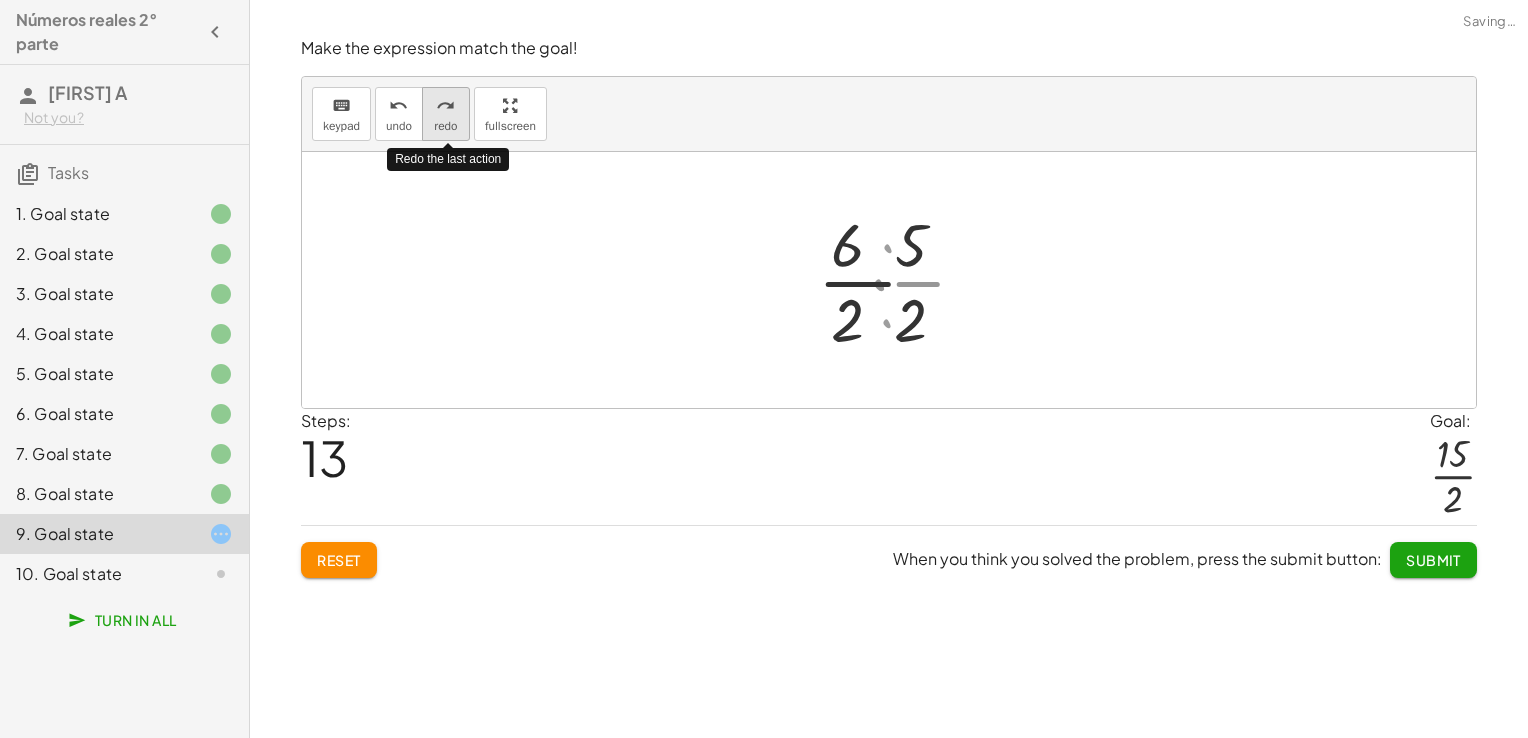 click on "redo" at bounding box center [445, 126] 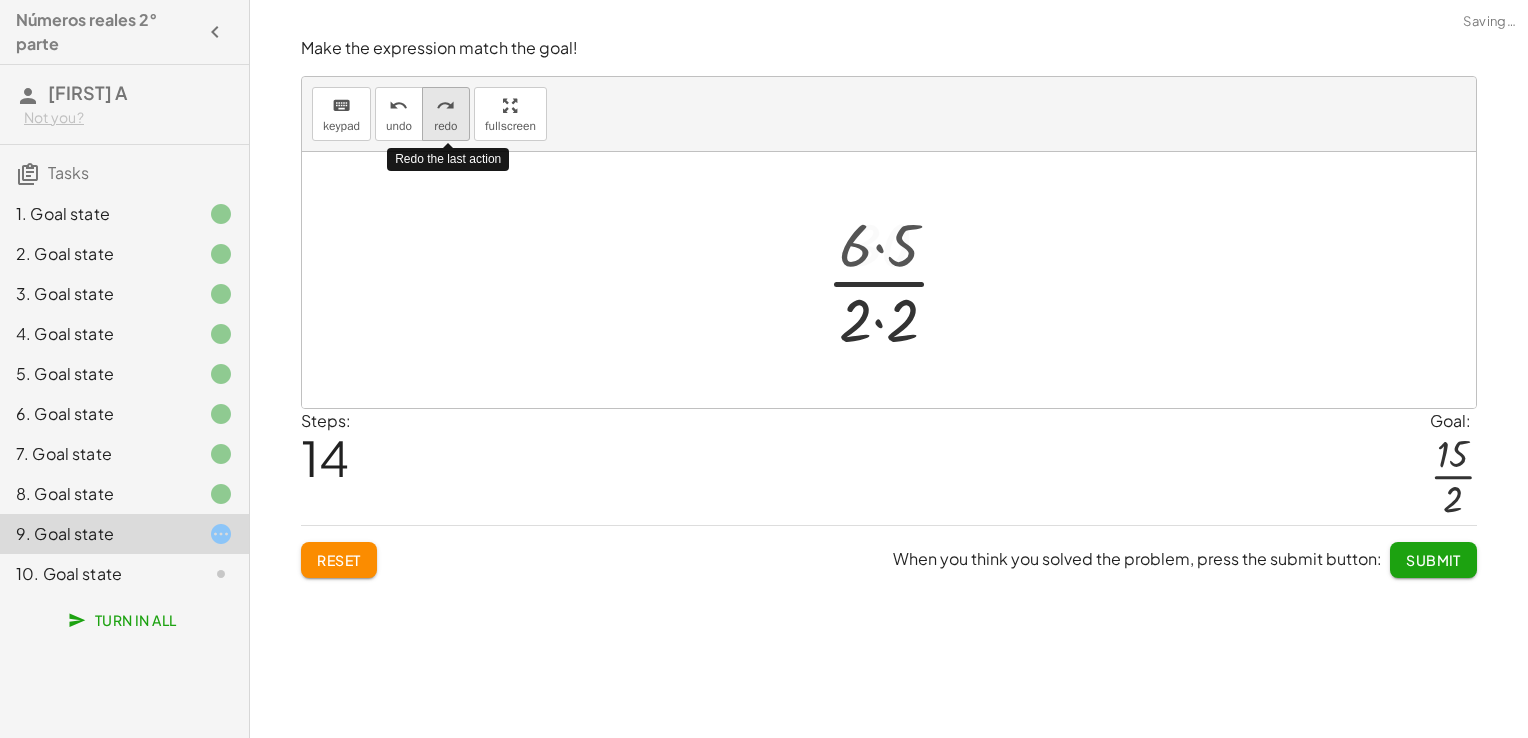 click on "redo" at bounding box center [445, 126] 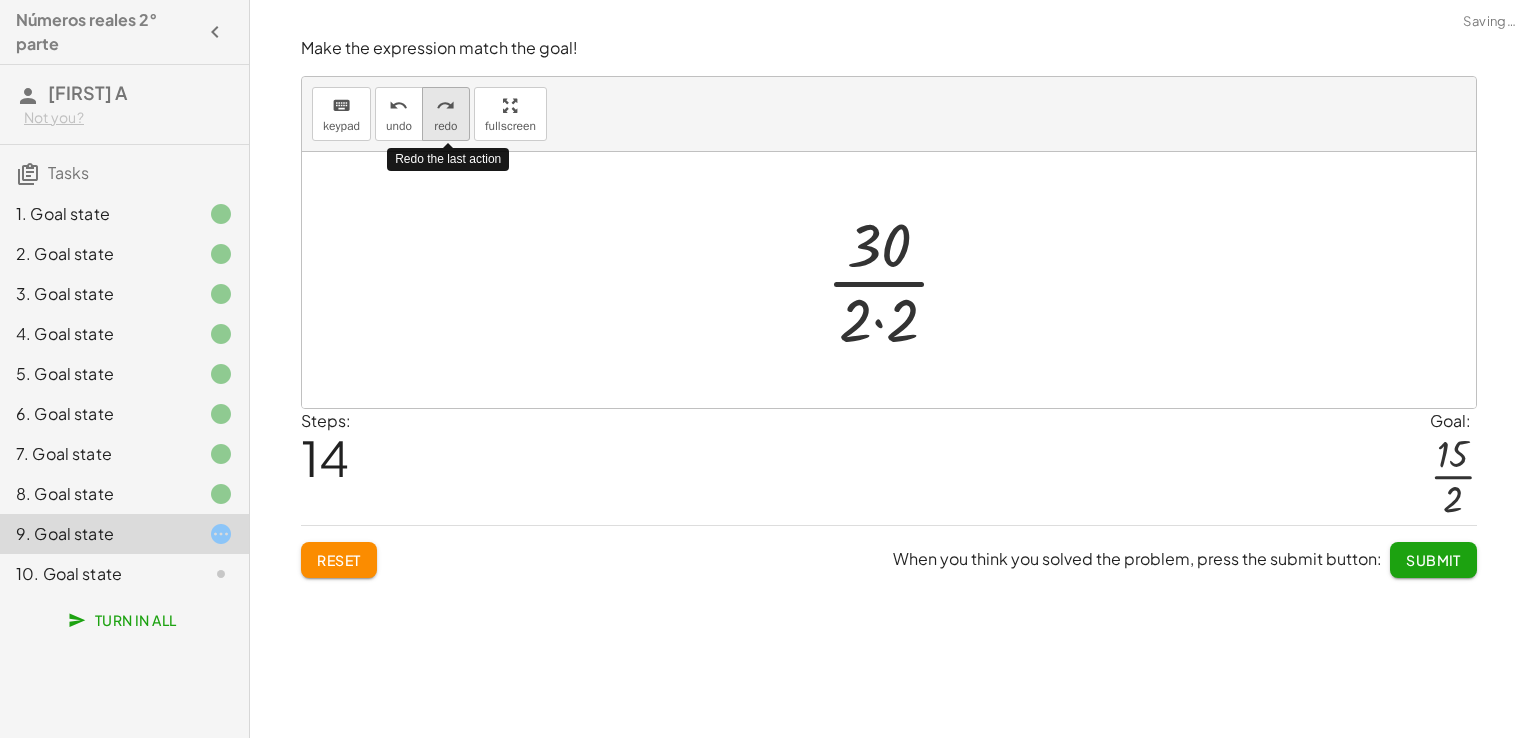 click on "redo" at bounding box center [445, 126] 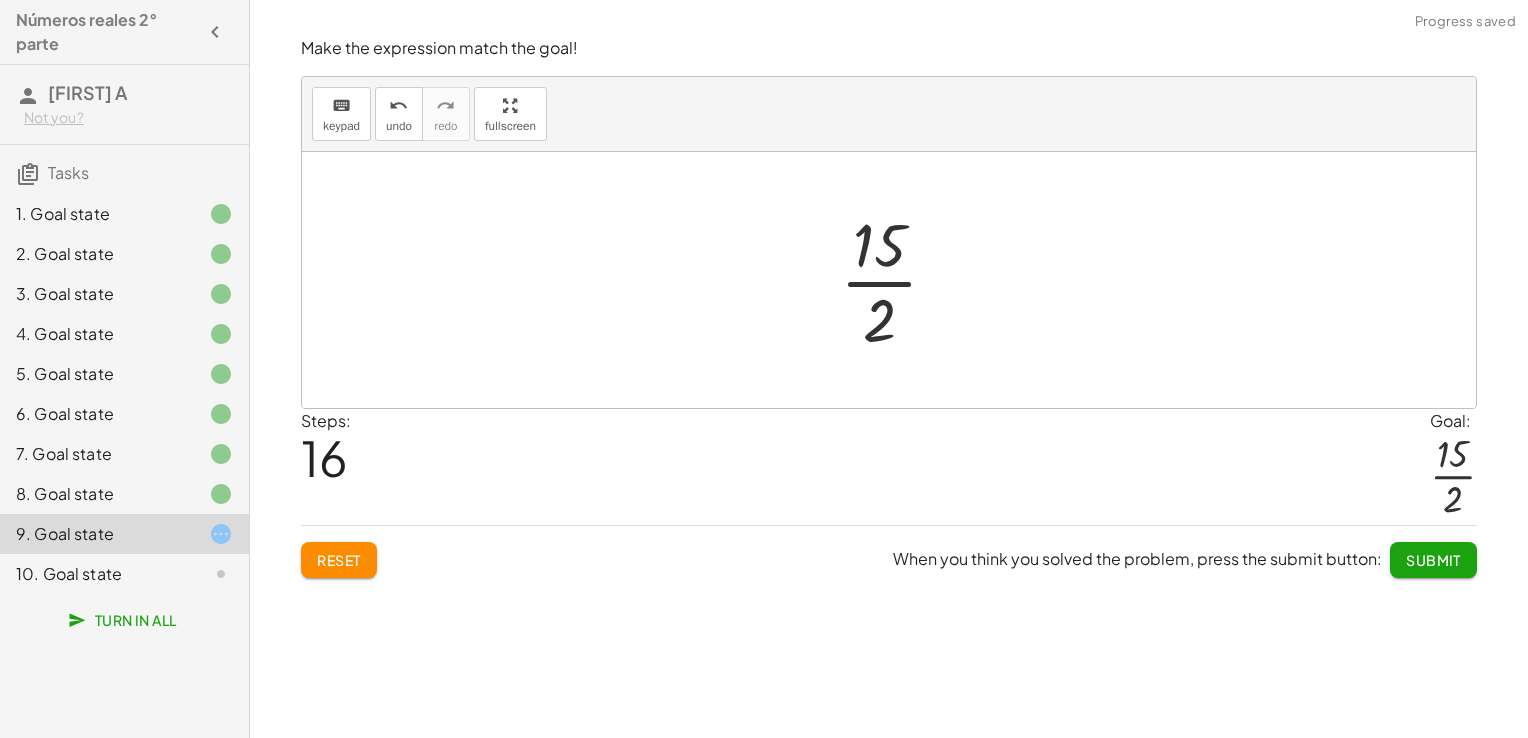 click on "Submit" 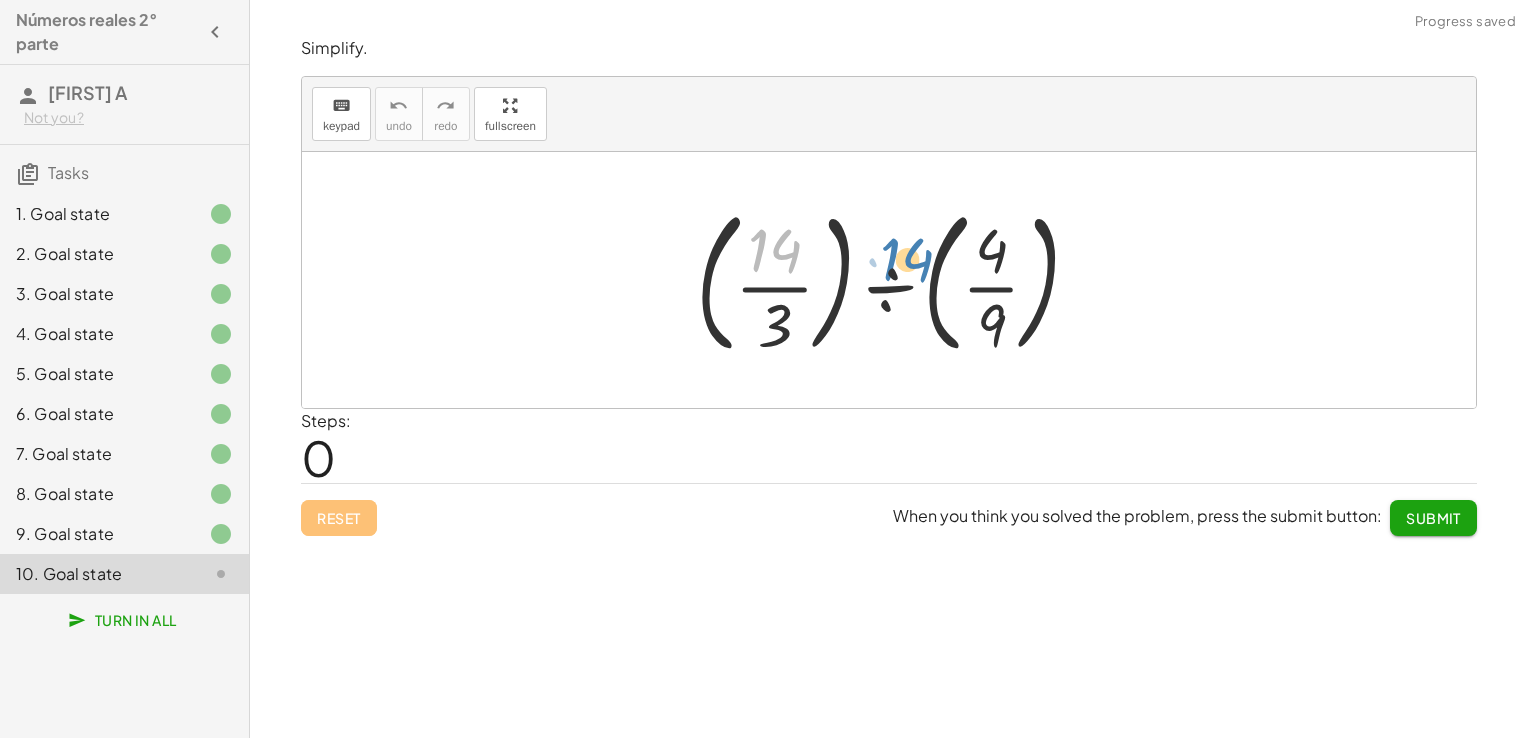 drag, startPoint x: 772, startPoint y: 257, endPoint x: 894, endPoint y: 262, distance: 122.10242 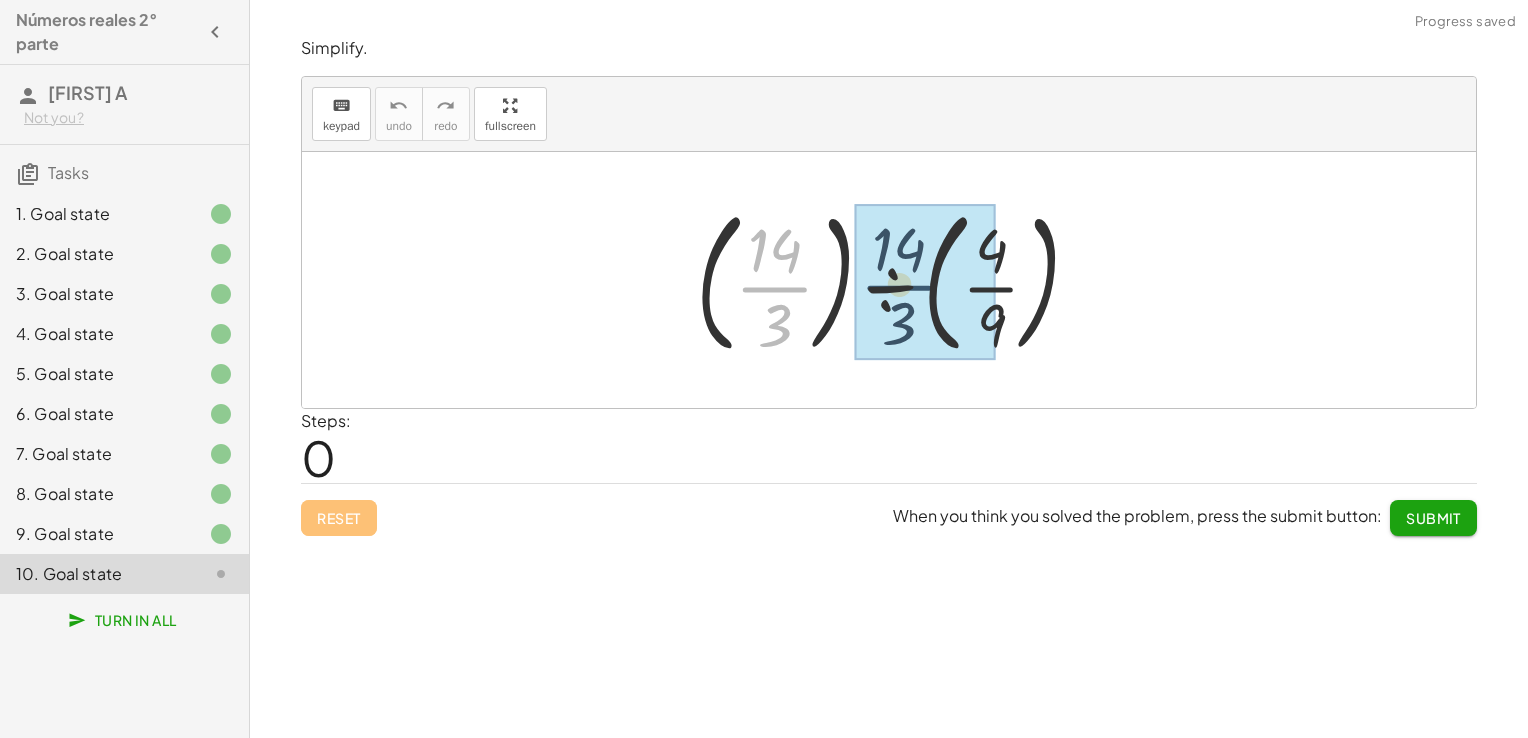 drag, startPoint x: 747, startPoint y: 288, endPoint x: 947, endPoint y: 288, distance: 200 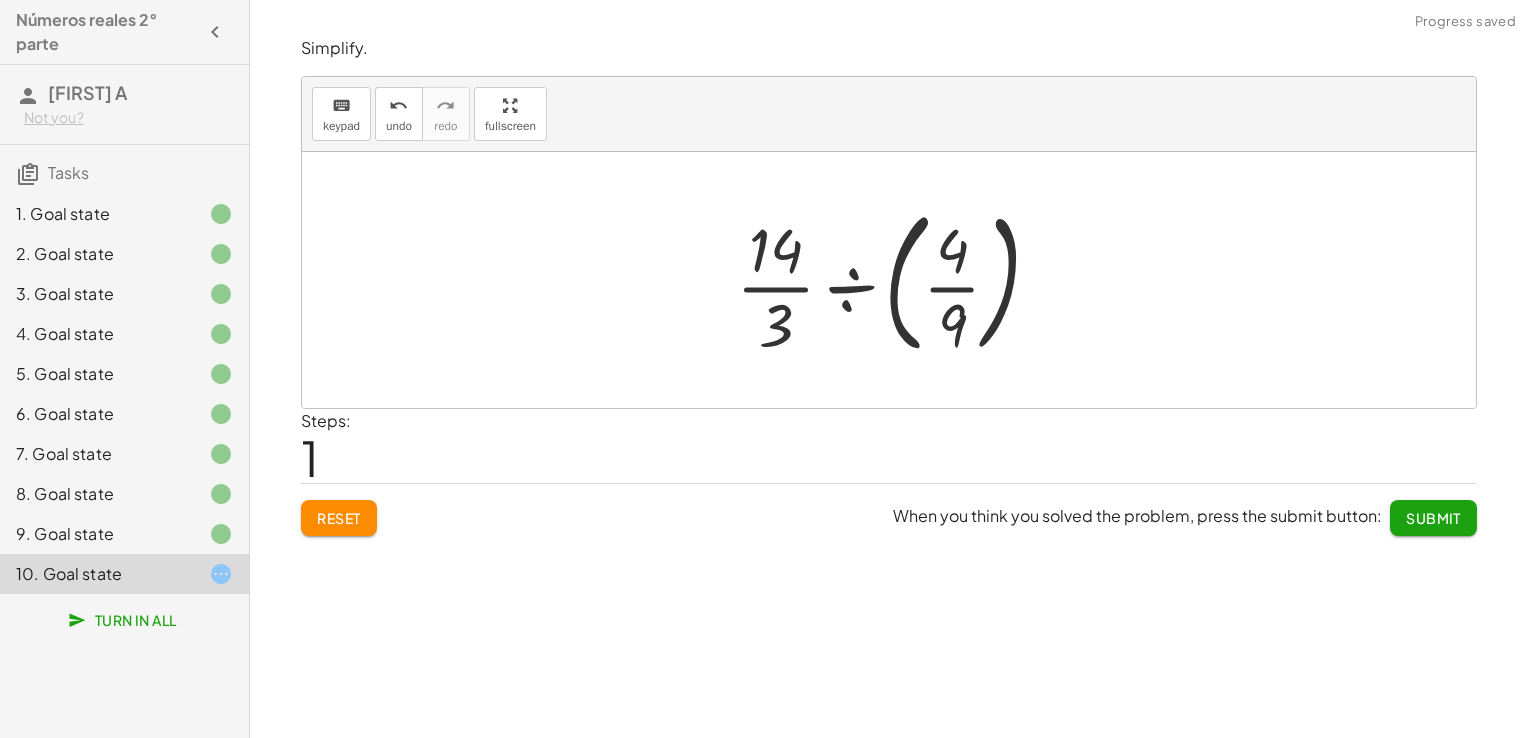 click at bounding box center (896, 280) 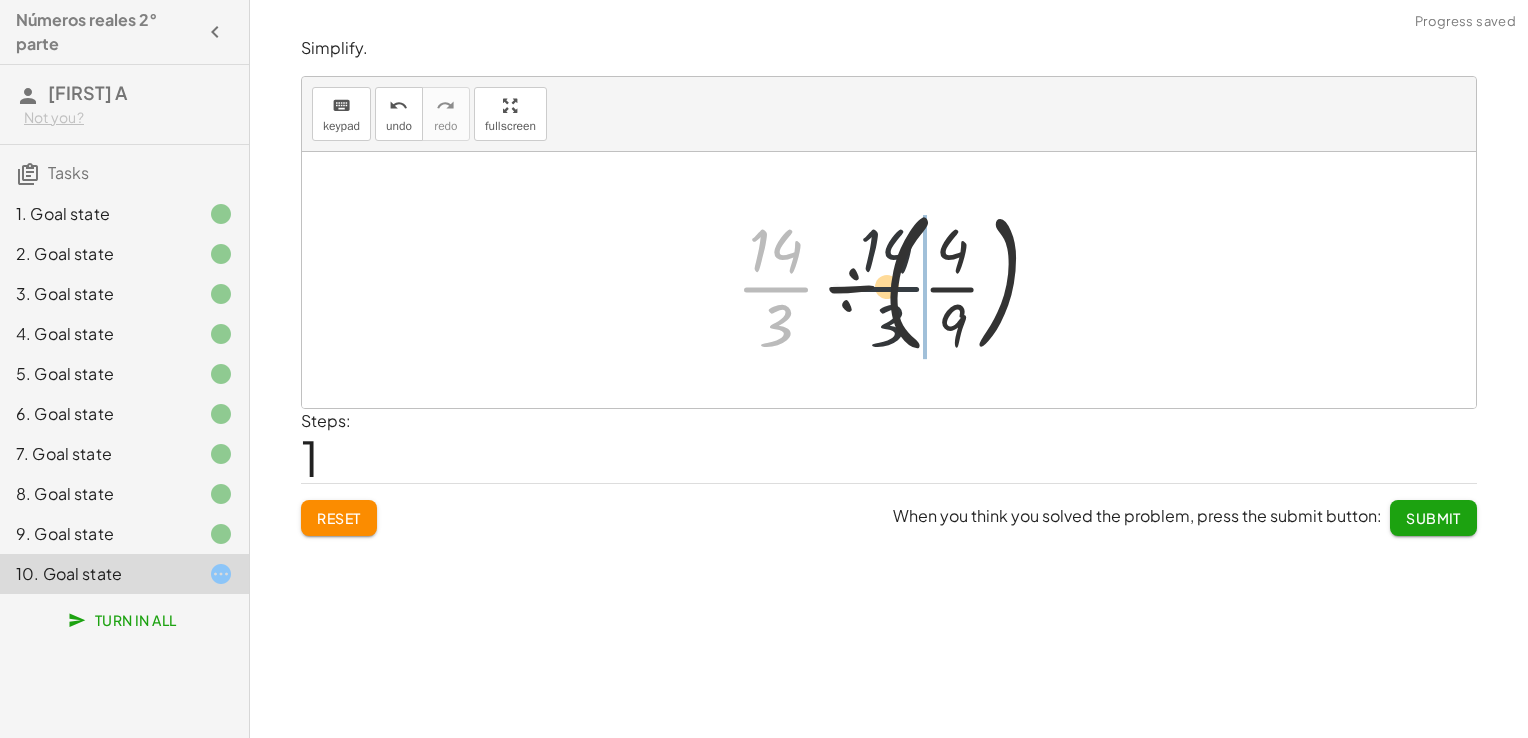 drag, startPoint x: 795, startPoint y: 285, endPoint x: 936, endPoint y: 288, distance: 141.0319 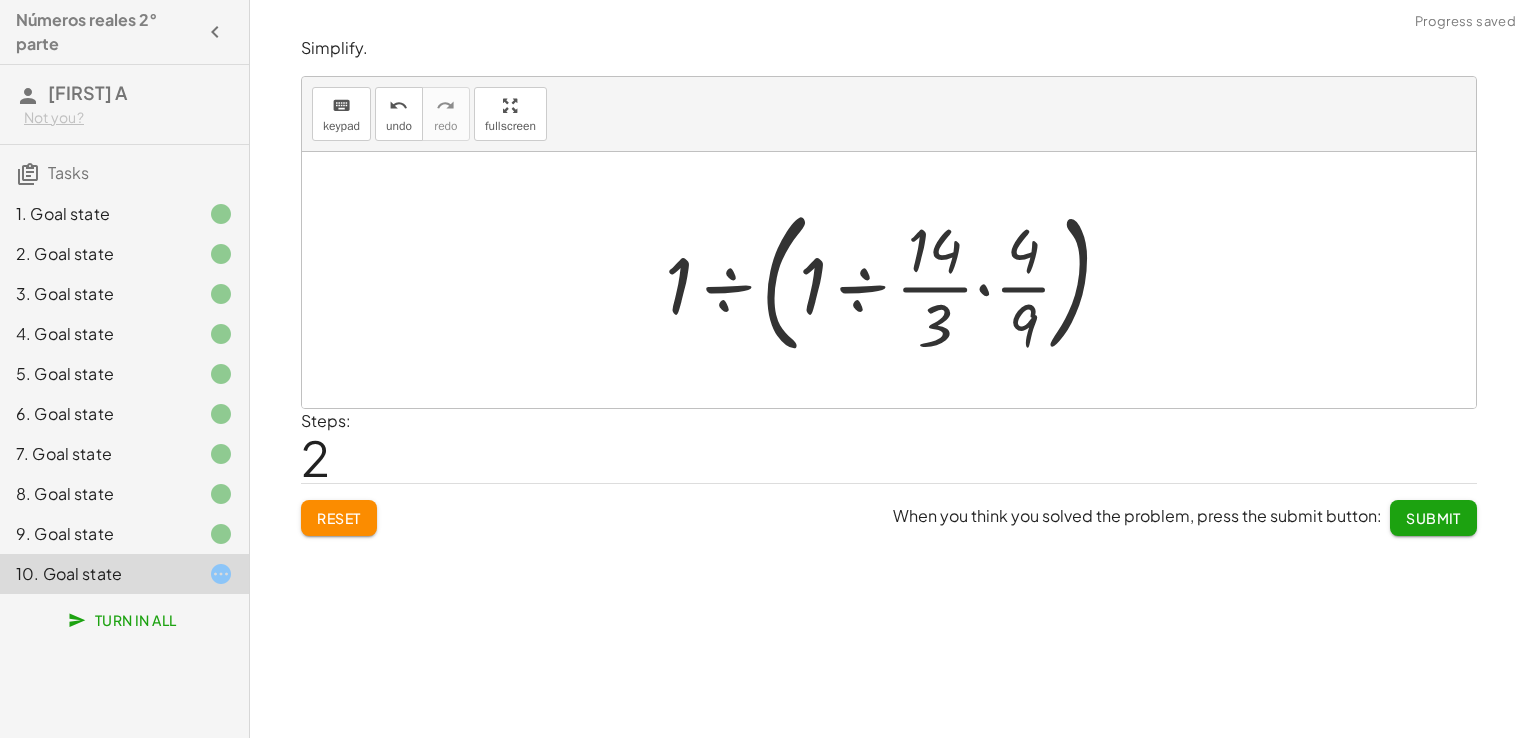 click at bounding box center (896, 280) 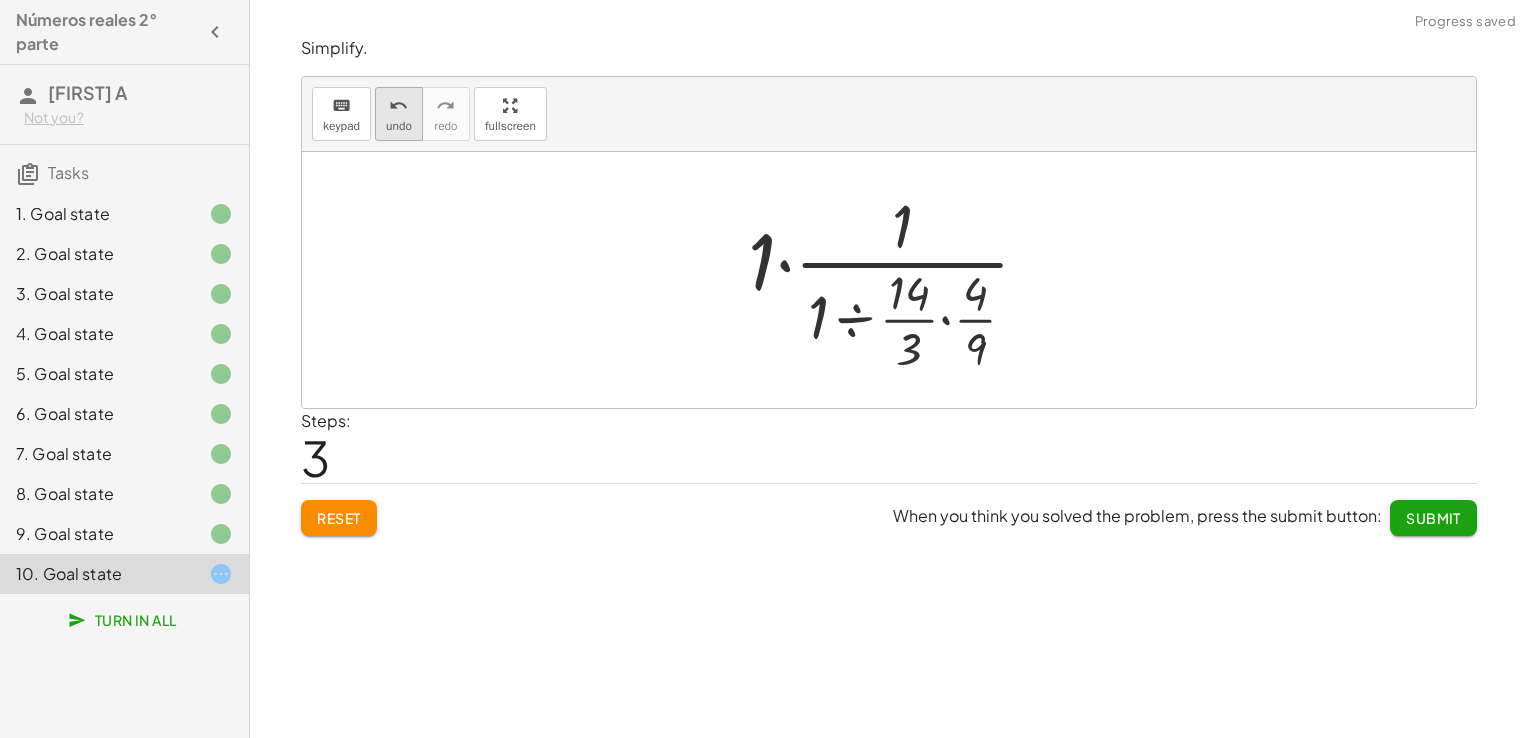 click on "undo undo" at bounding box center (399, 114) 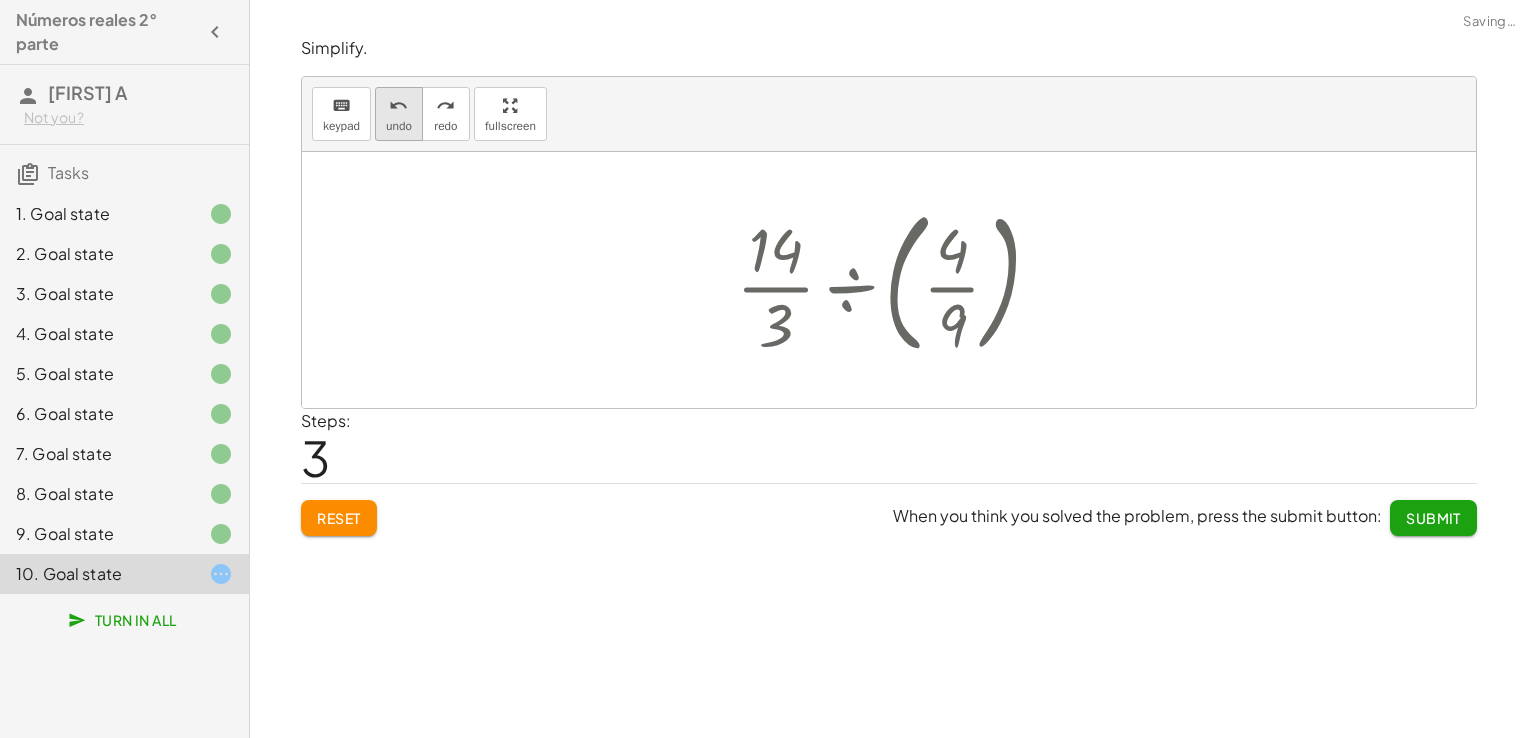 click on "undo undo" at bounding box center [399, 114] 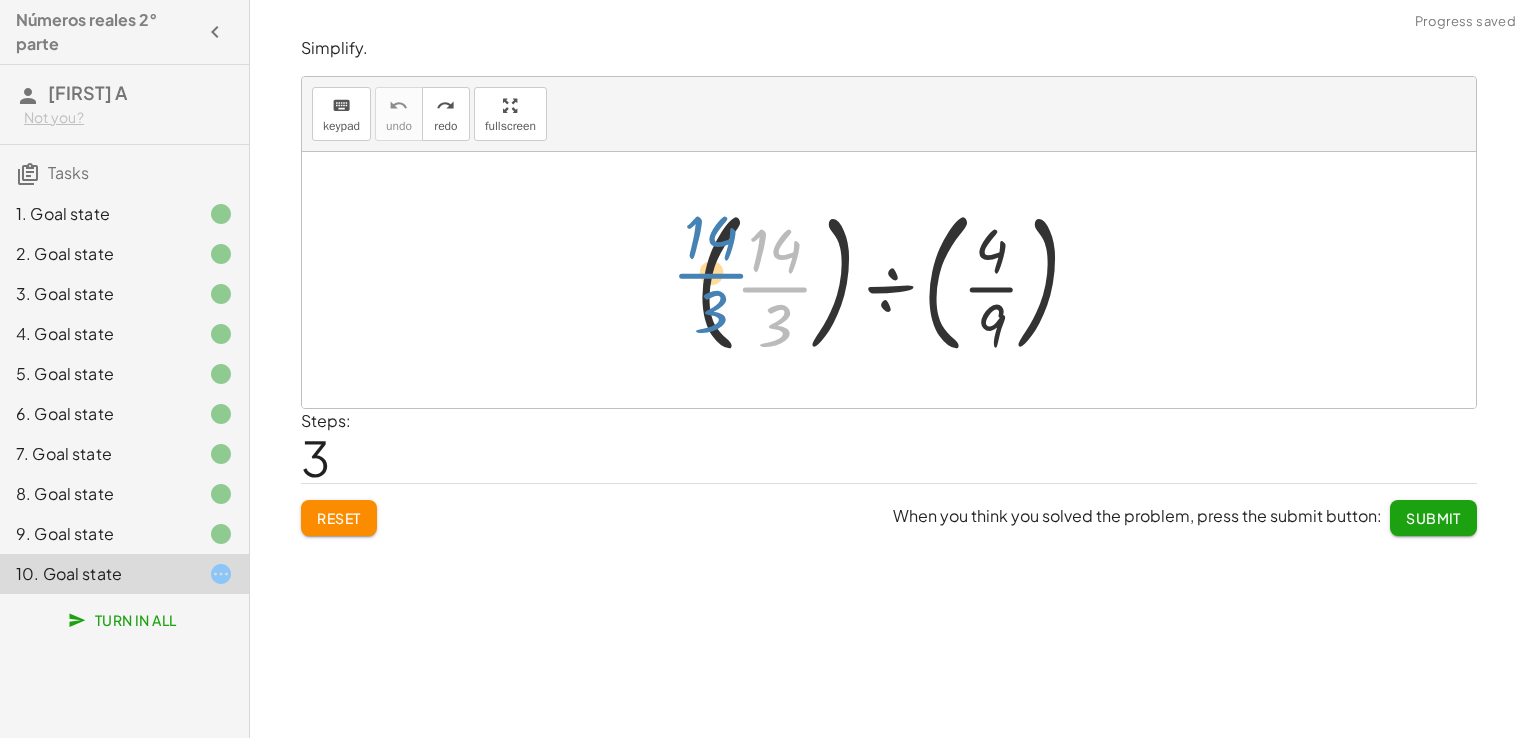 drag, startPoint x: 772, startPoint y: 284, endPoint x: 708, endPoint y: 270, distance: 65.51336 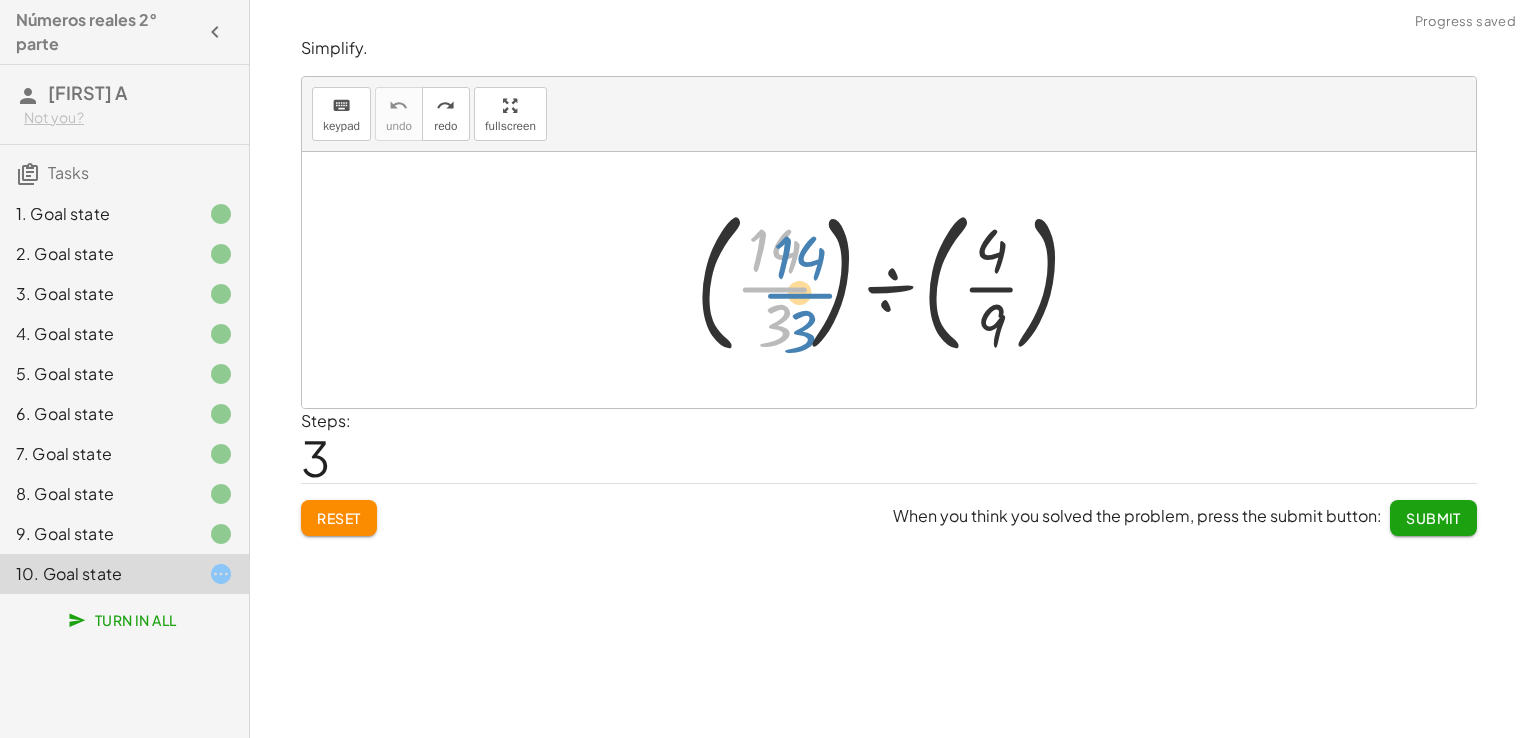 drag, startPoint x: 762, startPoint y: 279, endPoint x: 776, endPoint y: 284, distance: 14.866069 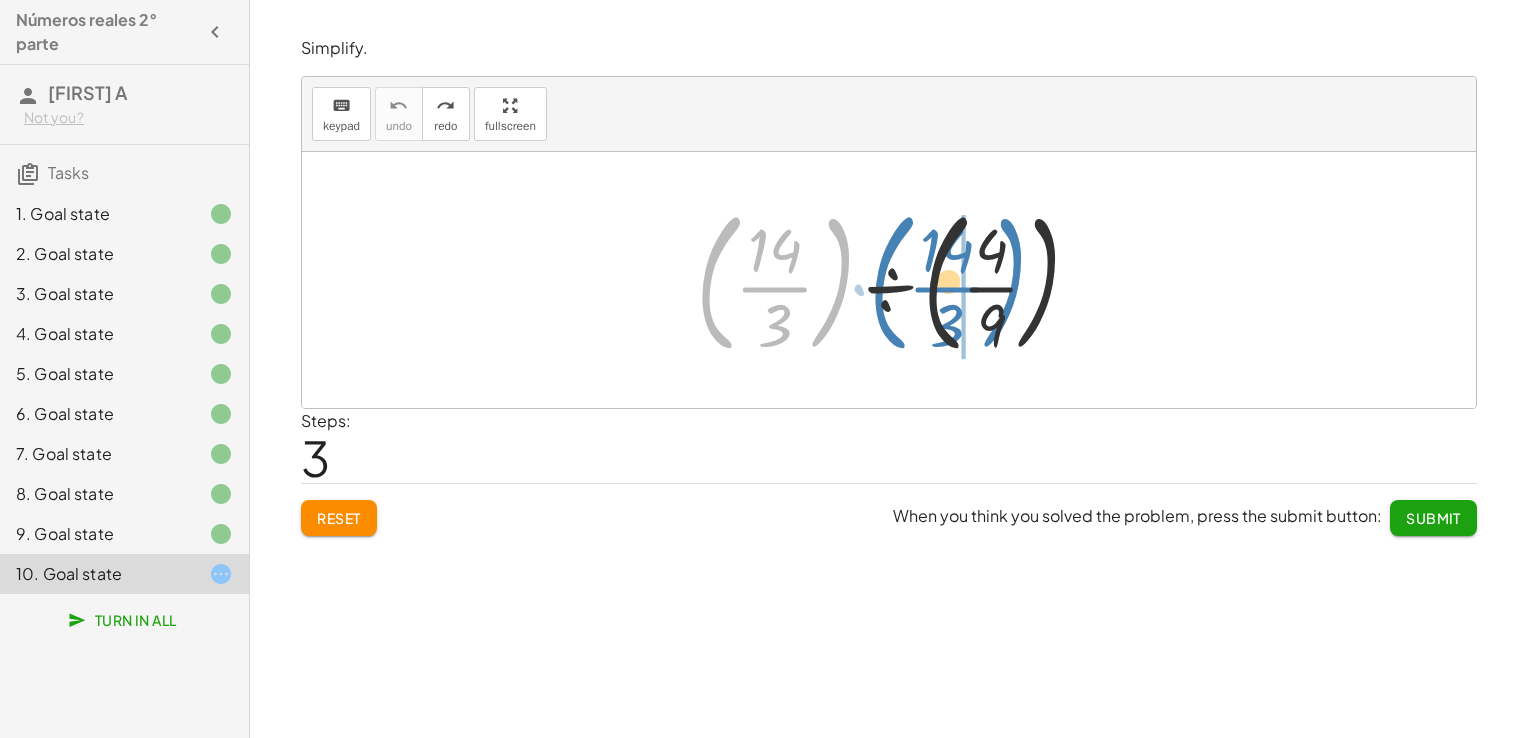 drag, startPoint x: 699, startPoint y: 278, endPoint x: 882, endPoint y: 278, distance: 183 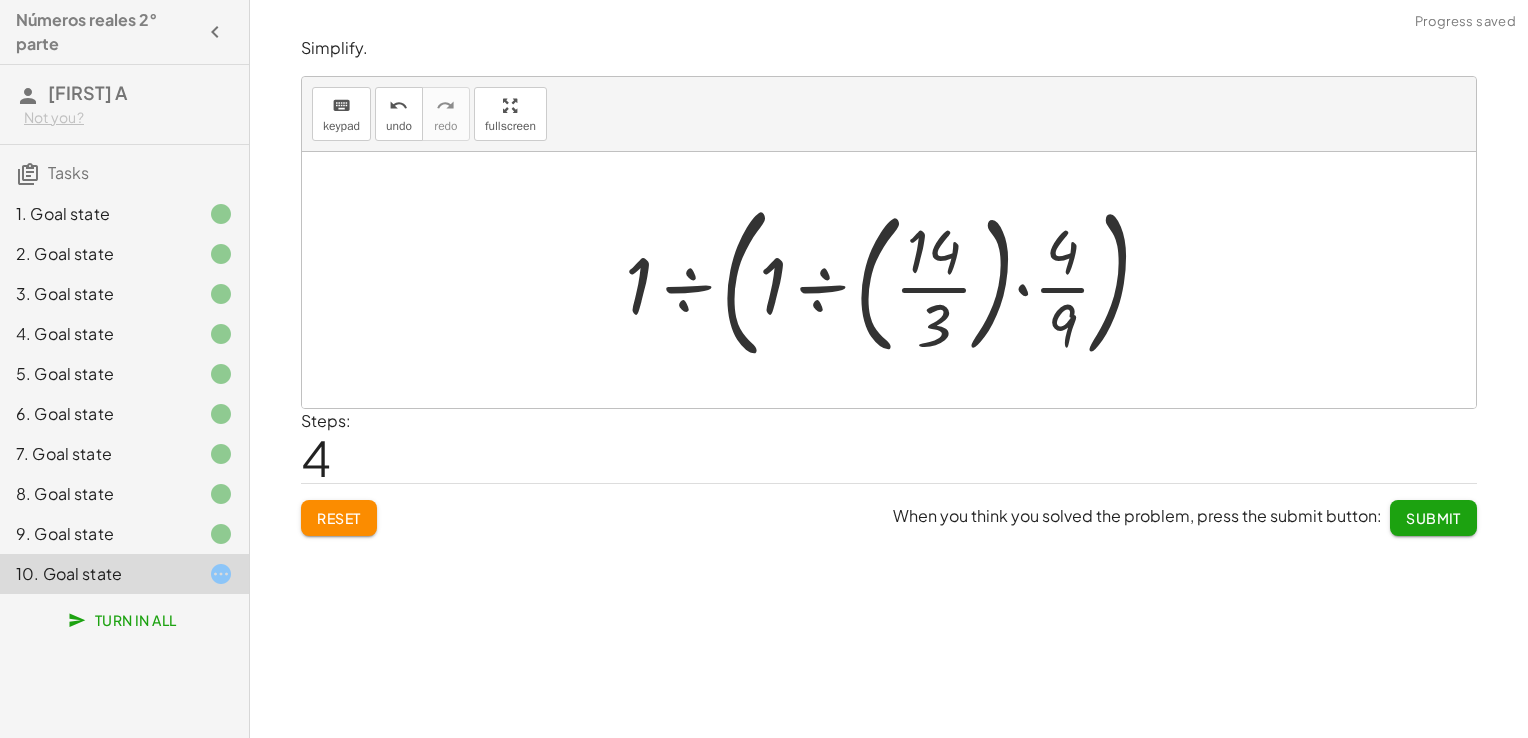 click at bounding box center [896, 280] 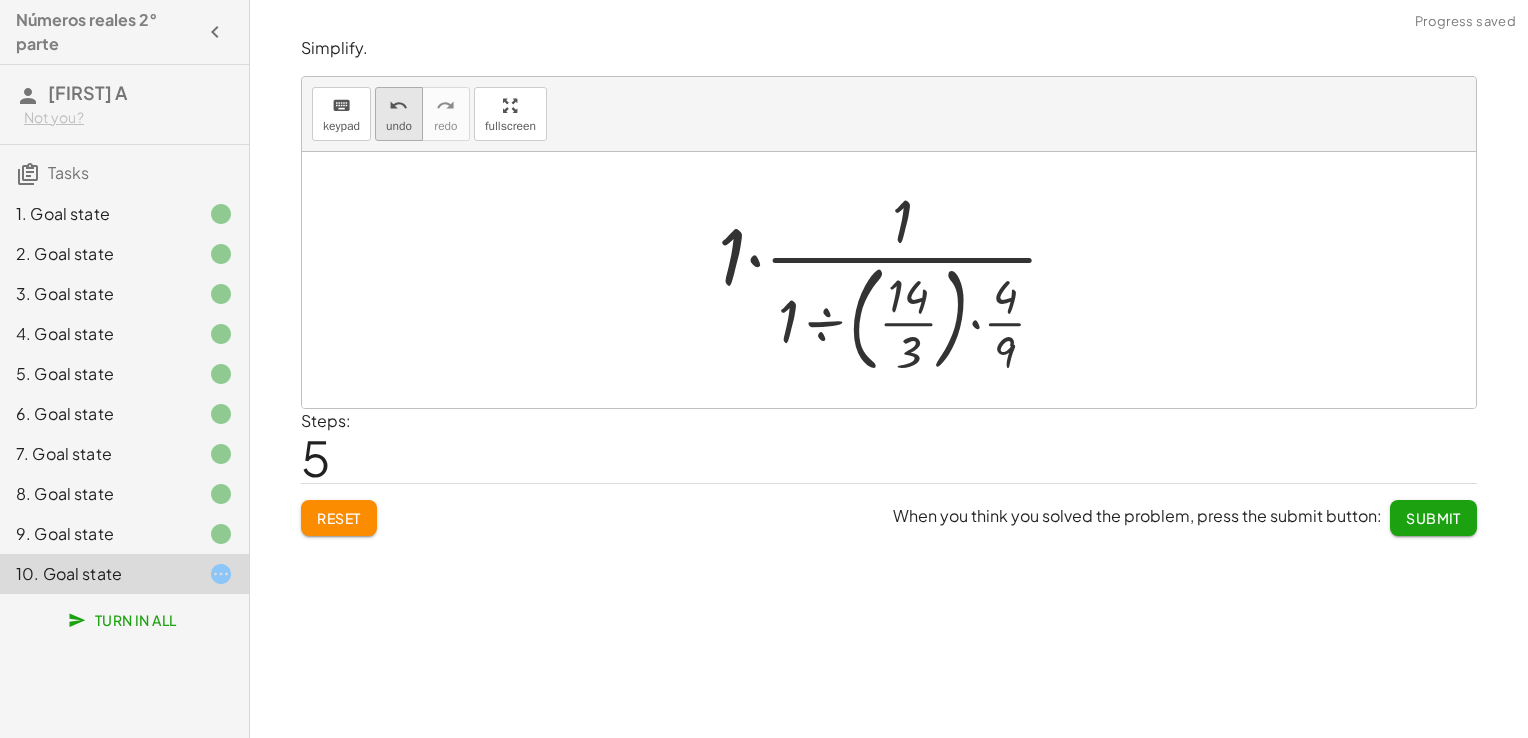 click on "undo" at bounding box center [399, 126] 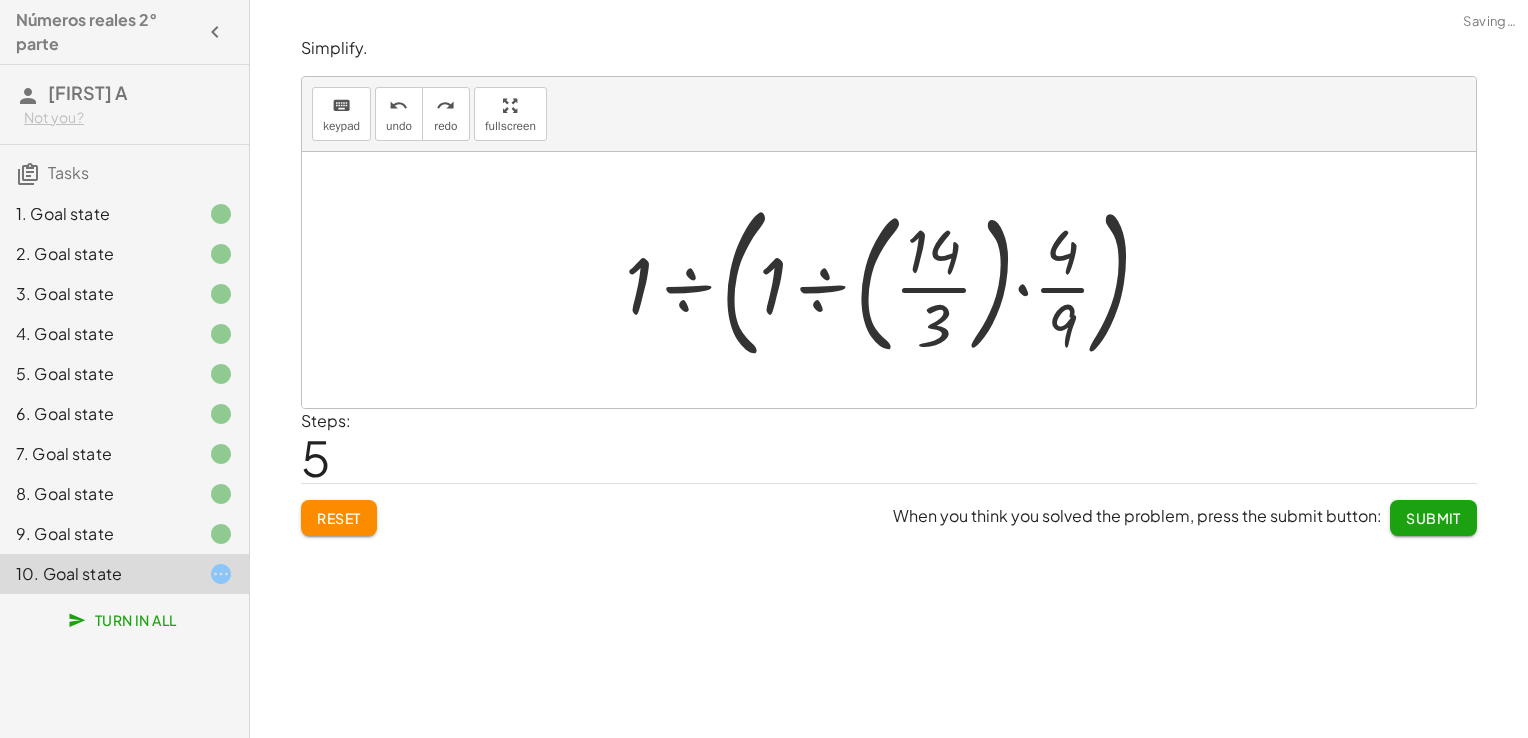 click at bounding box center (896, 280) 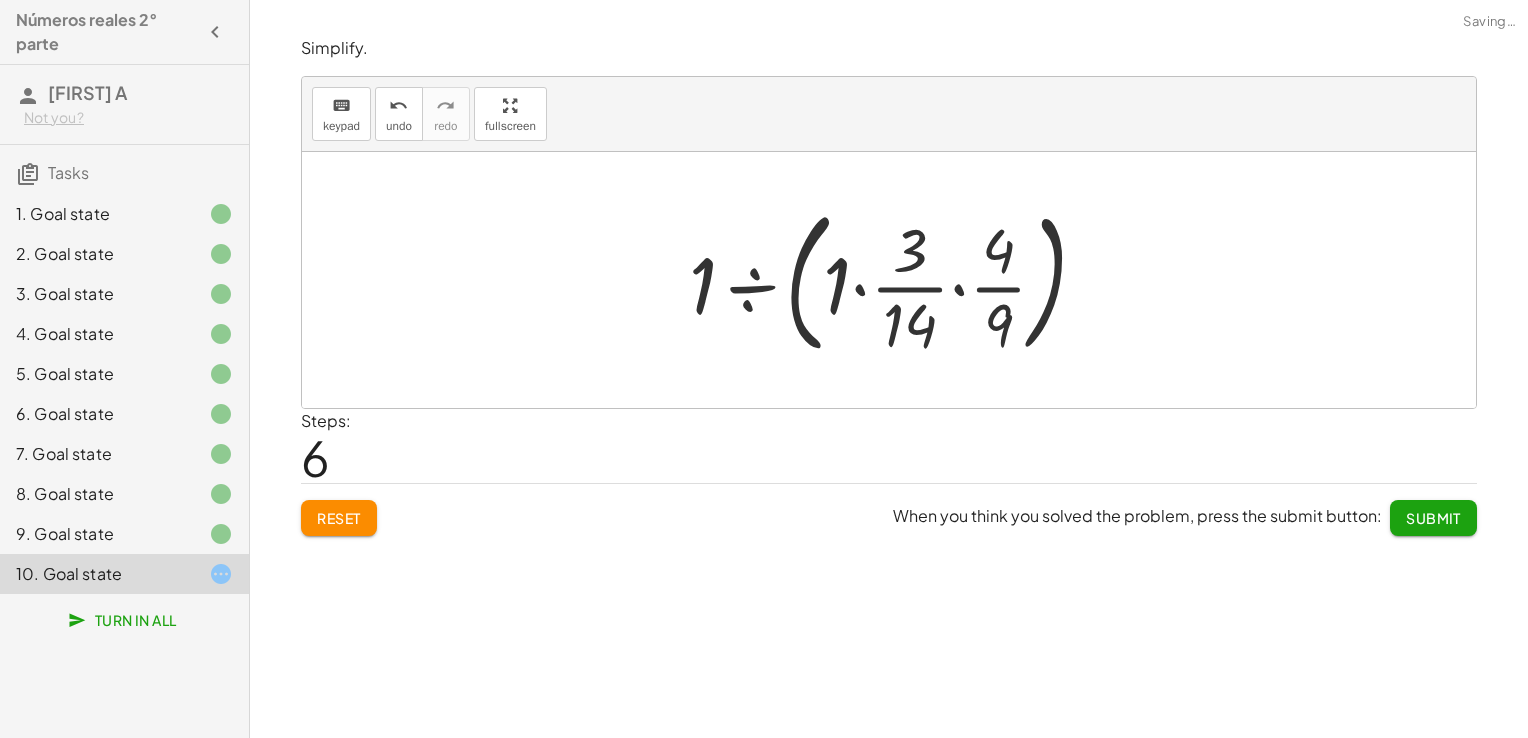 click at bounding box center (896, 280) 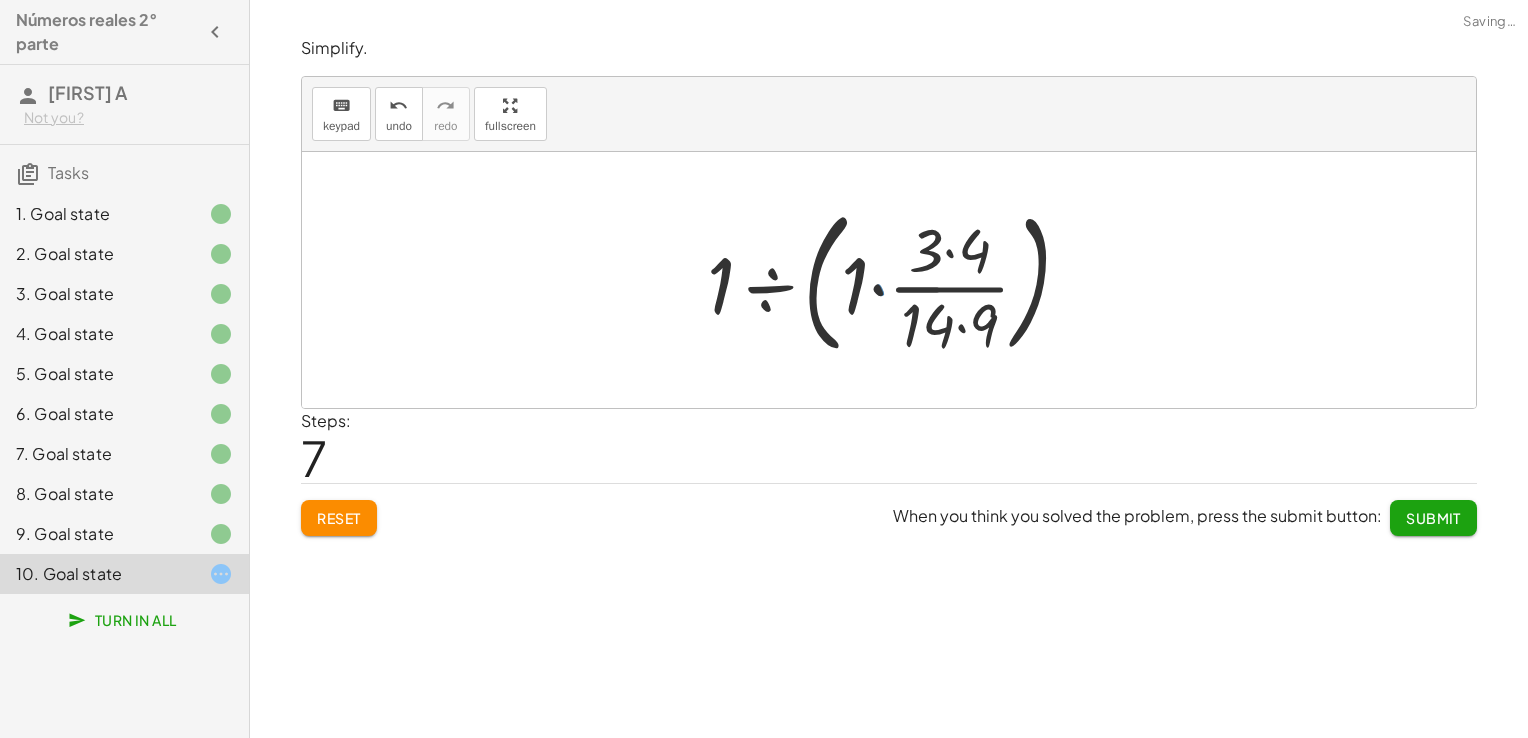 click at bounding box center (897, 280) 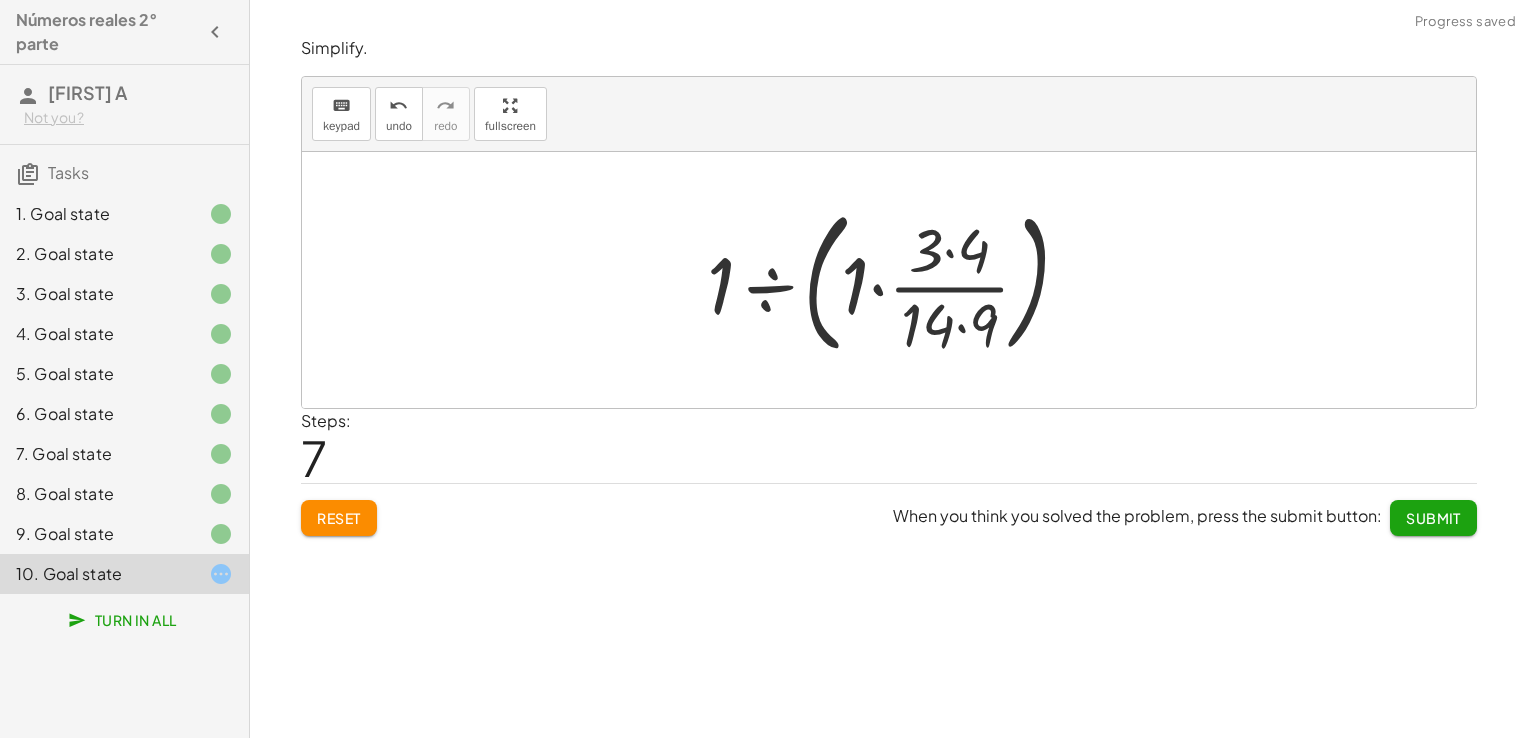 click at bounding box center [897, 280] 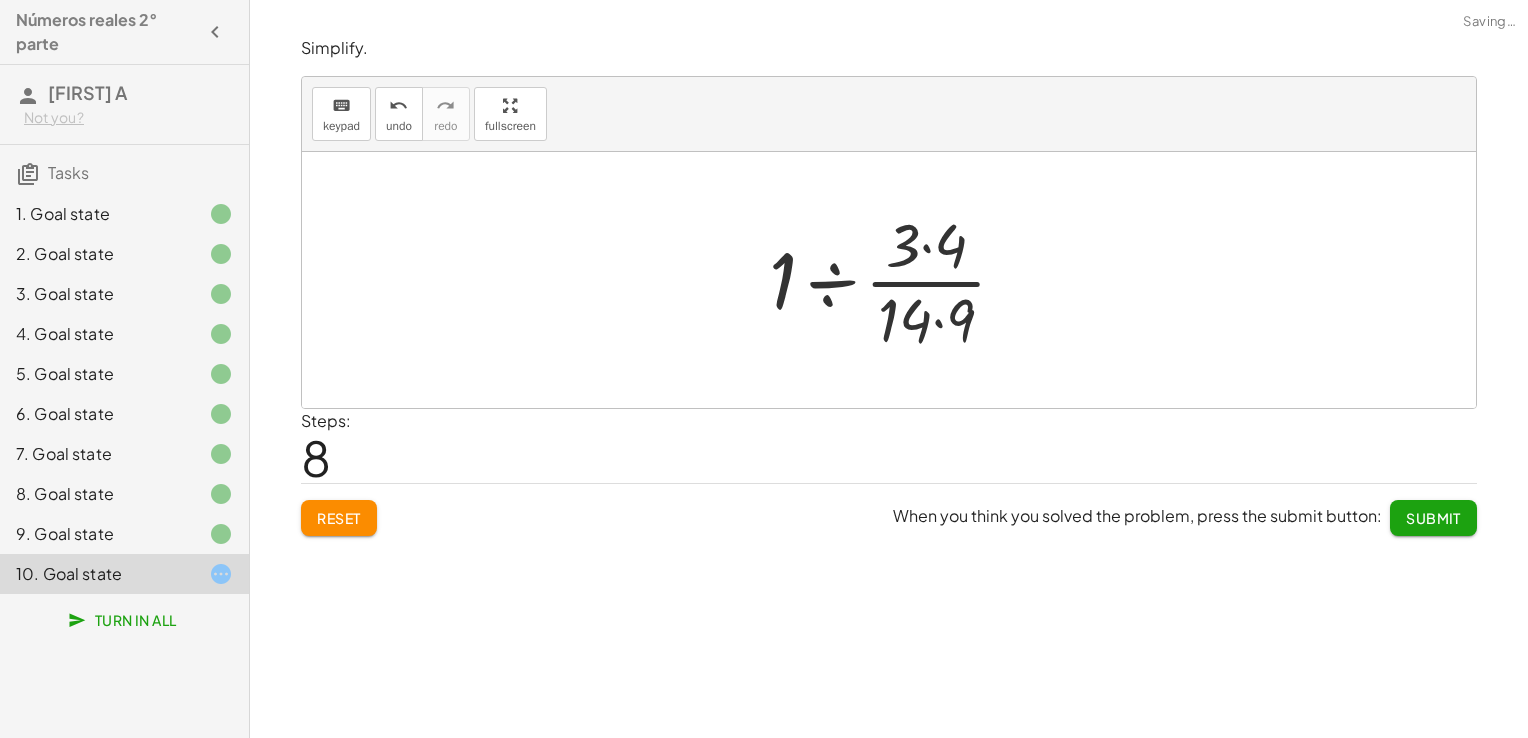 click at bounding box center [896, 280] 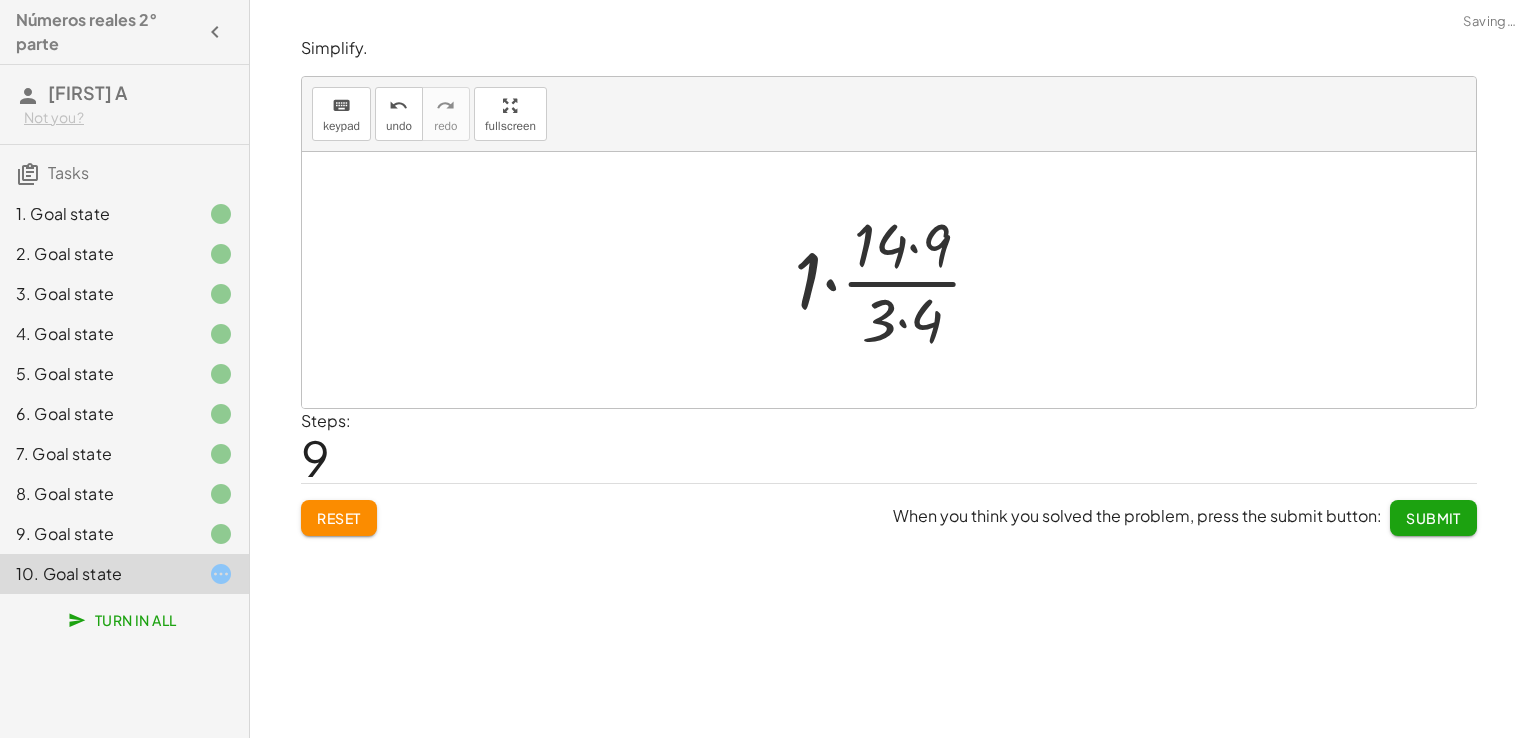 click at bounding box center [896, 280] 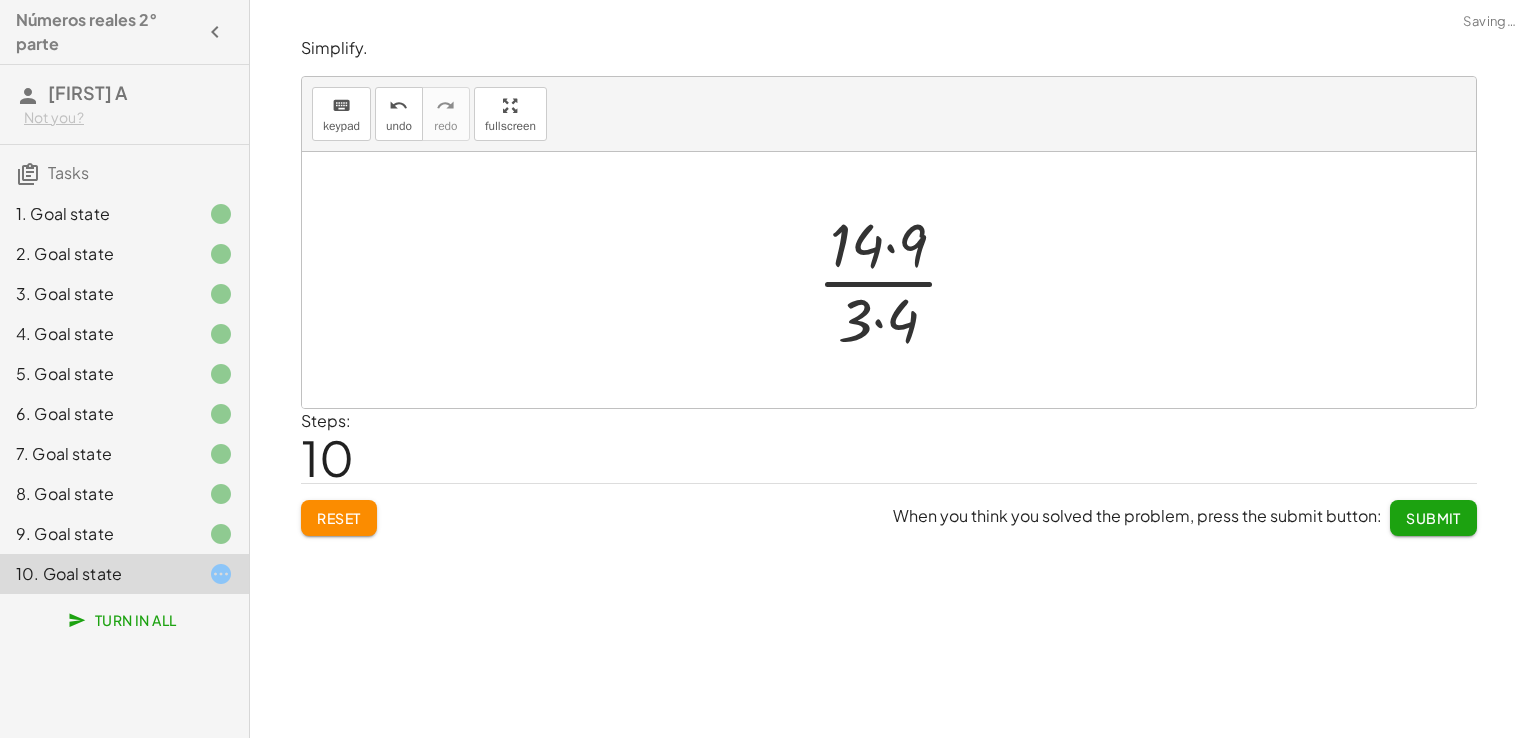 click at bounding box center (896, 280) 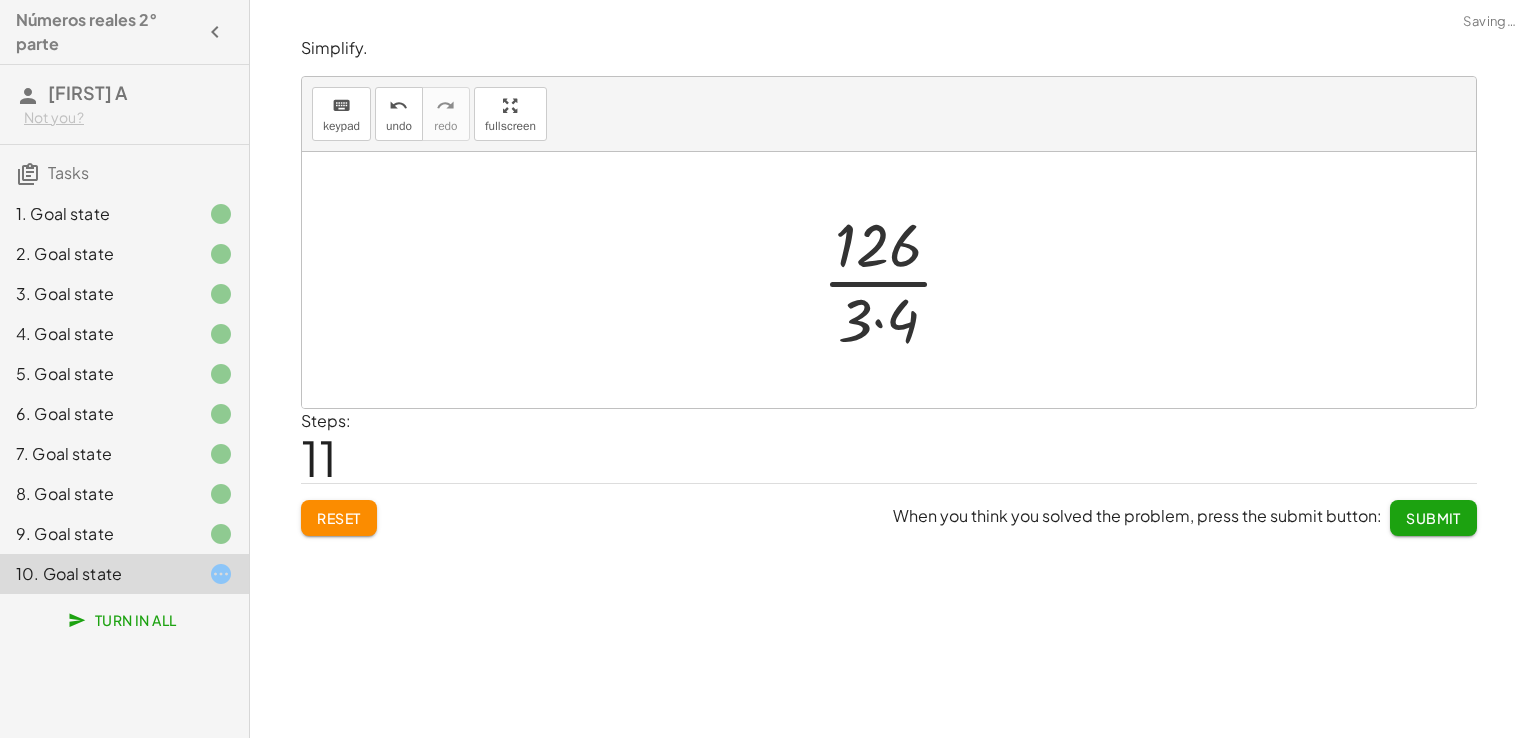 click at bounding box center (896, 280) 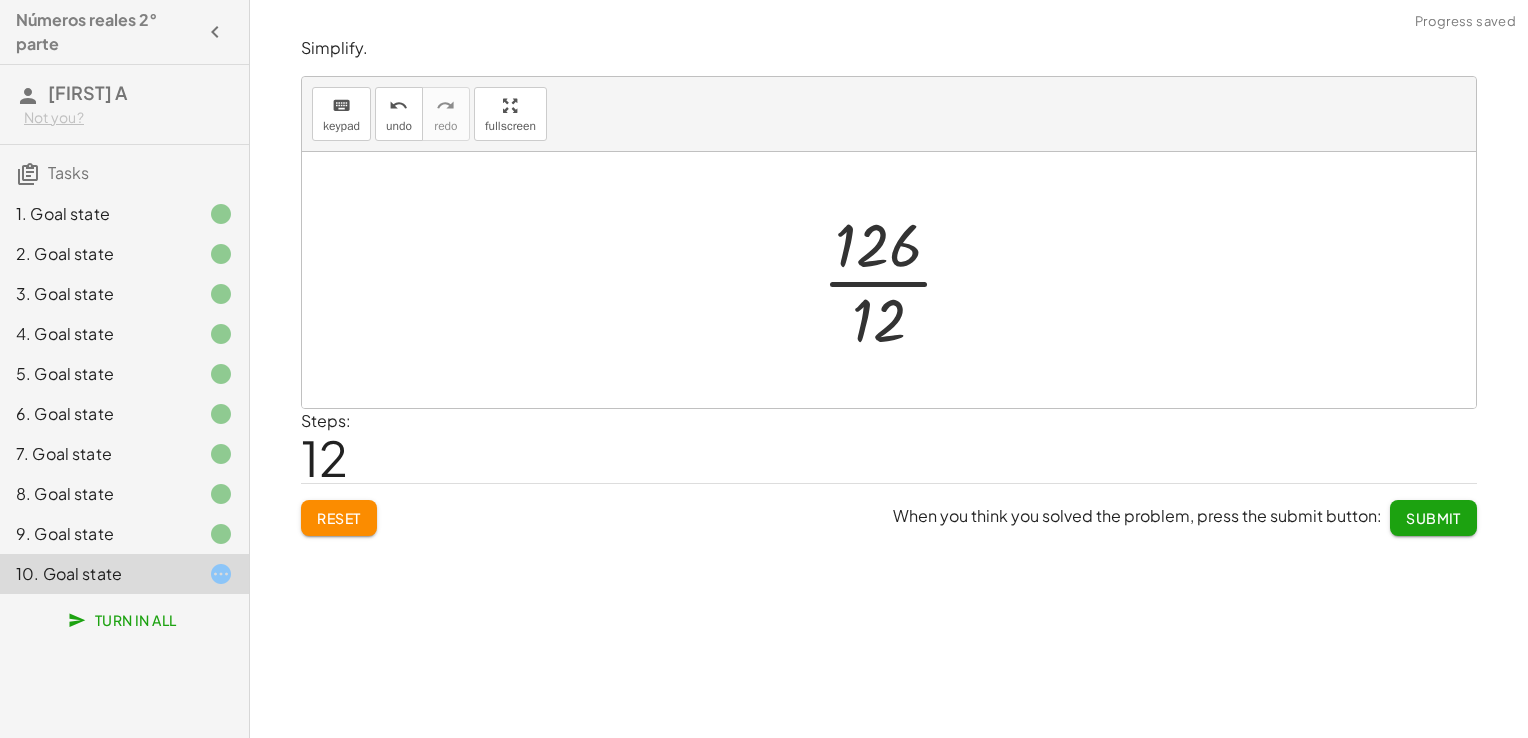 click at bounding box center (896, 280) 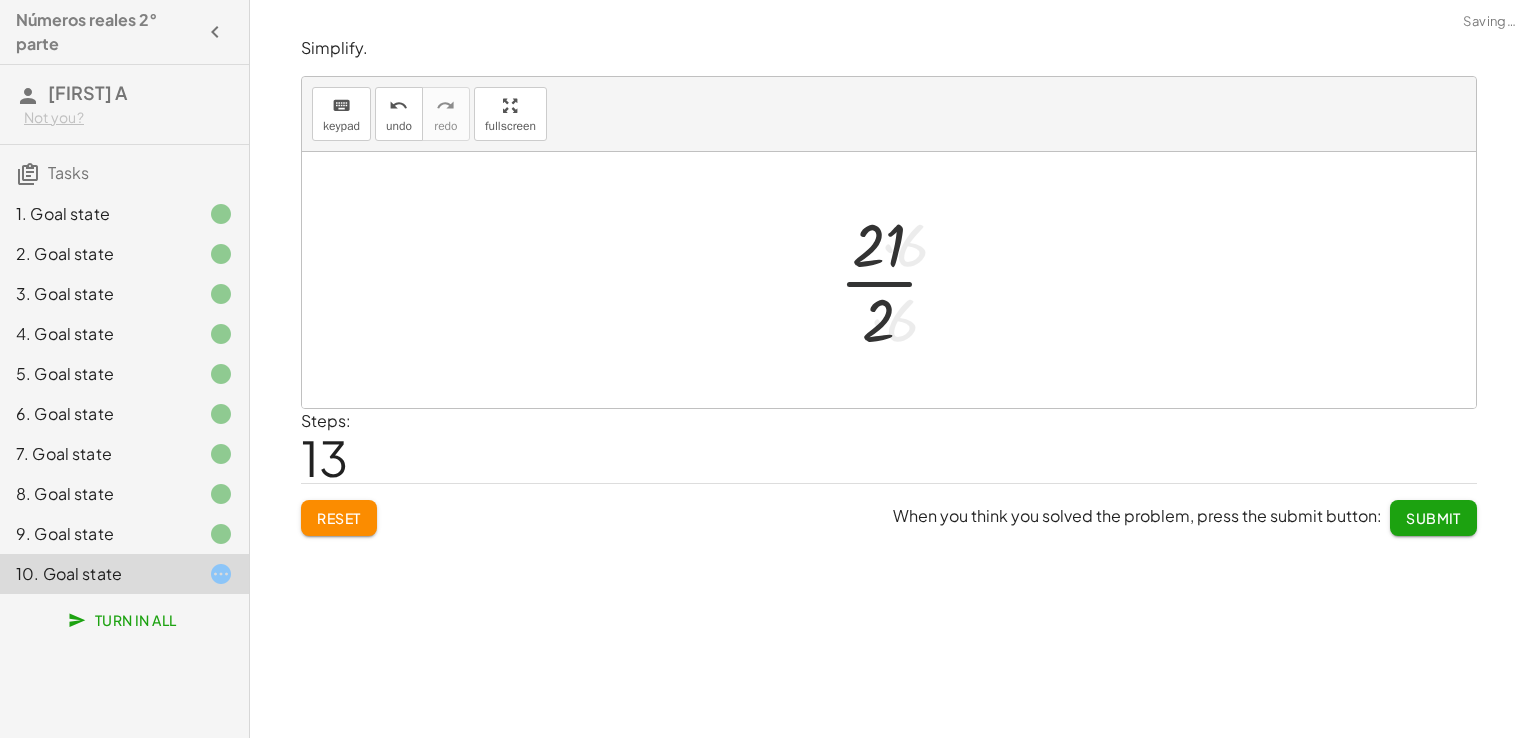 click at bounding box center [896, 280] 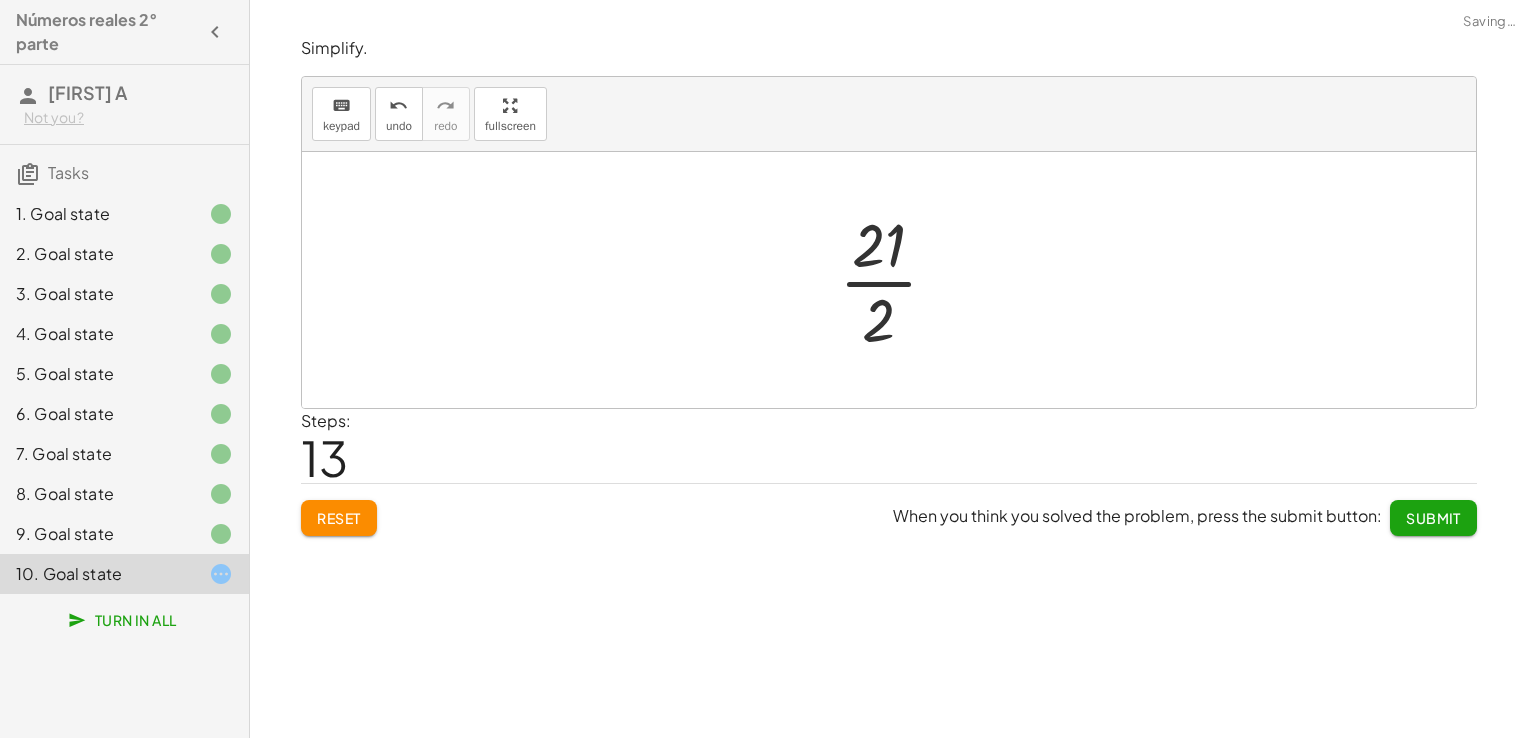 click on "Submit" at bounding box center [1433, 518] 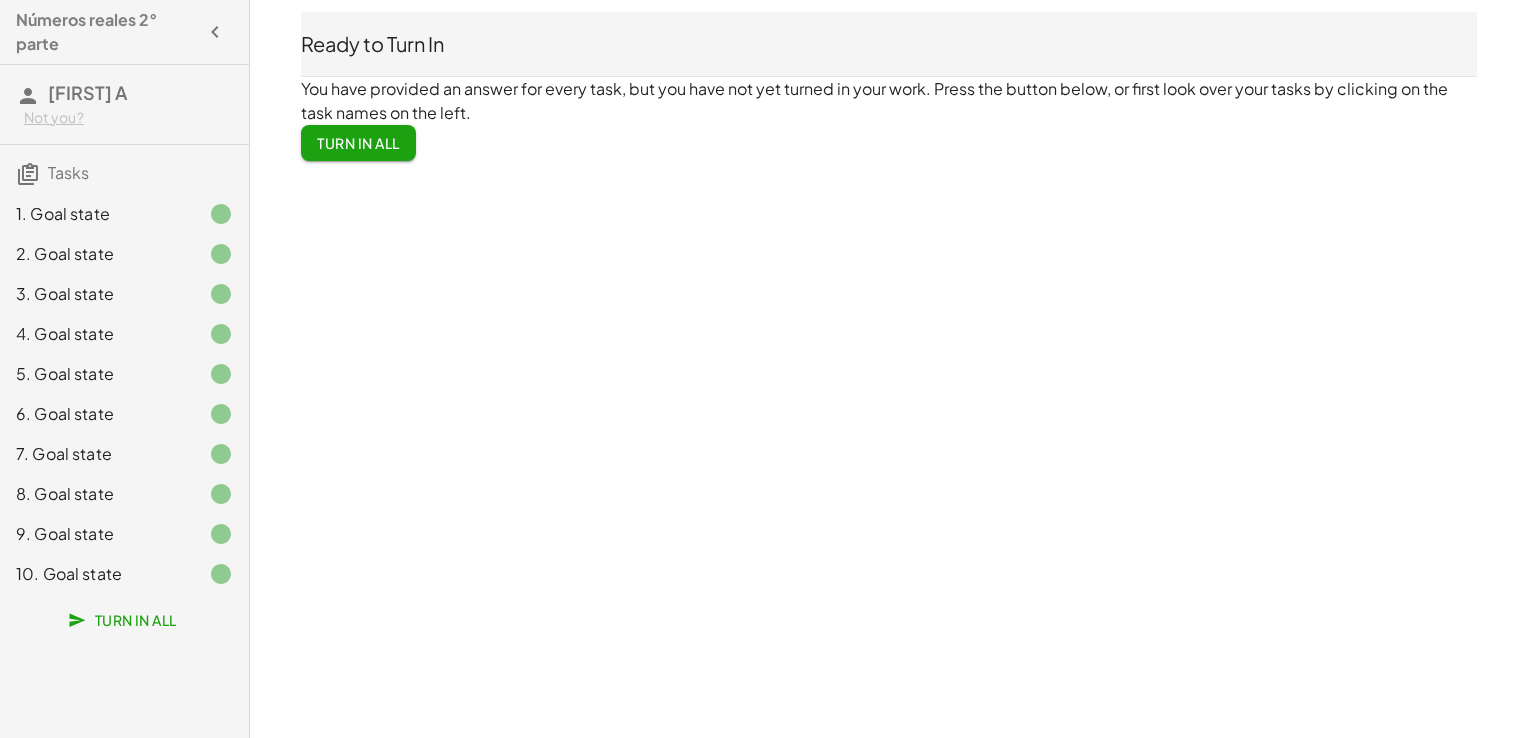 drag, startPoint x: 358, startPoint y: 137, endPoint x: 667, endPoint y: 120, distance: 309.4673 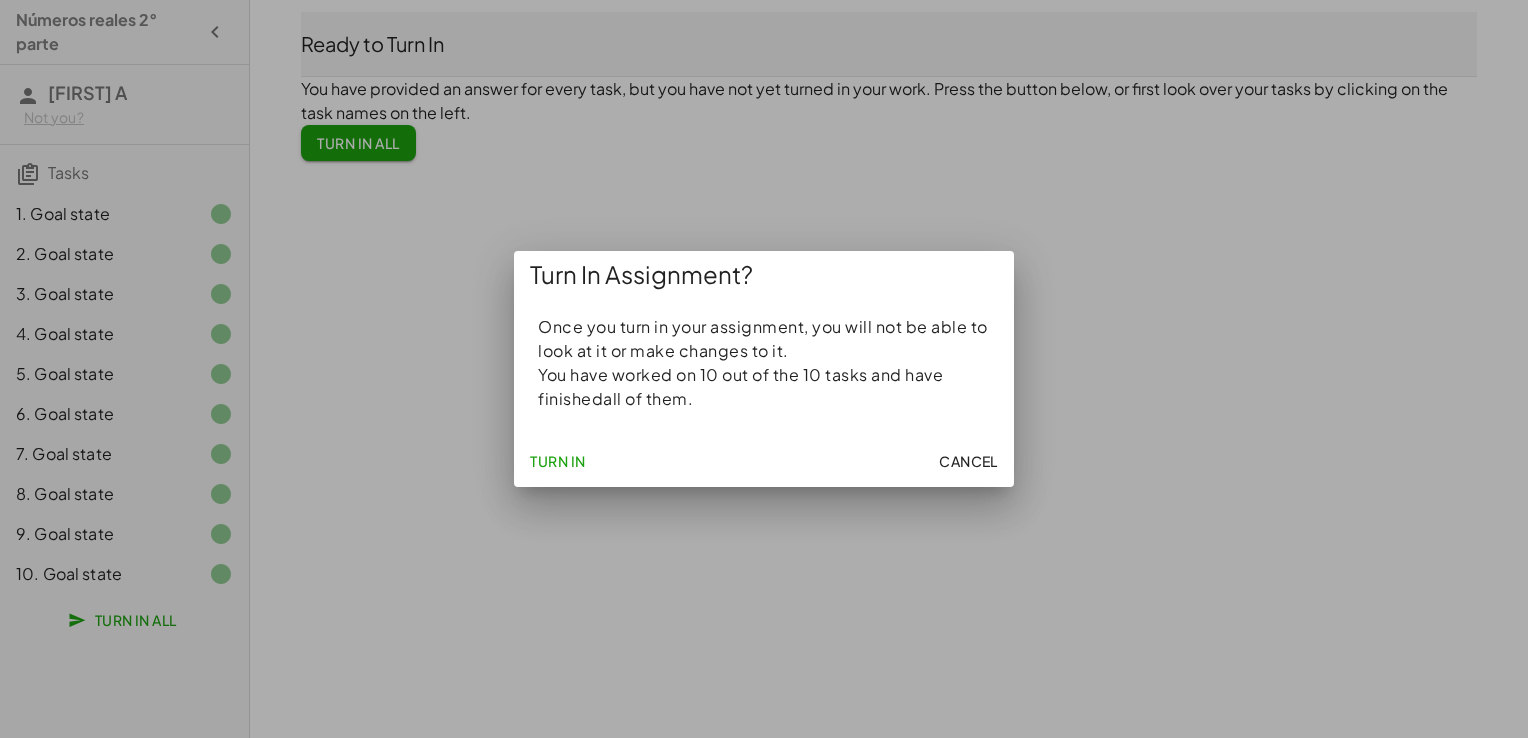 click on "Turn In" 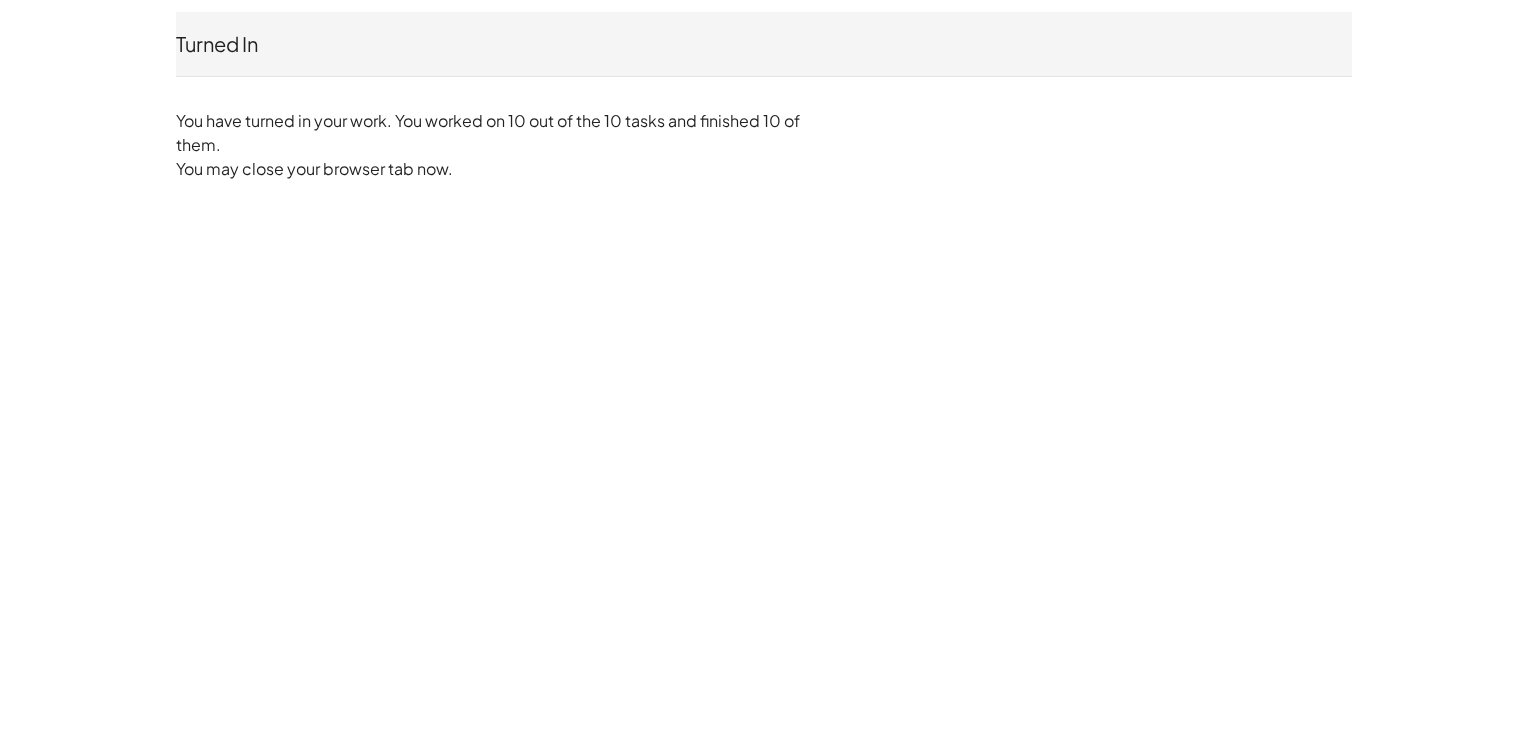 click on "You have turned in your work. You worked on 10 out of the 10 tasks and finished 10 of them." at bounding box center (488, 132) 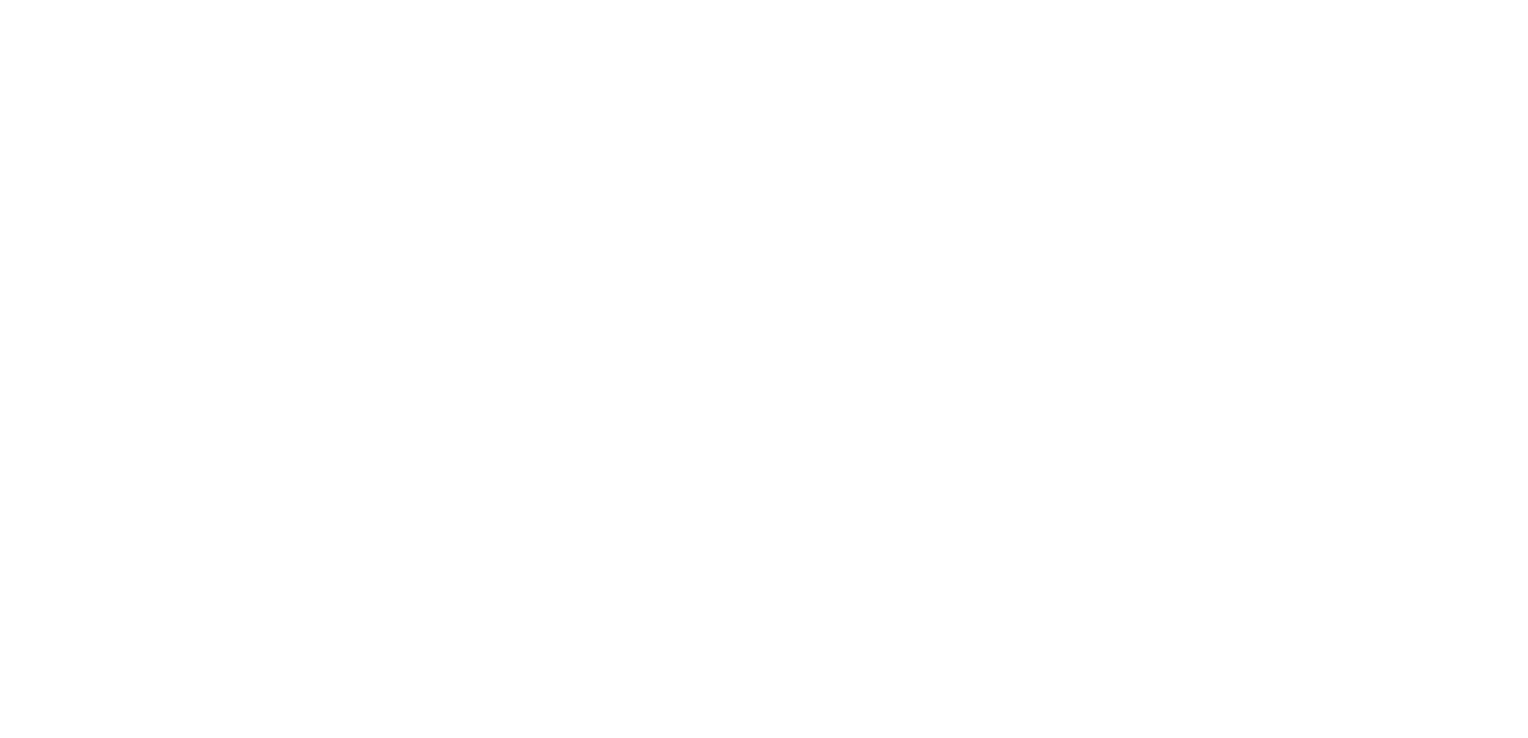 scroll, scrollTop: 0, scrollLeft: 0, axis: both 